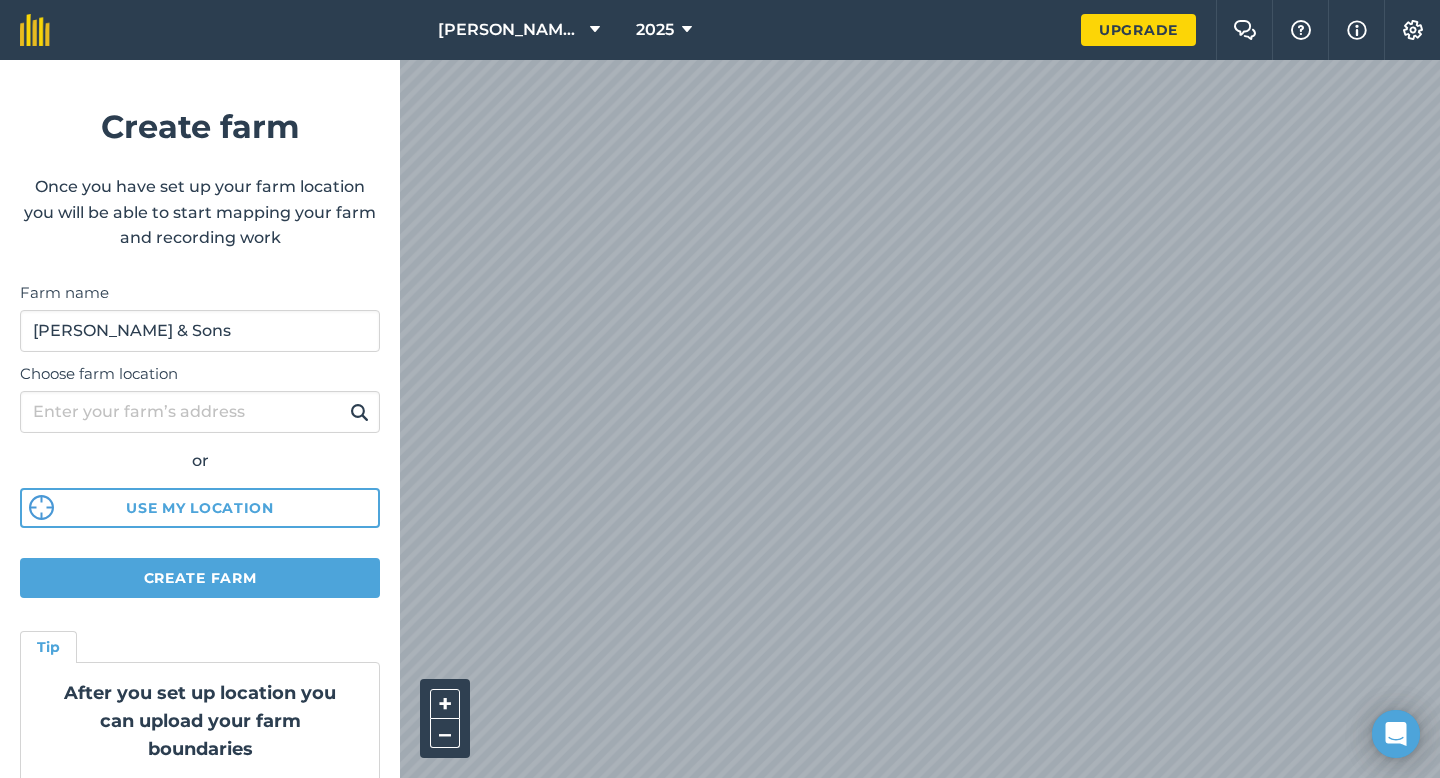 scroll, scrollTop: 0, scrollLeft: 0, axis: both 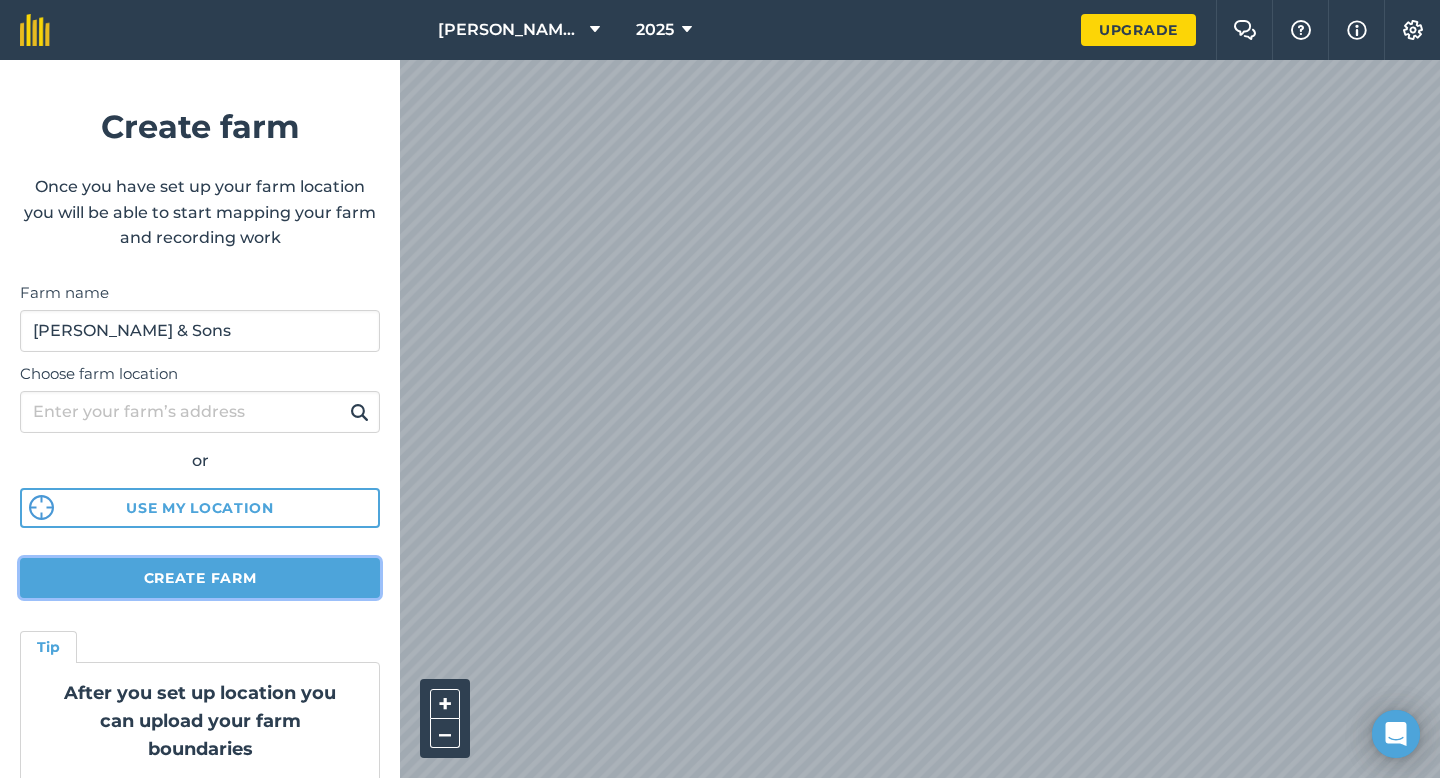 click on "Create farm" at bounding box center [200, 578] 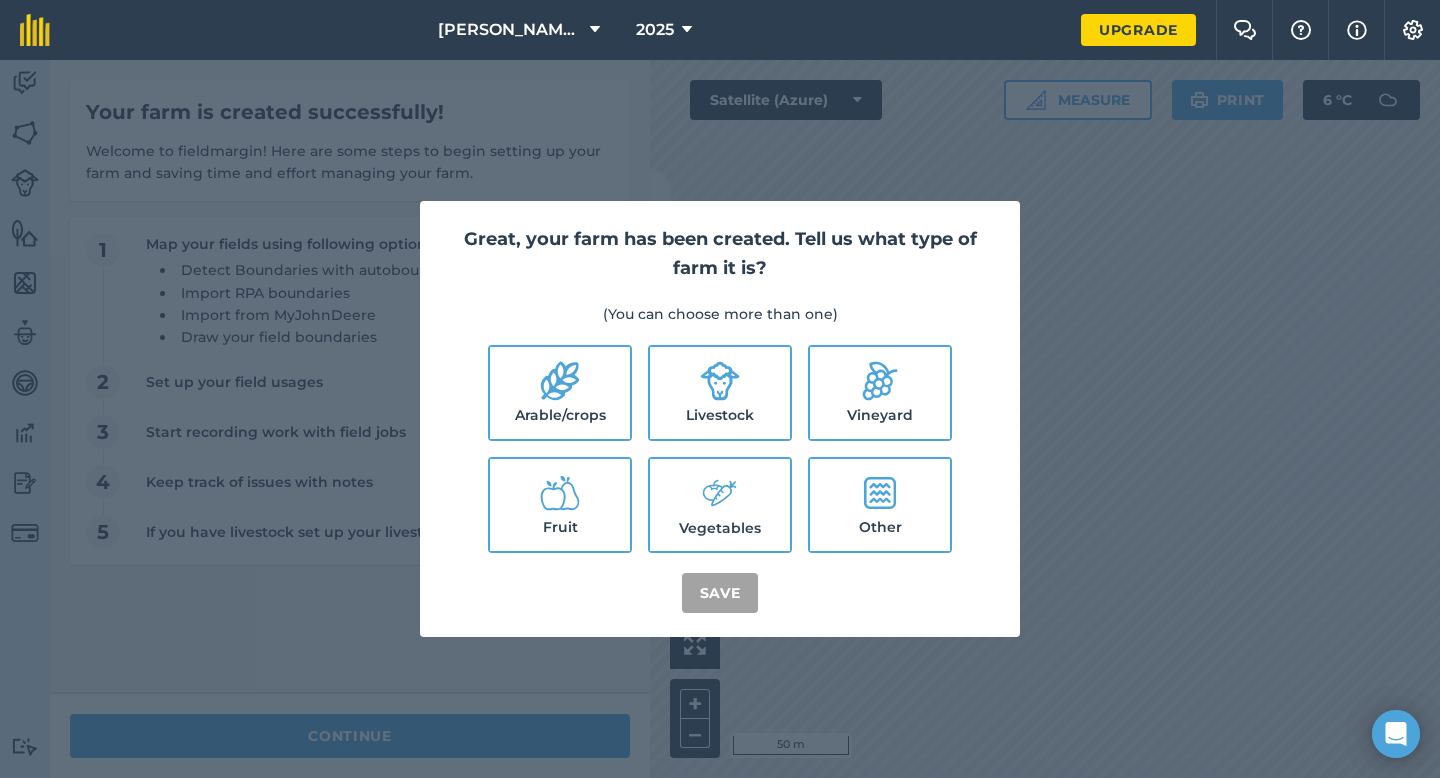 click on "Arable/crops" at bounding box center (560, 393) 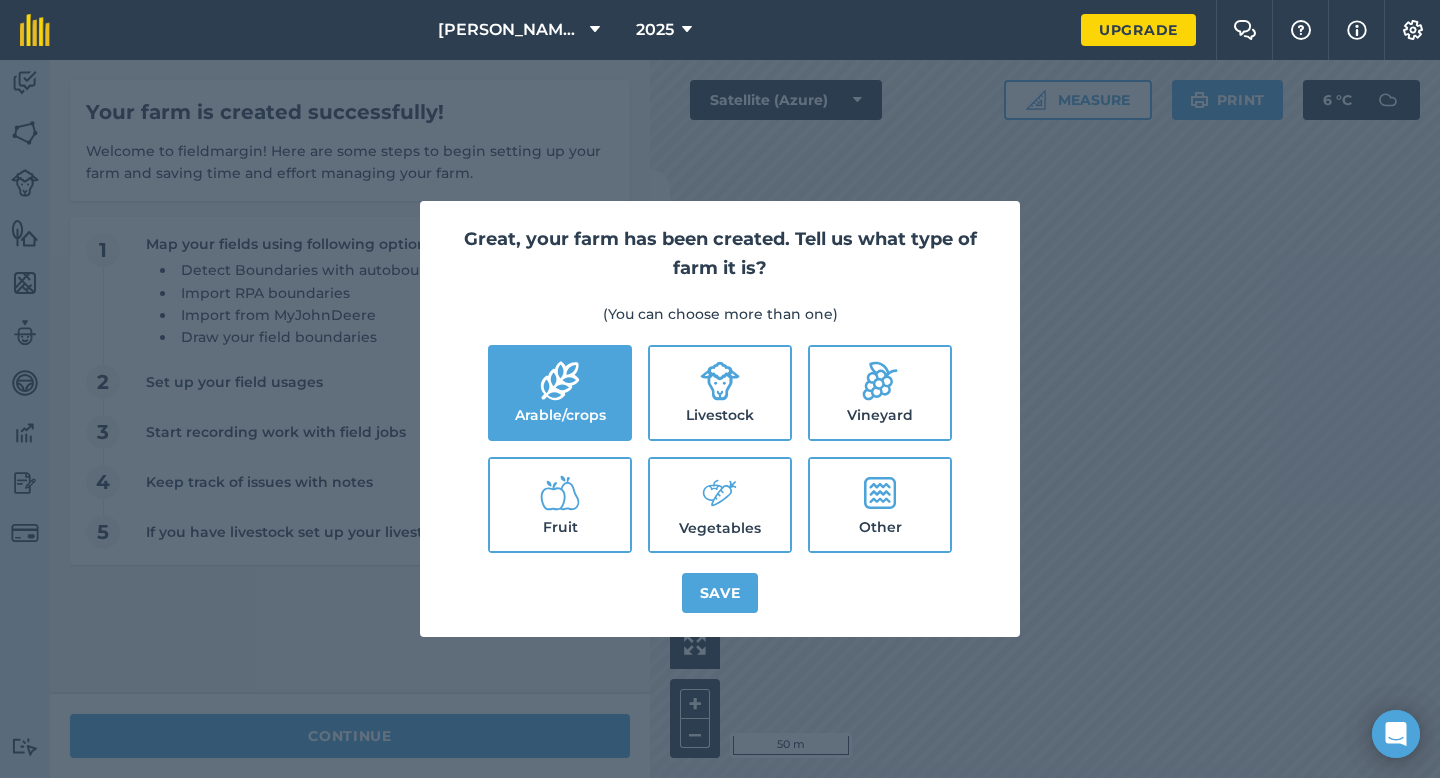 click on "Livestock" at bounding box center (720, 393) 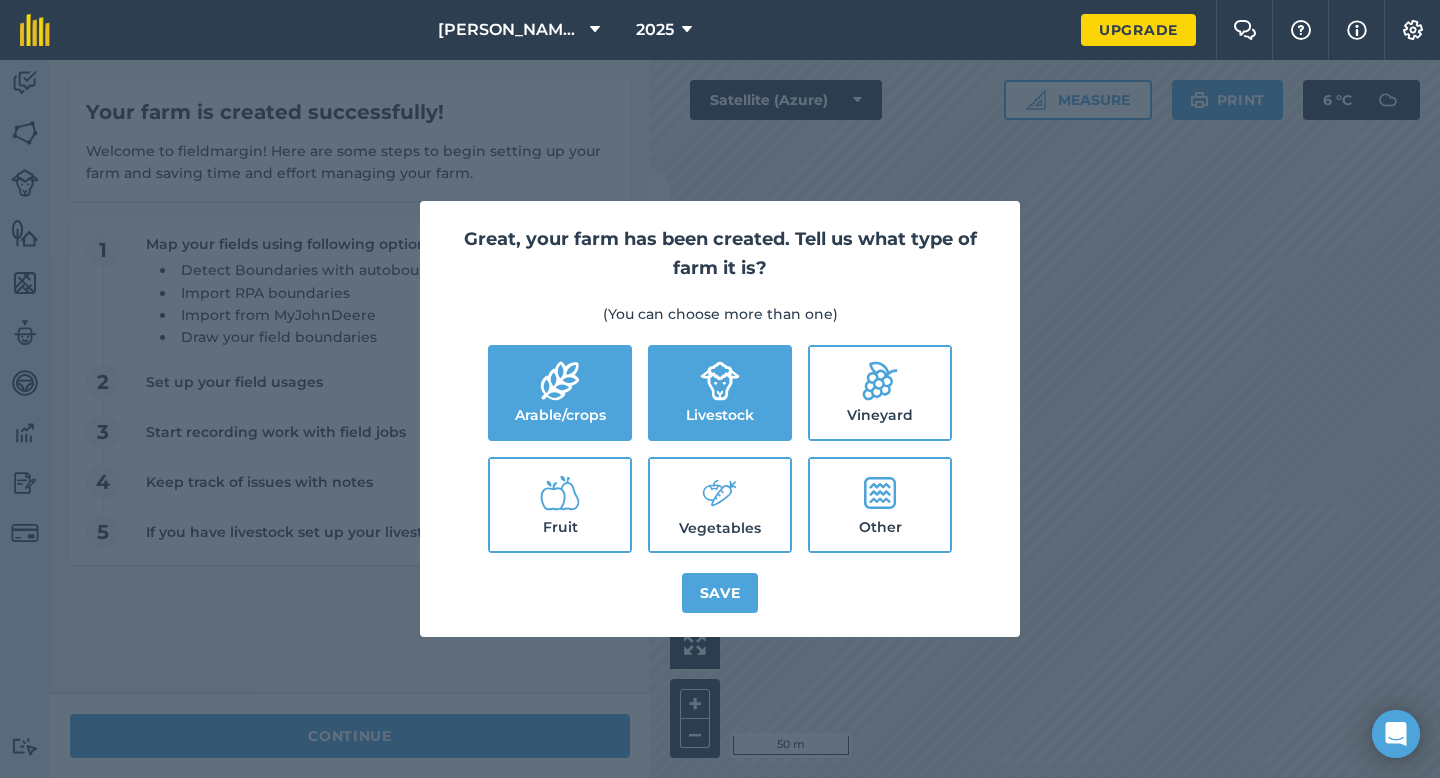 click on "Vegetables" at bounding box center (720, 505) 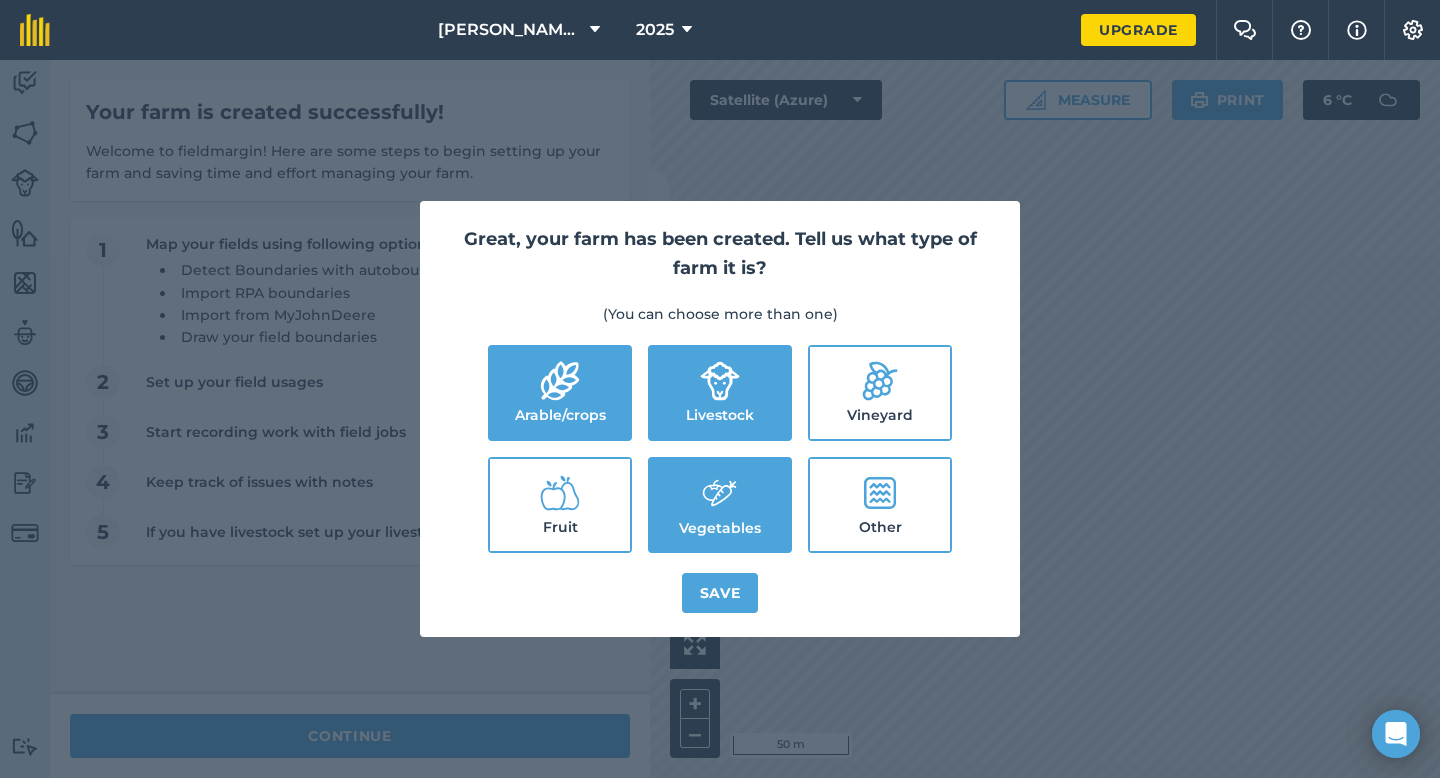 click on "Great, your farm has been created. Tell us what type of farm it is? (You can choose more than one) Arable/crops Livestock Vineyard Fruit Vegetables Other Save" at bounding box center [720, 419] 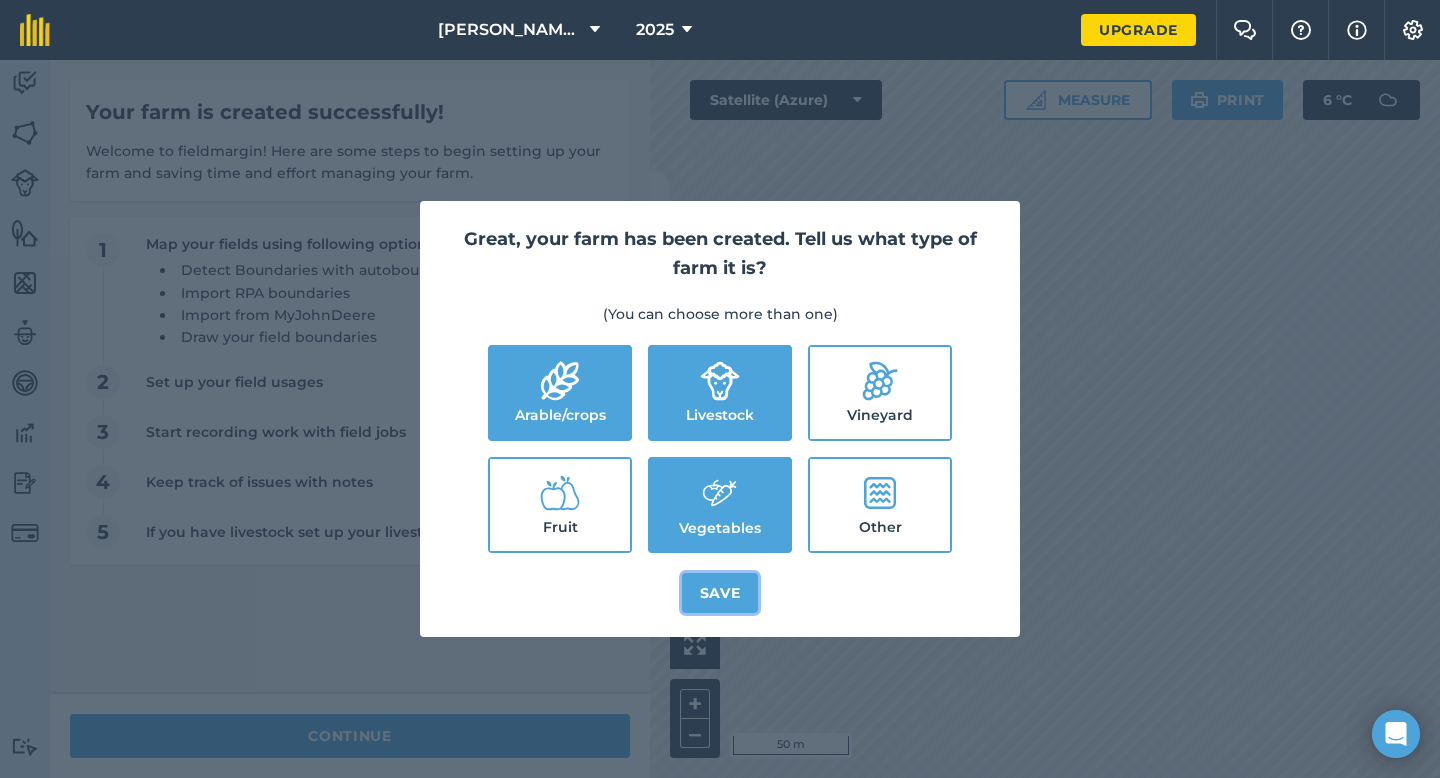 click on "Save" at bounding box center [720, 593] 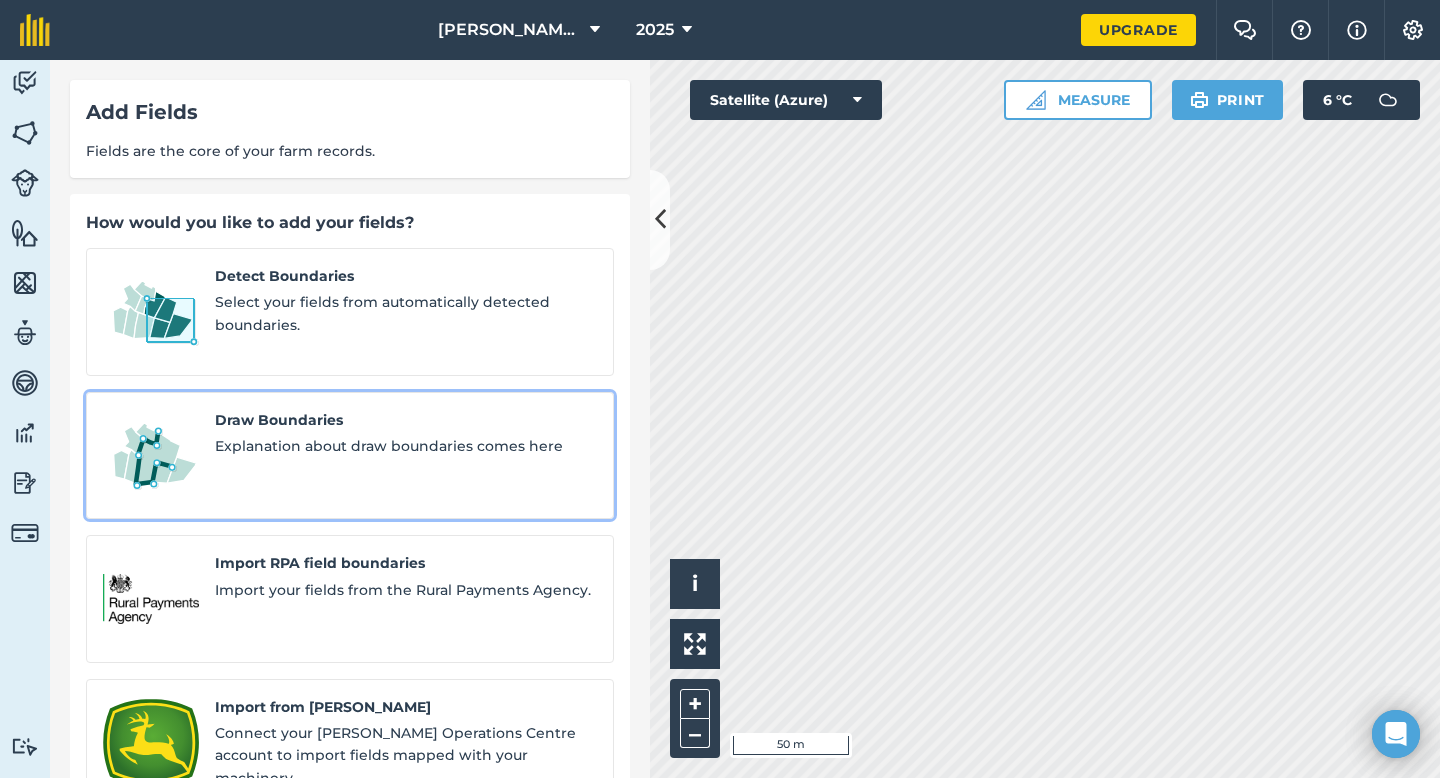 click on "Explanation about draw boundaries comes here" at bounding box center (406, 446) 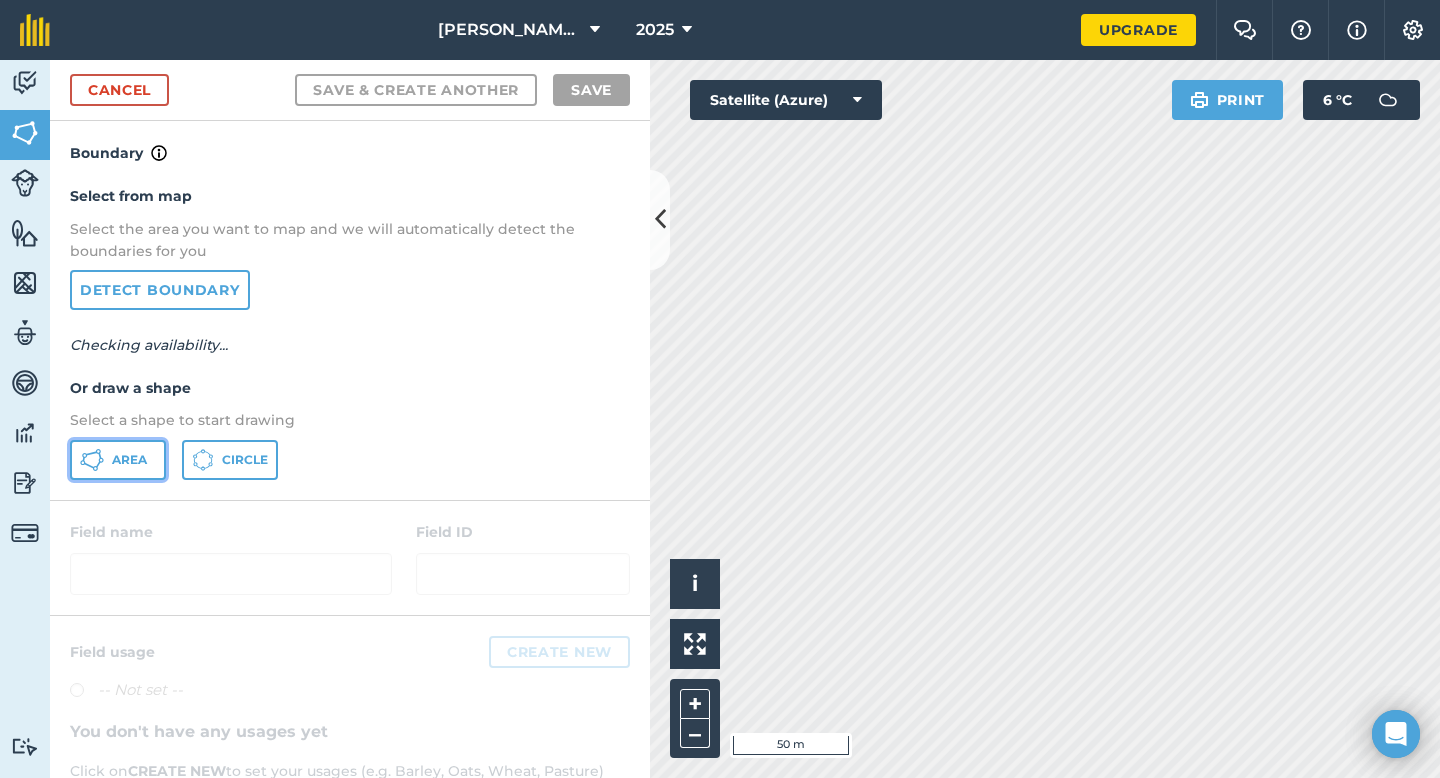 click on "Area" at bounding box center (118, 460) 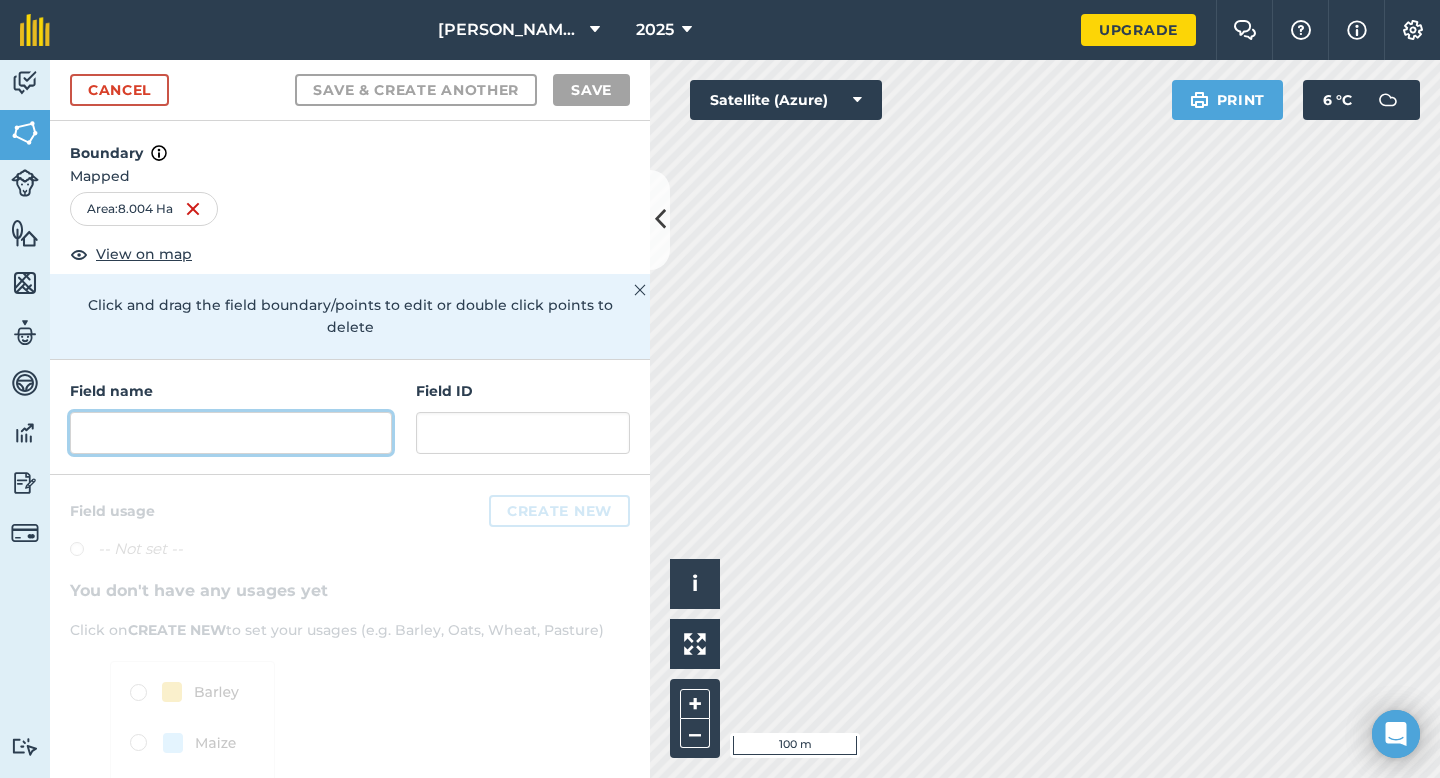 click at bounding box center [231, 433] 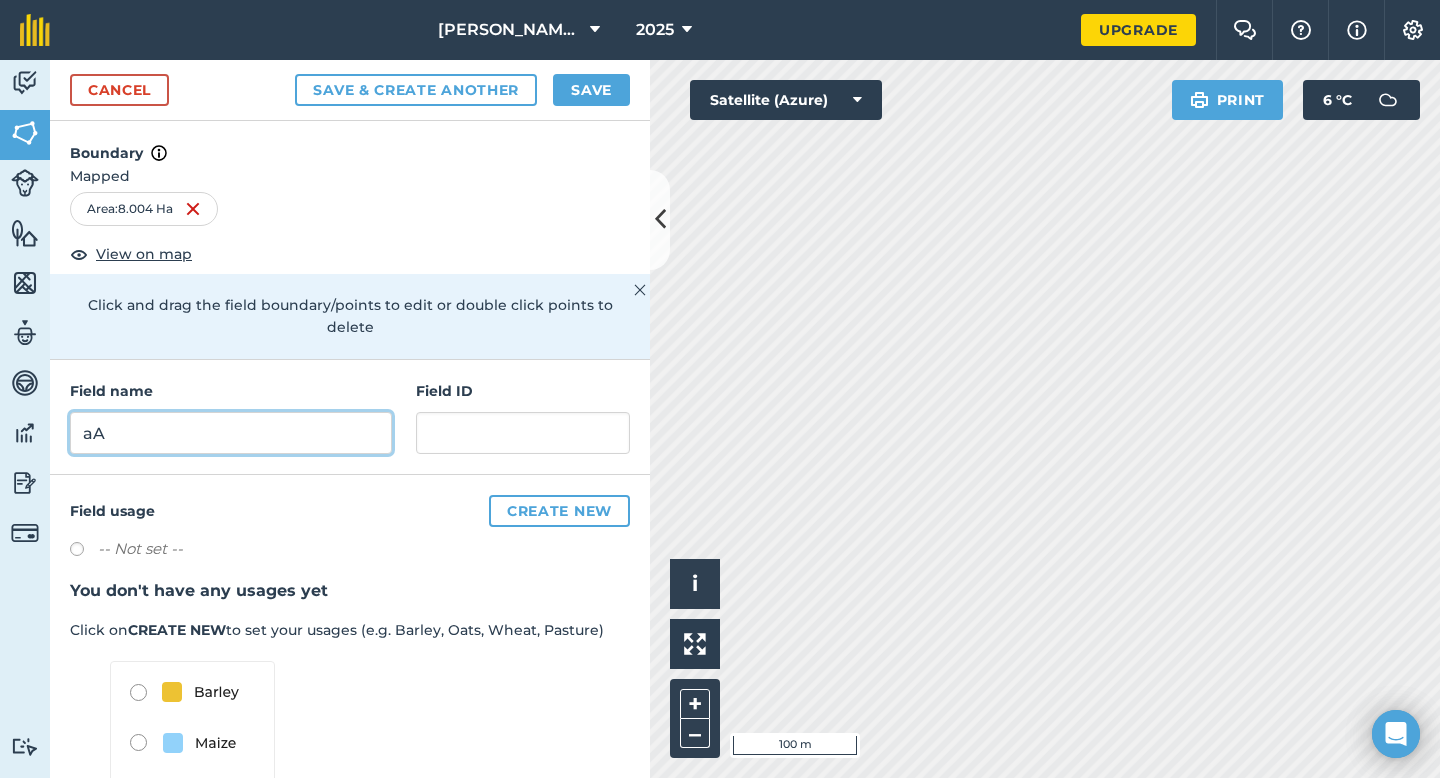 click on "aA" at bounding box center [231, 433] 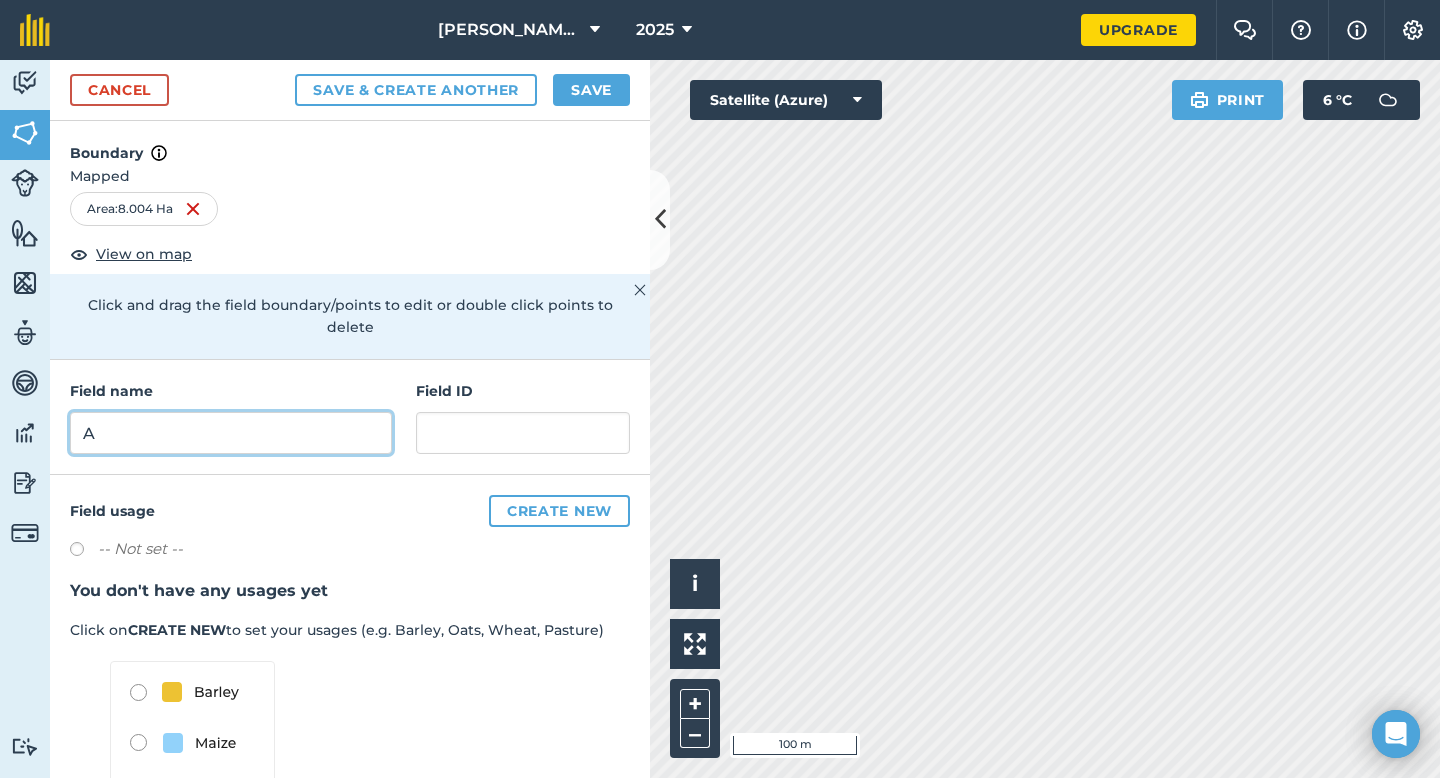 type on "A" 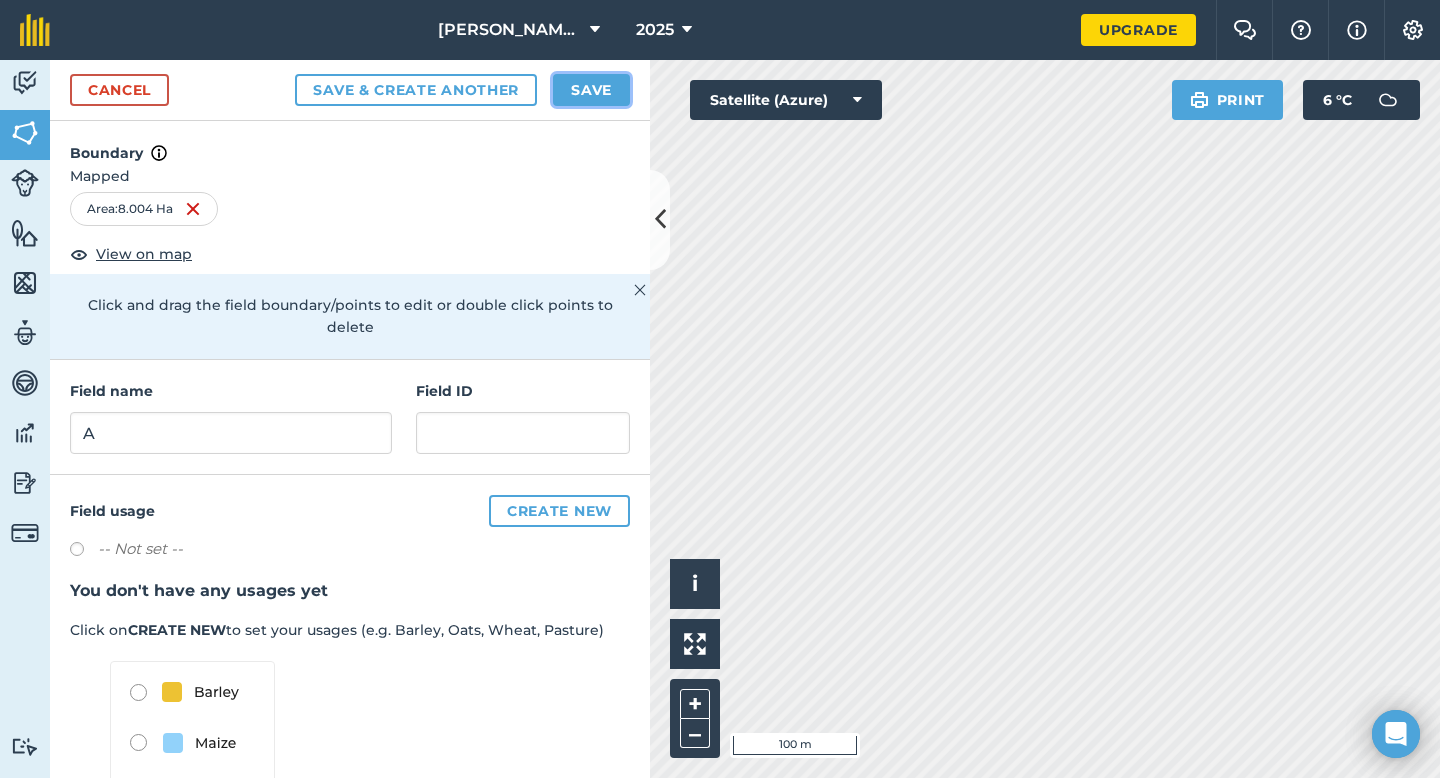 click on "Save" at bounding box center [591, 90] 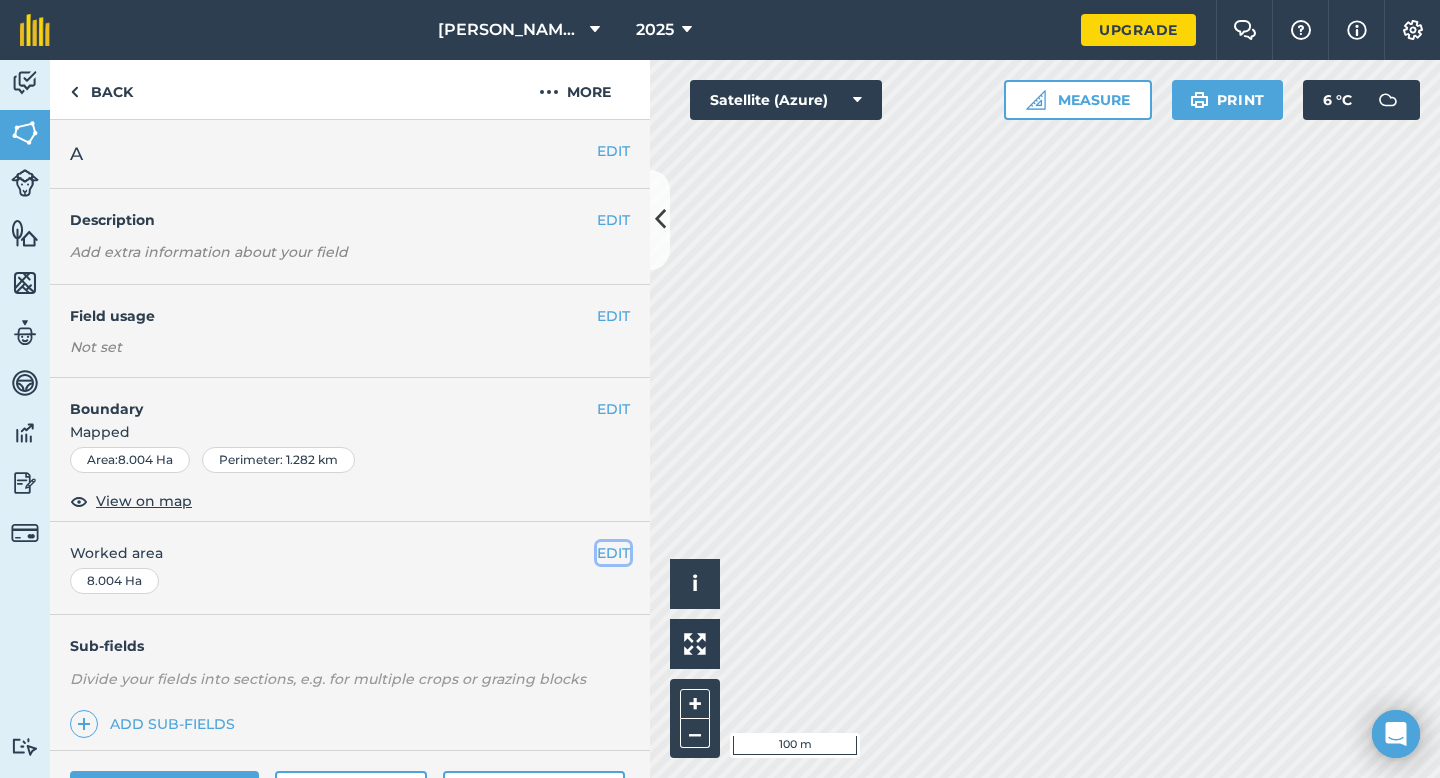 click on "EDIT" at bounding box center (613, 553) 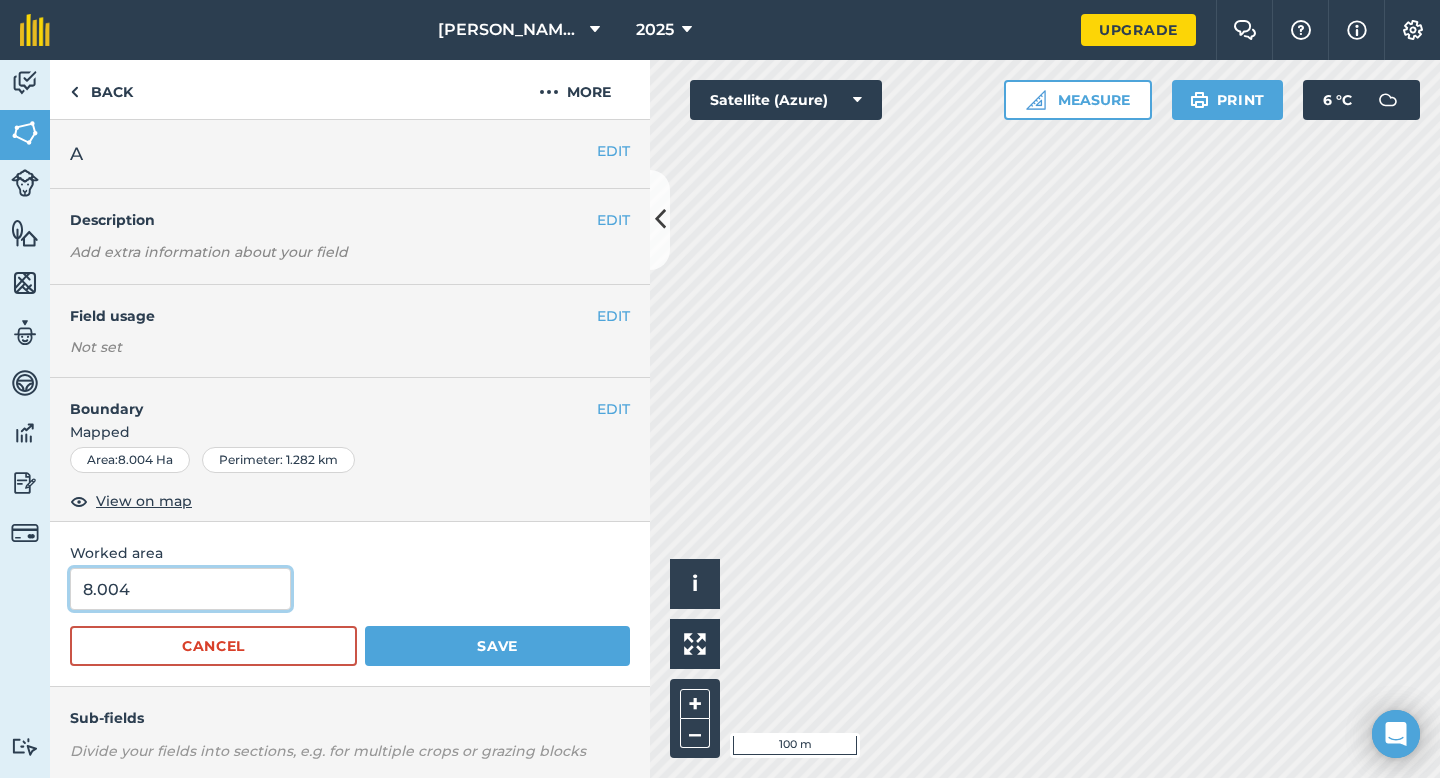 click on "8.004" at bounding box center (180, 589) 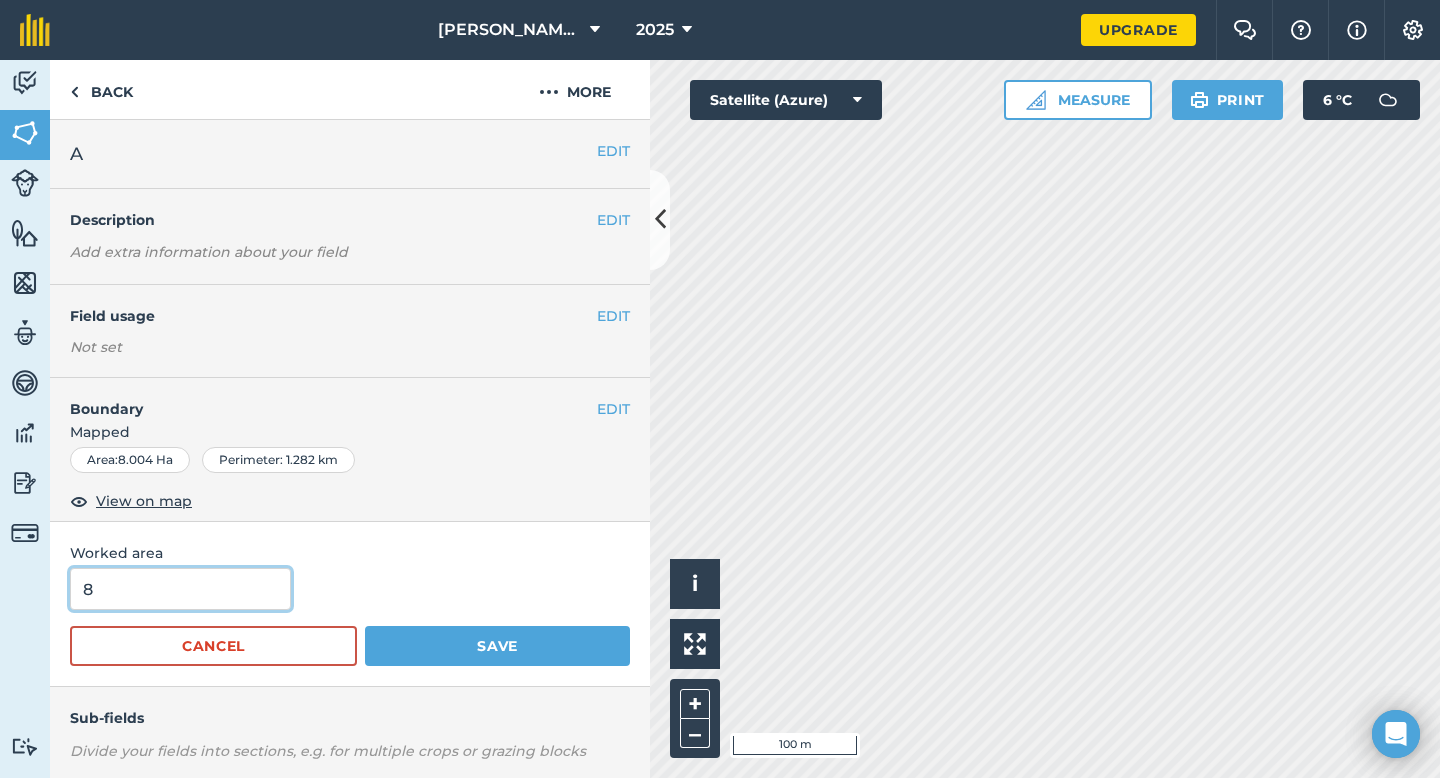 click on "Save" at bounding box center [497, 646] 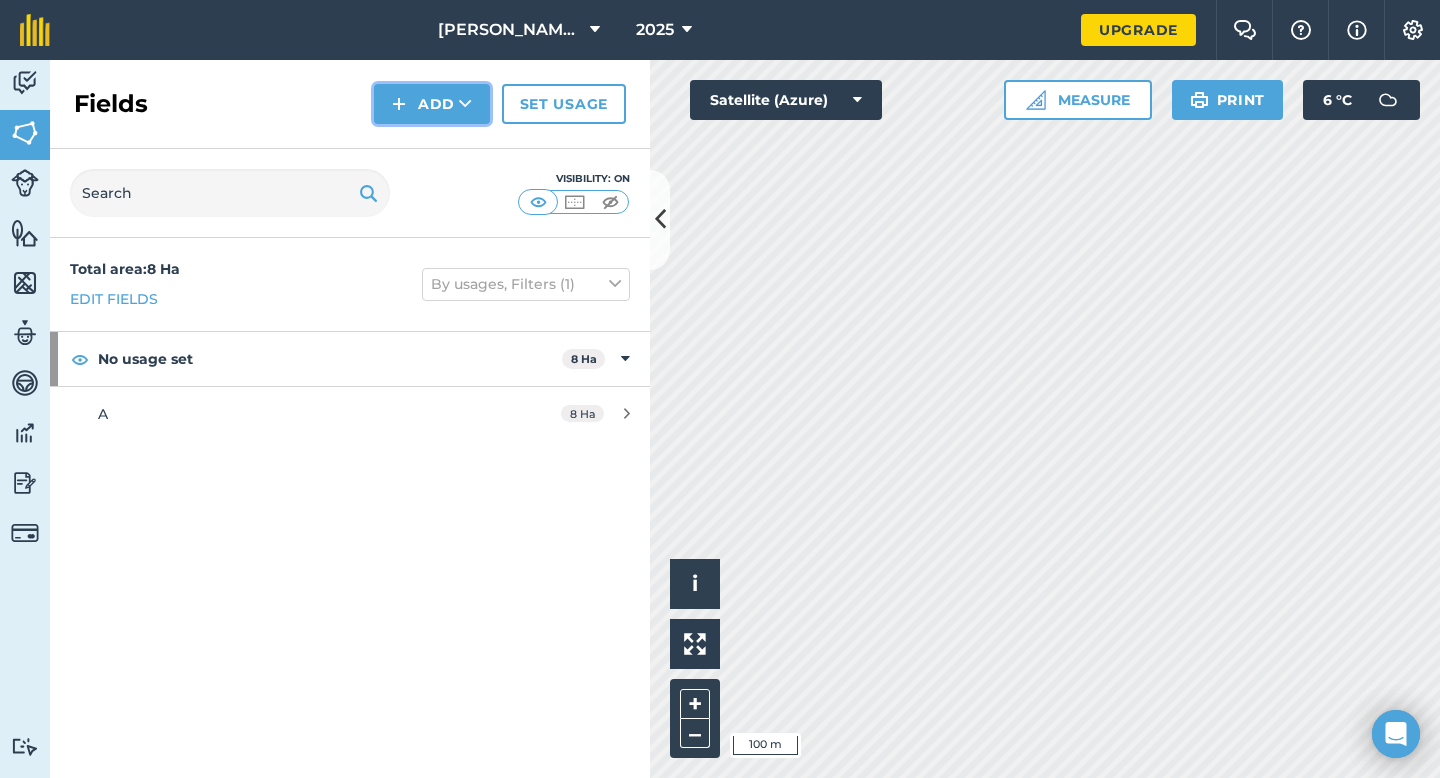 click at bounding box center (399, 104) 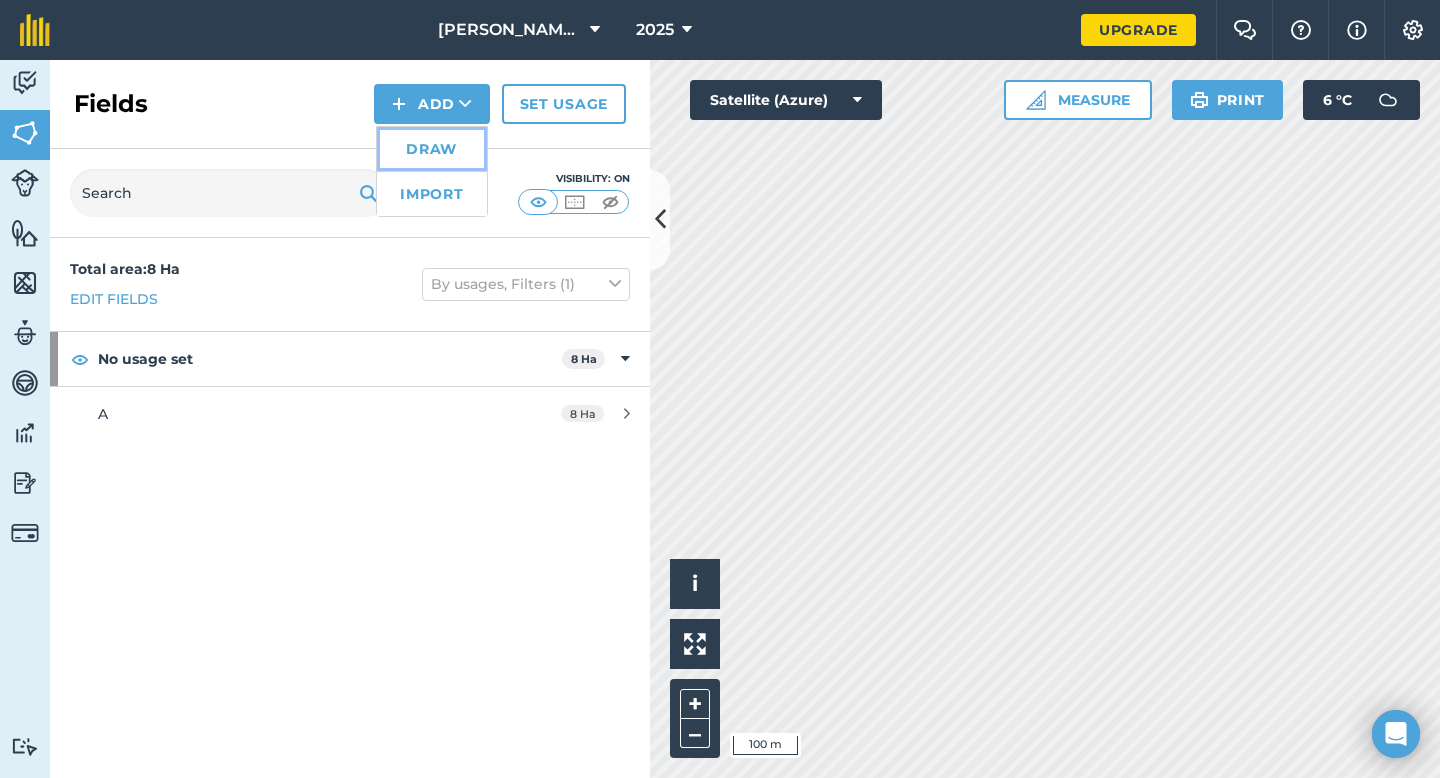click on "Draw" at bounding box center [432, 149] 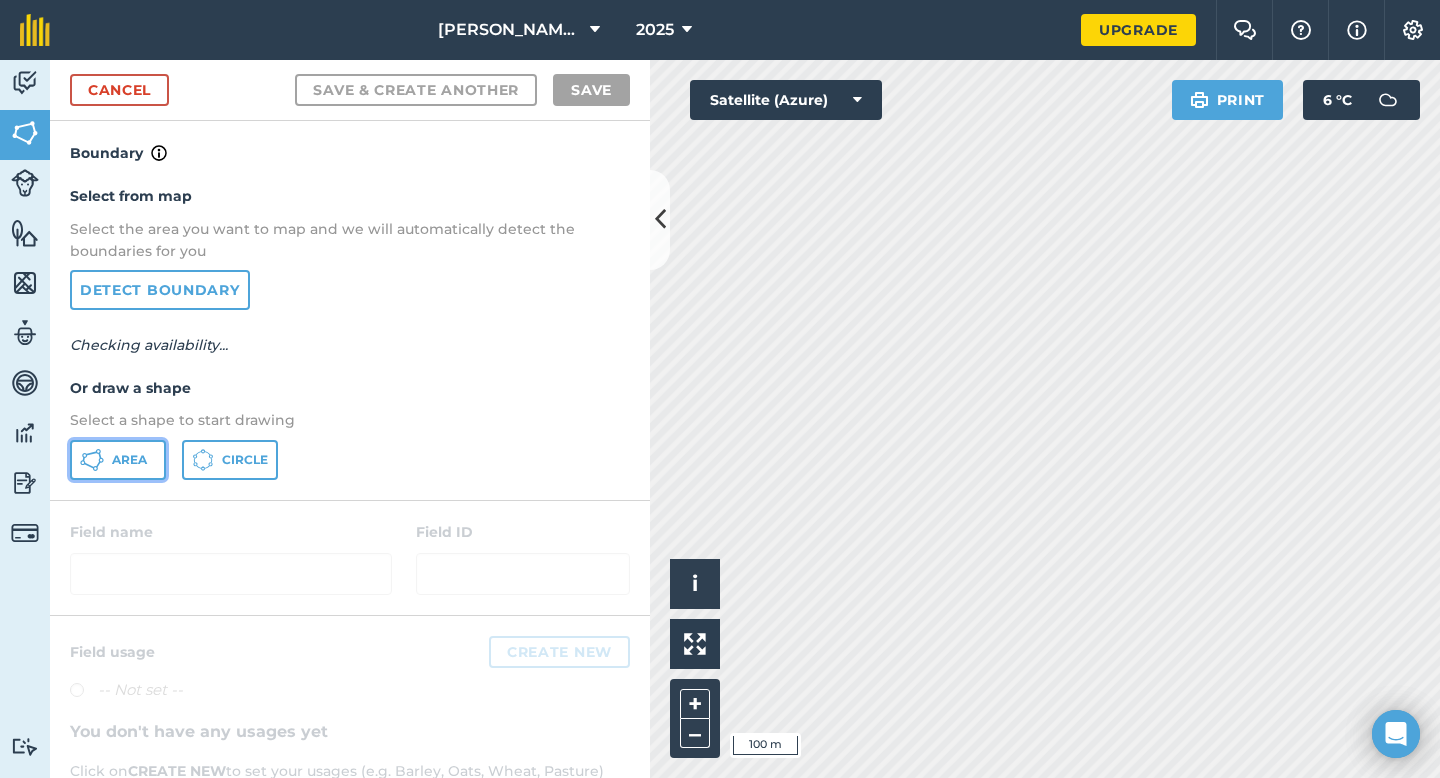 click on "Area" at bounding box center (129, 460) 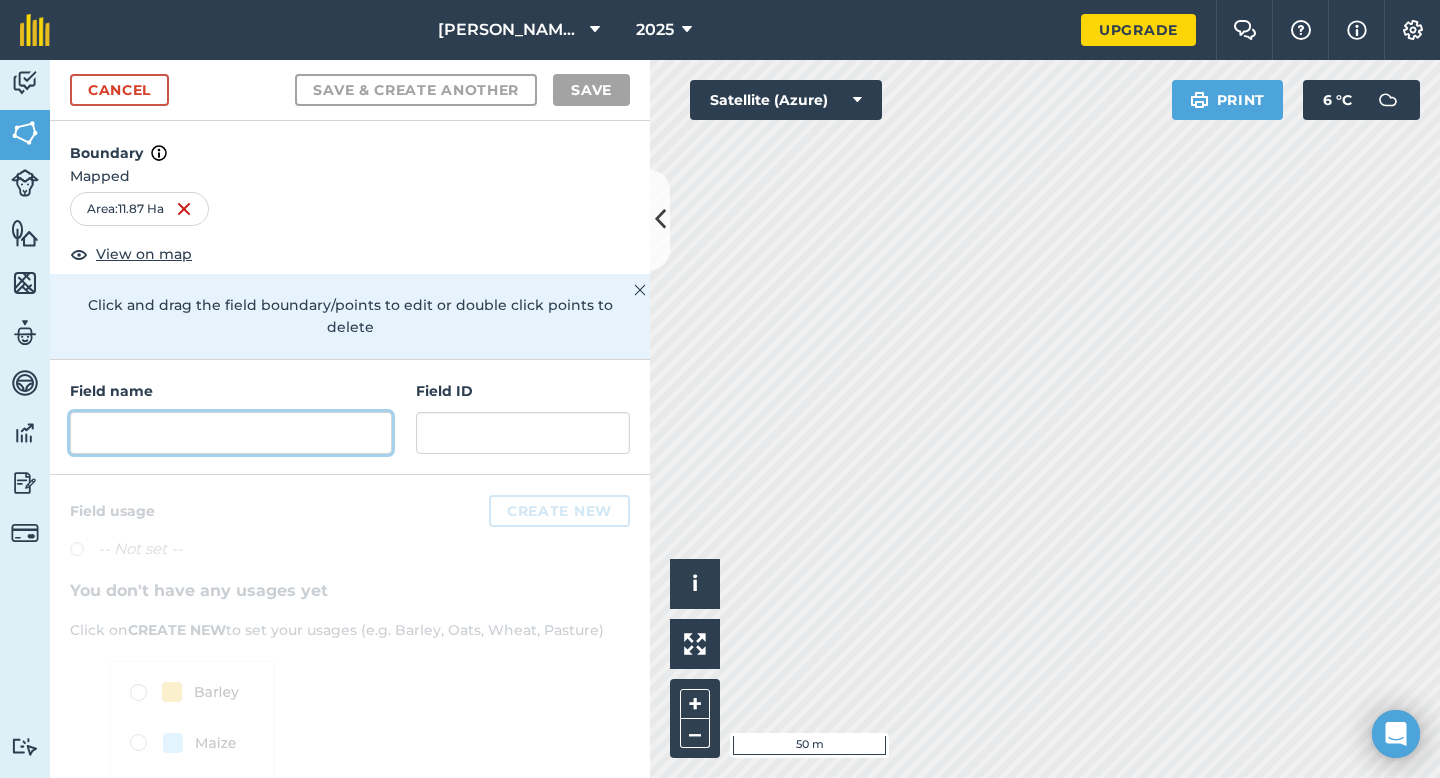 click at bounding box center [231, 433] 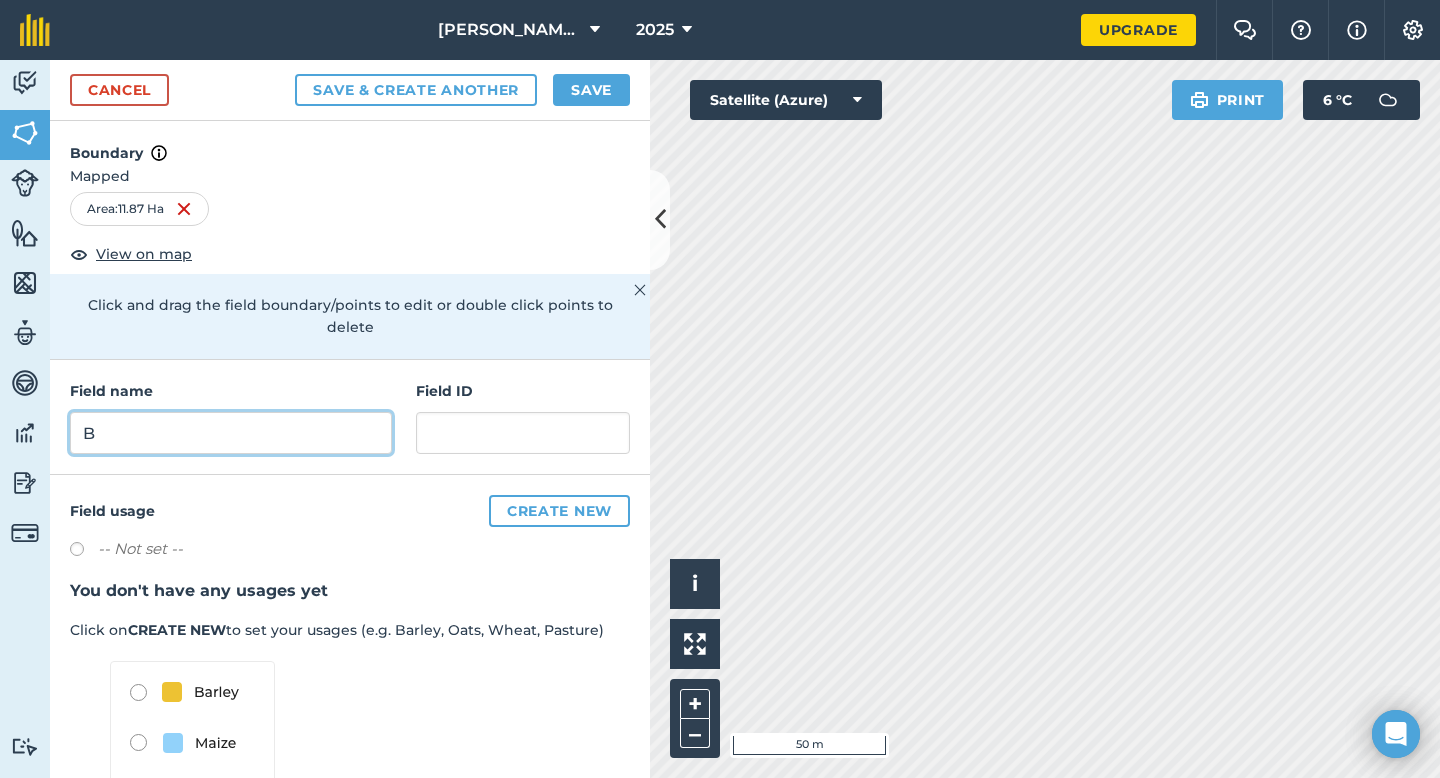 type on "B" 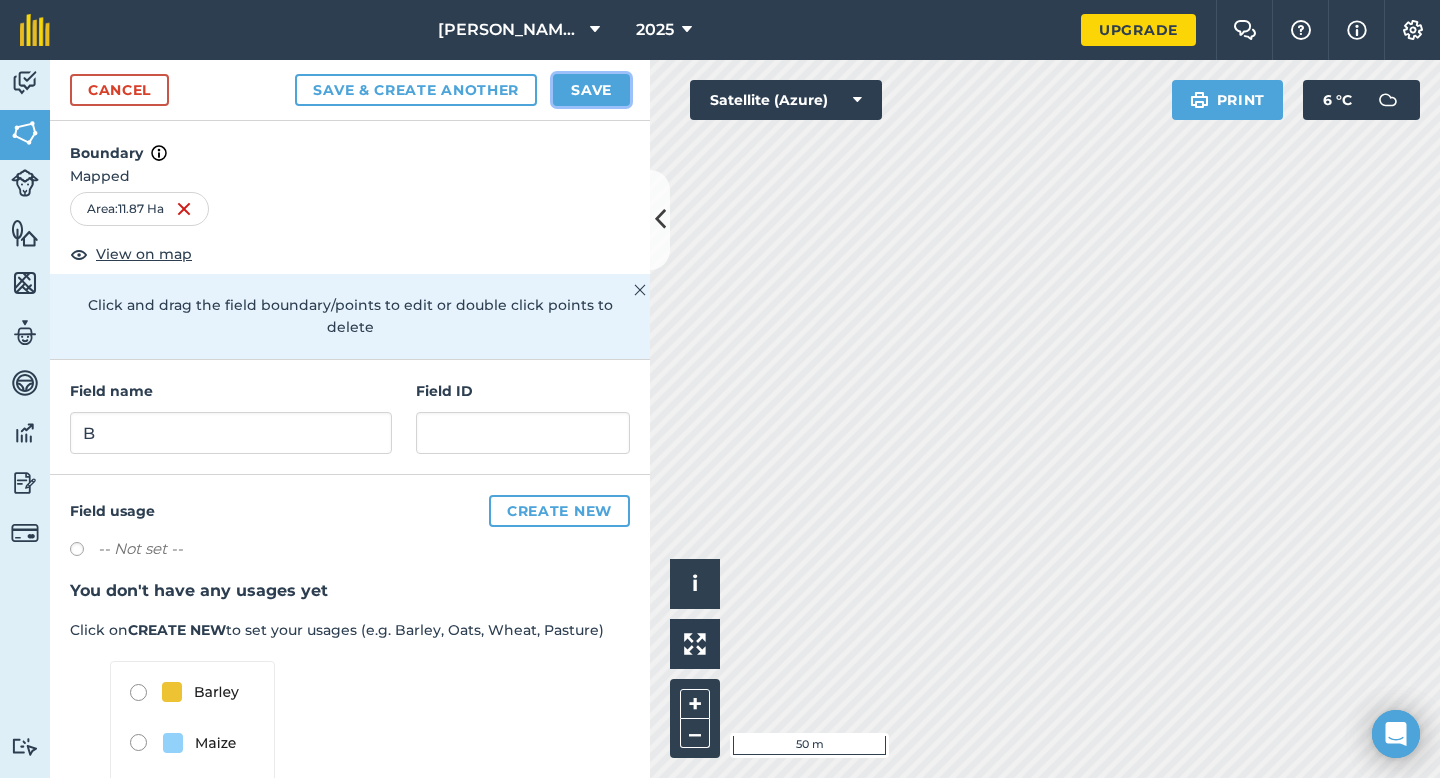 click on "Save" at bounding box center [591, 90] 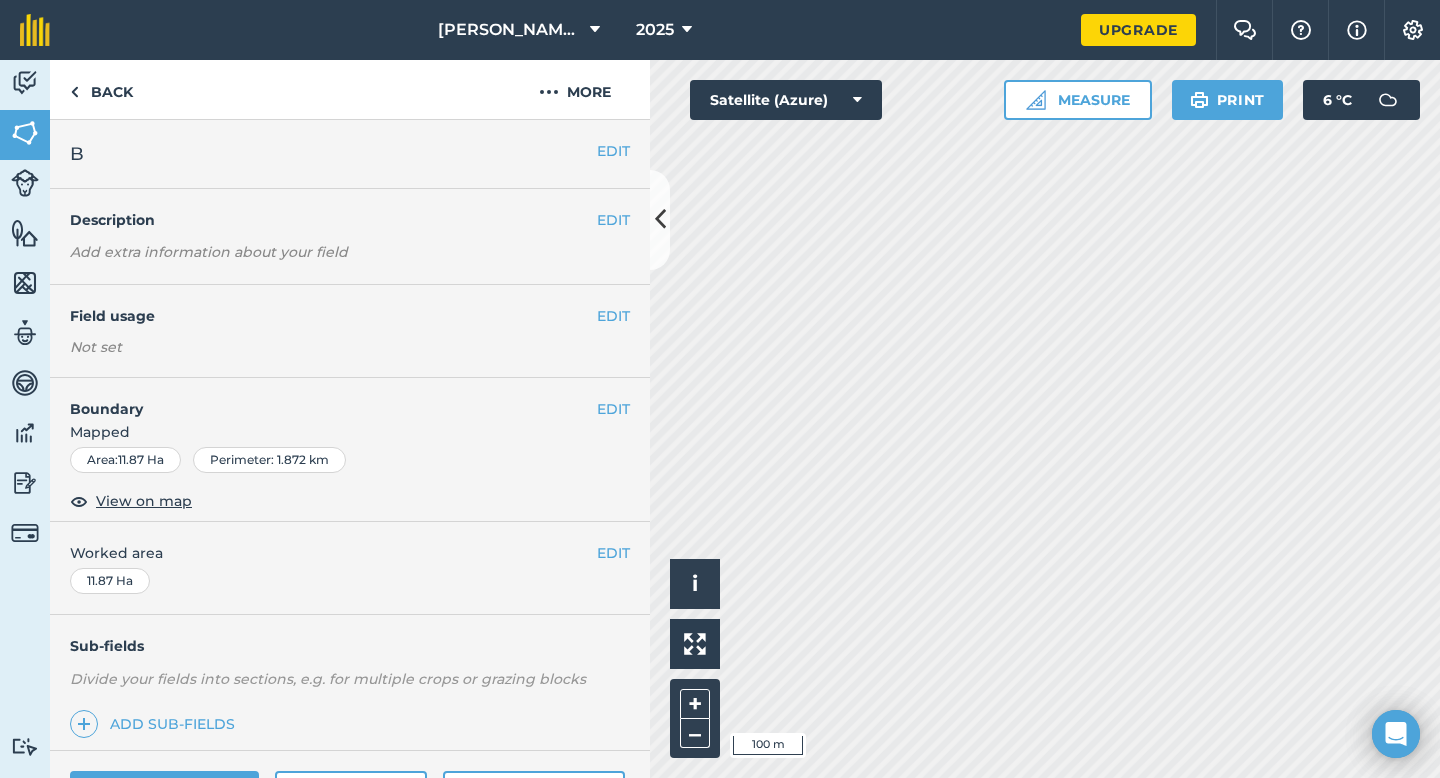 click on "Worked area" at bounding box center [350, 553] 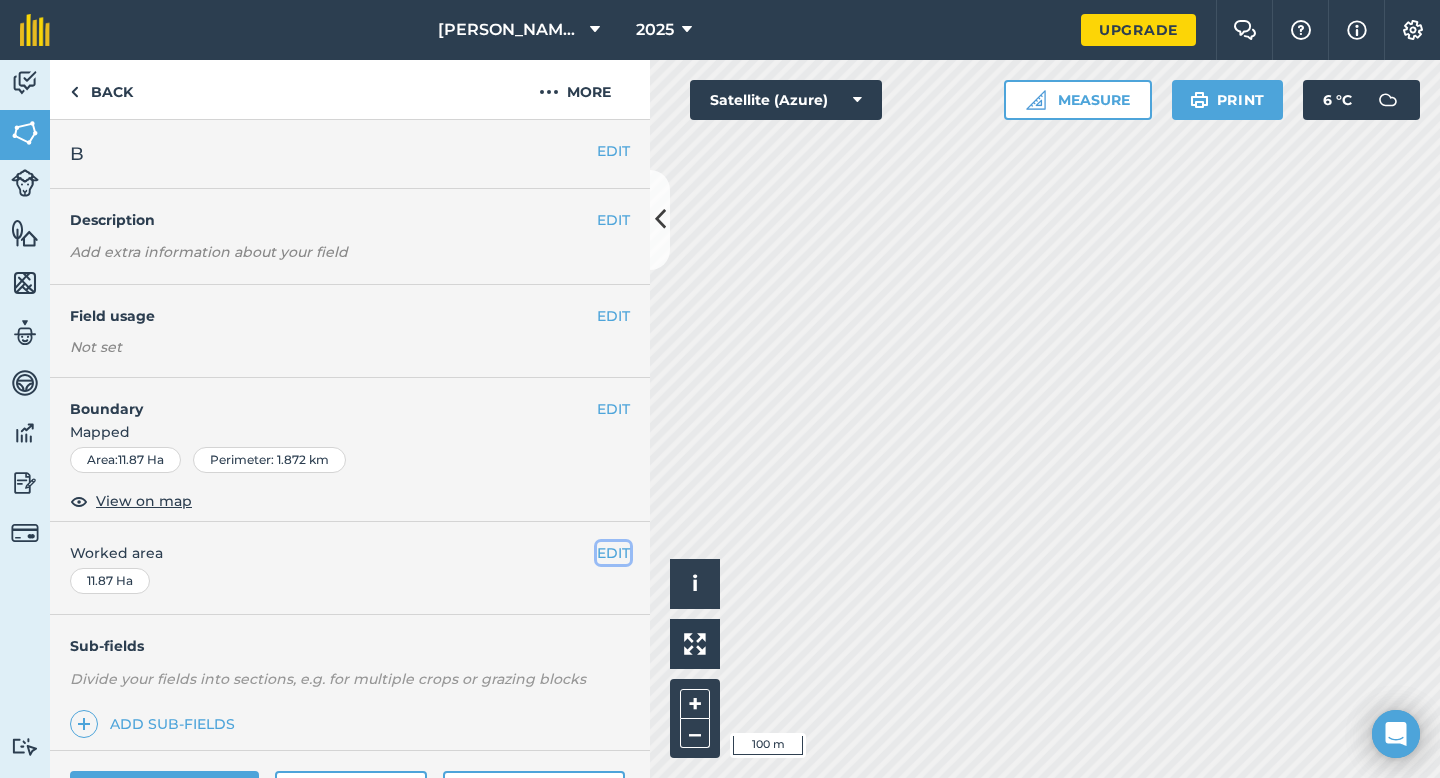 click on "EDIT" at bounding box center (613, 553) 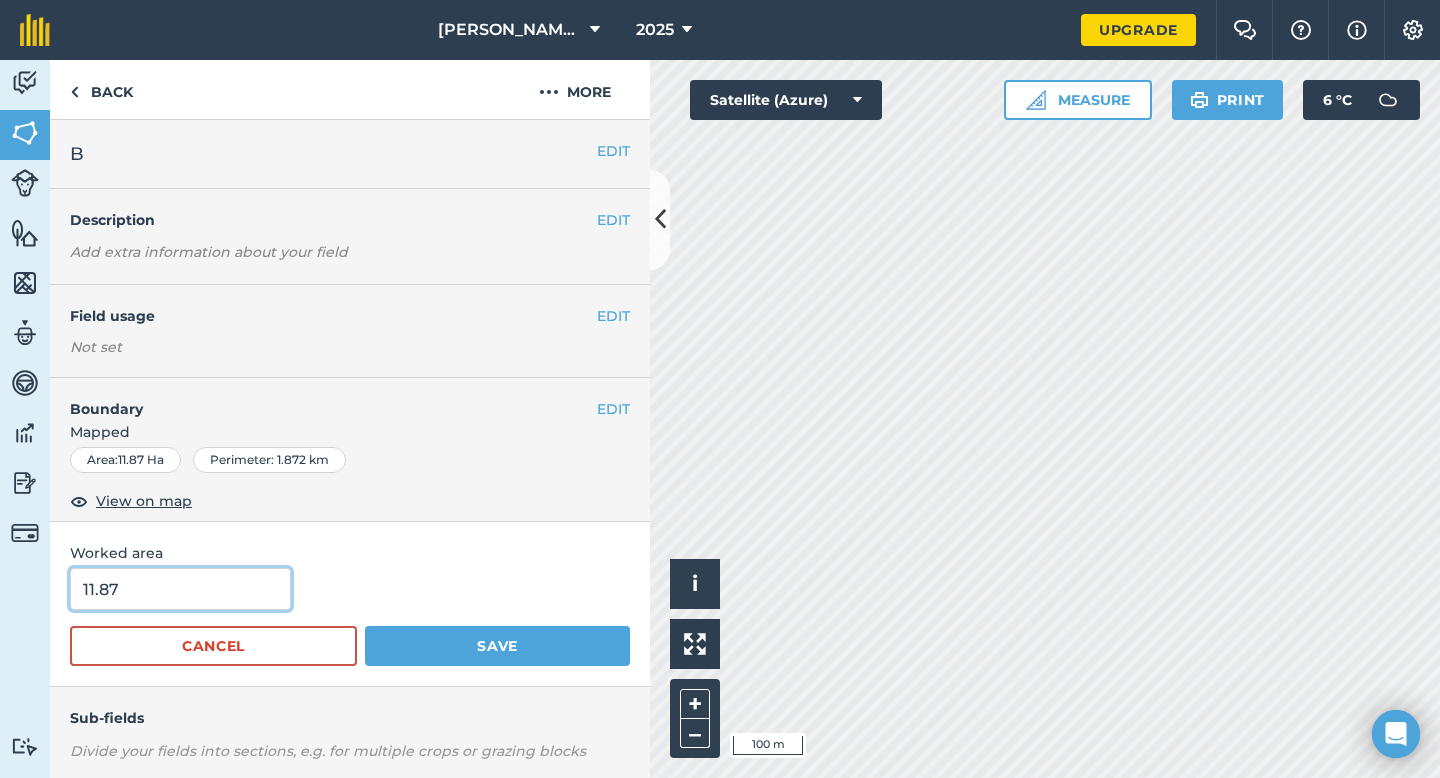 click on "11.87" at bounding box center (180, 589) 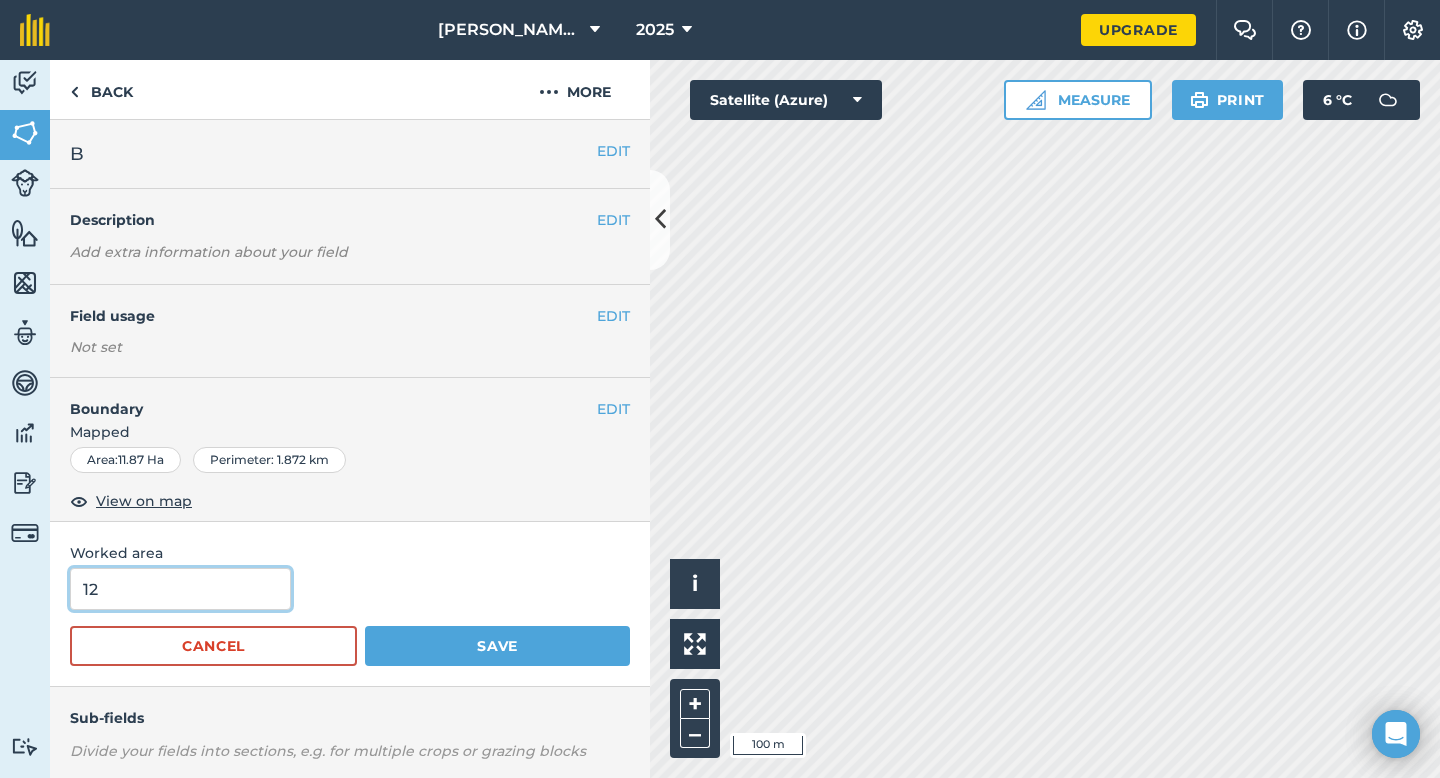 click on "Save" at bounding box center [497, 646] 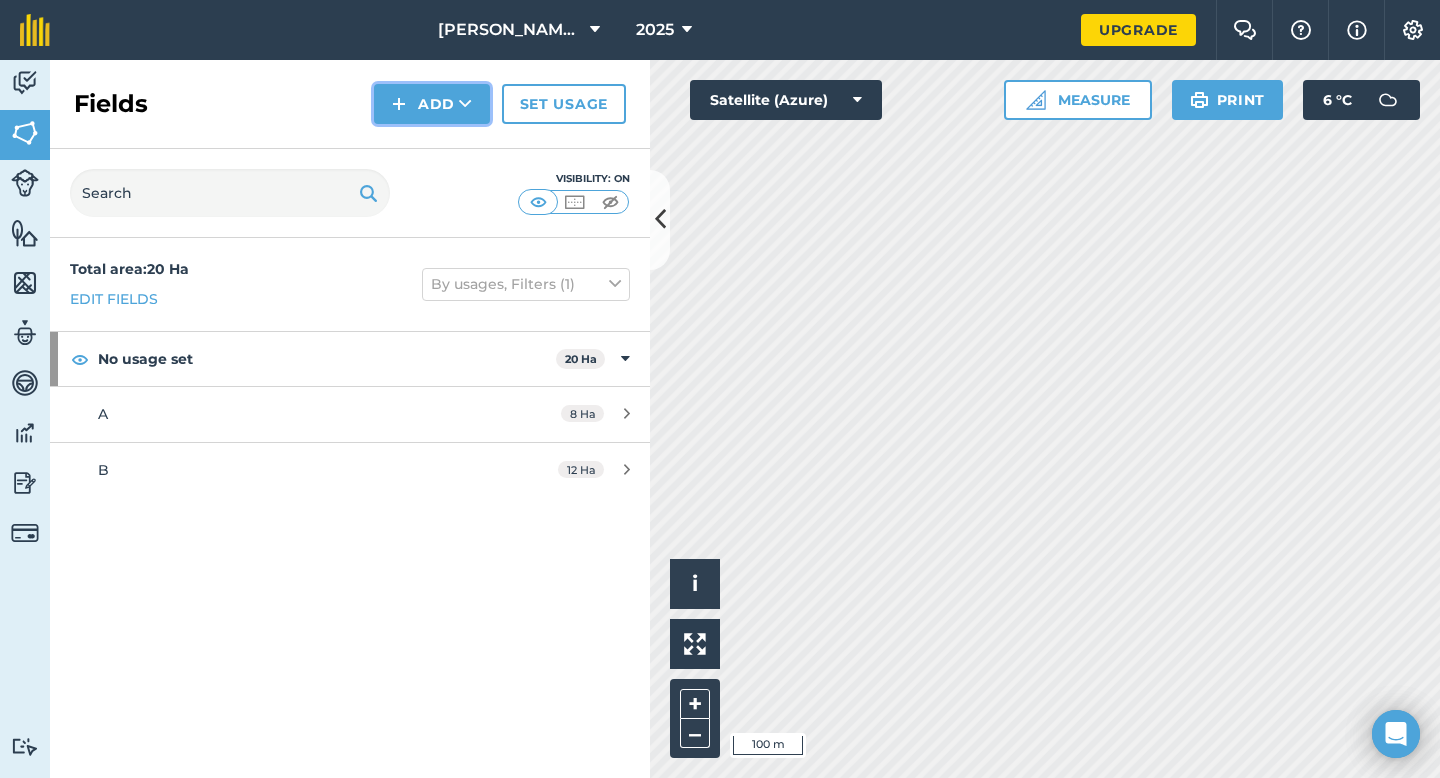 click on "Add" at bounding box center (432, 104) 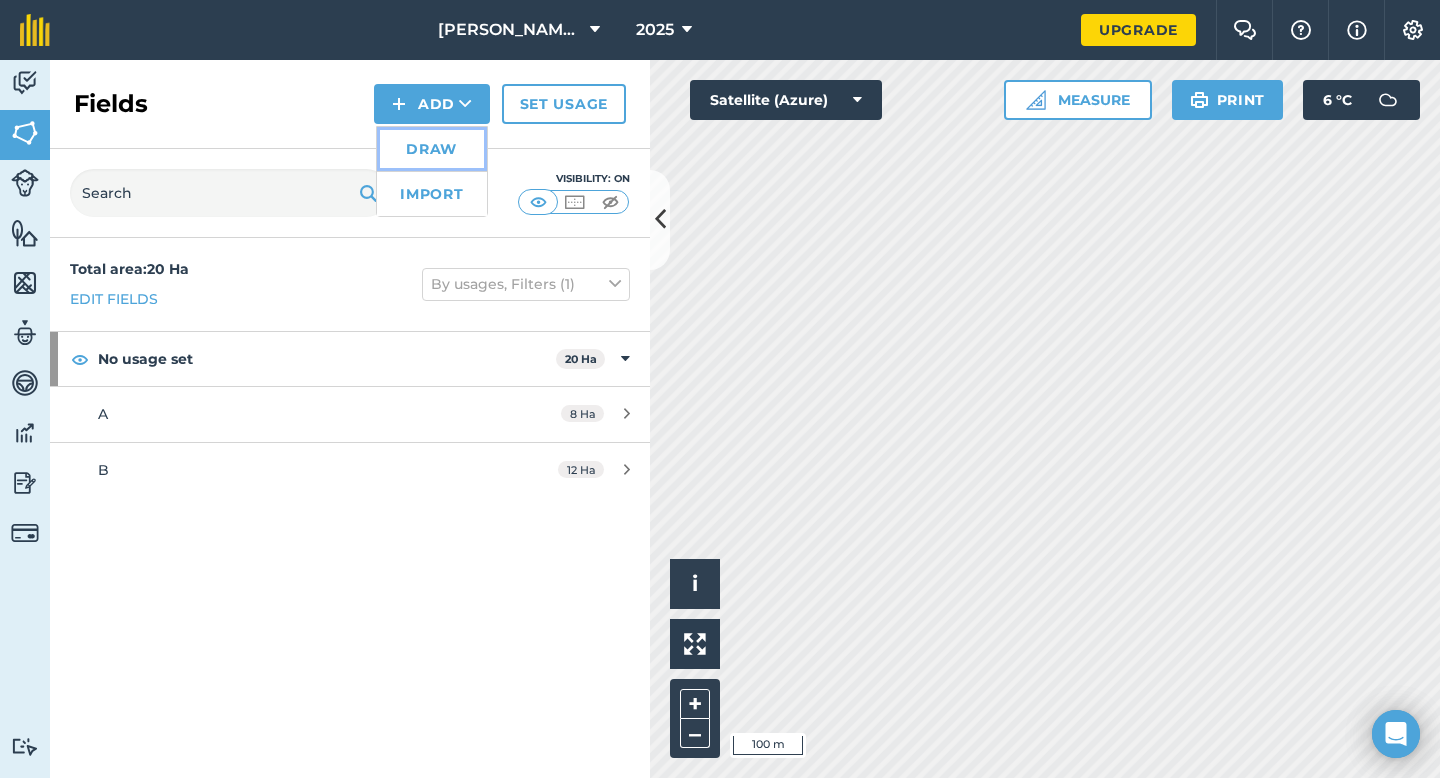click on "Draw" at bounding box center (432, 149) 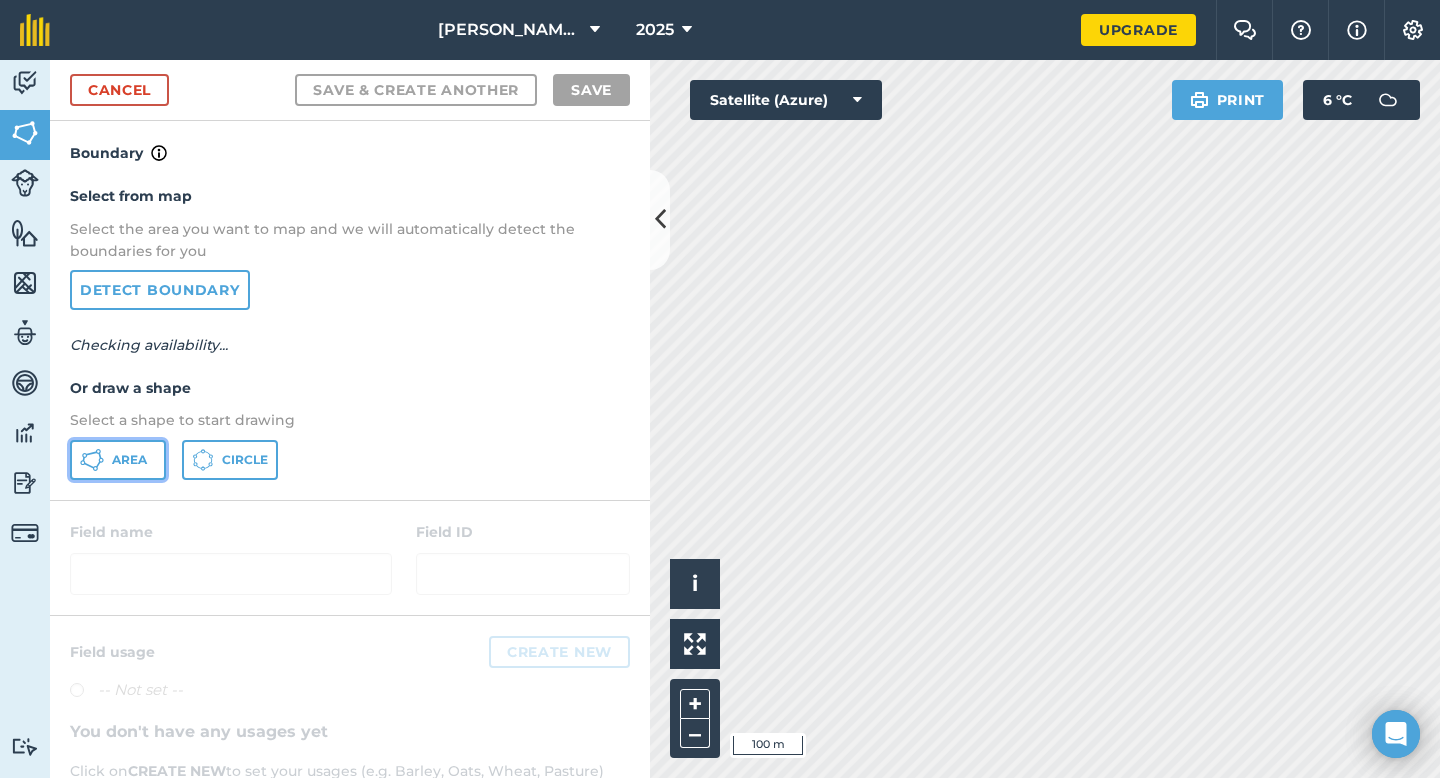 click on "Area" at bounding box center [118, 460] 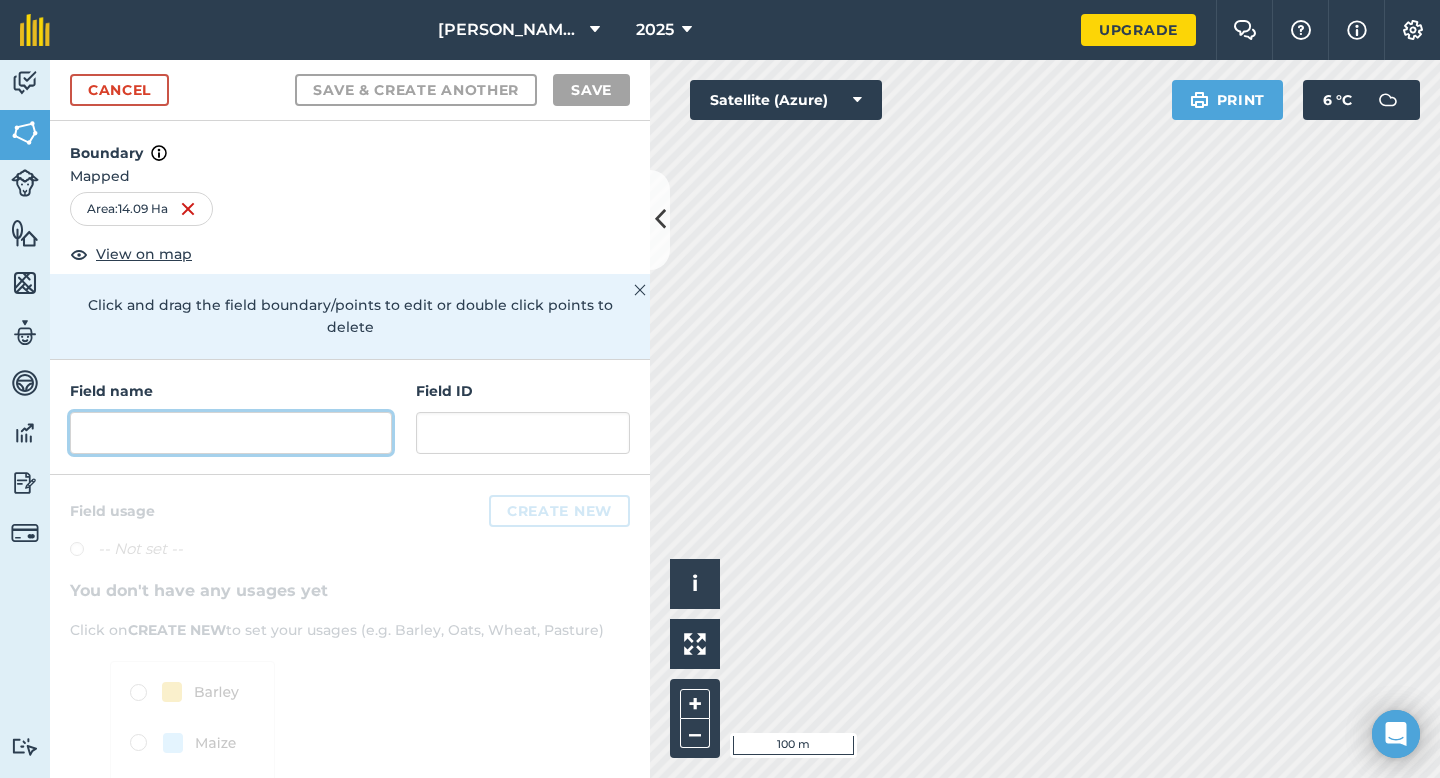 click at bounding box center [231, 433] 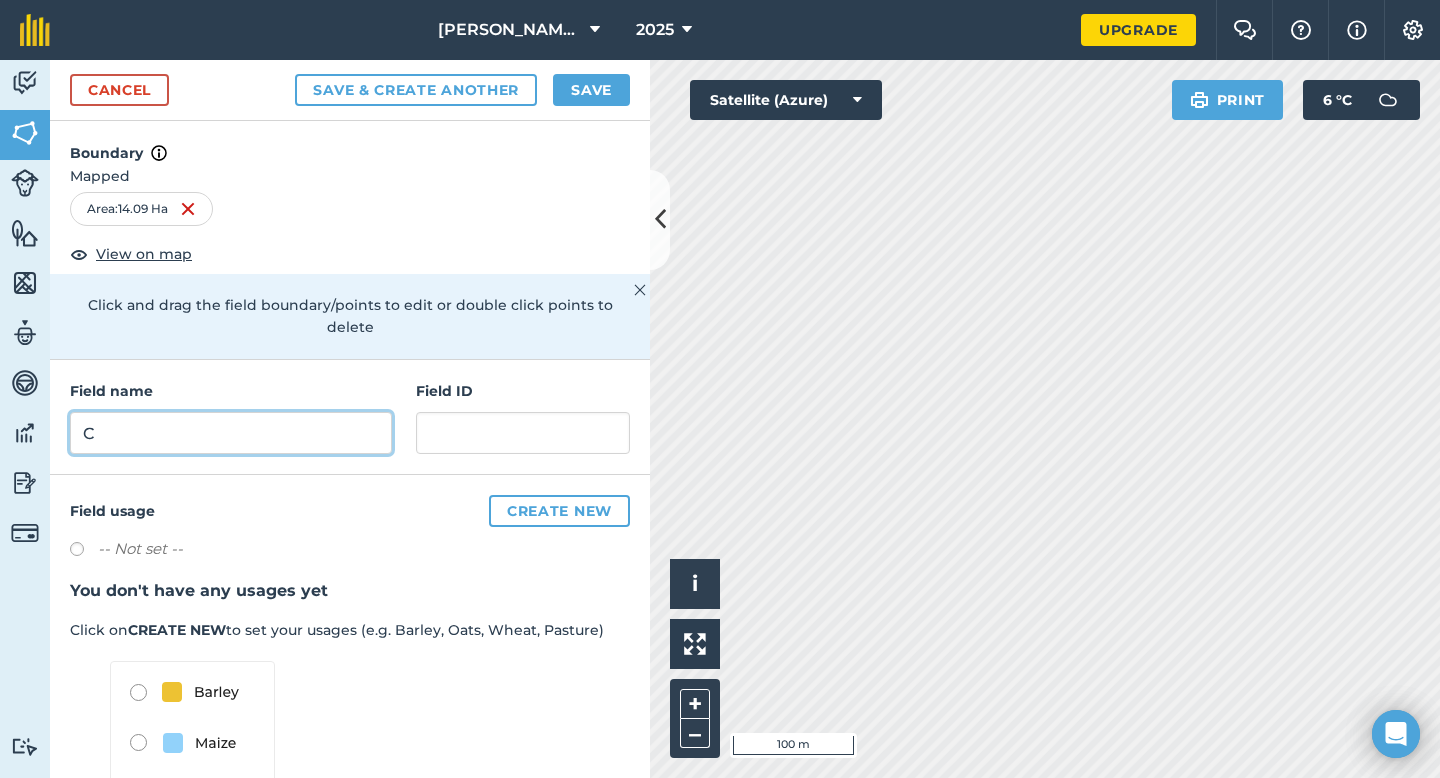type on "C" 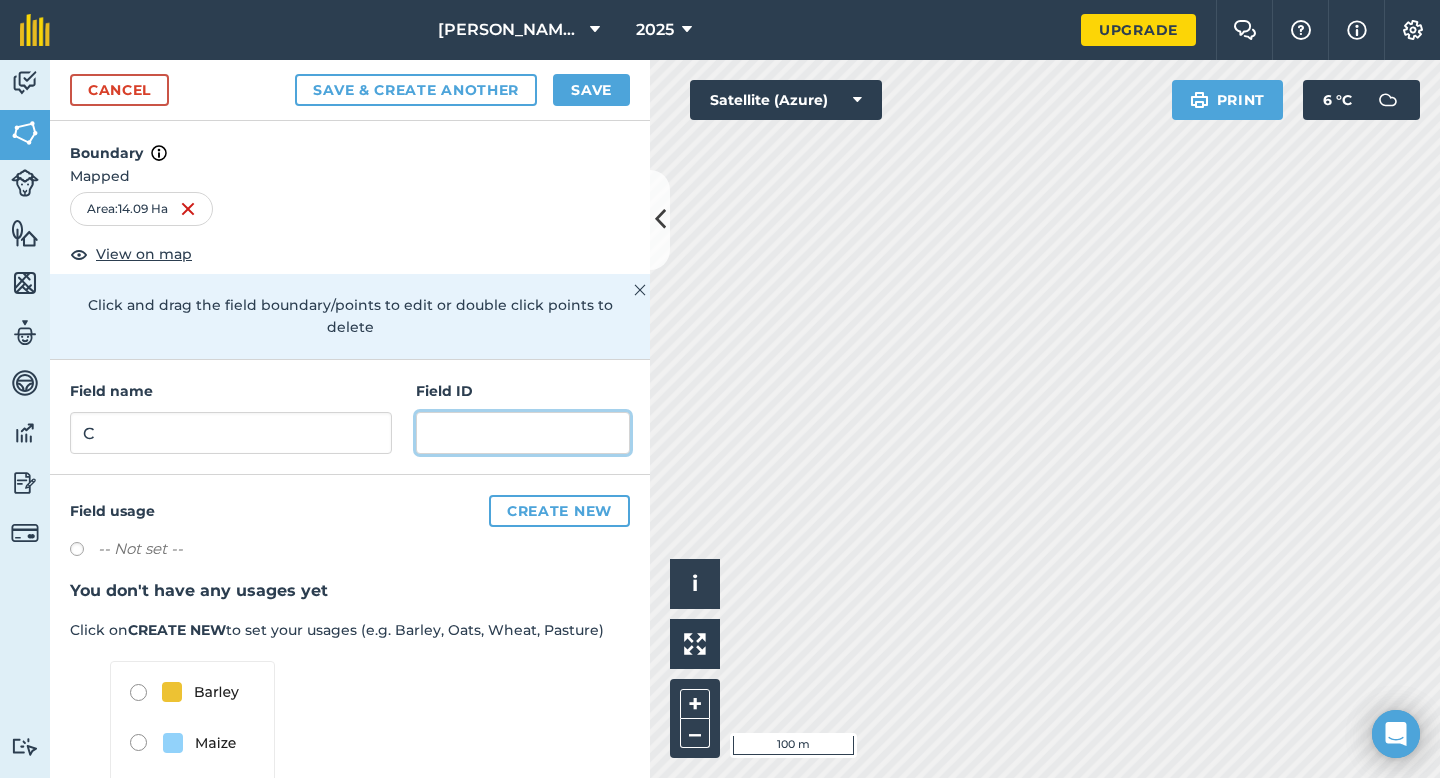 click at bounding box center (523, 433) 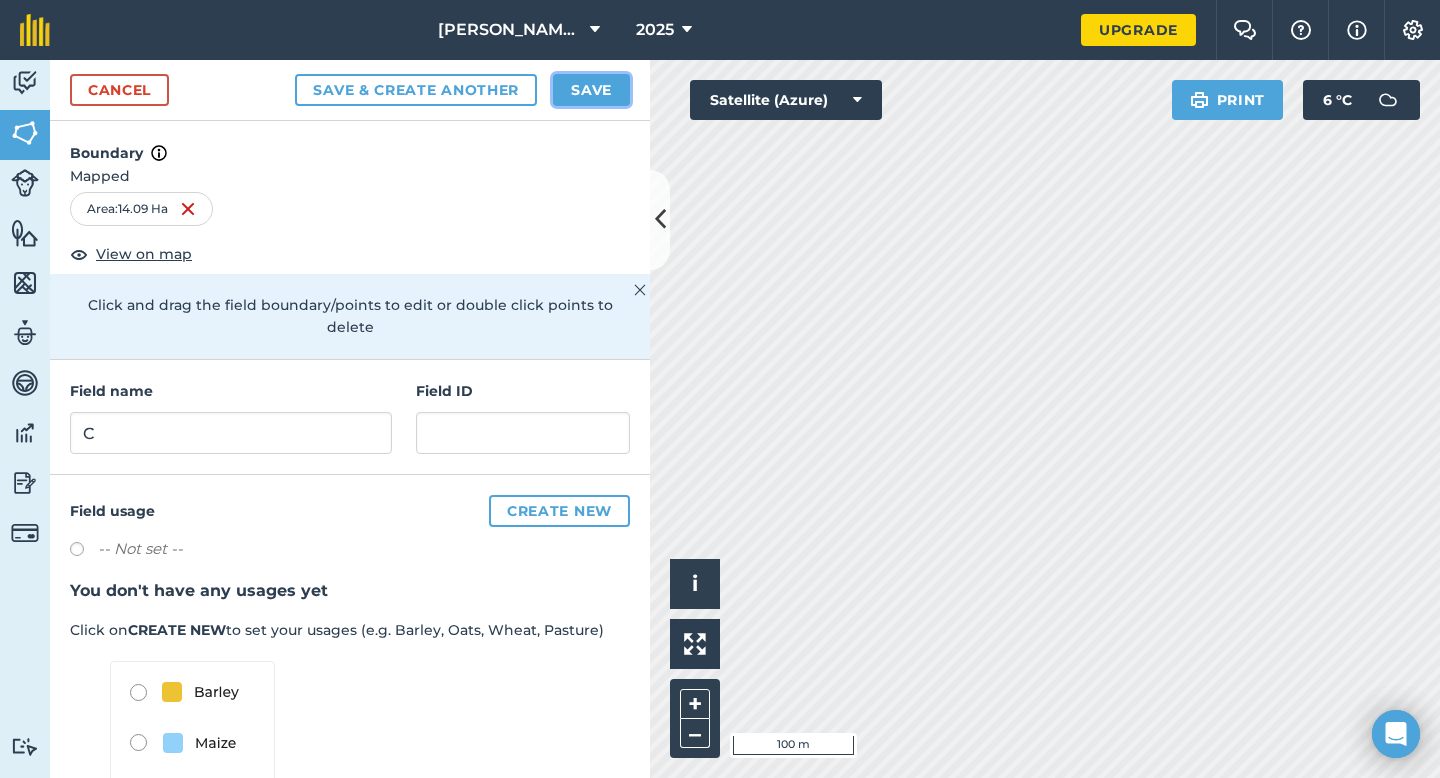 click on "Save" at bounding box center (591, 90) 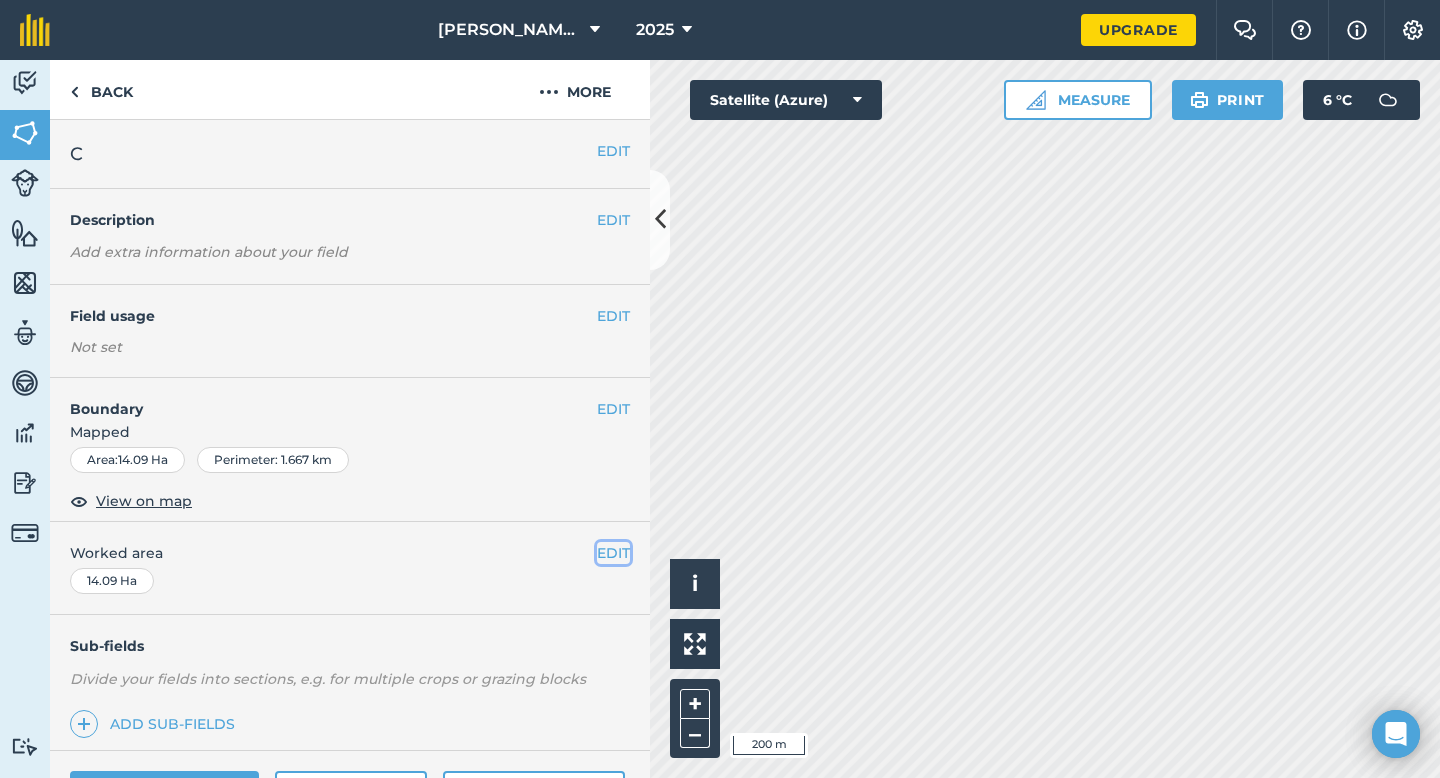 click on "EDIT" at bounding box center (613, 553) 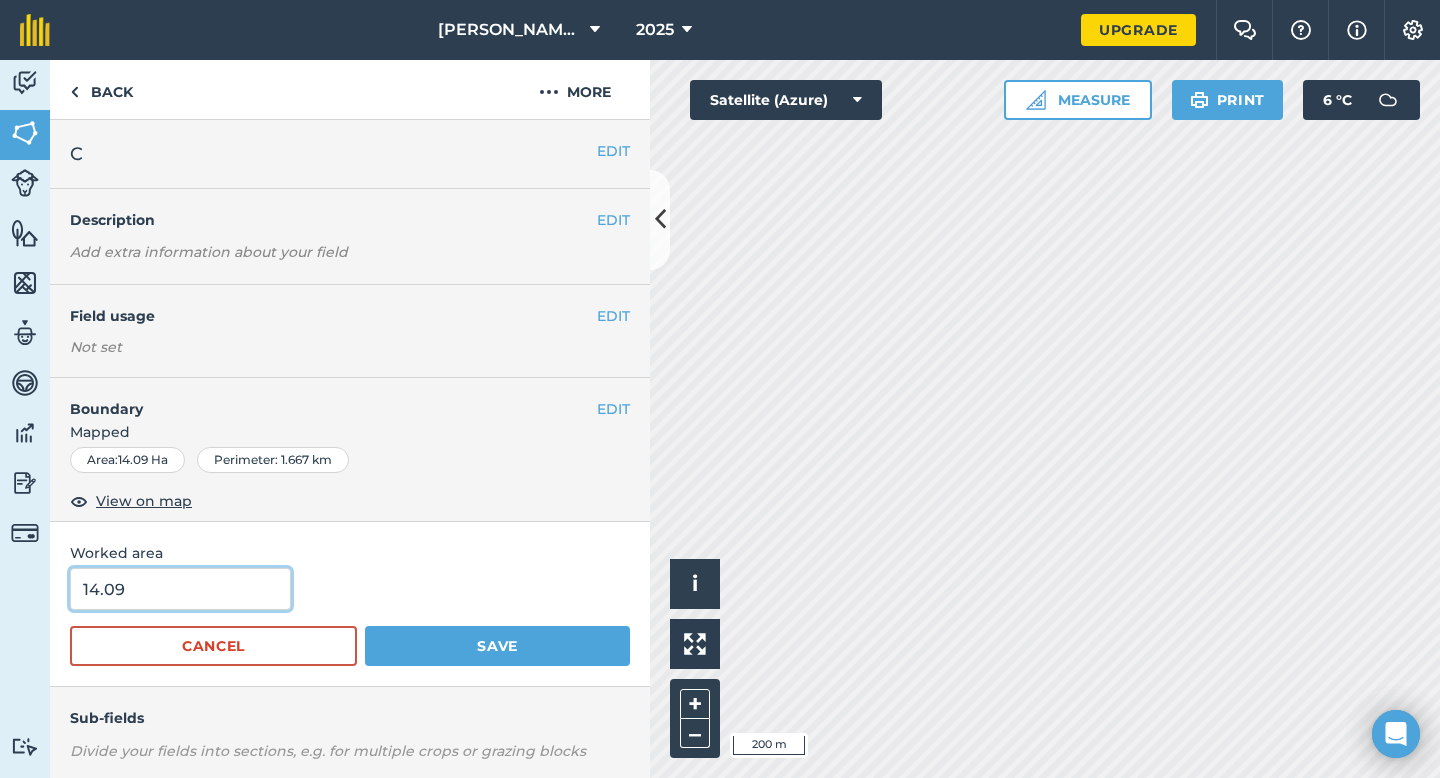 click on "14.09" at bounding box center (180, 589) 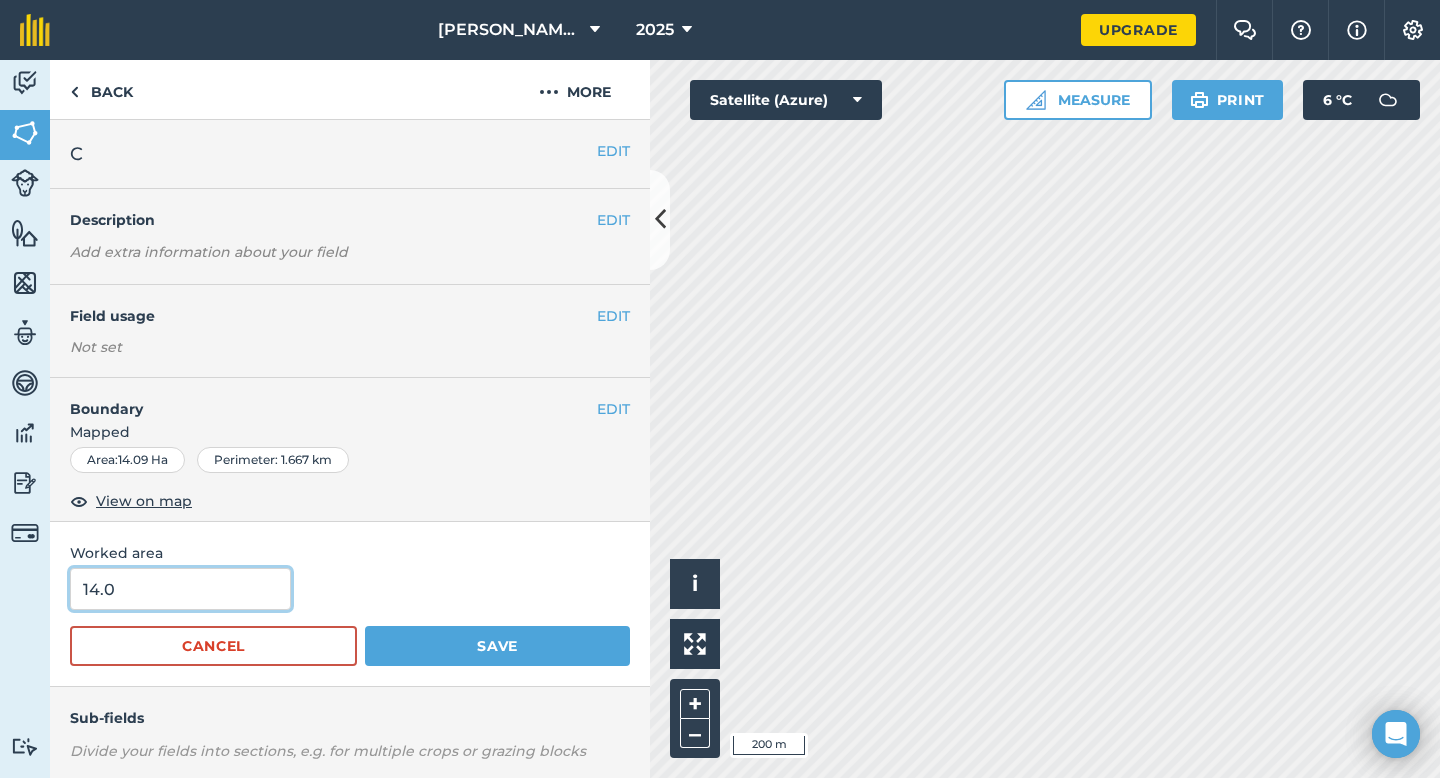 type on "14" 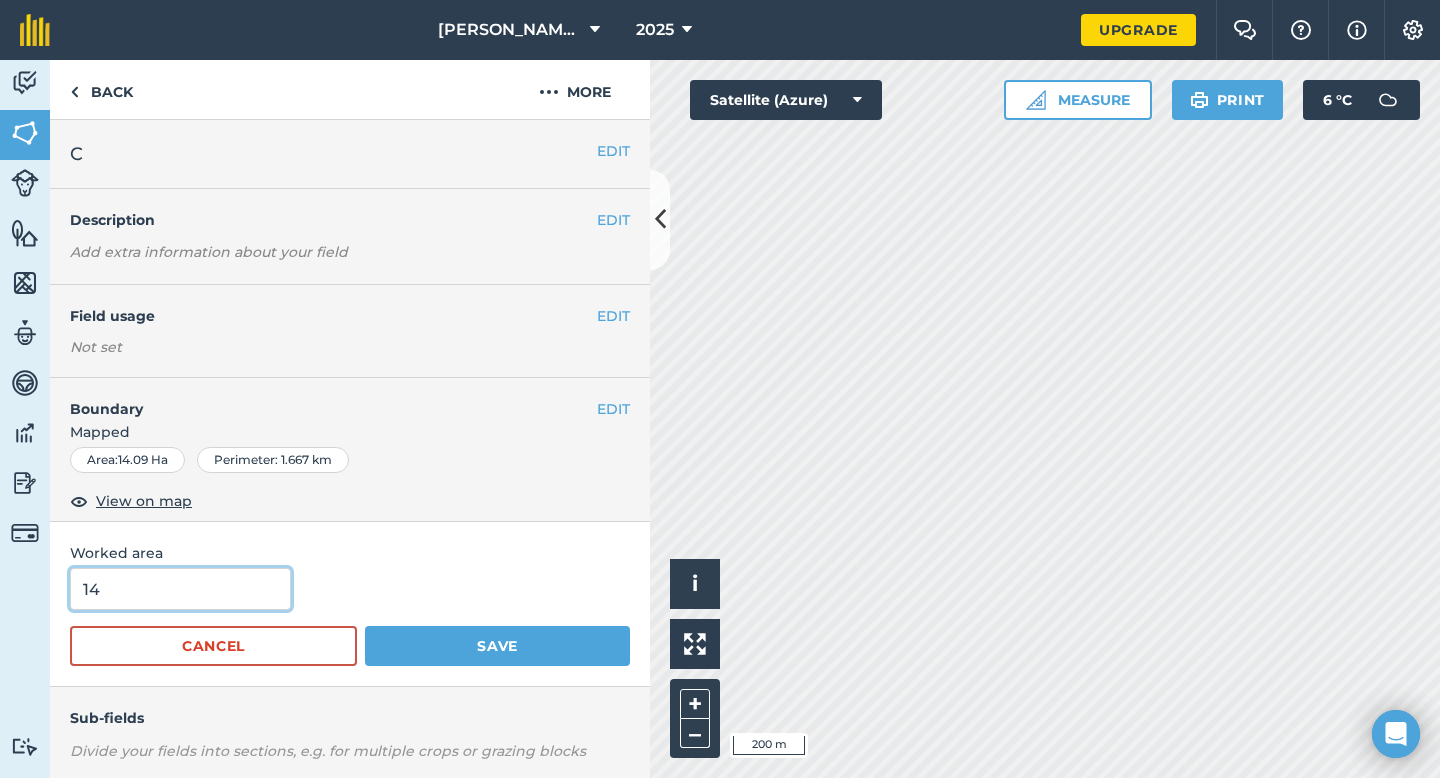 click on "Save" at bounding box center [497, 646] 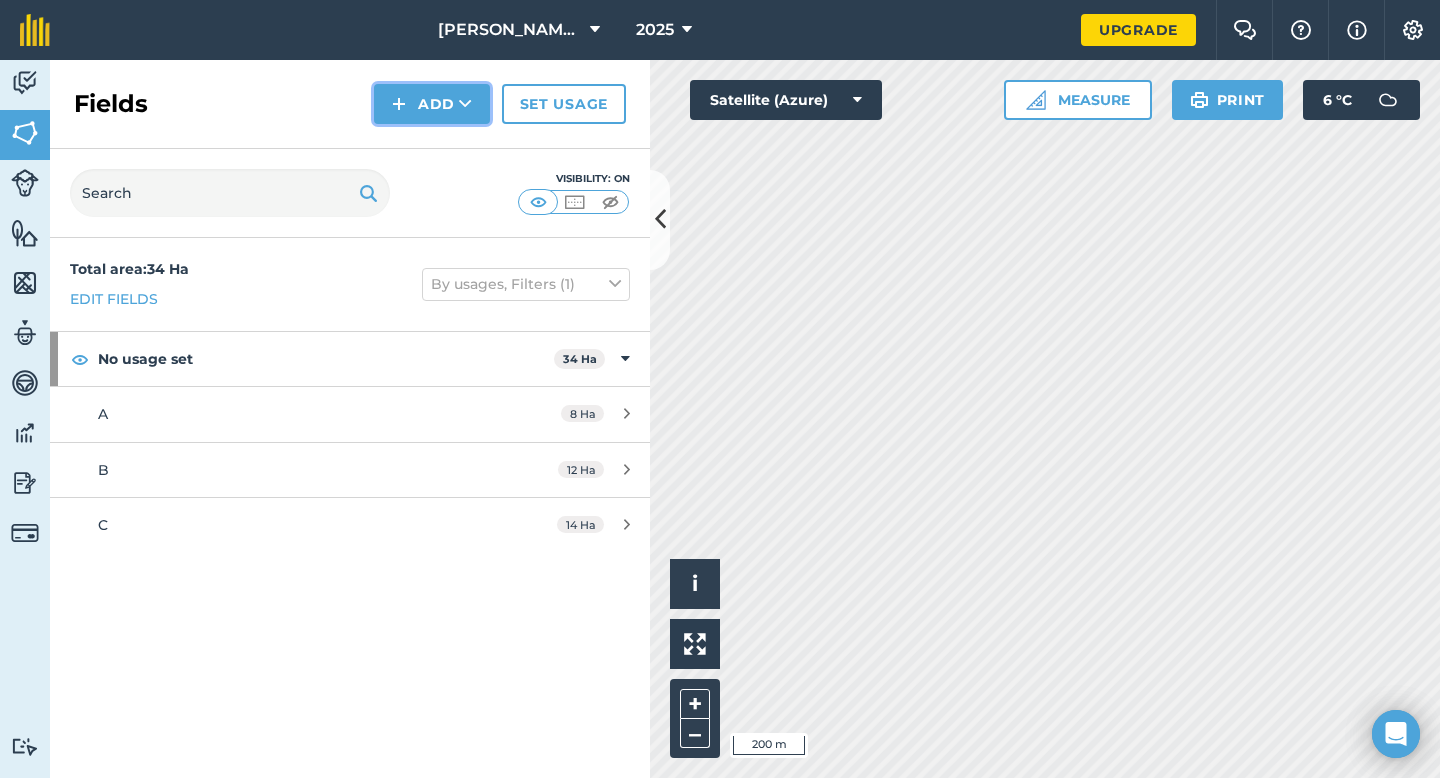click on "Add" at bounding box center (432, 104) 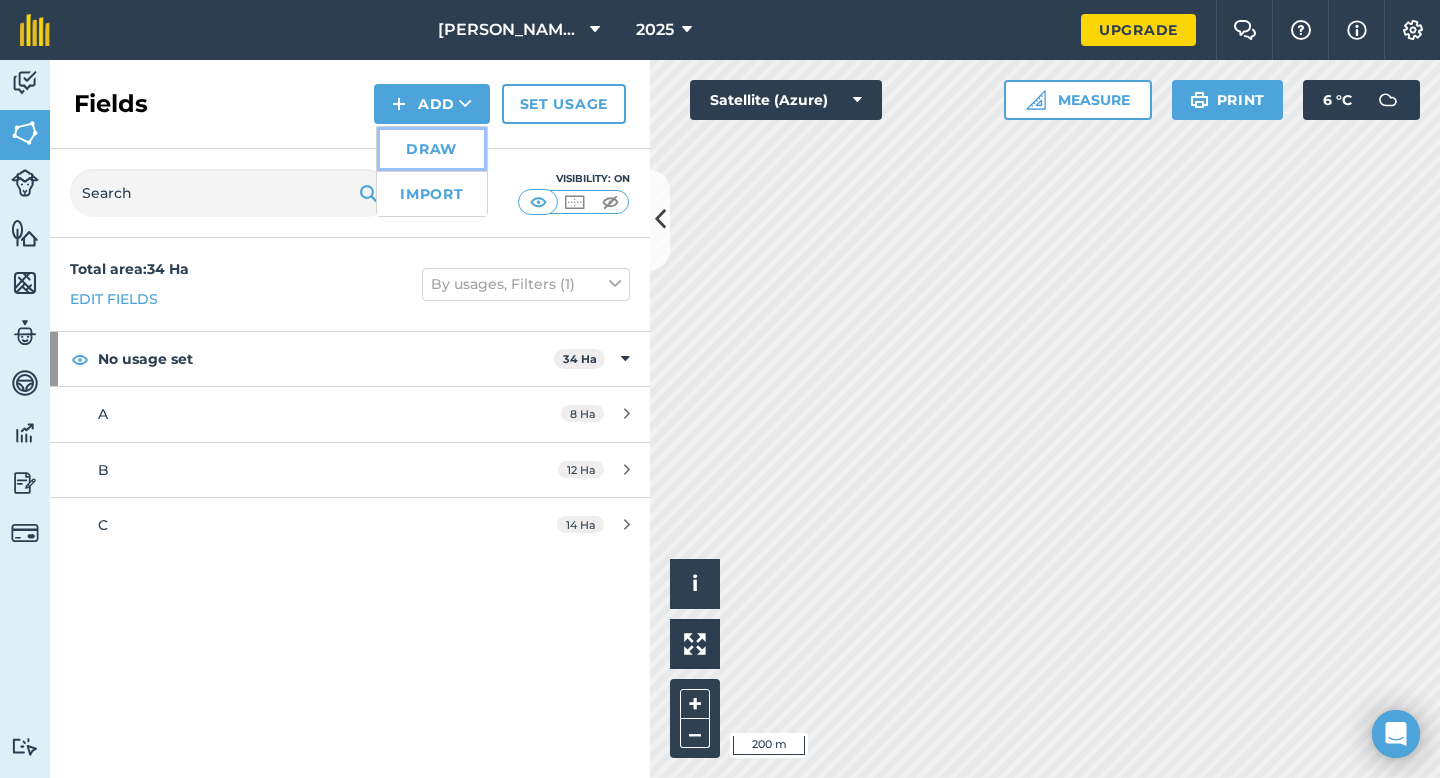 click on "Draw" at bounding box center [432, 149] 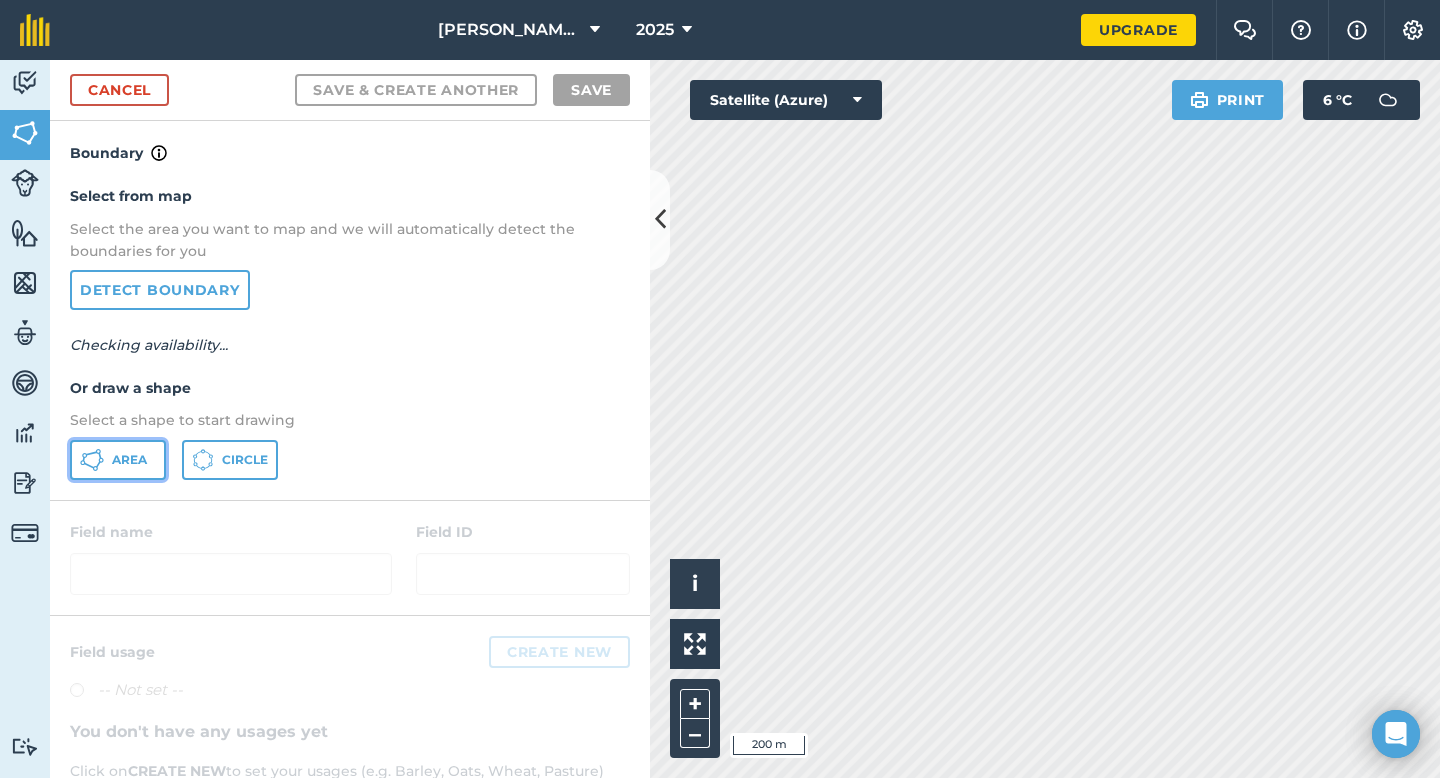 click on "Area" at bounding box center [129, 460] 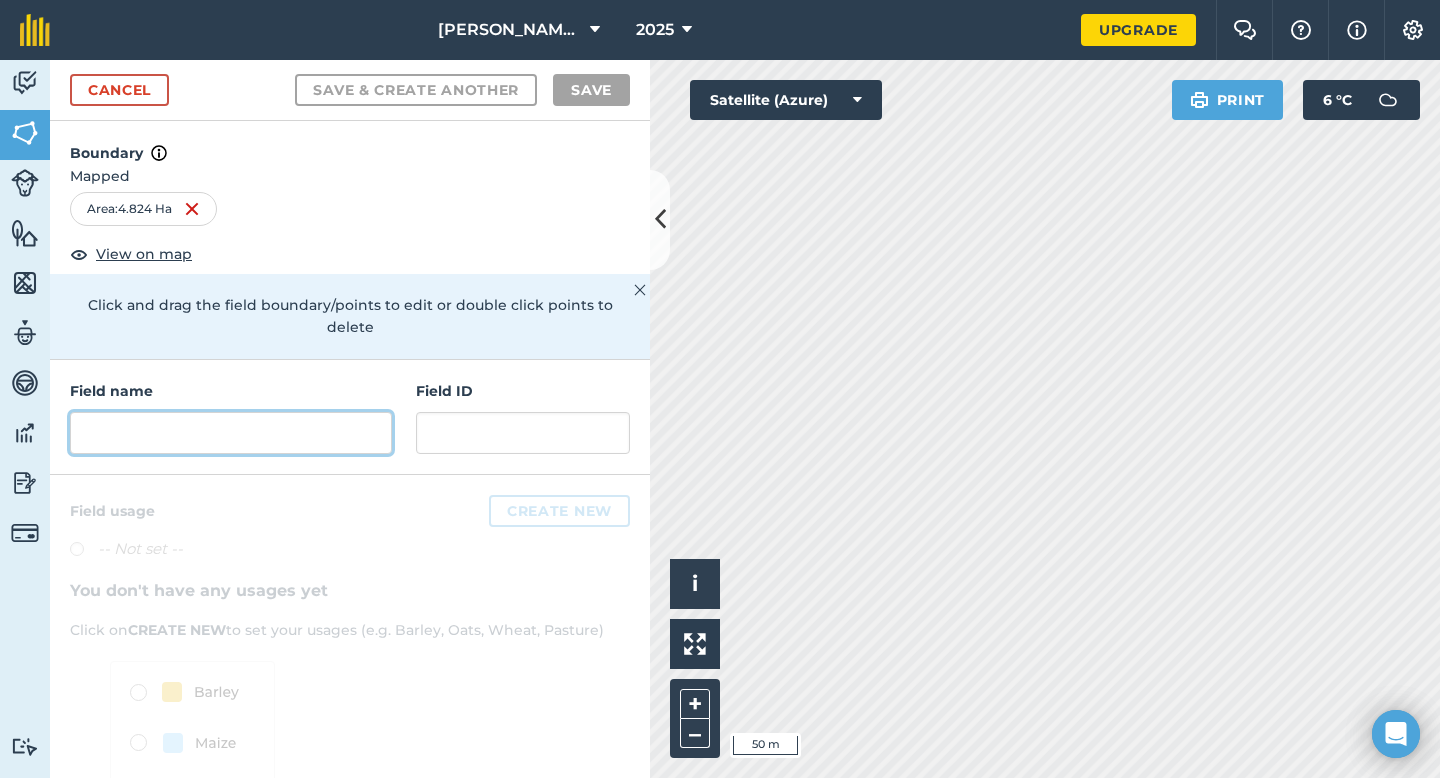 click at bounding box center [231, 433] 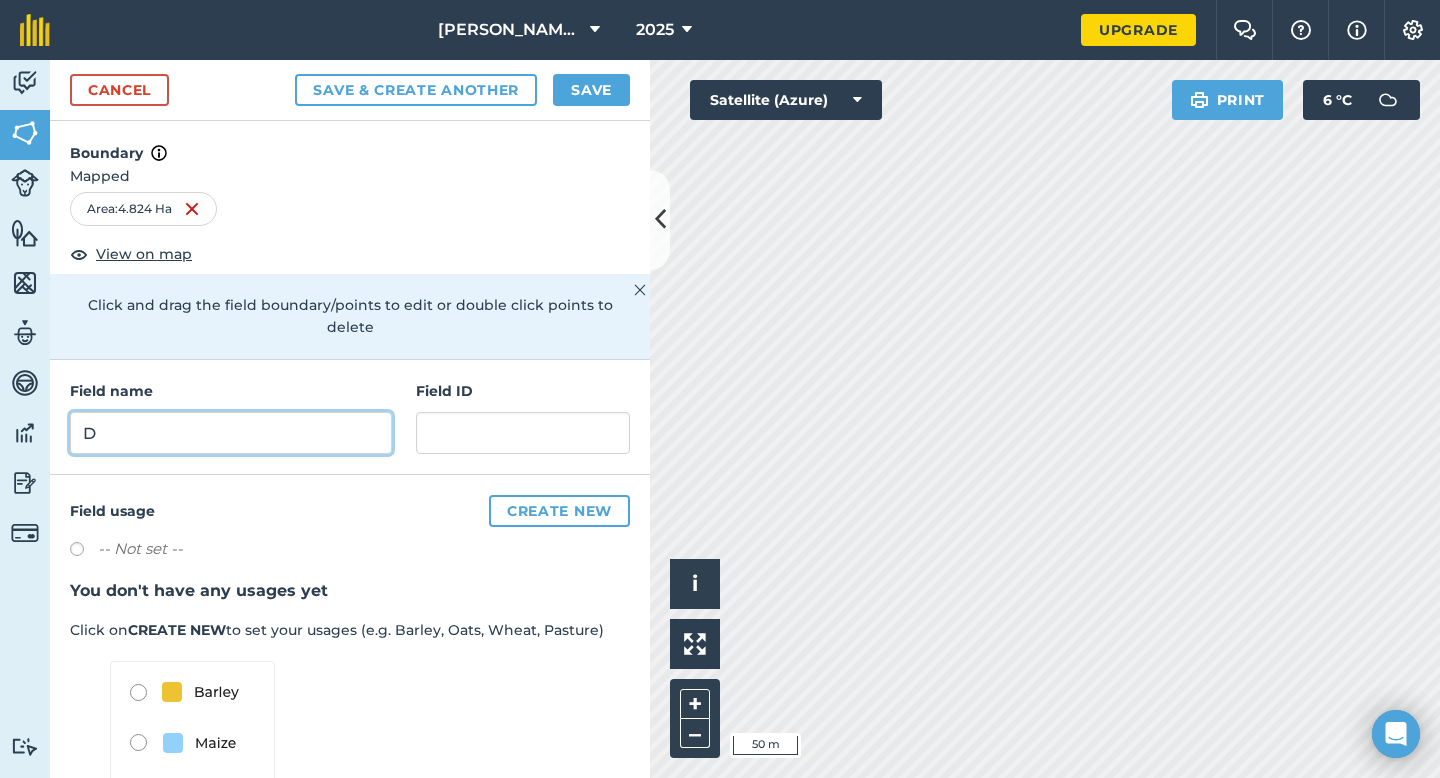 type on "D" 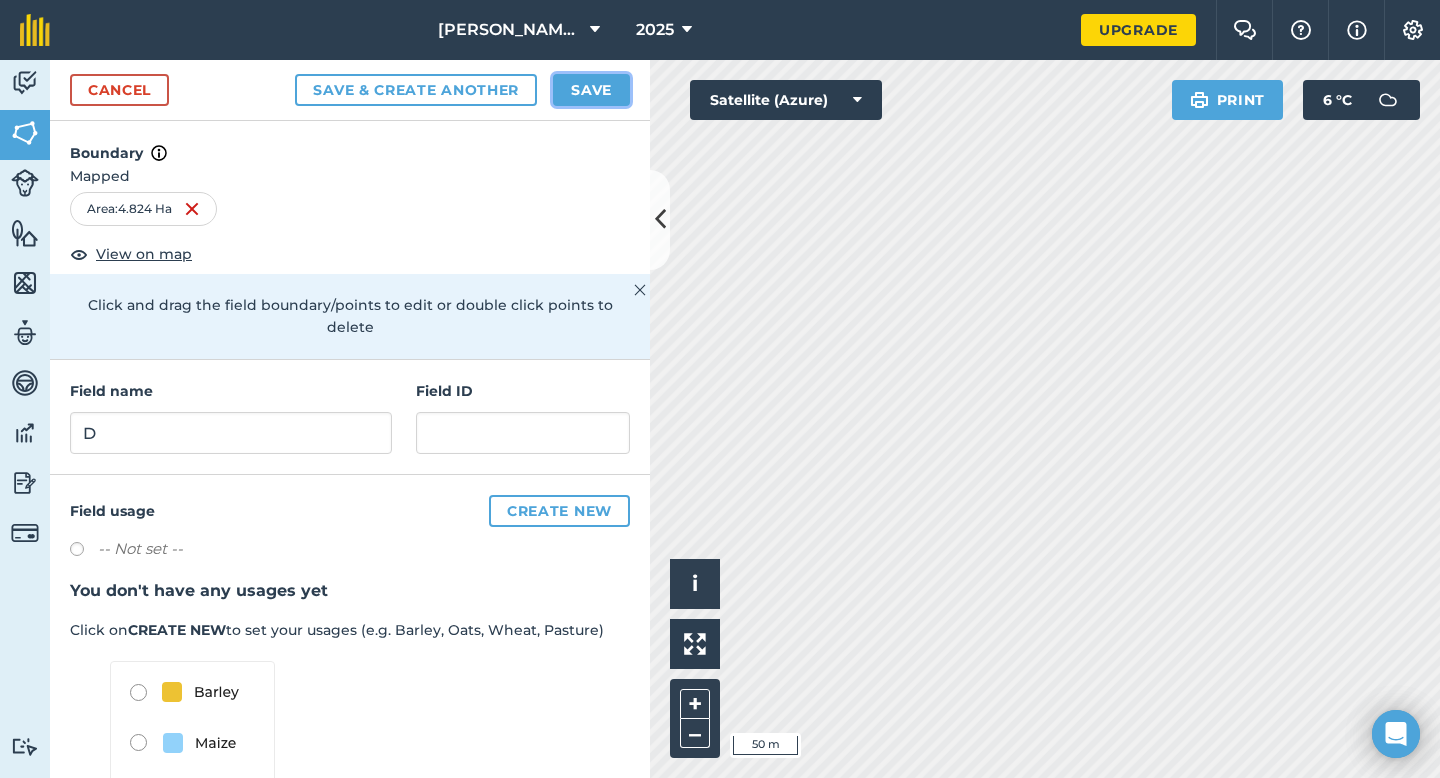 click on "Save" at bounding box center [591, 90] 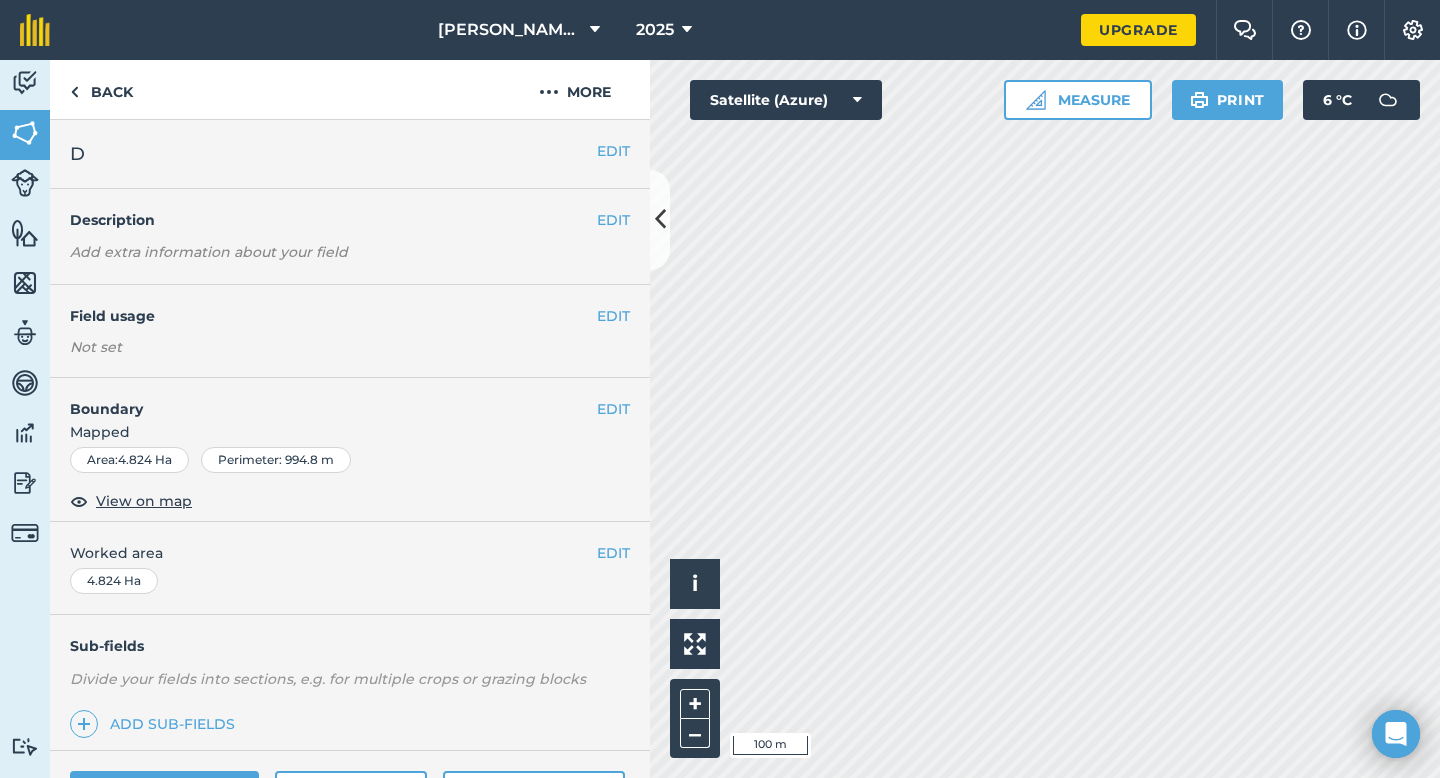 click on "EDIT Worked area 4.824   Ha" at bounding box center [350, 568] 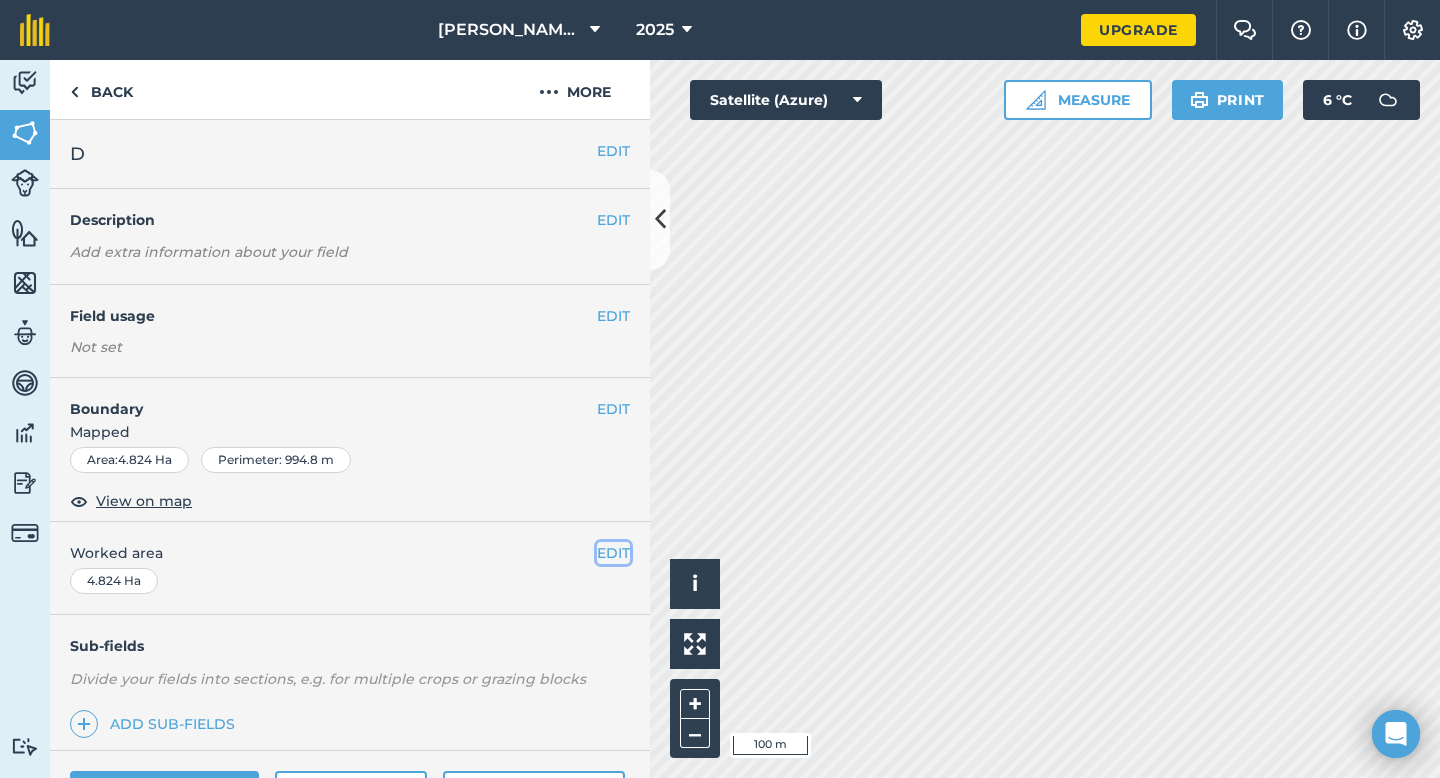 click on "EDIT" at bounding box center [613, 553] 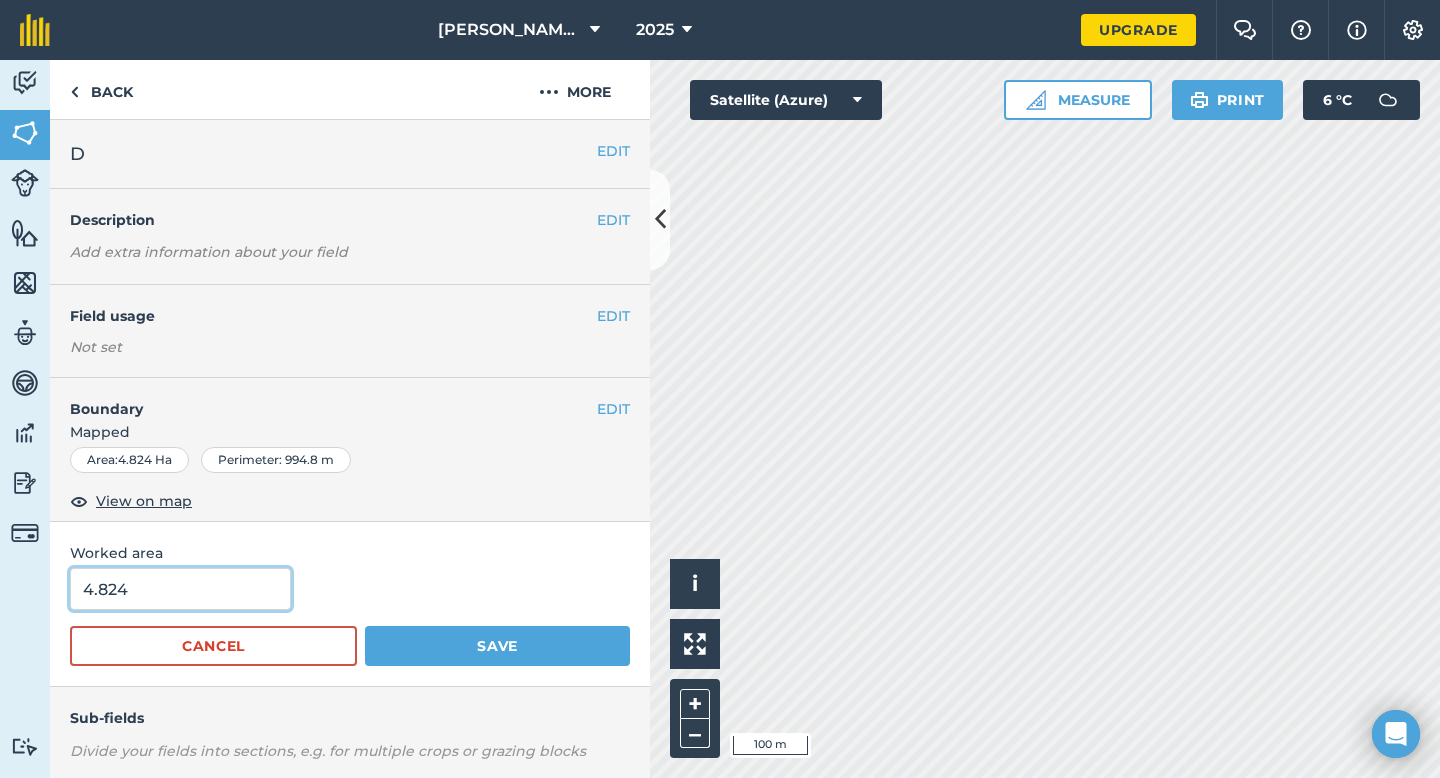click on "4.824" at bounding box center (180, 589) 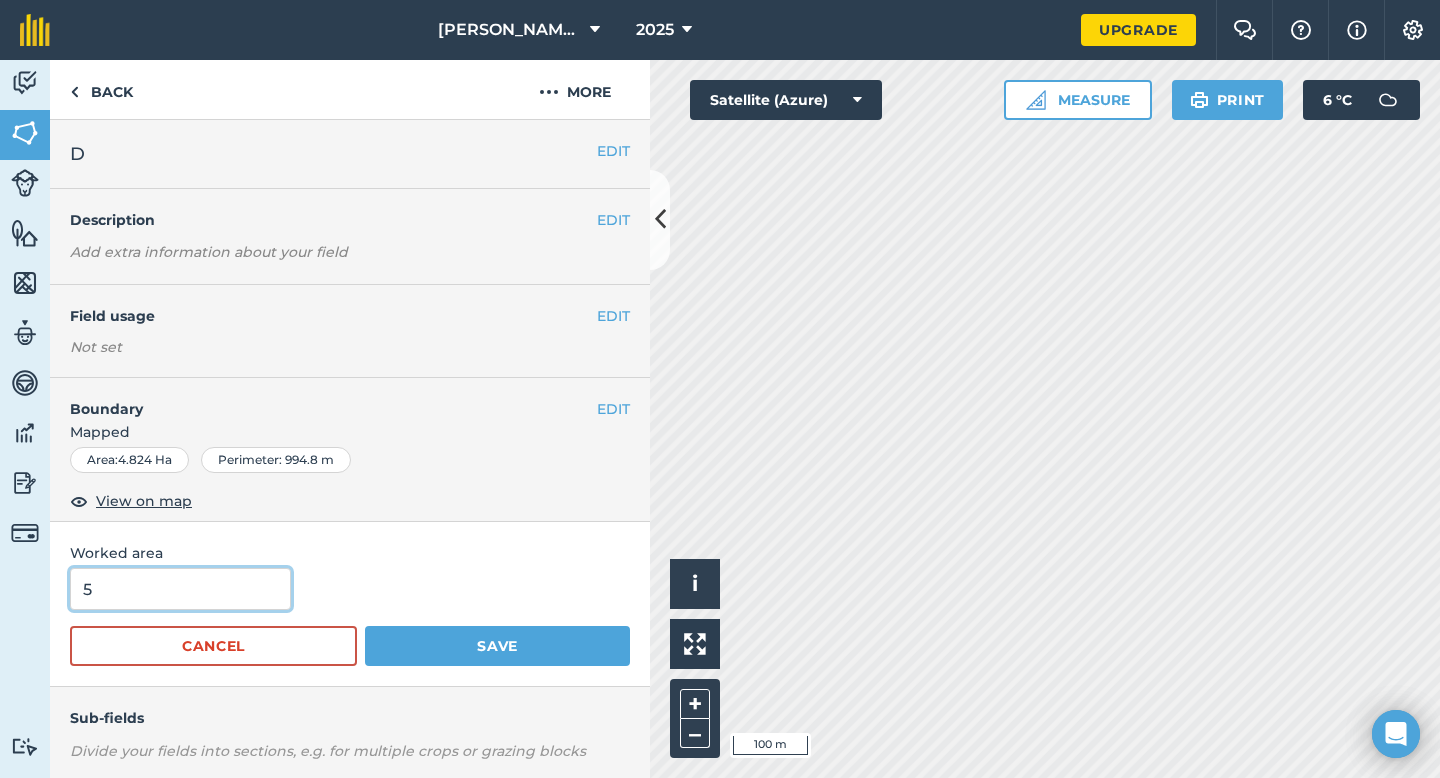 click on "Save" at bounding box center (497, 646) 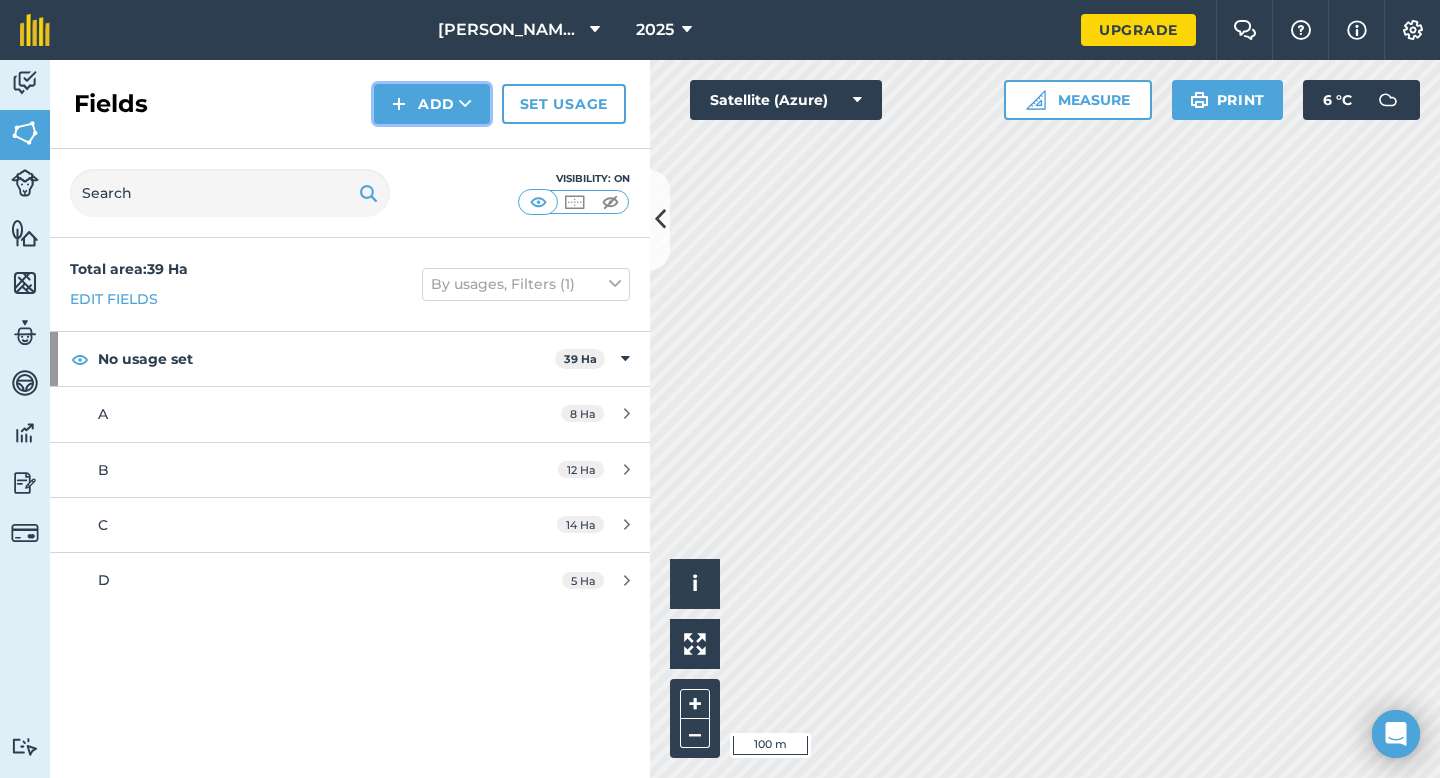 click on "Add" at bounding box center [432, 104] 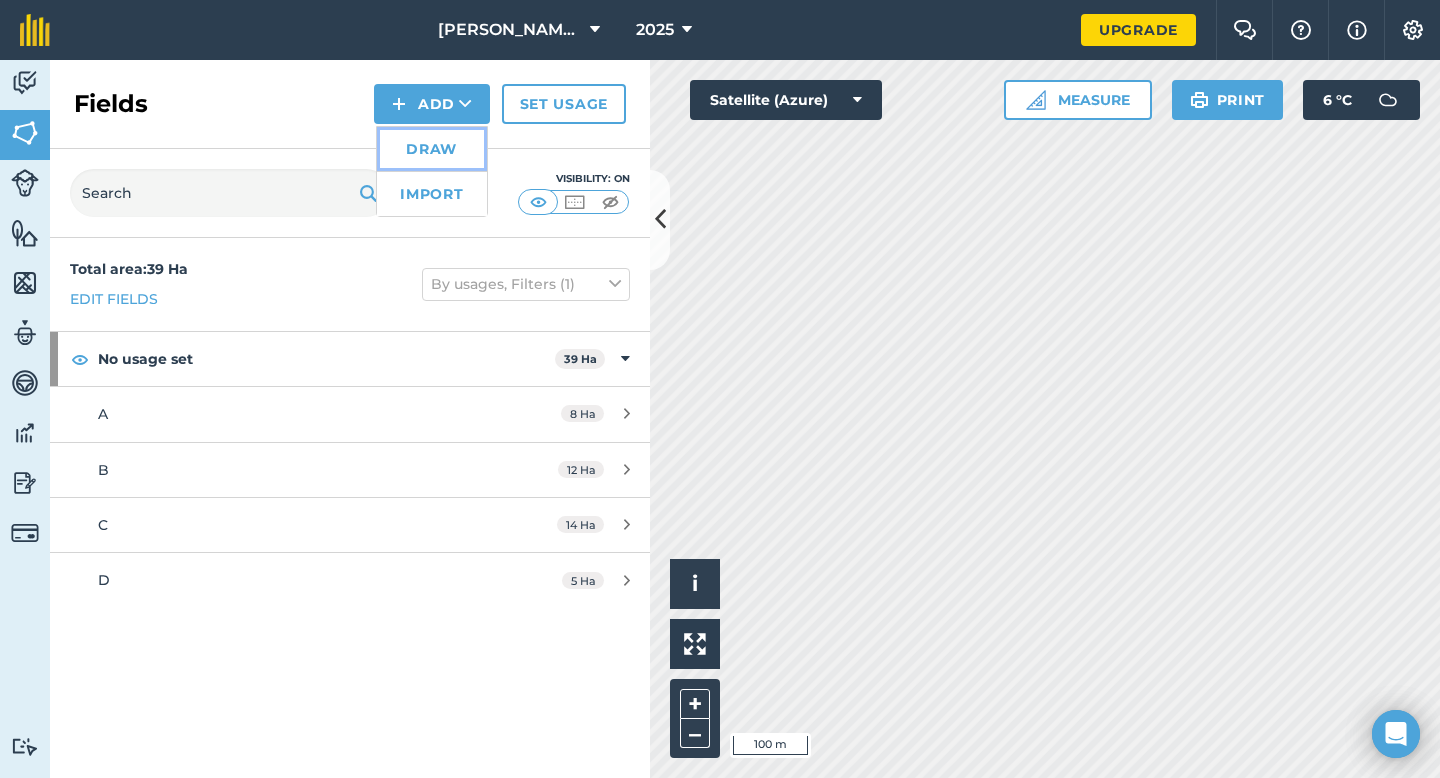 click on "Draw" at bounding box center (432, 149) 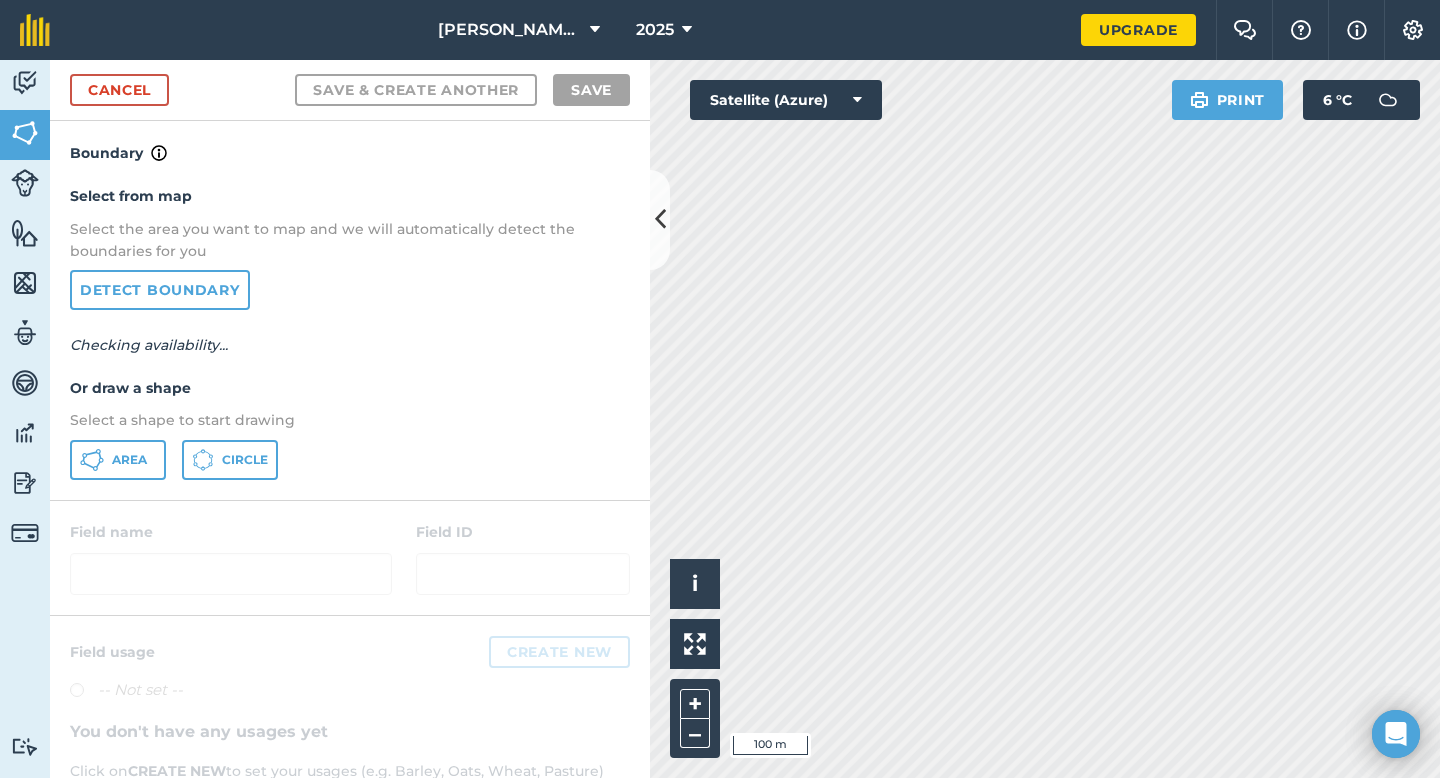 click on "Area Circle" at bounding box center [350, 460] 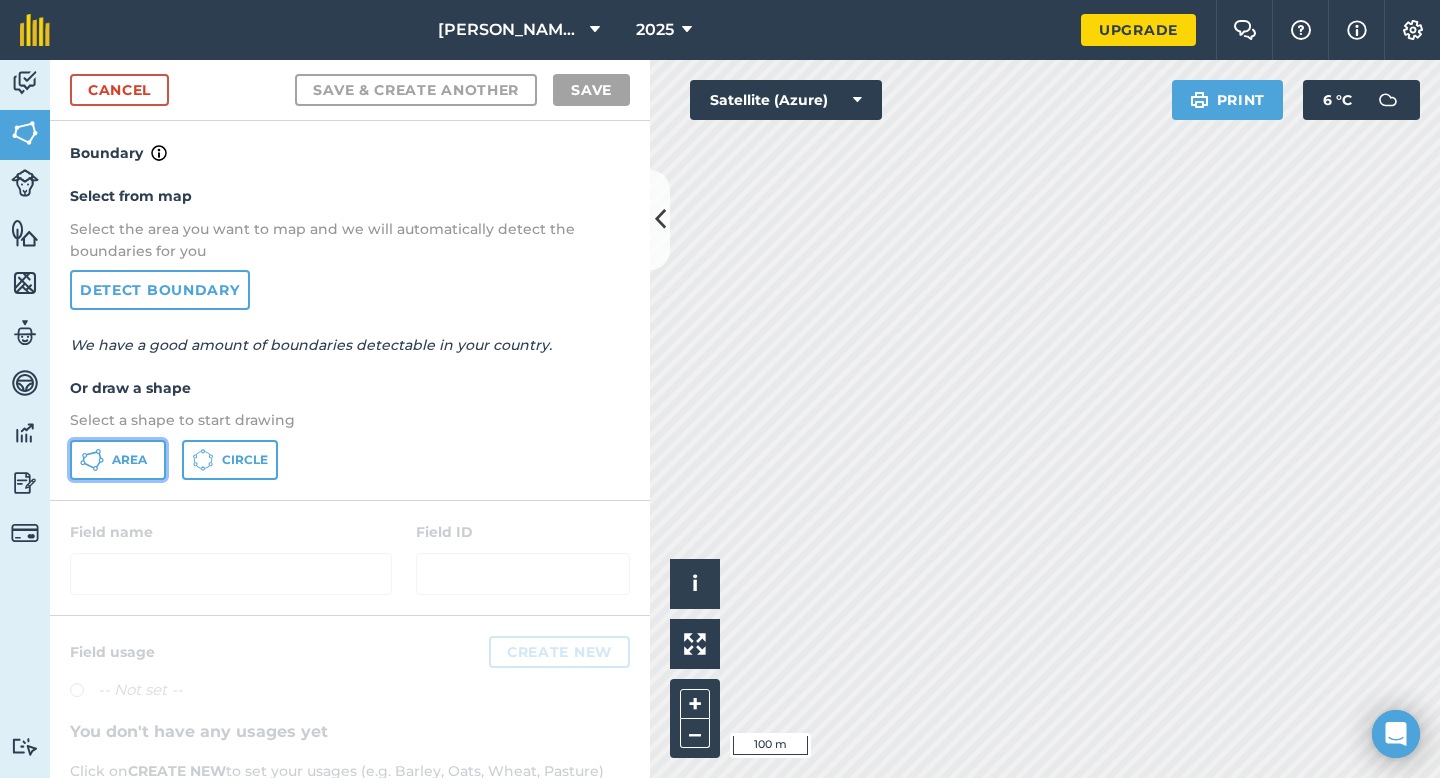 click on "Area" at bounding box center (129, 460) 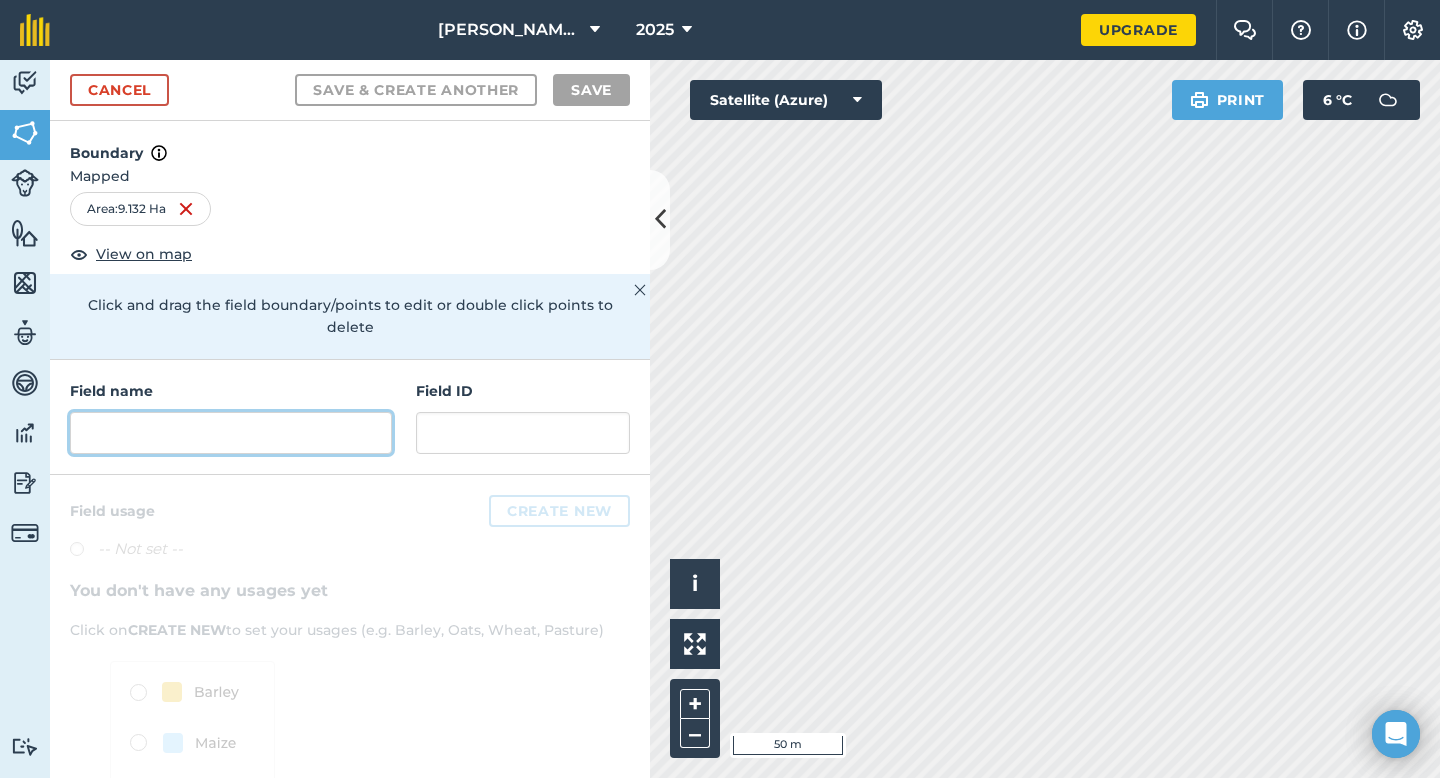 click at bounding box center [231, 433] 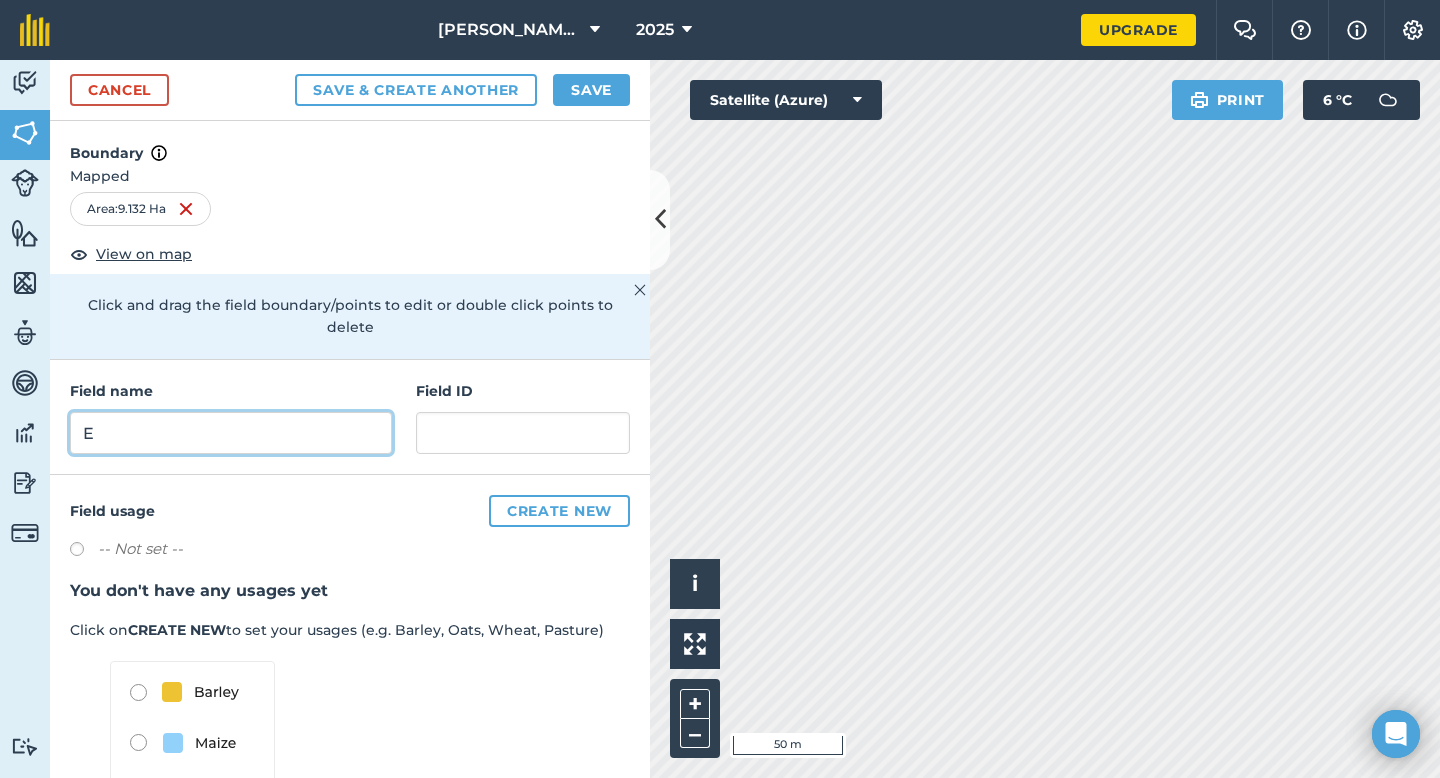 type on "E" 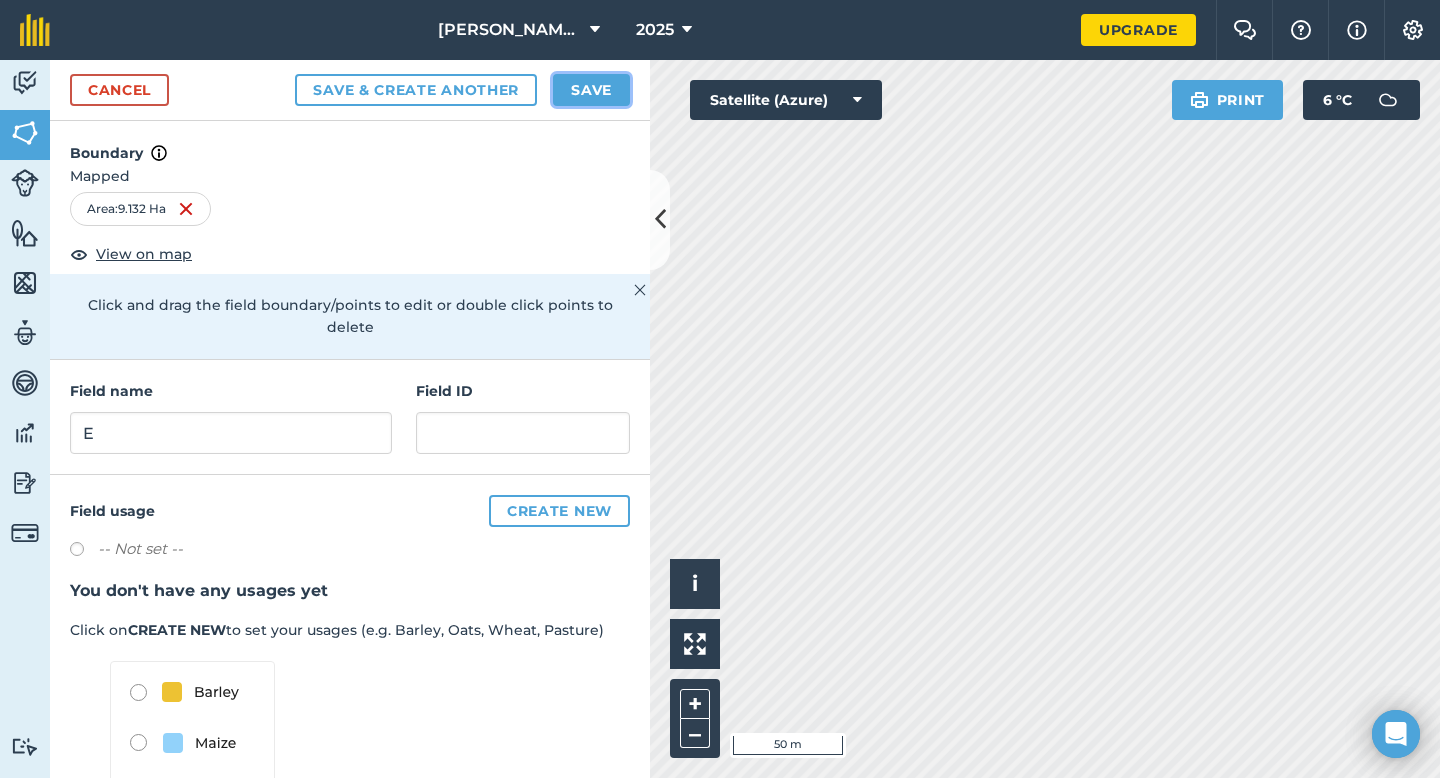 click on "Save" at bounding box center [591, 90] 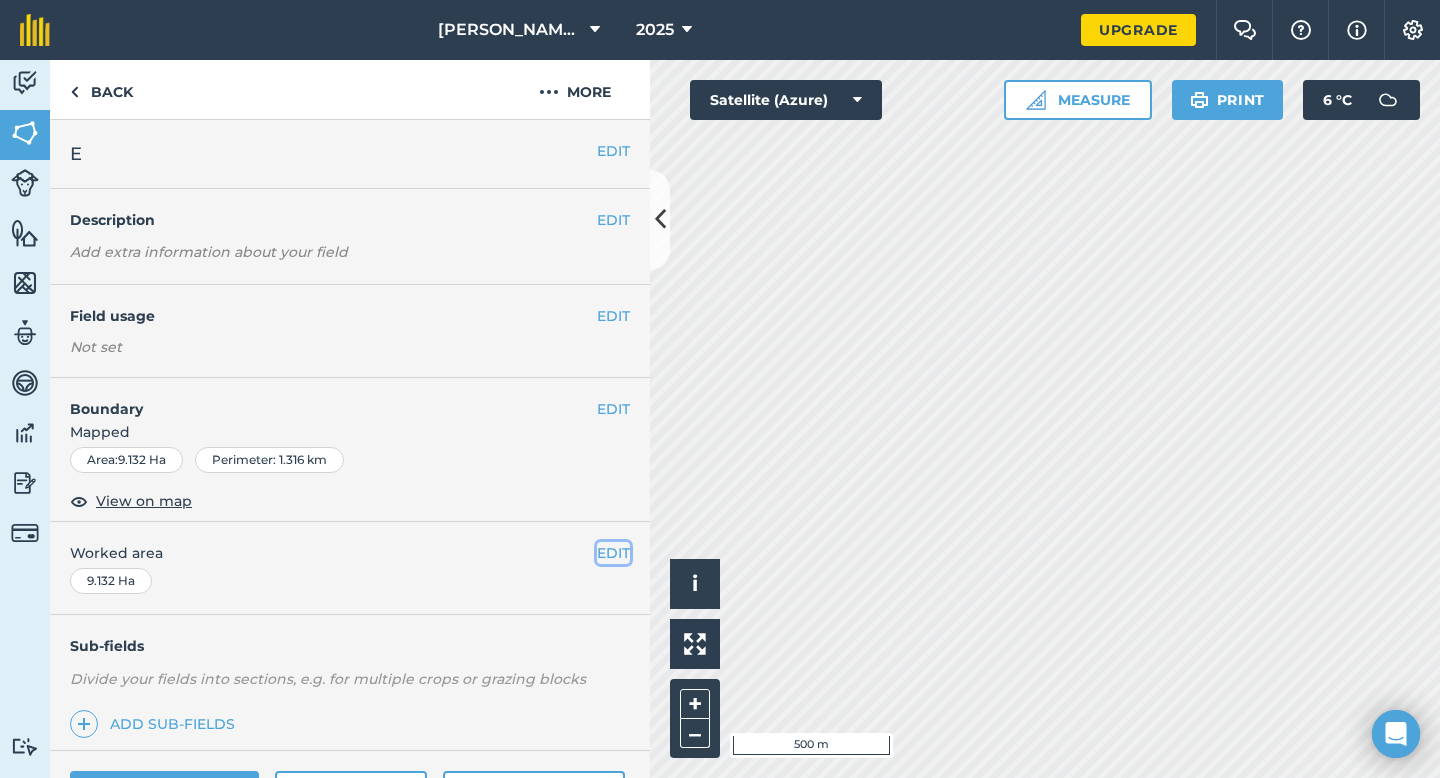 click on "EDIT" at bounding box center [613, 553] 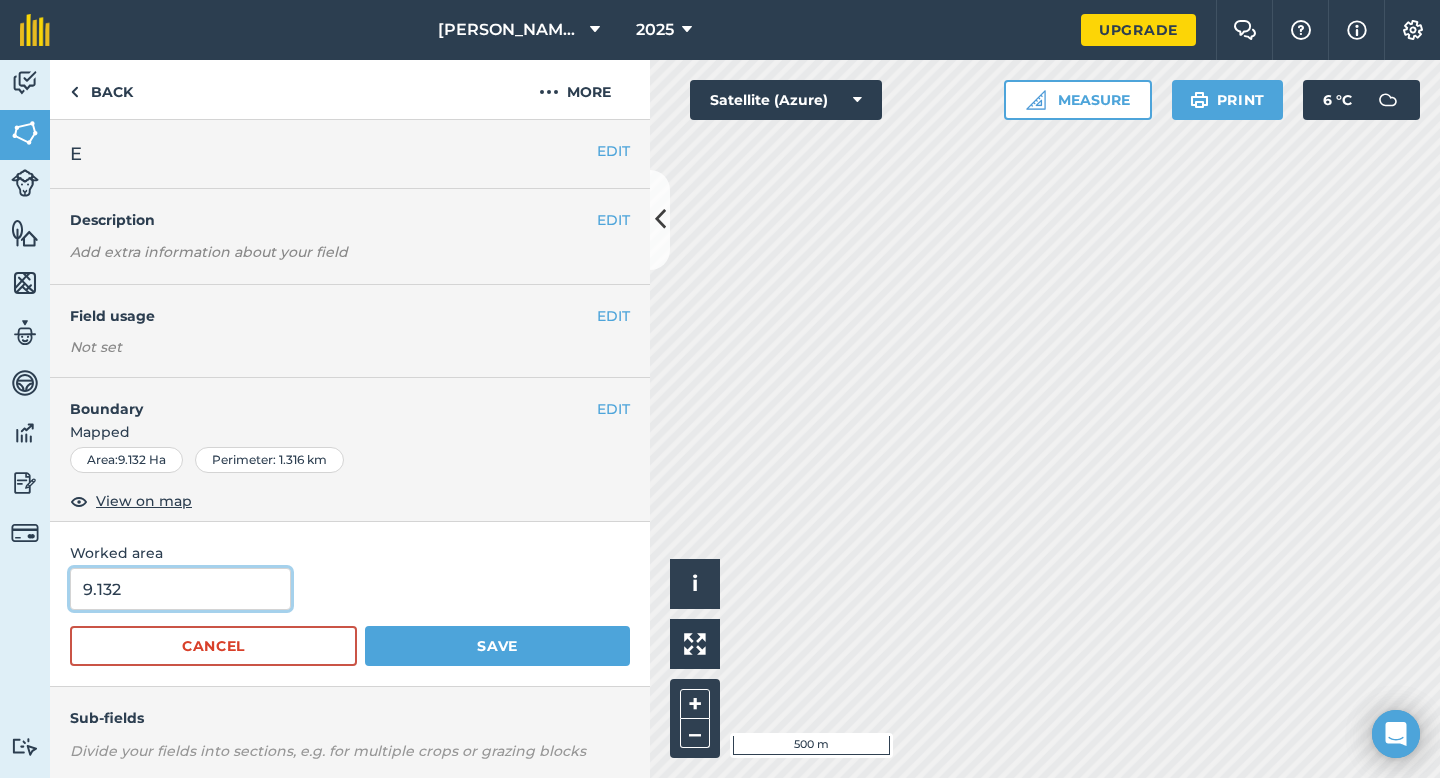 click on "9.132" at bounding box center [180, 589] 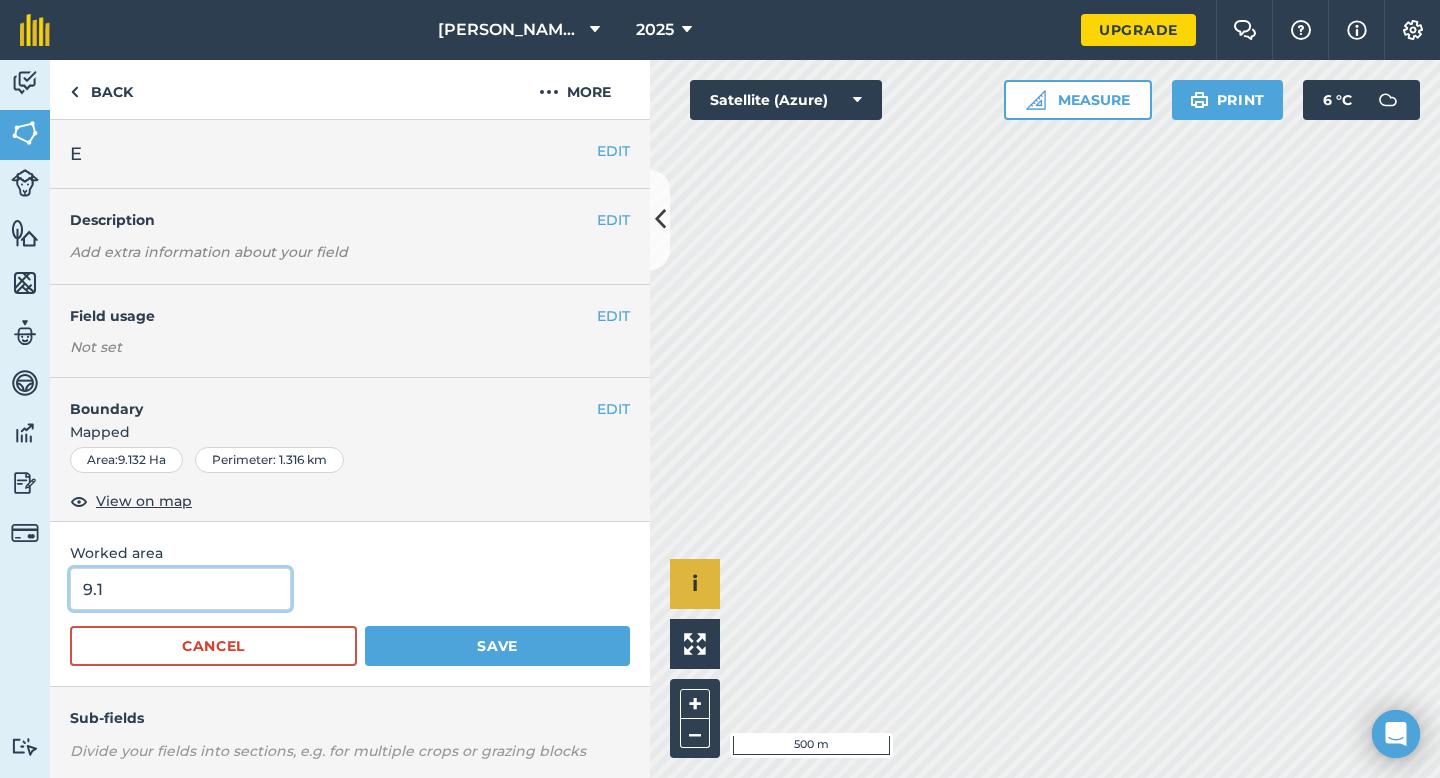 type on "9.1" 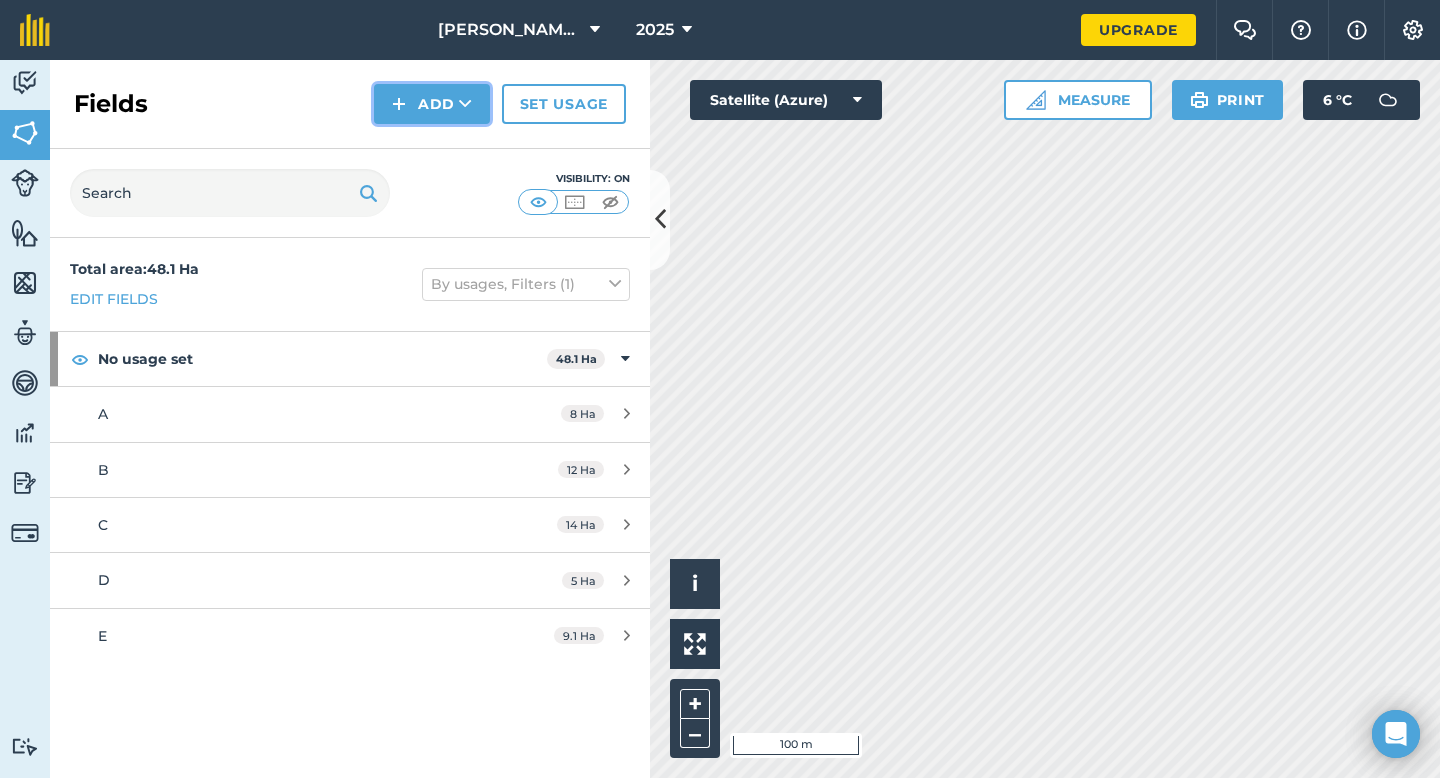 click at bounding box center (399, 104) 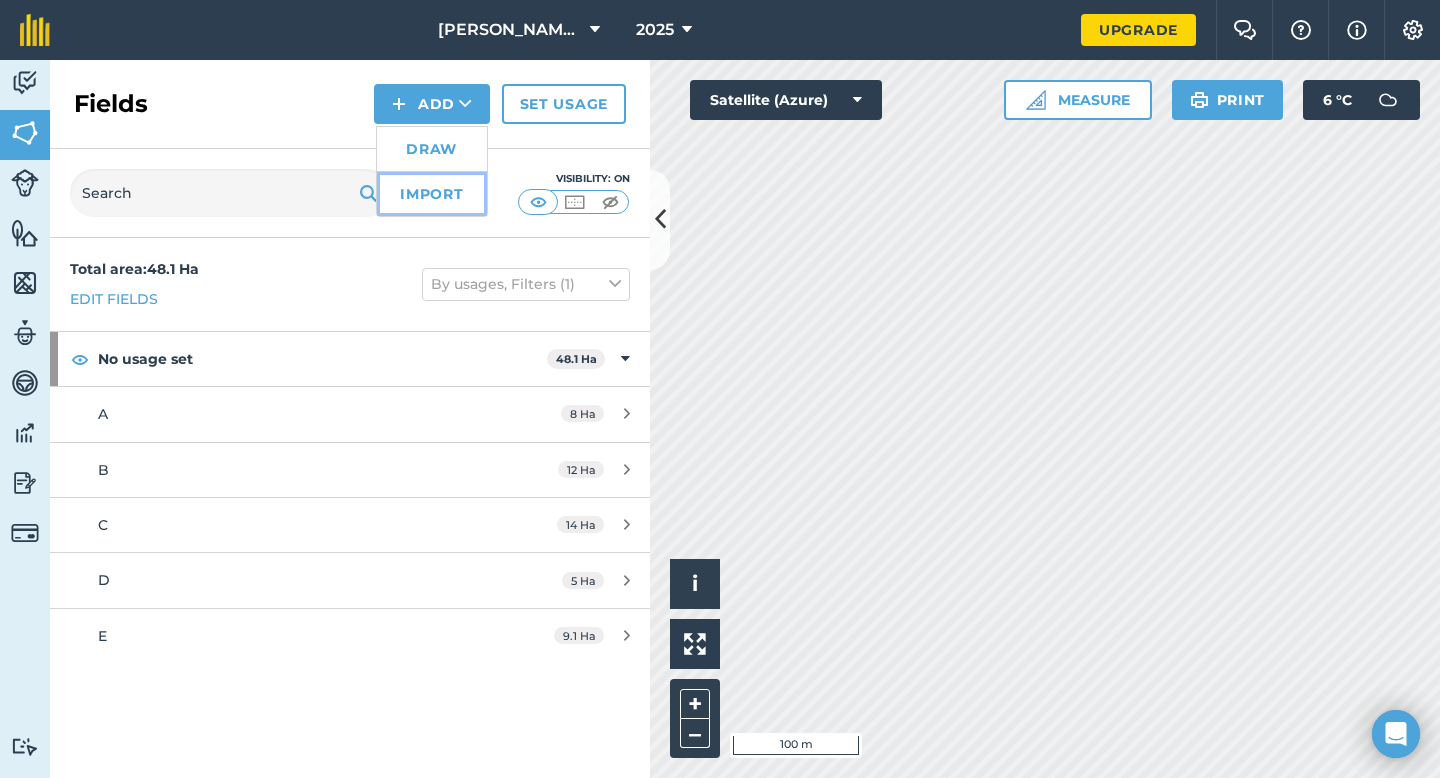 click on "Import" at bounding box center (432, 194) 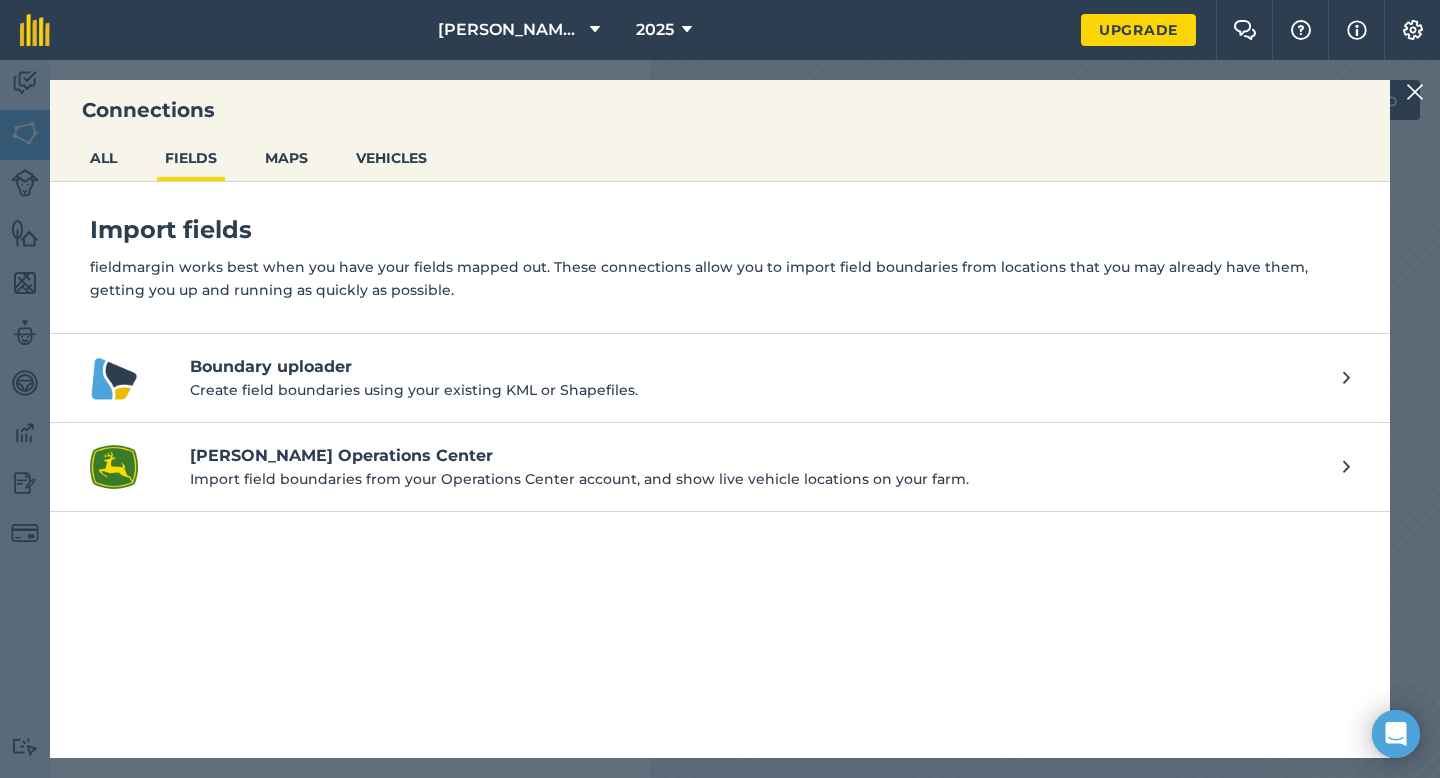 click at bounding box center (1415, 92) 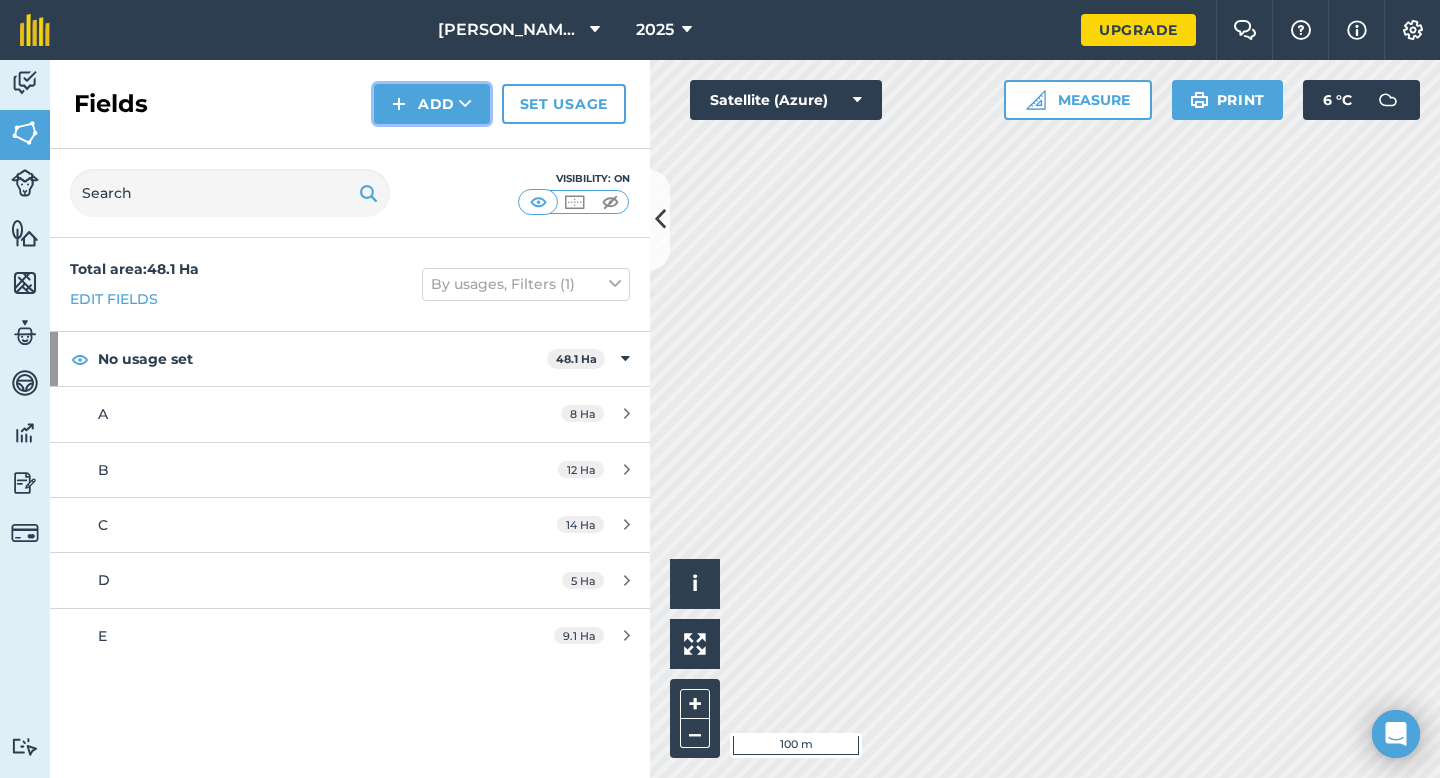 click on "Add" at bounding box center [432, 104] 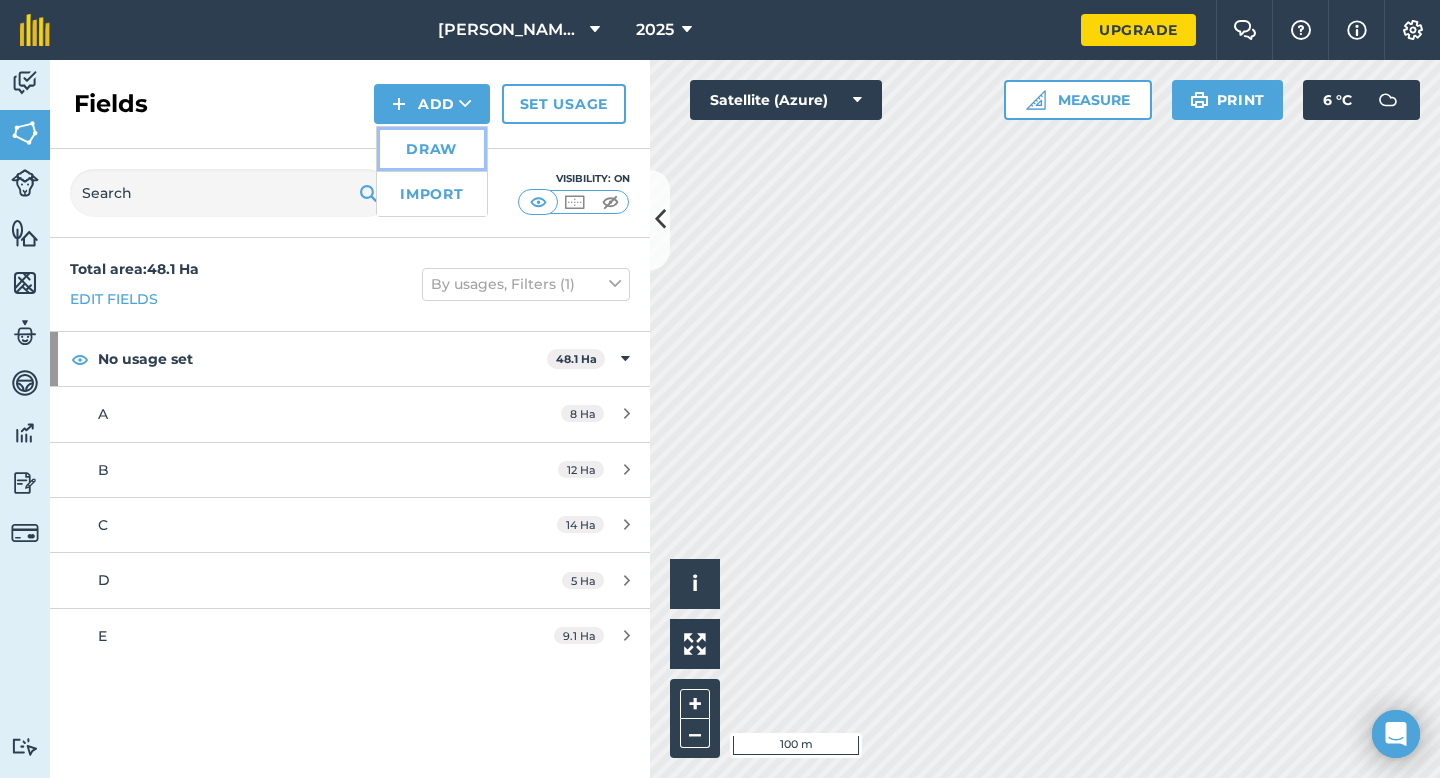 click on "Draw" at bounding box center (432, 149) 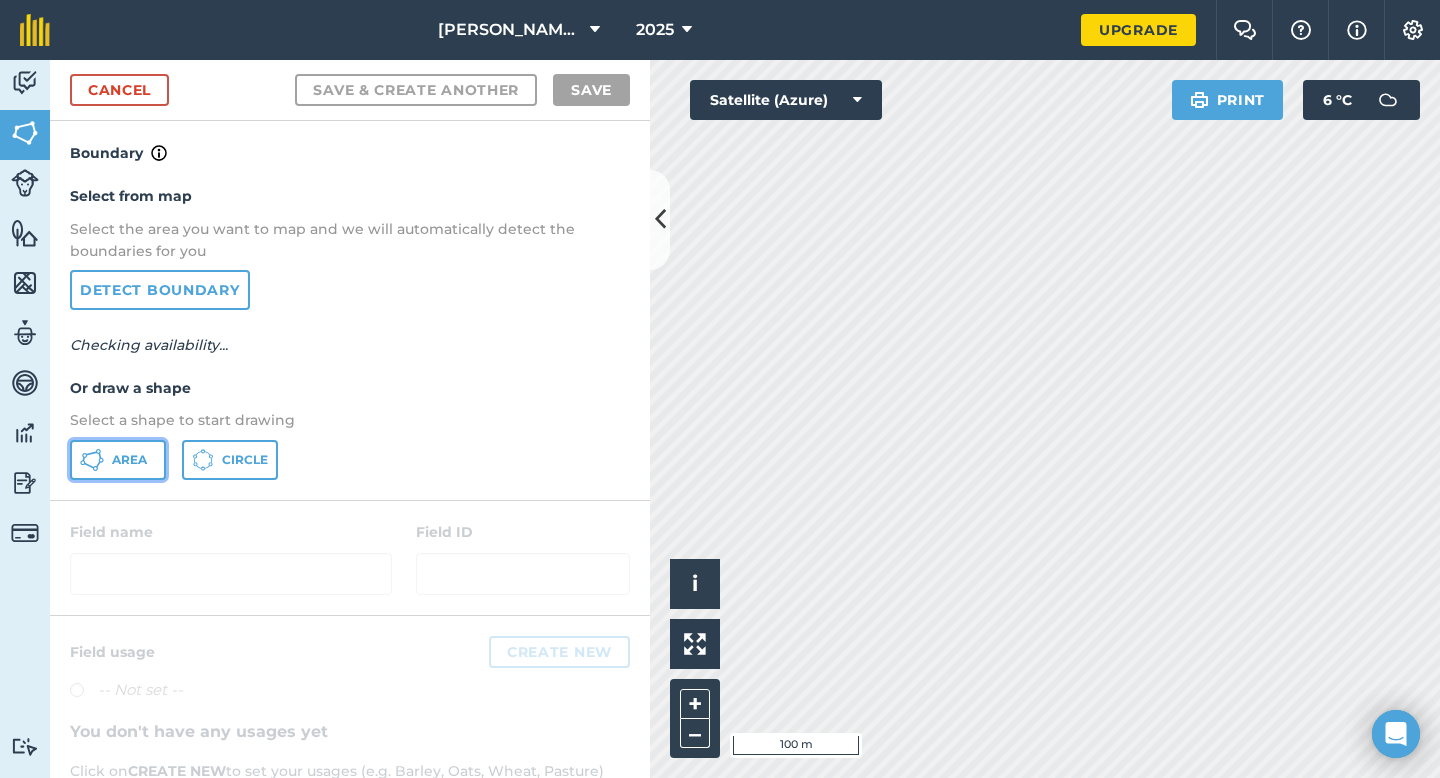click on "Area" at bounding box center [129, 460] 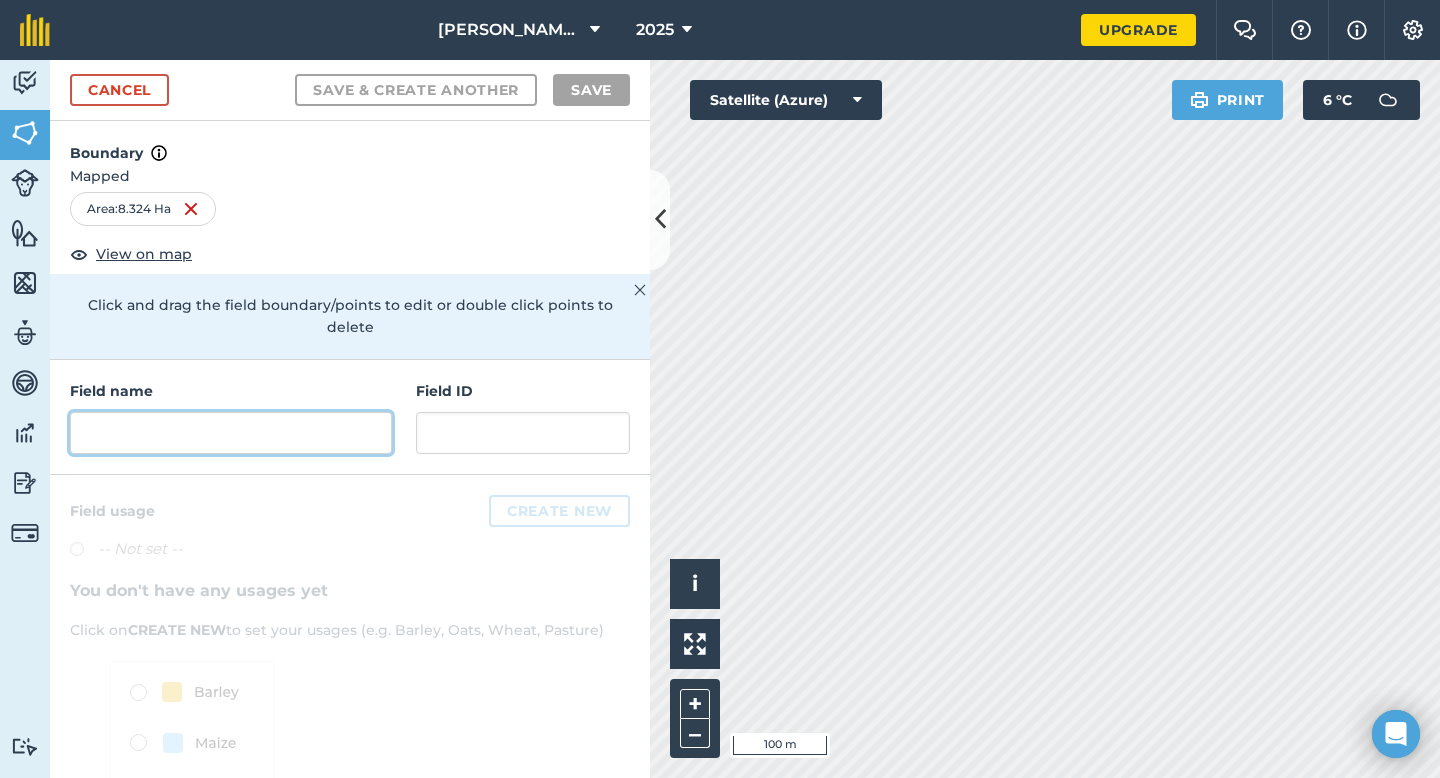 click at bounding box center [231, 433] 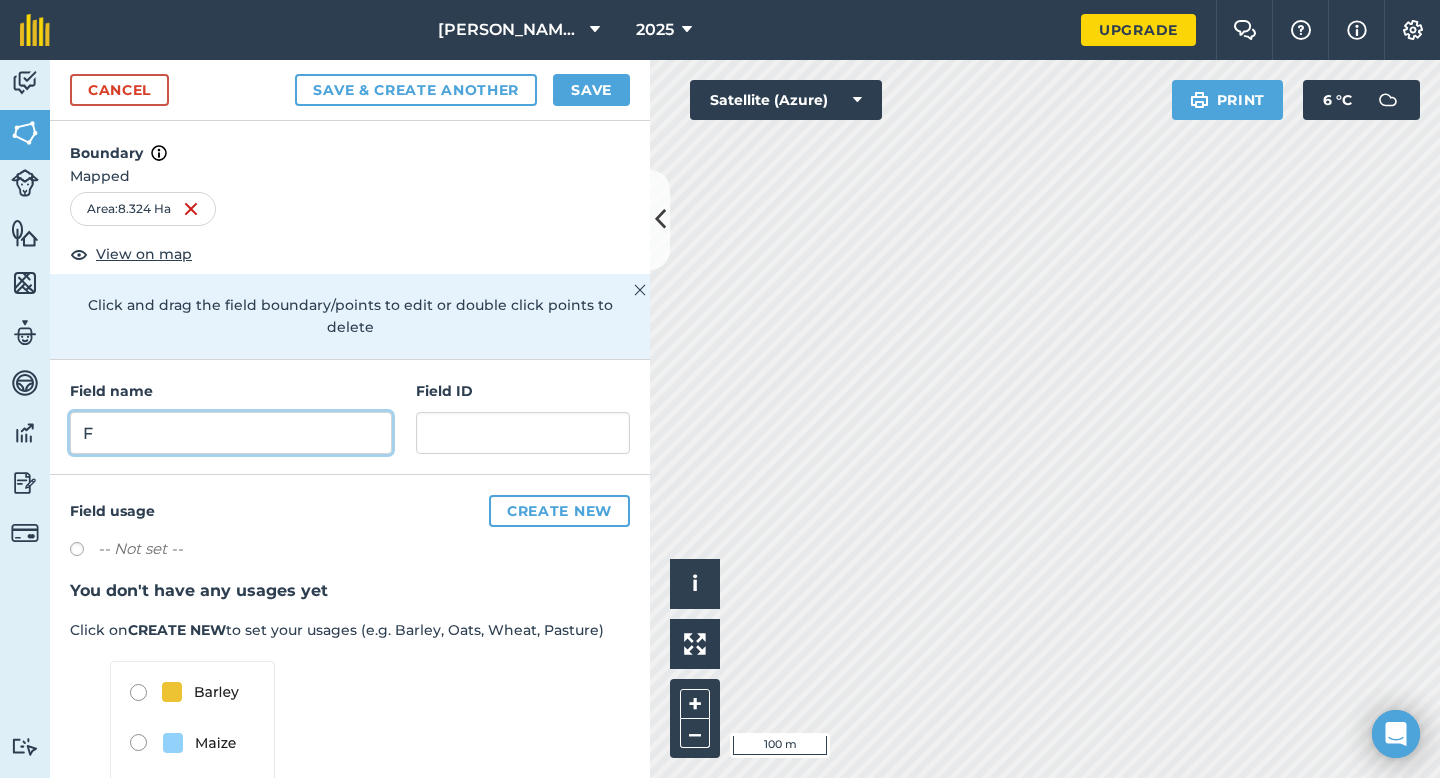 type on "F" 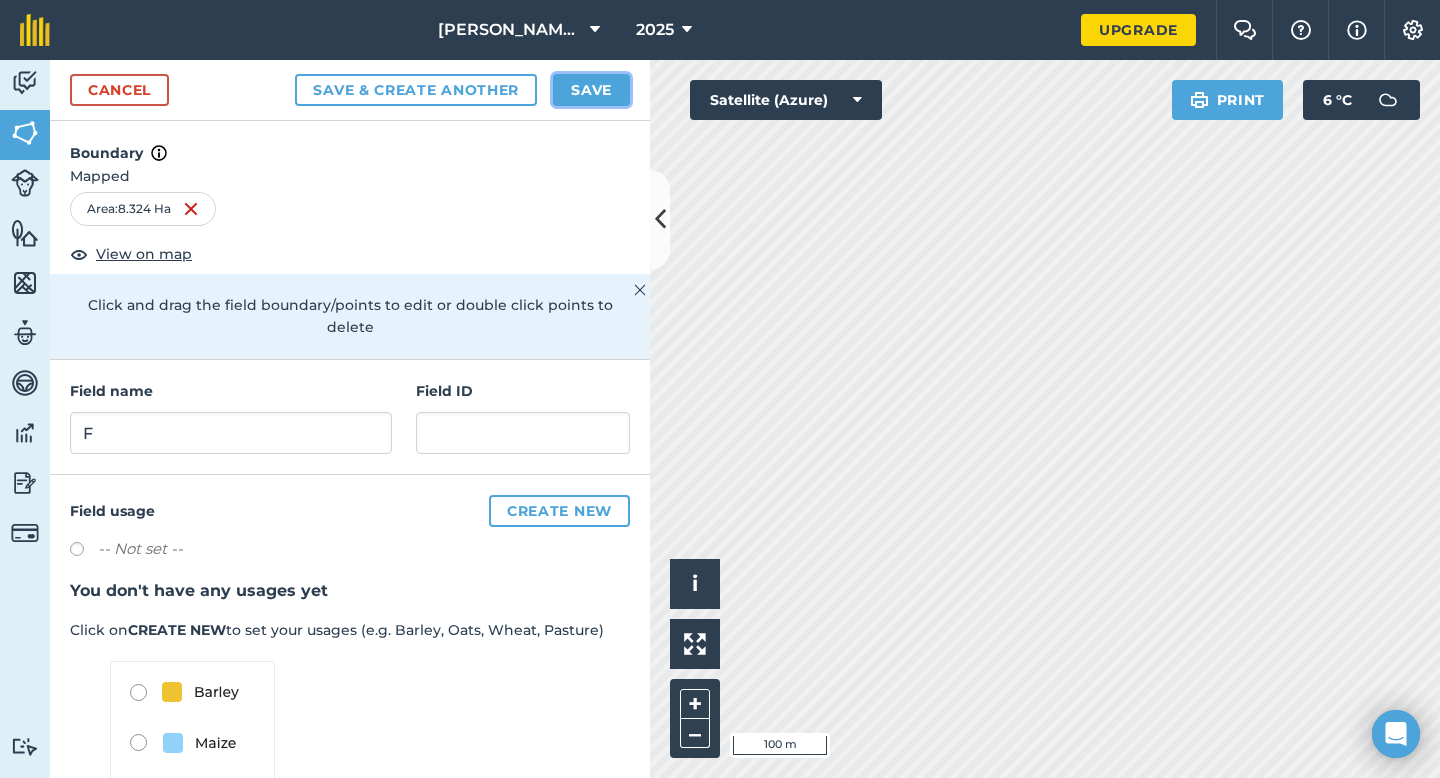 click on "Save" at bounding box center (591, 90) 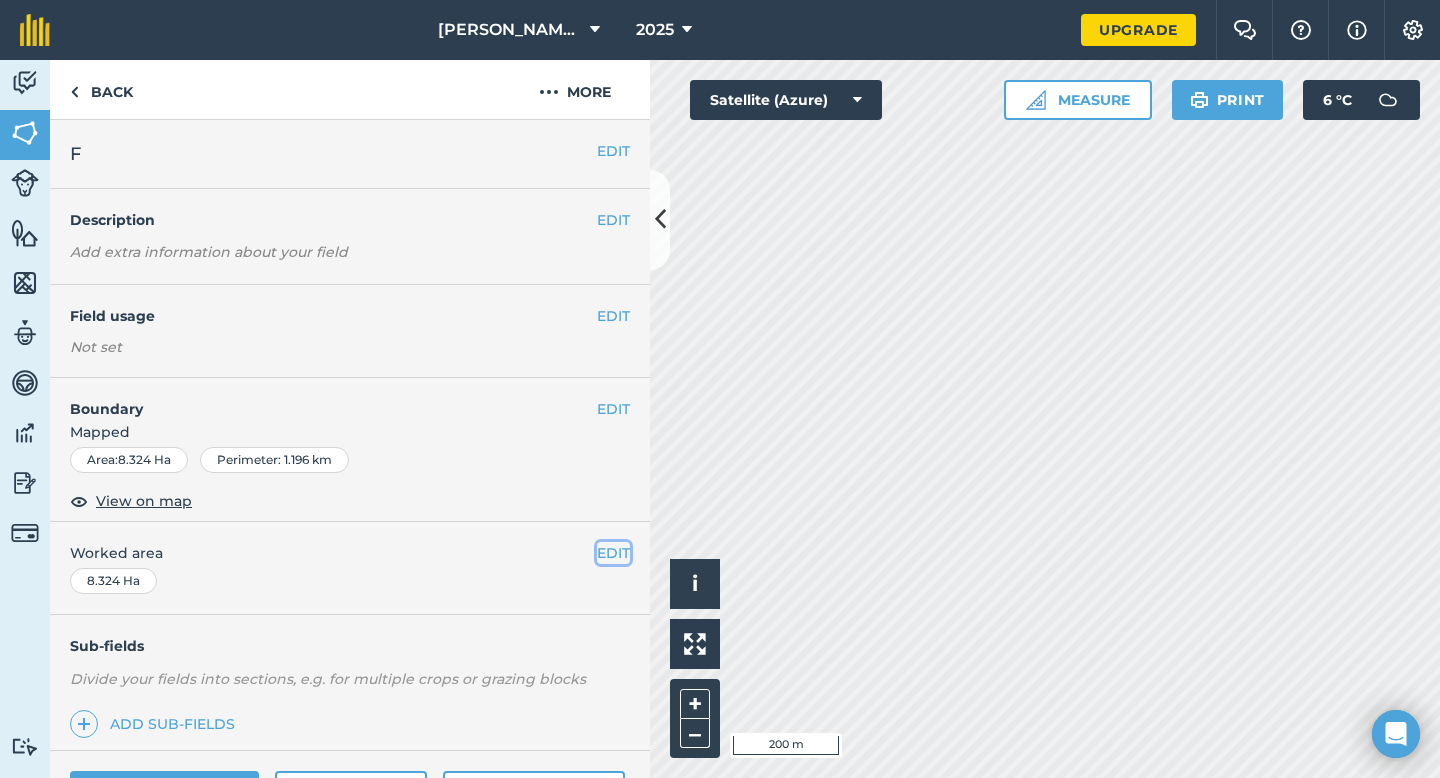 click on "EDIT" at bounding box center [613, 553] 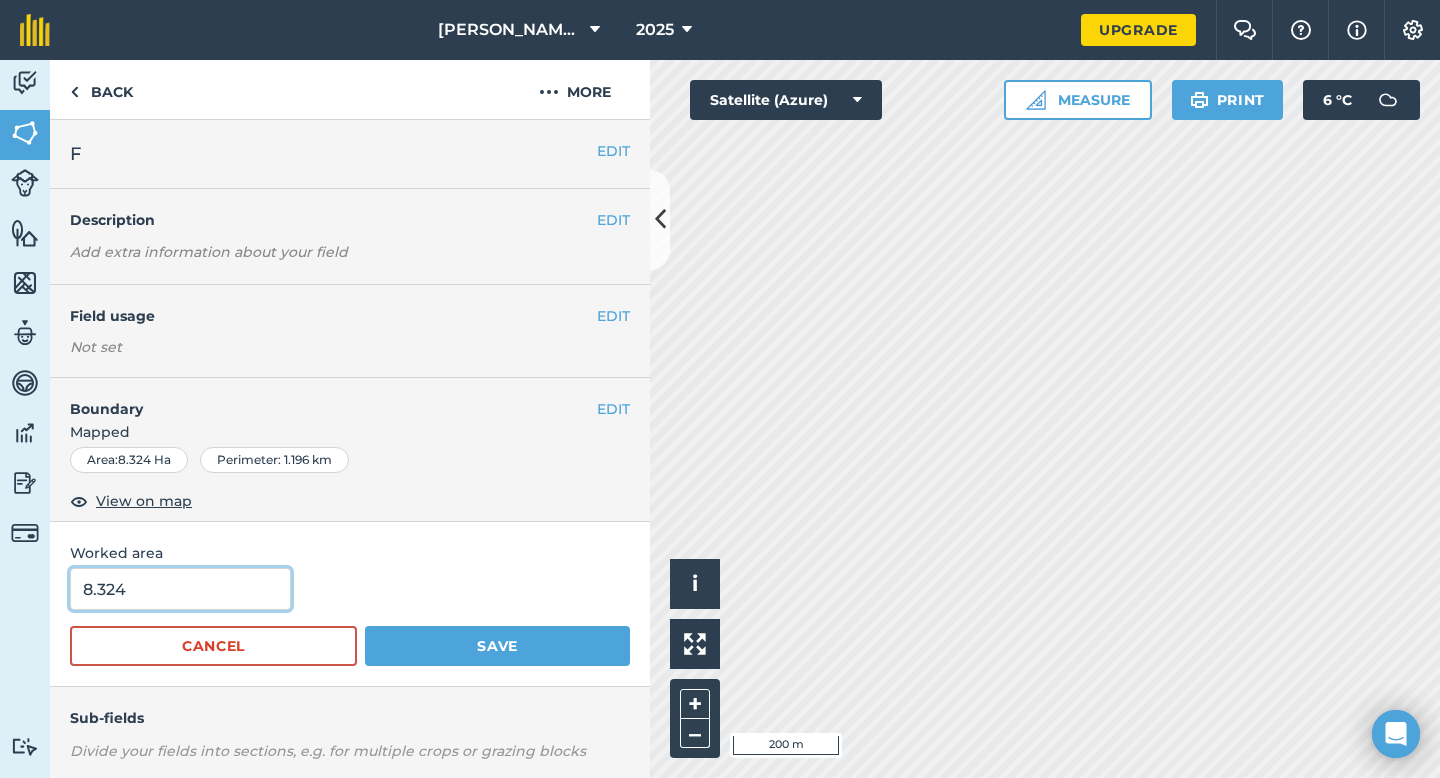 click on "8.324" at bounding box center [180, 589] 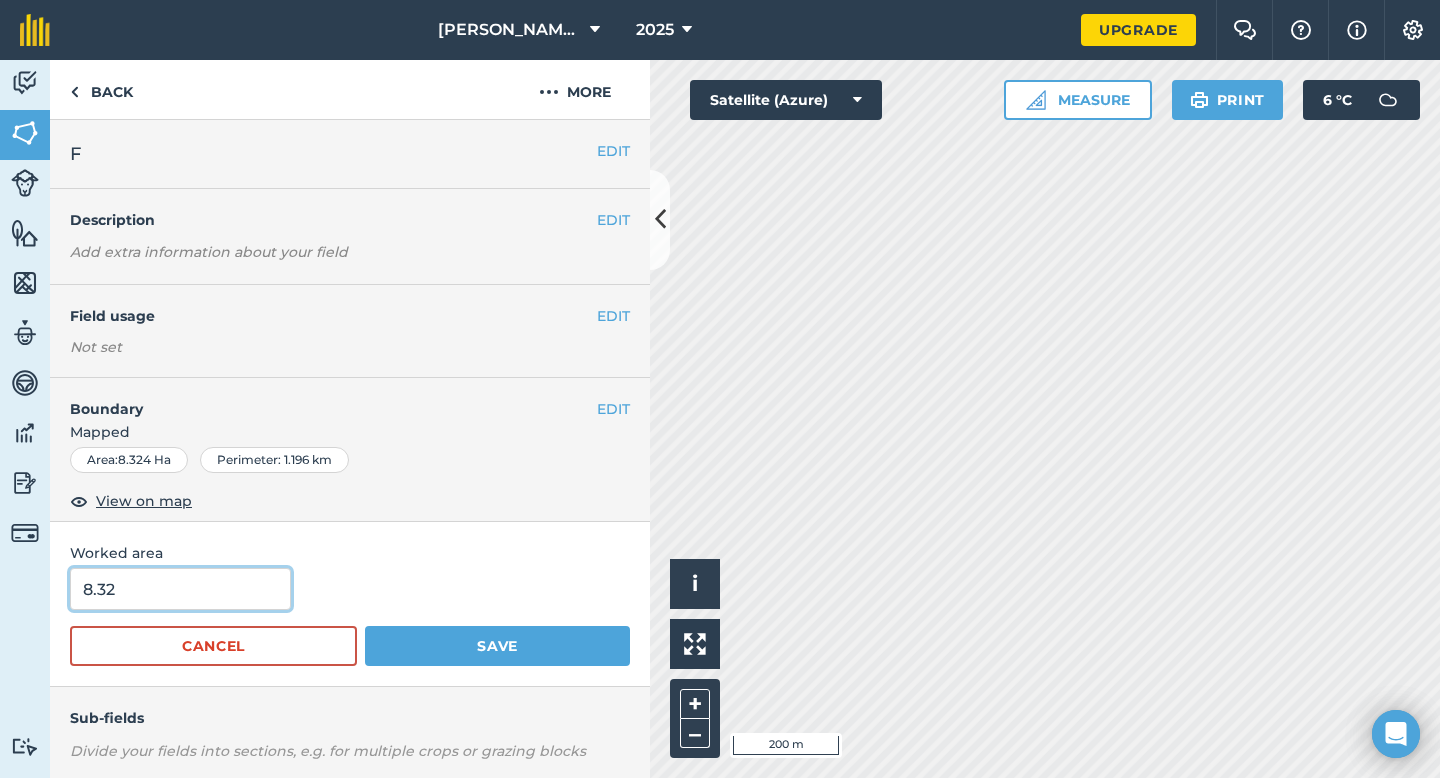 type on "8.32" 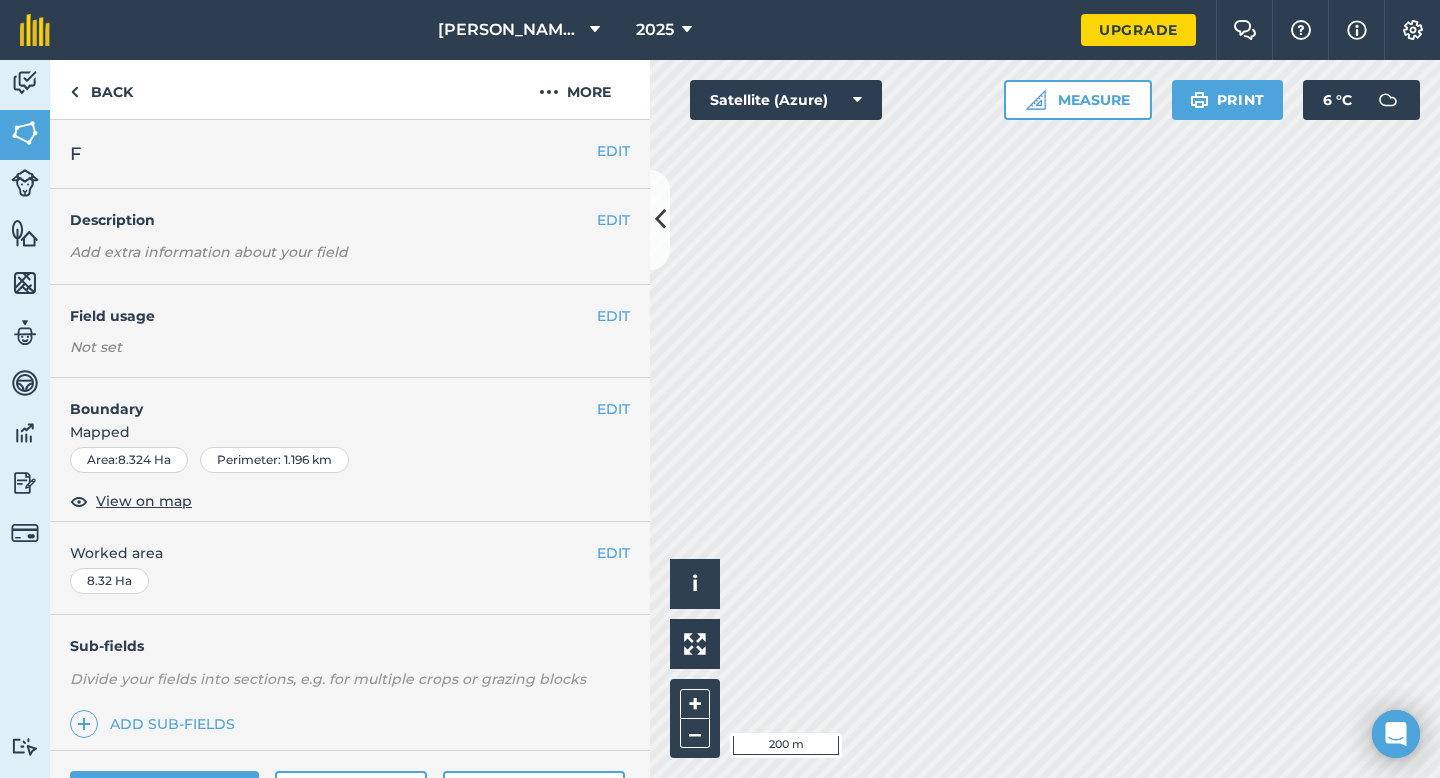 click on "EDIT Worked area 8.32   Ha" at bounding box center [350, 568] 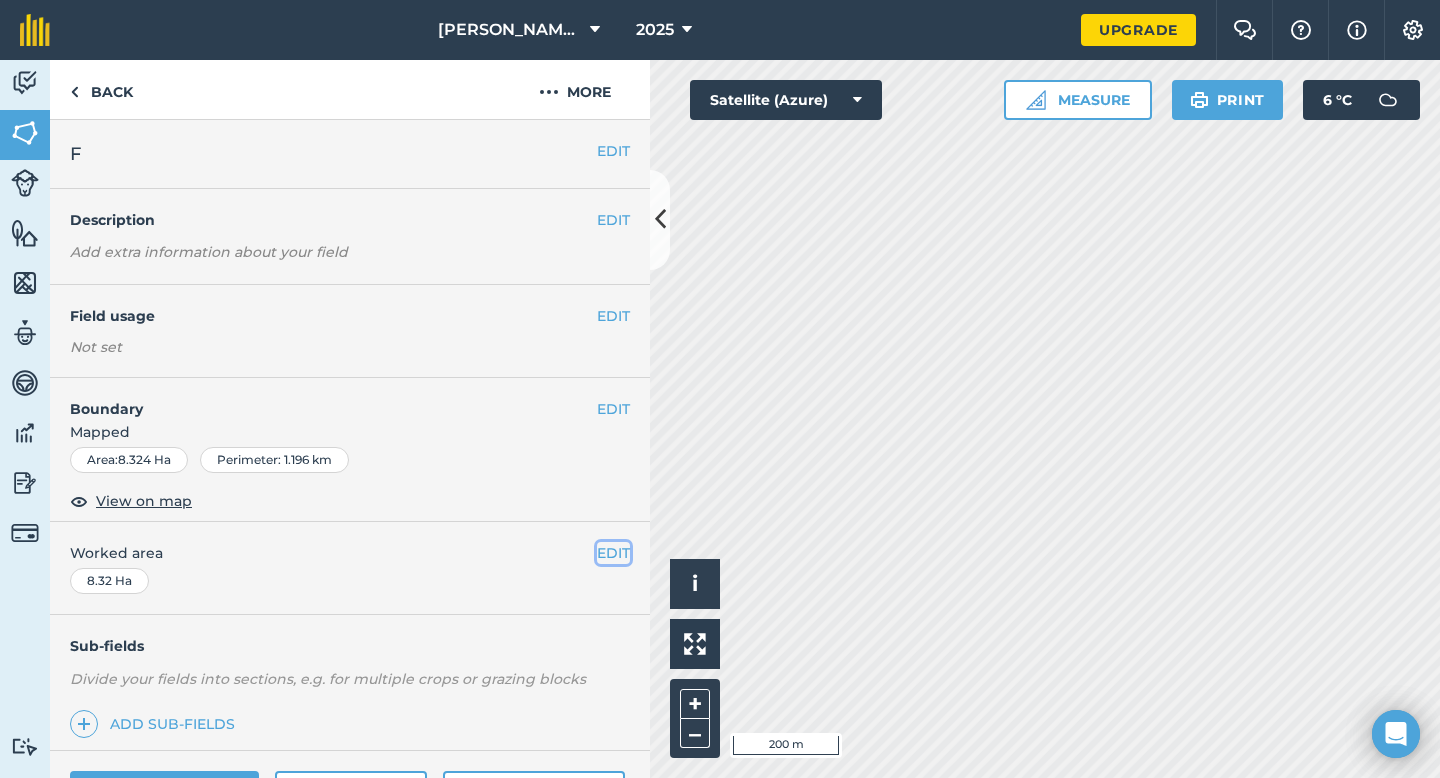 click on "EDIT" at bounding box center [613, 553] 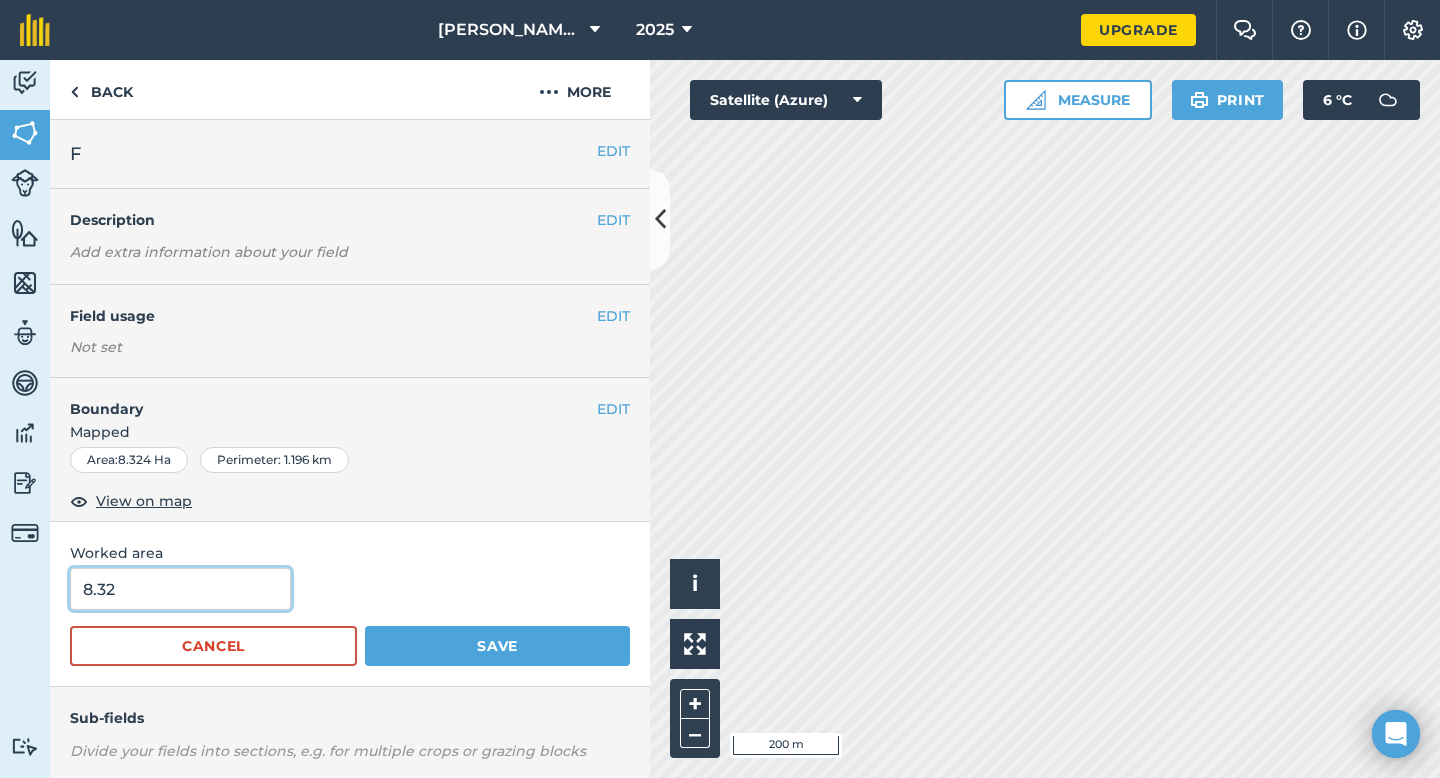 click on "8.32" at bounding box center [180, 589] 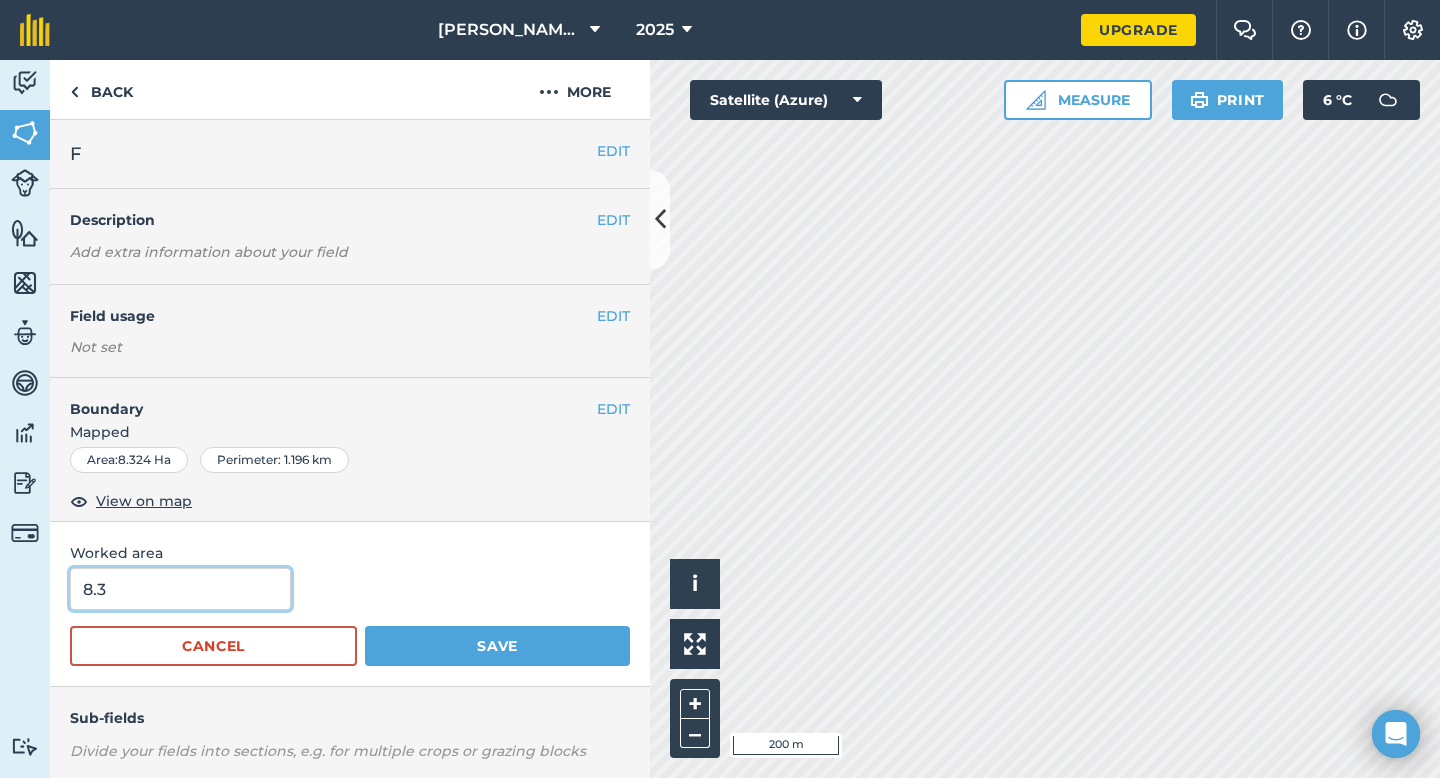 type on "8.3" 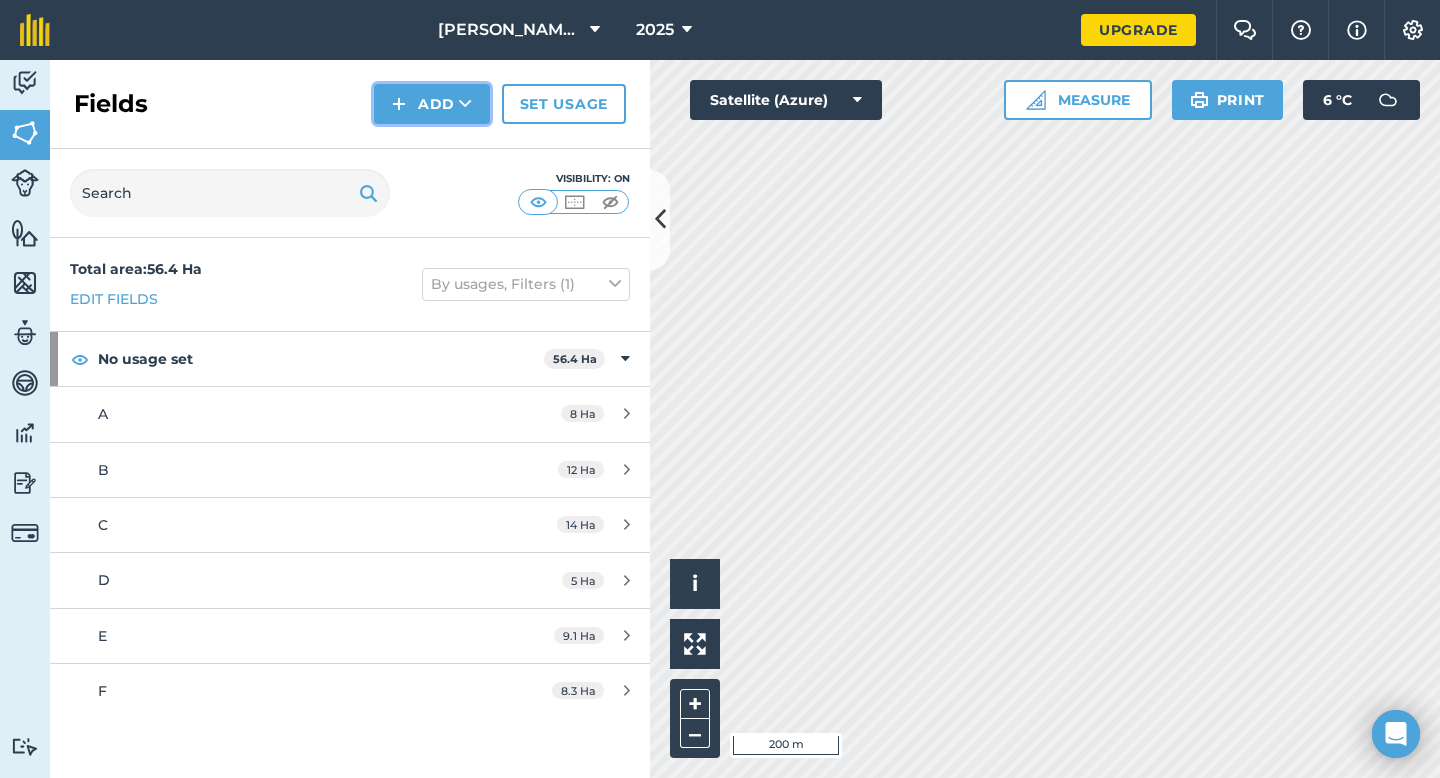 click on "Add" at bounding box center [432, 104] 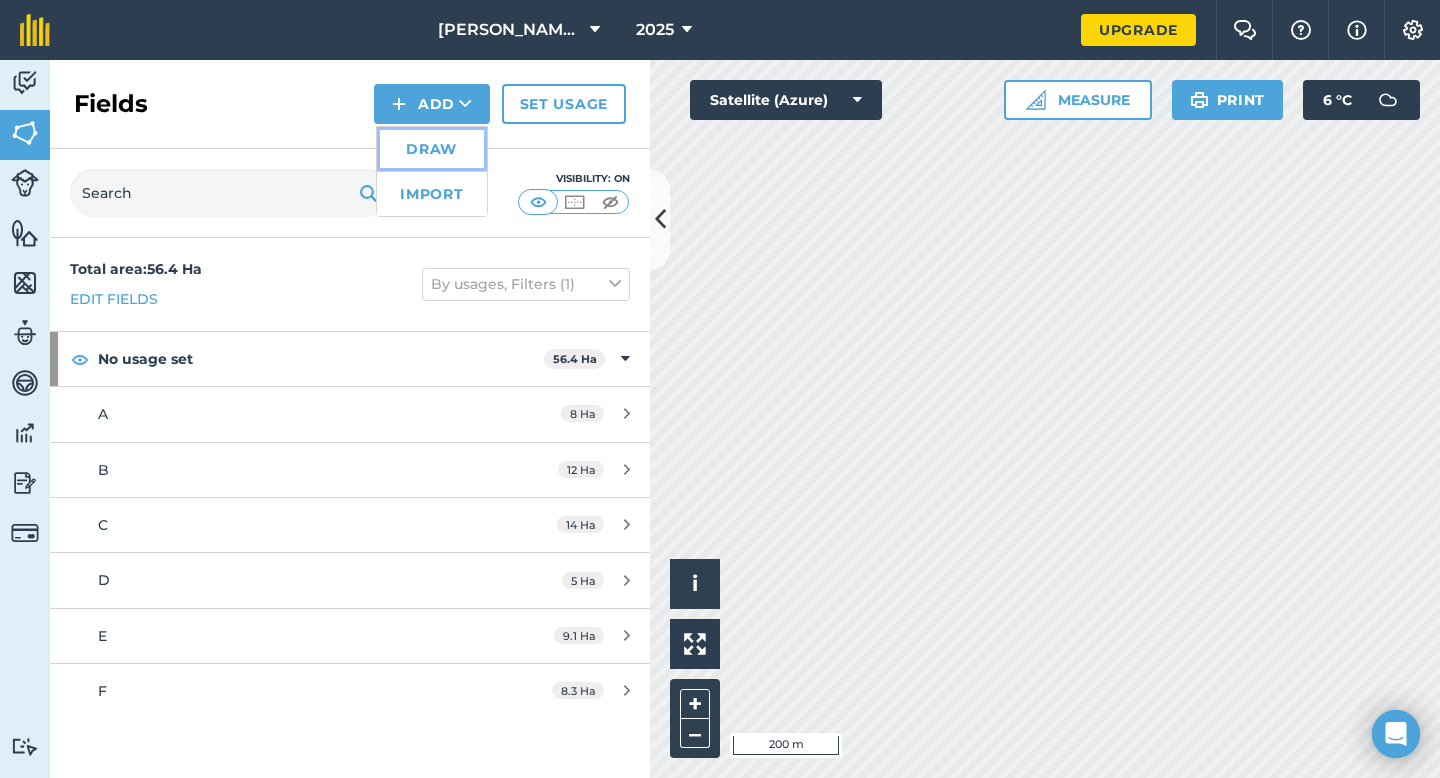 click on "Draw" at bounding box center (432, 149) 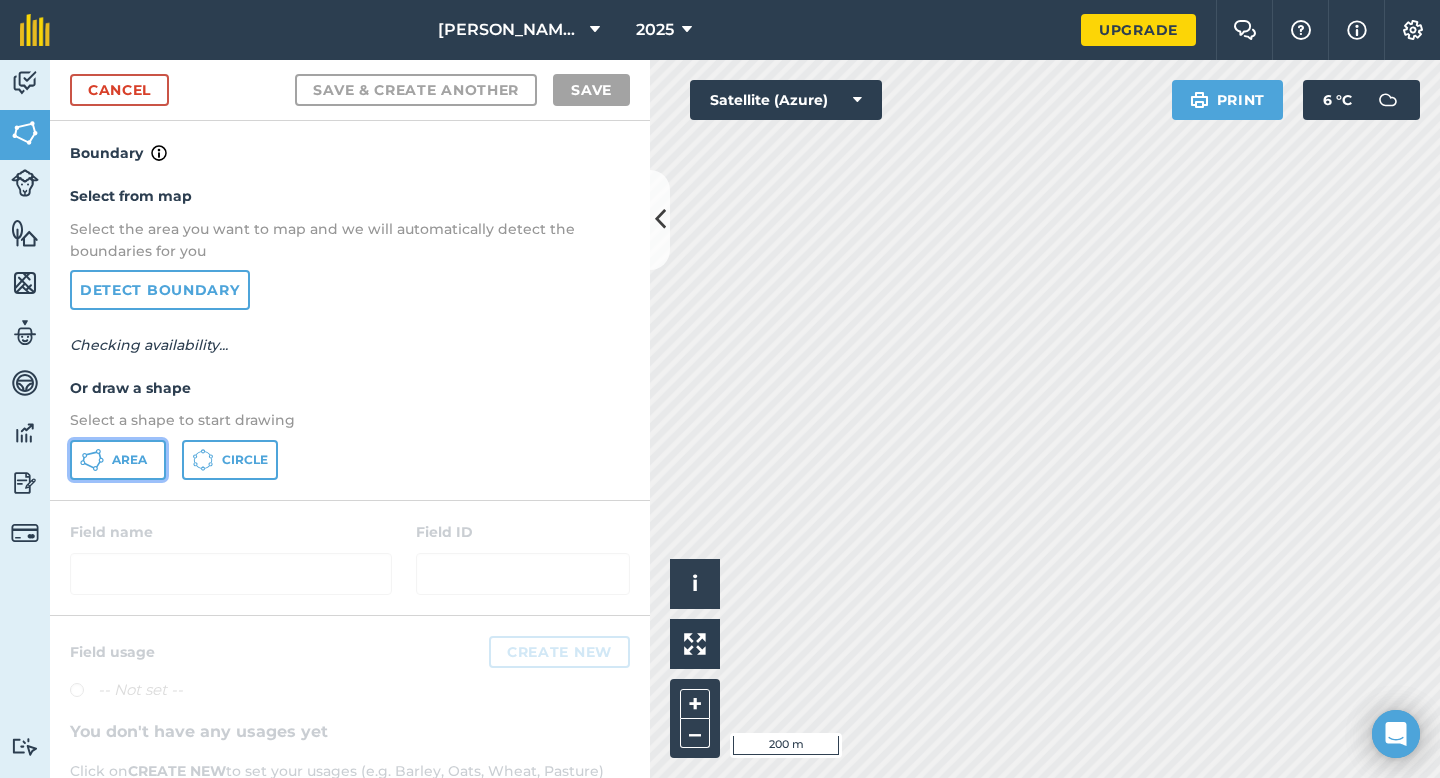 click on "Area" at bounding box center [129, 460] 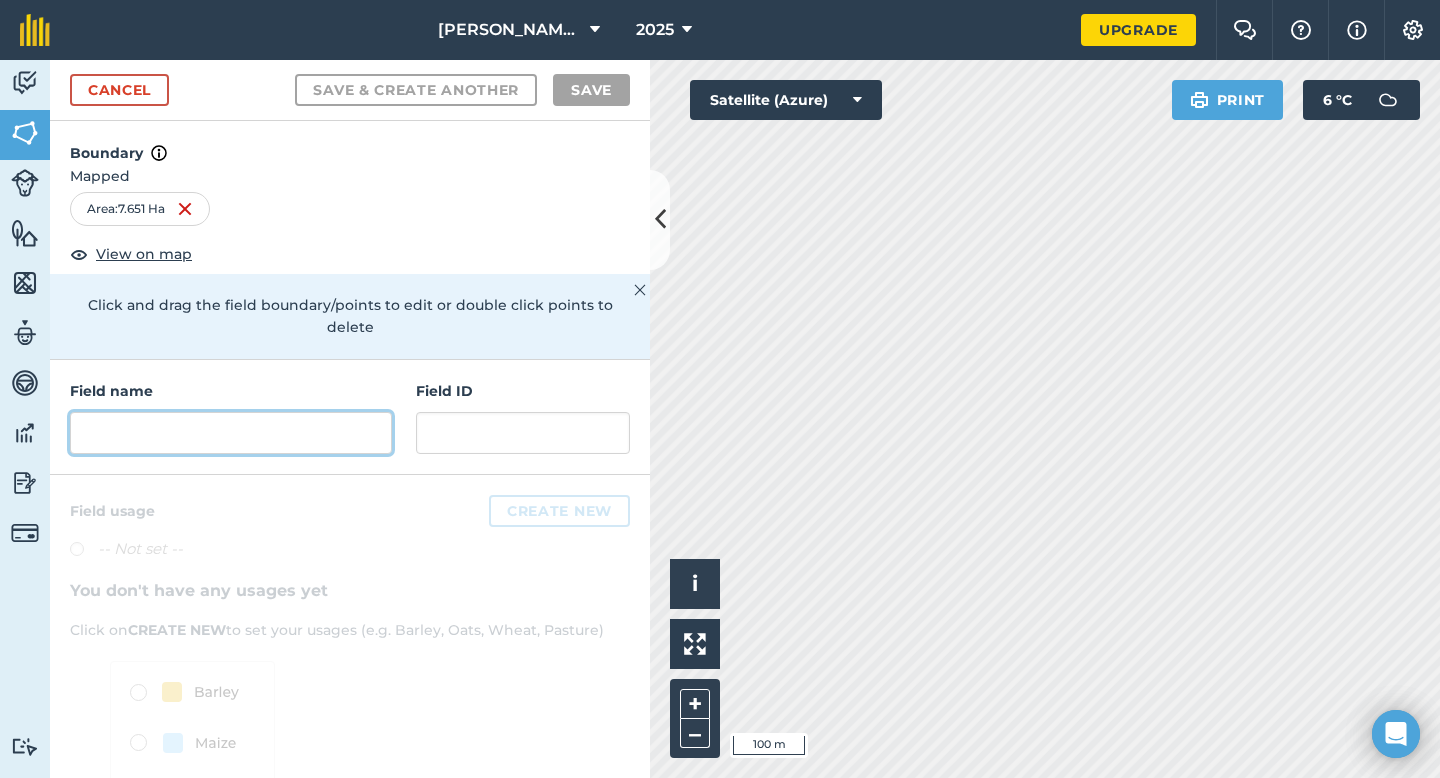click at bounding box center (231, 433) 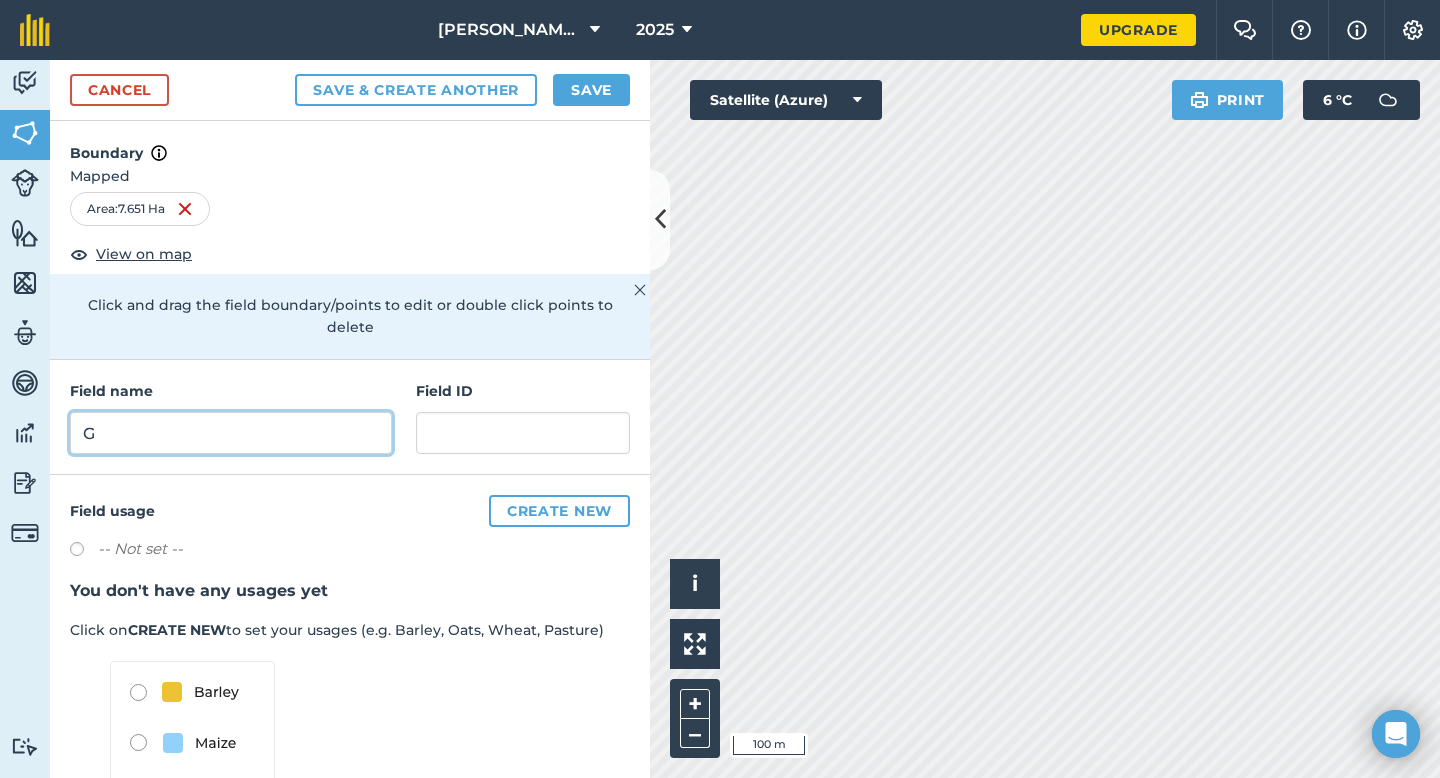 type on "G" 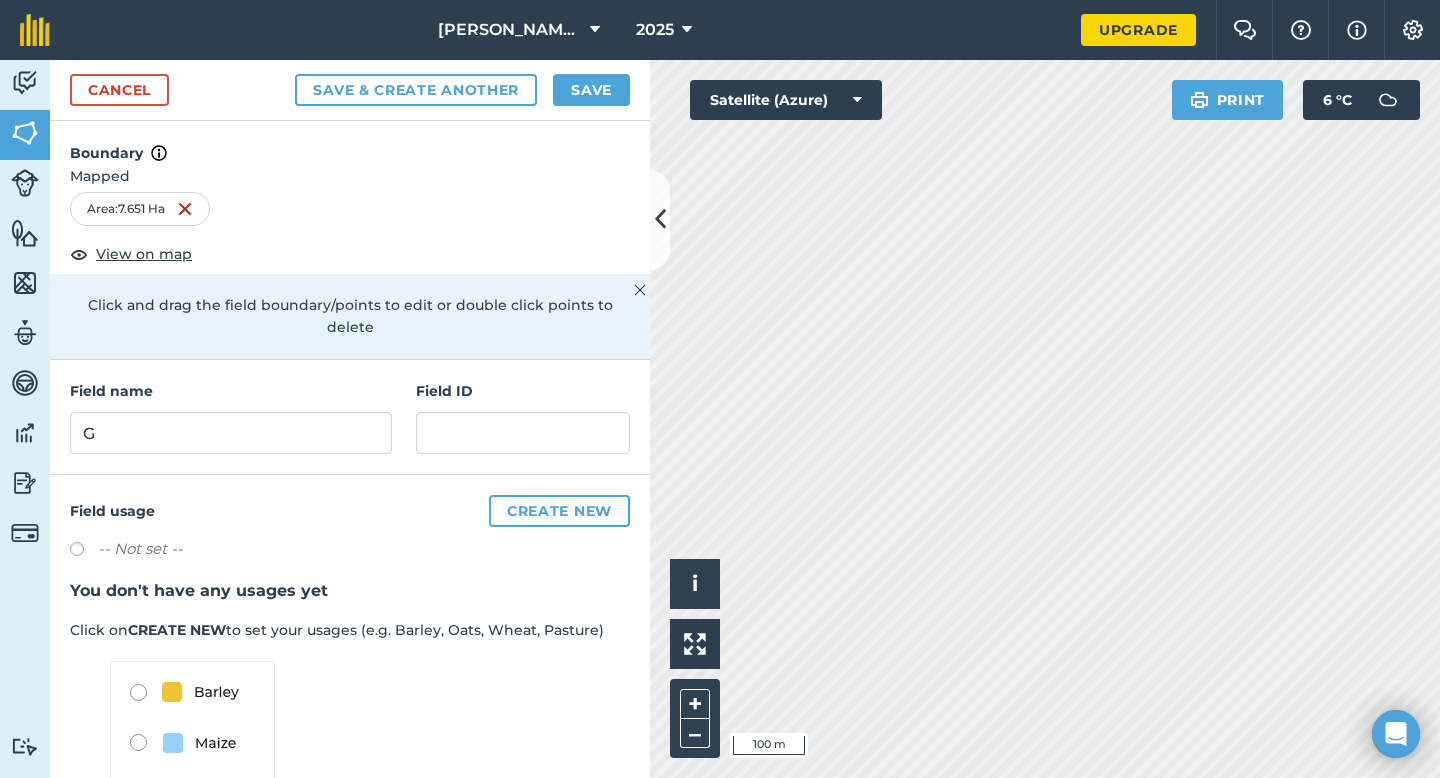click on "Cancel Save & Create Another Save" at bounding box center (350, 90) 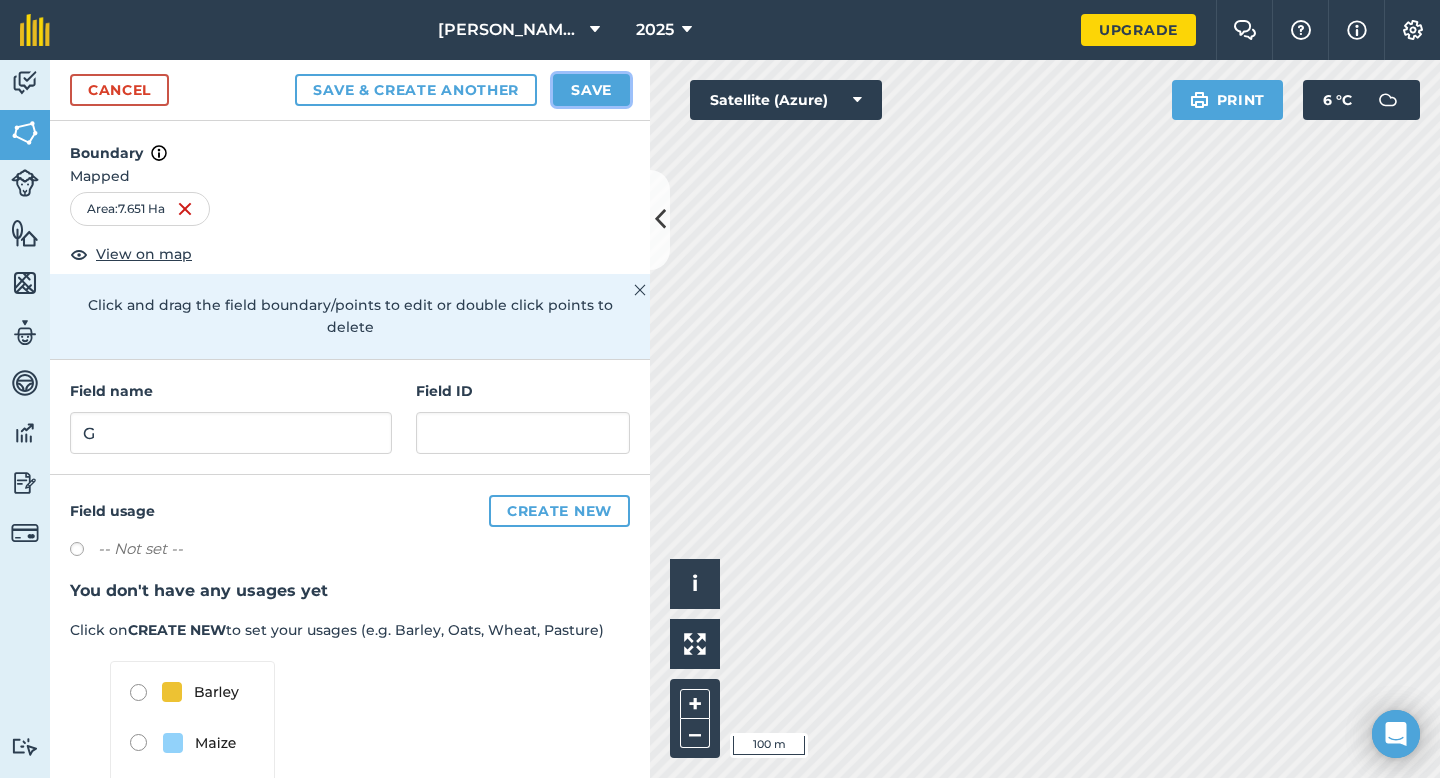 click on "Save" at bounding box center [591, 90] 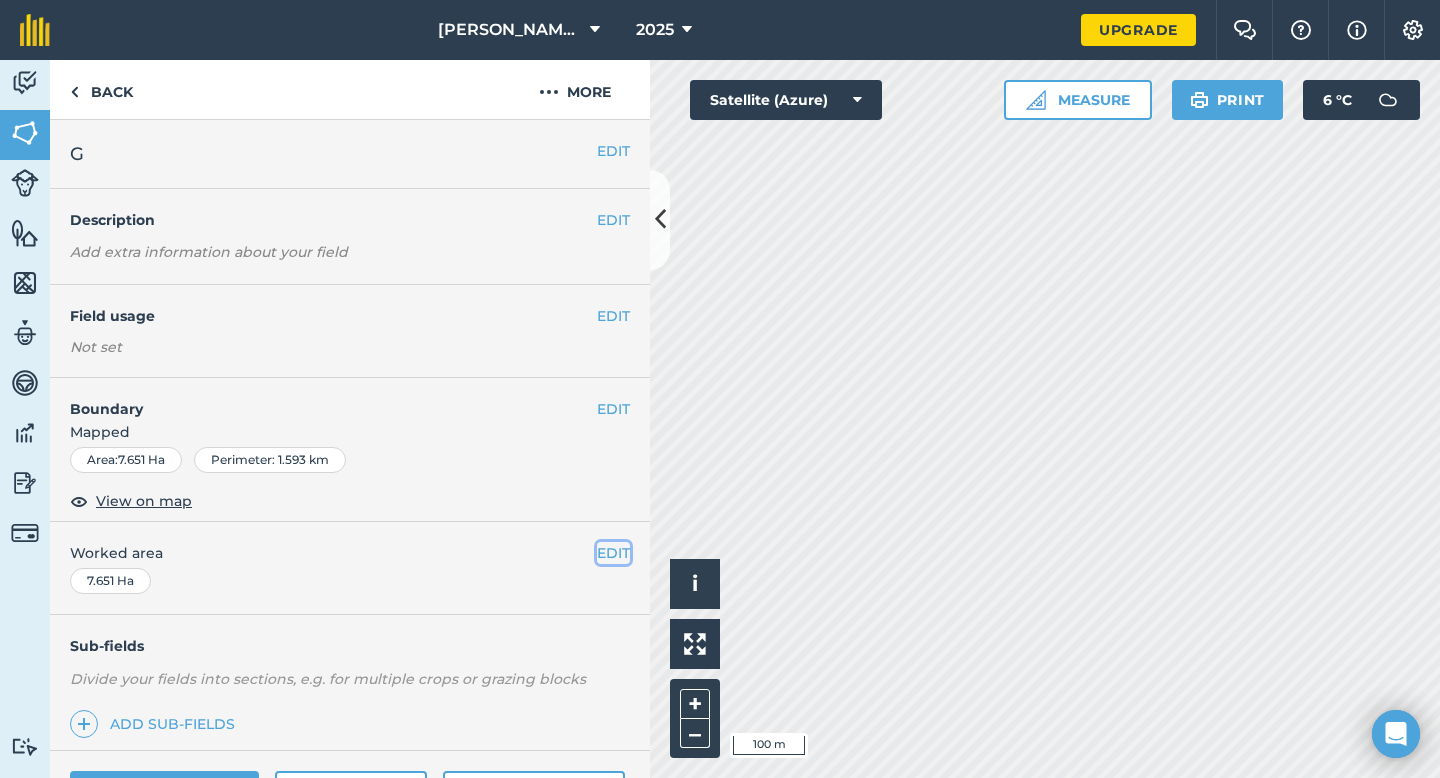 click on "EDIT" at bounding box center (613, 553) 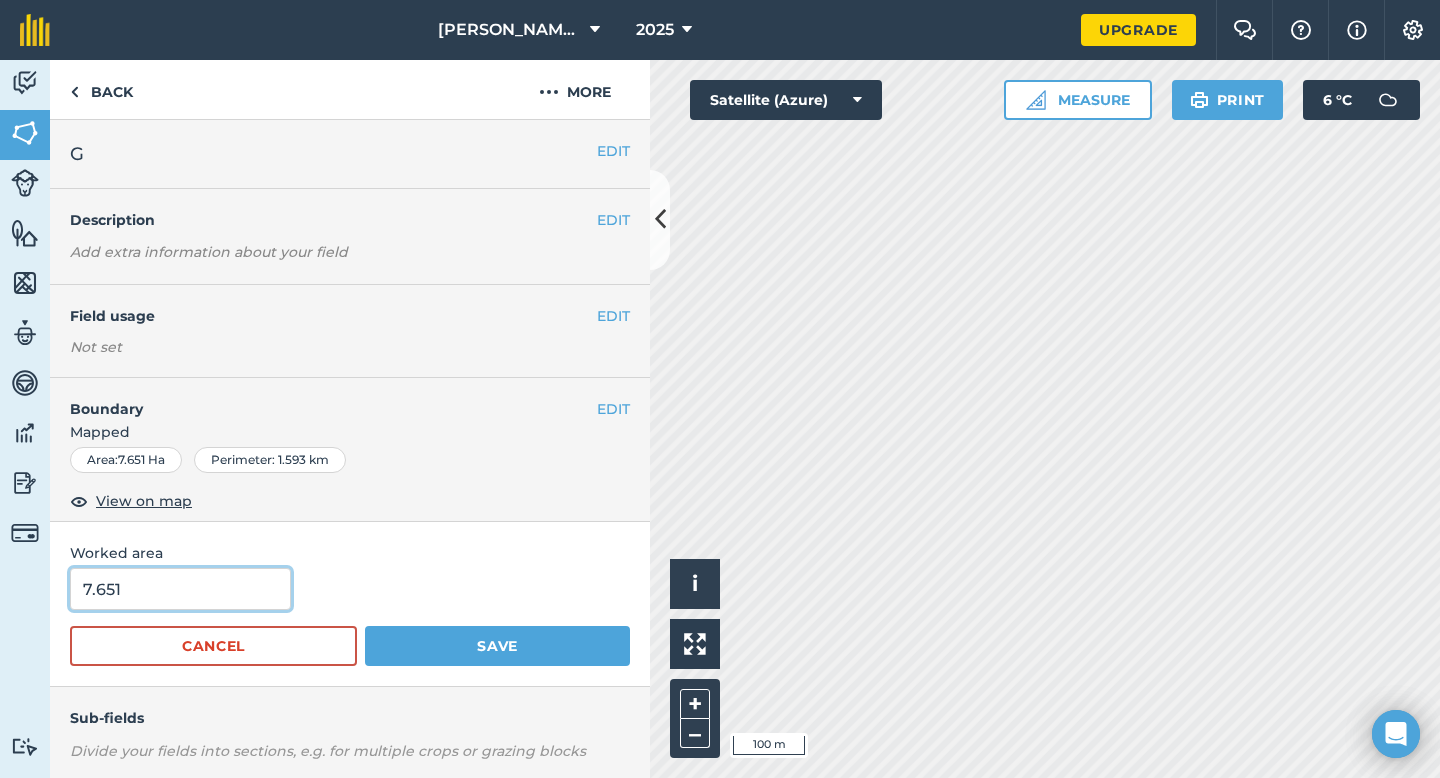 click on "7.651" at bounding box center [180, 589] 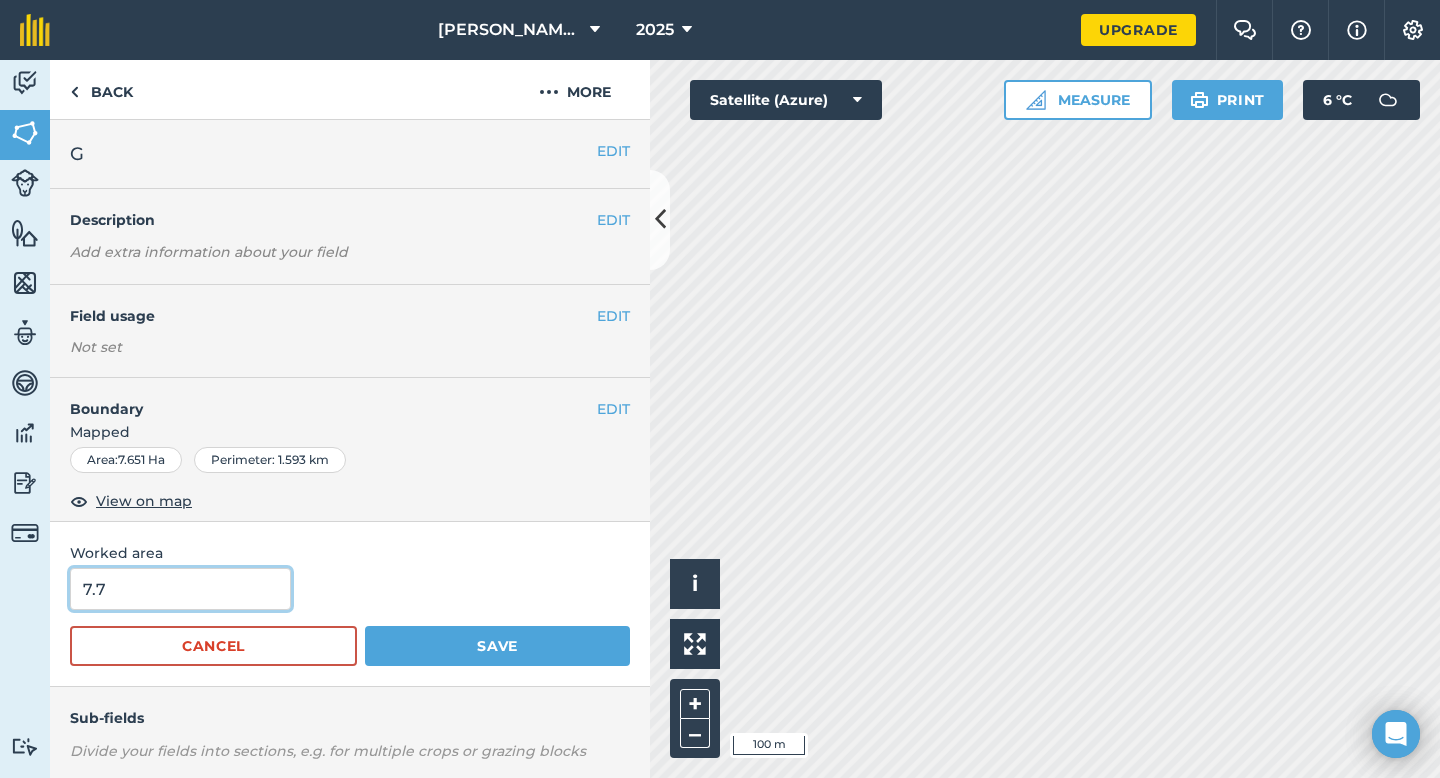 type on "7.7" 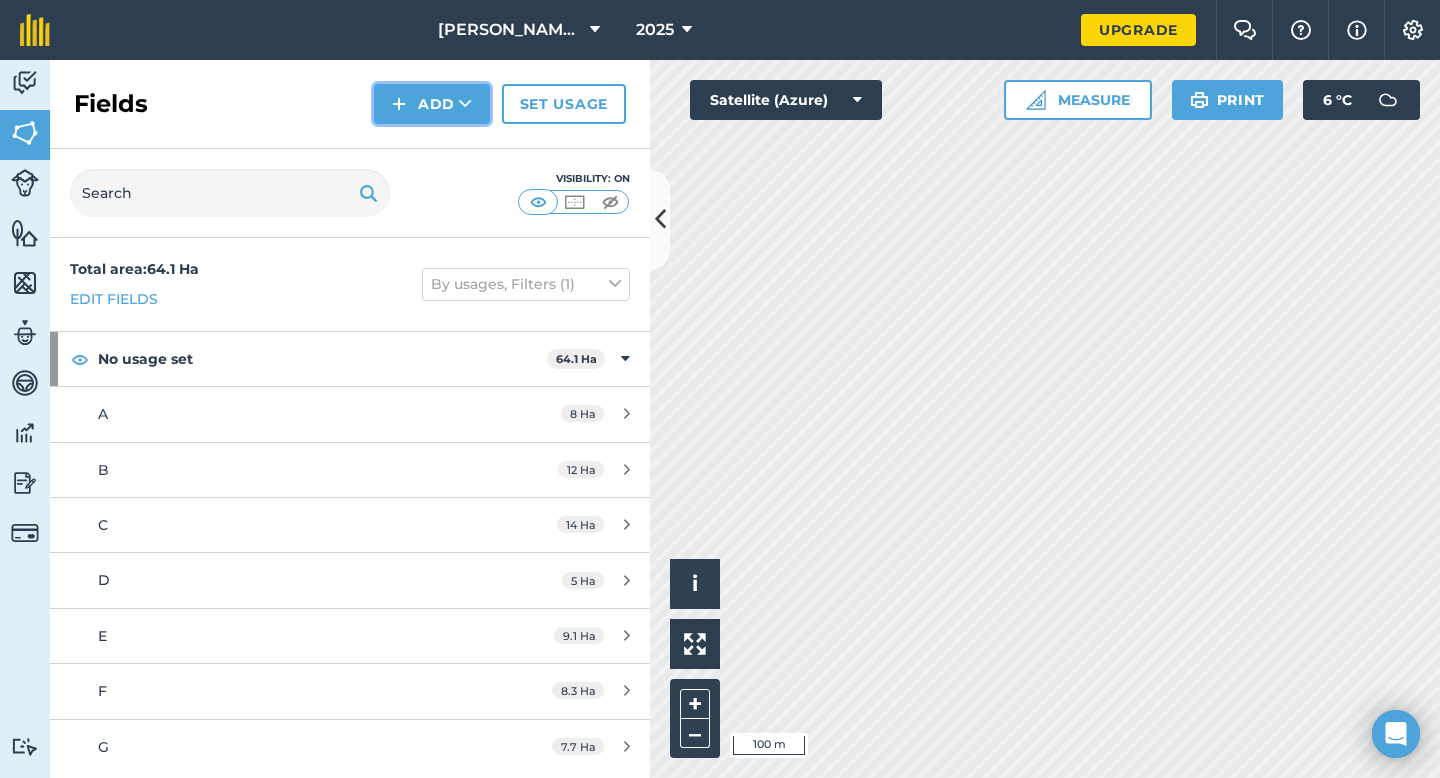 click at bounding box center [399, 104] 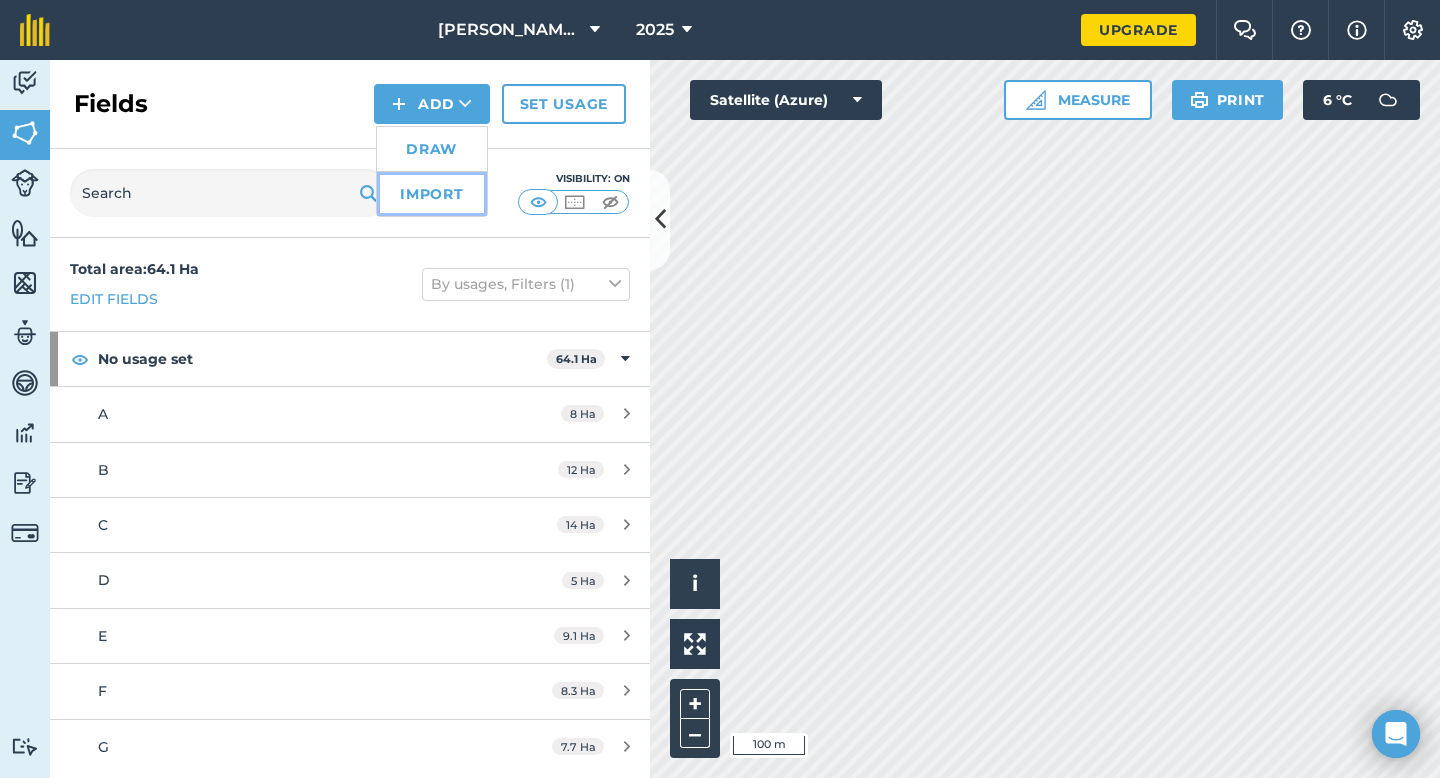 click on "Import" at bounding box center (432, 194) 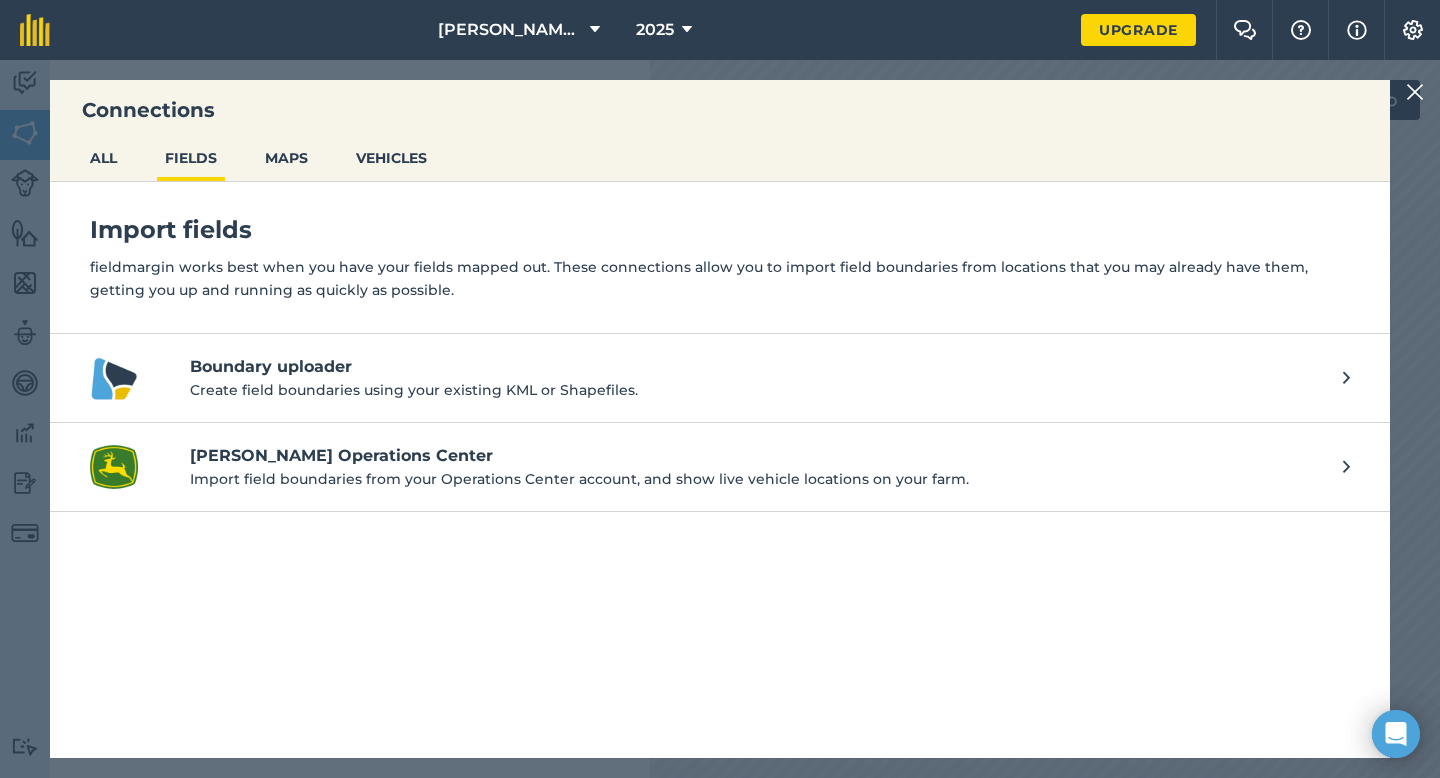 click at bounding box center [1415, 92] 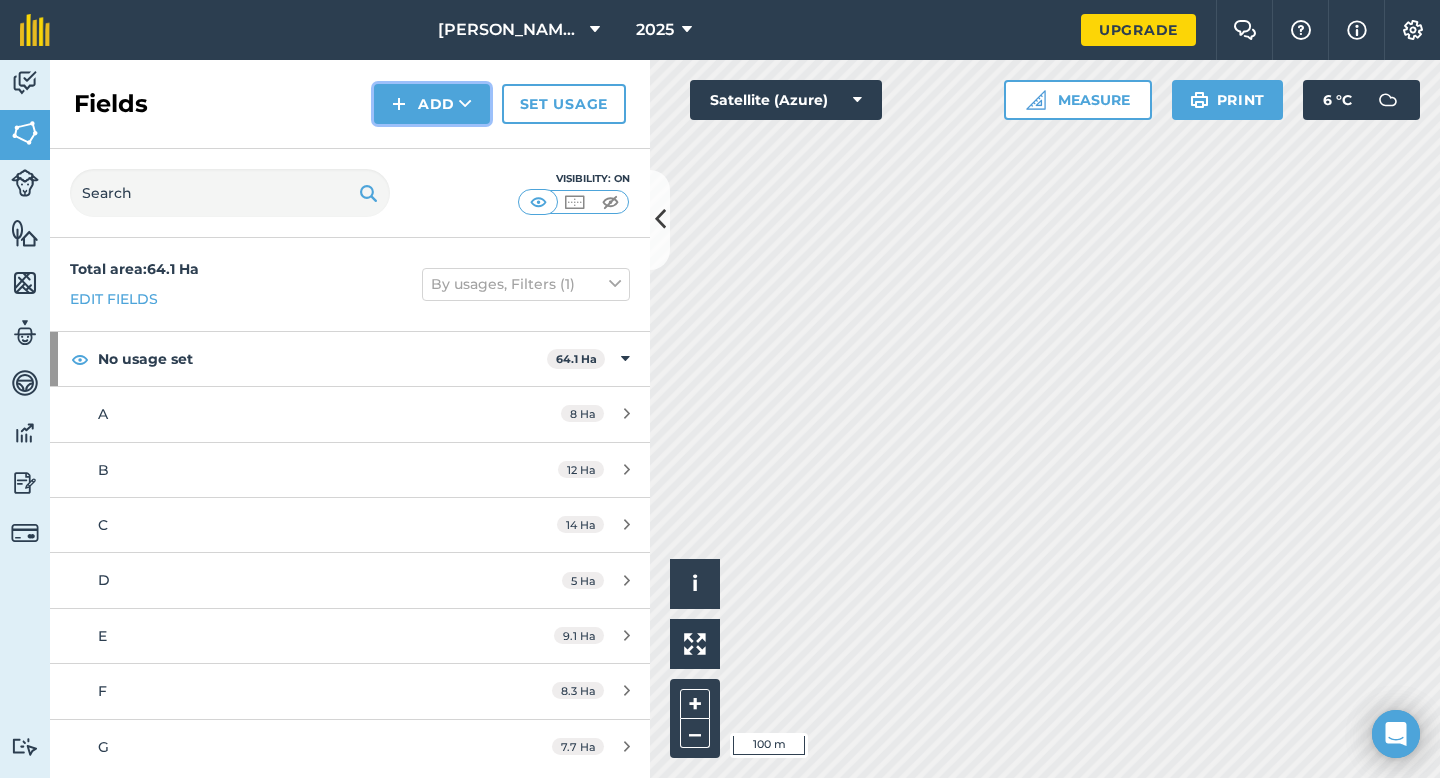 click on "Add" at bounding box center (432, 104) 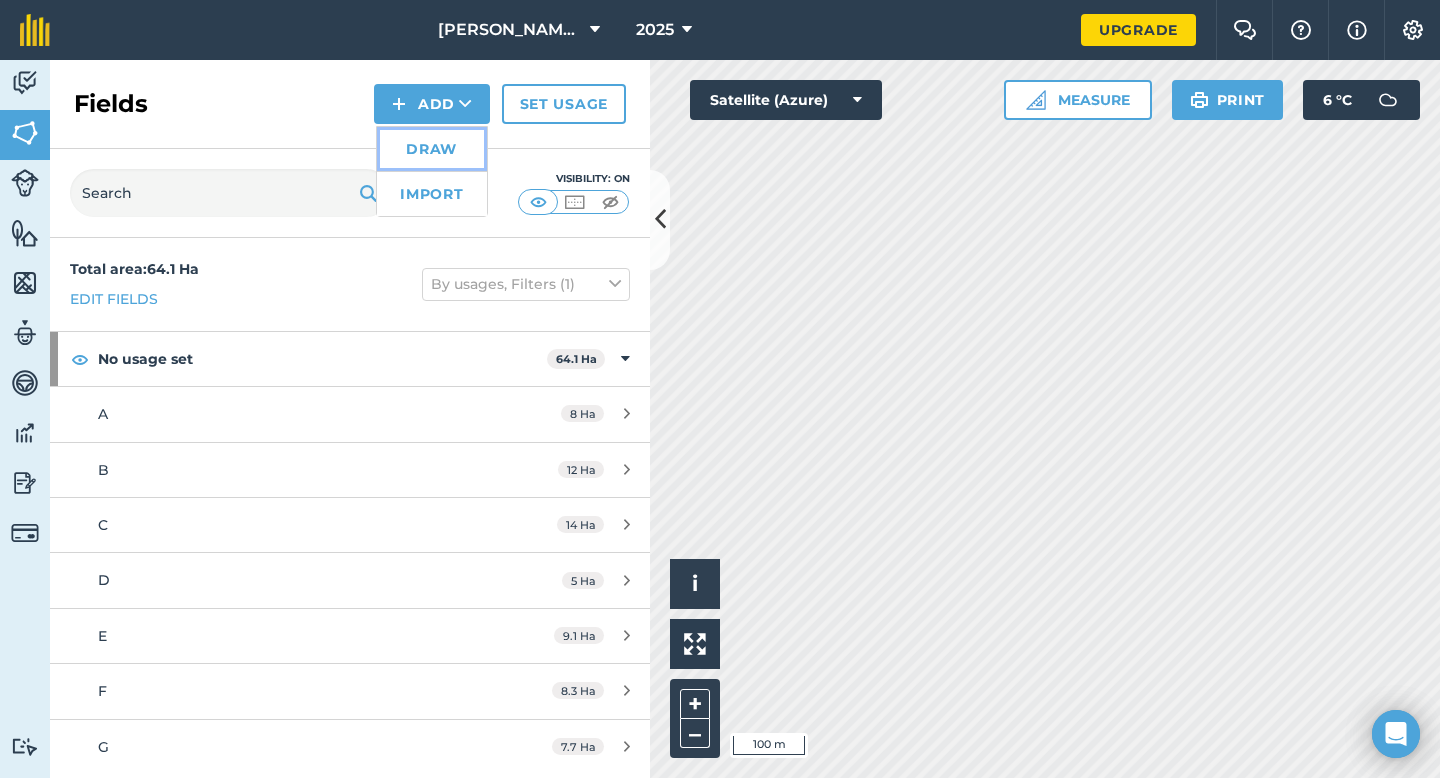 click on "Draw" at bounding box center [432, 149] 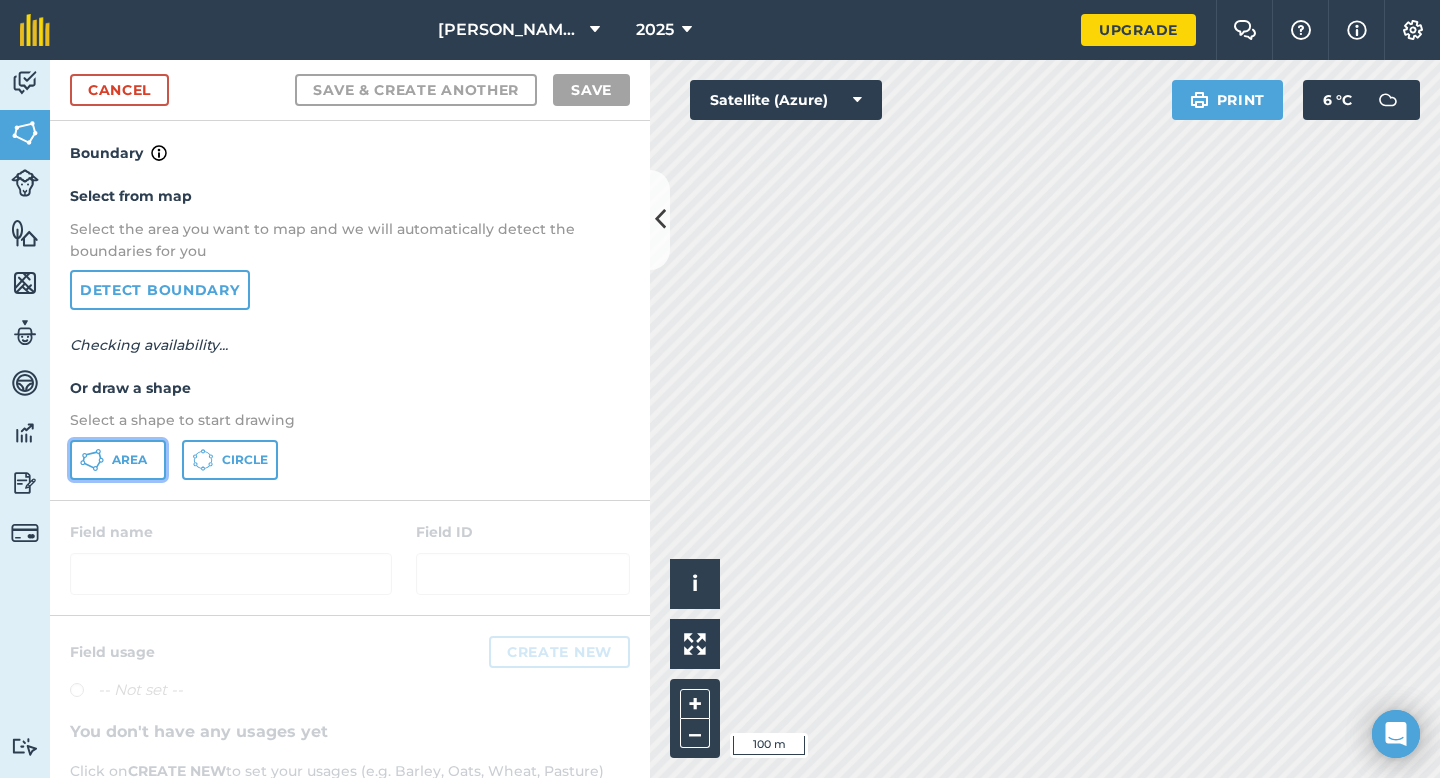 click on "Area" at bounding box center (118, 460) 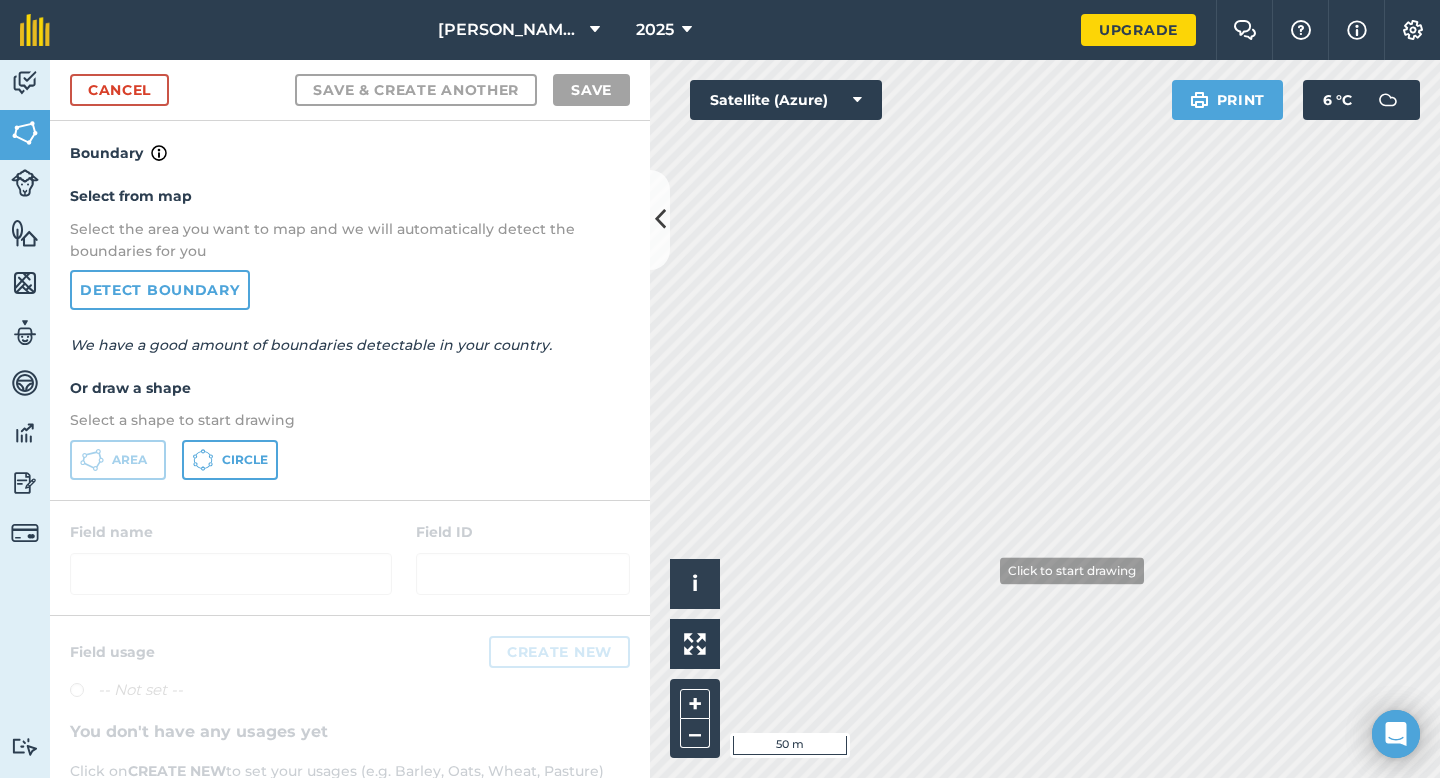click on "Activity Fields Livestock Features Maps Team Vehicles Data Reporting Billing Tutorials Tutorials Cancel Save & Create Another Save Boundary   Select from map Select the area you want to map and we will automatically detect the boundaries for you Detect boundary We have a good amount of boundaries detectable in your country. Or draw a shape Select a shape to start drawing Area Circle Field name Field ID Field usage   Create new -- Not set -- You don't have any usages yet Click on  CREATE NEW  to set your usages (e.g. Barley, Oats, Wheat, Pasture) Click to start drawing i © 2025 TomTom, Microsoft 50 m + – Satellite (Azure) Print 6   ° C" at bounding box center [720, 419] 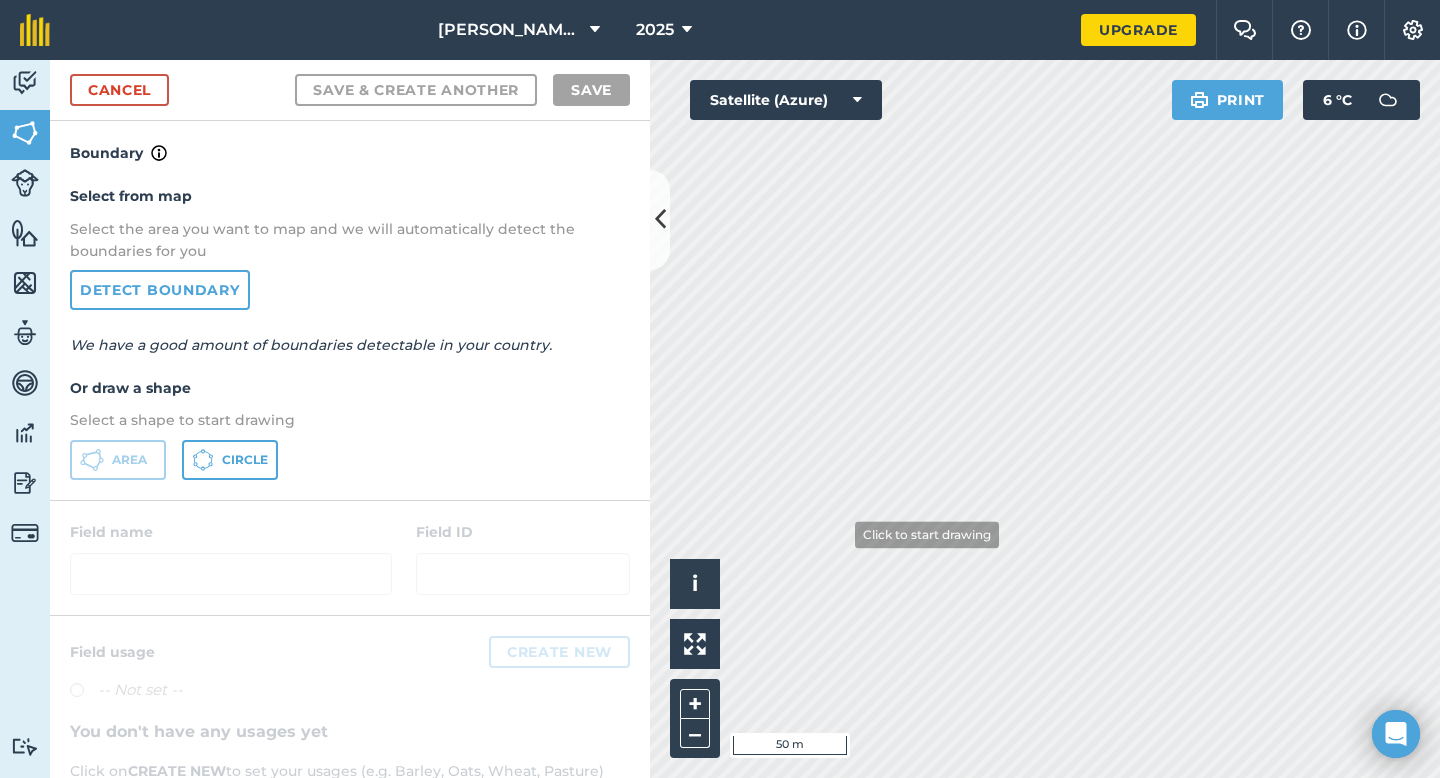 click on "Activity Fields Livestock Features Maps Team Vehicles Data Reporting Billing Tutorials Tutorials Cancel Save & Create Another Save Boundary   Select from map Select the area you want to map and we will automatically detect the boundaries for you Detect boundary We have a good amount of boundaries detectable in your country. Or draw a shape Select a shape to start drawing Area Circle Field name Field ID Field usage   Create new -- Not set -- You don't have any usages yet Click on  CREATE NEW  to set your usages (e.g. Barley, Oats, Wheat, Pasture) Click to start drawing i © 2025 TomTom, Microsoft 50 m + – Satellite (Azure) Print 6   ° C" at bounding box center [720, 419] 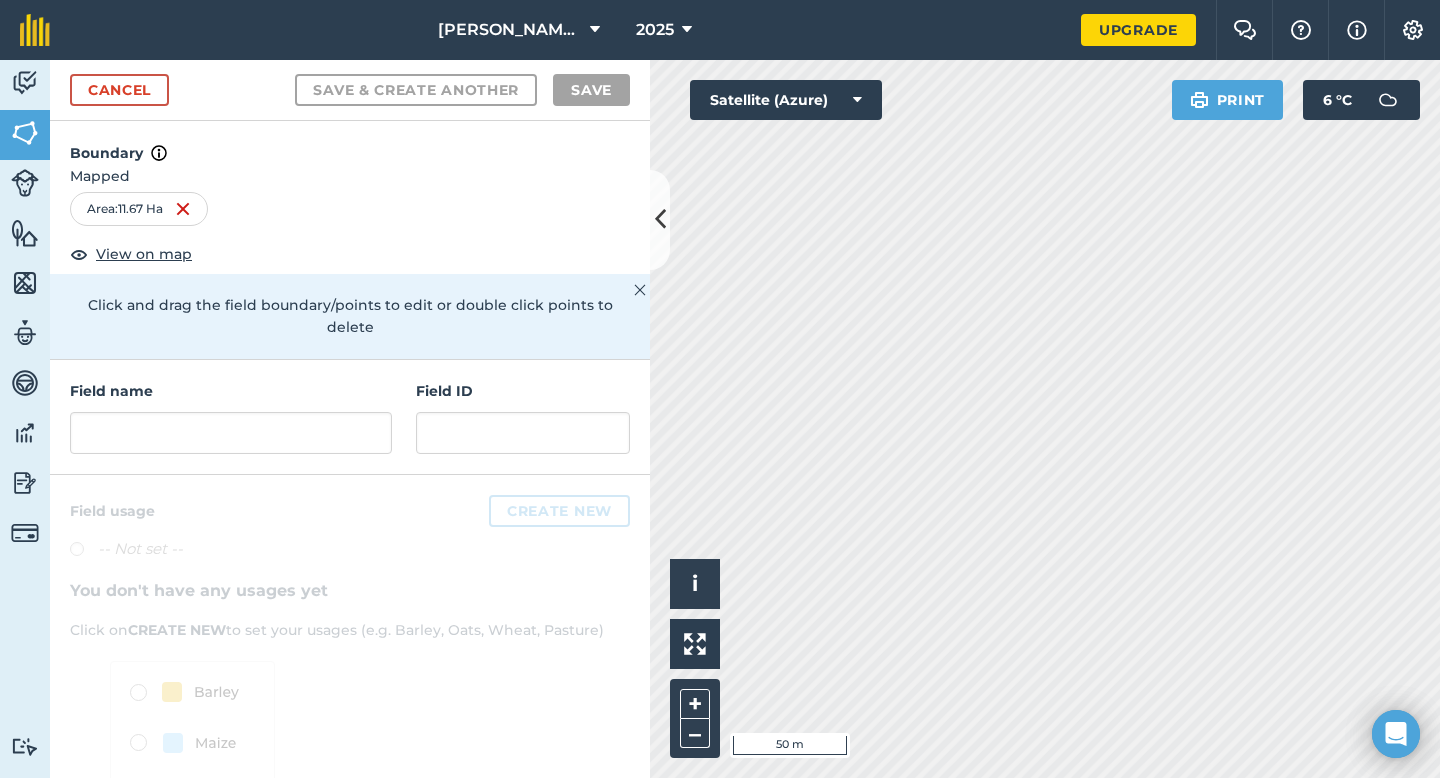 click on "Click and drag the field boundary/points to edit or double click points to delete" at bounding box center (350, 316) 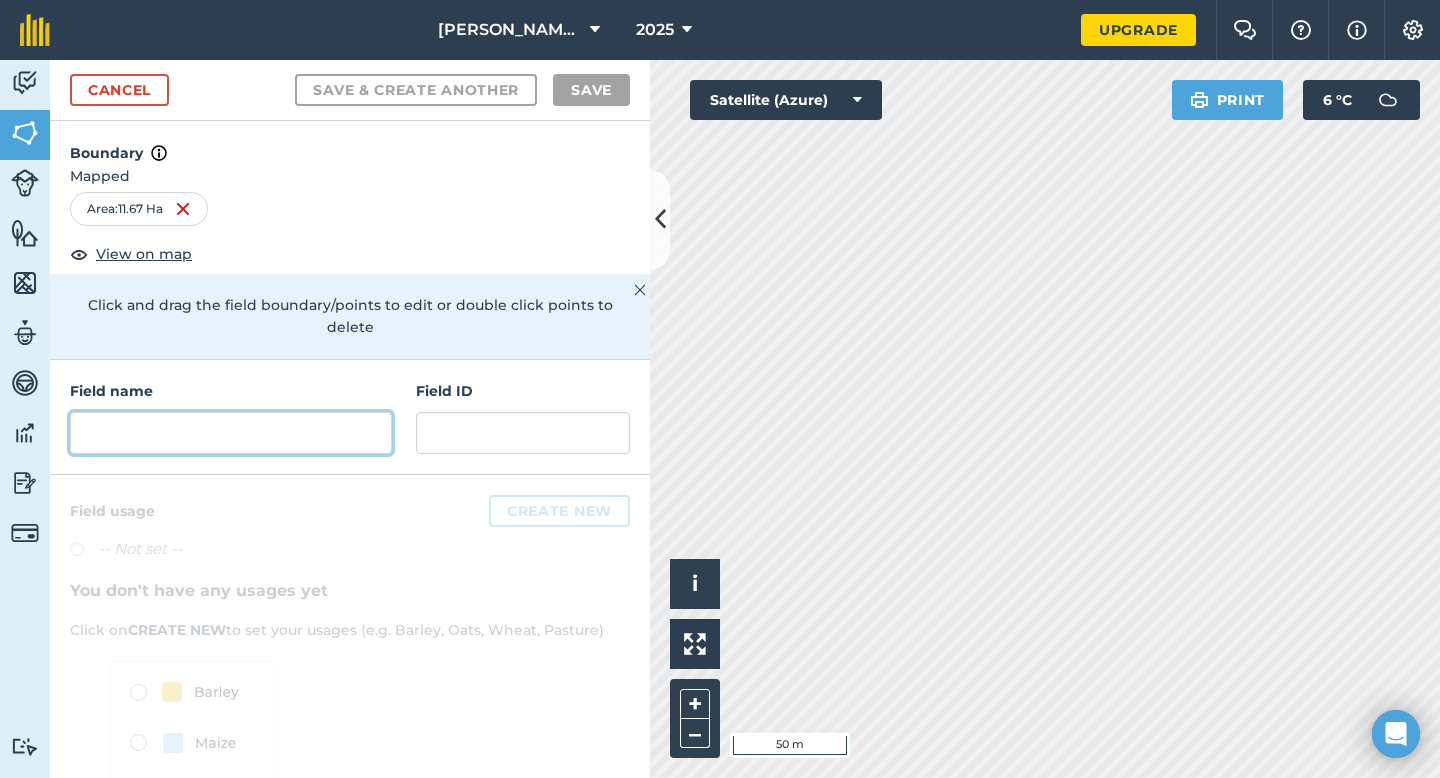 click at bounding box center (231, 433) 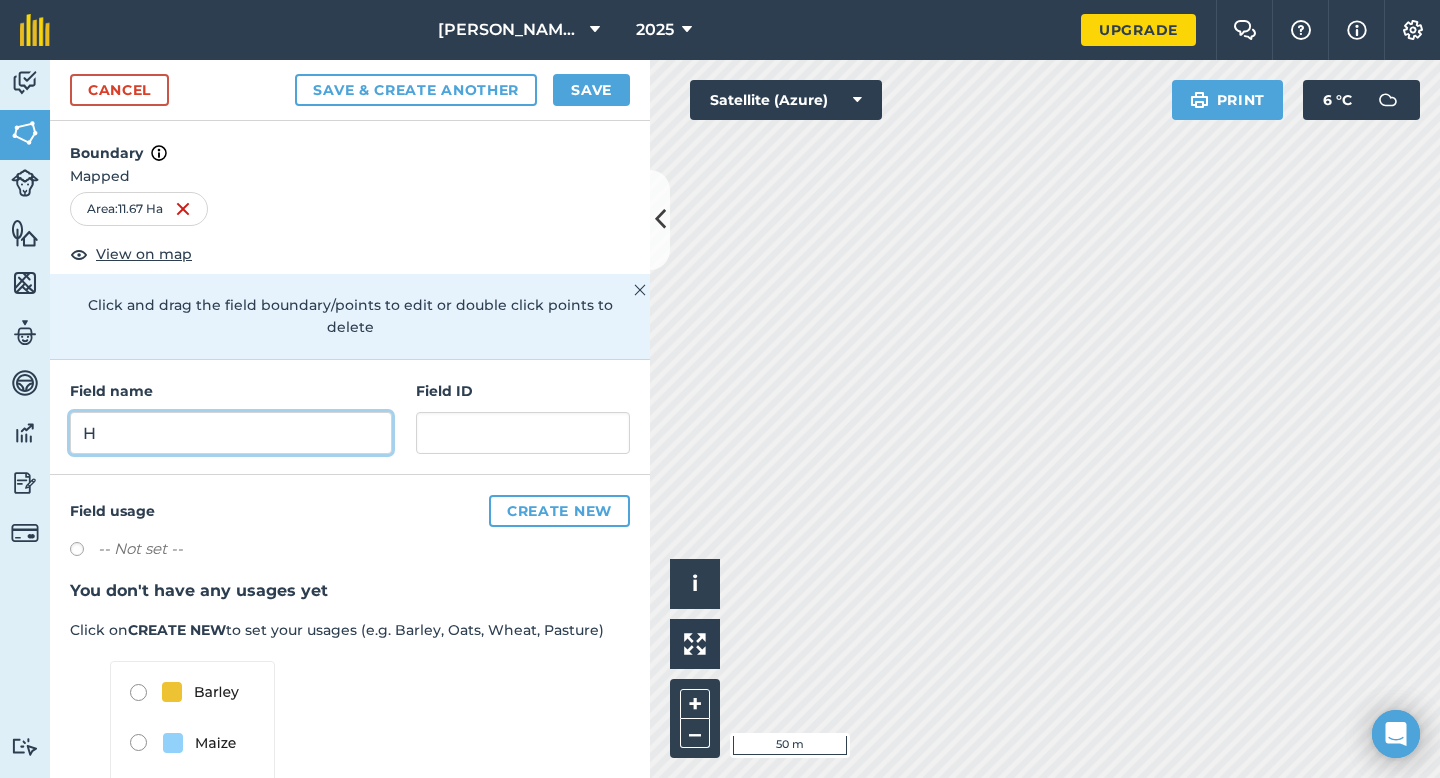 type on "H" 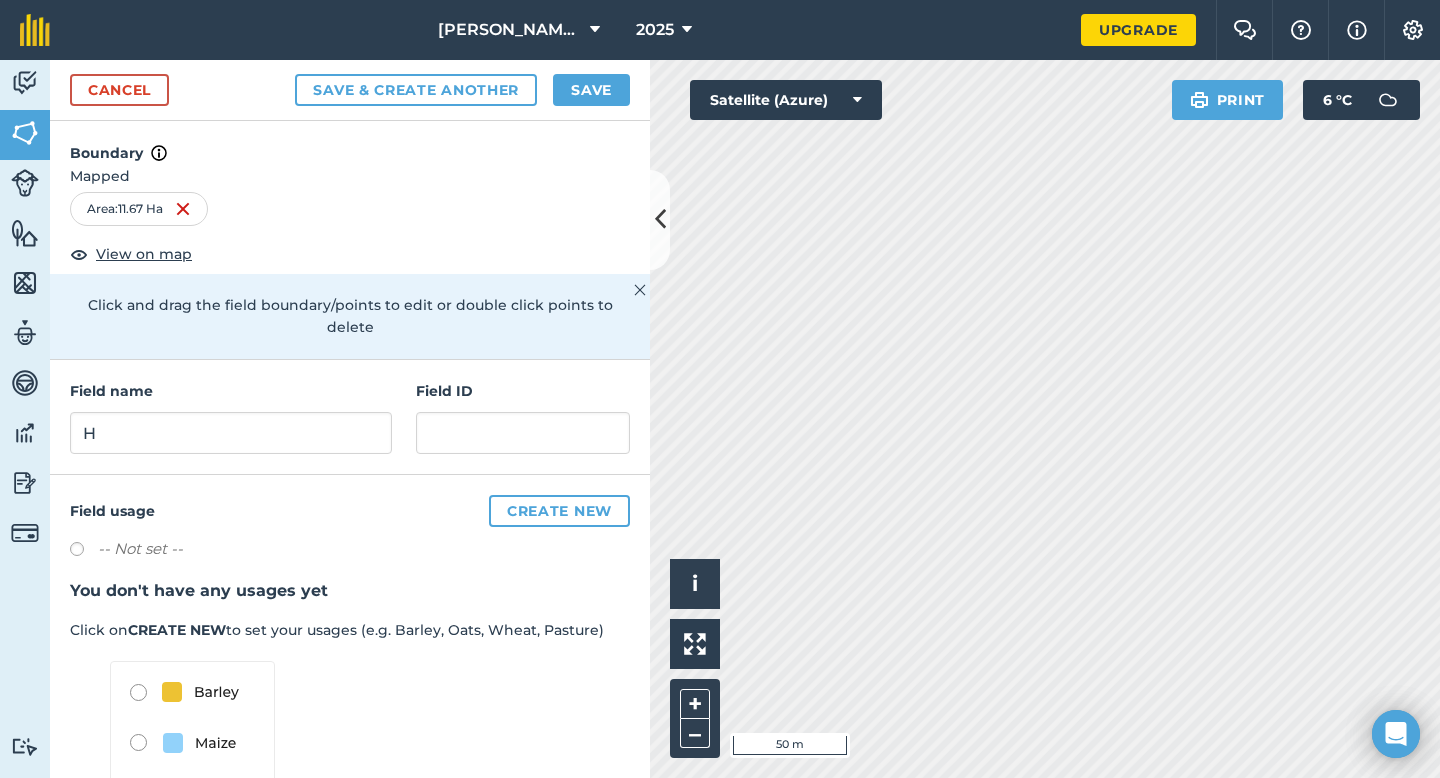 click on "Cancel Save & Create Another Save" at bounding box center [350, 90] 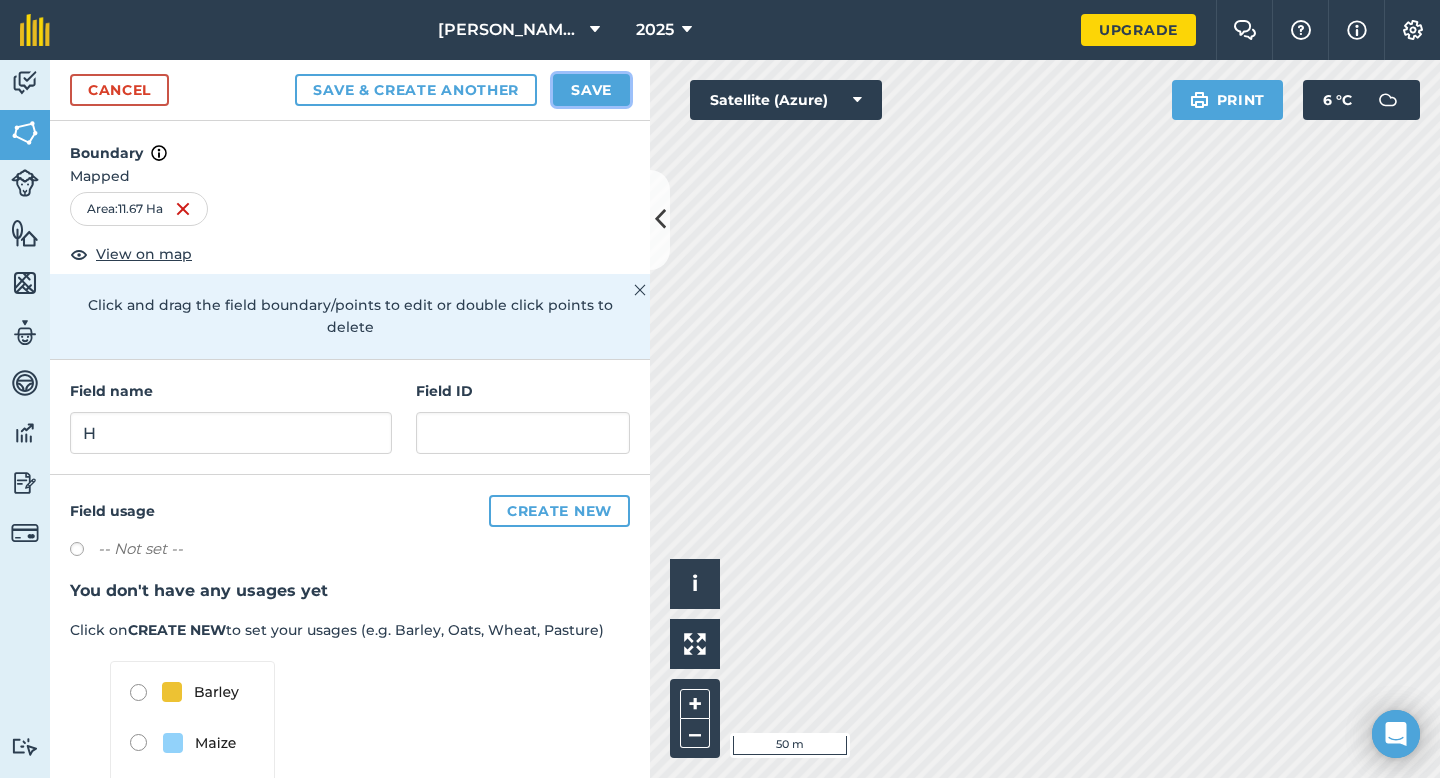 click on "Save" at bounding box center [591, 90] 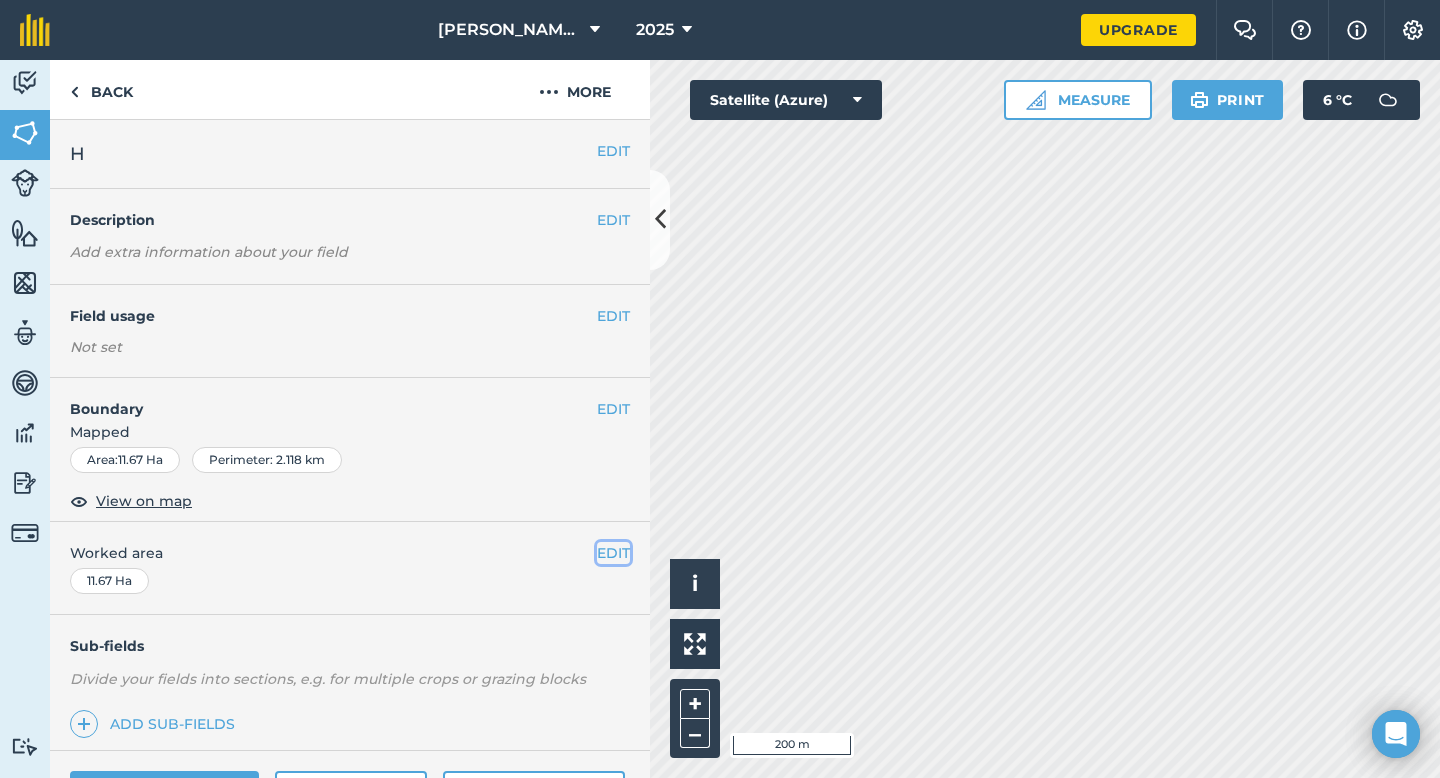 click on "EDIT" at bounding box center (613, 553) 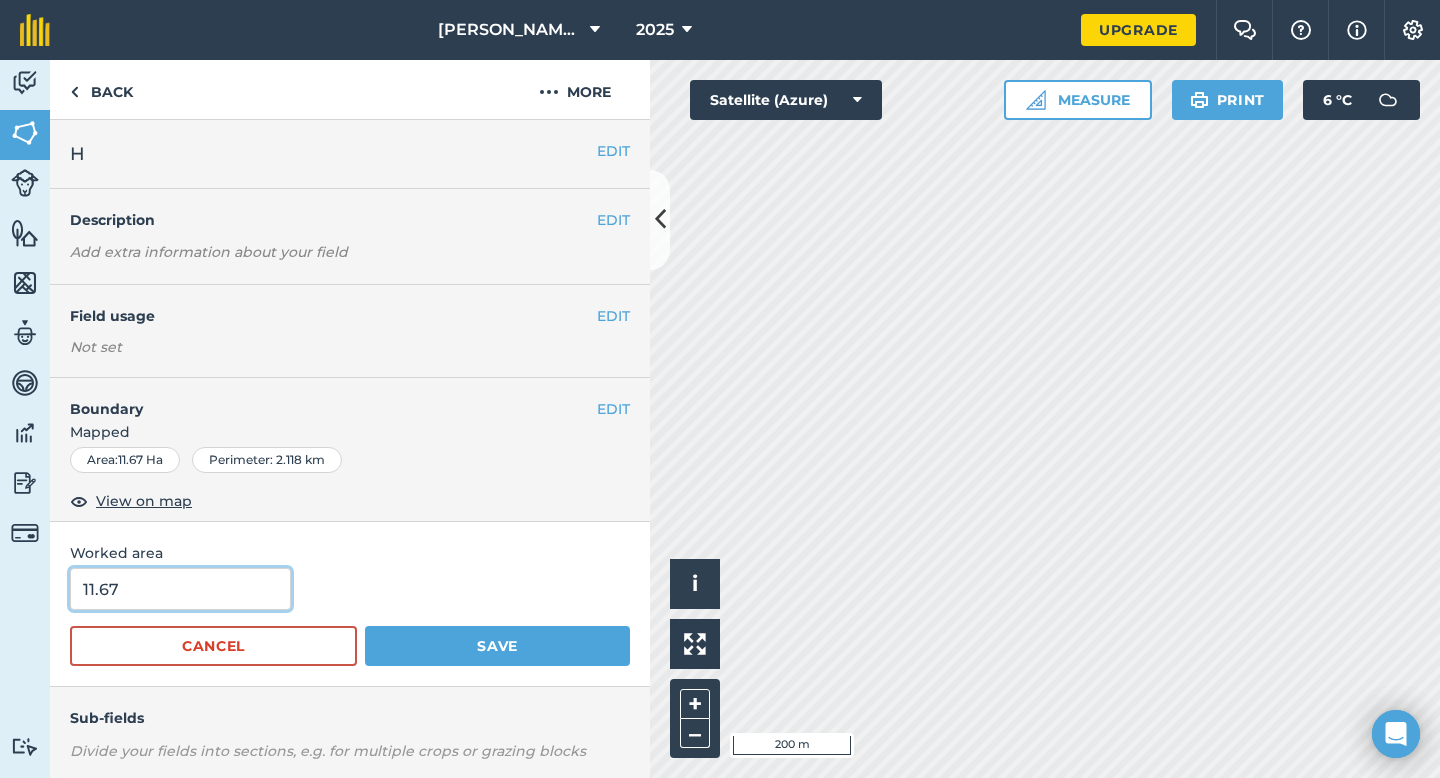 click on "11.67" at bounding box center (180, 589) 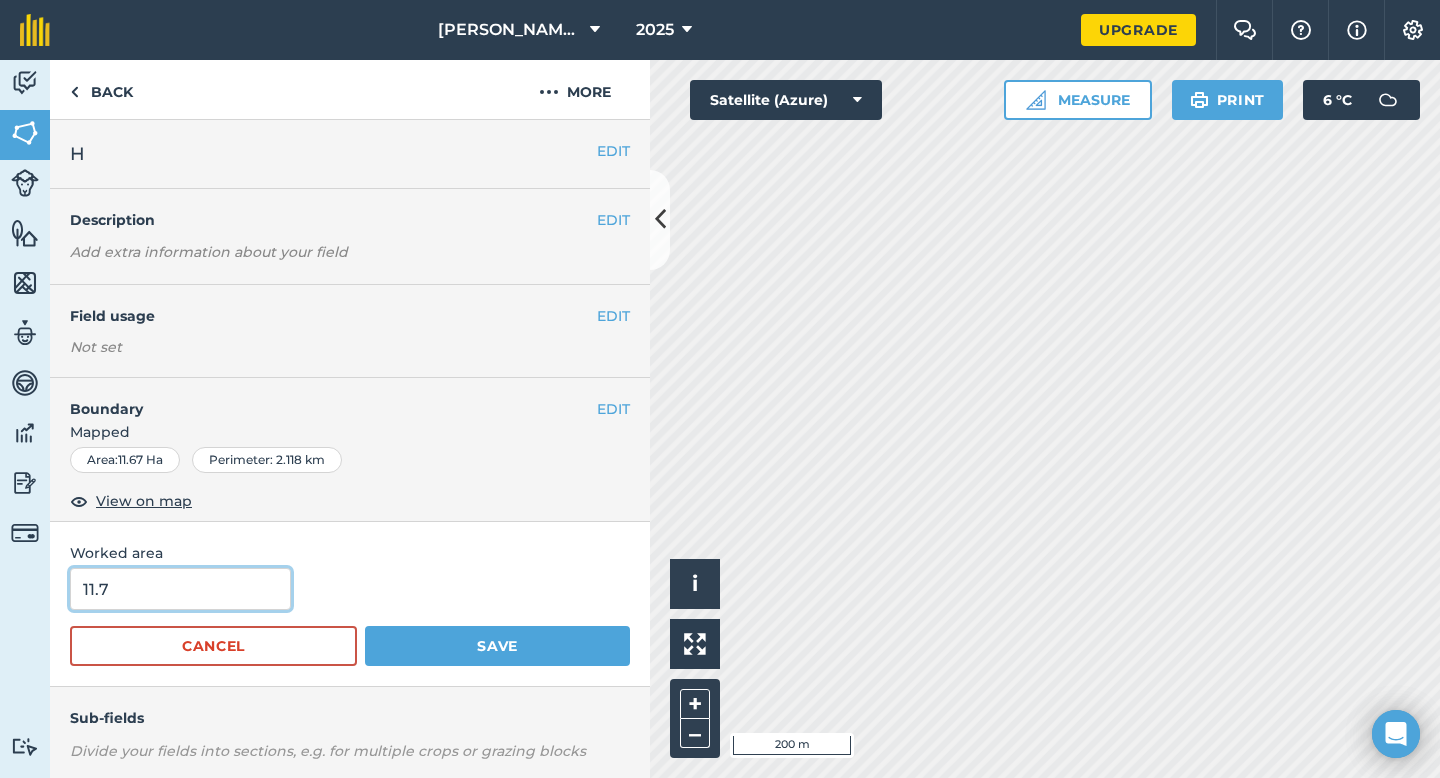 type on "11.7" 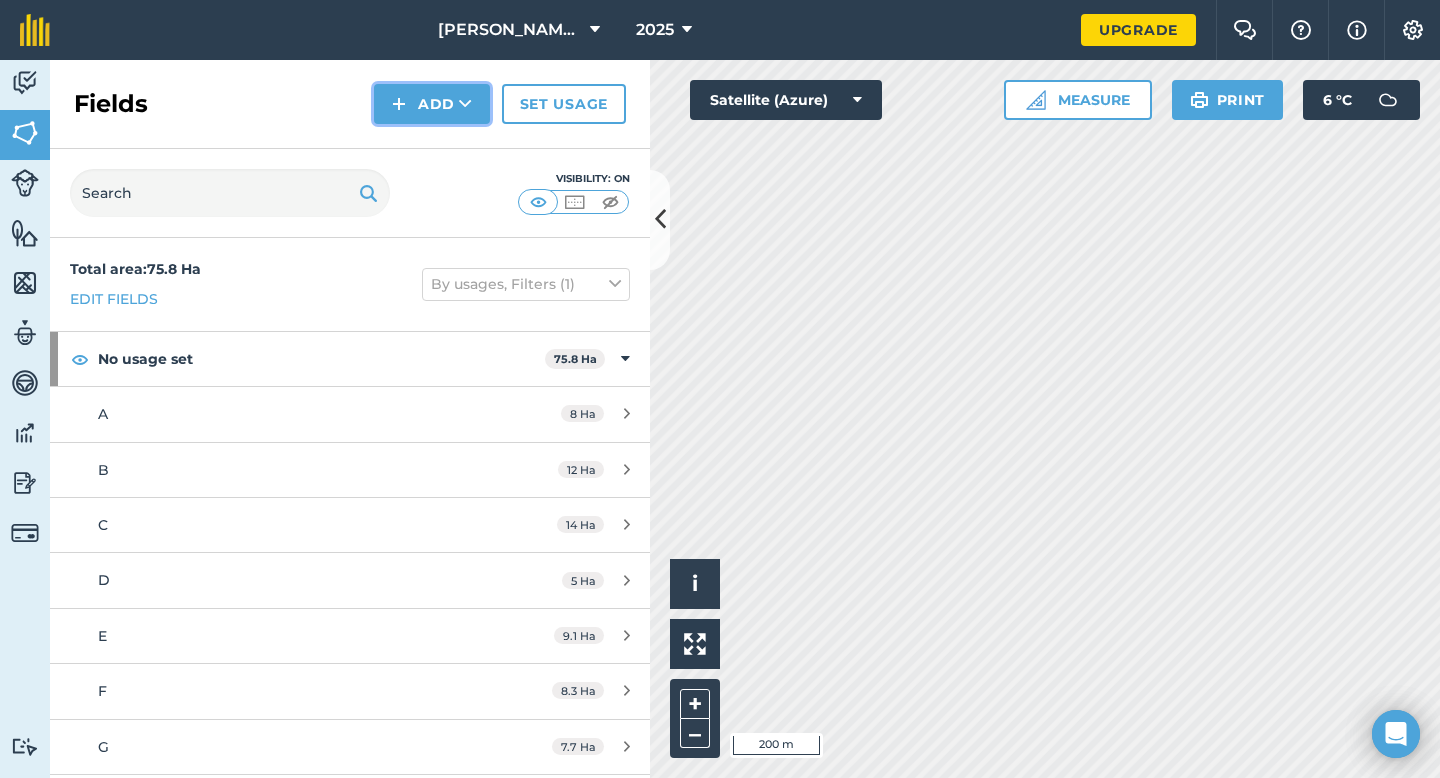 click on "Add" at bounding box center [432, 104] 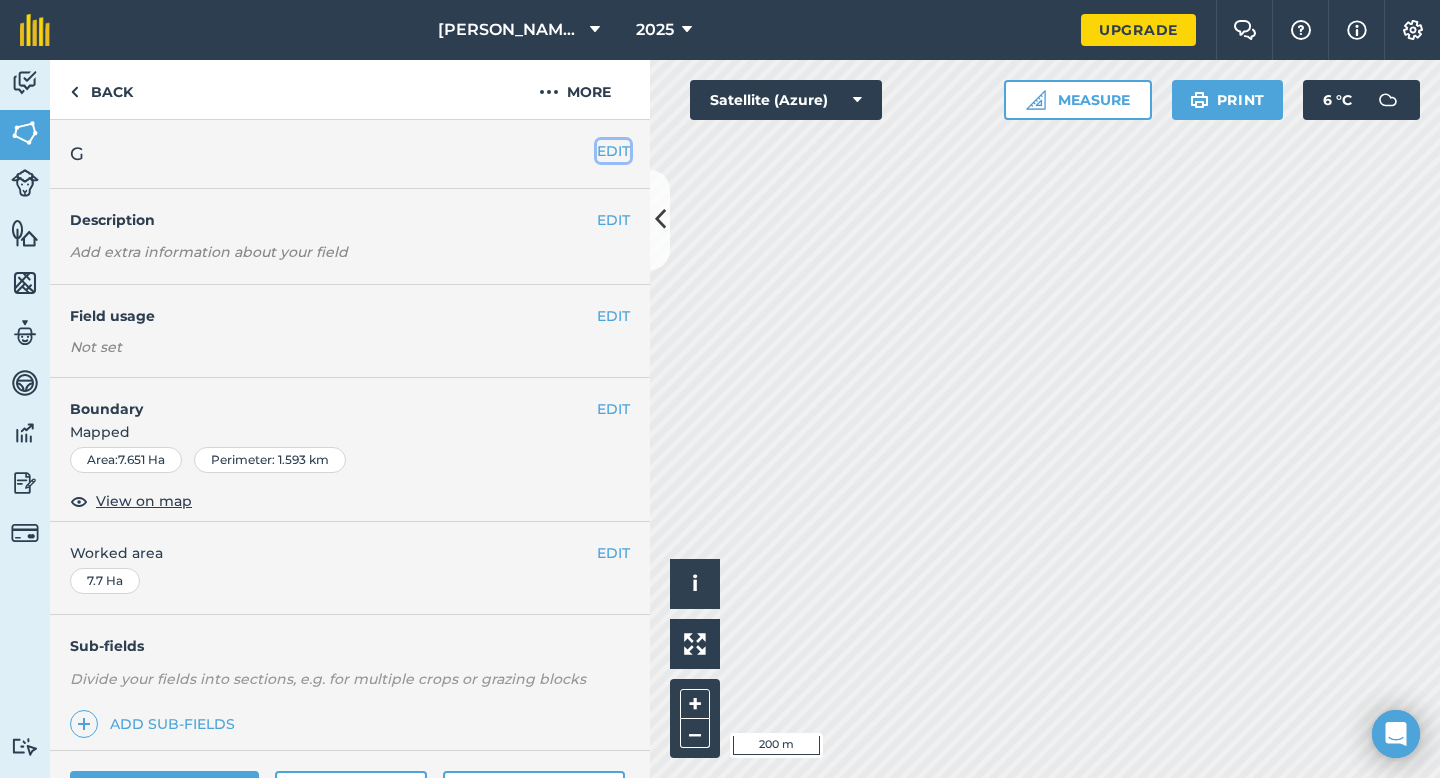 click on "EDIT" at bounding box center [613, 151] 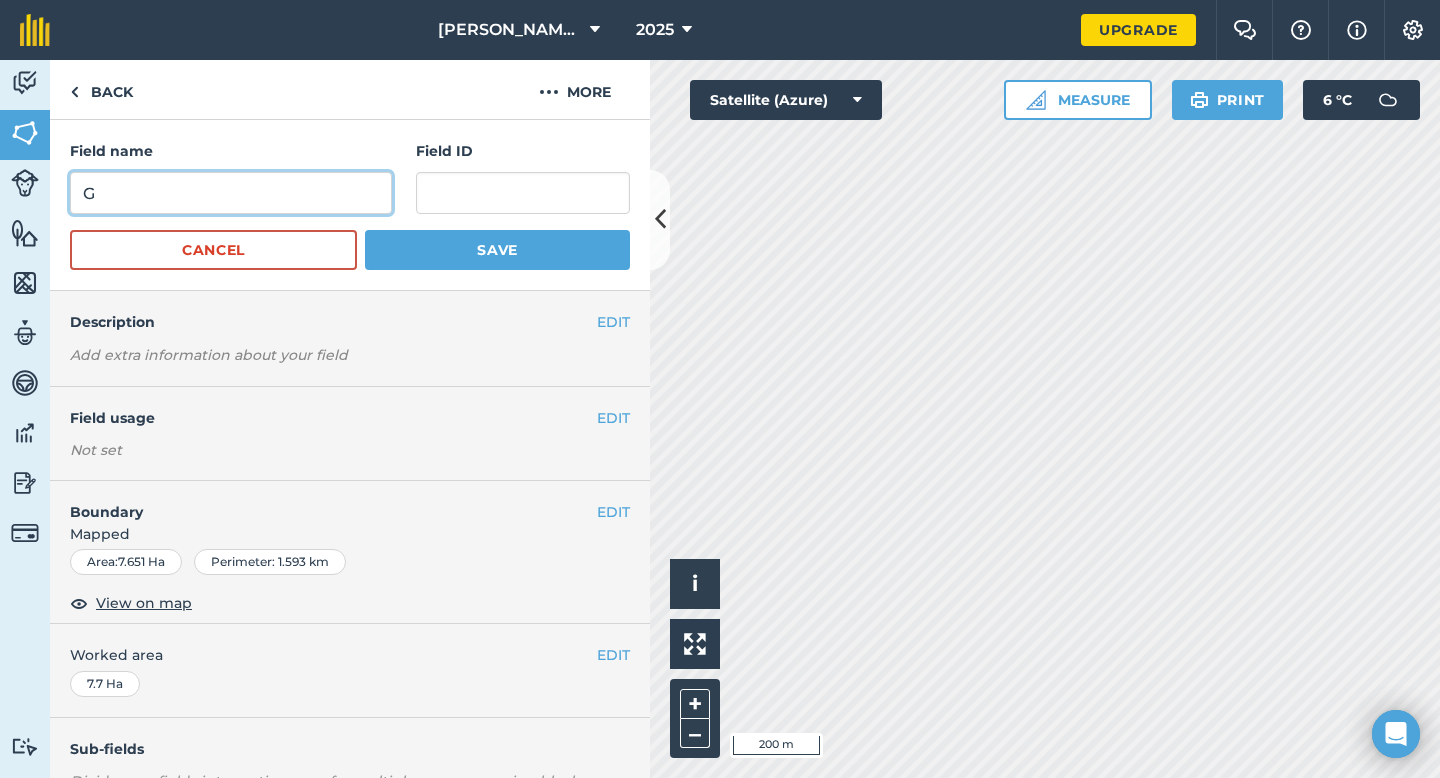 click on "G" at bounding box center (231, 193) 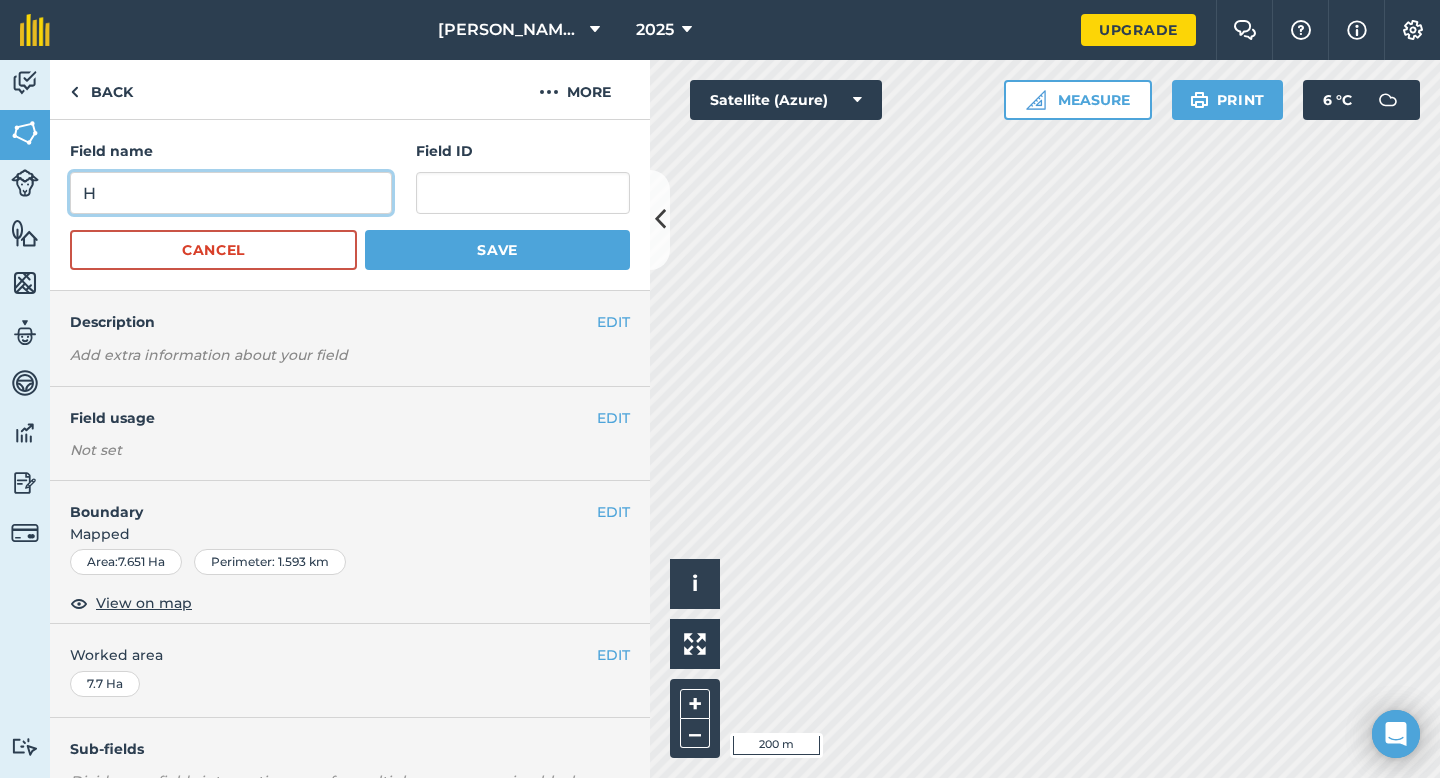 type on "H" 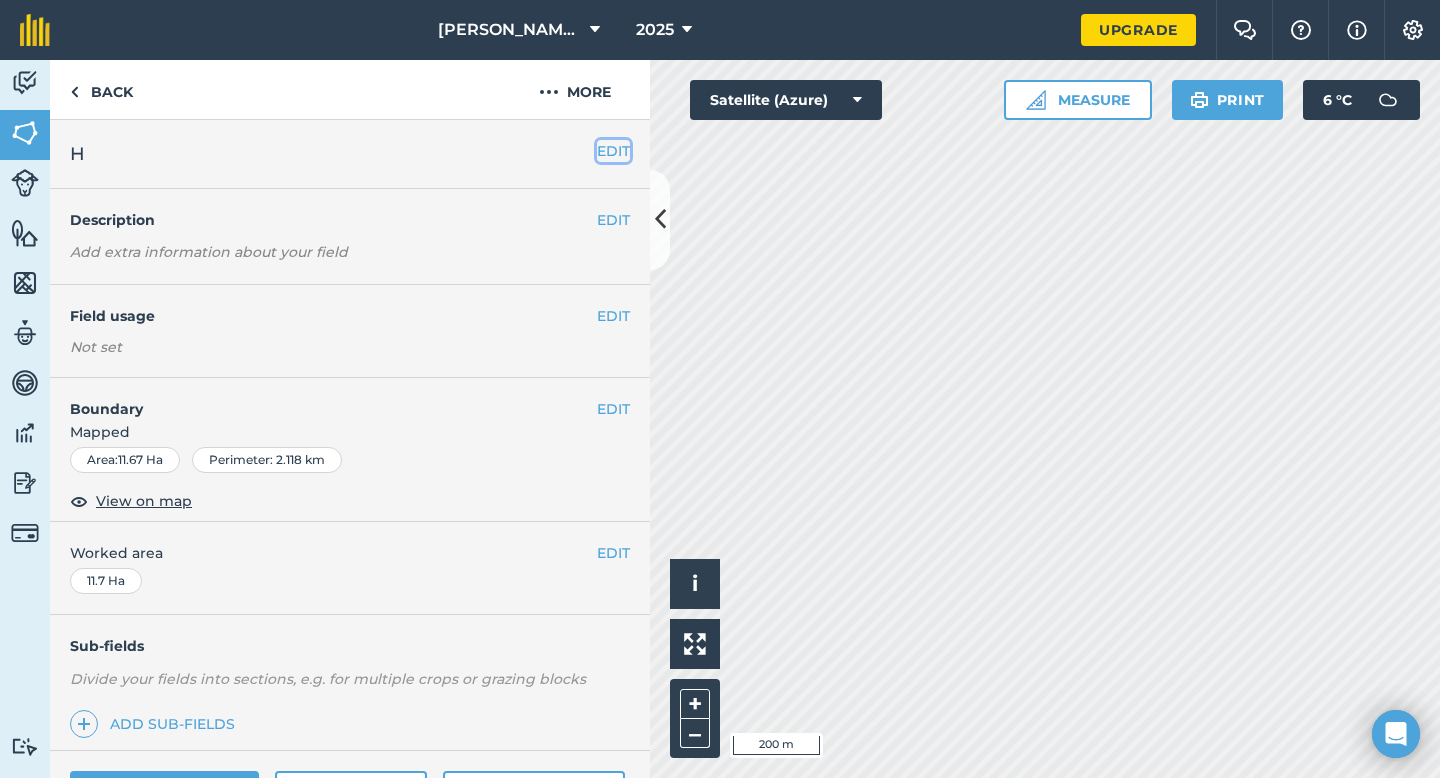 click on "EDIT" at bounding box center [613, 151] 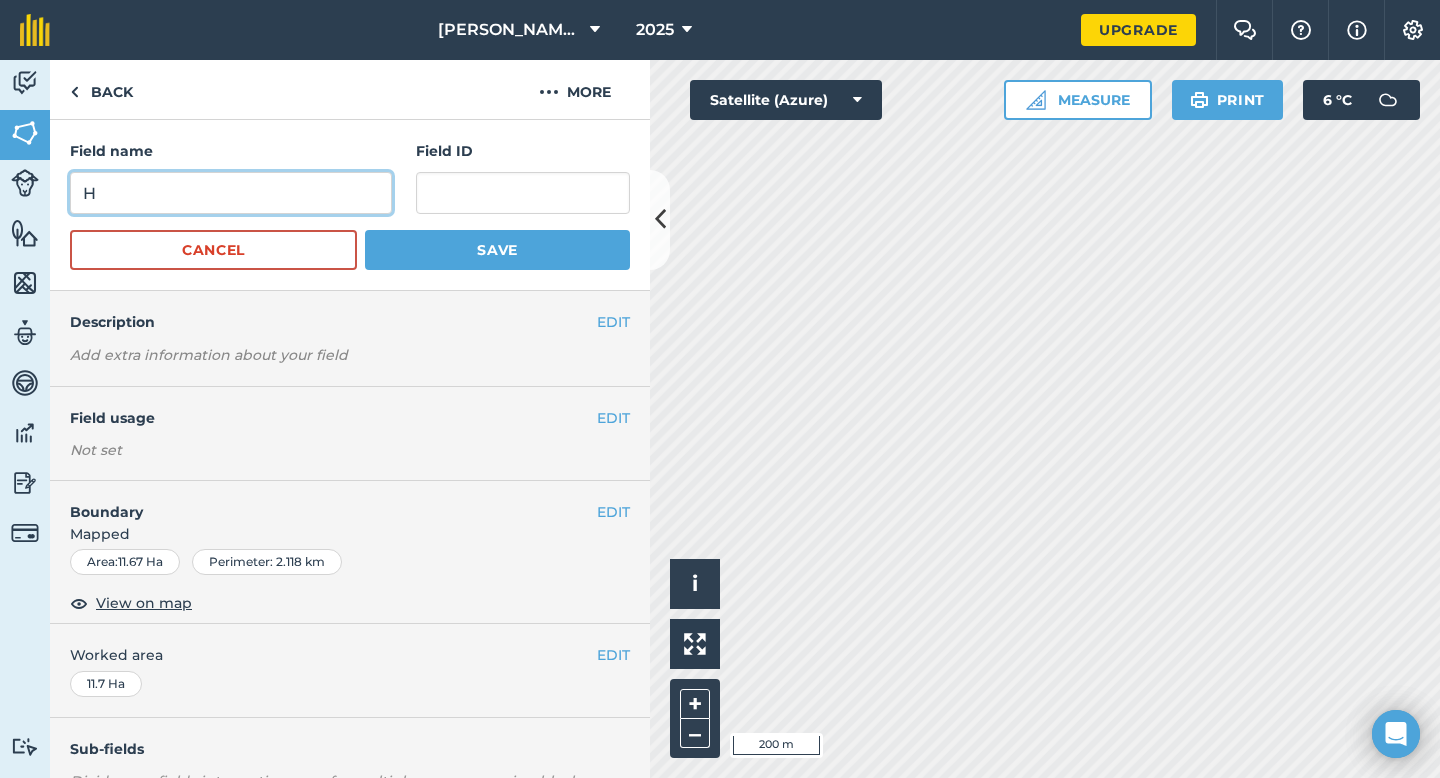 click on "H" at bounding box center (231, 193) 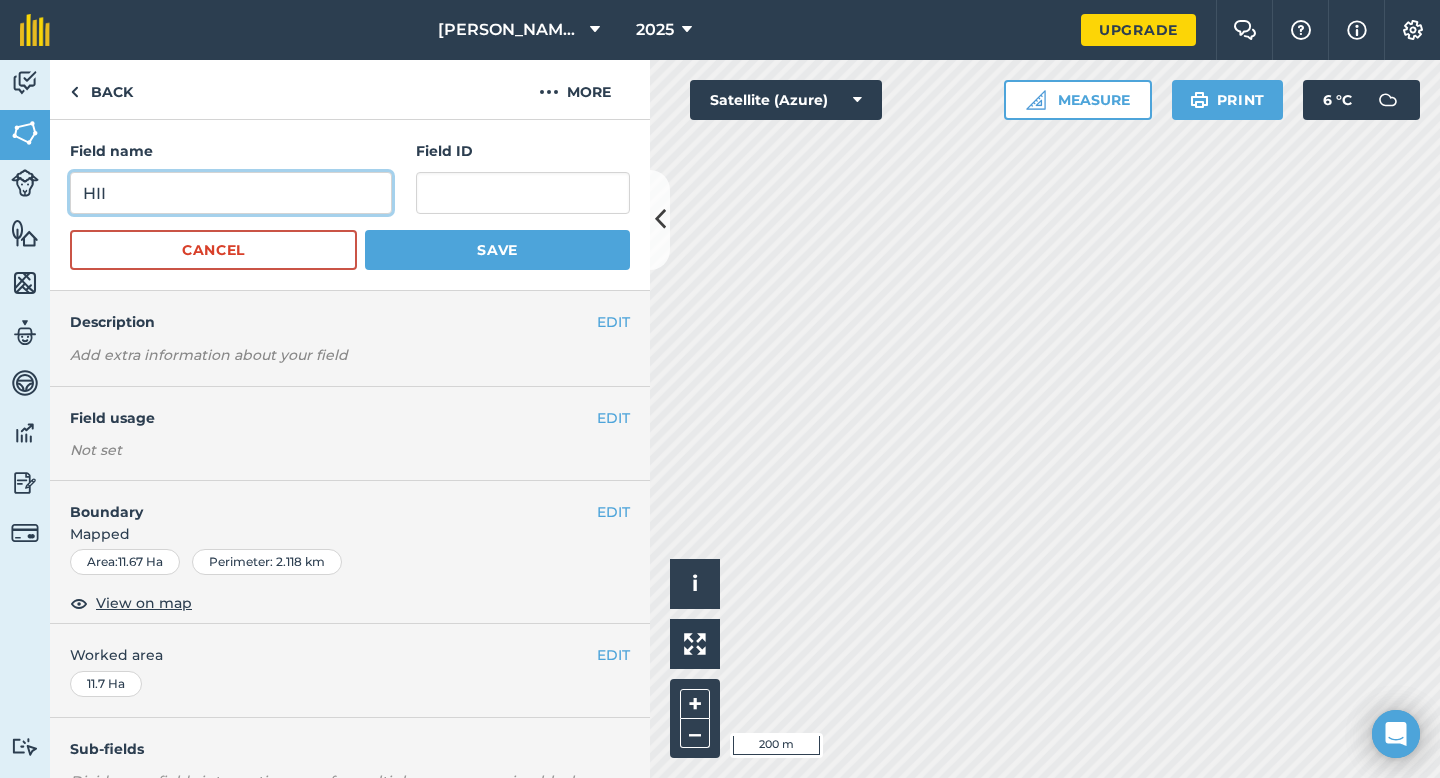click on "HII" at bounding box center (231, 193) 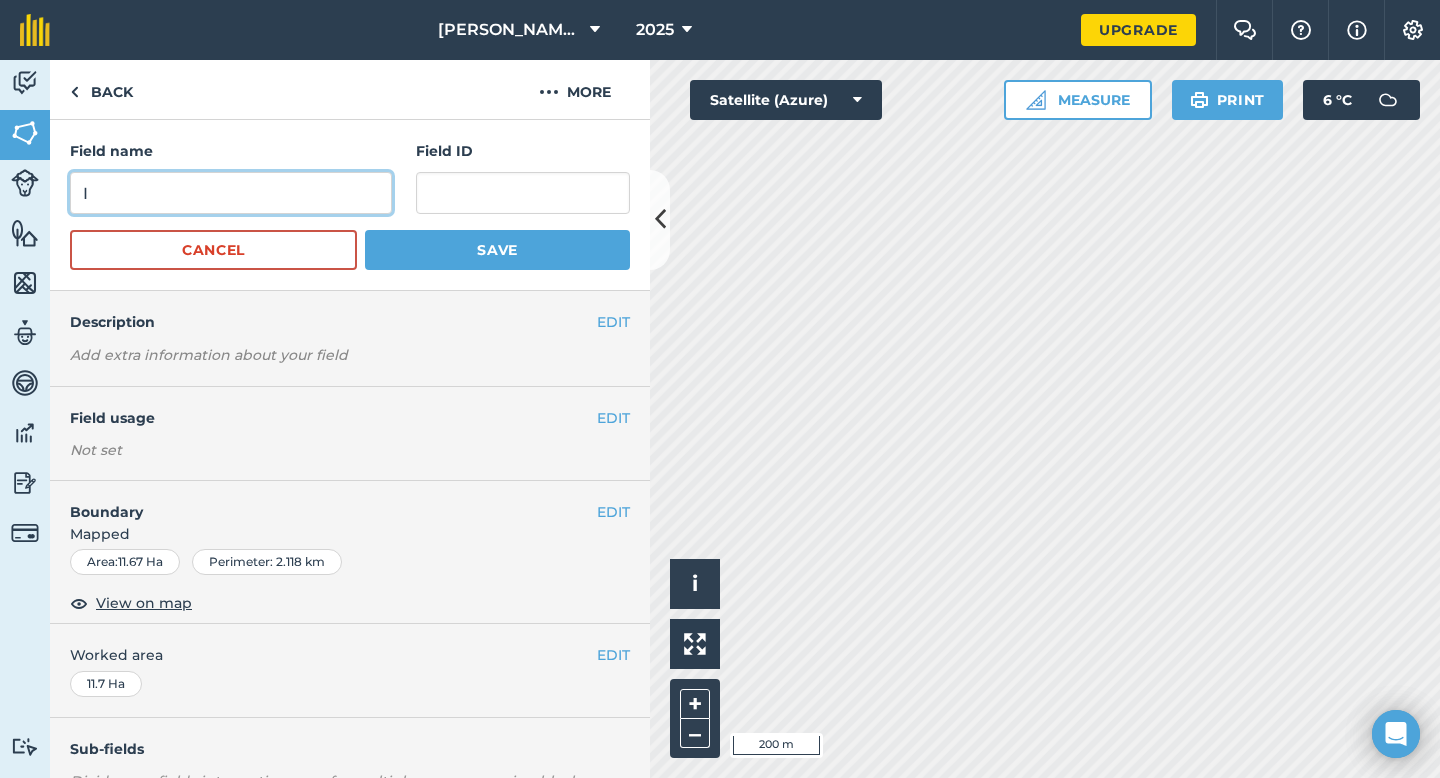 click on "I" at bounding box center [231, 193] 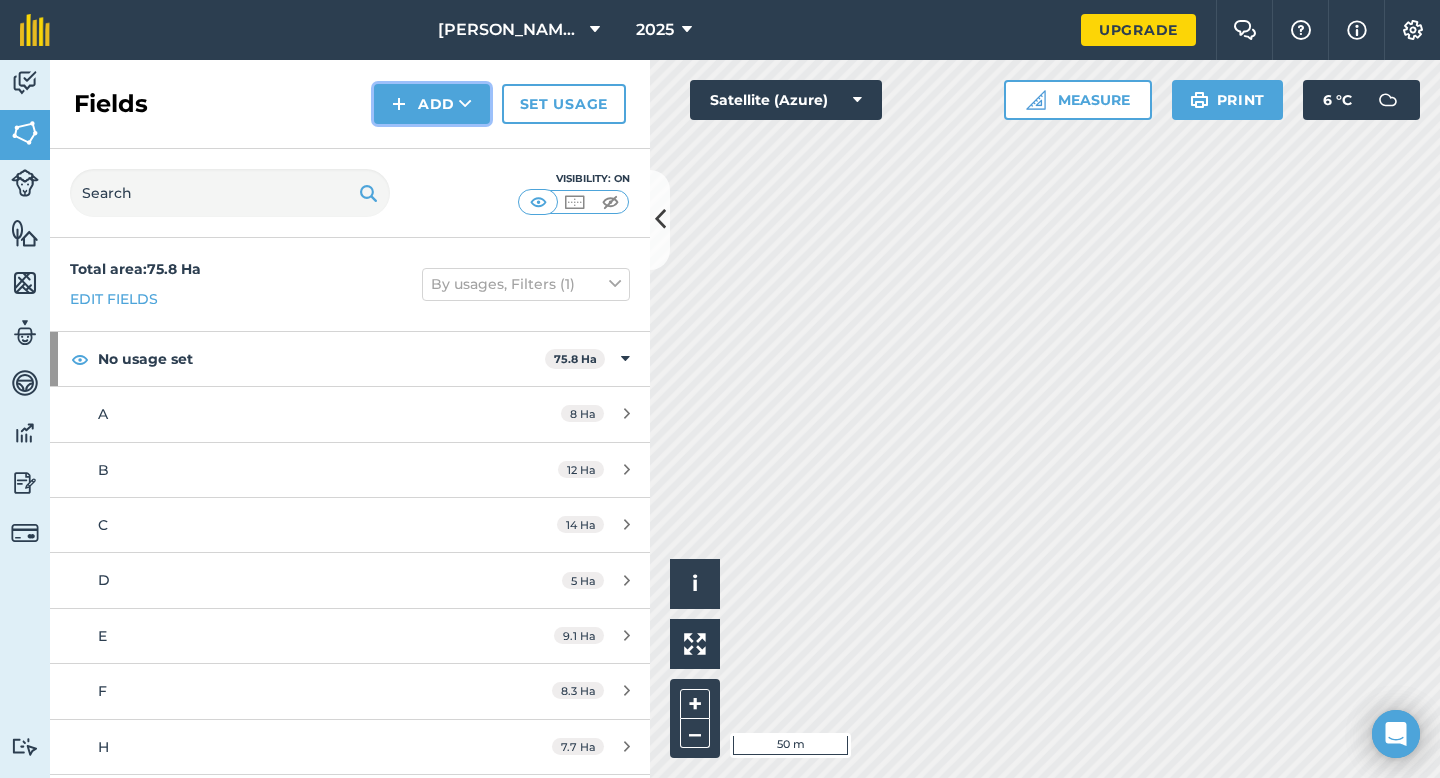 click on "Add" at bounding box center (432, 104) 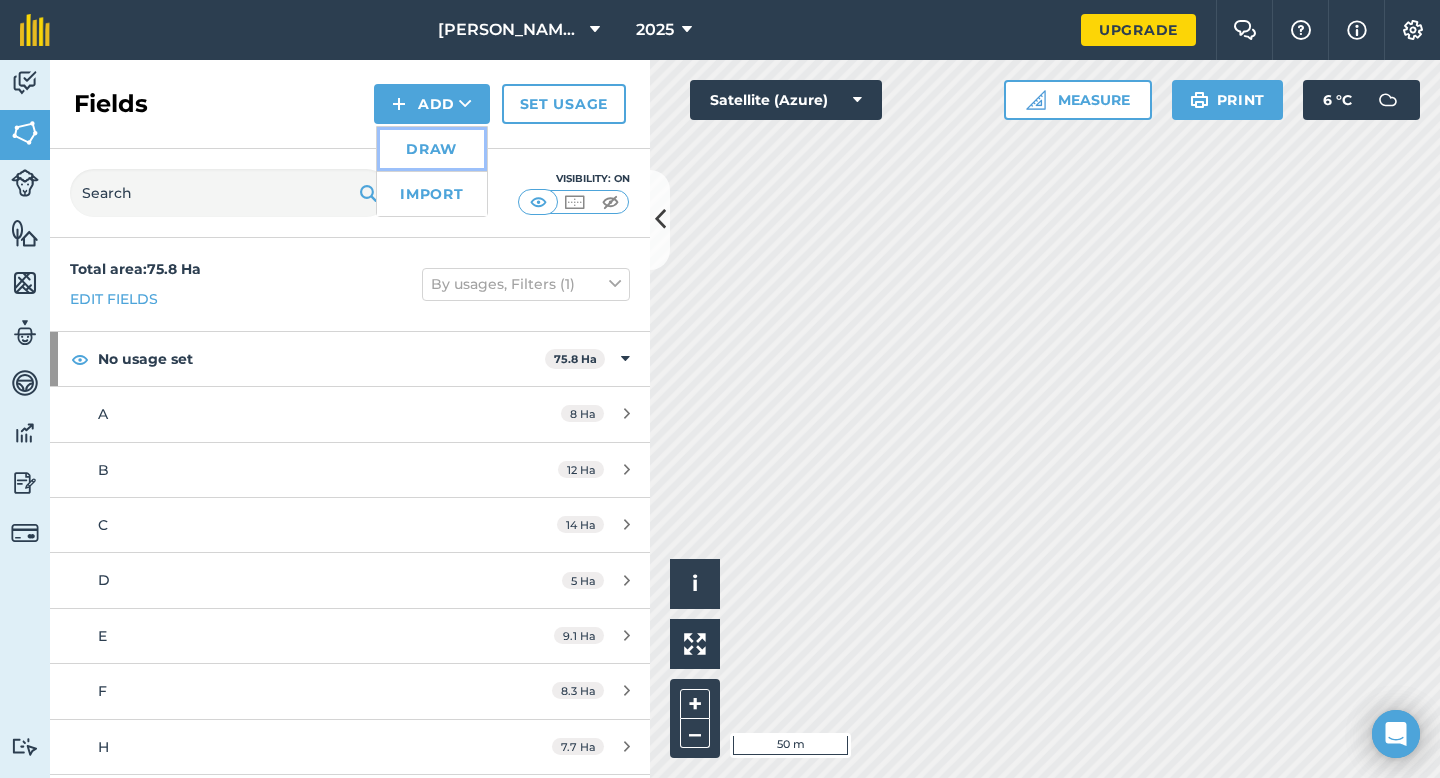 click on "Draw" at bounding box center [432, 149] 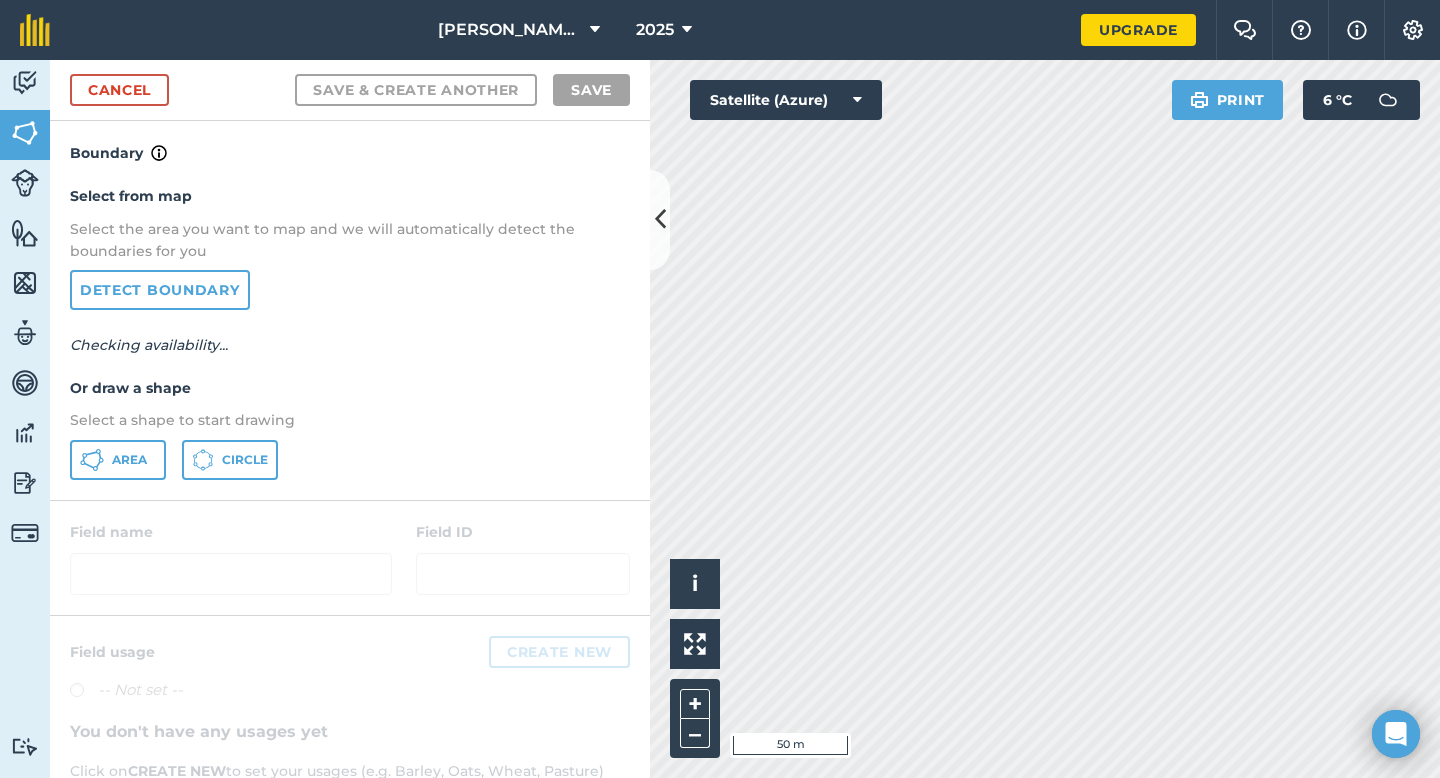 click on "Select from map Select the area you want to map and we will automatically detect the boundaries for you Detect boundary Checking availability... Or draw a shape Select a shape to start drawing Area Circle" at bounding box center (350, 332) 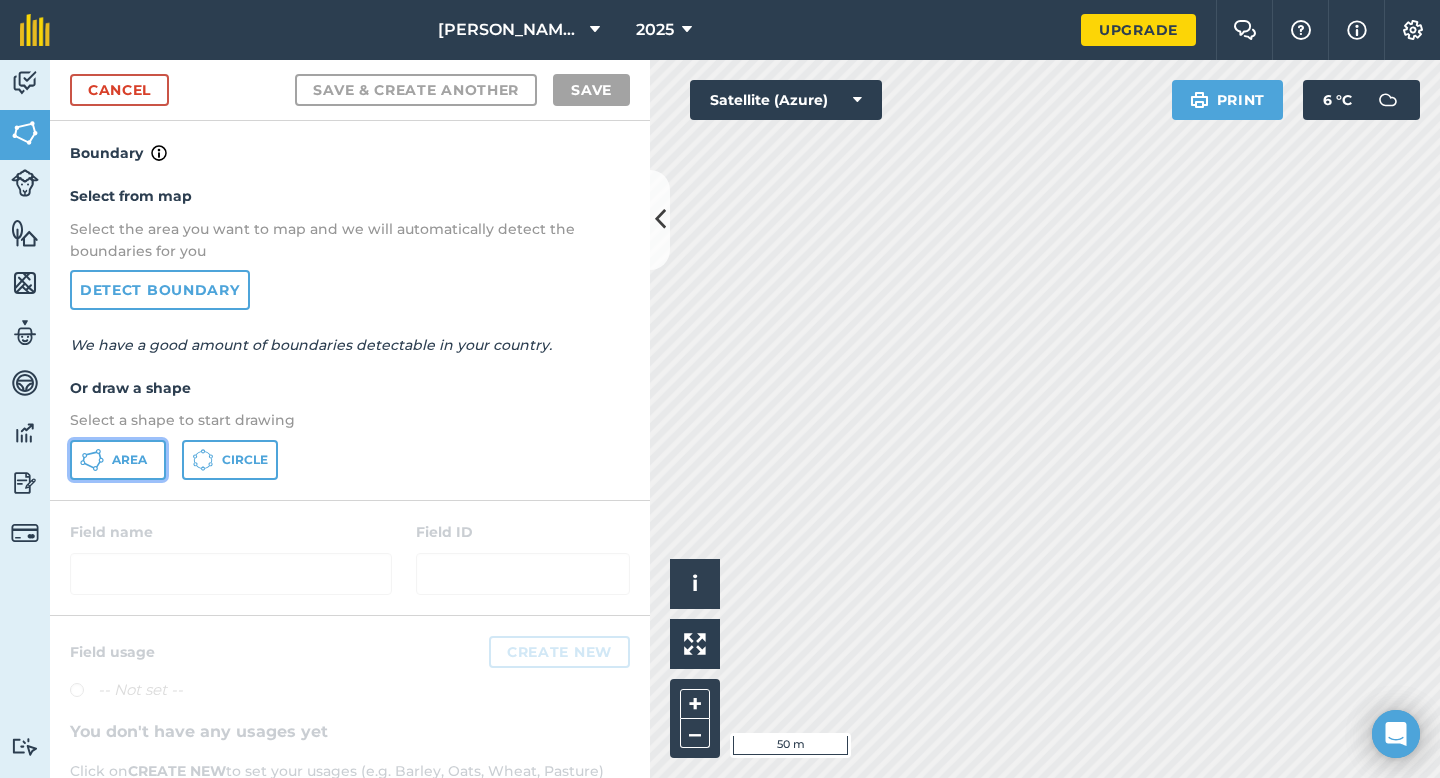 click on "Area" at bounding box center [129, 460] 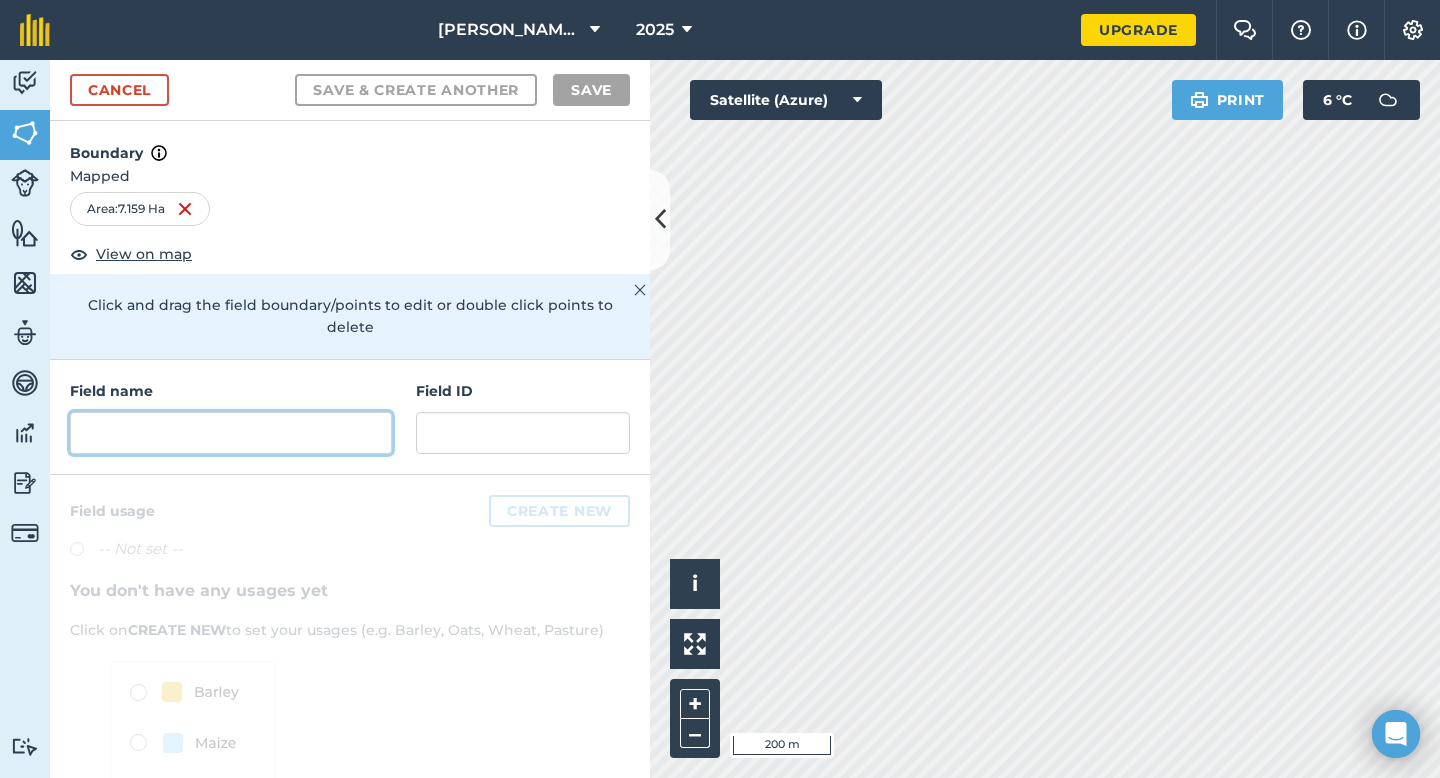click at bounding box center (231, 433) 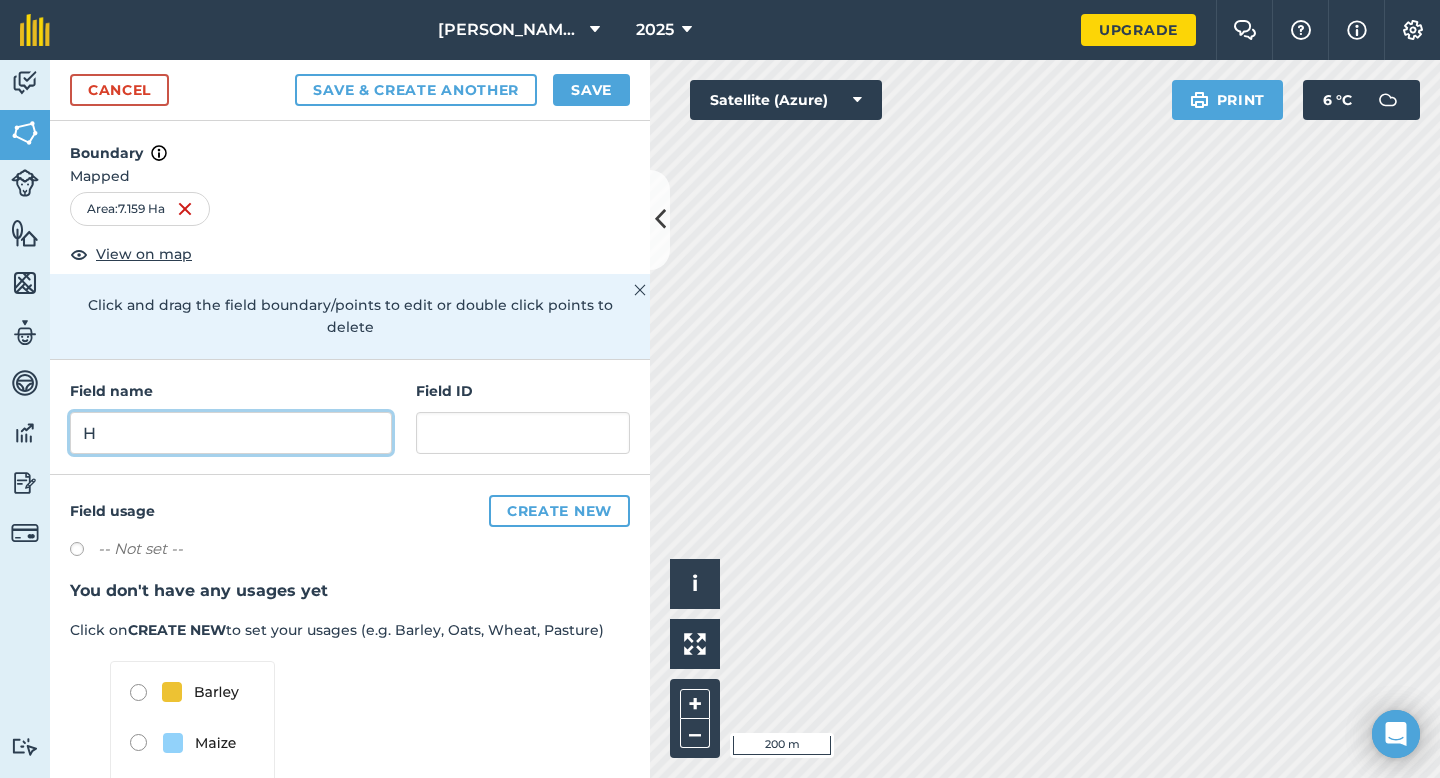 type on "H" 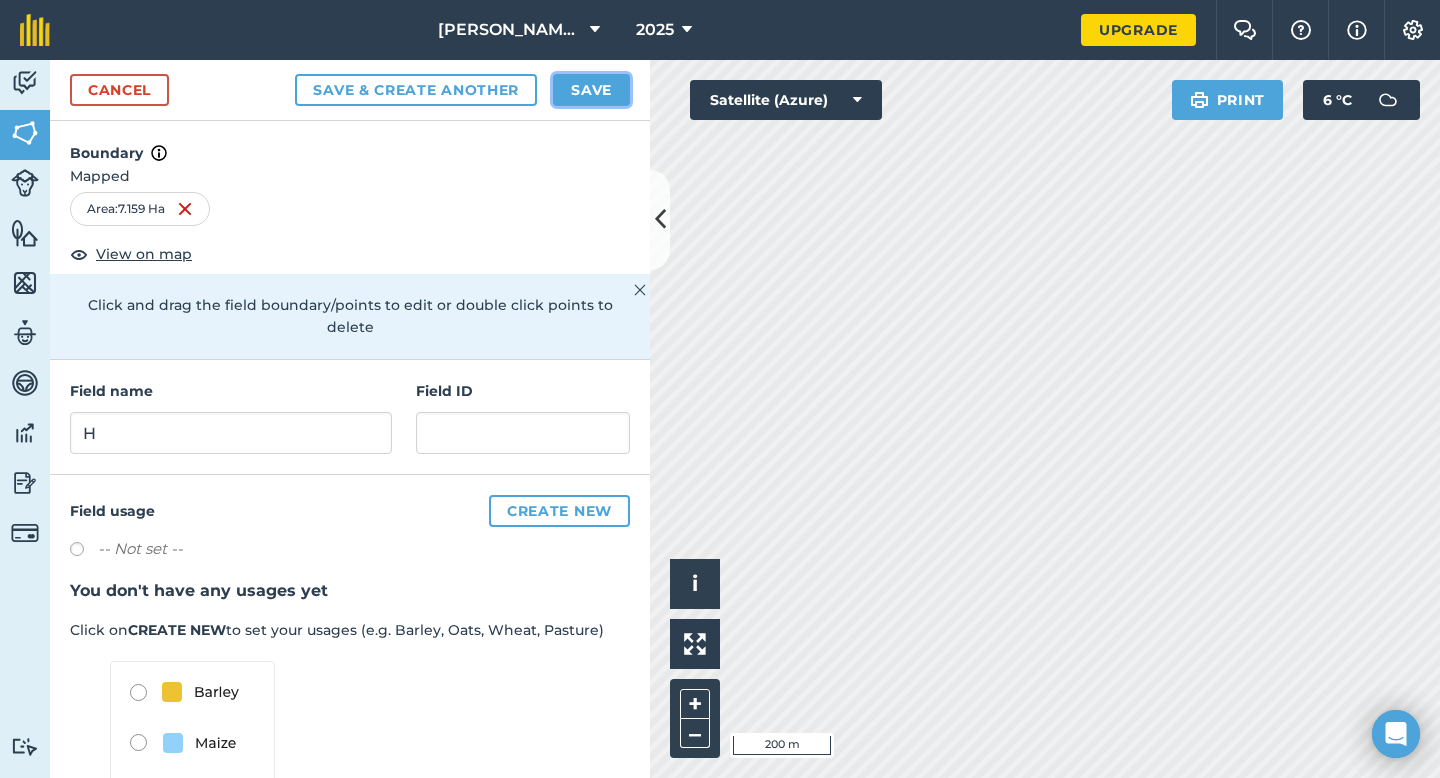 click on "Save" at bounding box center [591, 90] 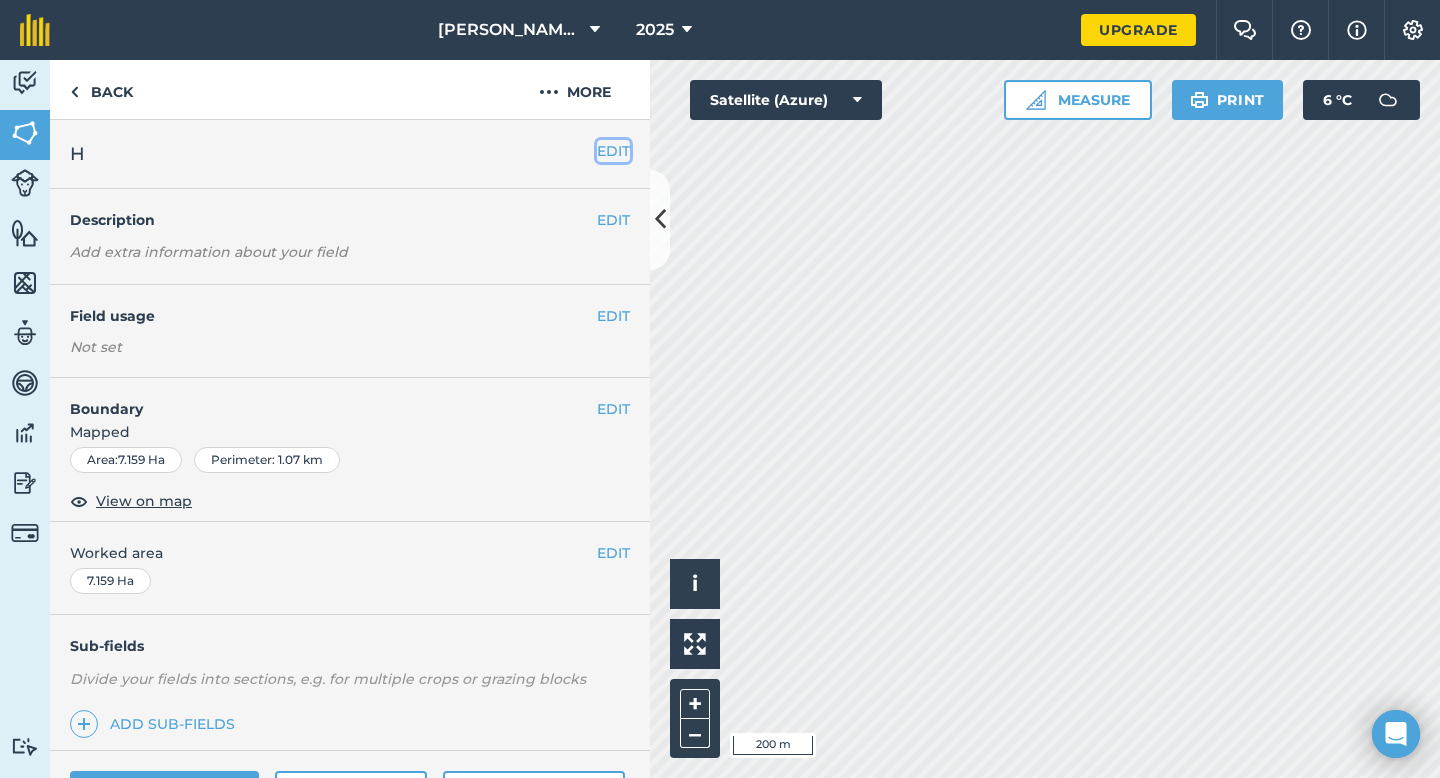 click on "EDIT" at bounding box center (613, 151) 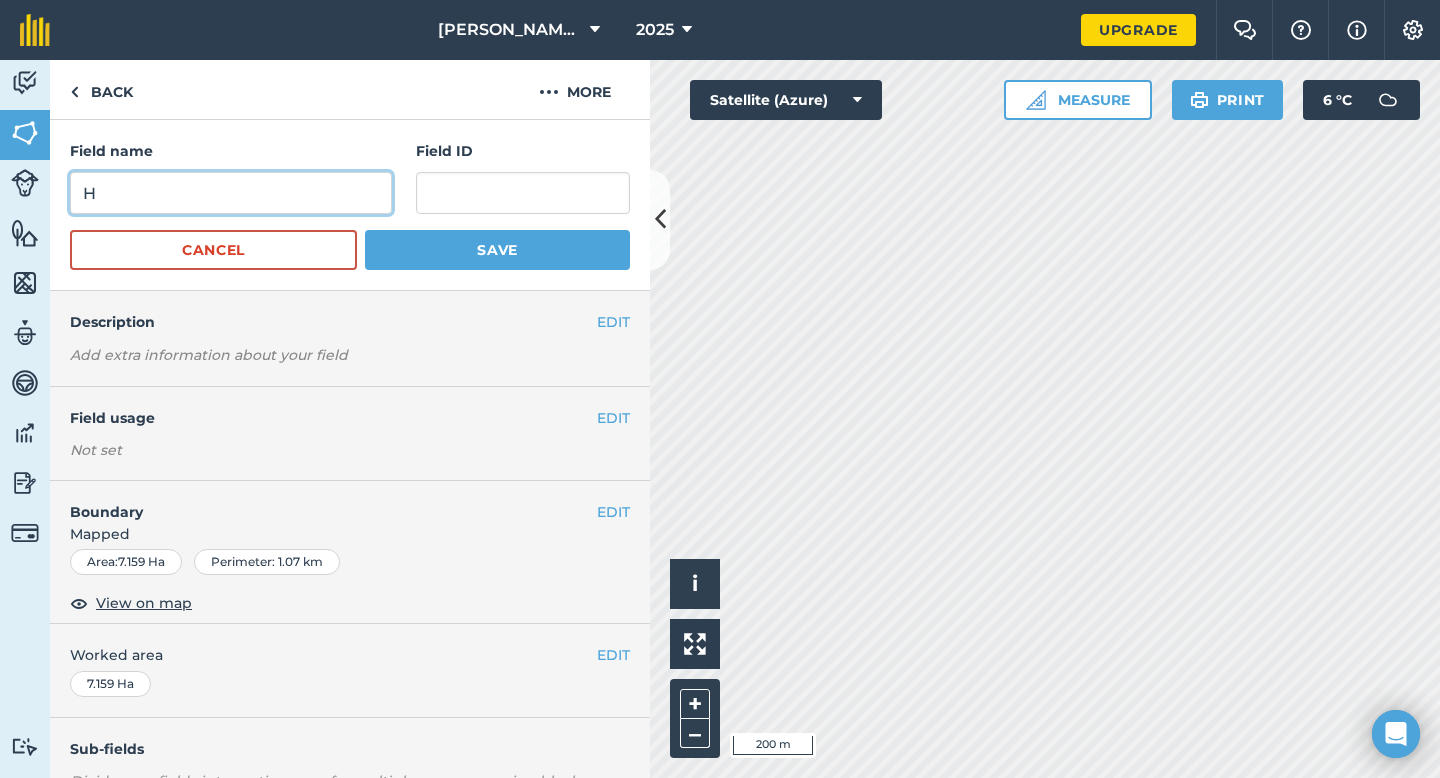 click on "H" at bounding box center [231, 193] 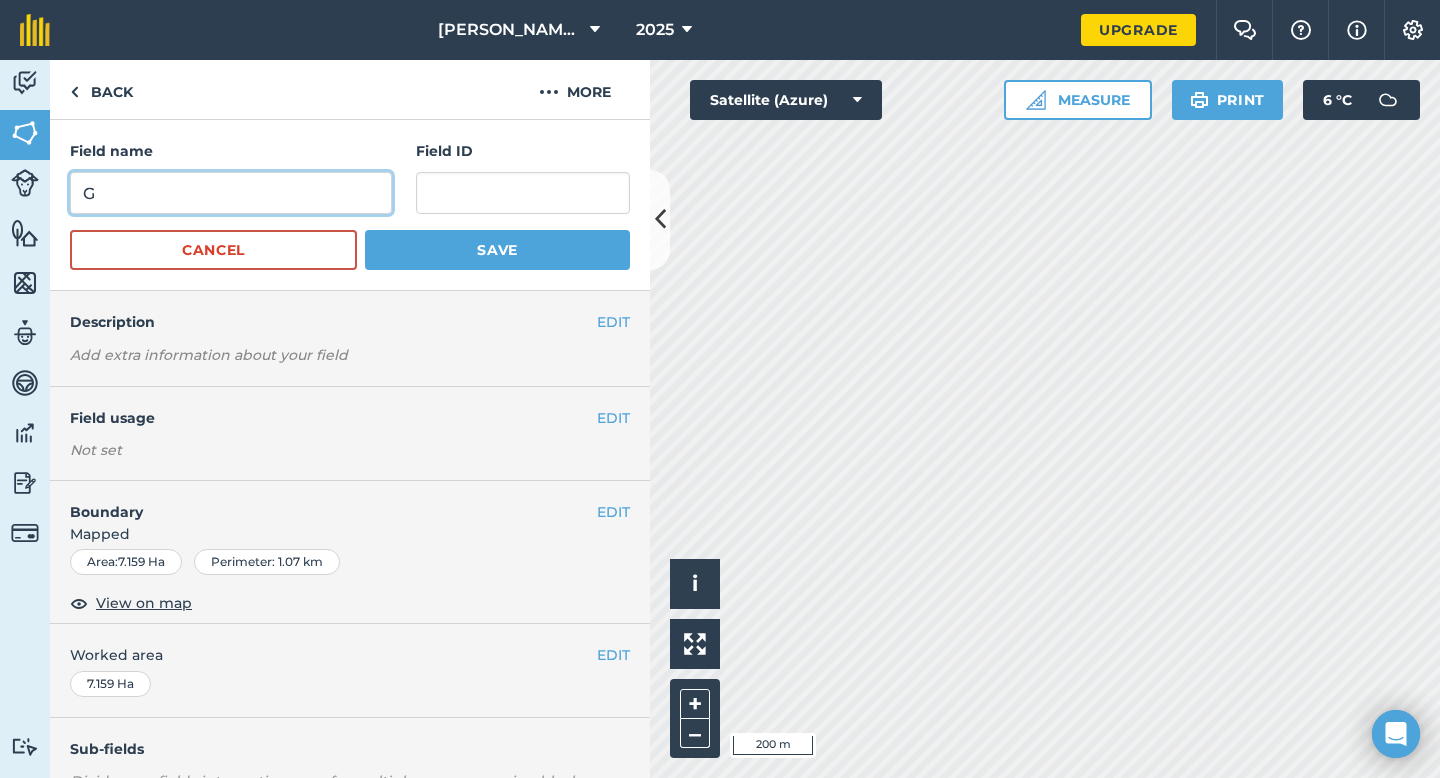 type on "G" 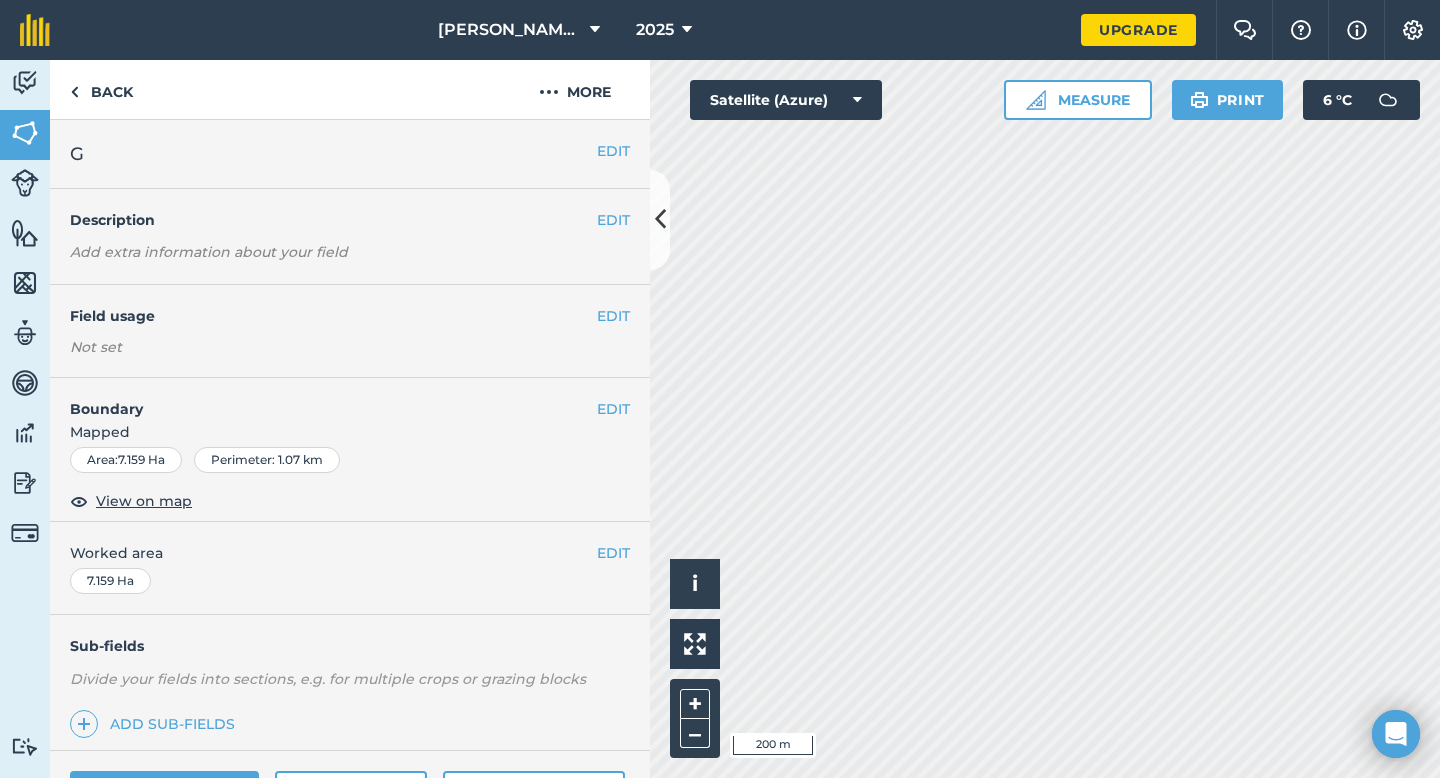 click on "EDIT Worked area 7.159   Ha" at bounding box center (350, 568) 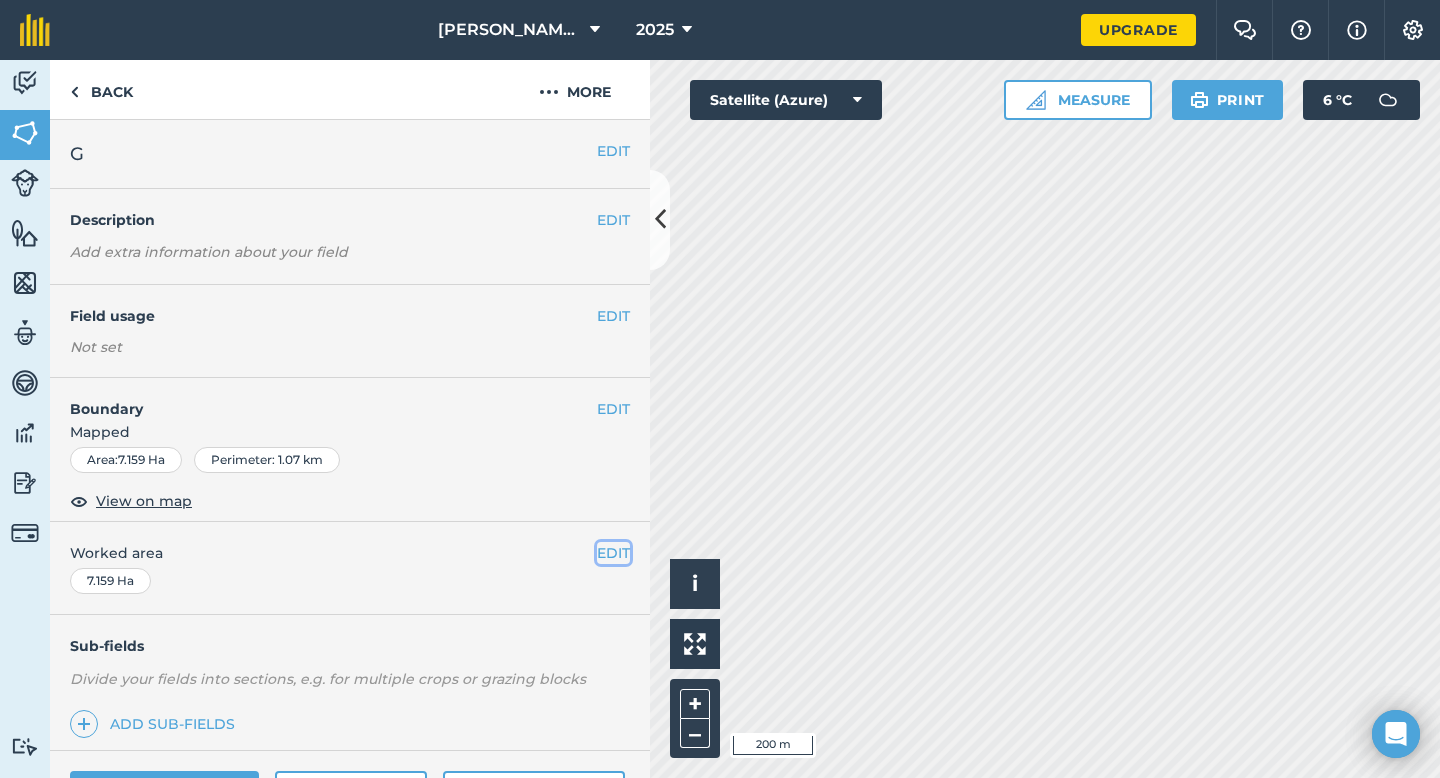 click on "EDIT" at bounding box center [613, 553] 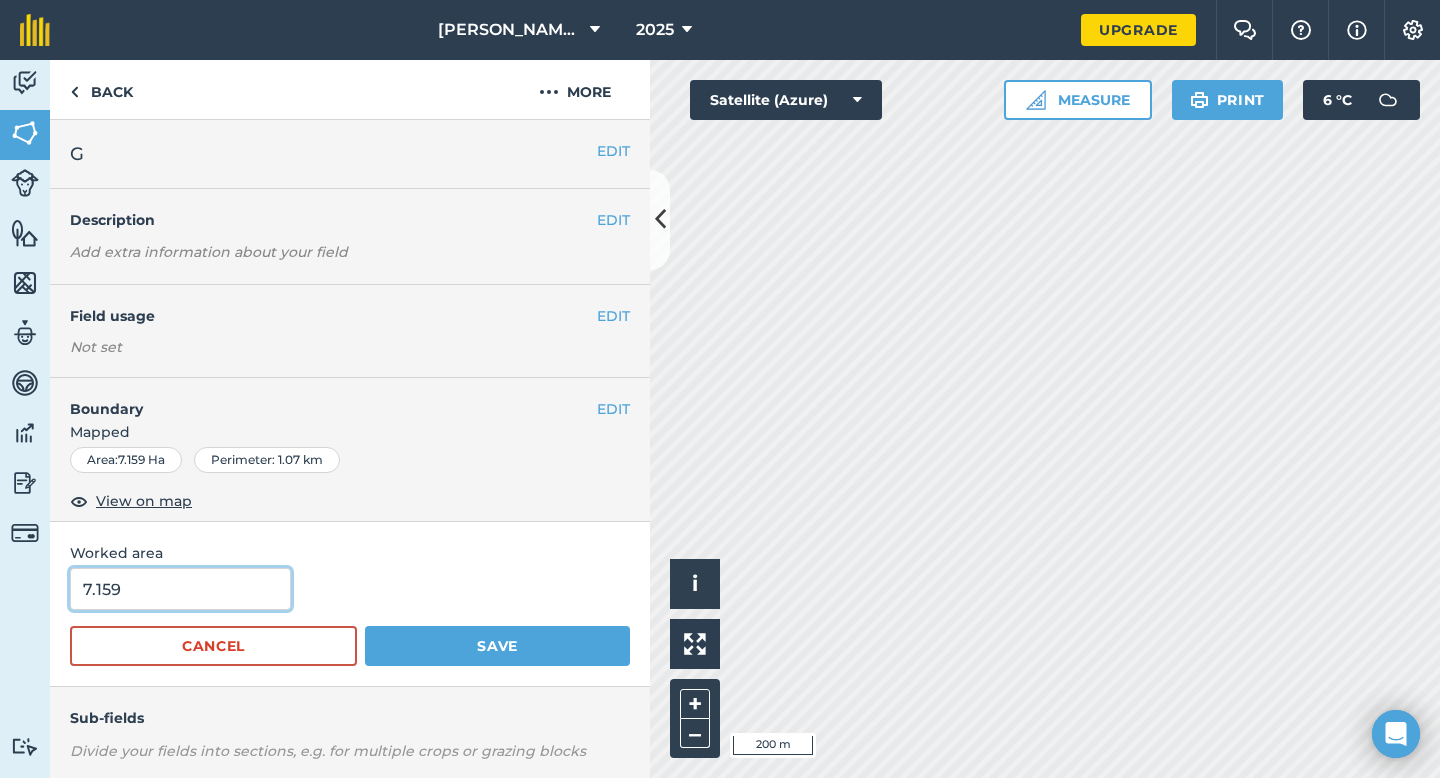 click on "7.159" at bounding box center [180, 589] 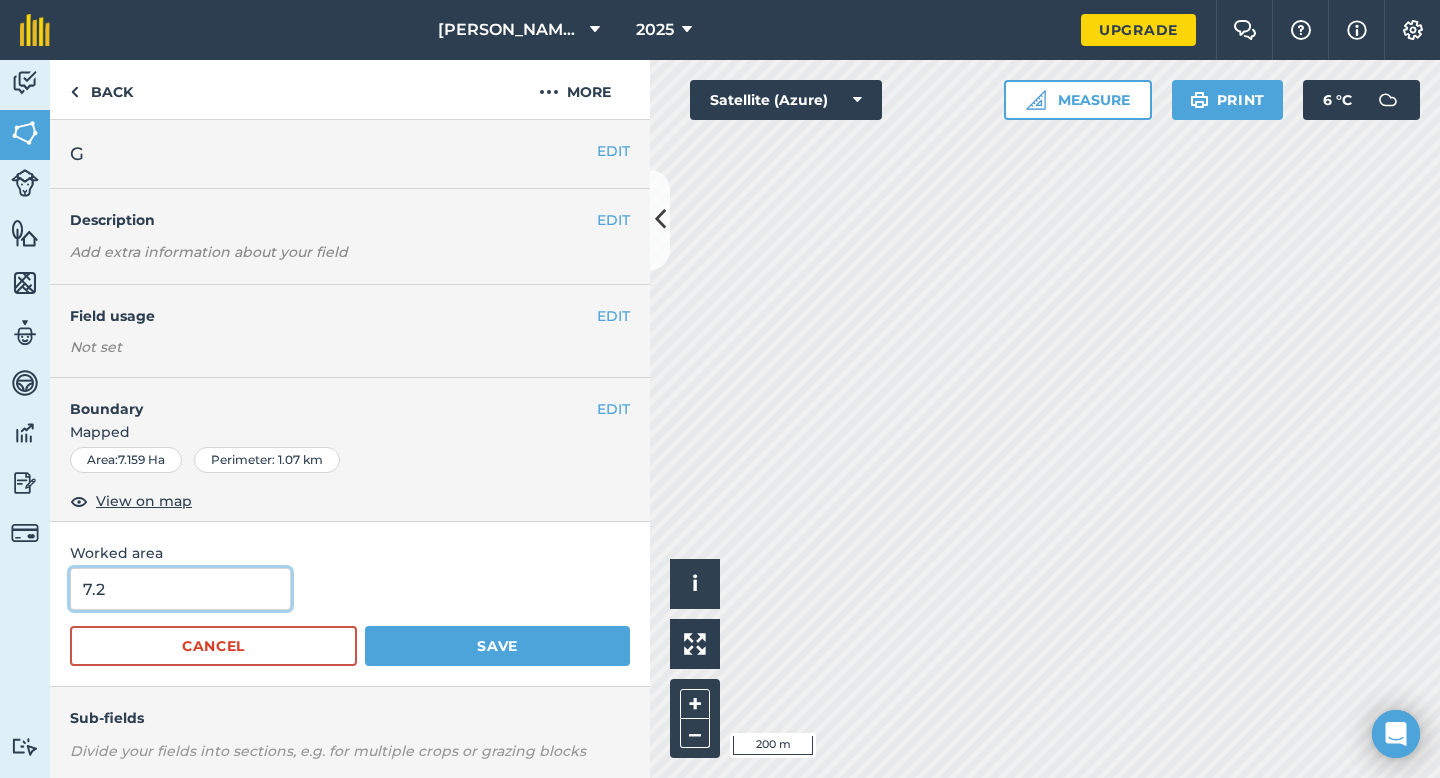 type on "7.2" 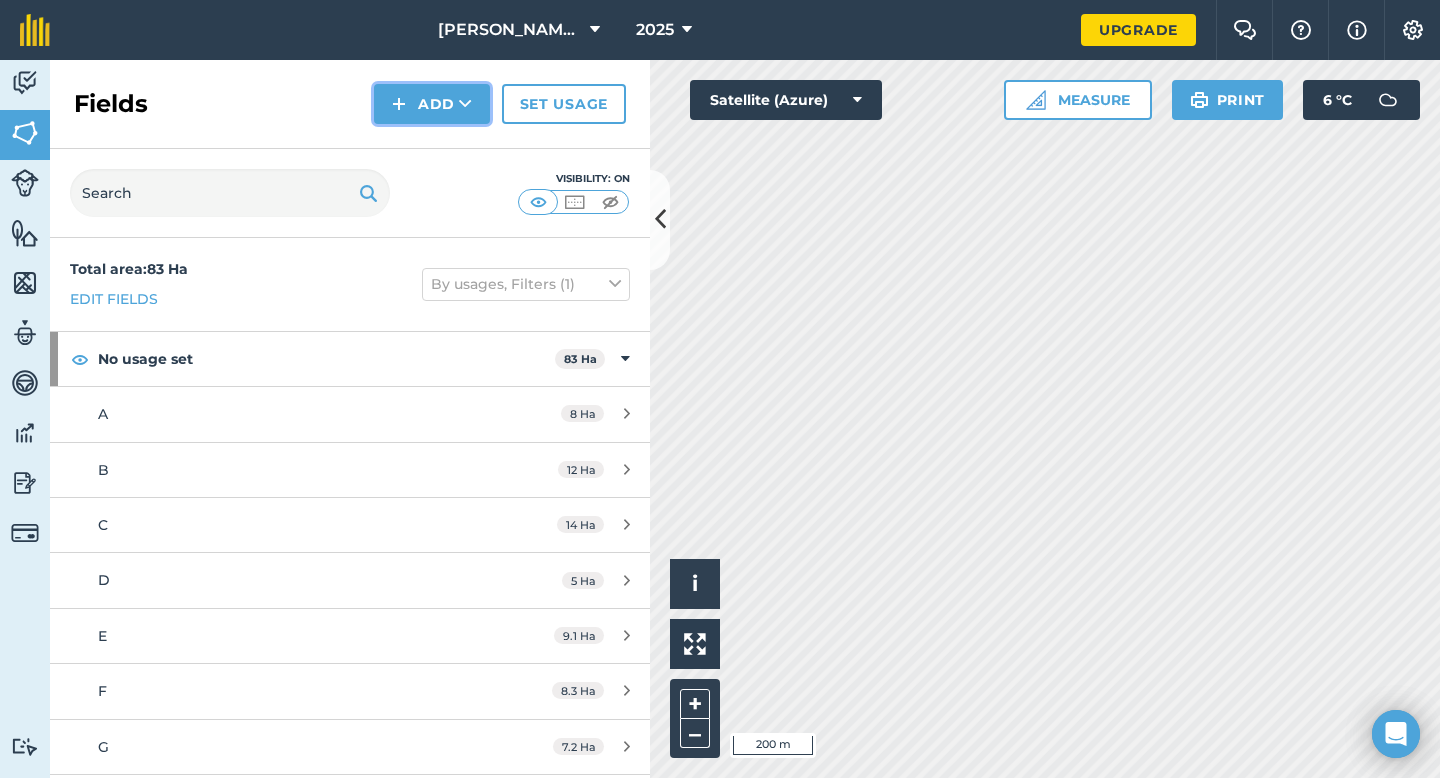 click on "Add" at bounding box center (432, 104) 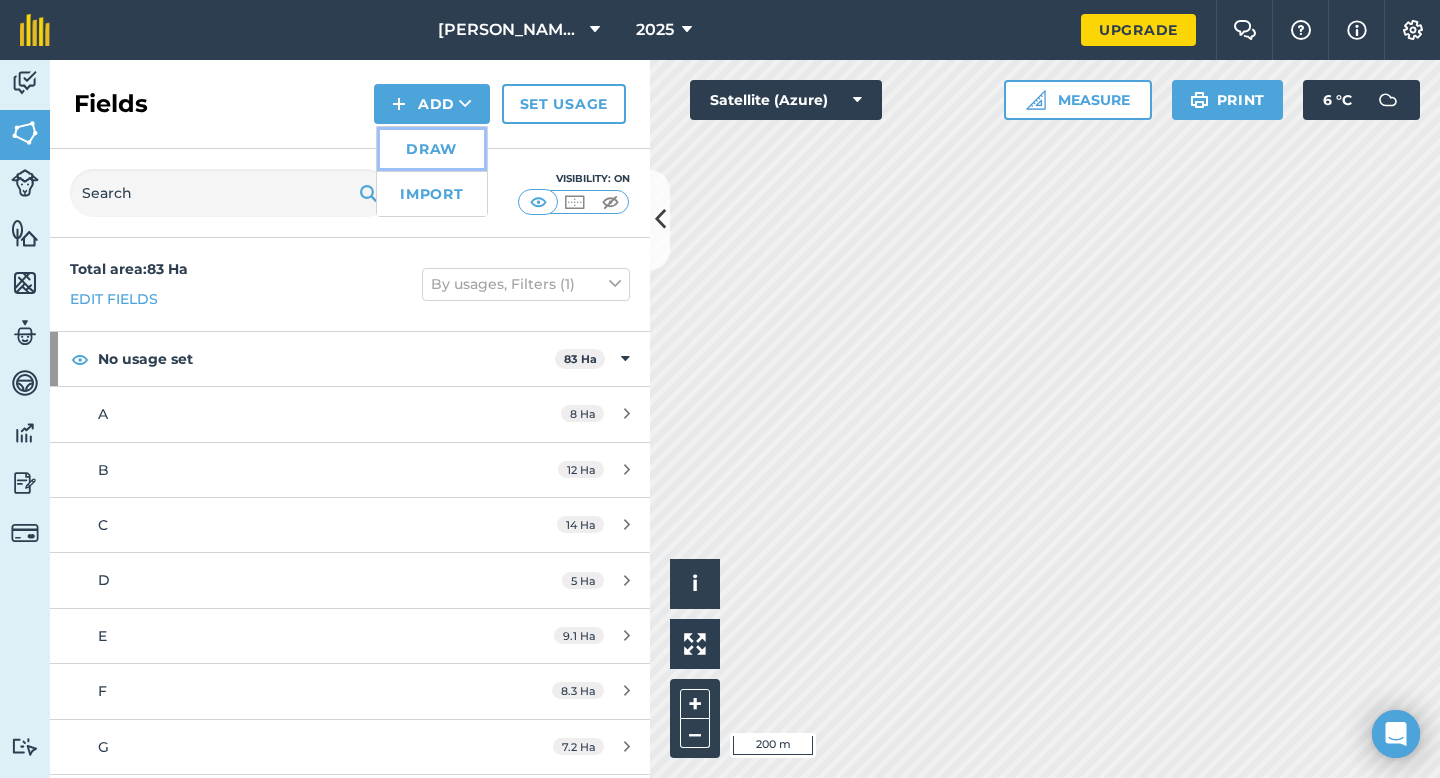 click on "Draw" at bounding box center [432, 149] 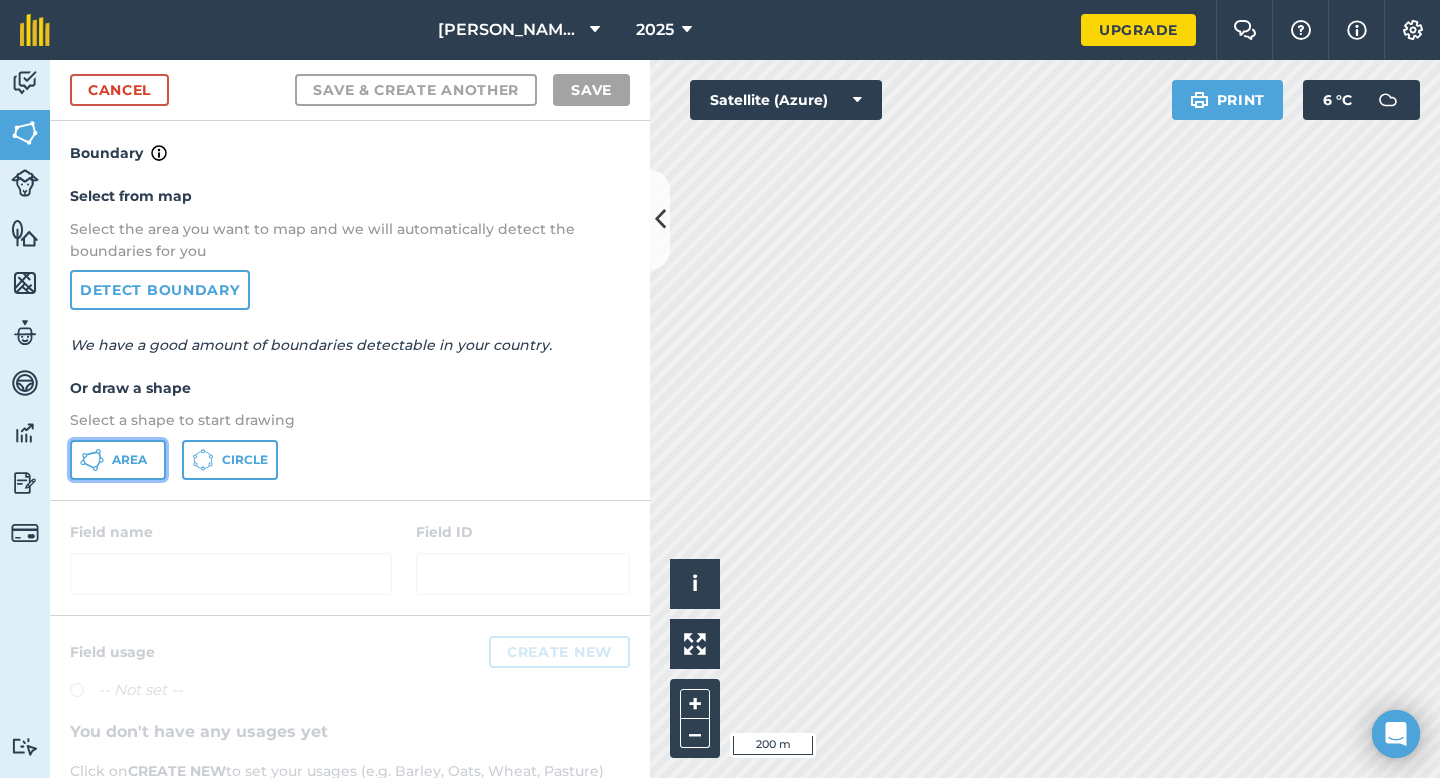 click on "Area" at bounding box center [118, 460] 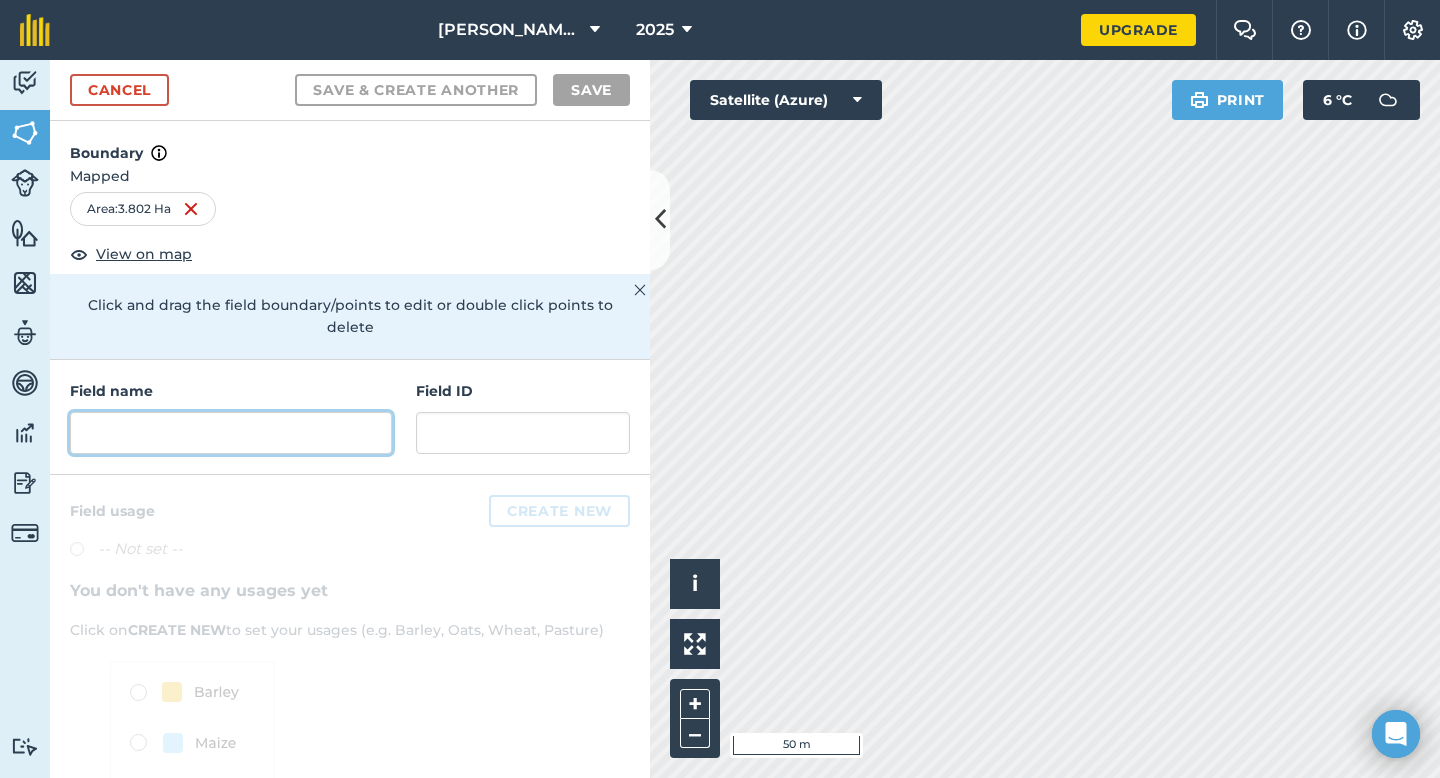 click at bounding box center (231, 433) 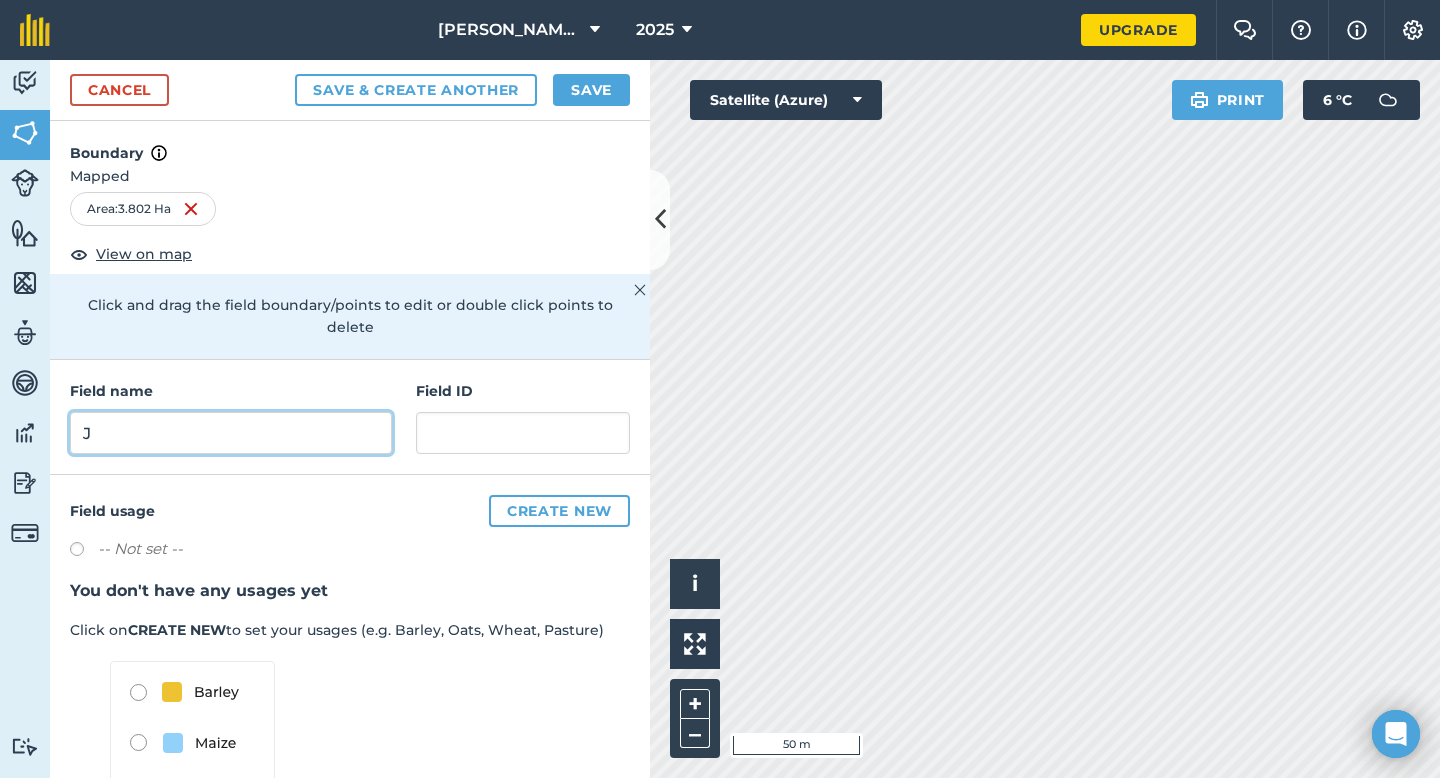 type on "J" 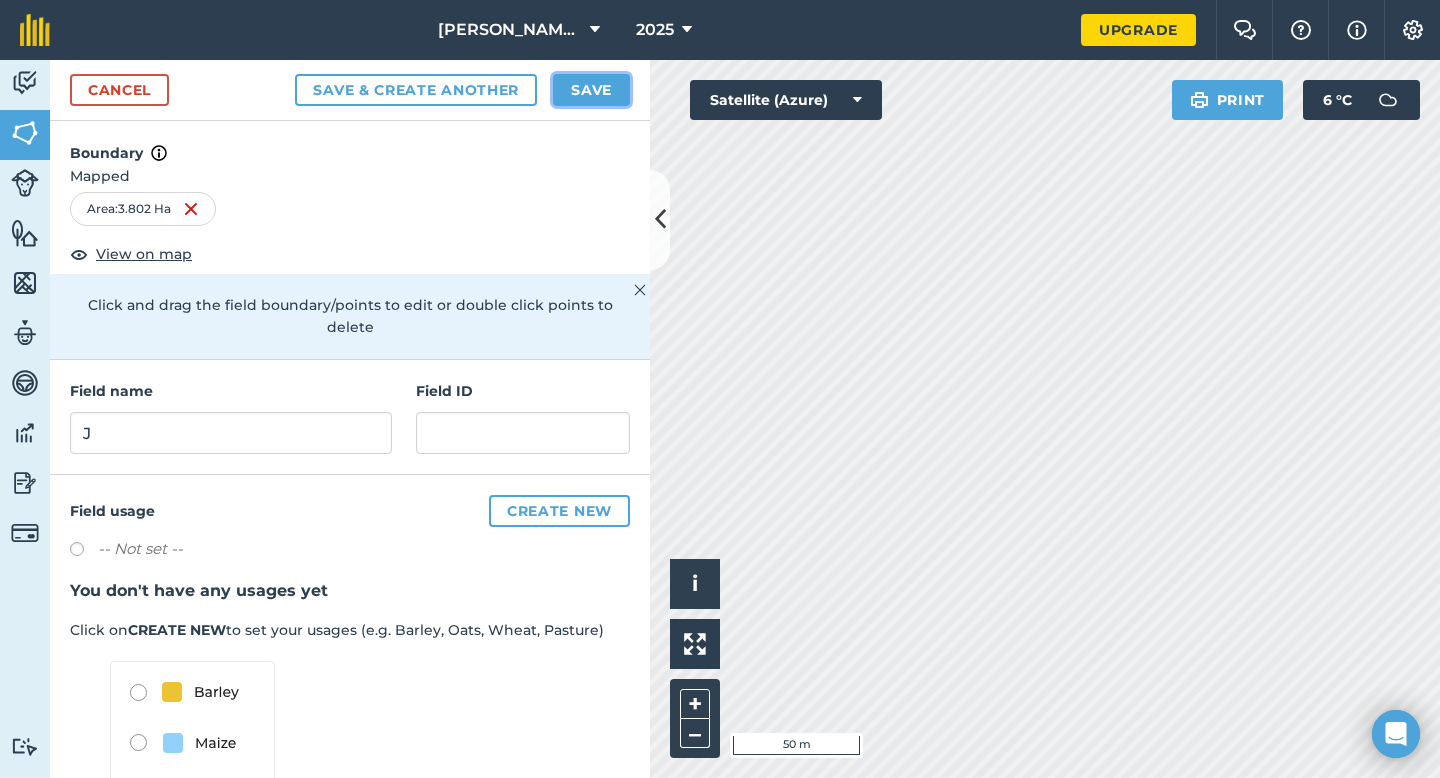 click on "Save" at bounding box center (591, 90) 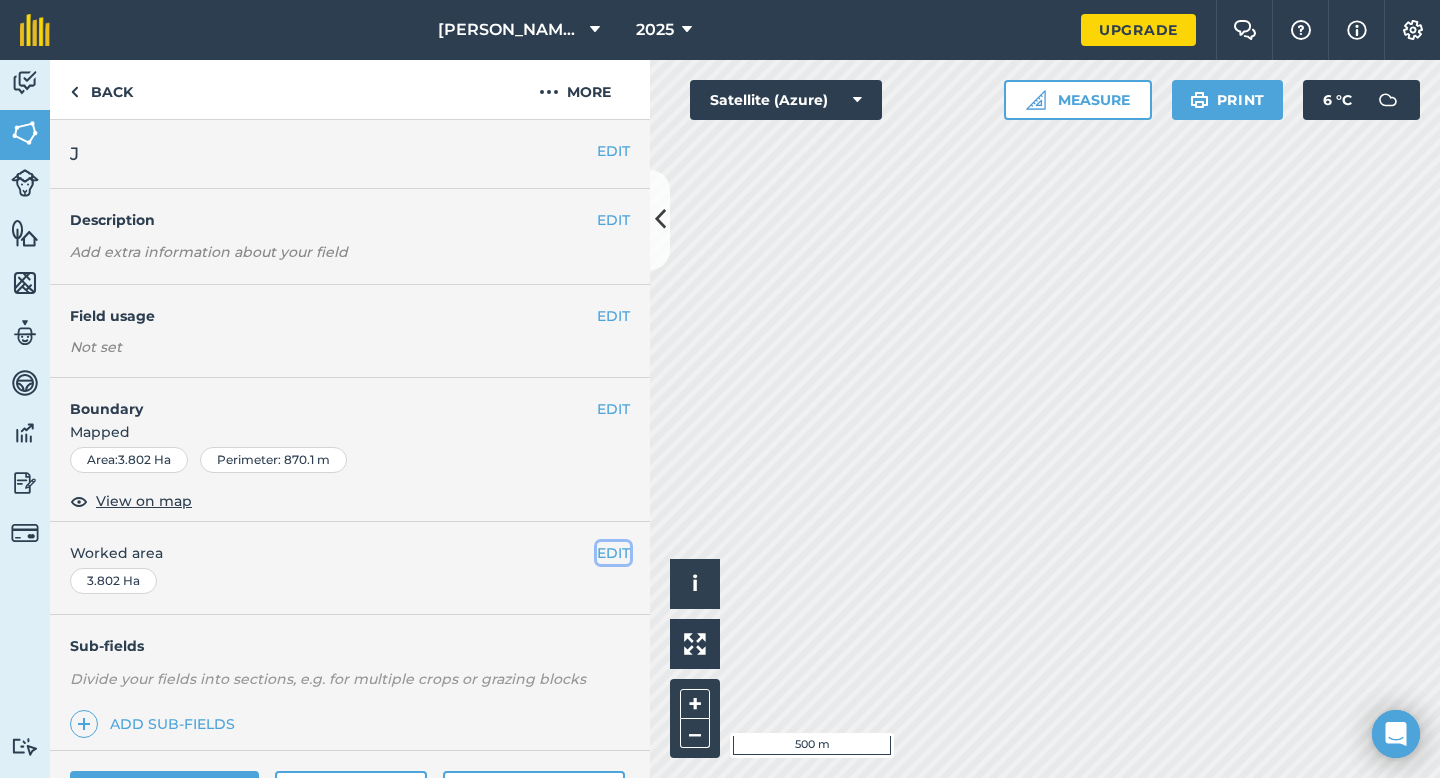 click on "EDIT" at bounding box center (613, 553) 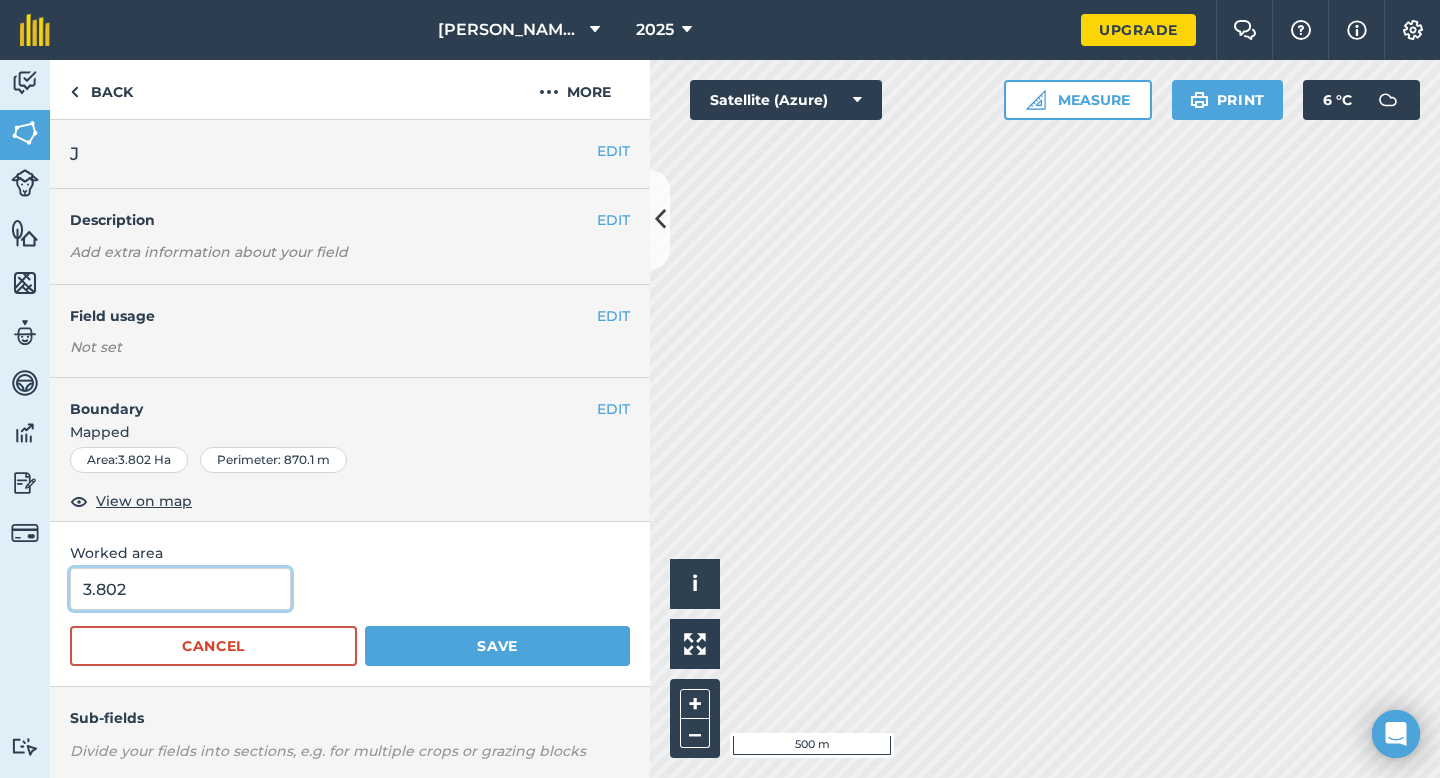 click on "3.802" at bounding box center (180, 589) 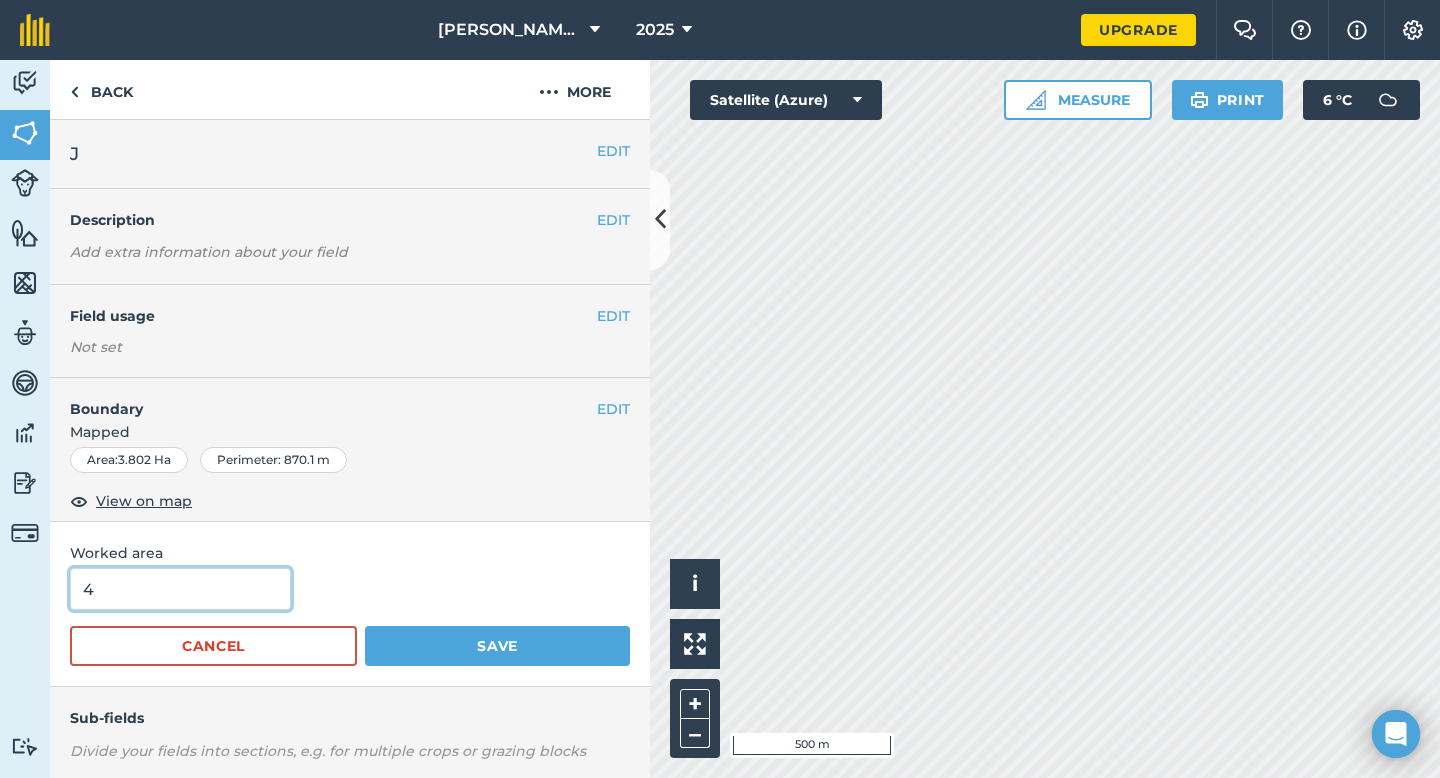click on "Save" at bounding box center [497, 646] 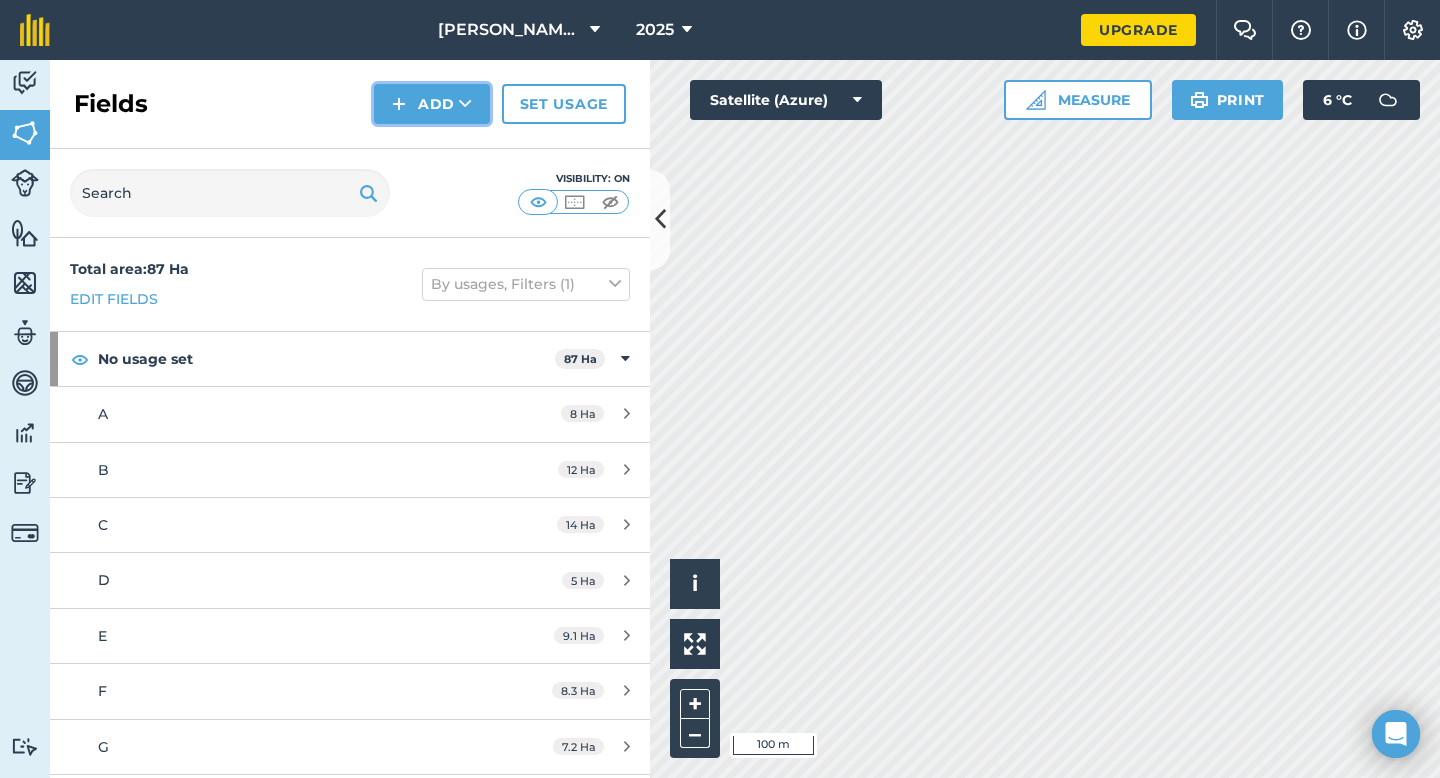 click on "Add" at bounding box center [432, 104] 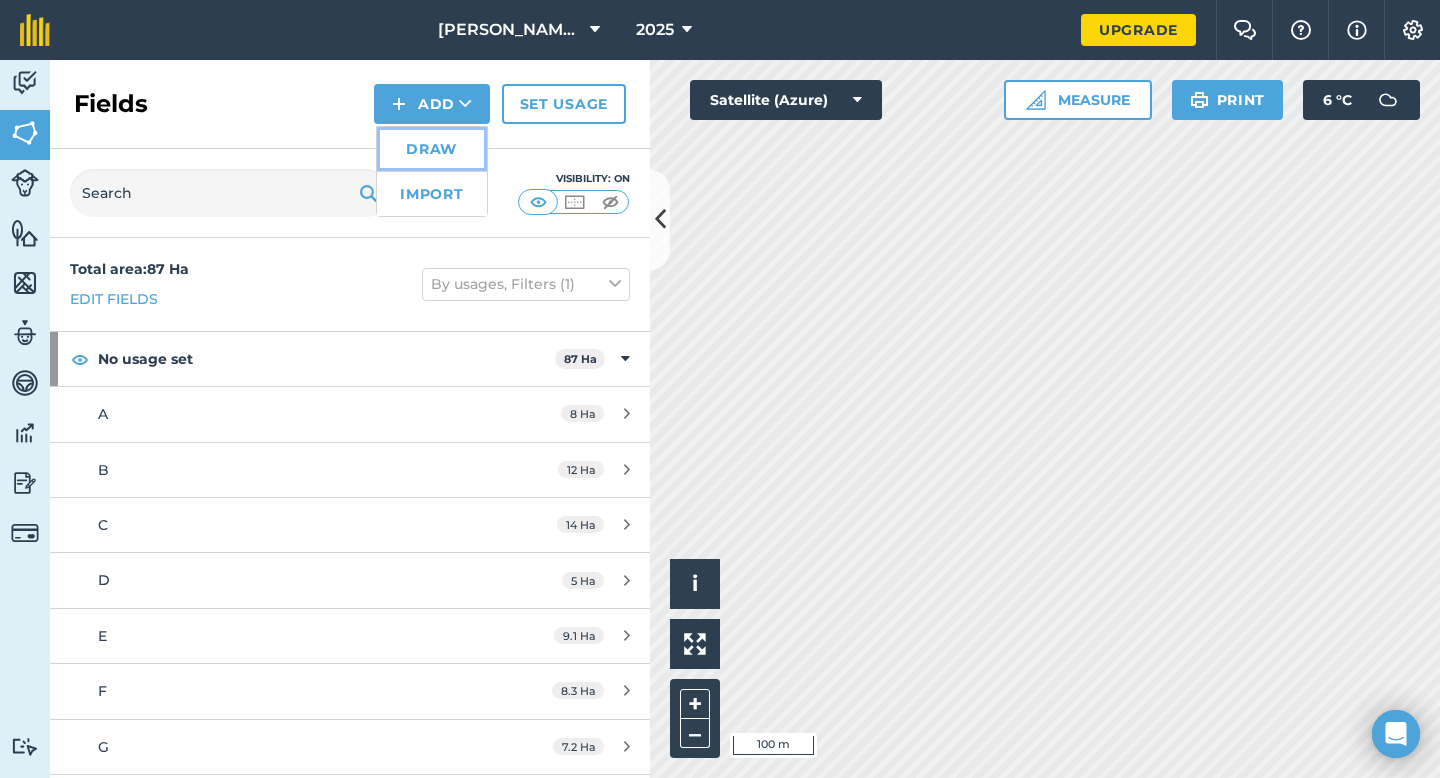 click on "Draw" at bounding box center (432, 149) 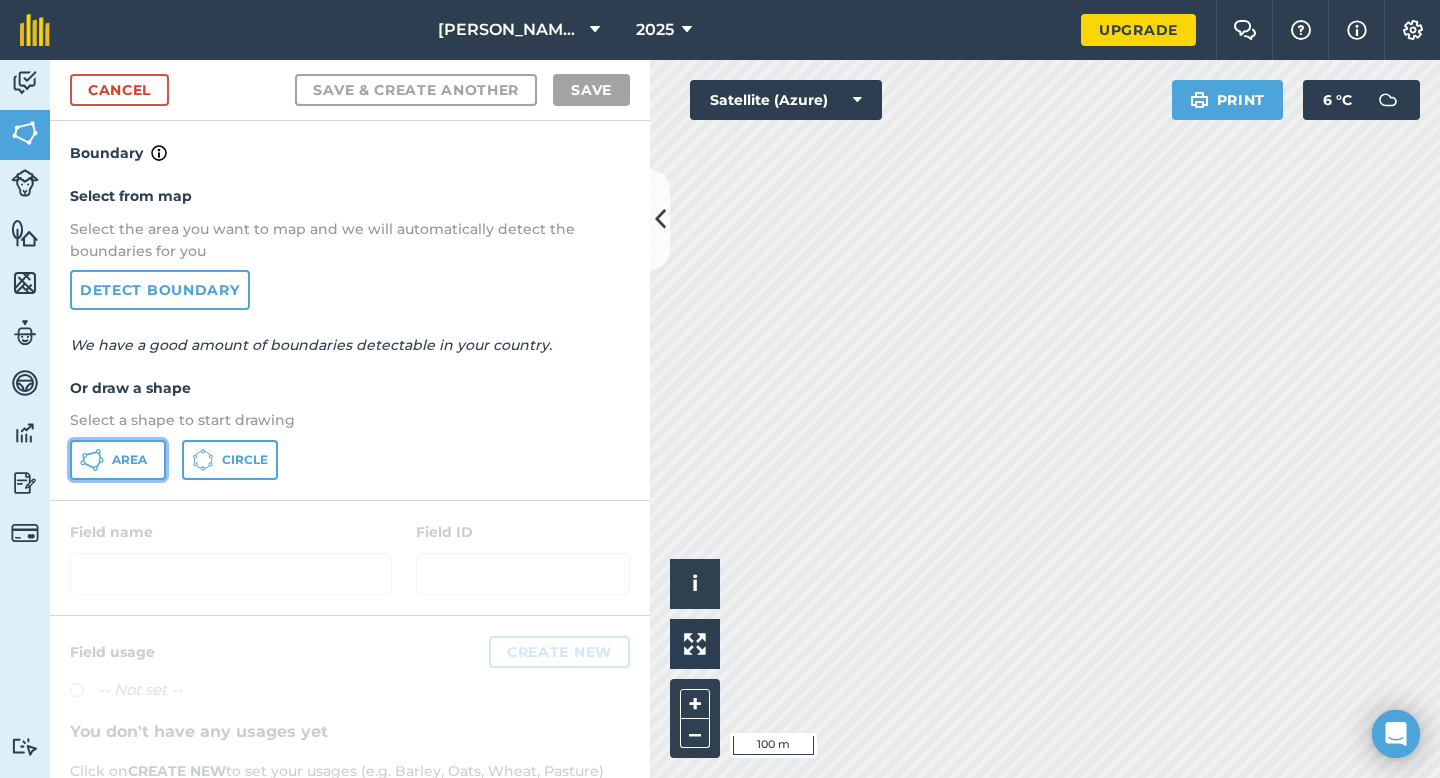 click on "Area" at bounding box center [118, 460] 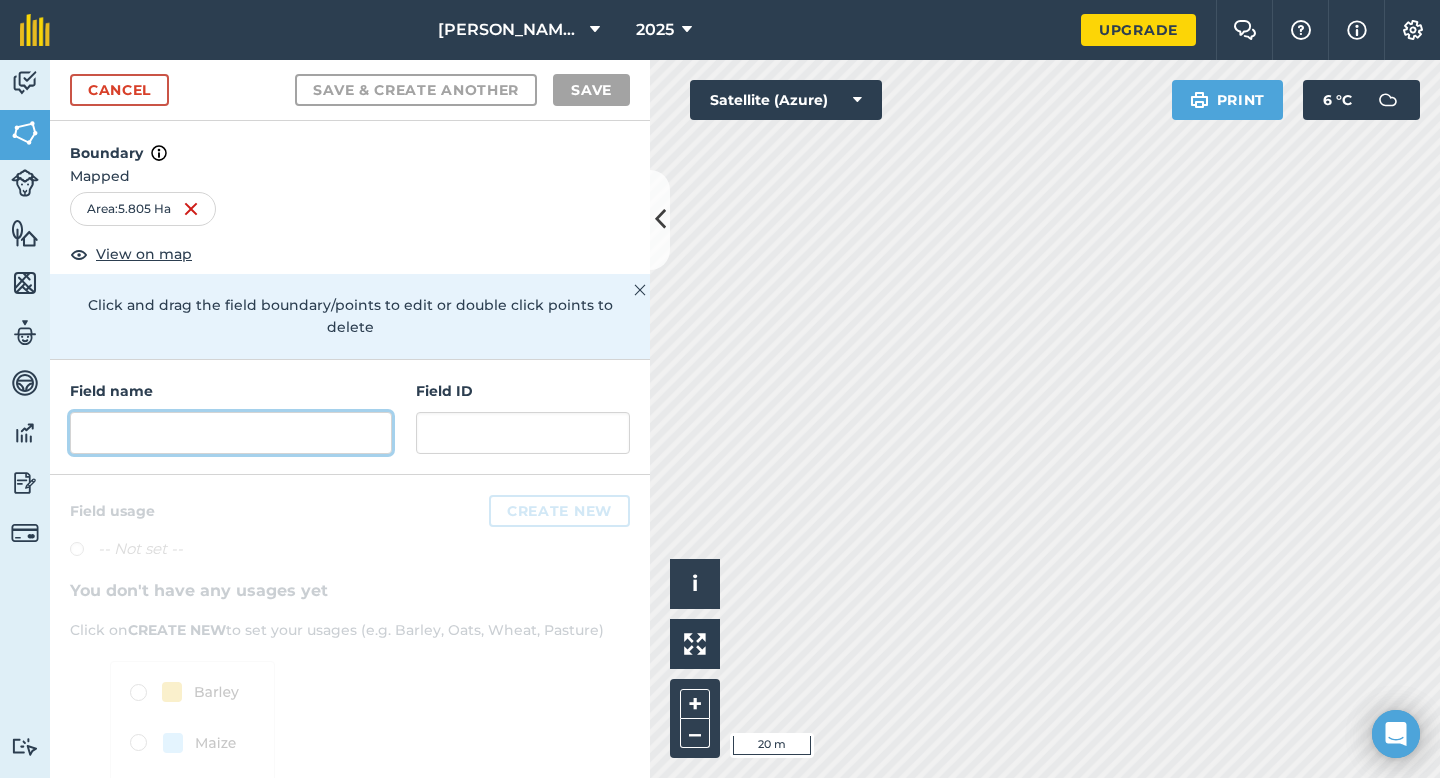 click at bounding box center [231, 433] 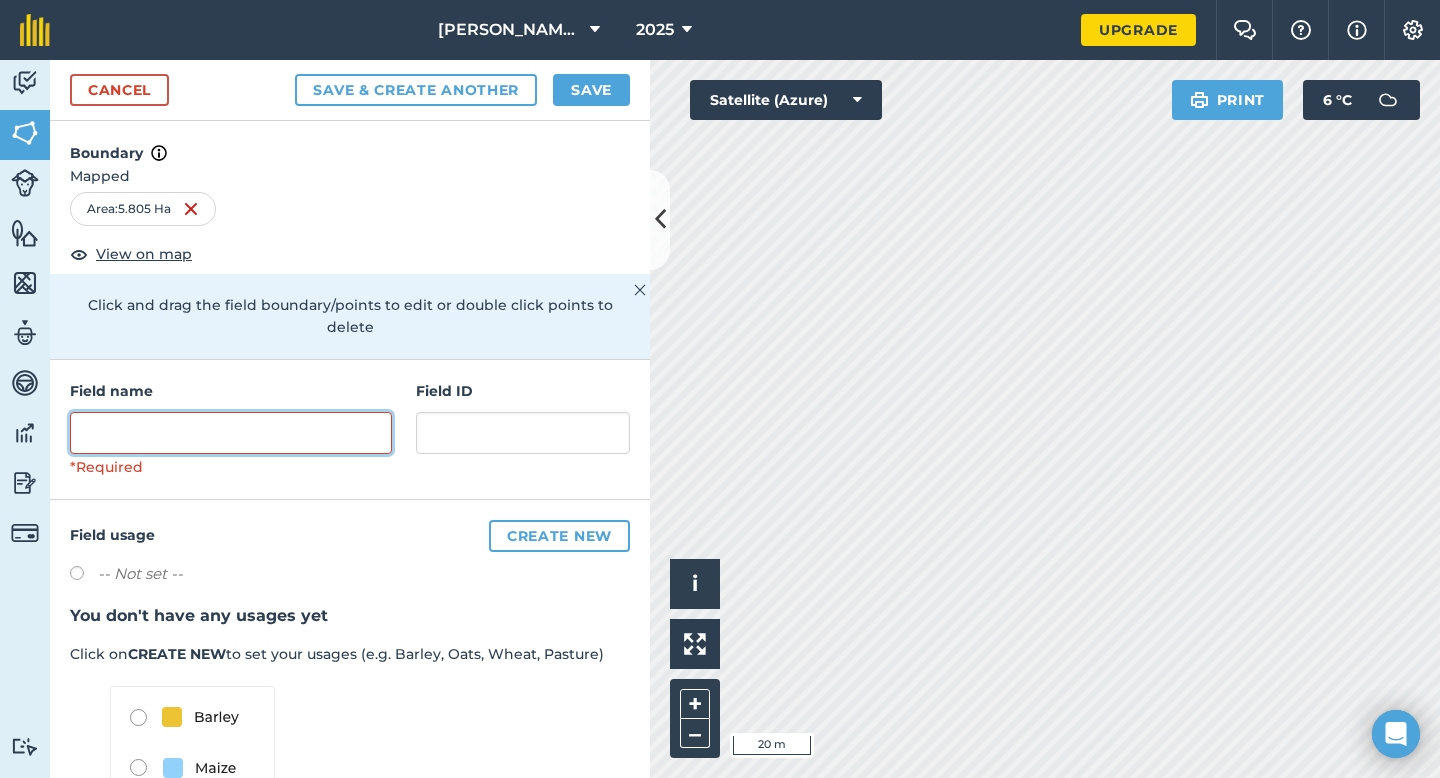 type on "," 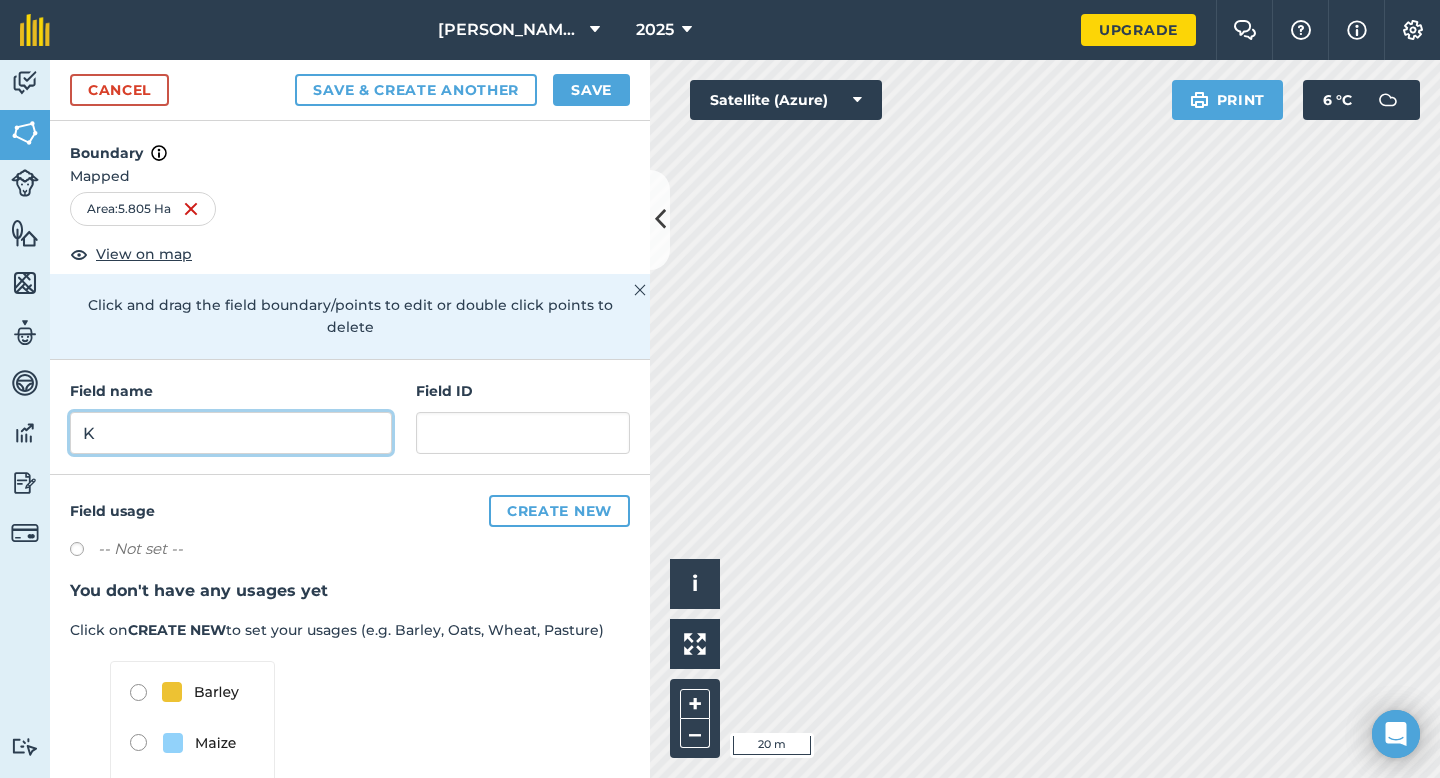 type on "K" 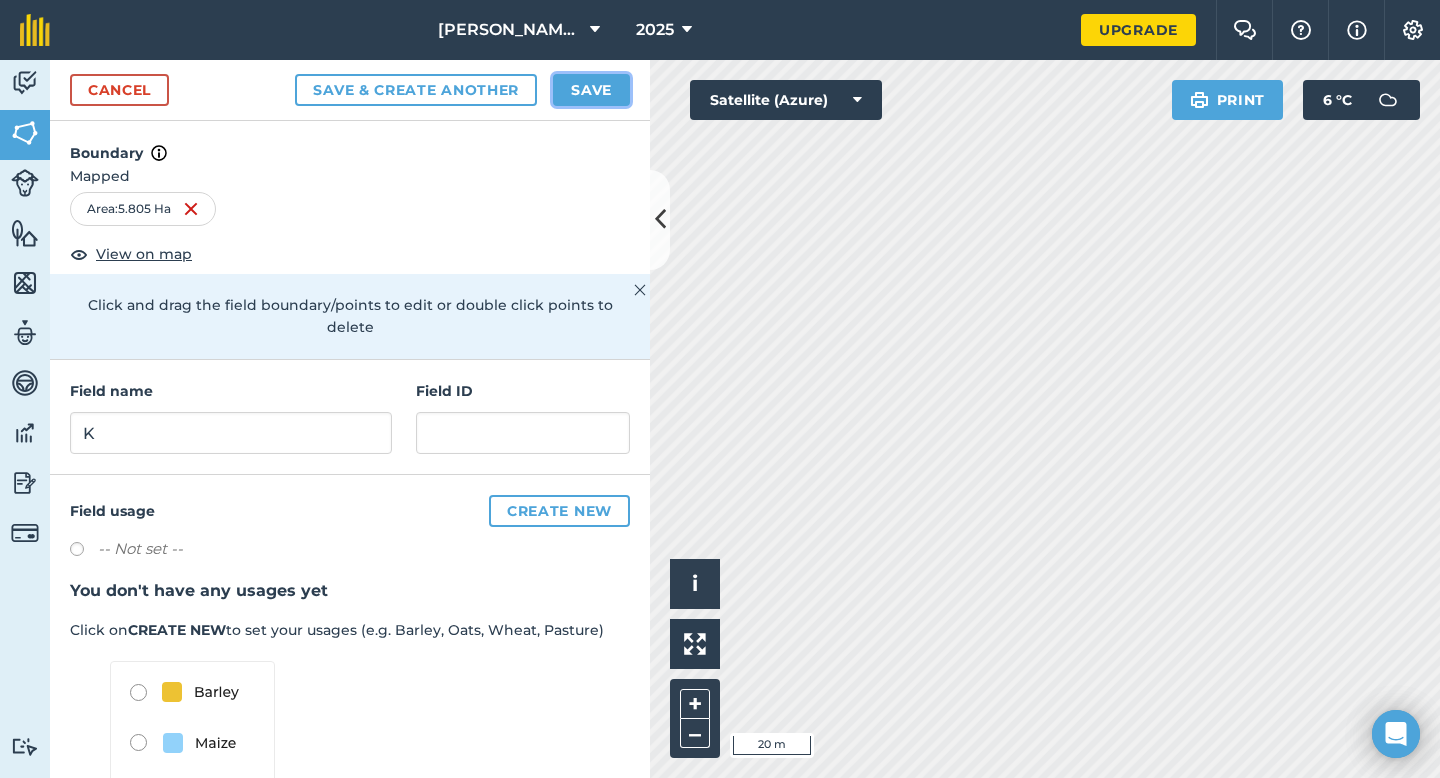 click on "Save" at bounding box center (591, 90) 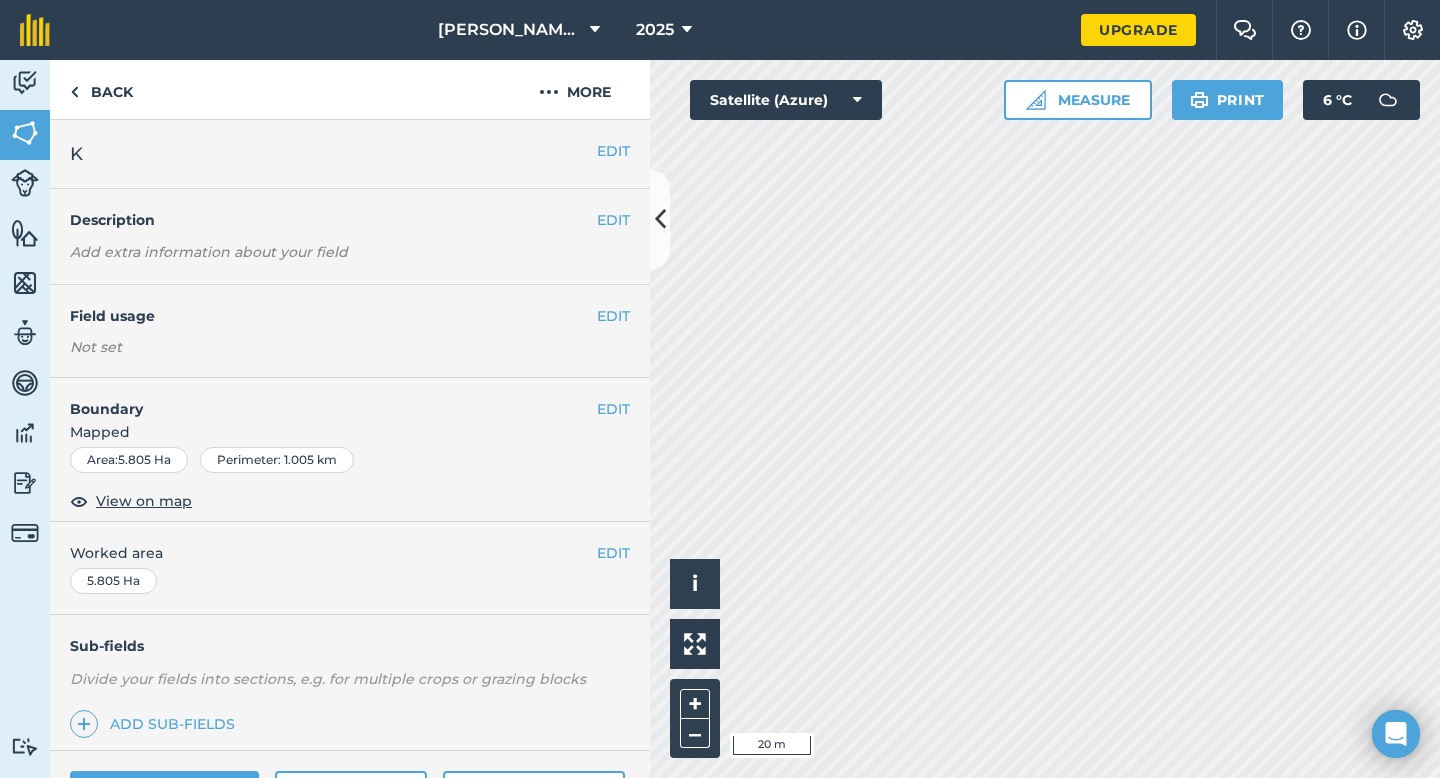 click on "EDIT Worked area 5.805   Ha" at bounding box center [350, 568] 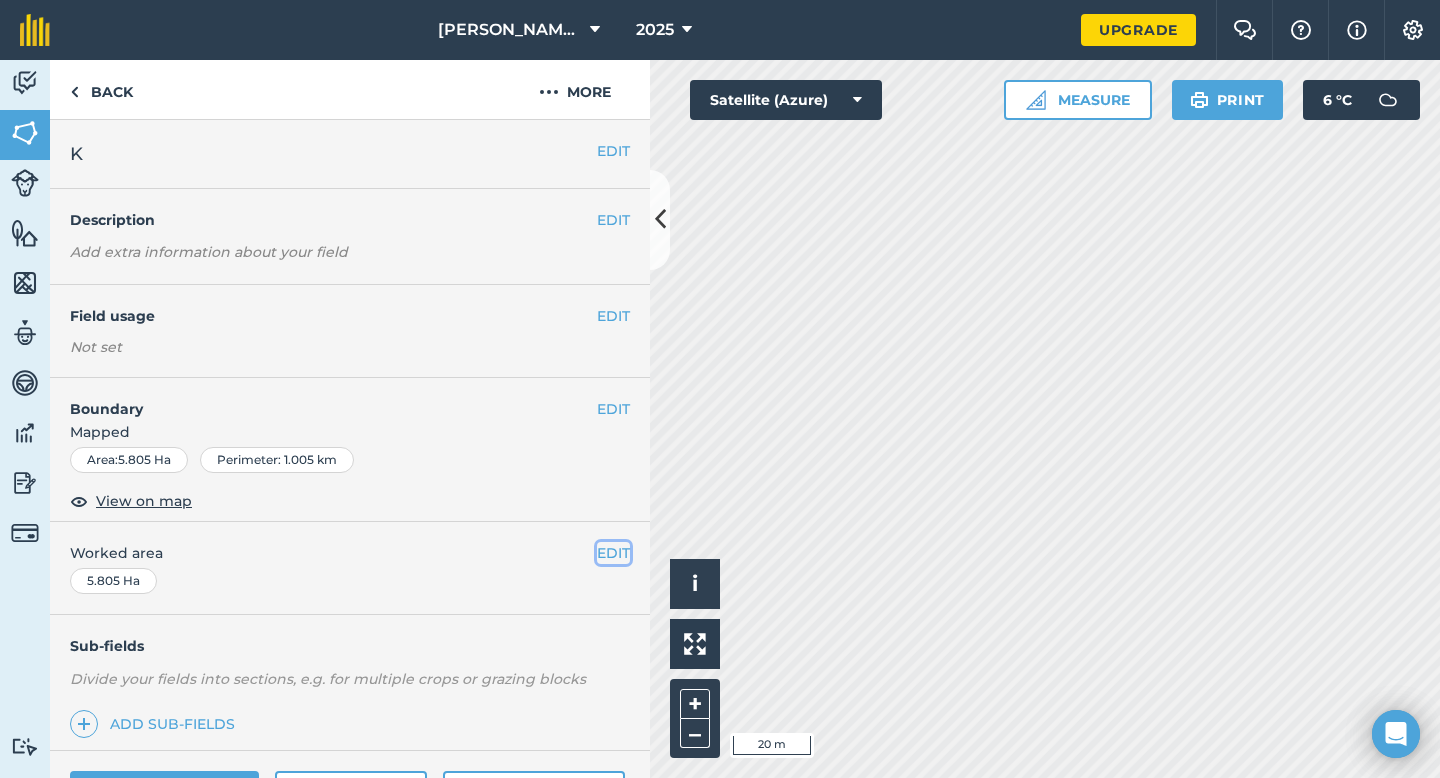 click on "EDIT" at bounding box center (613, 553) 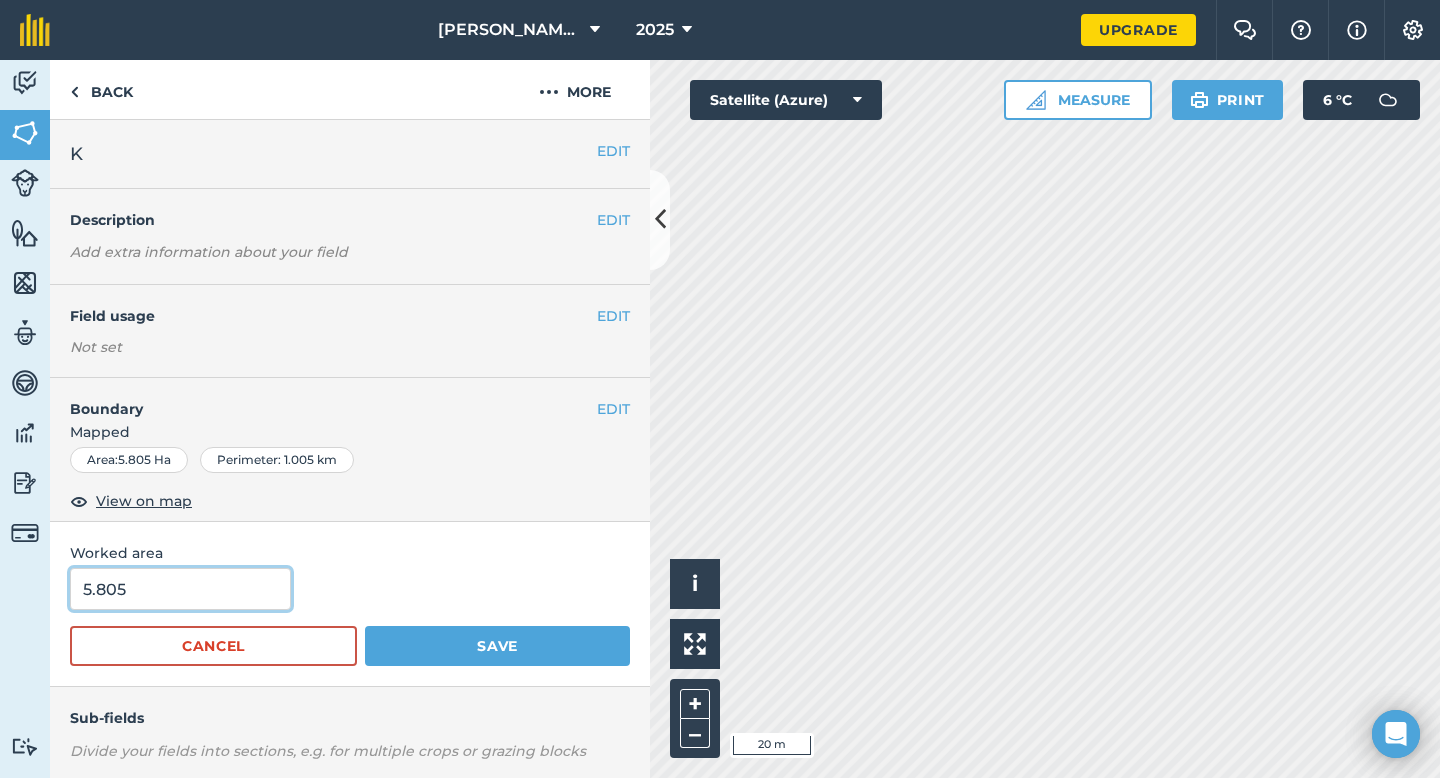 click on "5.805" at bounding box center [180, 589] 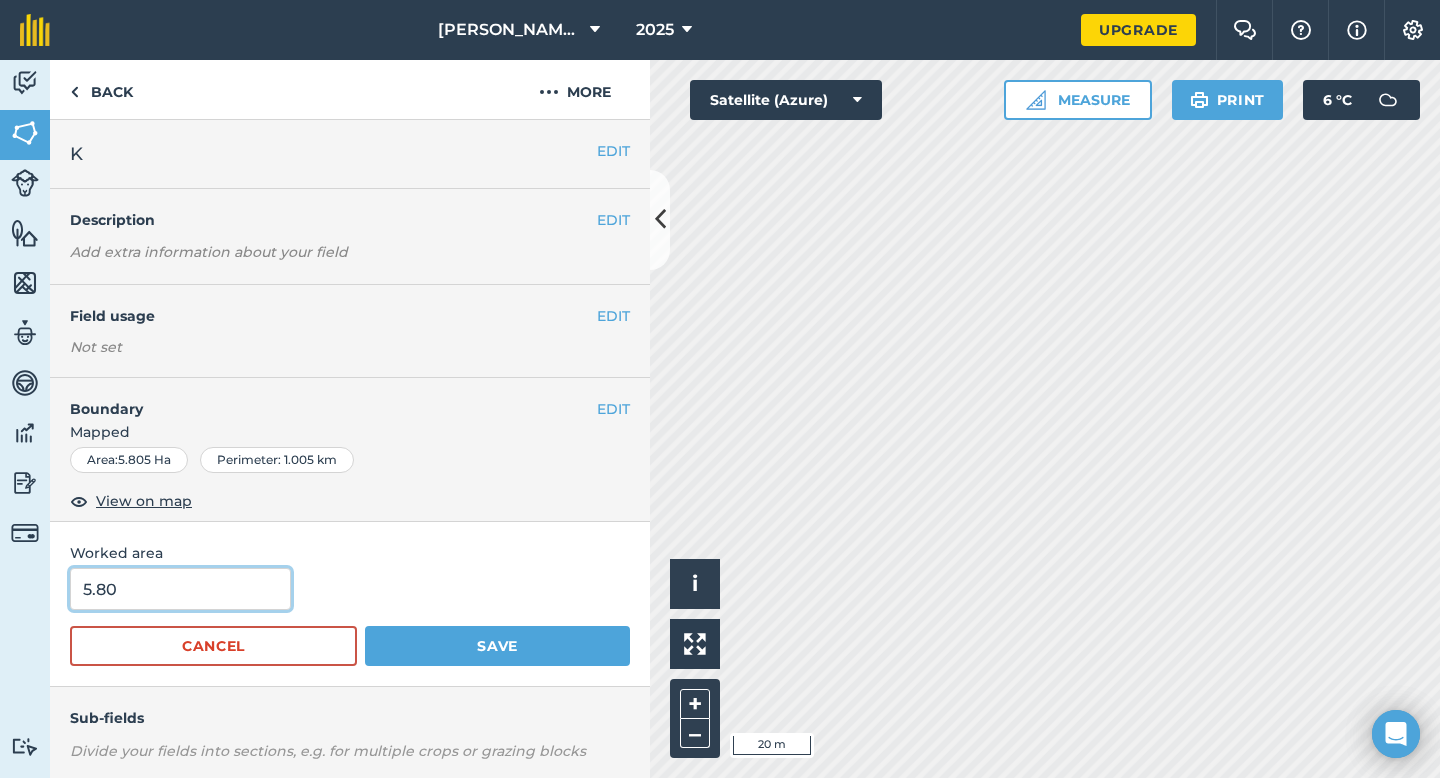 type on "5.8" 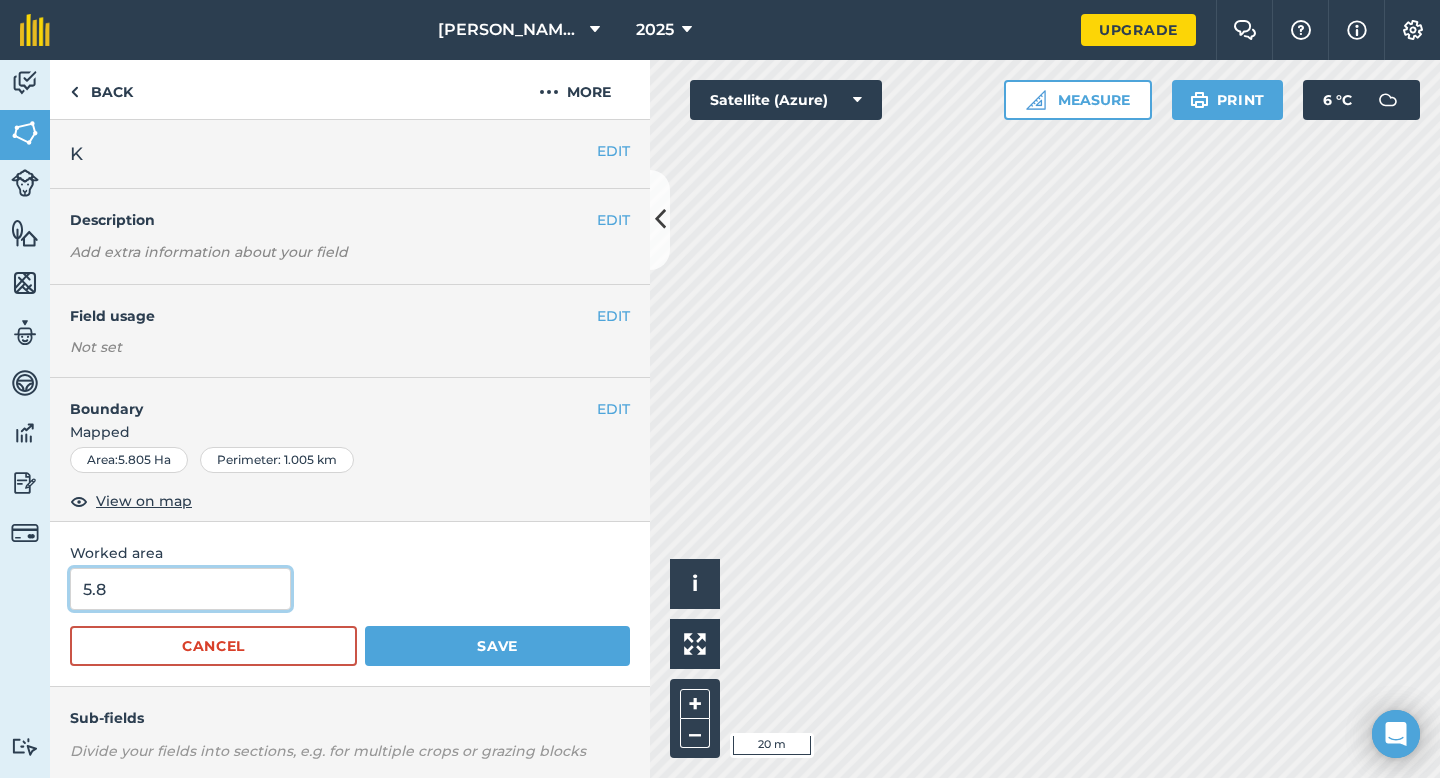 click on "Save" at bounding box center (497, 646) 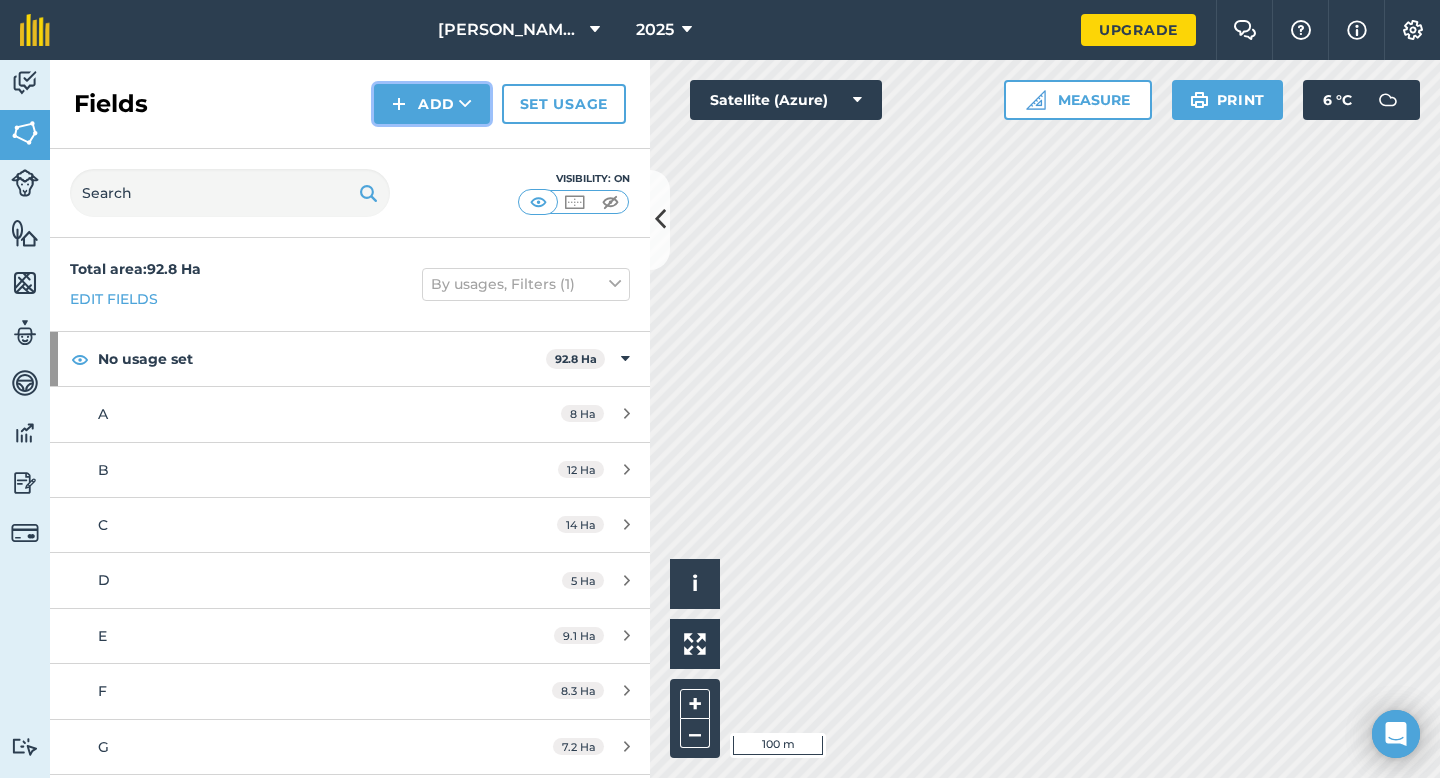 click on "Add" at bounding box center (432, 104) 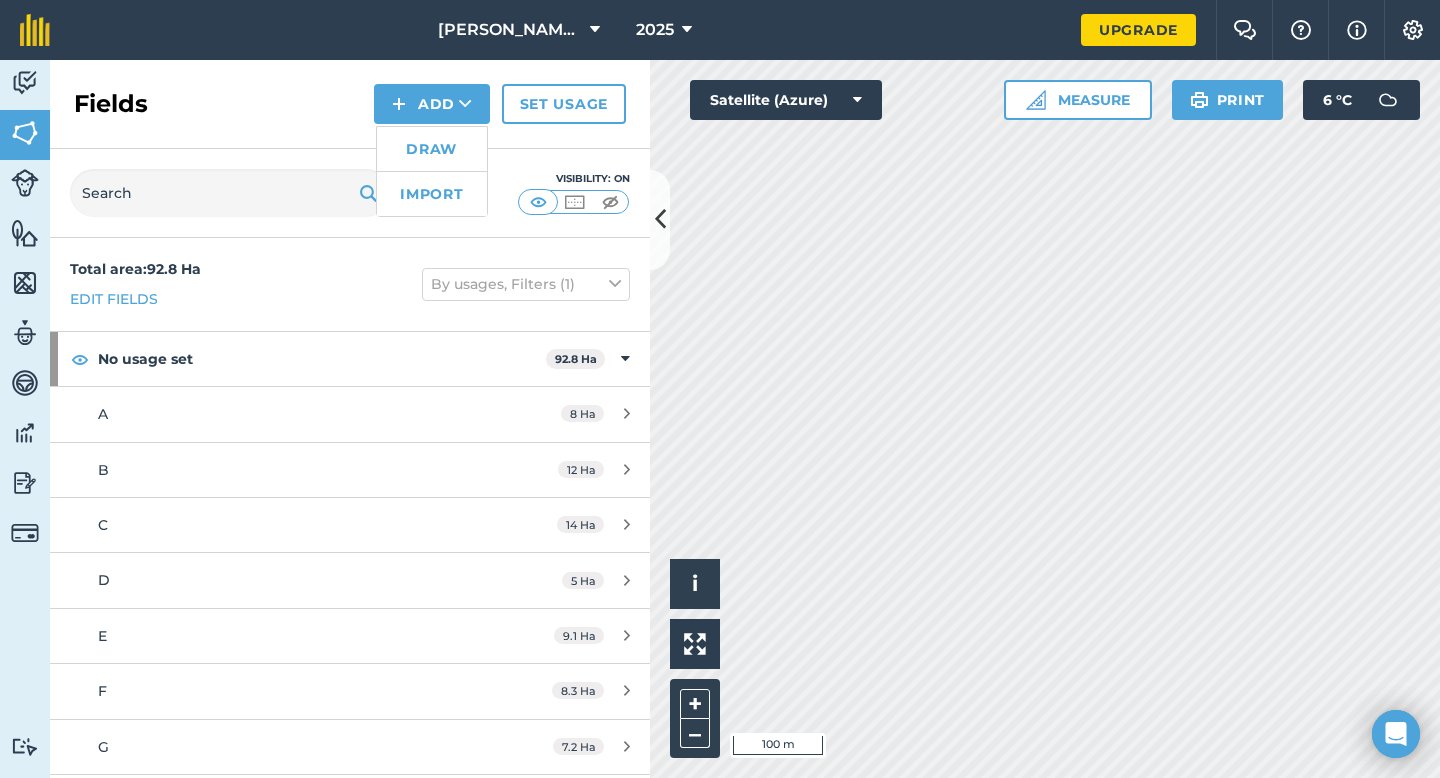 click on "Draw" at bounding box center [432, 149] 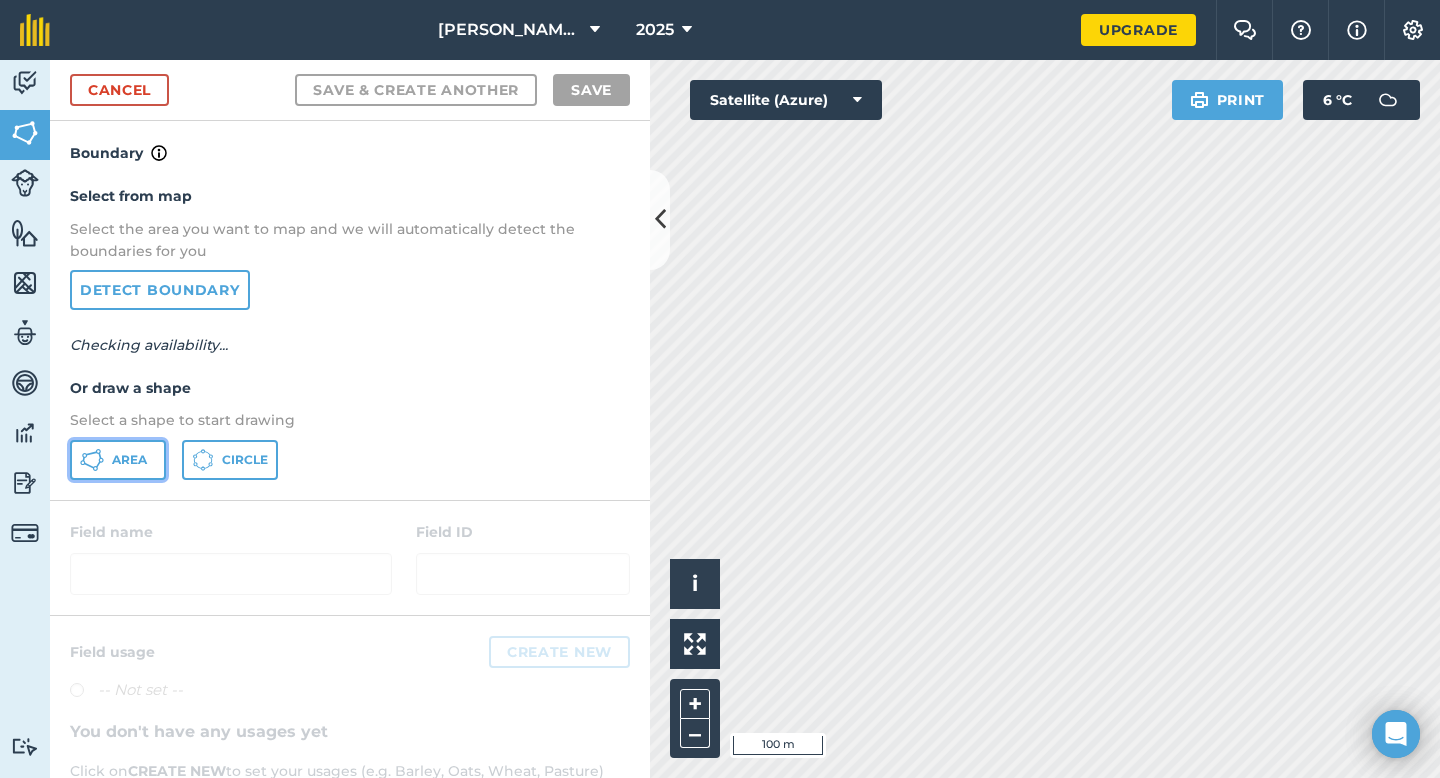 click on "Area" at bounding box center (129, 460) 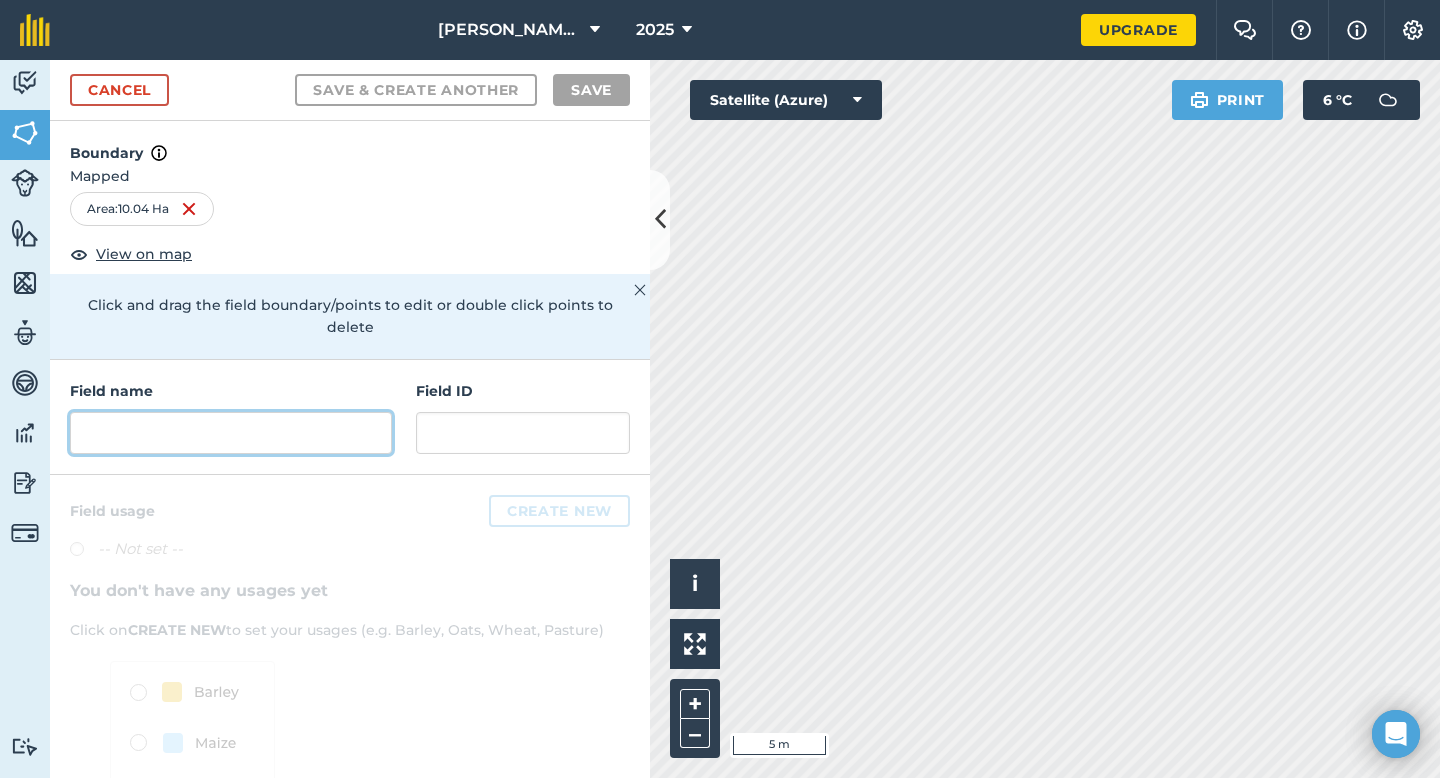click at bounding box center (231, 433) 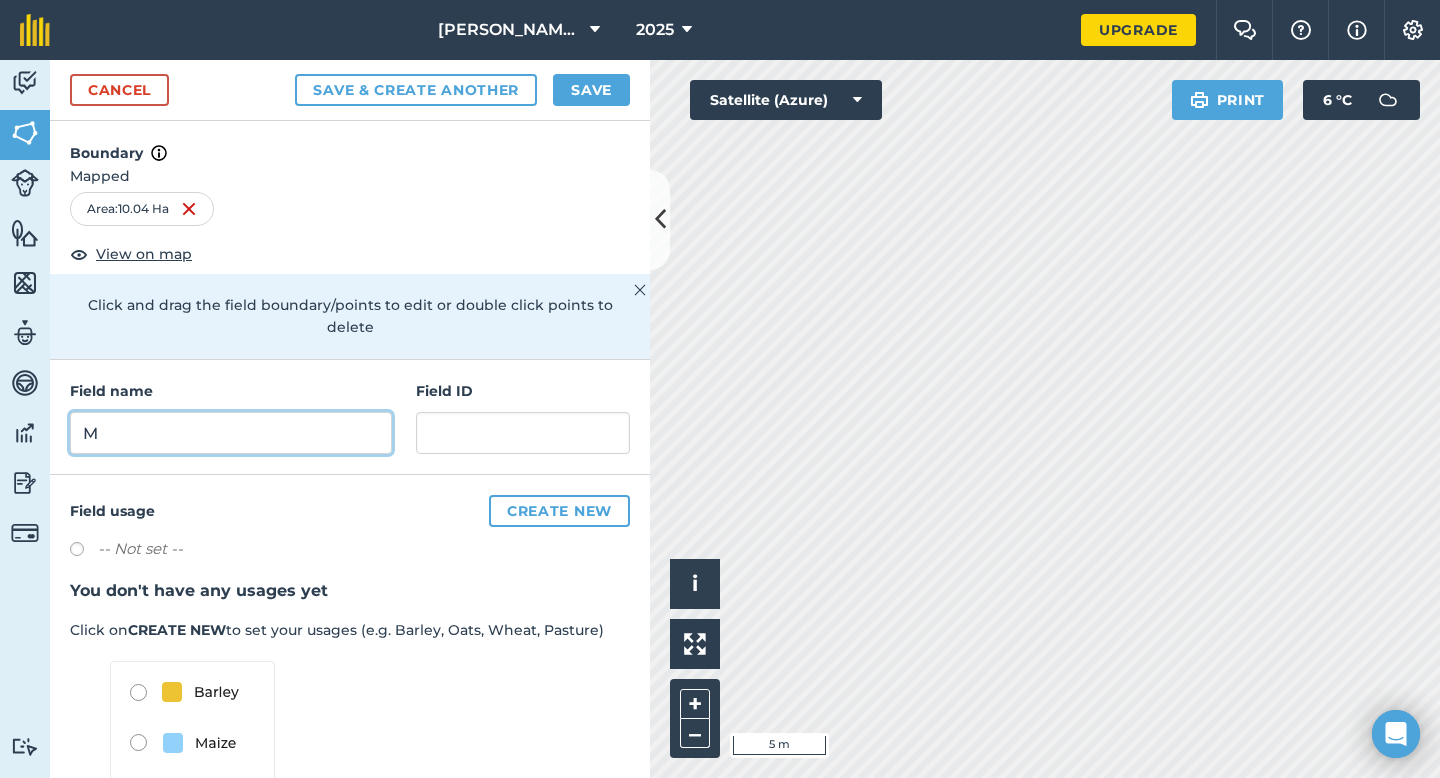 type on "M" 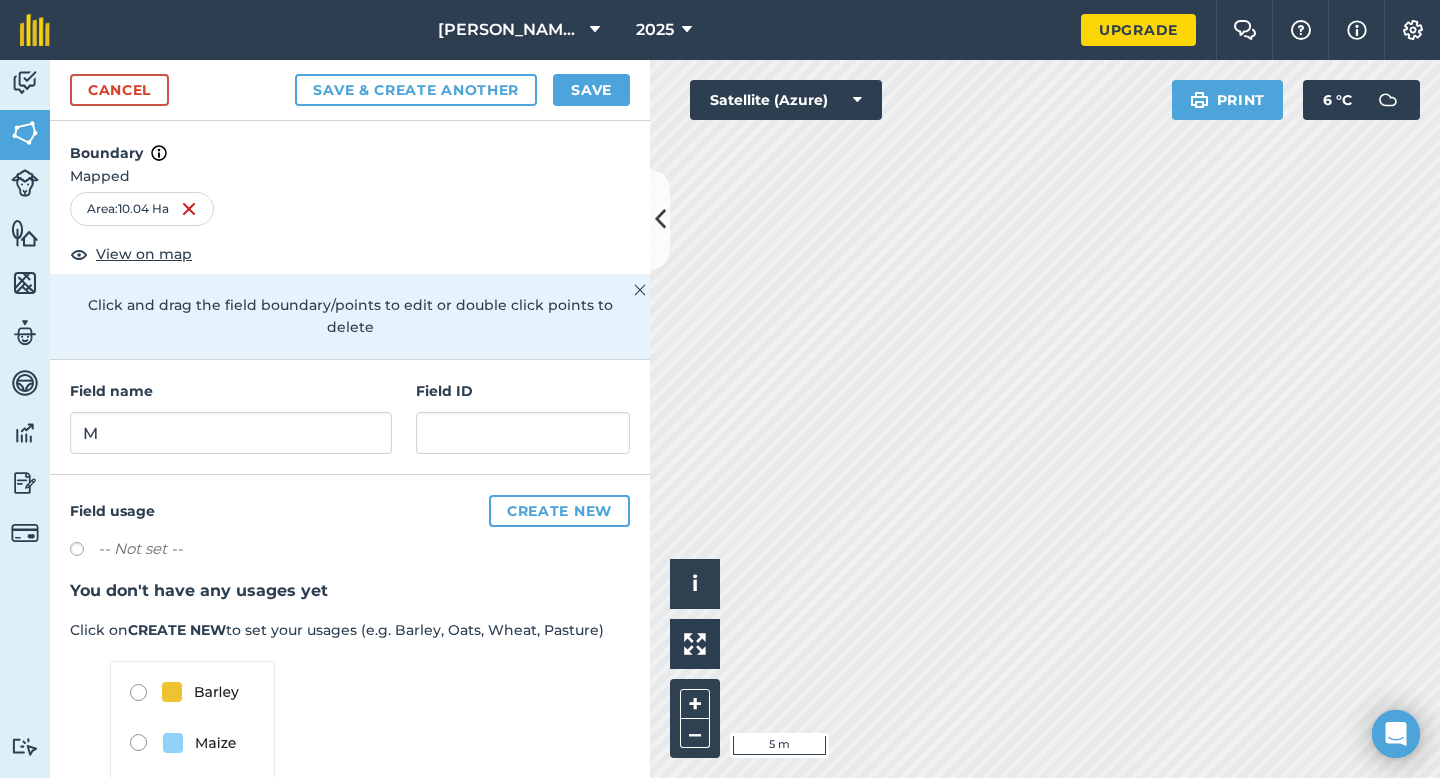 click on "Cancel Save & Create Another Save" at bounding box center (350, 90) 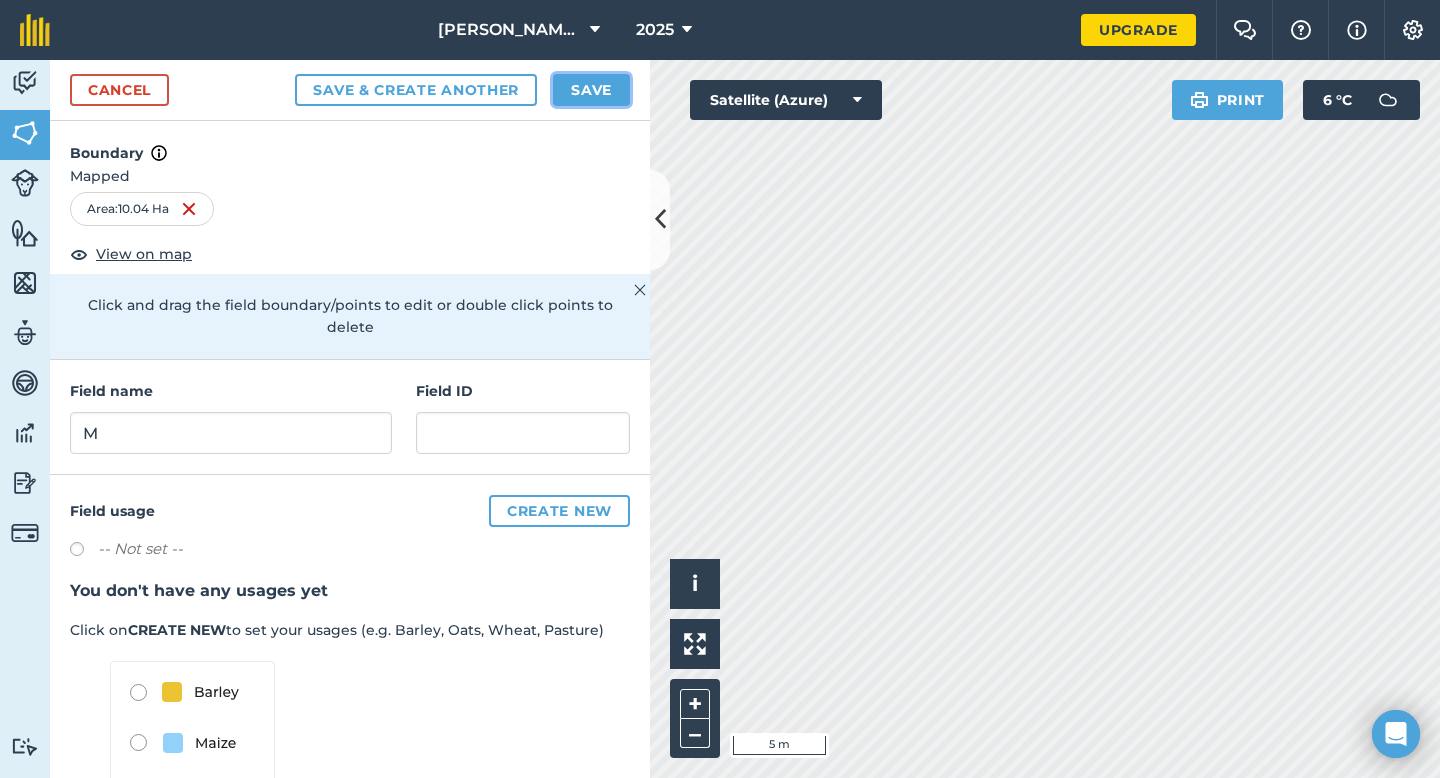 click on "Save" at bounding box center [591, 90] 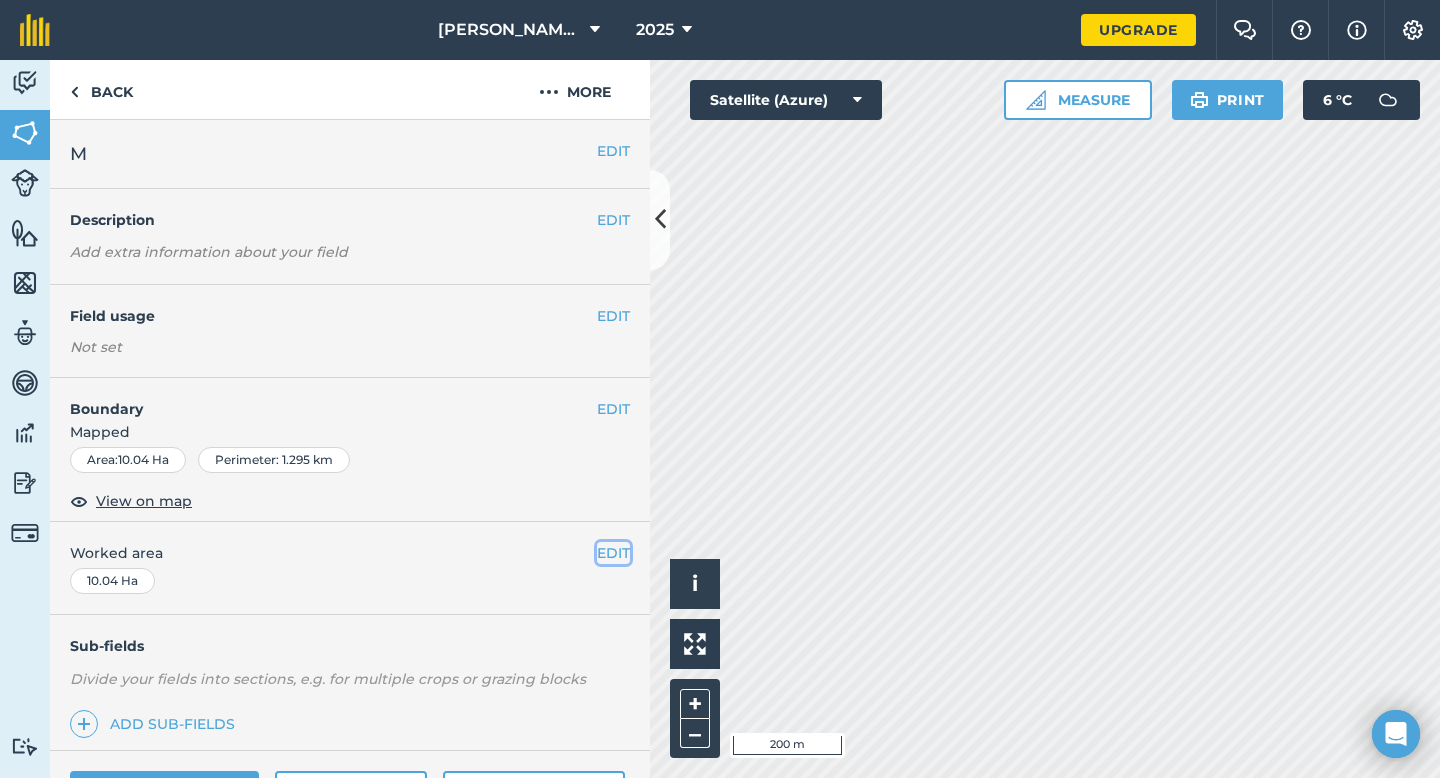 click on "EDIT" at bounding box center [613, 553] 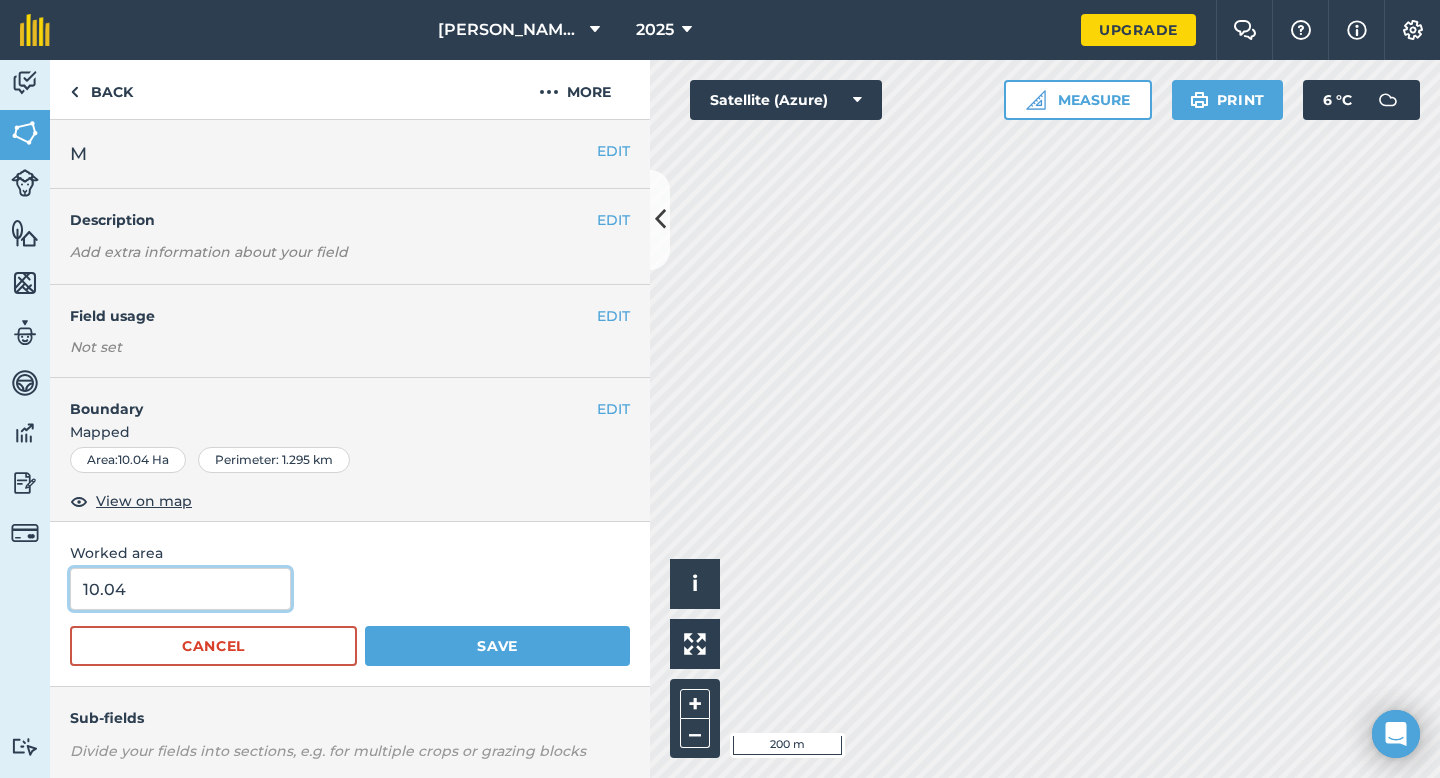 click on "10.04" at bounding box center [180, 589] 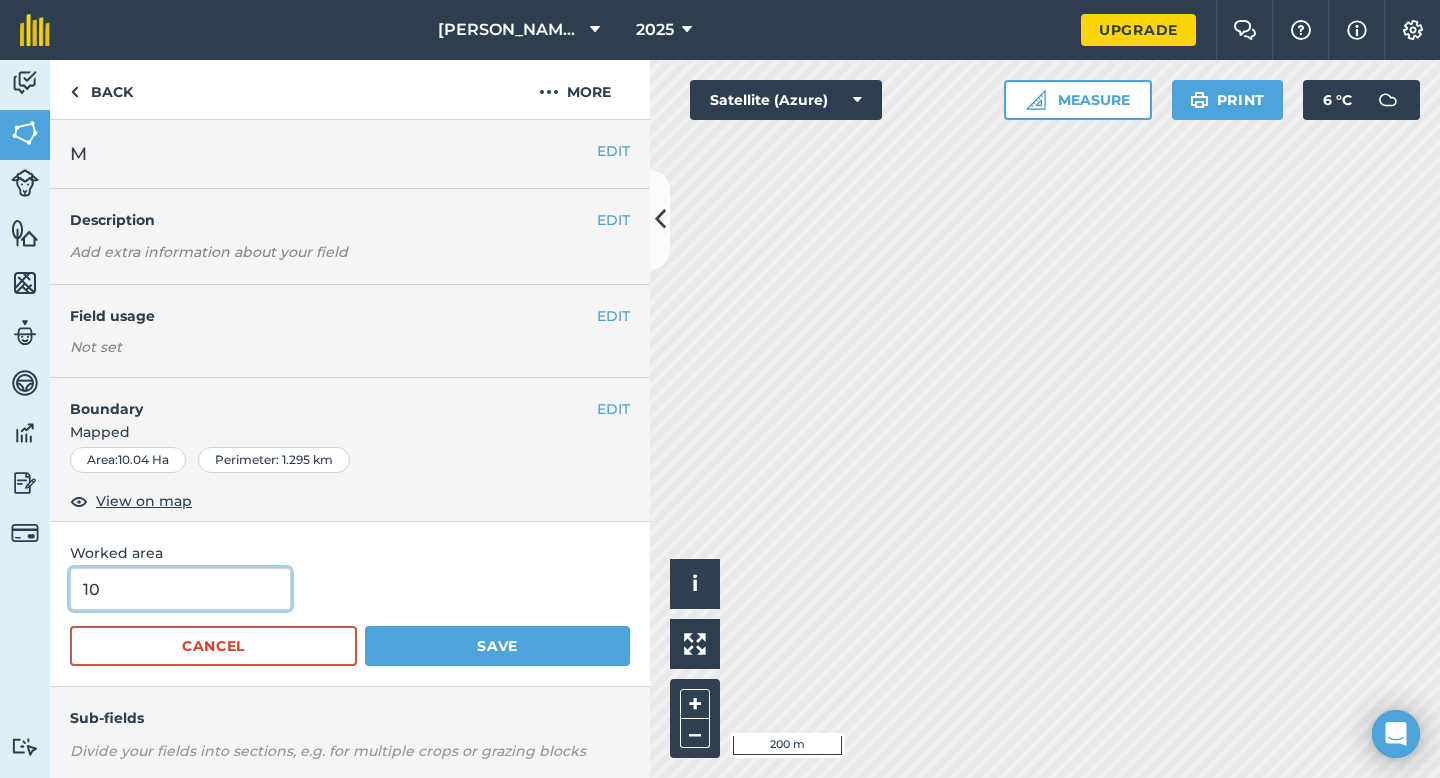 click on "Save" at bounding box center [497, 646] 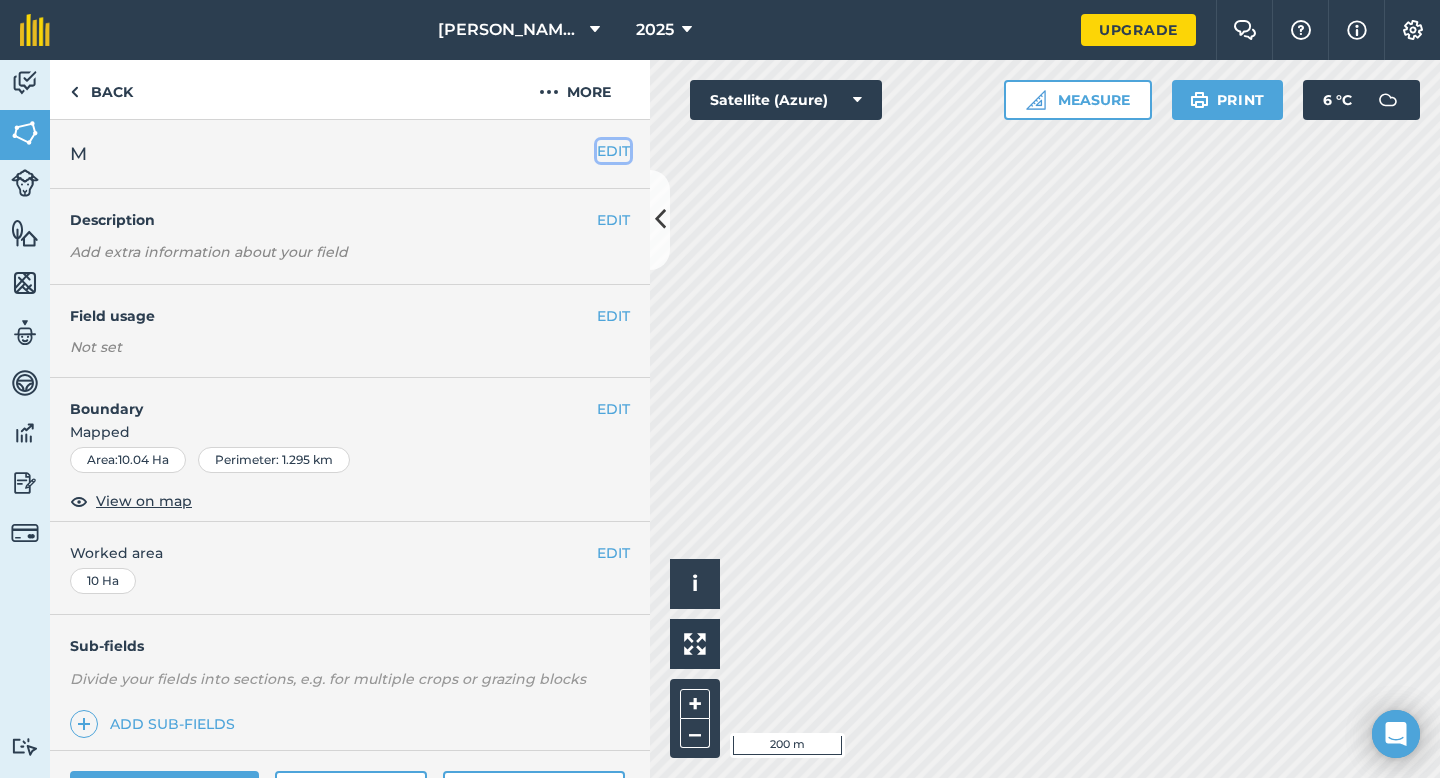 click on "EDIT" at bounding box center (613, 151) 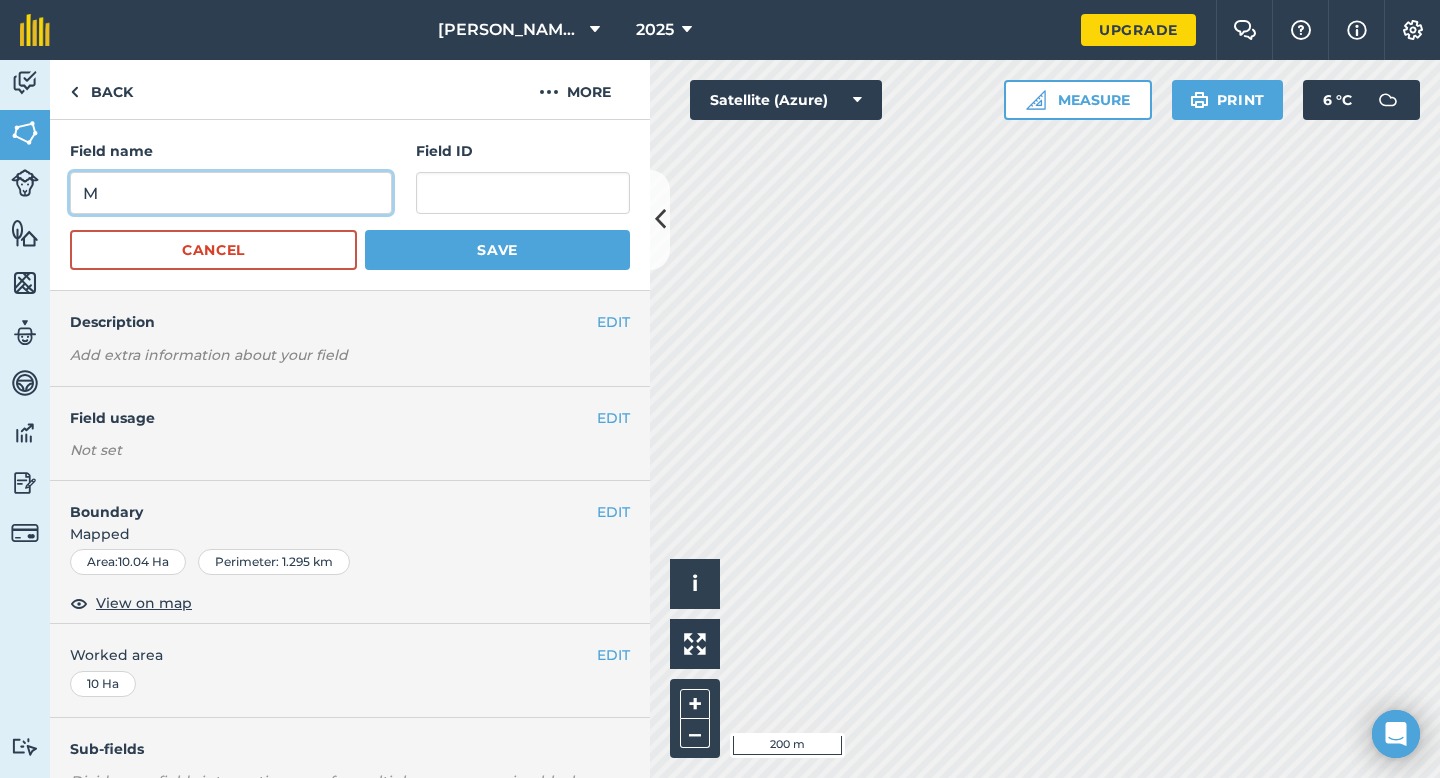 click on "M" at bounding box center [231, 193] 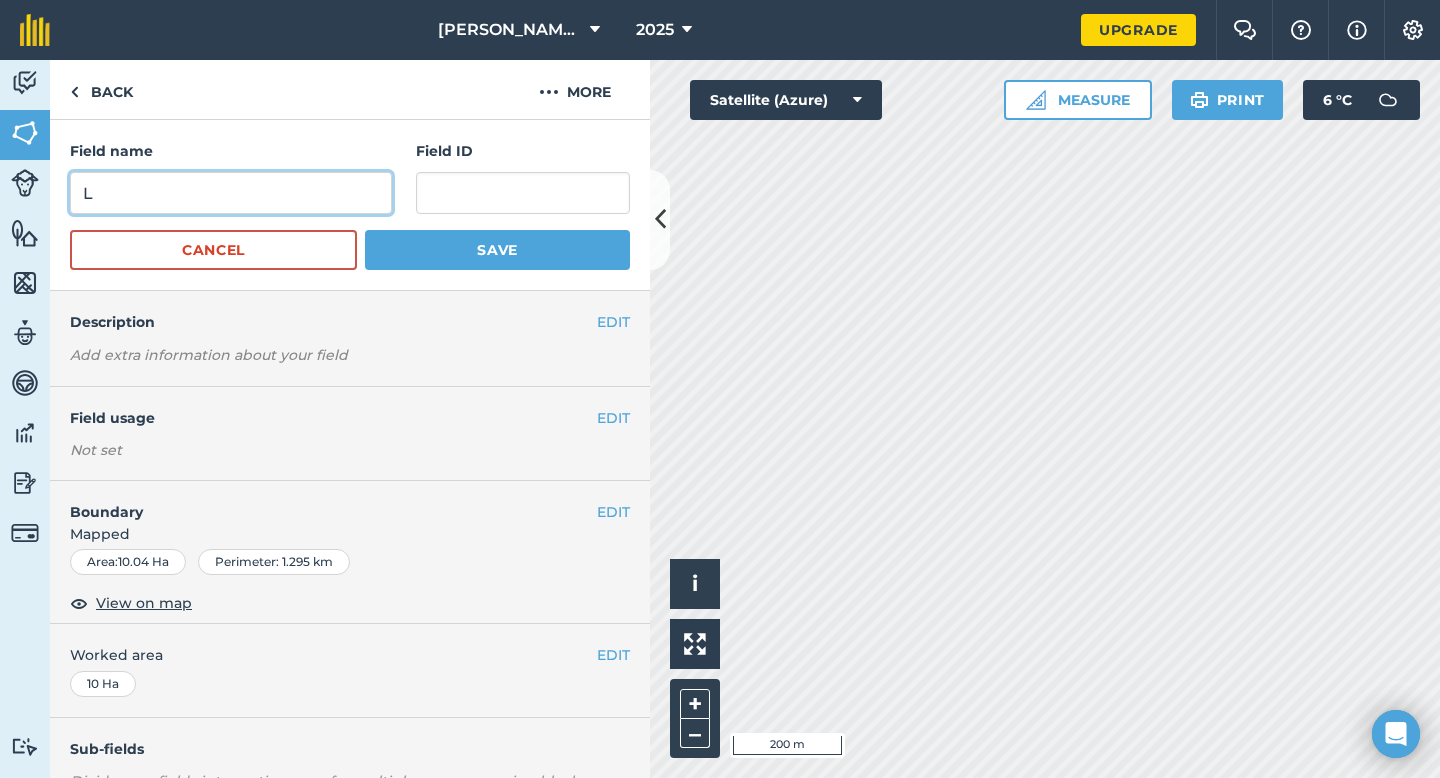 type on "L" 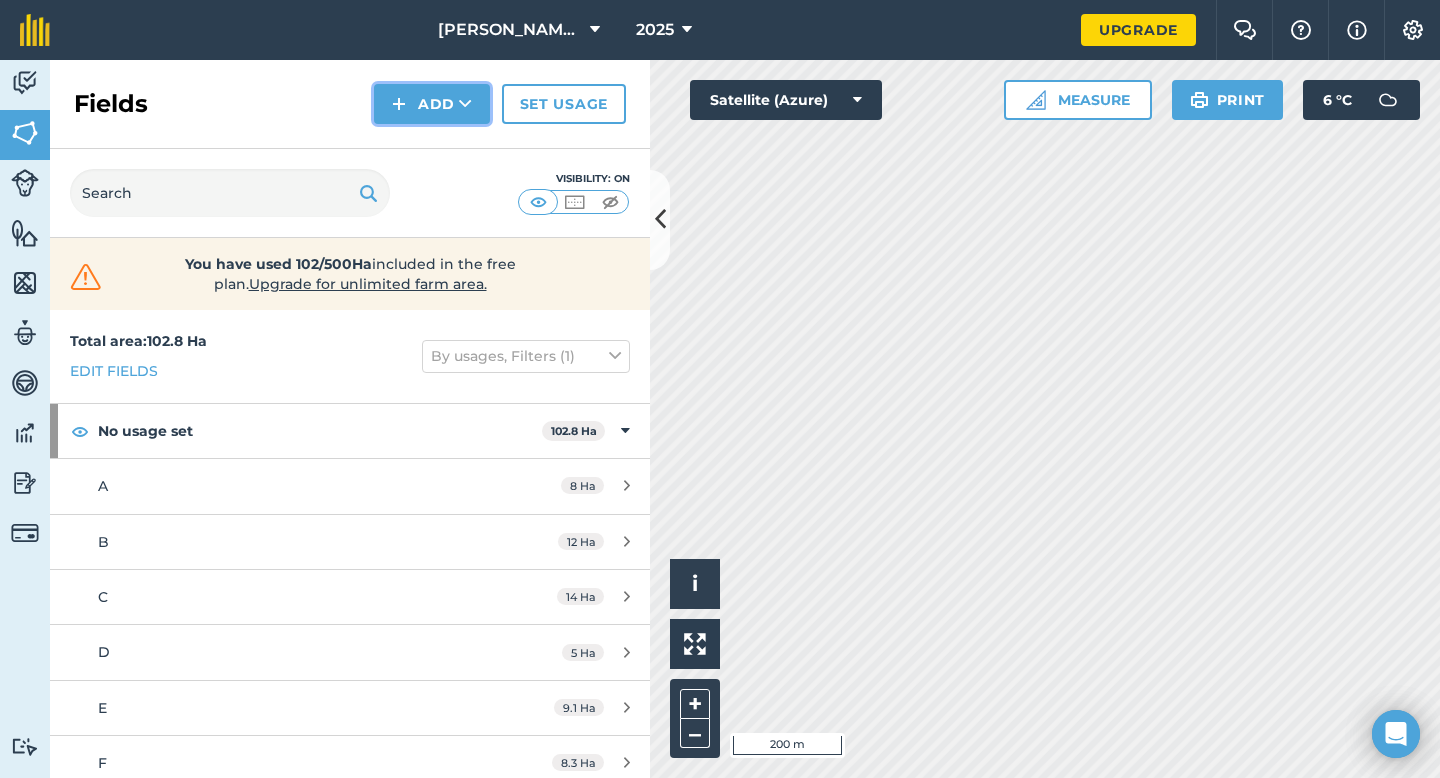 click on "Add" at bounding box center [432, 104] 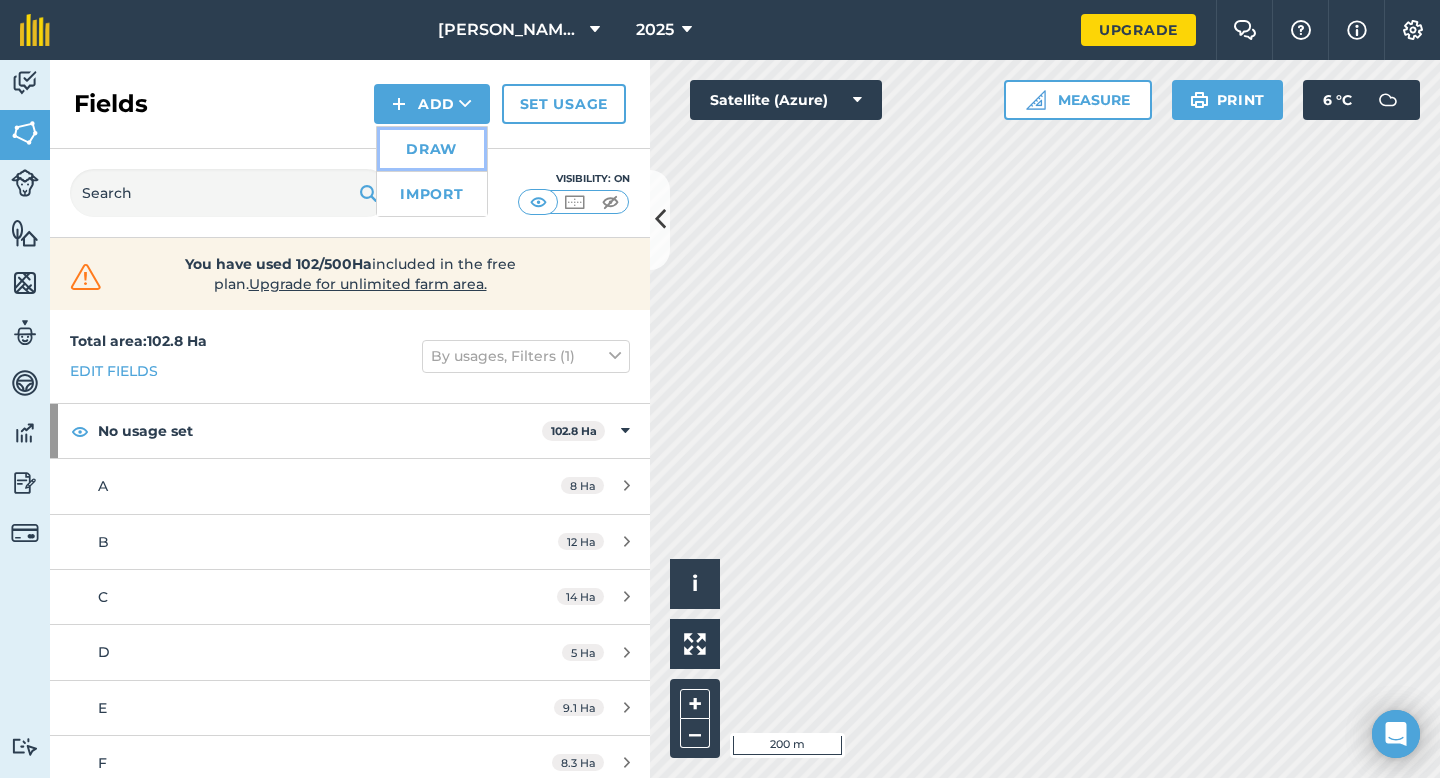 click on "Draw" at bounding box center (432, 149) 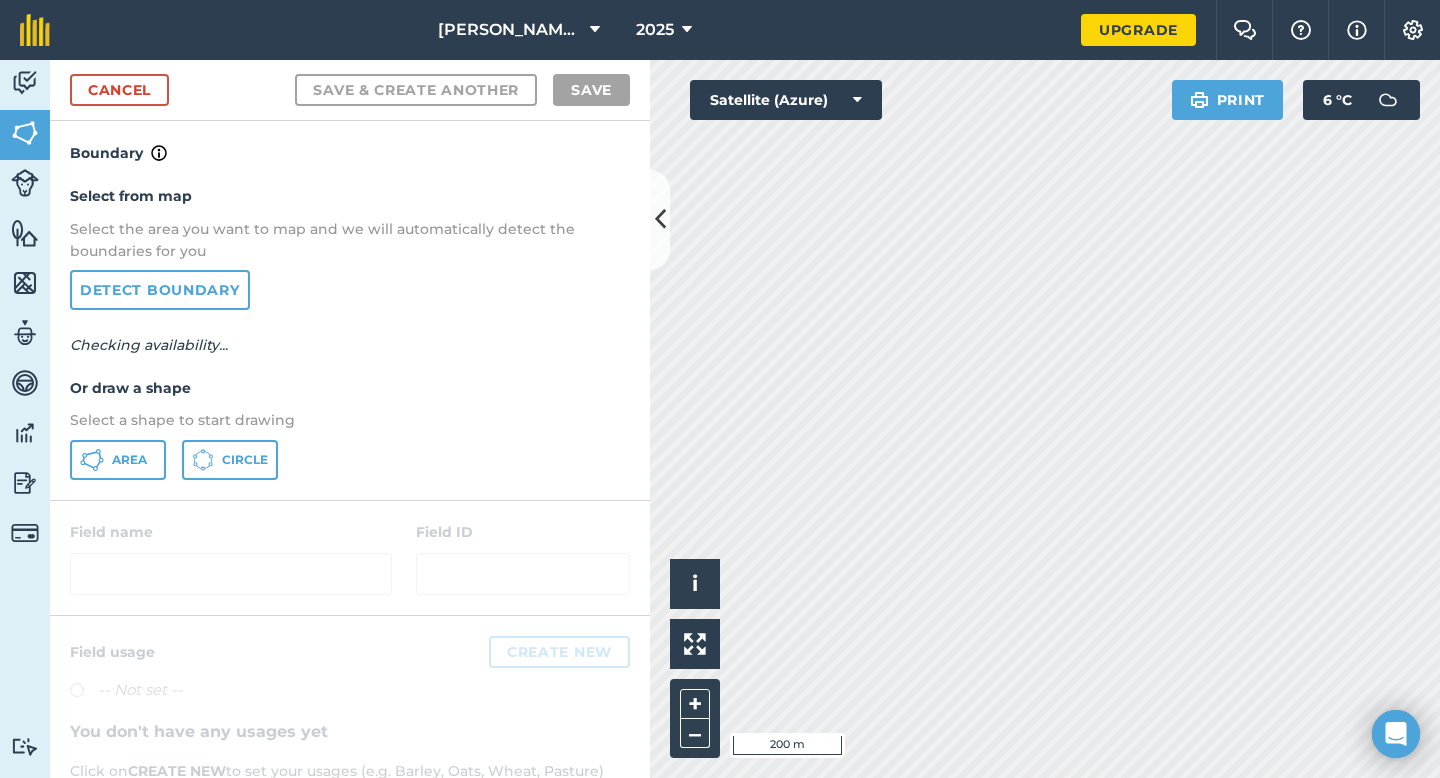 click on "Select from map Select the area you want to map and we will automatically detect the boundaries for you Detect boundary Checking availability... Or draw a shape Select a shape to start drawing Area Circle" at bounding box center (350, 332) 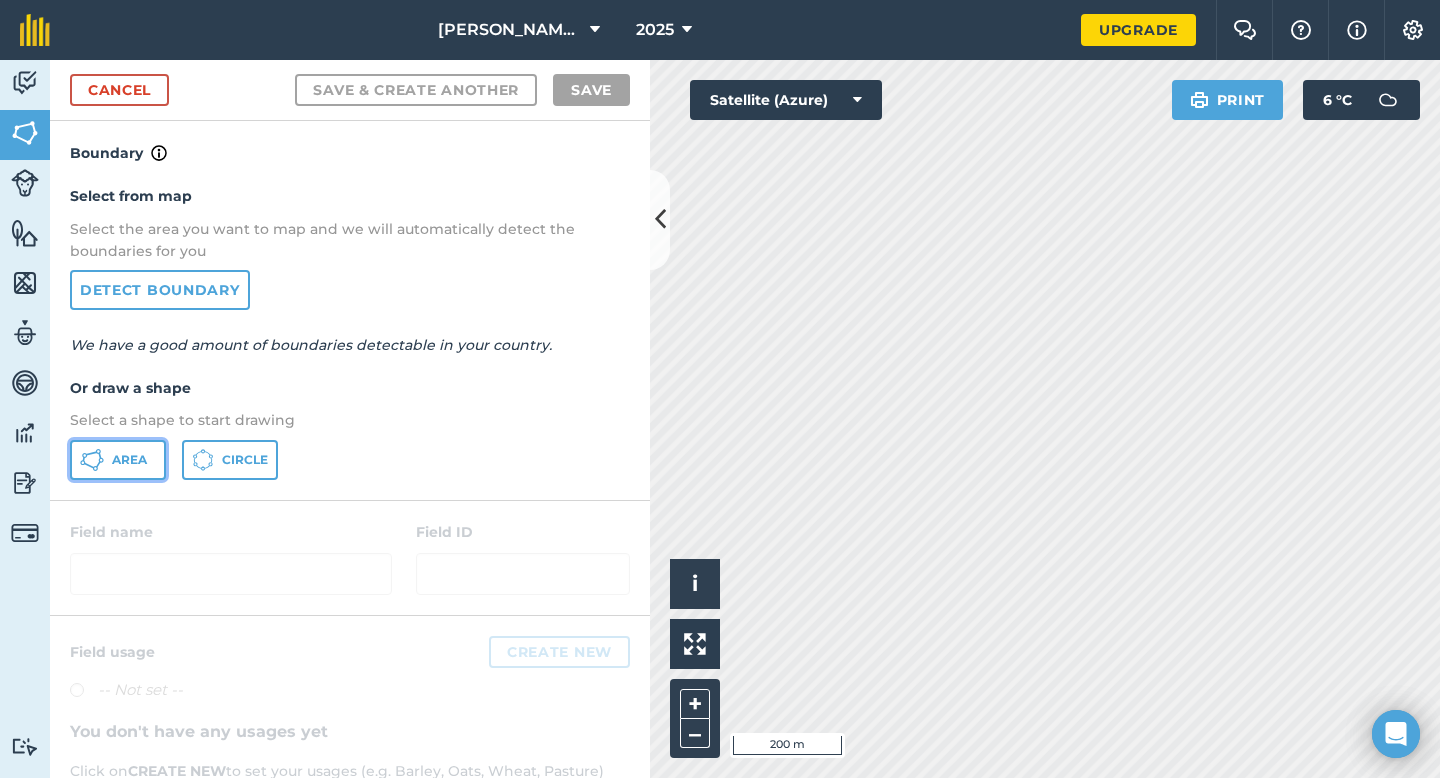 click on "Area" at bounding box center (129, 460) 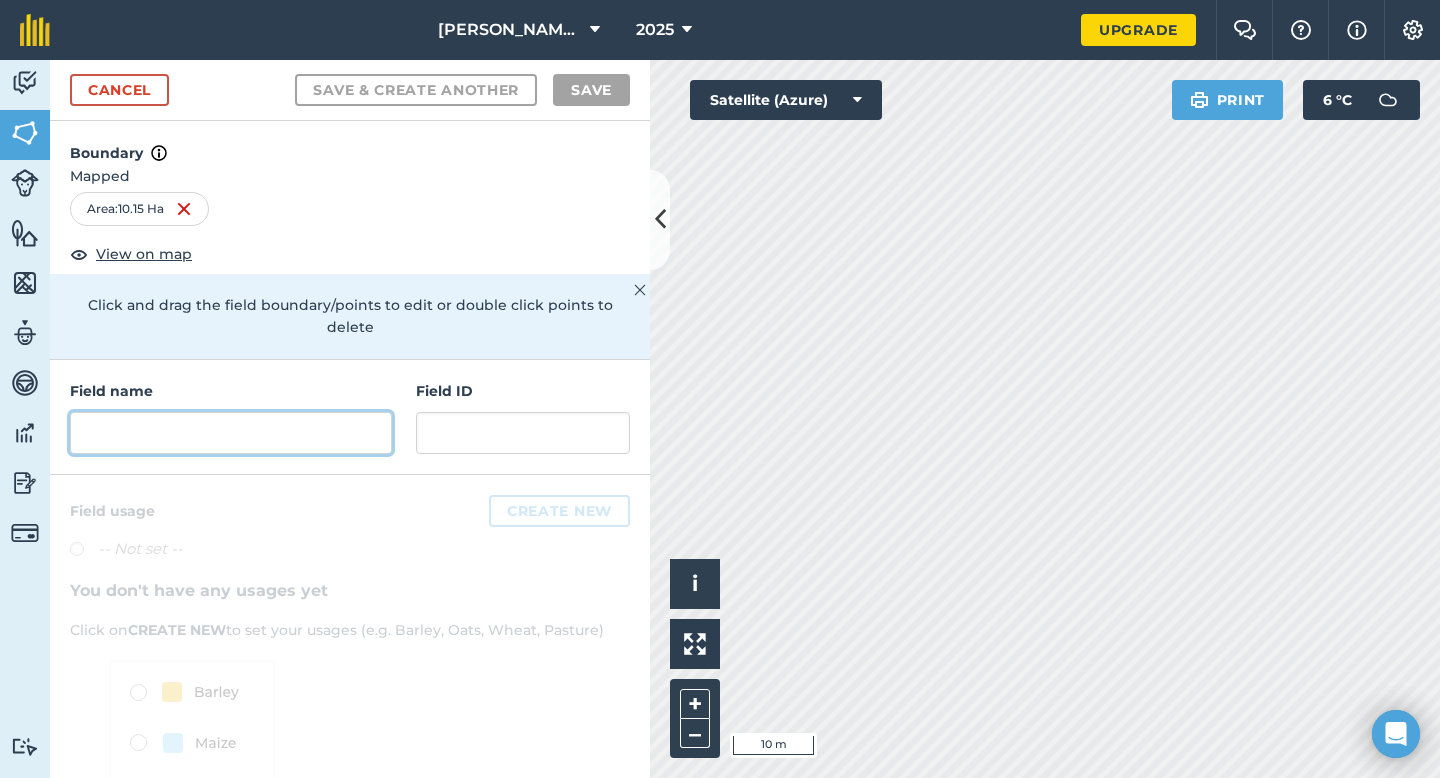 click at bounding box center [231, 433] 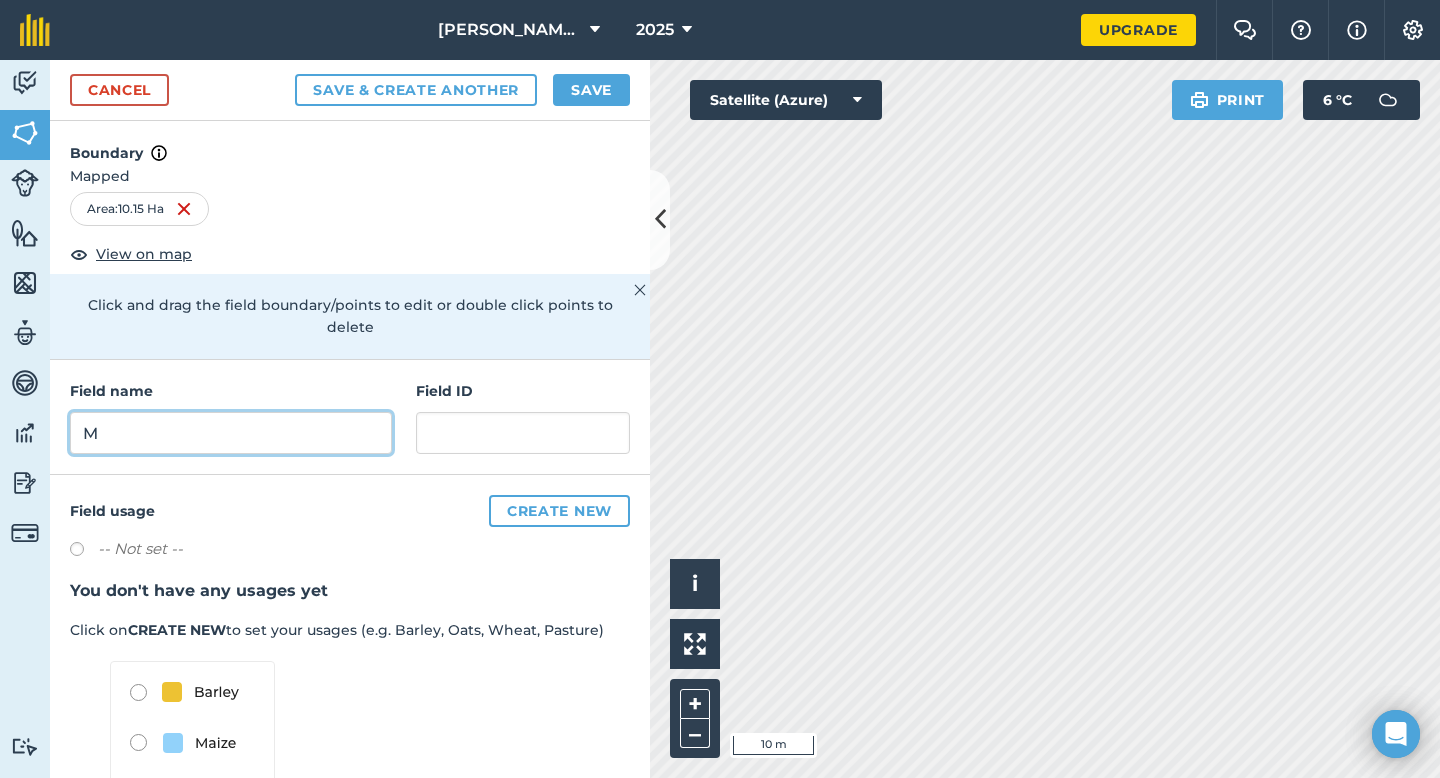 type on "M" 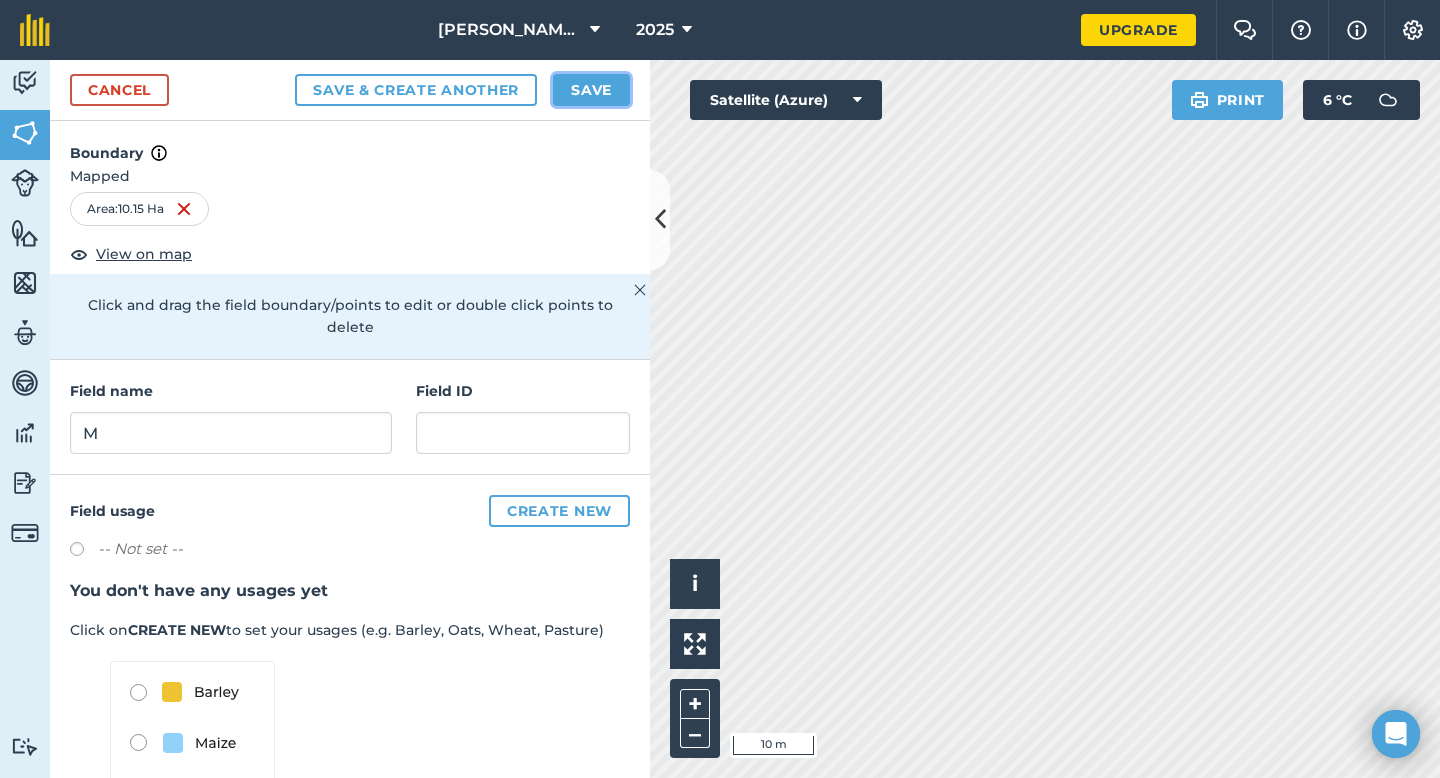 click on "Save" at bounding box center (591, 90) 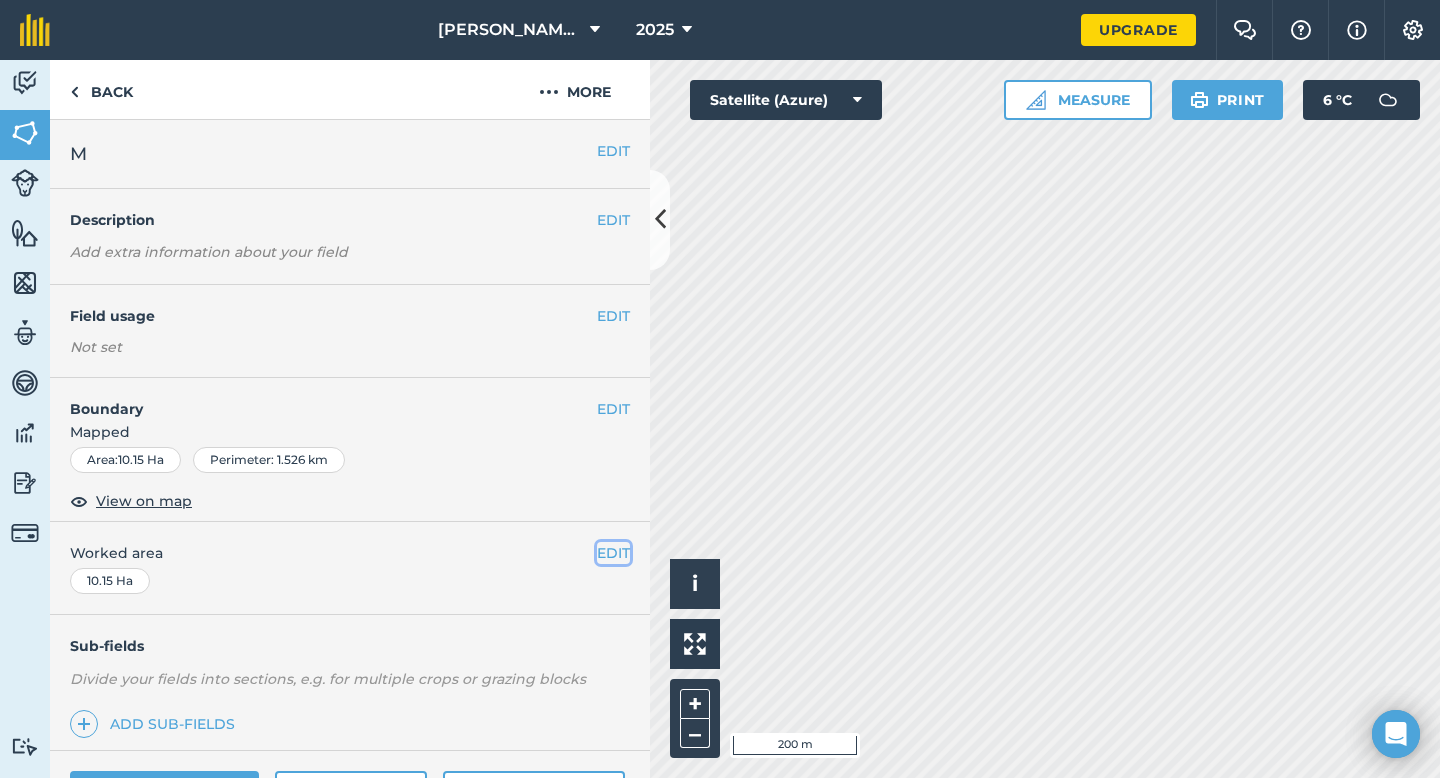 click on "EDIT" at bounding box center [613, 553] 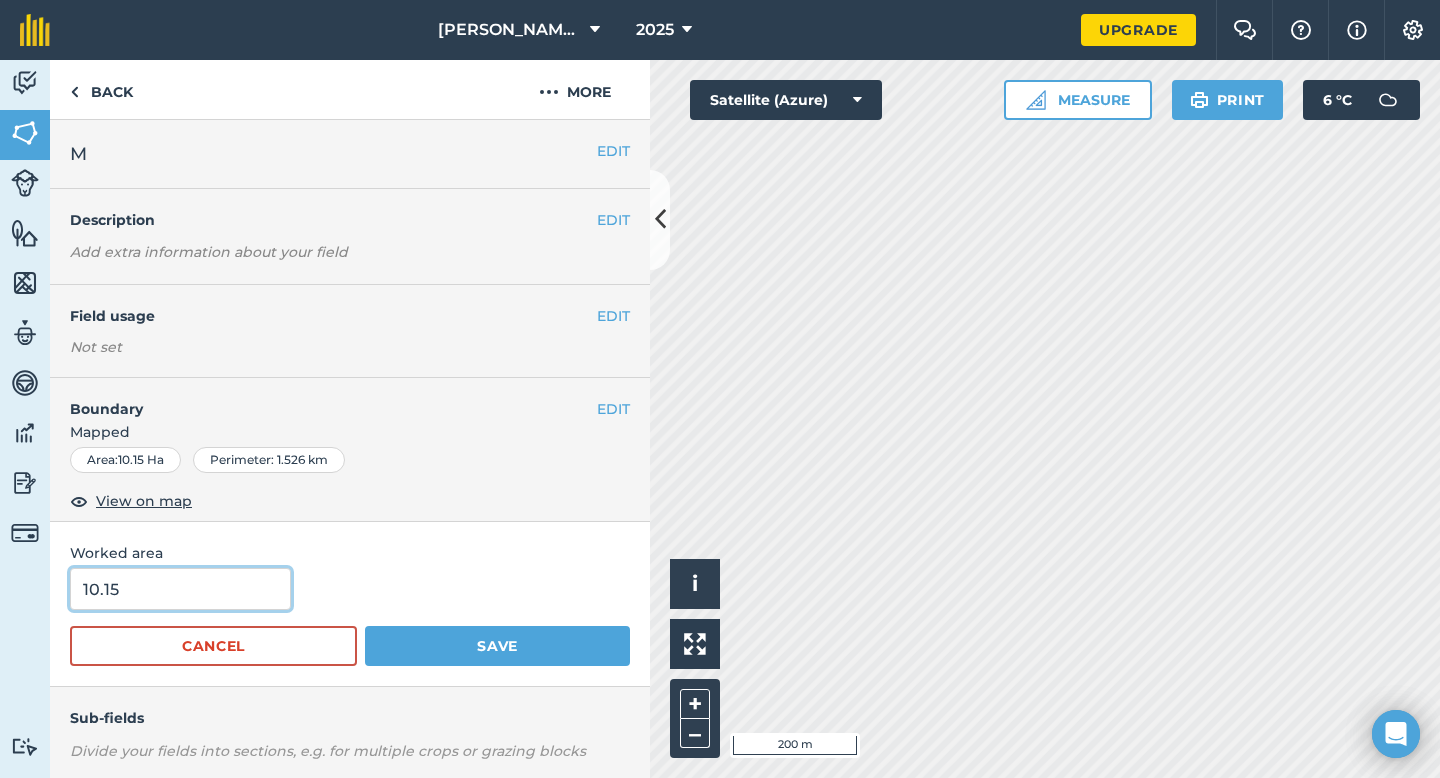 click on "10.15" at bounding box center (180, 589) 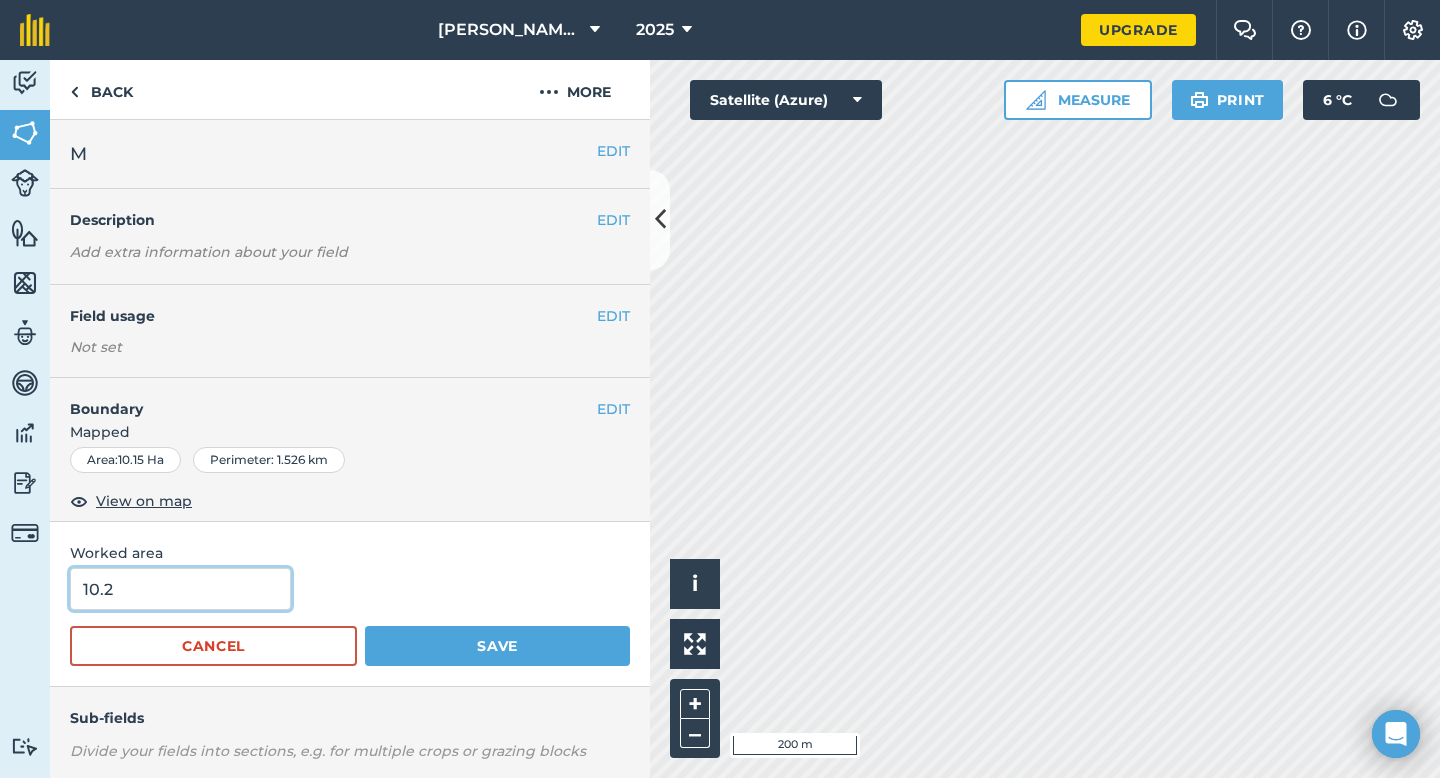 type on "10.2" 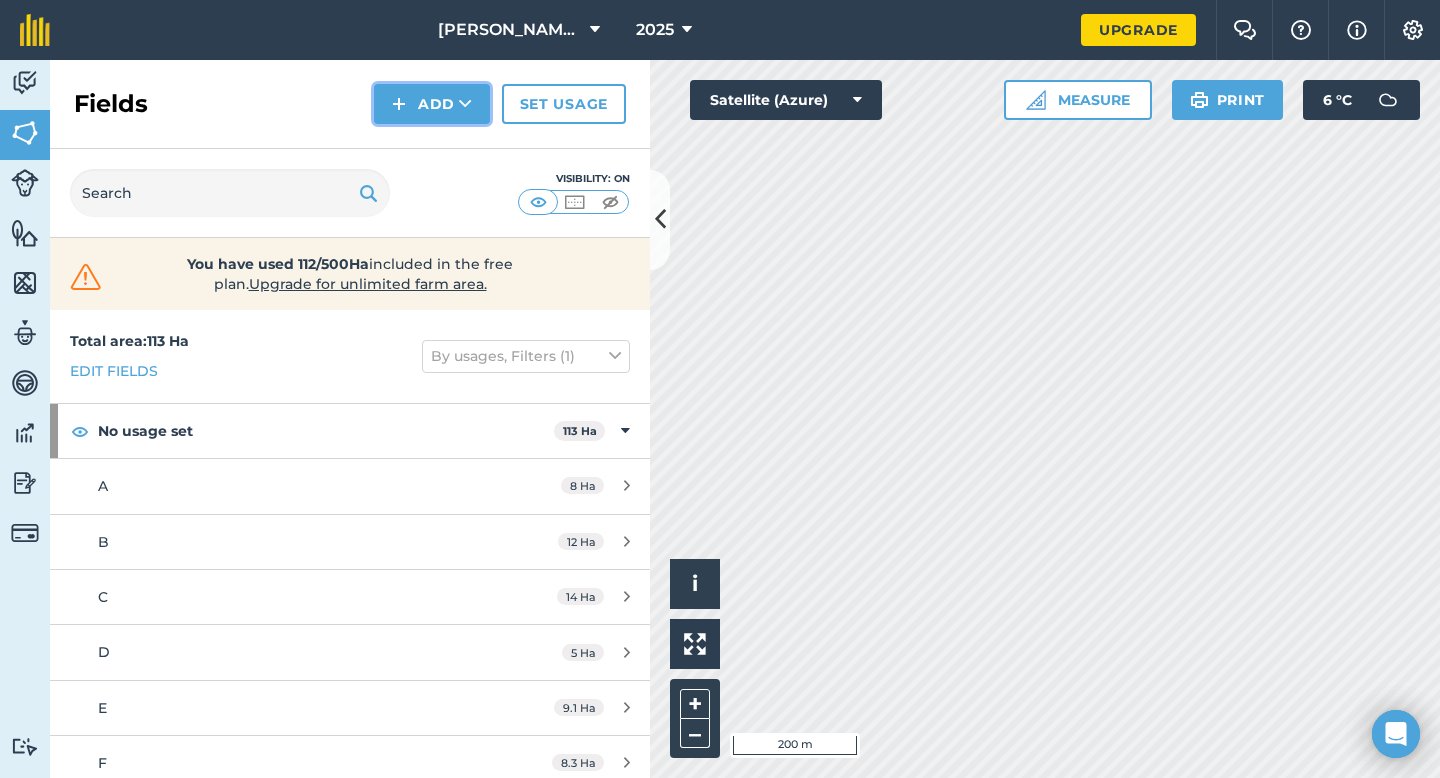 click at bounding box center [399, 104] 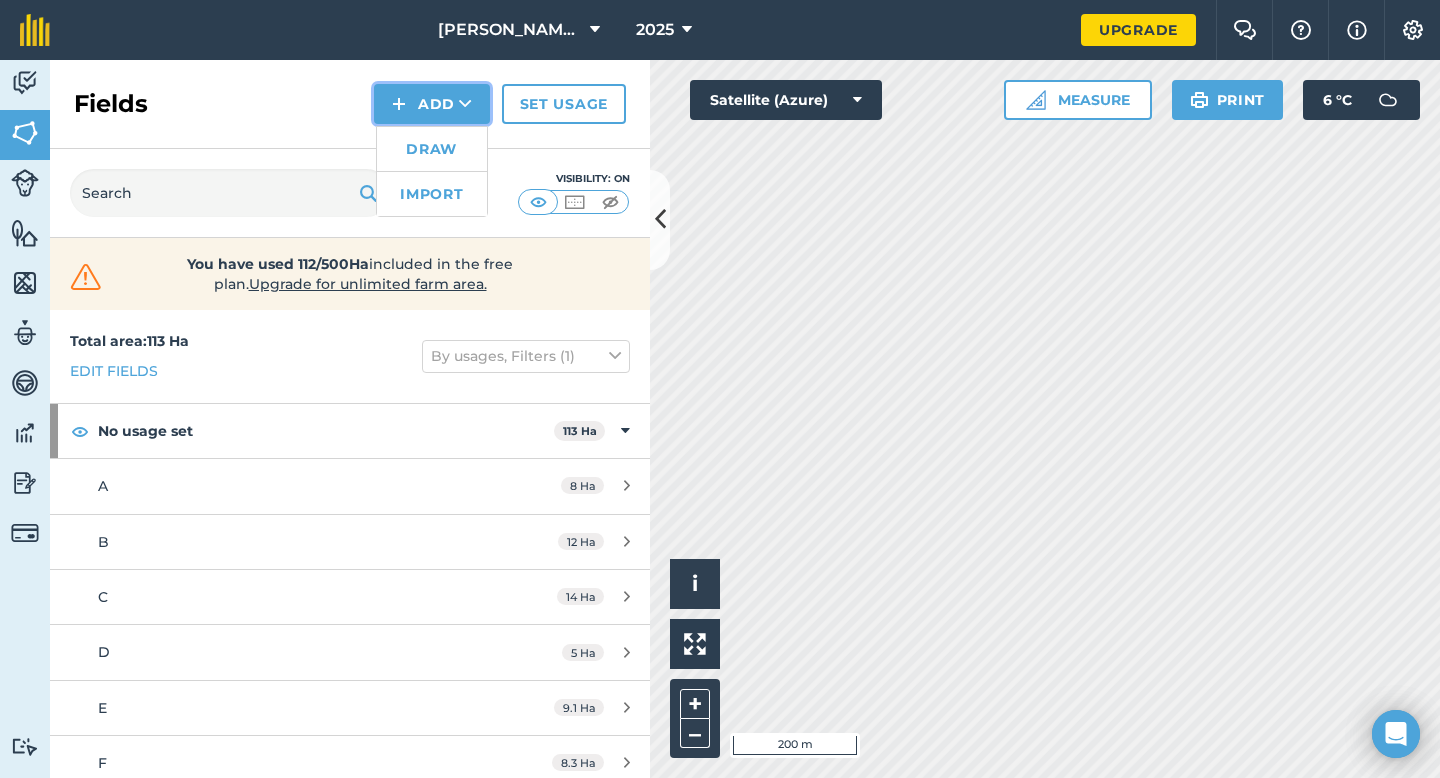 click on "Add   Draw Import" at bounding box center [432, 104] 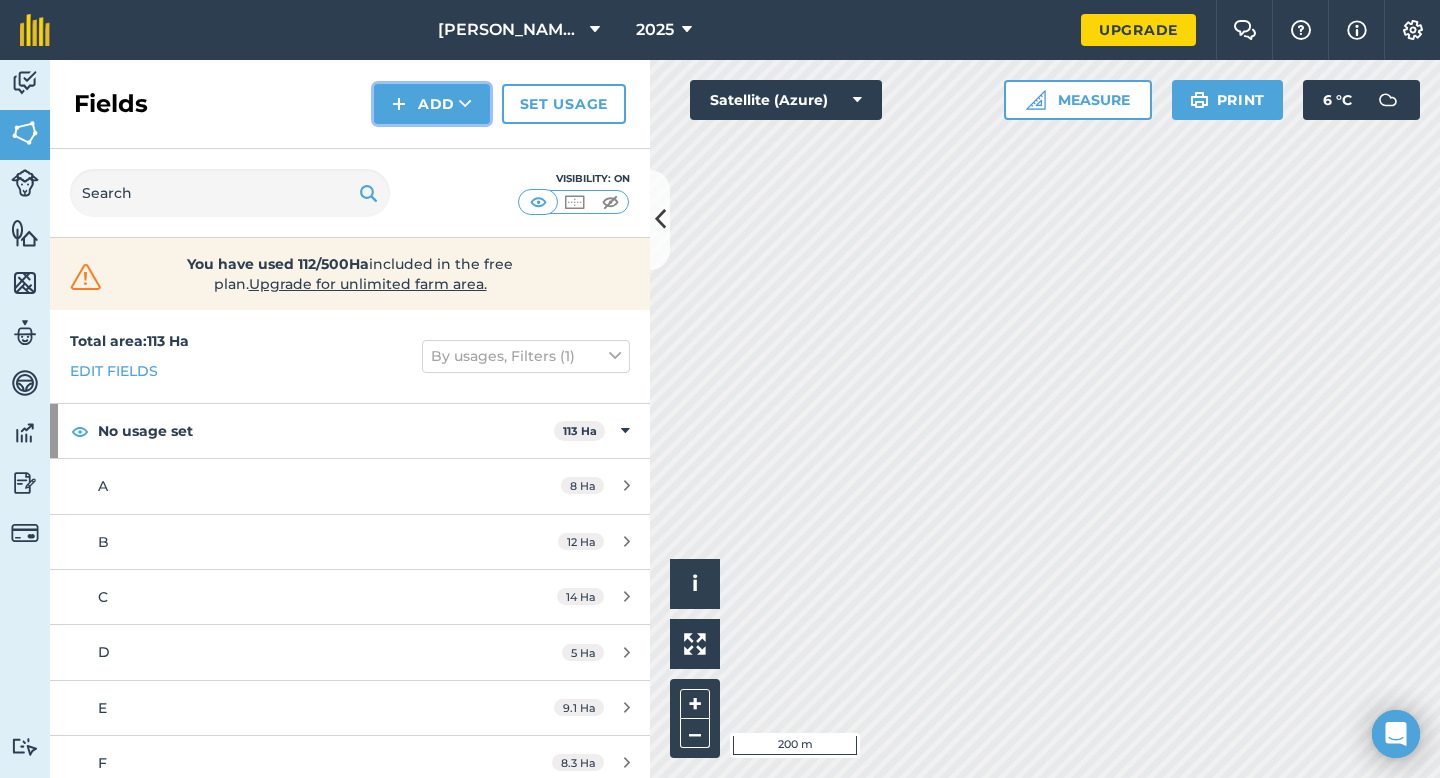 click on "Add" at bounding box center (432, 104) 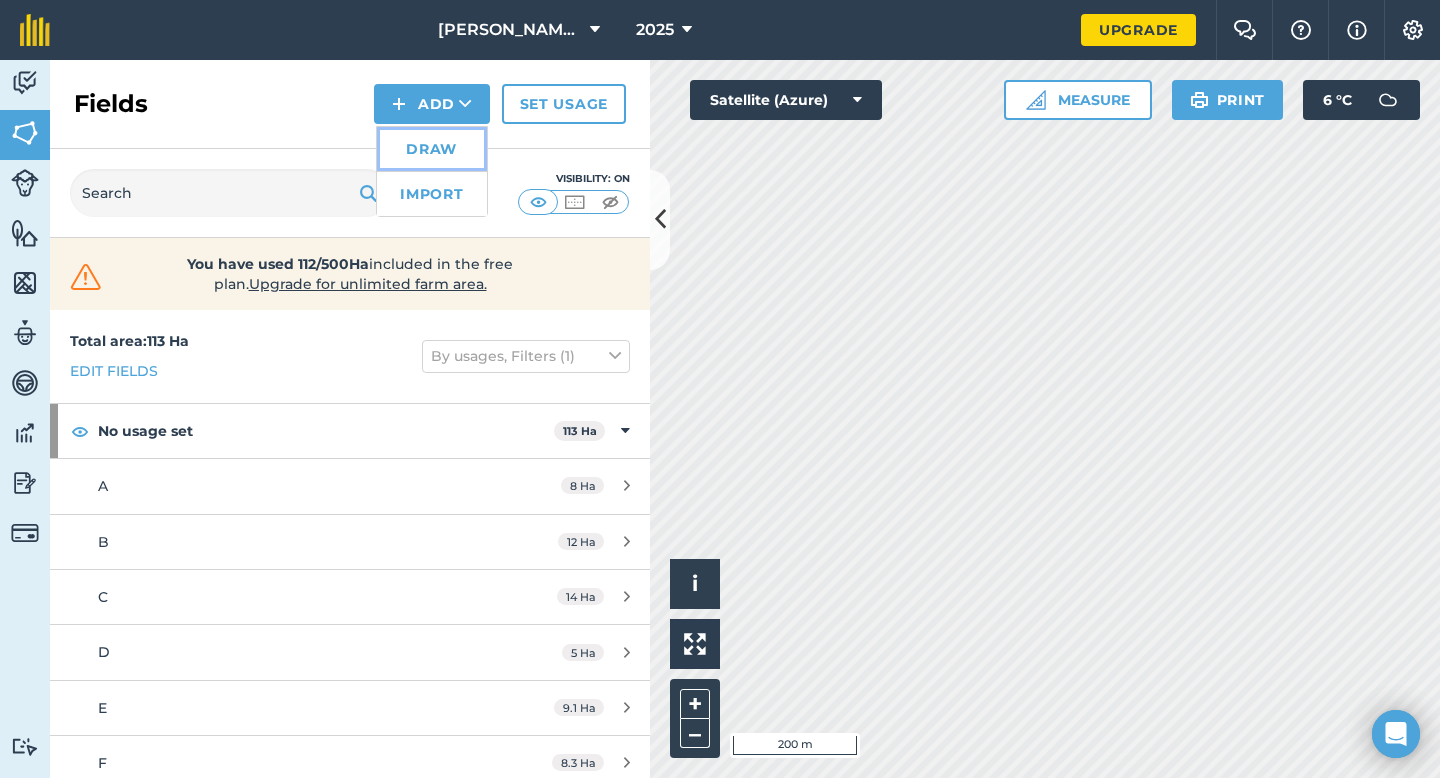 click on "Draw" at bounding box center (432, 149) 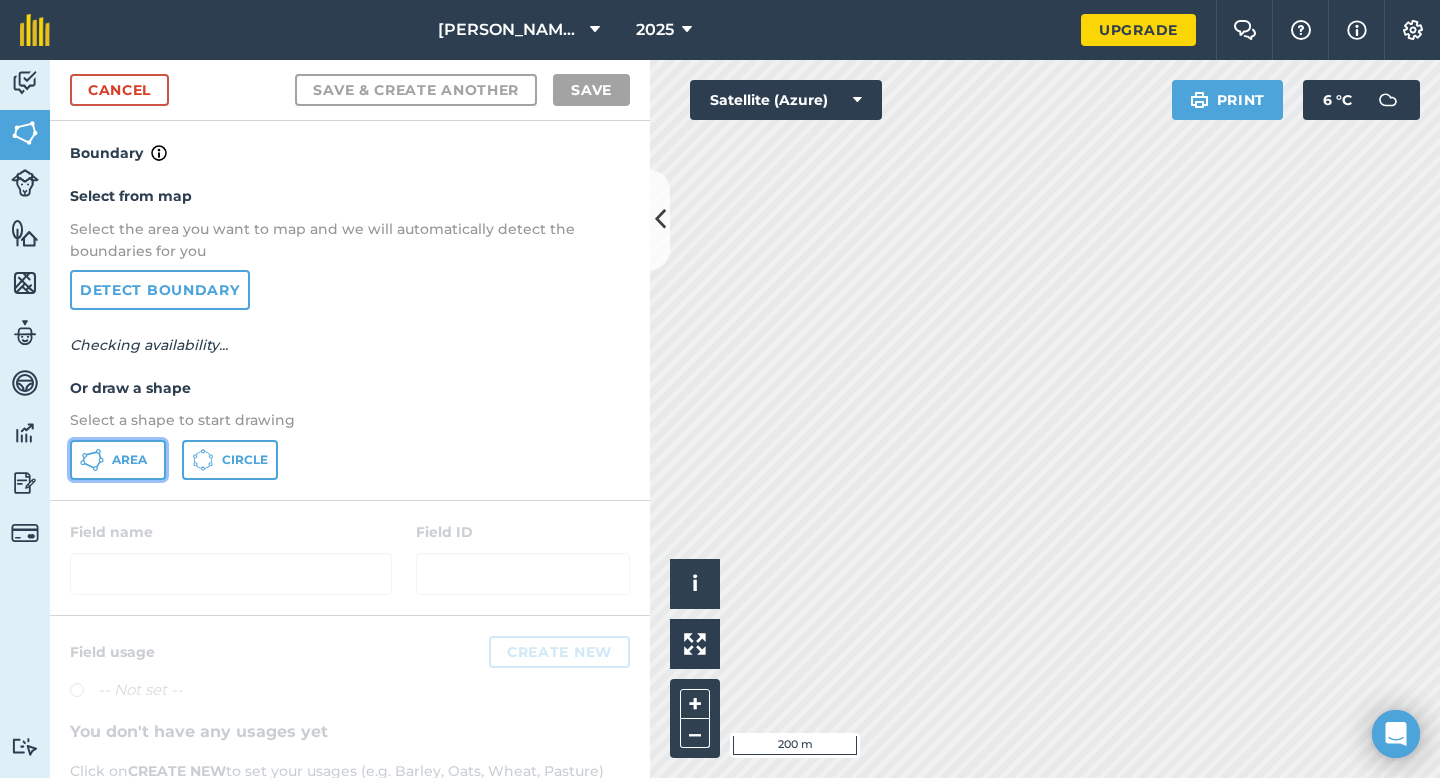 click on "Area" at bounding box center (118, 460) 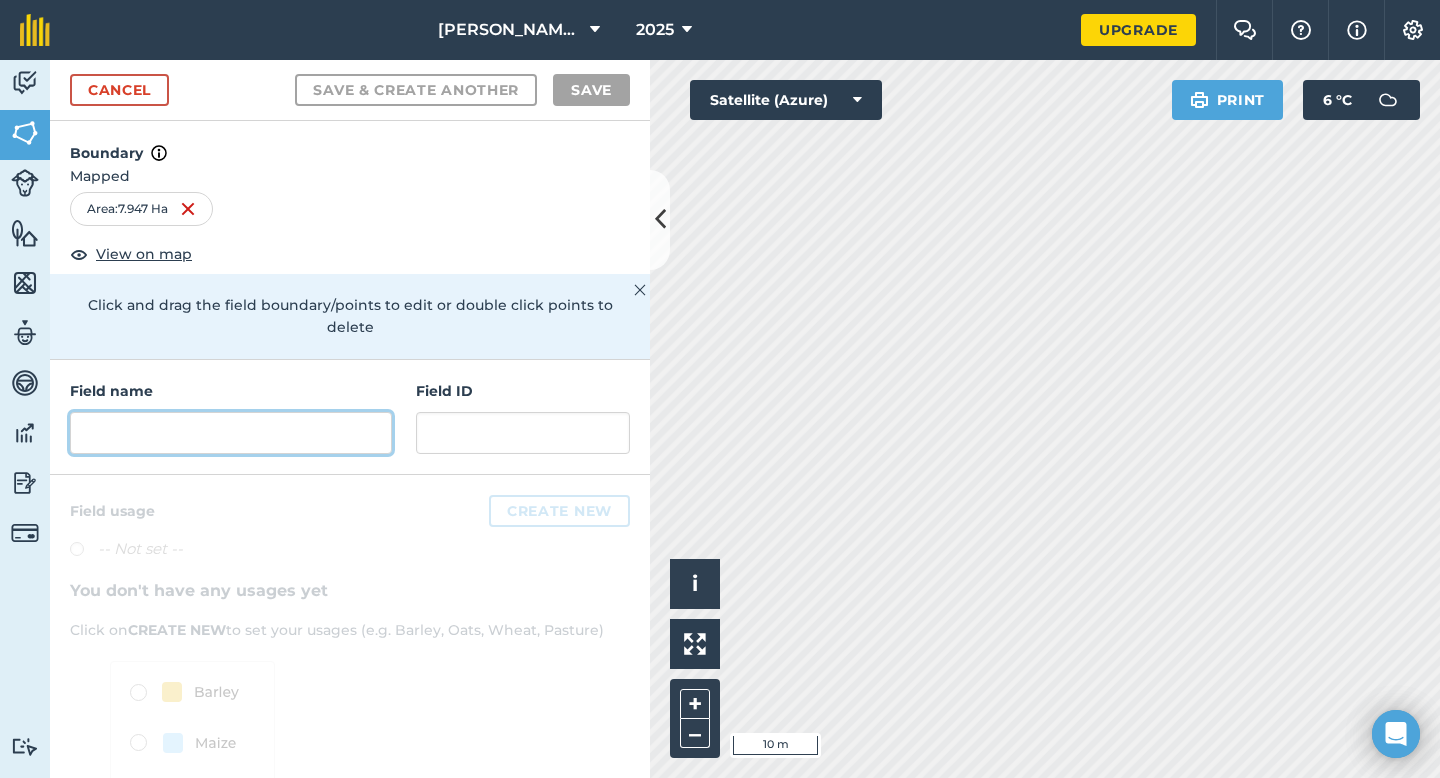 click at bounding box center [231, 433] 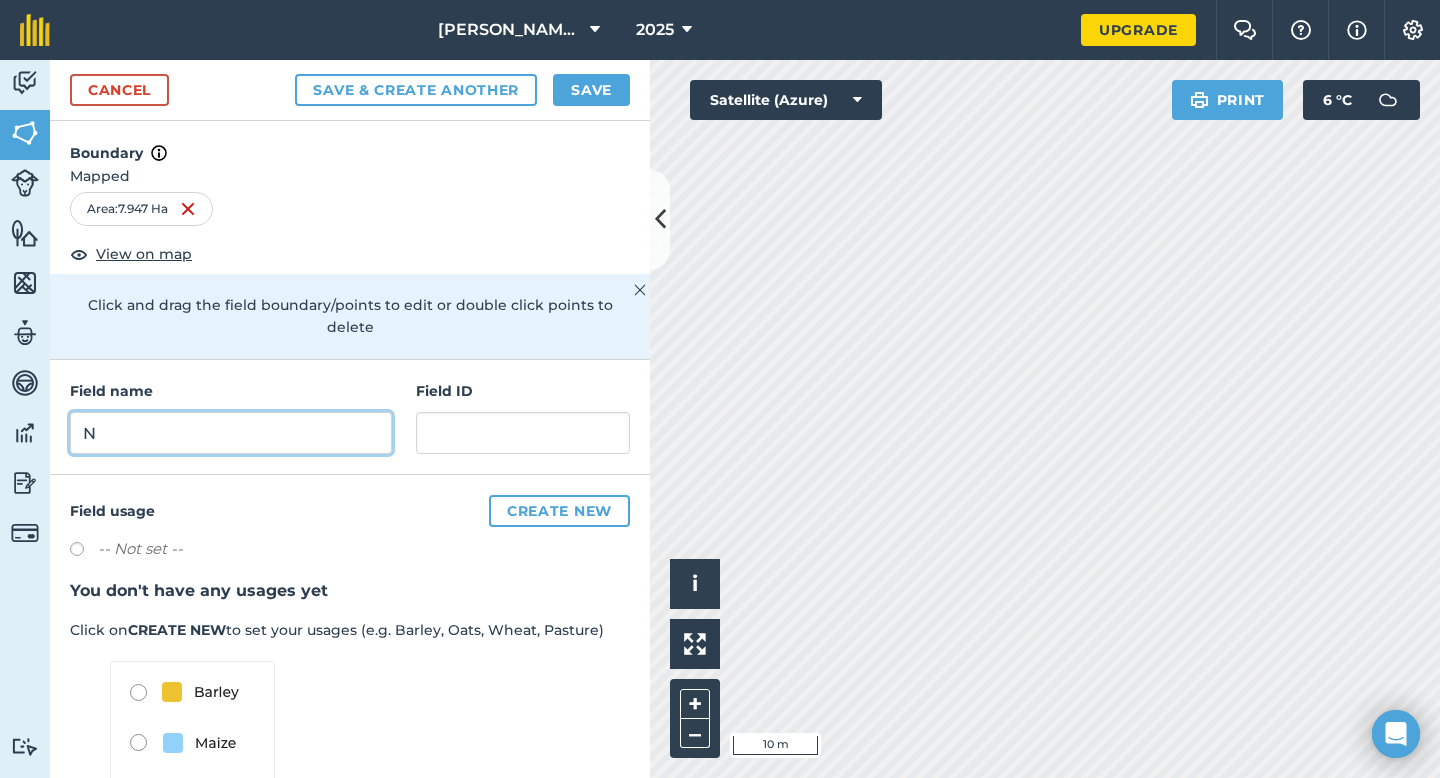 type on "N" 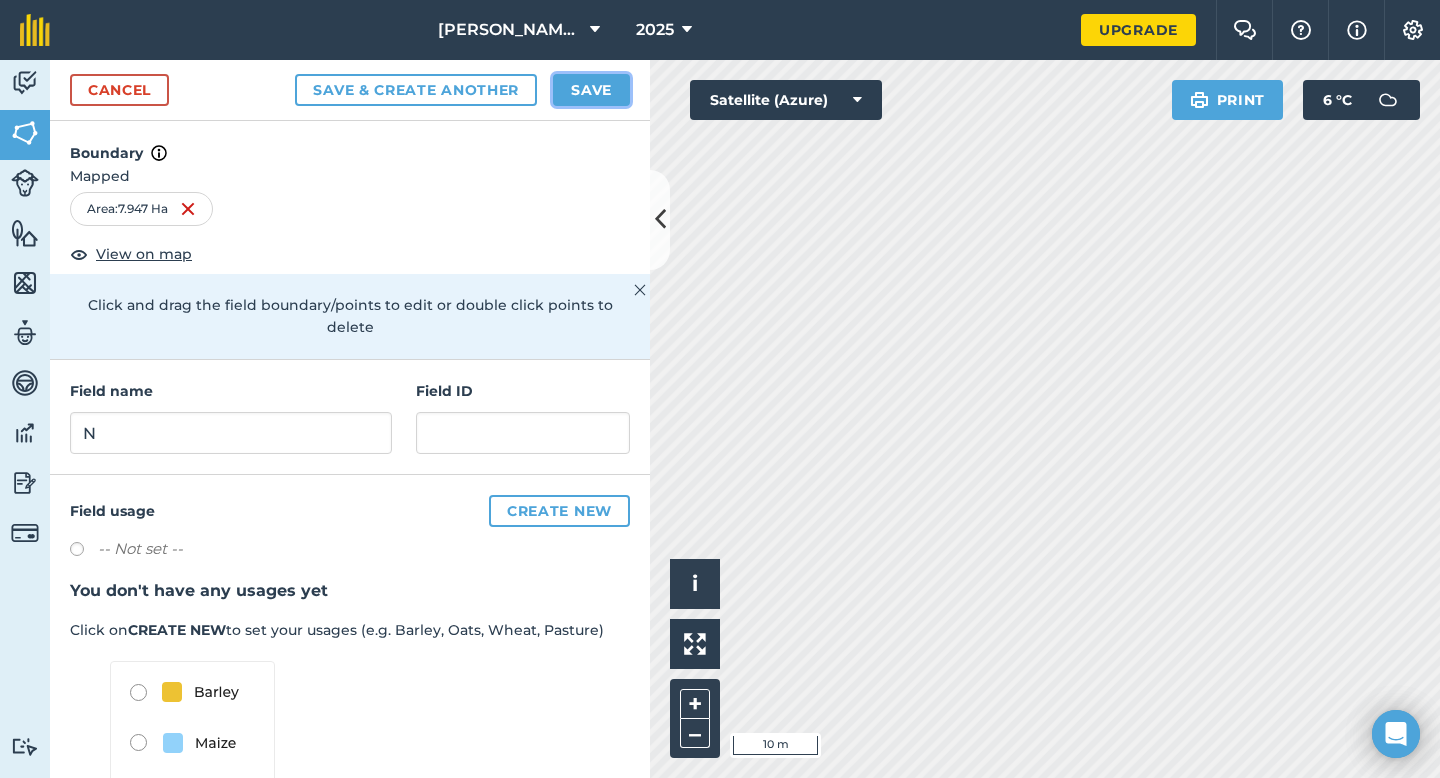 click on "Save" at bounding box center (591, 90) 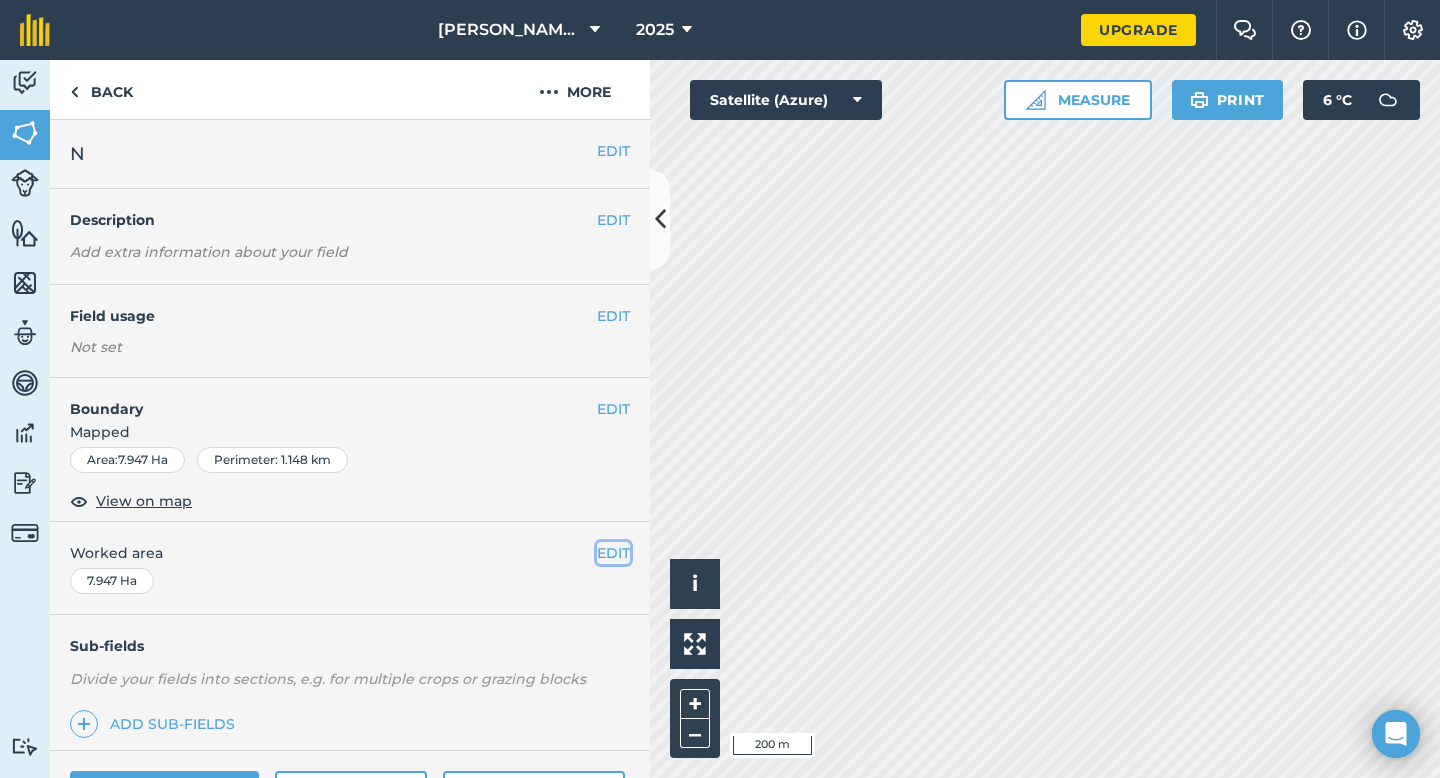 click on "EDIT" at bounding box center (613, 553) 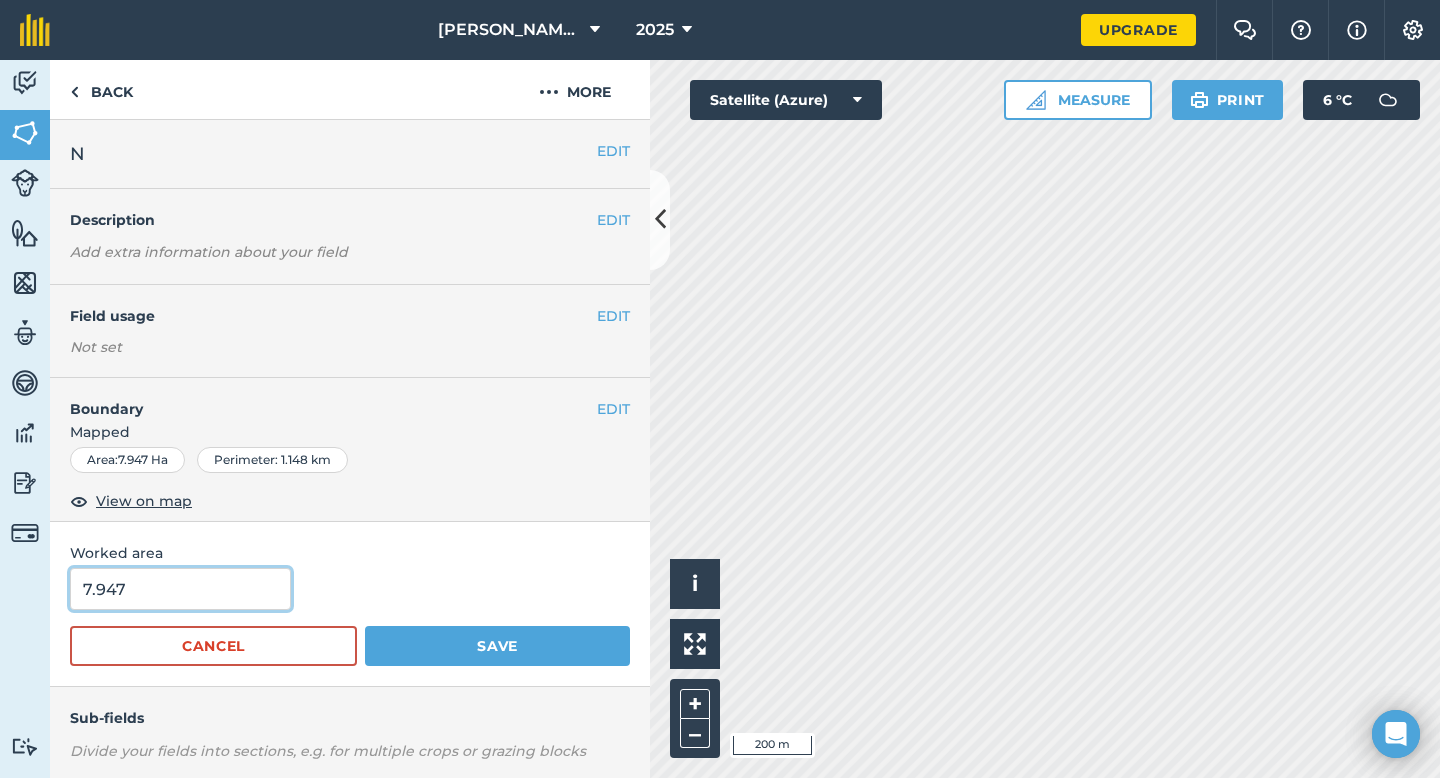 click on "7.947" at bounding box center (180, 589) 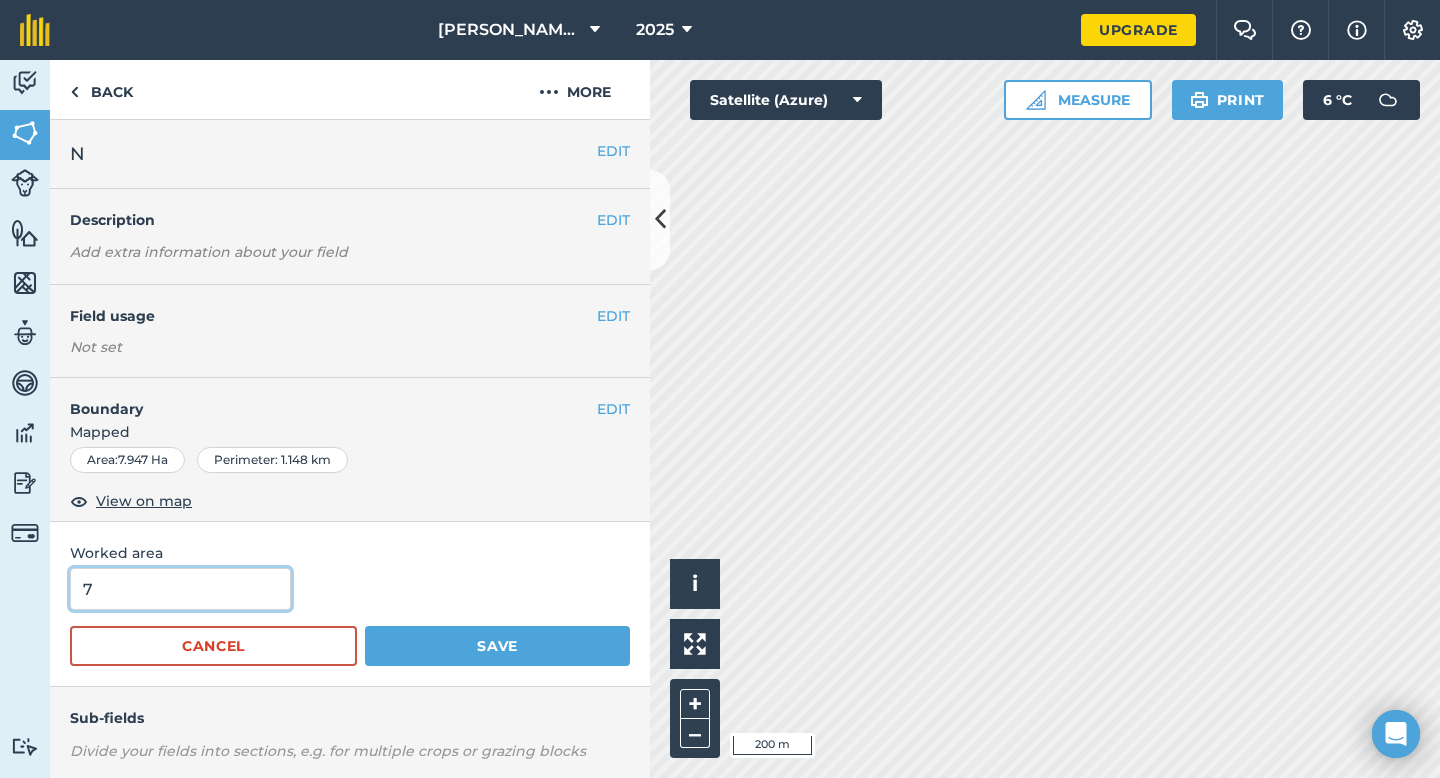 type on "8" 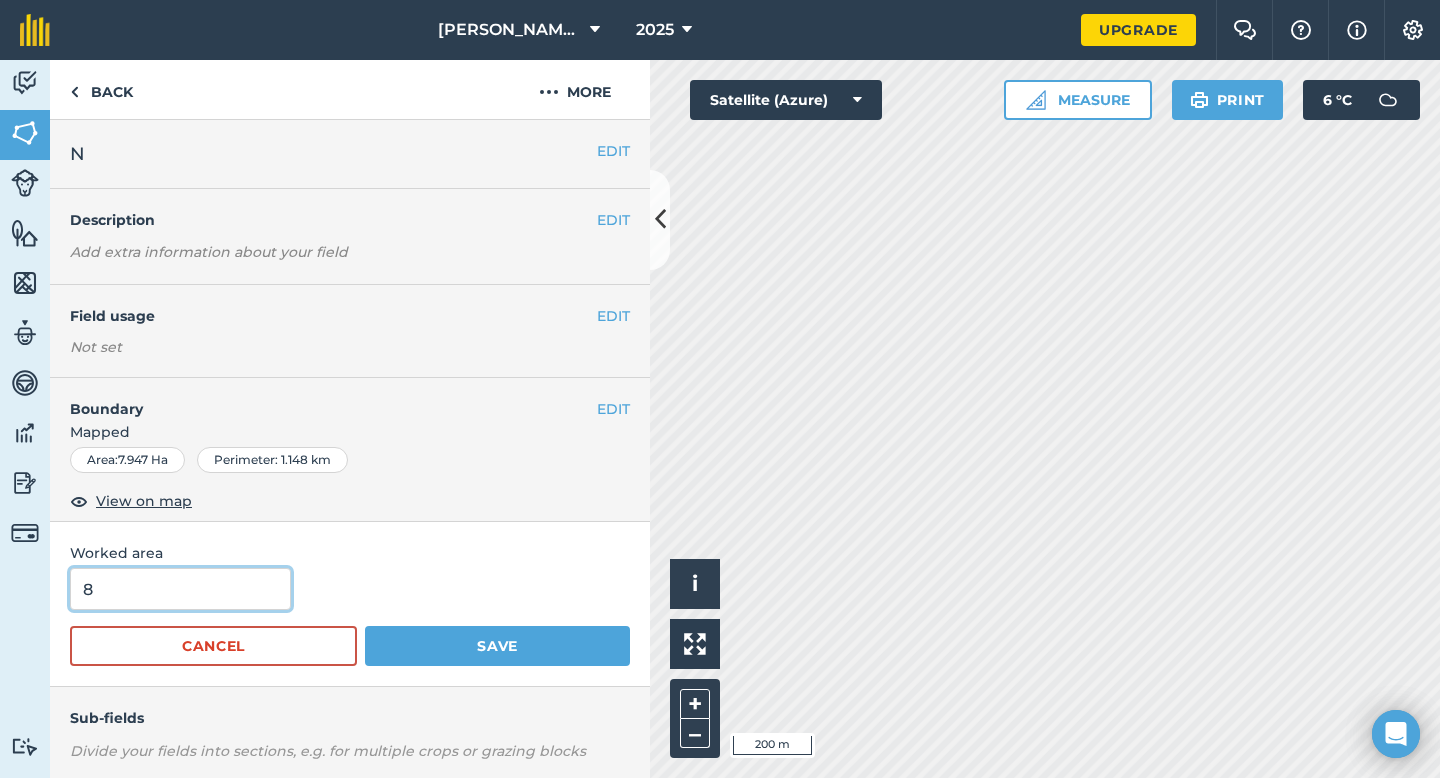 click on "Save" at bounding box center (497, 646) 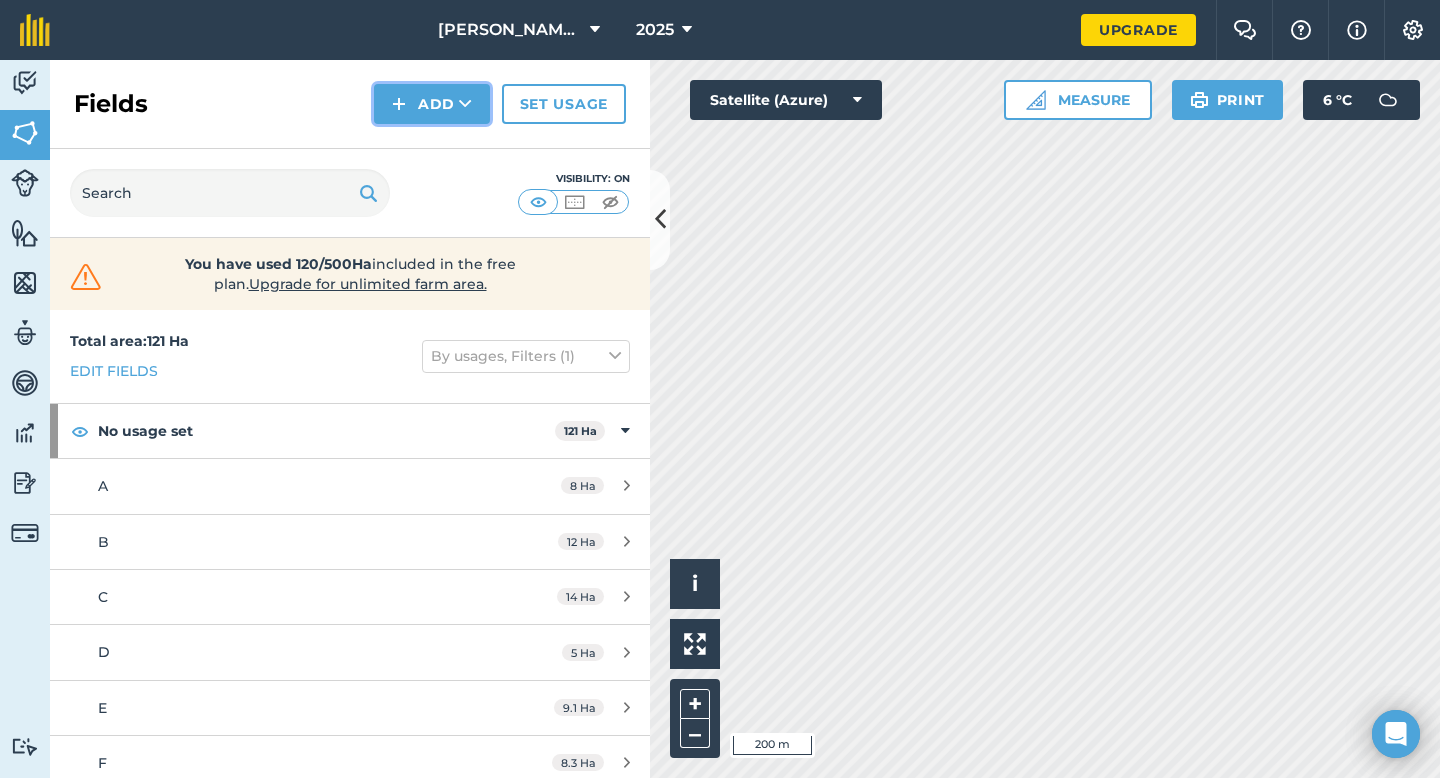 click on "Add" at bounding box center [432, 104] 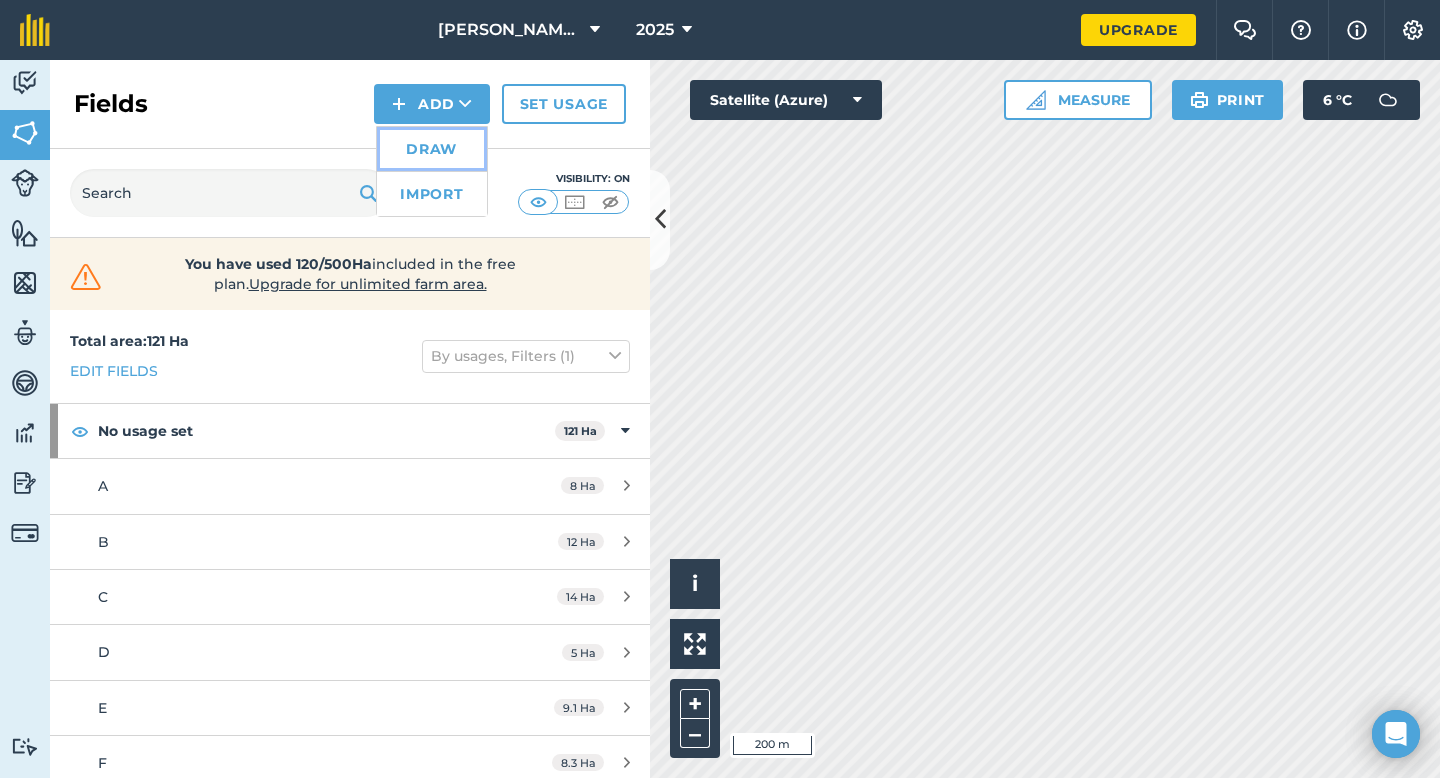 click on "Draw" at bounding box center [432, 149] 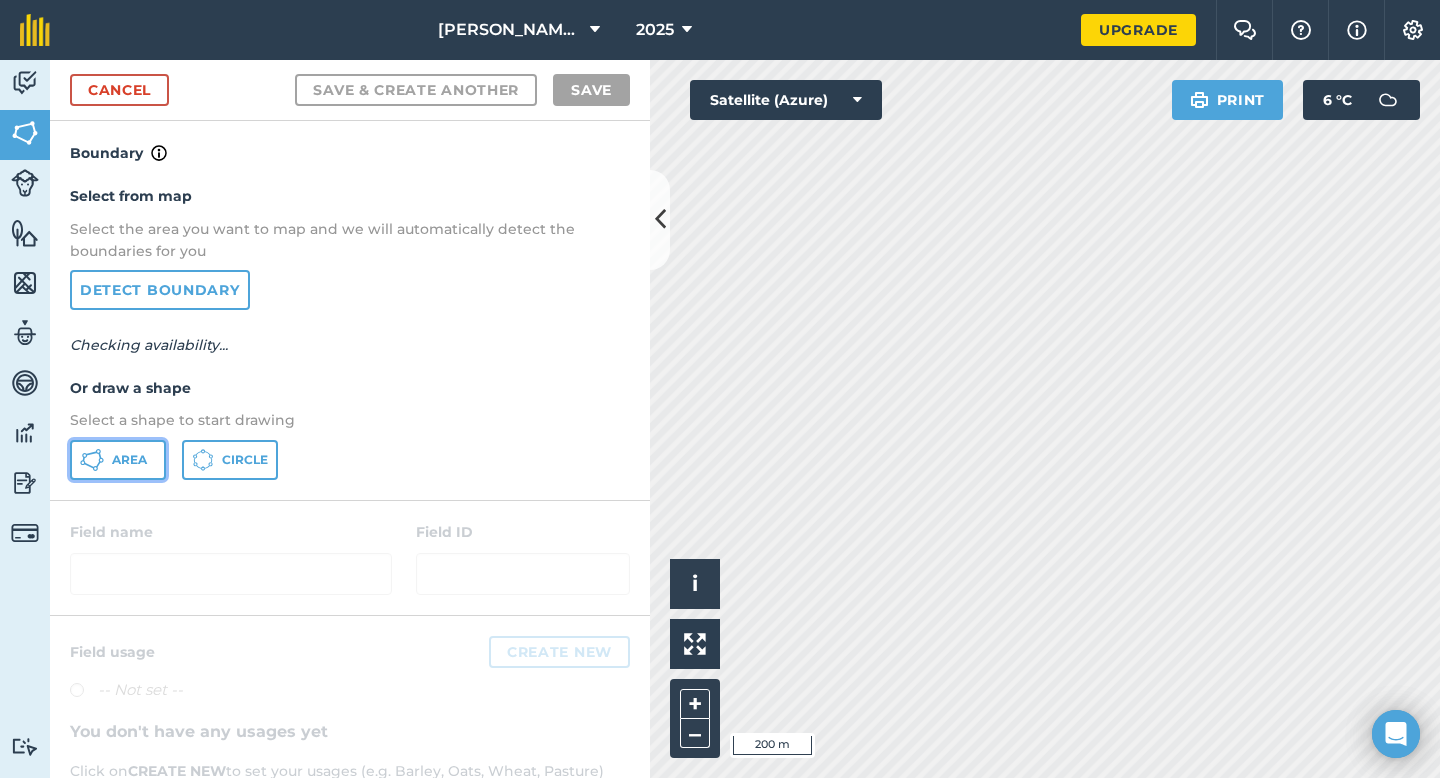 click on "Area" at bounding box center [118, 460] 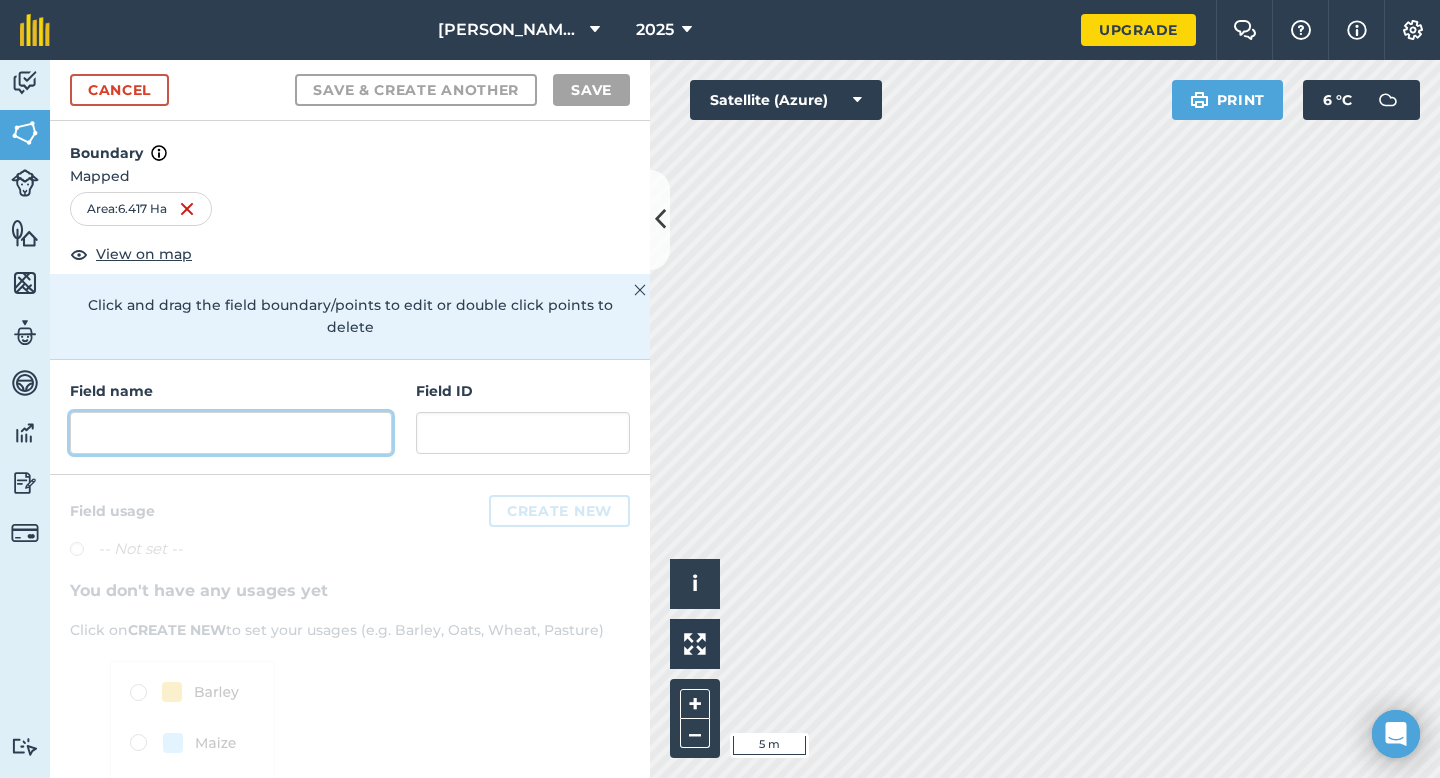 click at bounding box center (231, 433) 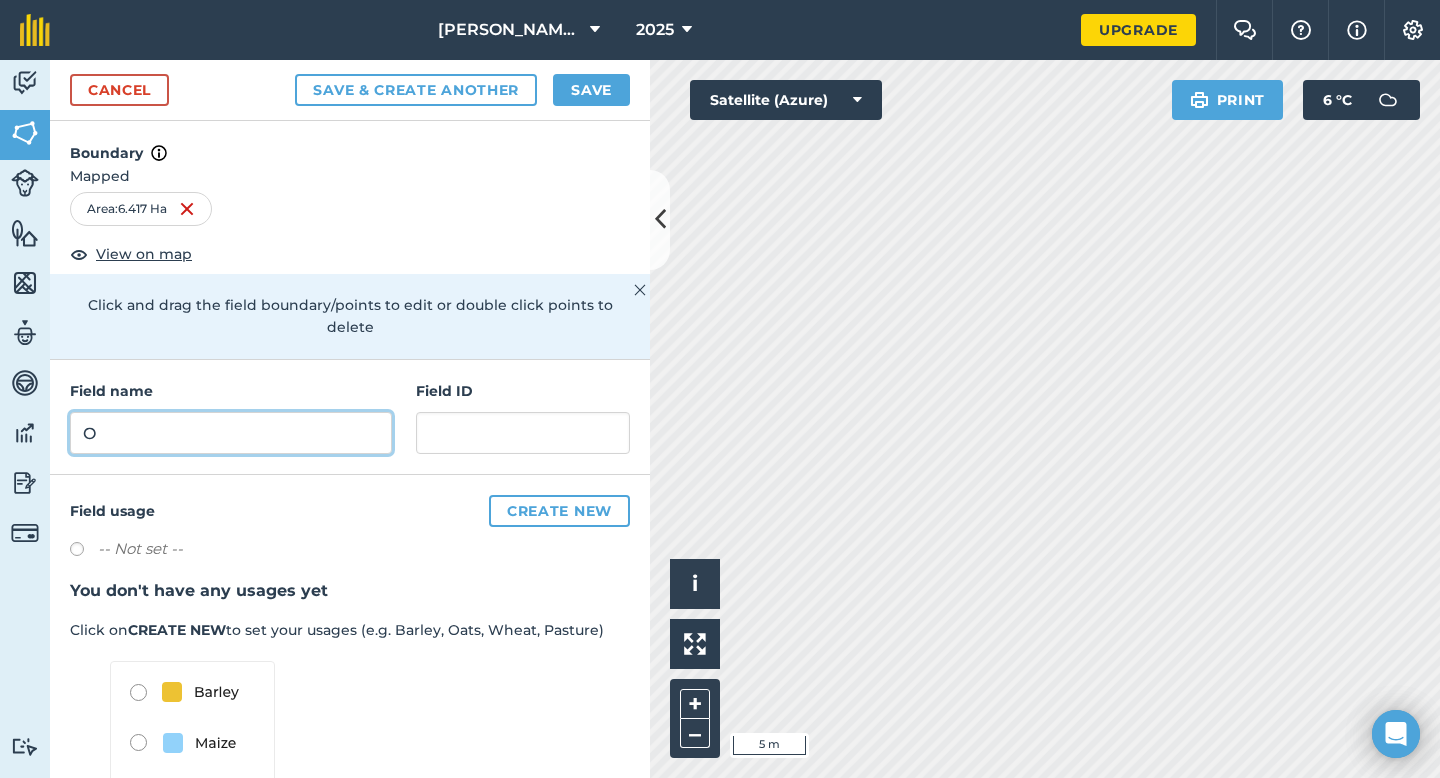 type on "O" 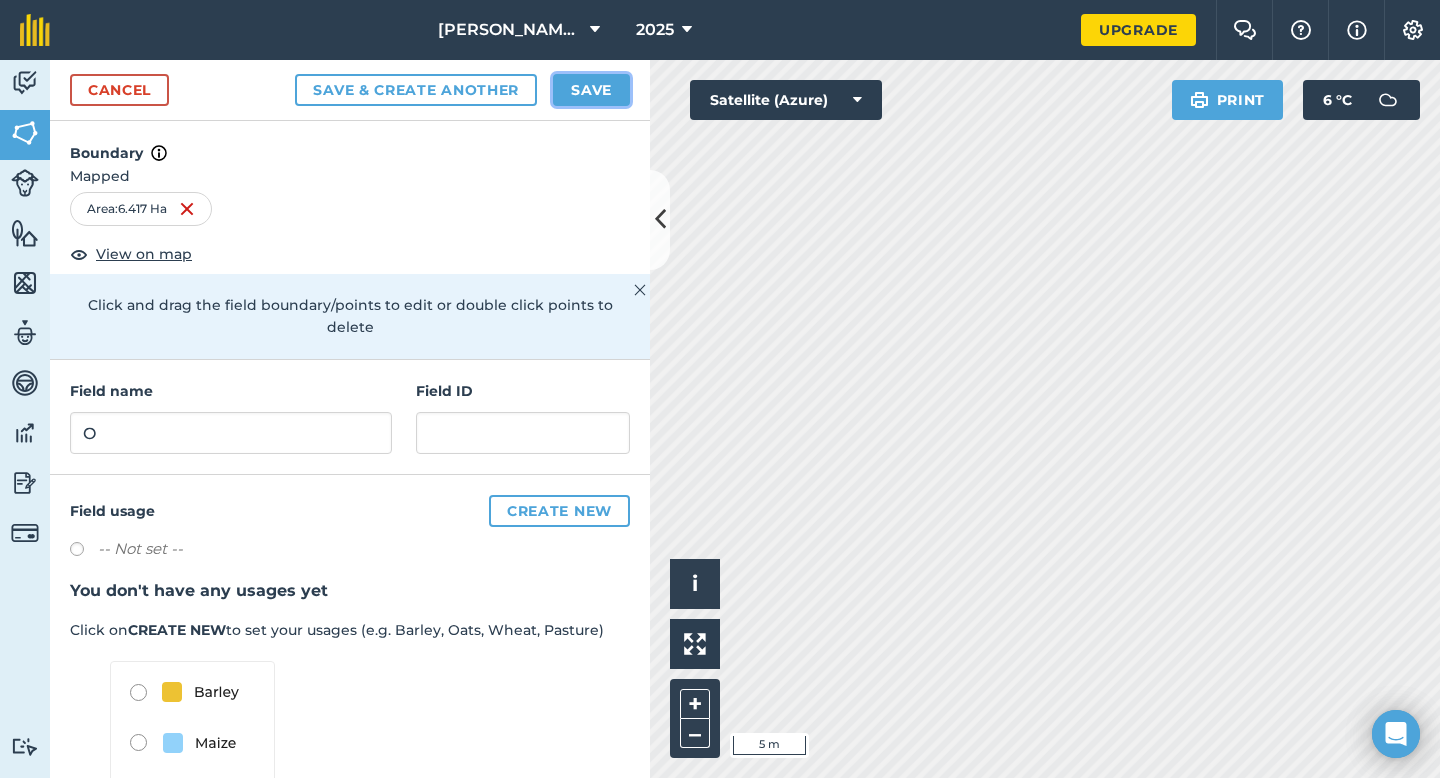 click on "Save" at bounding box center (591, 90) 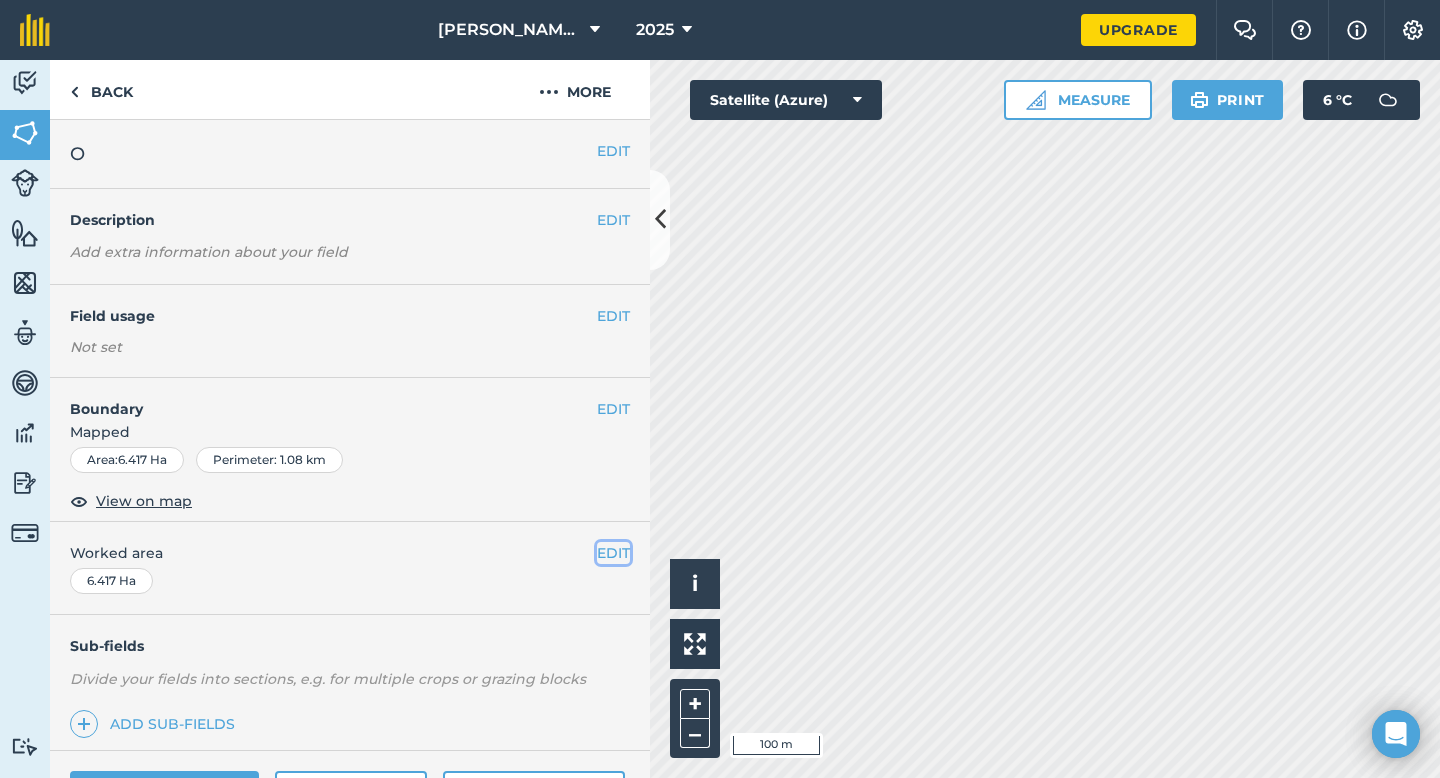 click on "EDIT" at bounding box center (613, 553) 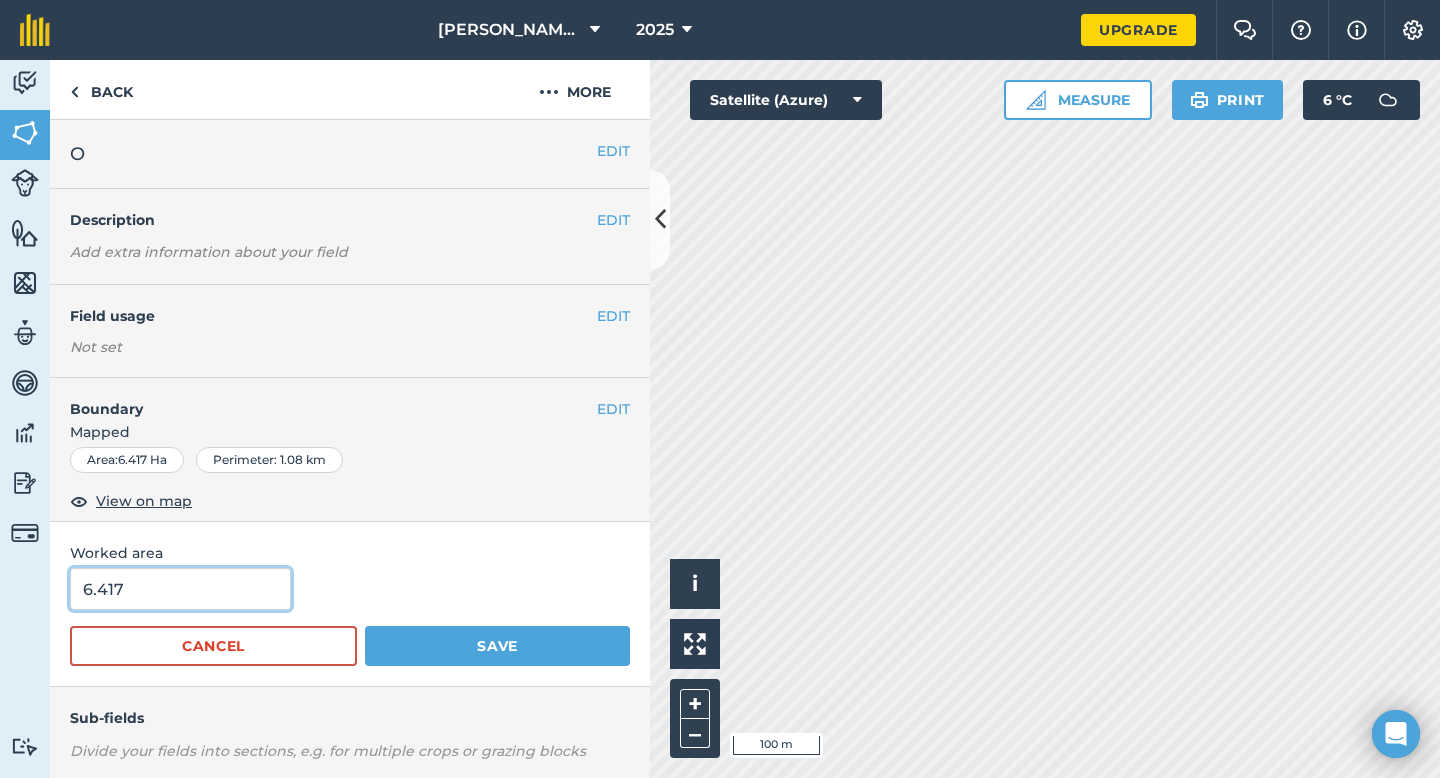 click on "6.417" at bounding box center [180, 589] 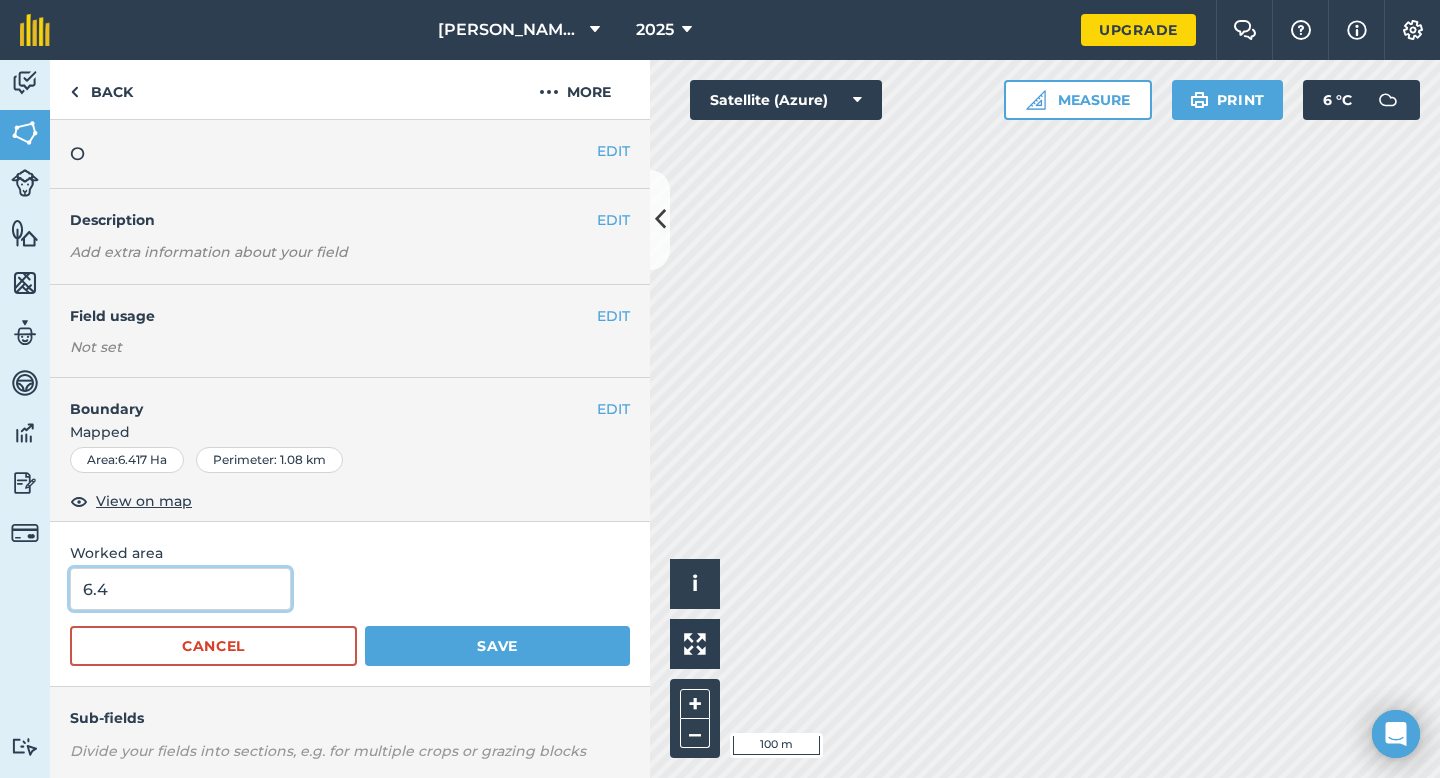 type on "6.4" 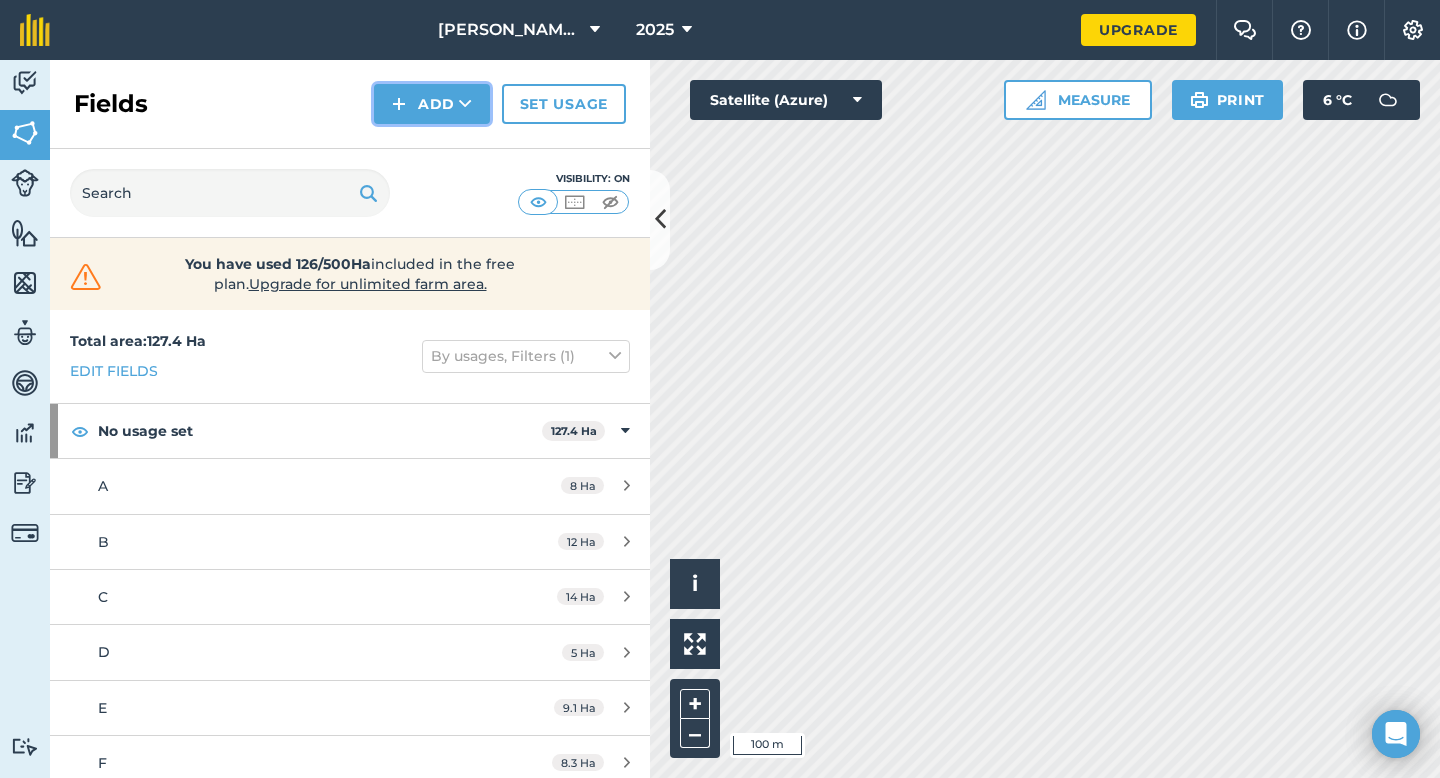 click on "Add" at bounding box center (432, 104) 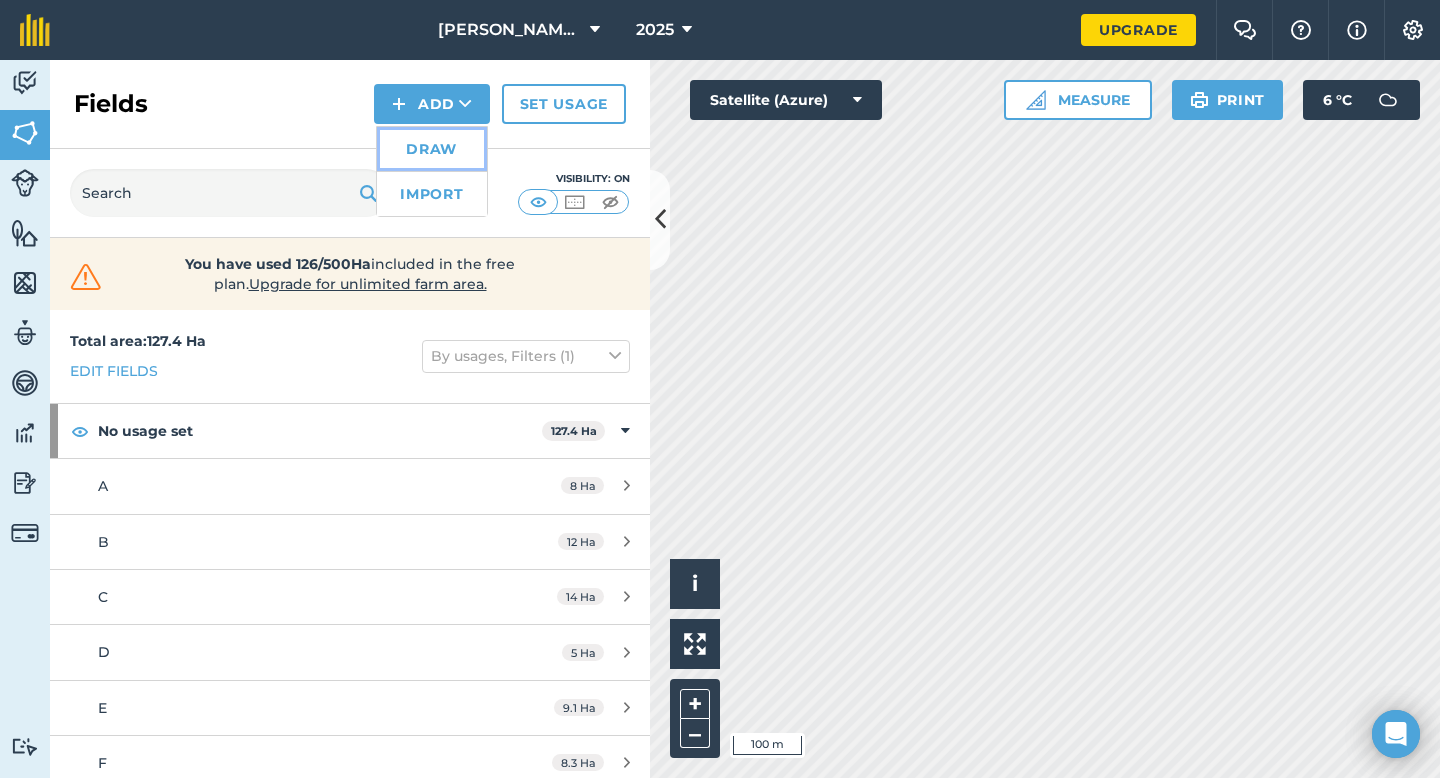 click on "Draw" at bounding box center (432, 149) 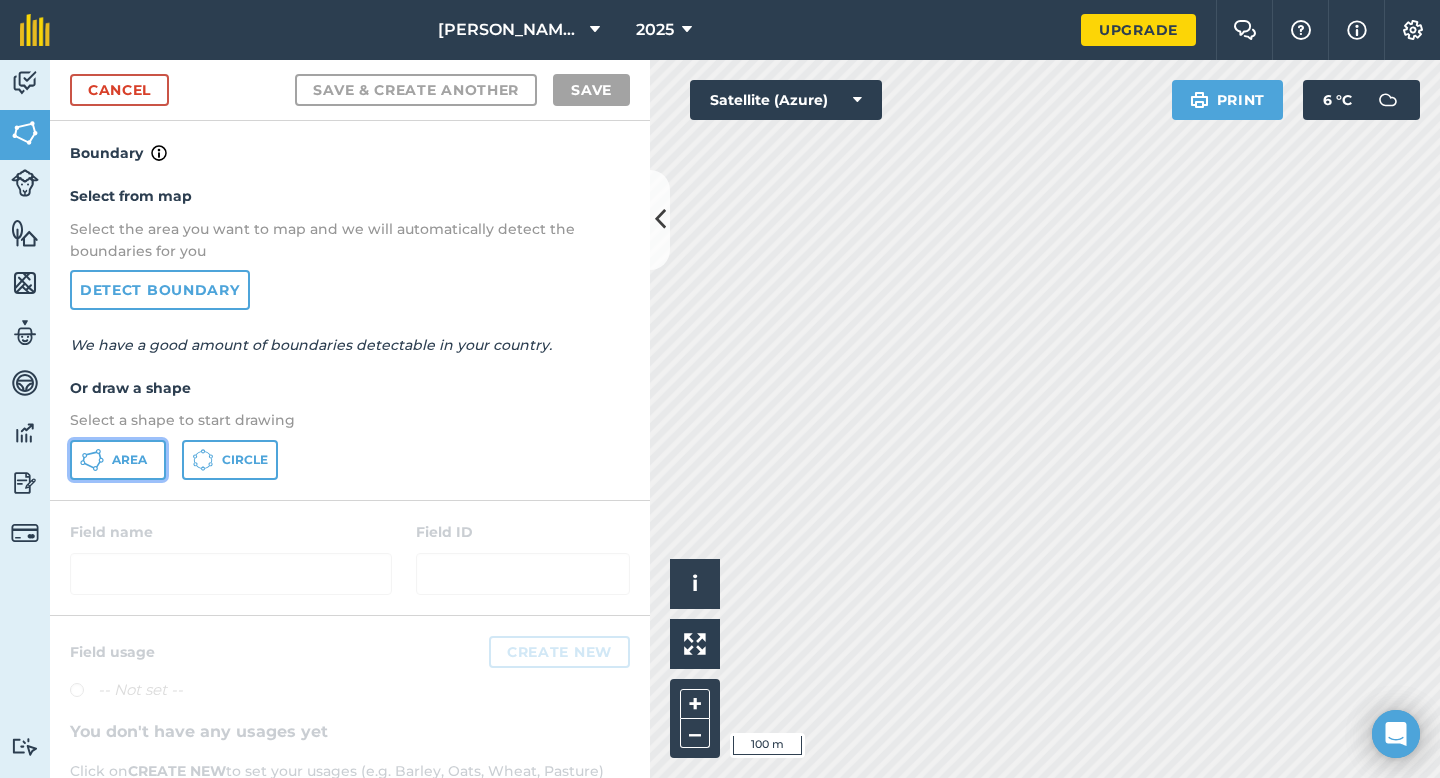 click on "Area" at bounding box center (118, 460) 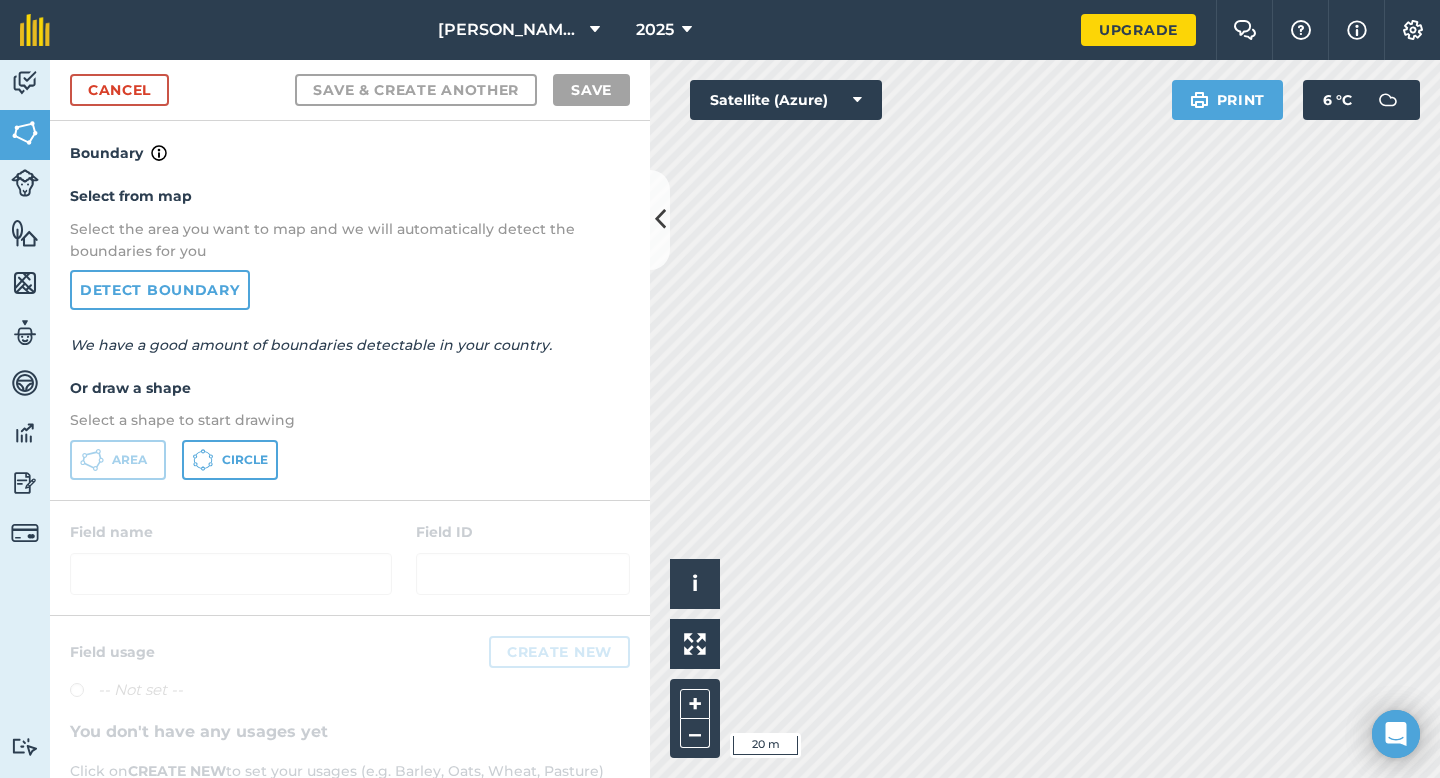 click on "[PERSON_NAME] & Sons  2025 Upgrade Farm Chat Help Info Settings Map printing is not available on our free plan Please upgrade to our Essentials, Plus or Pro plan to access this feature. Activity Fields Livestock Features Maps Team Vehicles Data Reporting Billing Tutorials Tutorials Cancel Save & Create Another Save Boundary   Select from map Select the area you want to map and we will automatically detect the boundaries for you Detect boundary We have a good amount of boundaries detectable in your country. Or draw a shape Select a shape to start drawing Area Circle Field name Field ID Field usage   Create new -- Not set -- You don't have any usages yet Click on  CREATE NEW  to set your usages (e.g. Barley, Oats, Wheat, Pasture) Click to start drawing i © 2025 TomTom, Microsoft 20 m + – Satellite (Azure) Print 6   ° C" at bounding box center [720, 389] 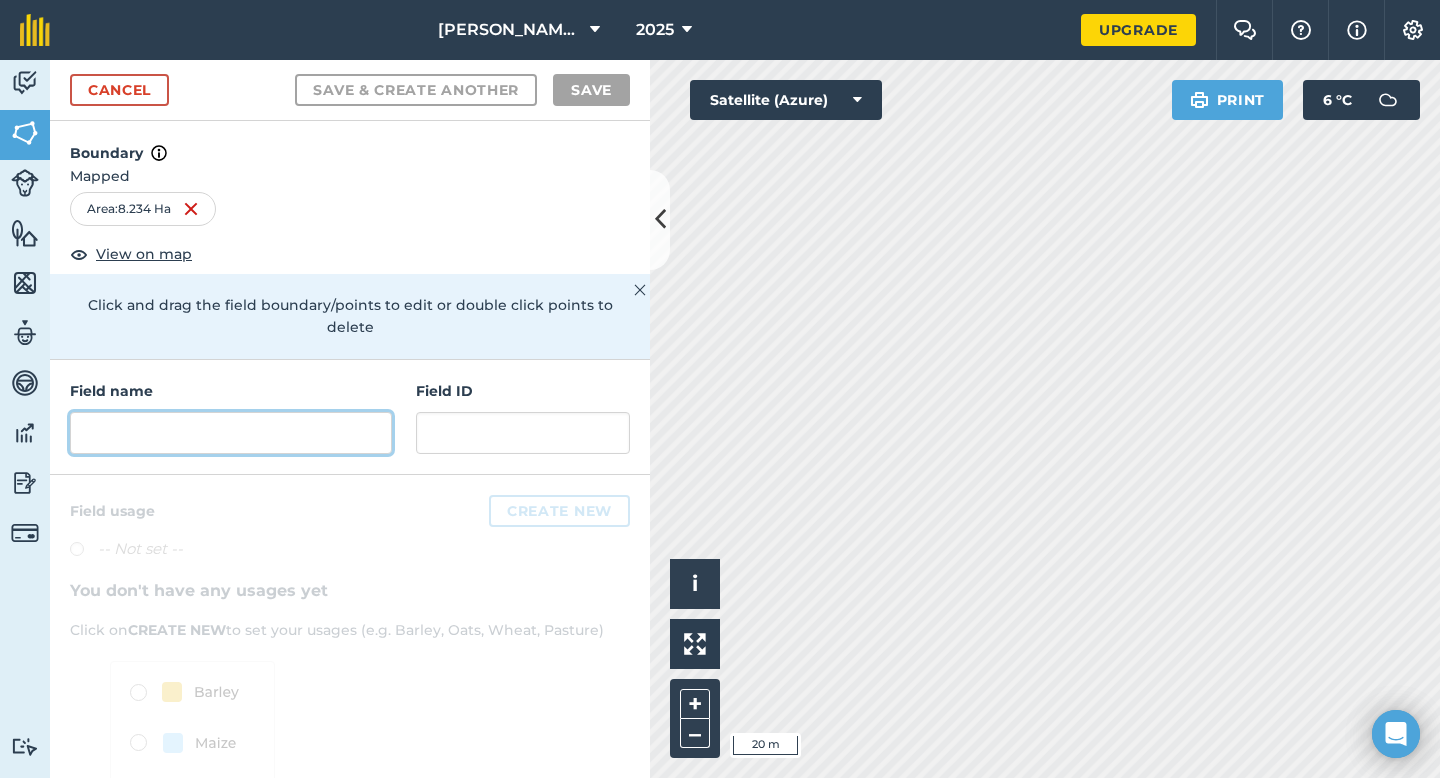 click at bounding box center (231, 433) 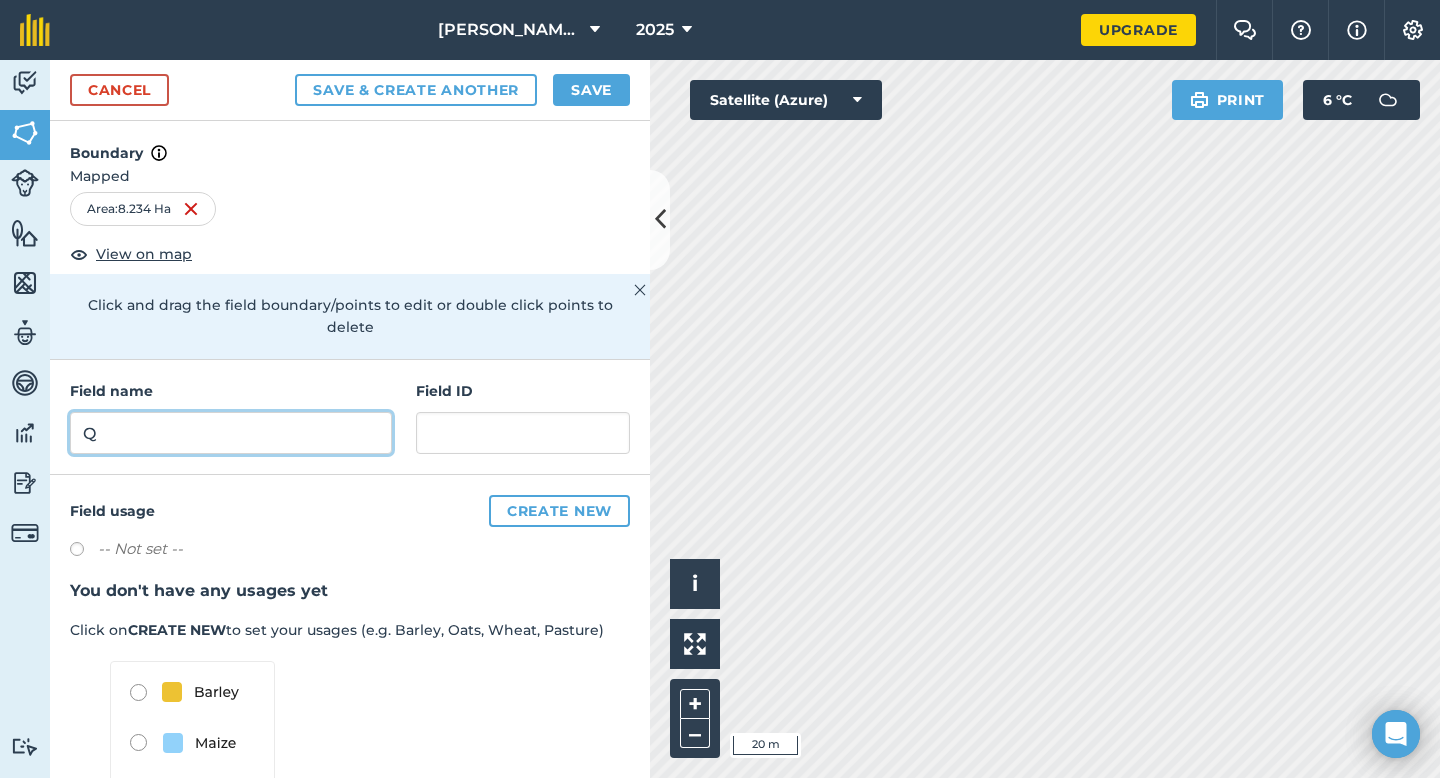 type on "Q" 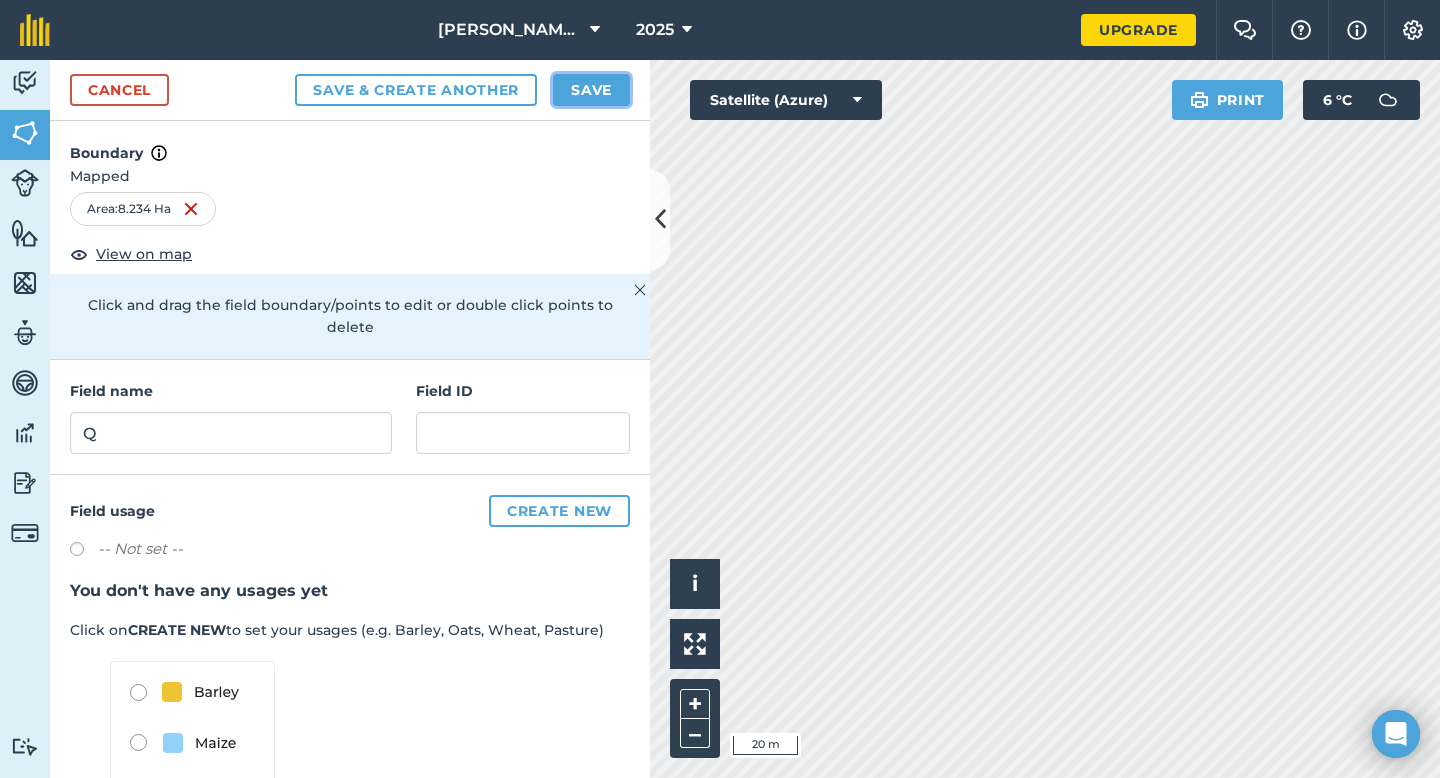 click on "Save" at bounding box center (591, 90) 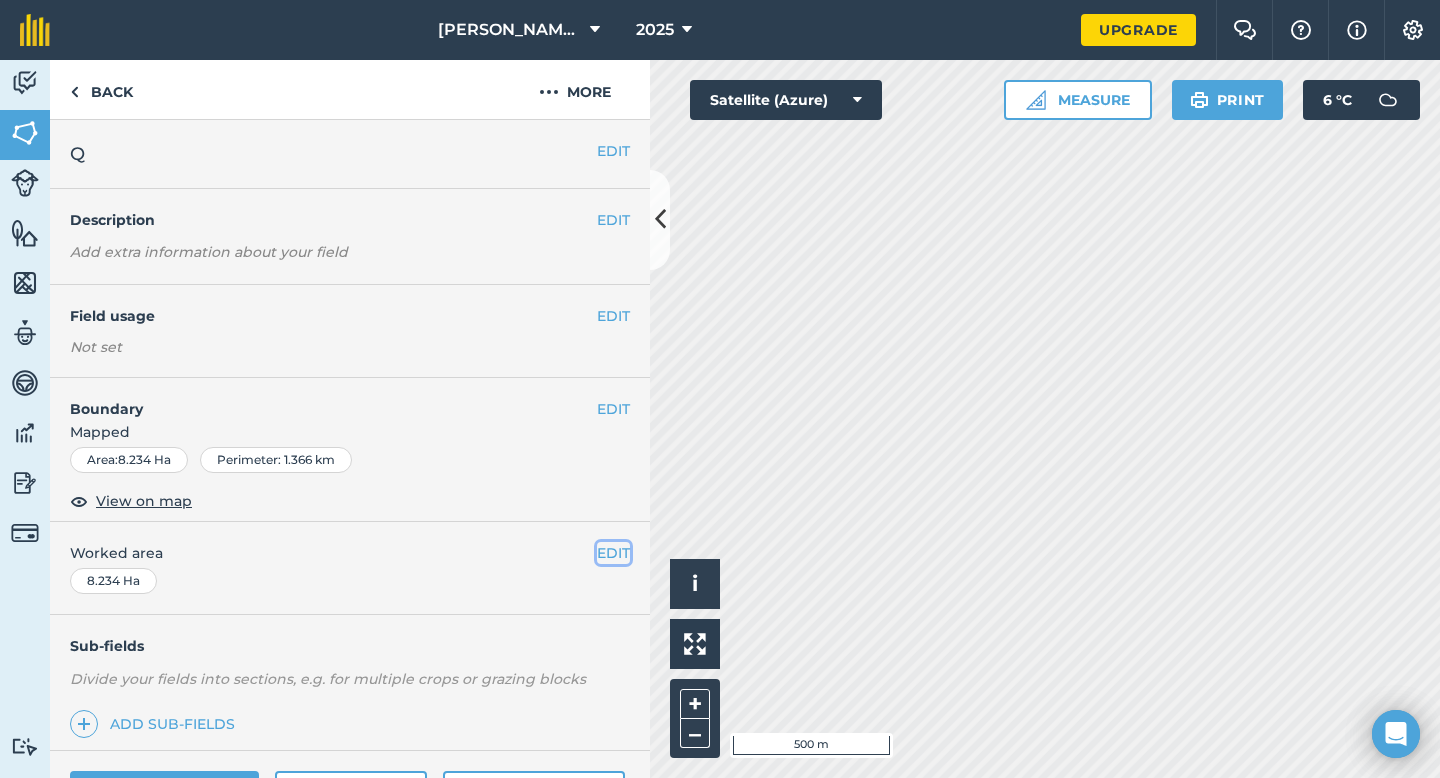 click on "EDIT" at bounding box center (613, 553) 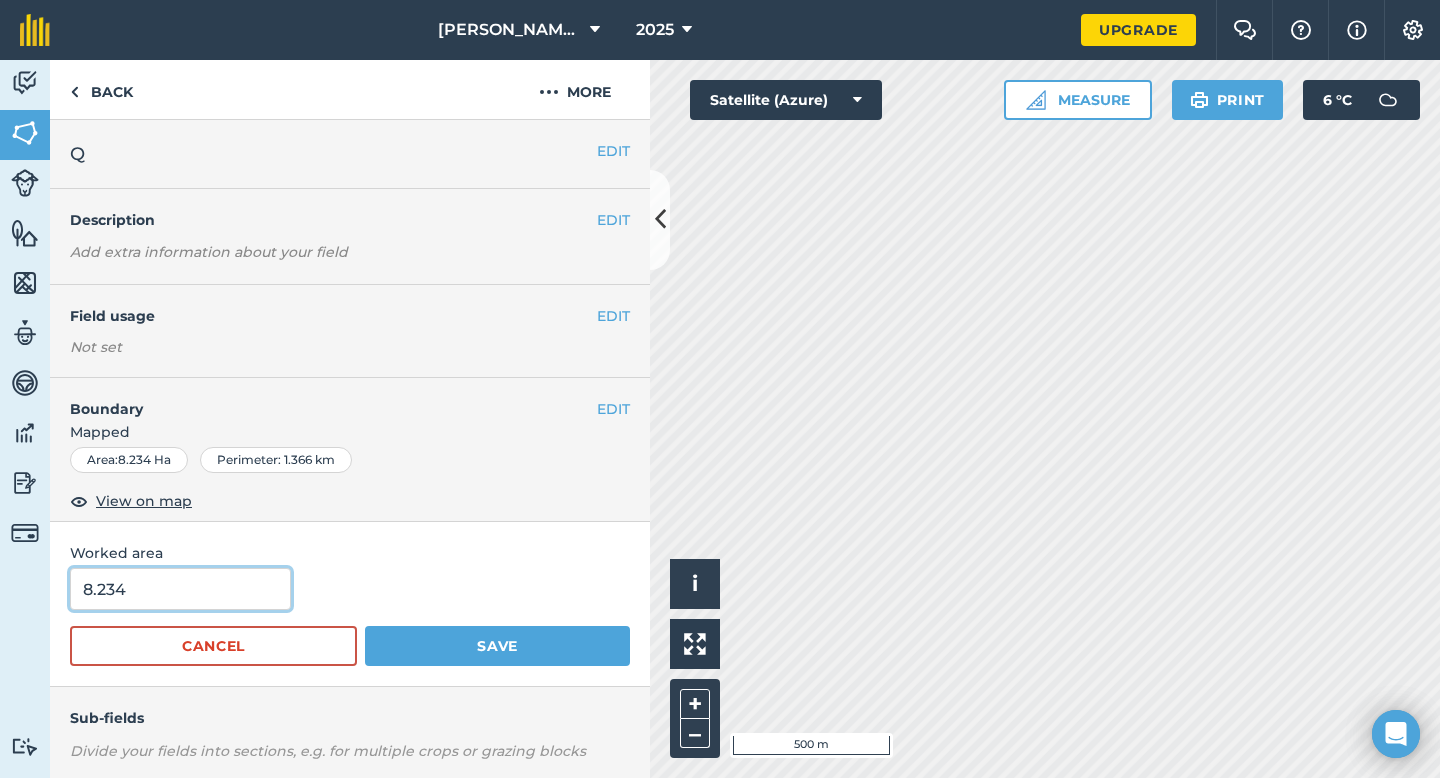 click on "8.234" at bounding box center [180, 589] 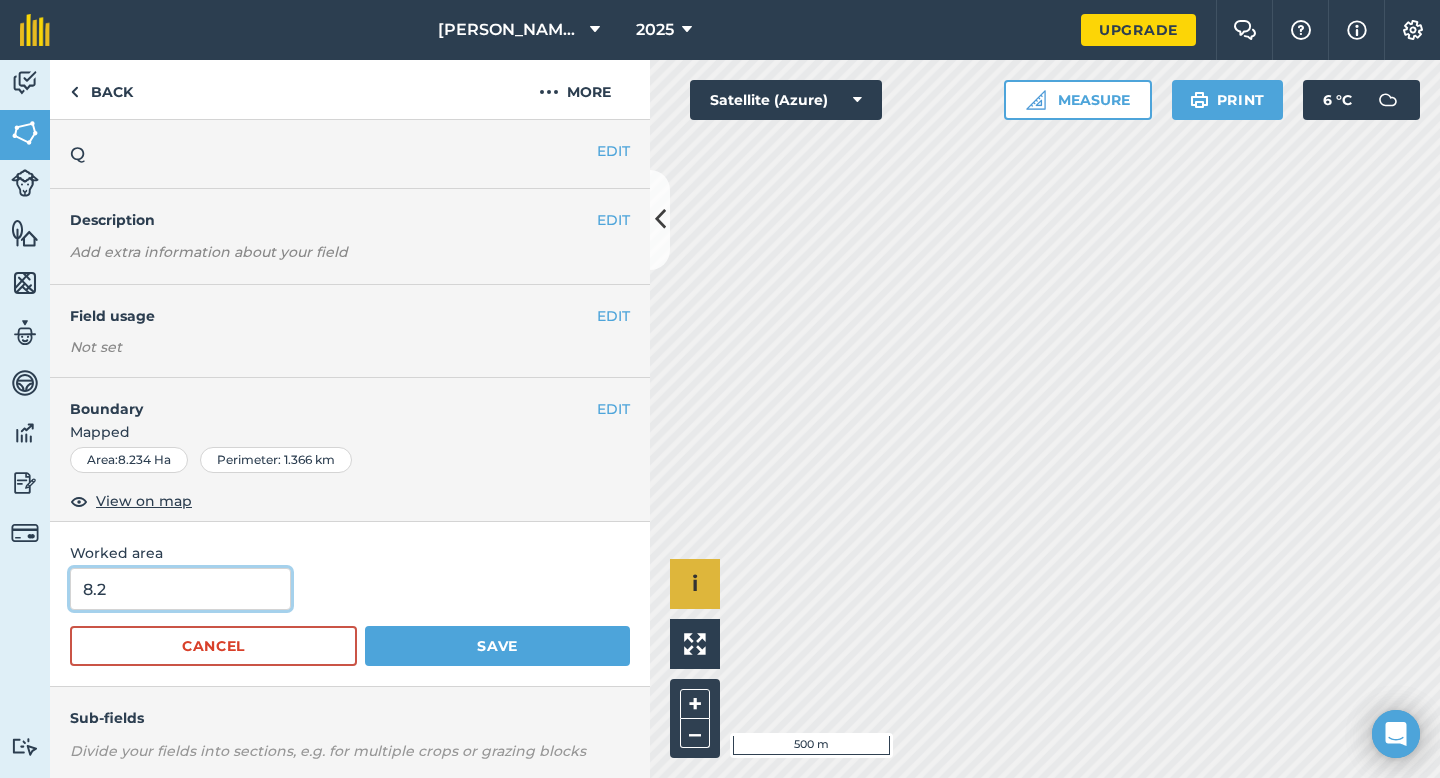 type on "8.2" 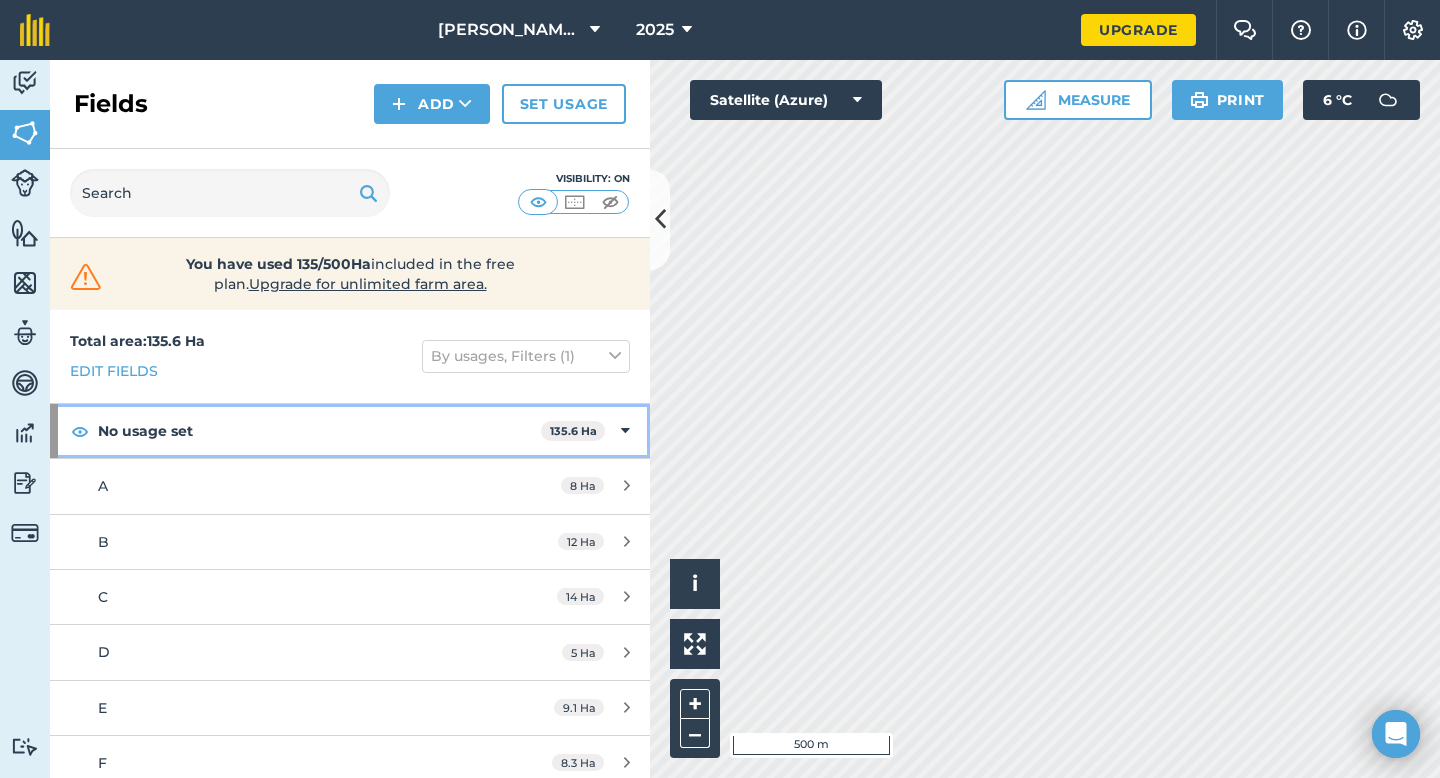 click on "No usage set 135.6   Ha" at bounding box center [350, 431] 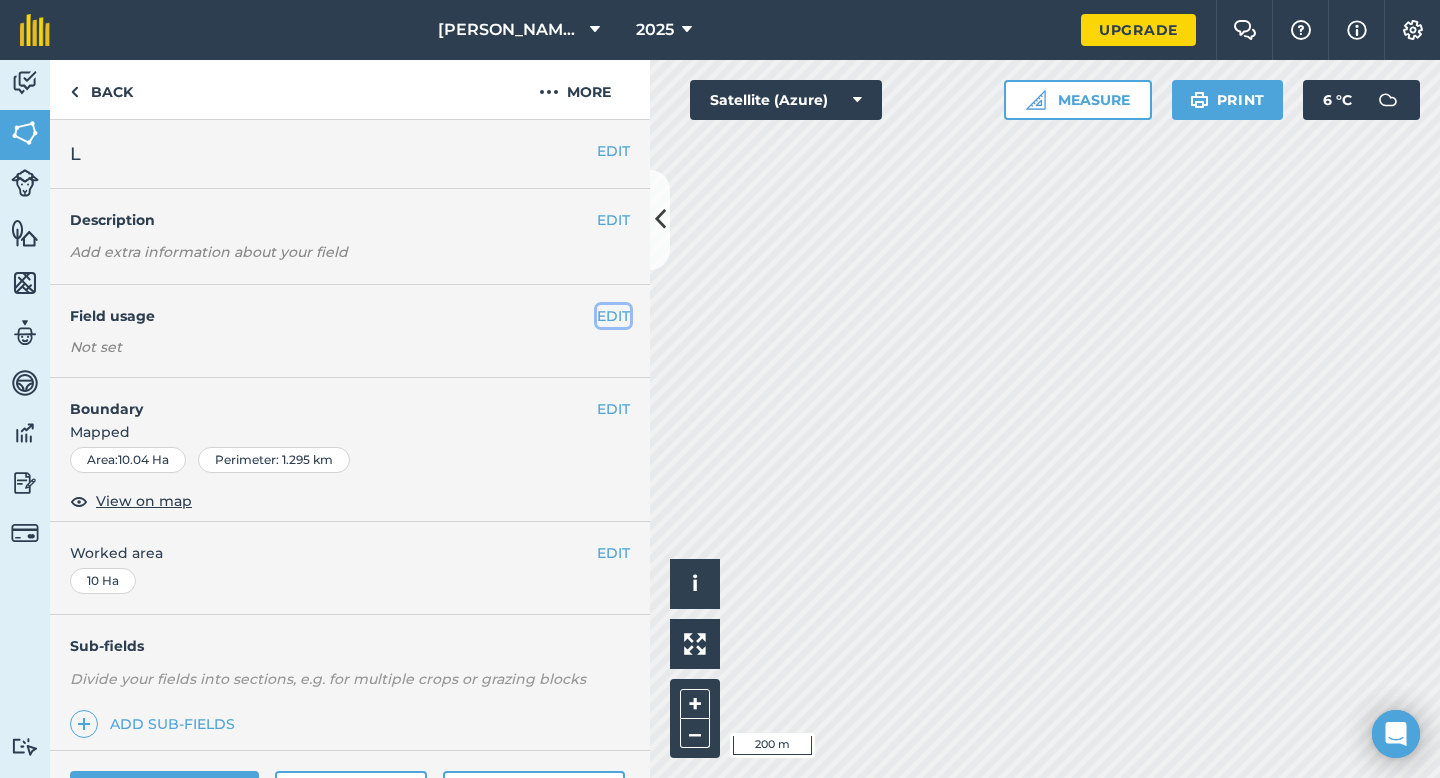 click on "EDIT" at bounding box center (613, 316) 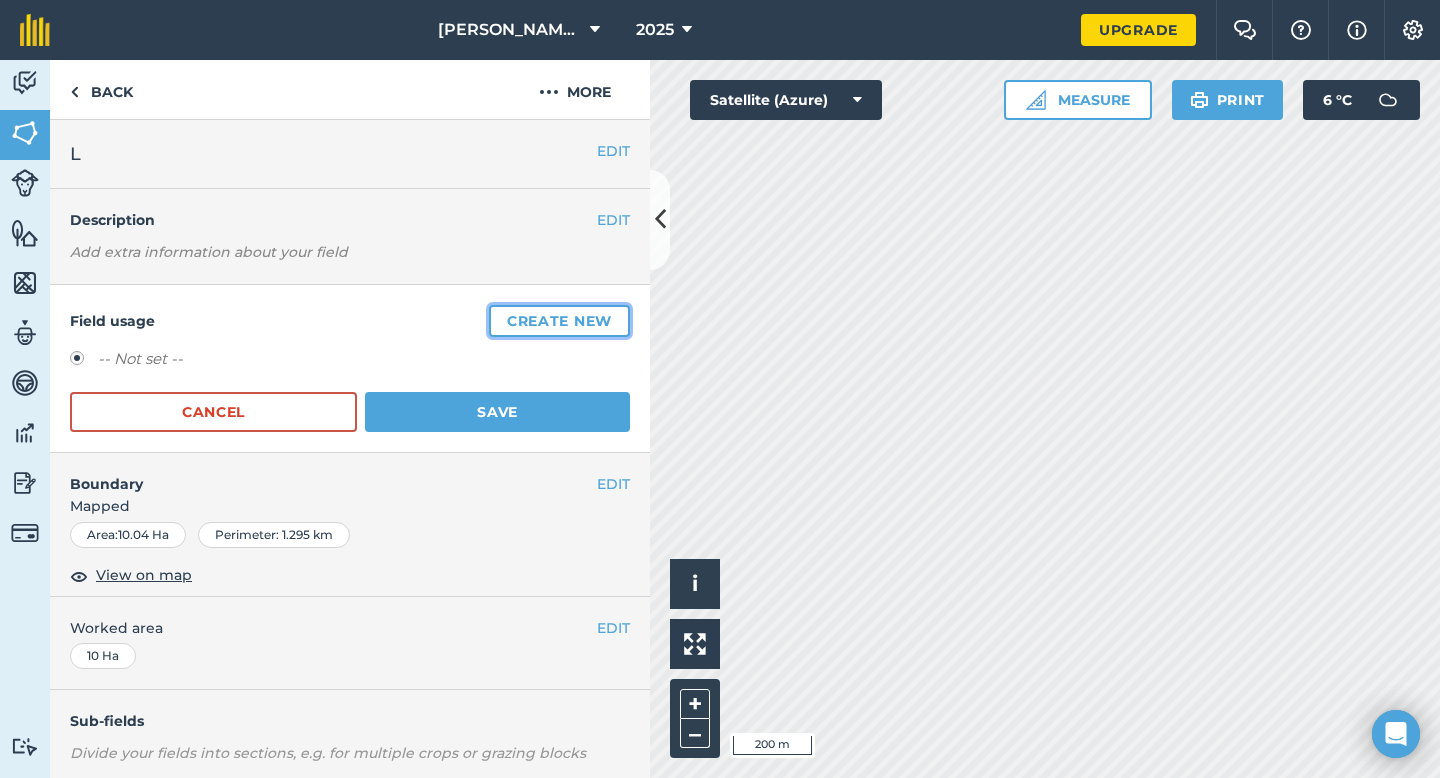 click on "Create new" at bounding box center [559, 321] 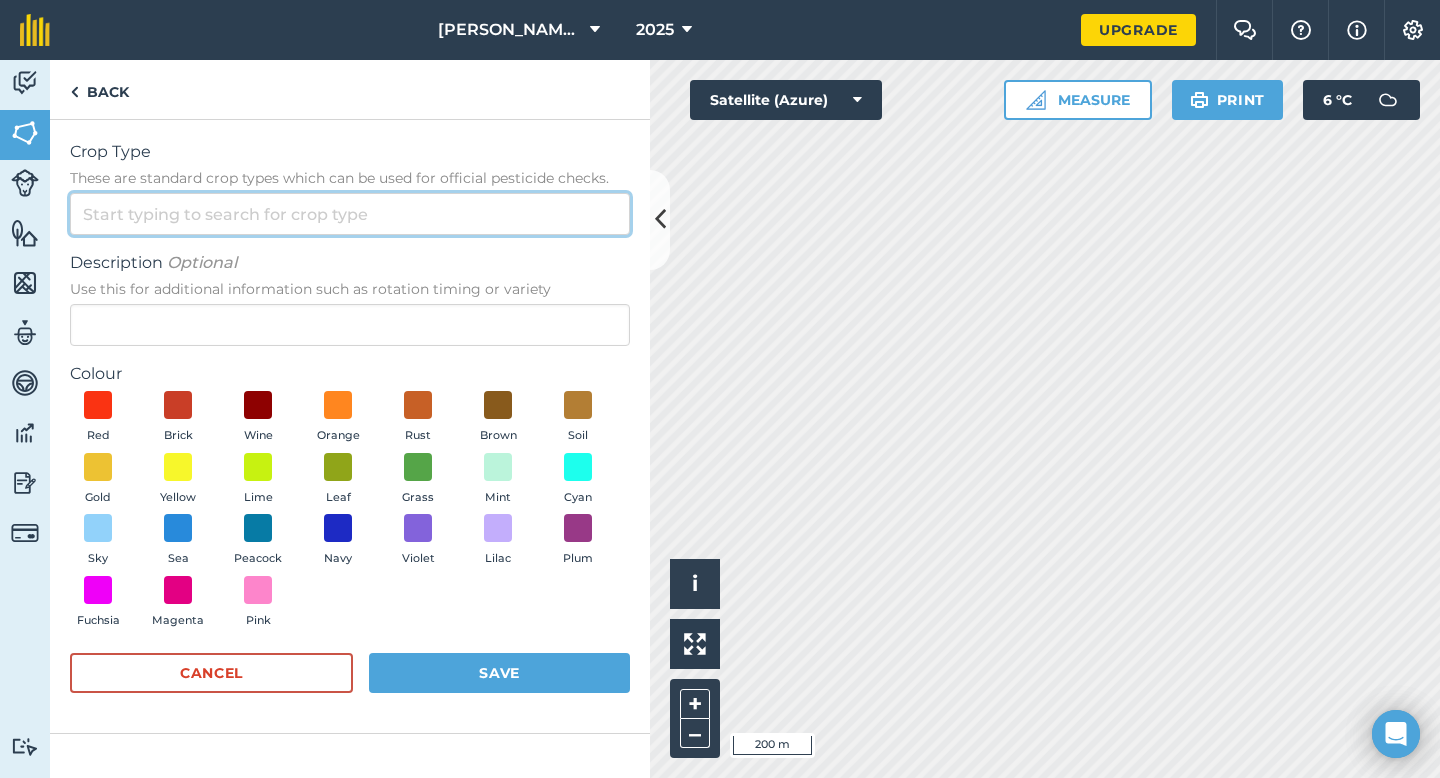 click on "Crop Type These are standard crop types which can be used for official pesticide checks." at bounding box center (350, 214) 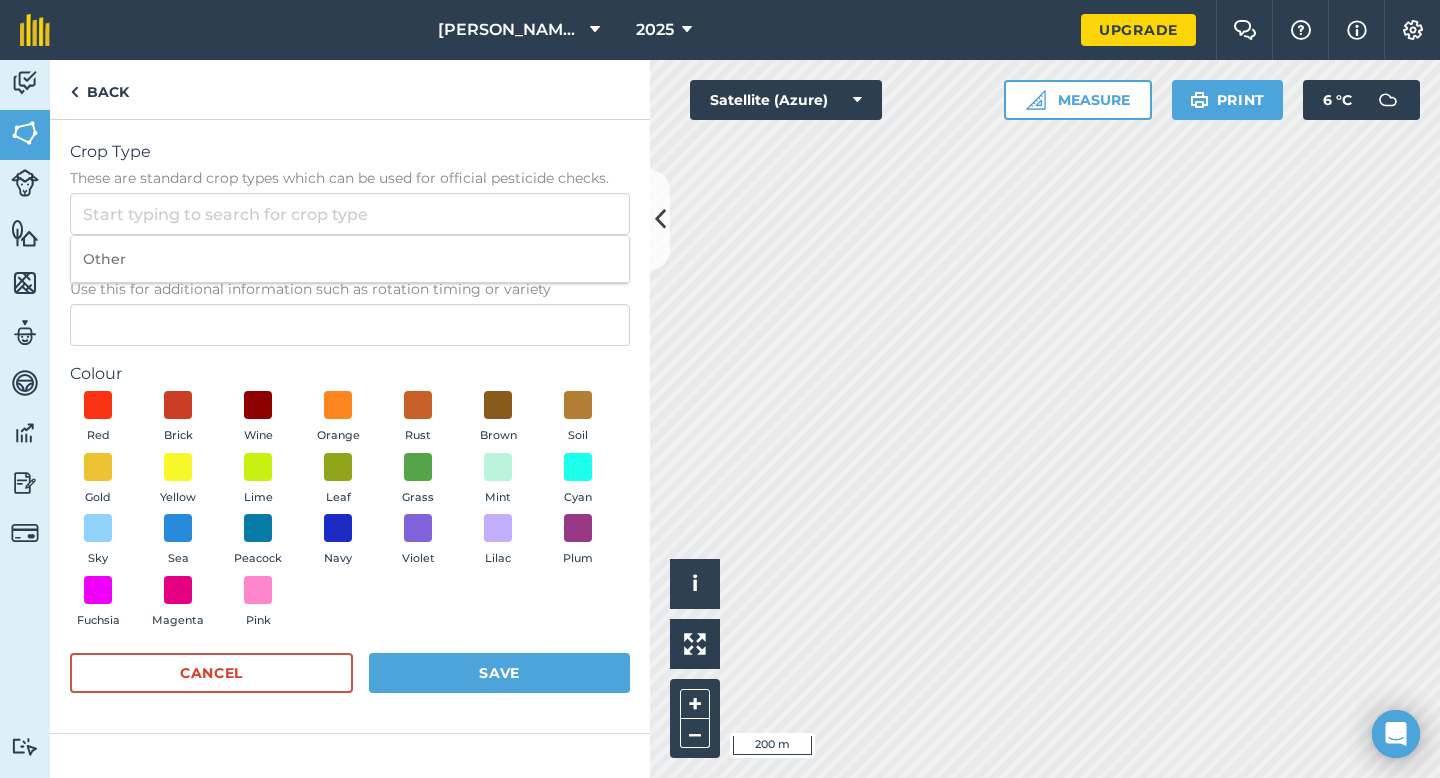 click on "Other" at bounding box center (350, 259) 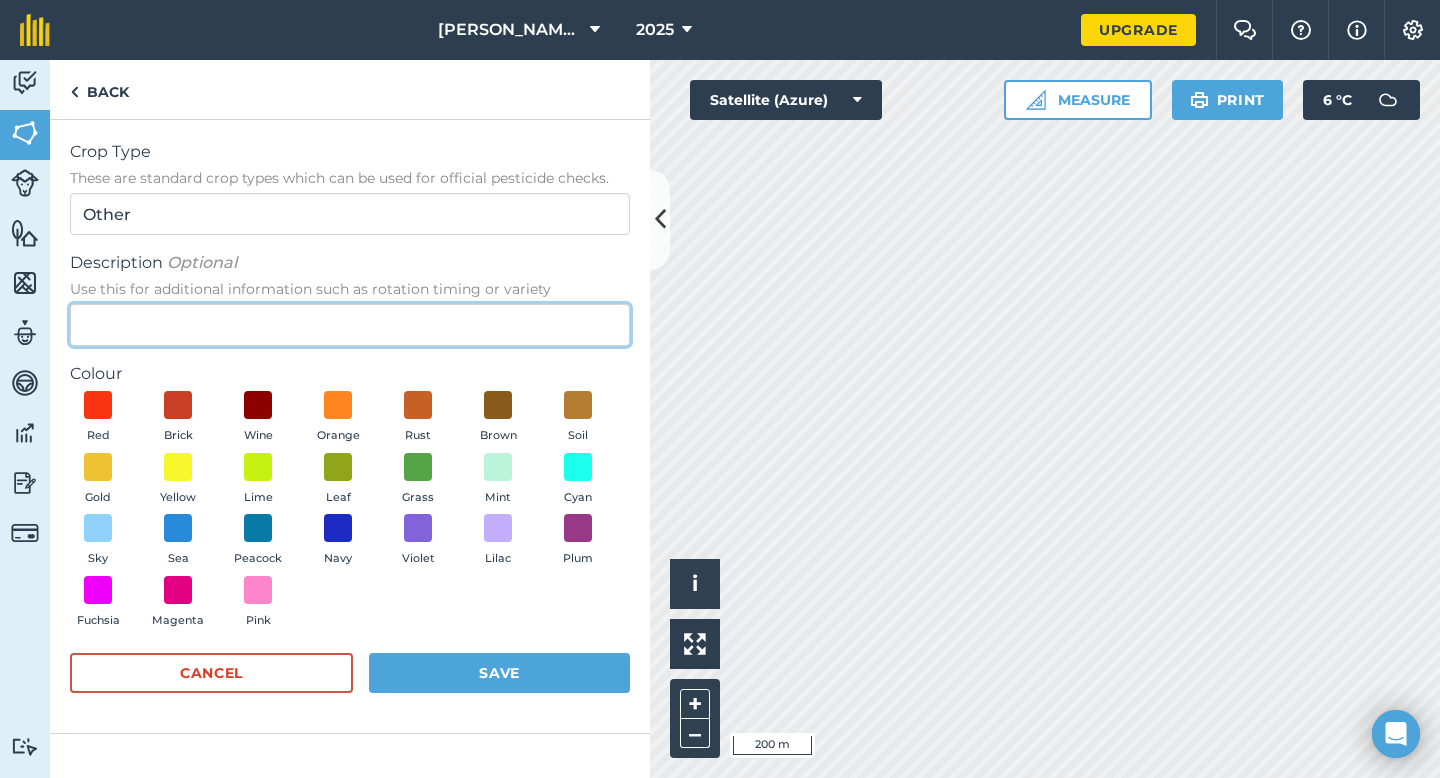 click on "Description   Optional Use this for additional information such as rotation timing or variety" at bounding box center (350, 325) 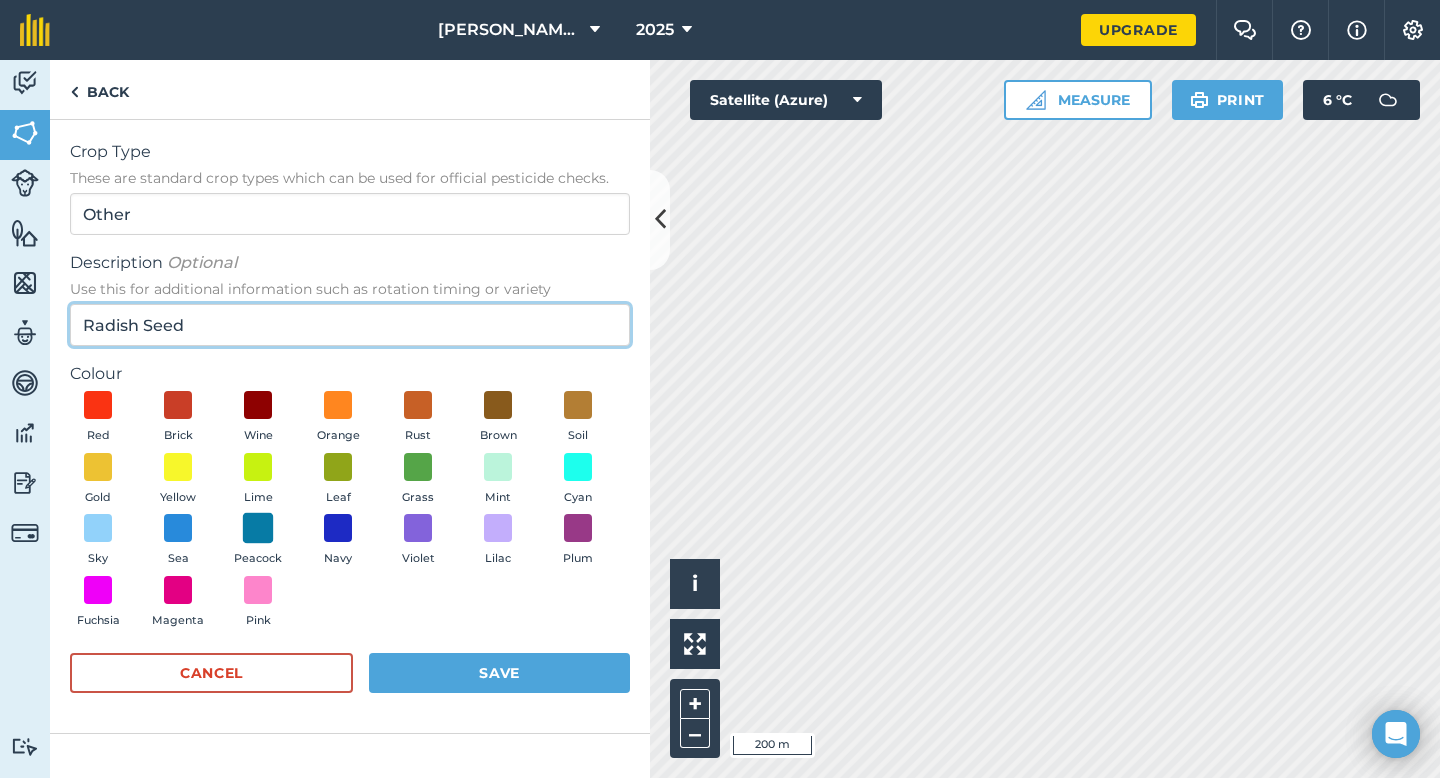 type on "Radish Seed" 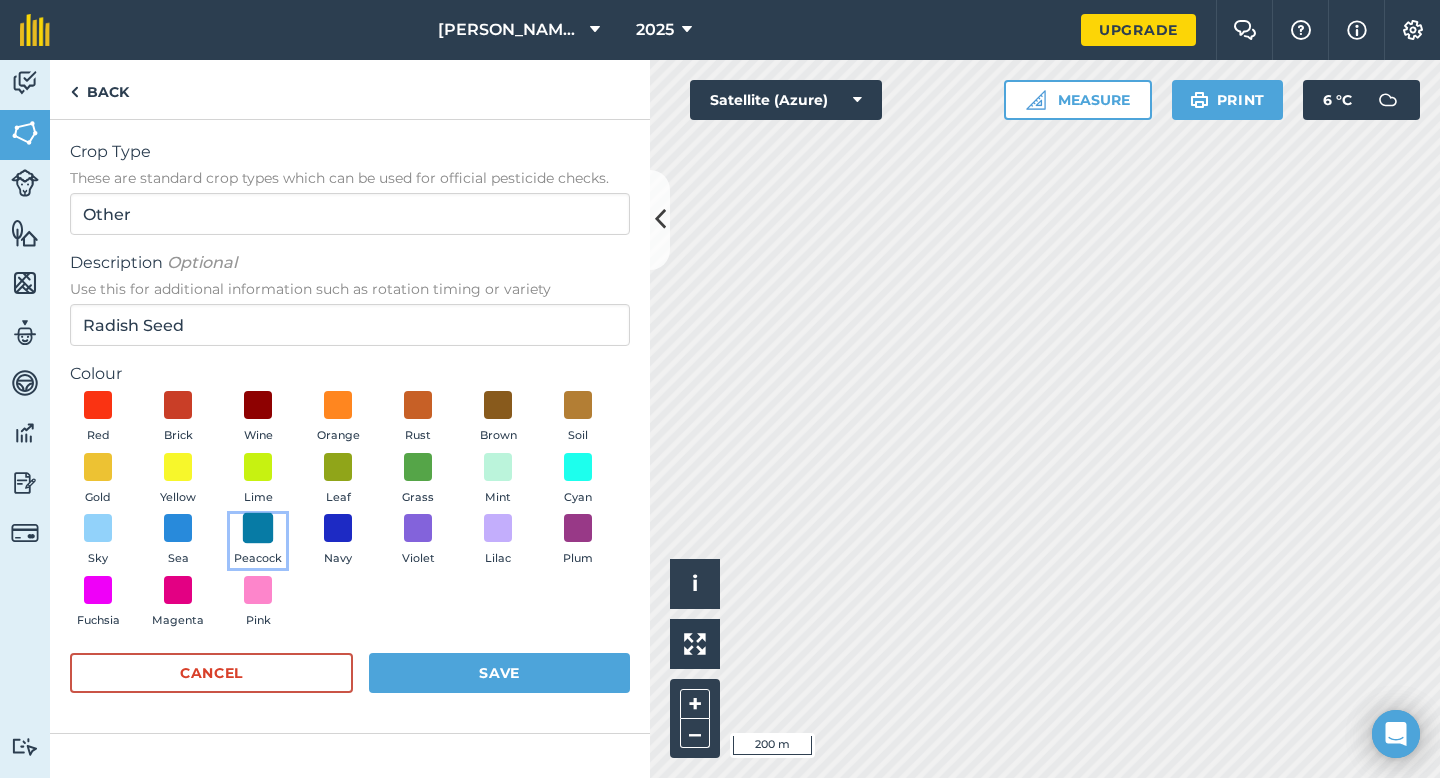 click at bounding box center [258, 528] 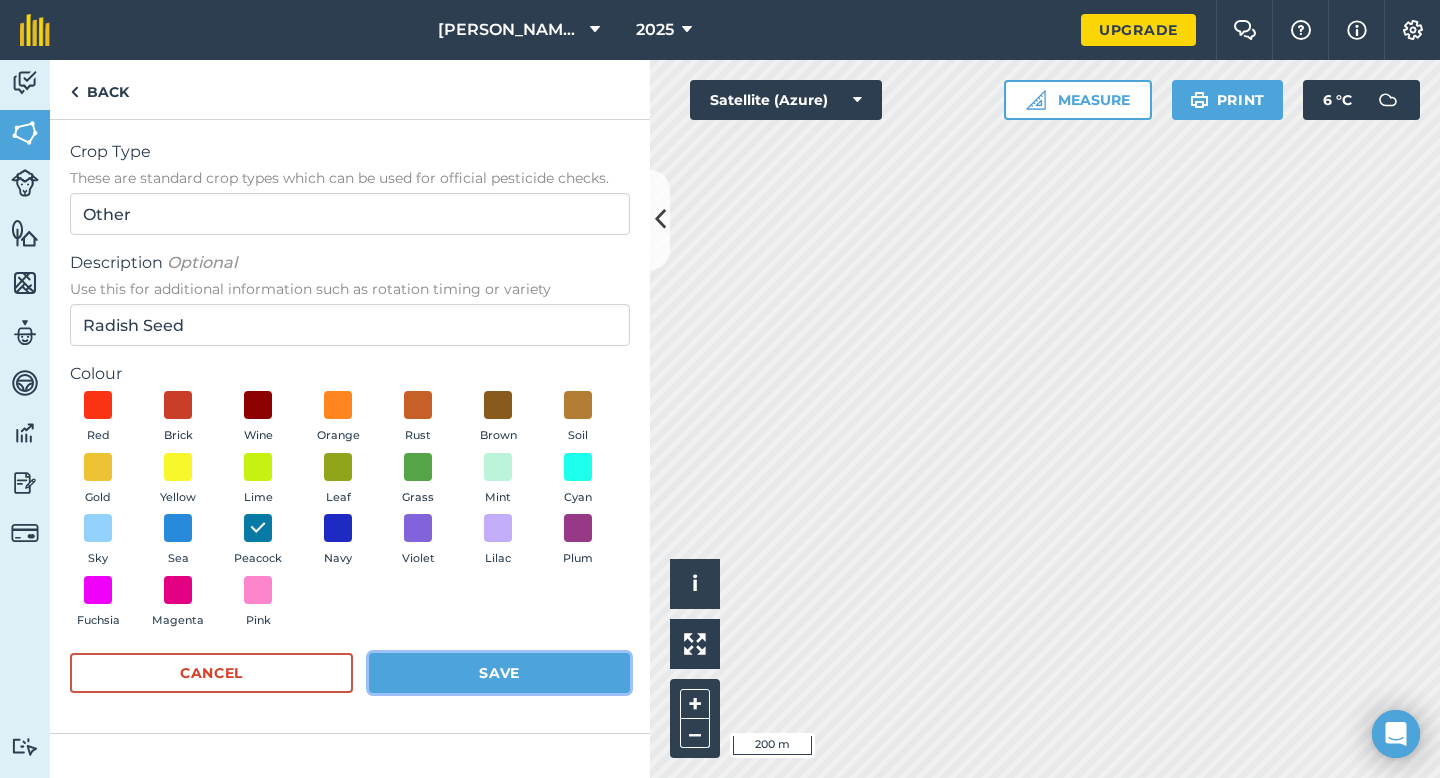 click on "Save" at bounding box center [499, 673] 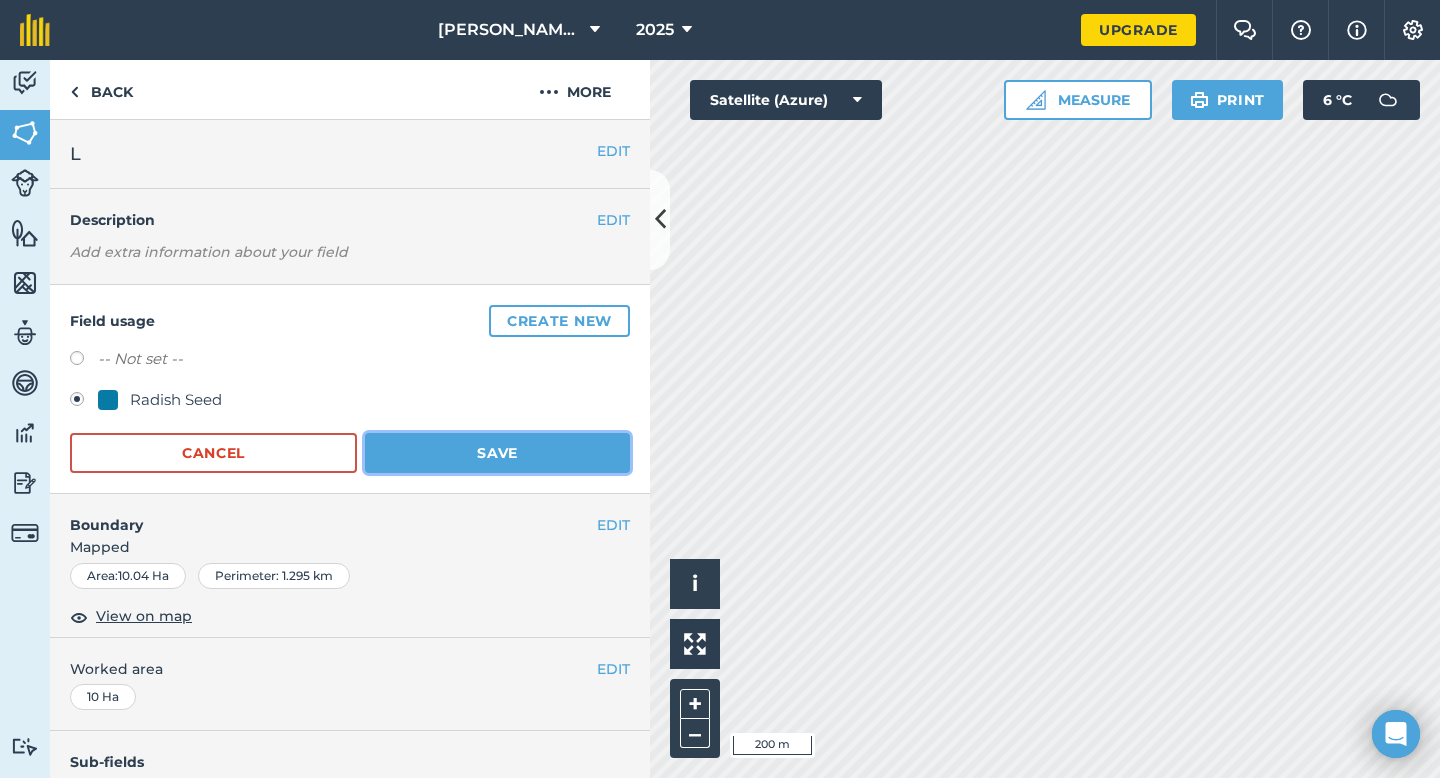 click on "Save" at bounding box center [497, 453] 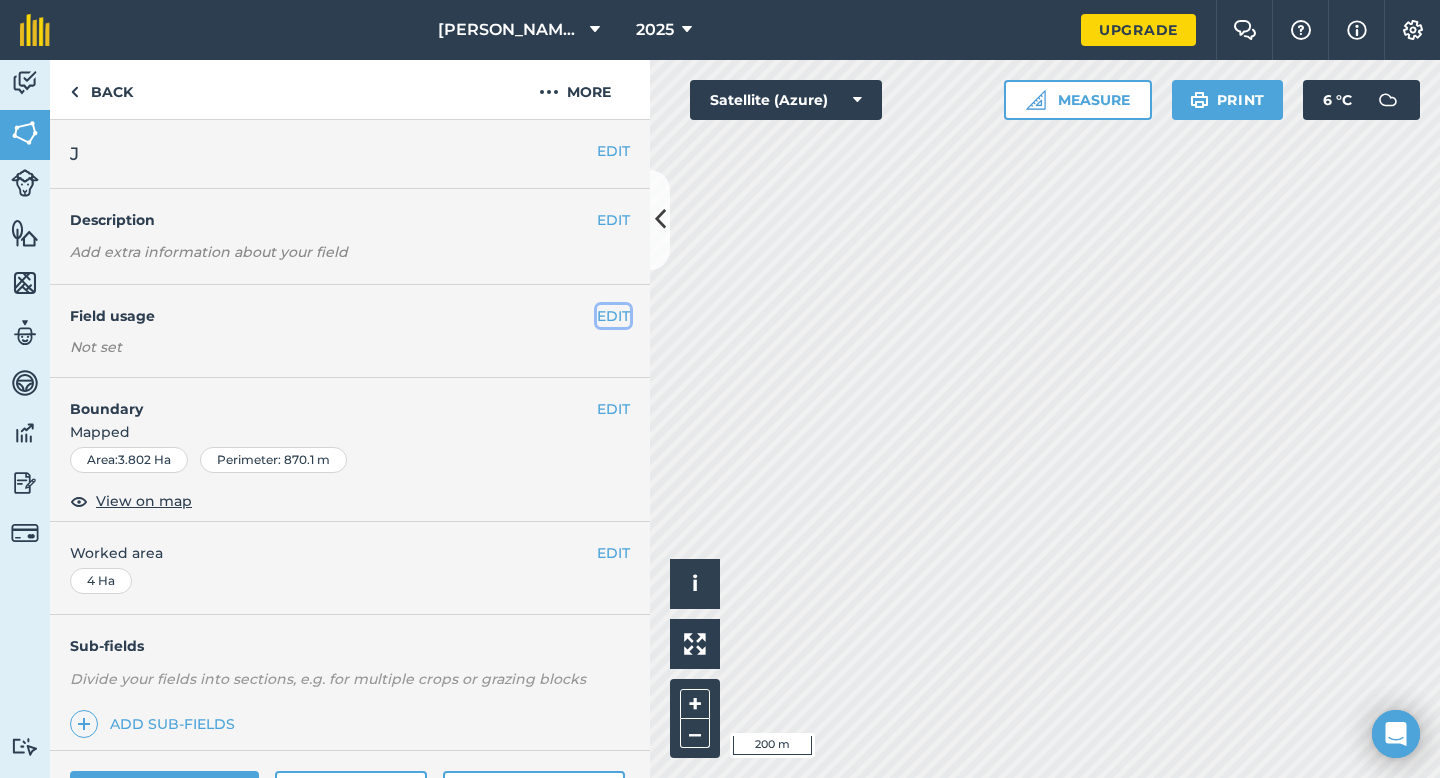 click on "EDIT" at bounding box center [613, 316] 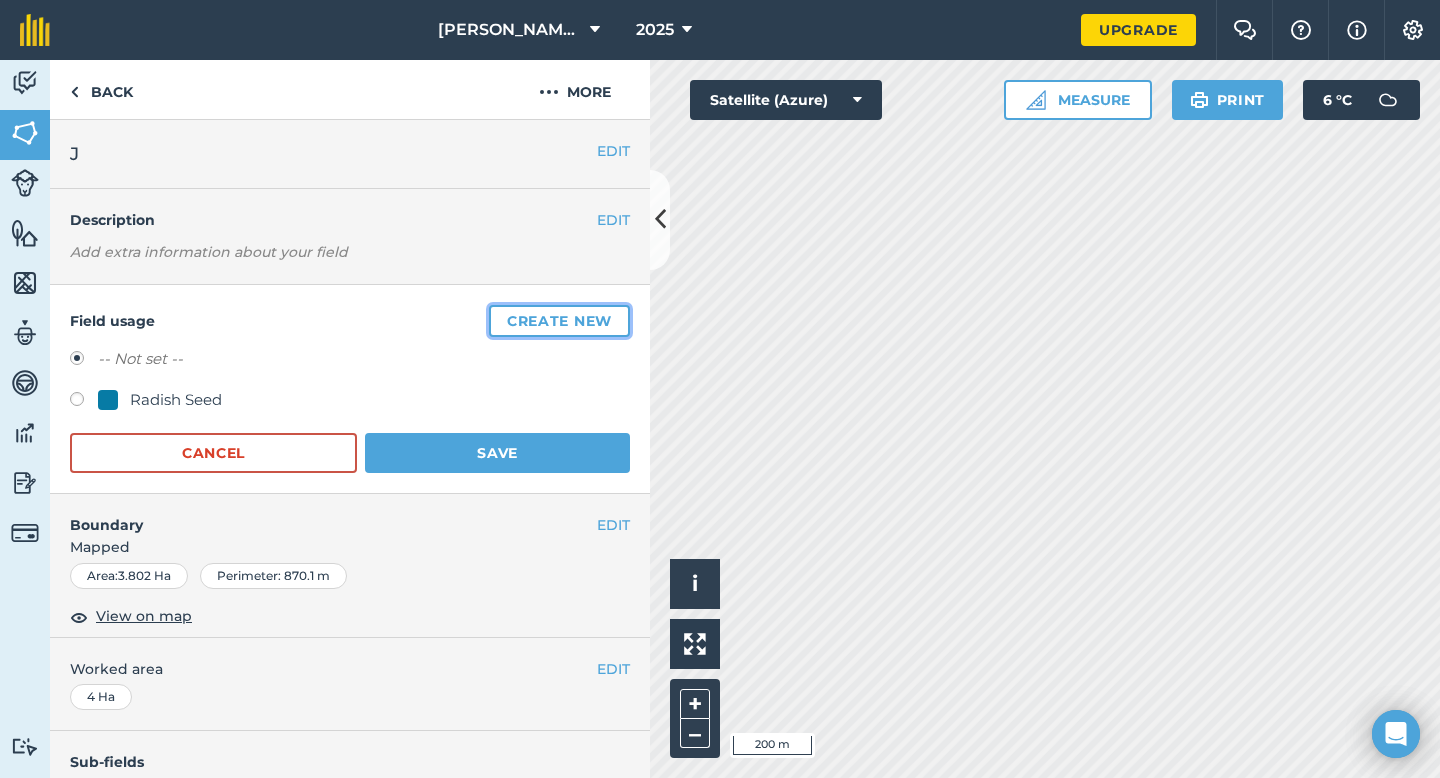 click on "Create new" at bounding box center (559, 321) 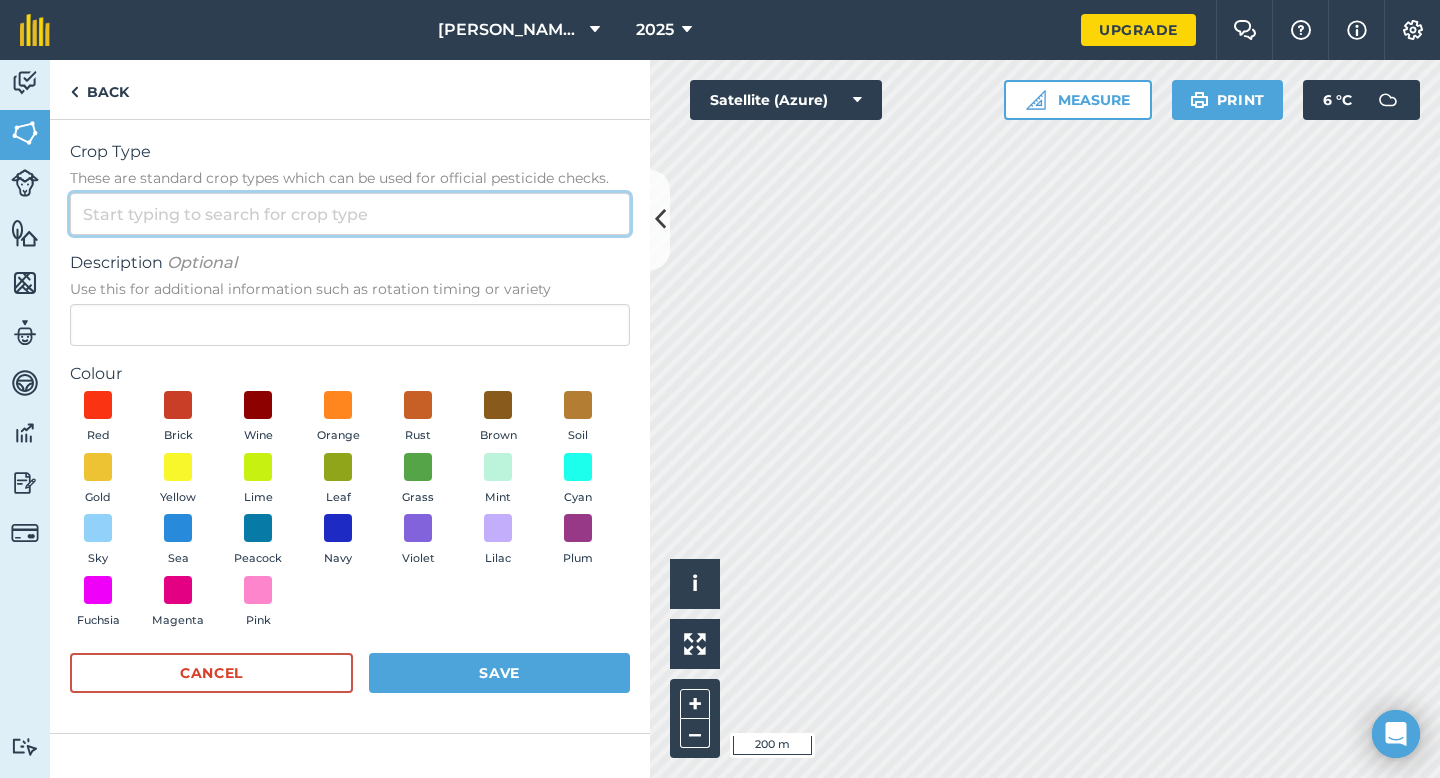 click on "Crop Type These are standard crop types which can be used for official pesticide checks." at bounding box center (350, 214) 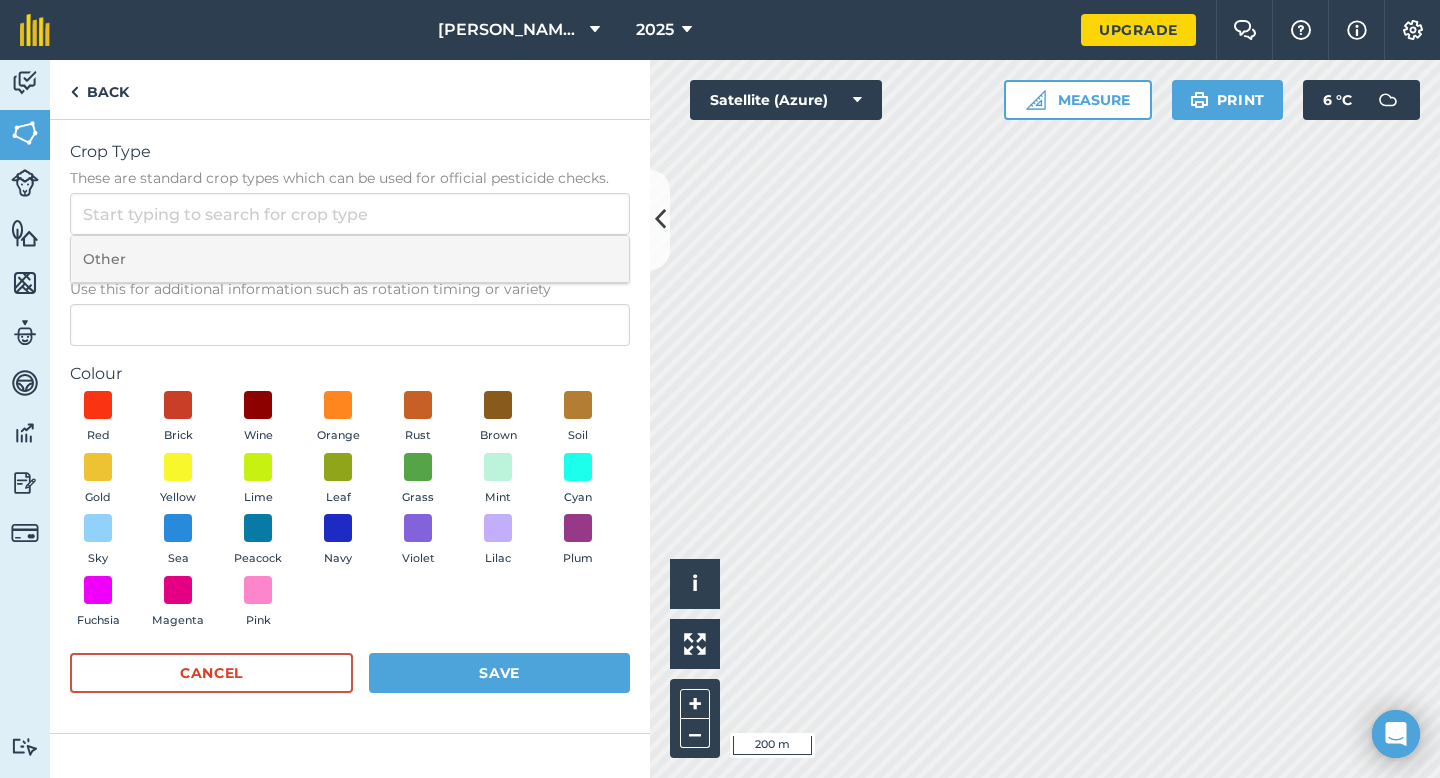 click on "Other" at bounding box center (350, 259) 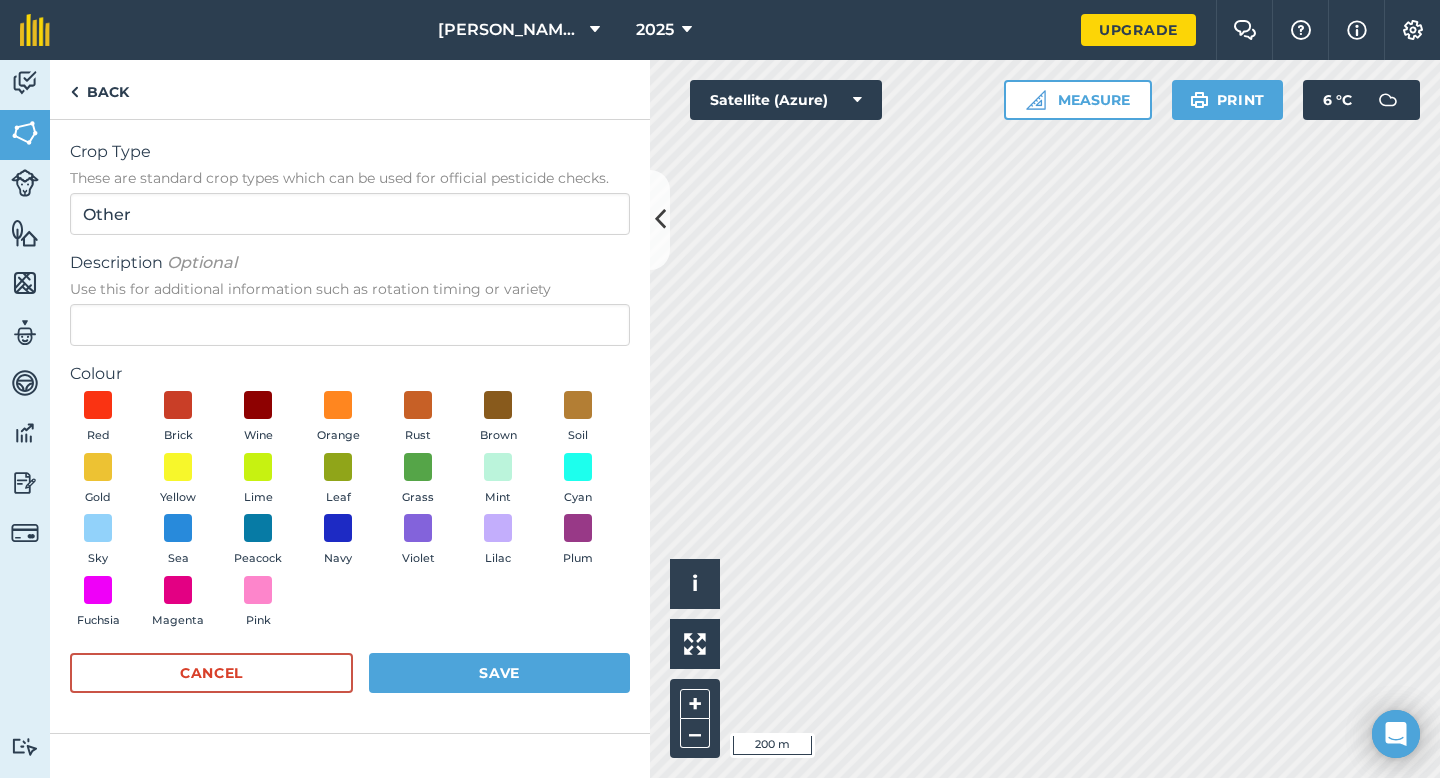 click on "Description   Optional Use this for additional information such as rotation timing or variety" at bounding box center [350, 298] 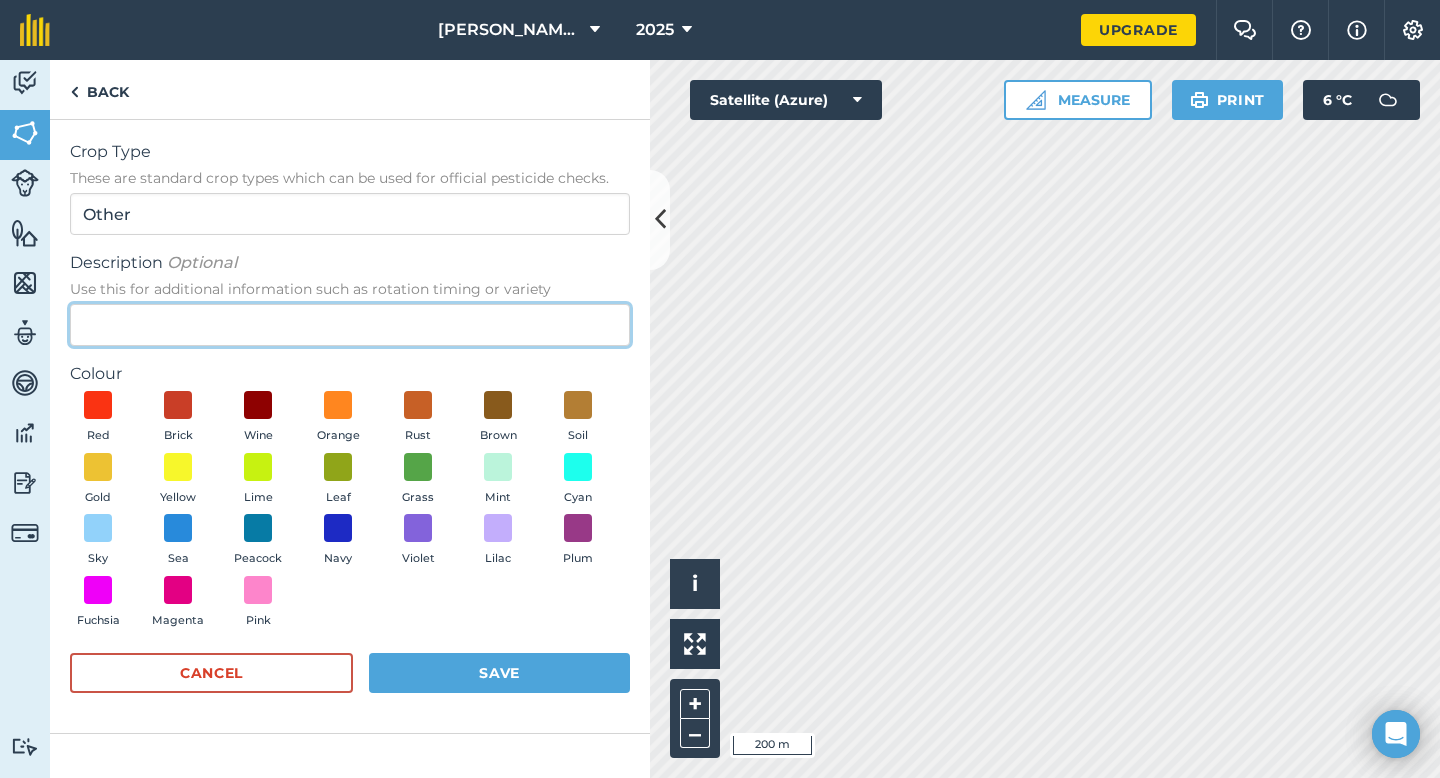 click on "Description   Optional Use this for additional information such as rotation timing or variety" at bounding box center (350, 325) 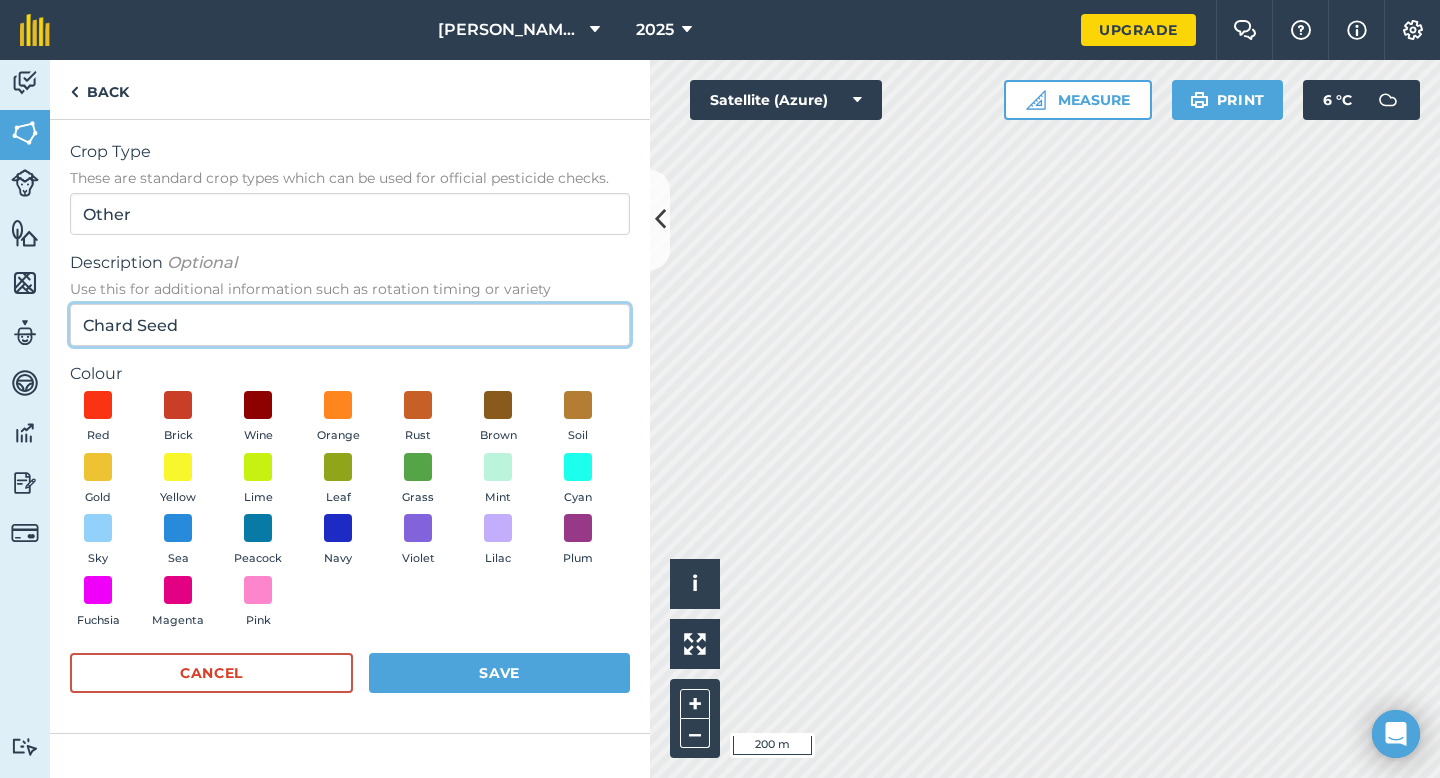 type on "Chard Seed" 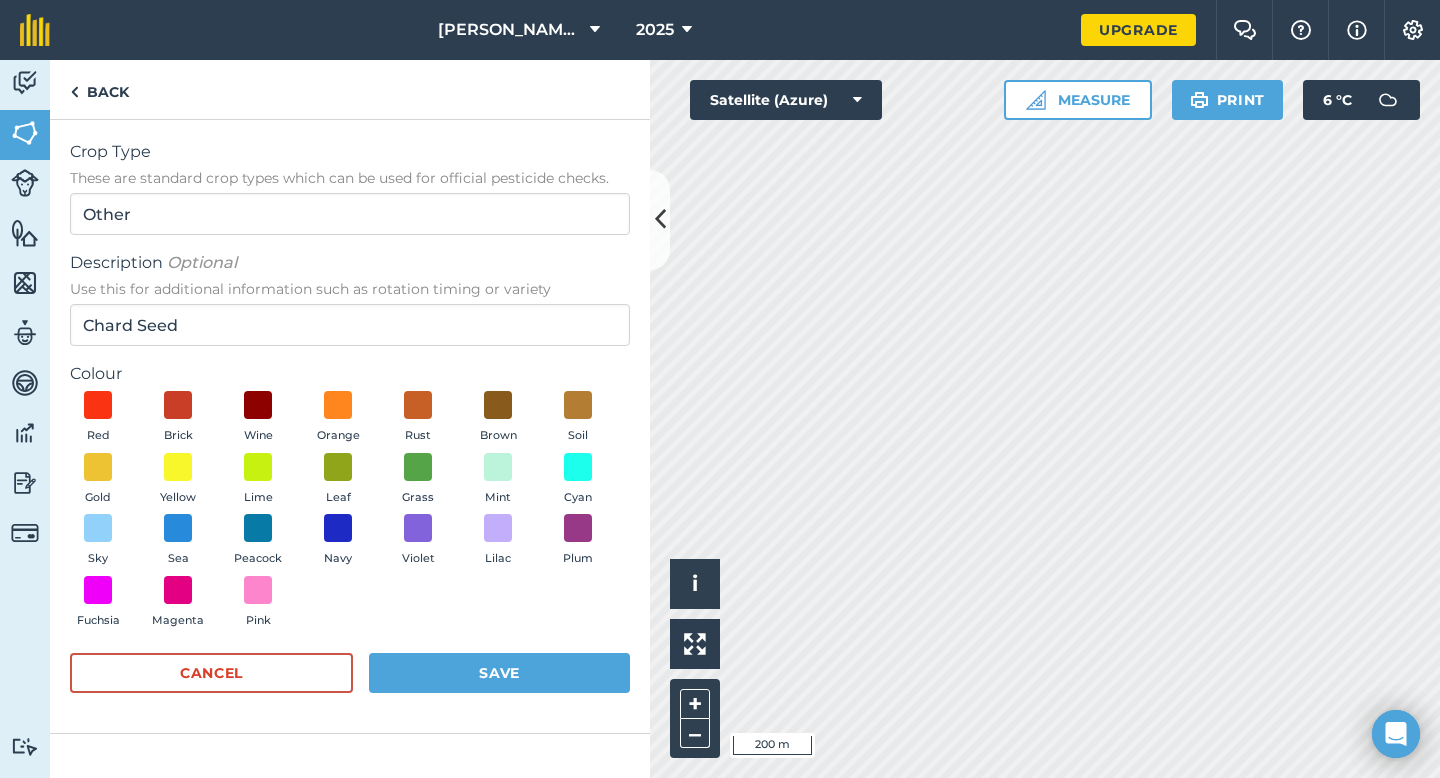 click on "Red Brick Wine Orange Rust Brown Soil Gold Yellow Lime Leaf Grass Mint Cyan Sky Sea Peacock Navy Violet Lilac Plum Fuchsia Magenta Pink" at bounding box center [350, 514] 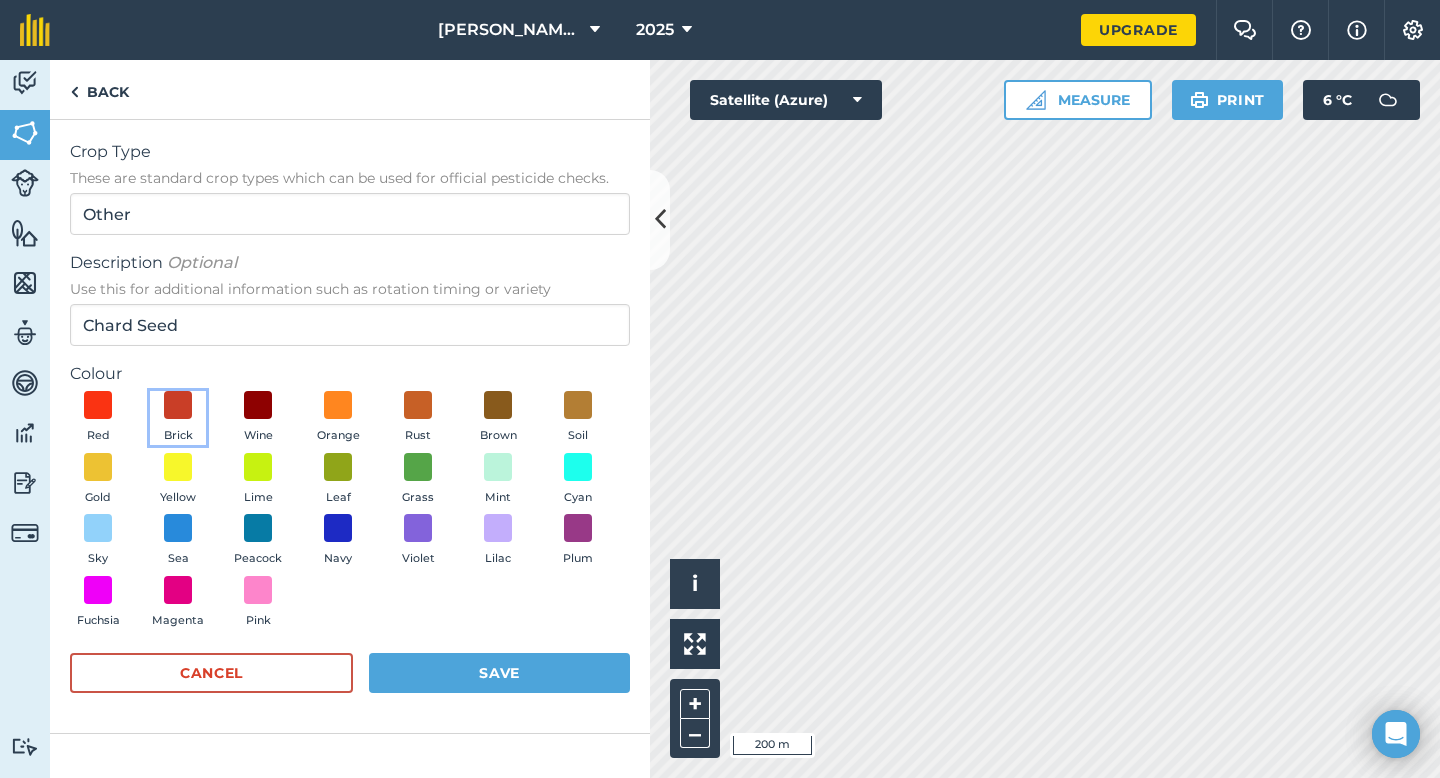click on "Brick" at bounding box center (178, 418) 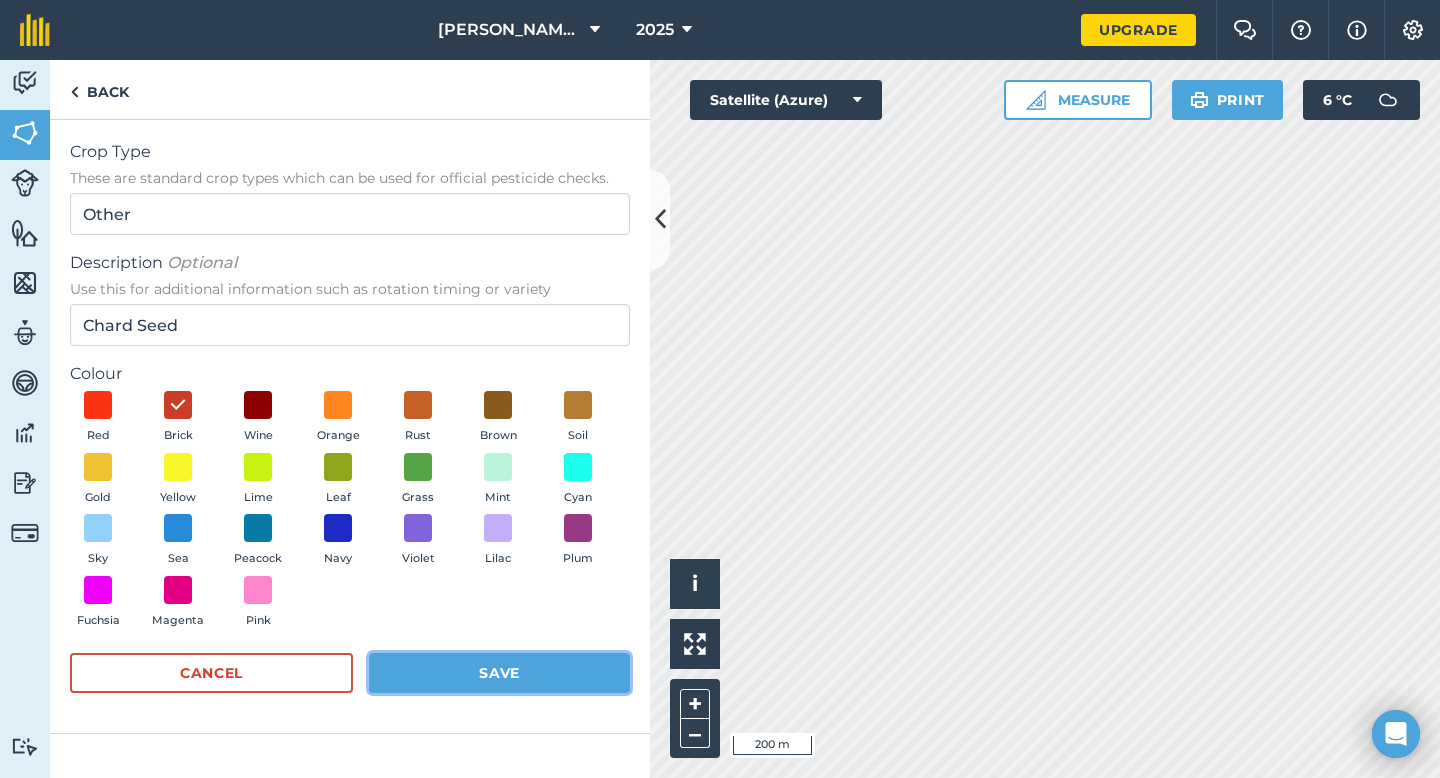 click on "Save" at bounding box center (499, 673) 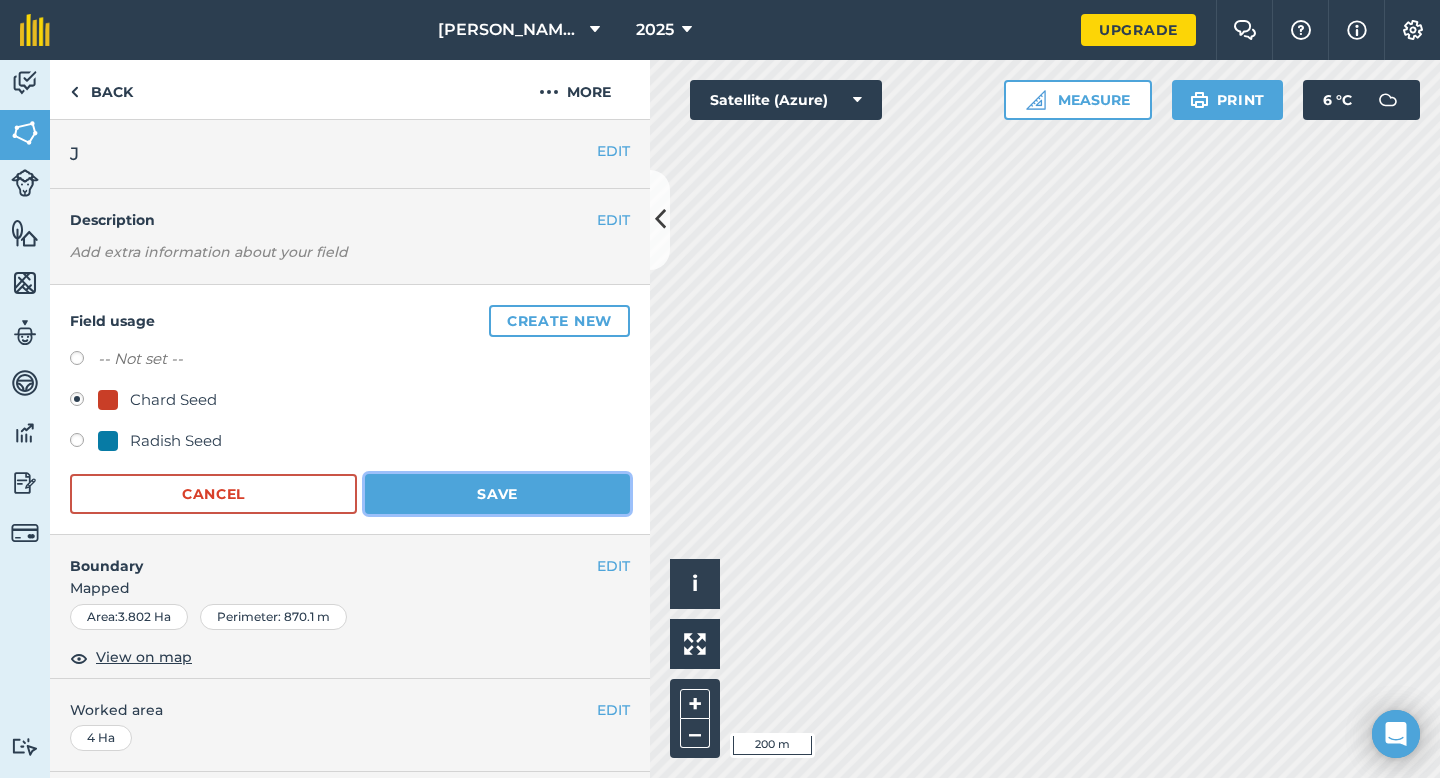 click on "Save" at bounding box center [497, 494] 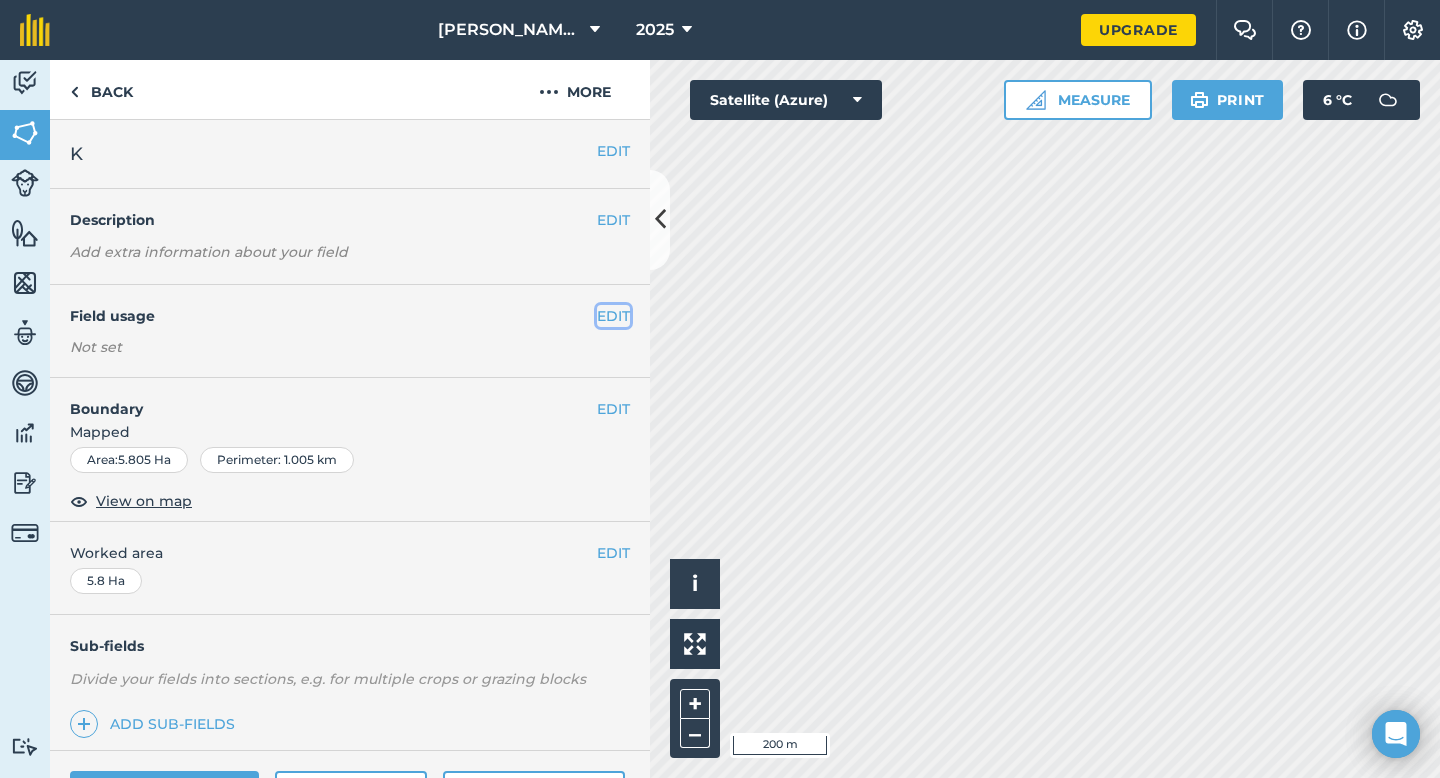 click on "EDIT" at bounding box center [613, 316] 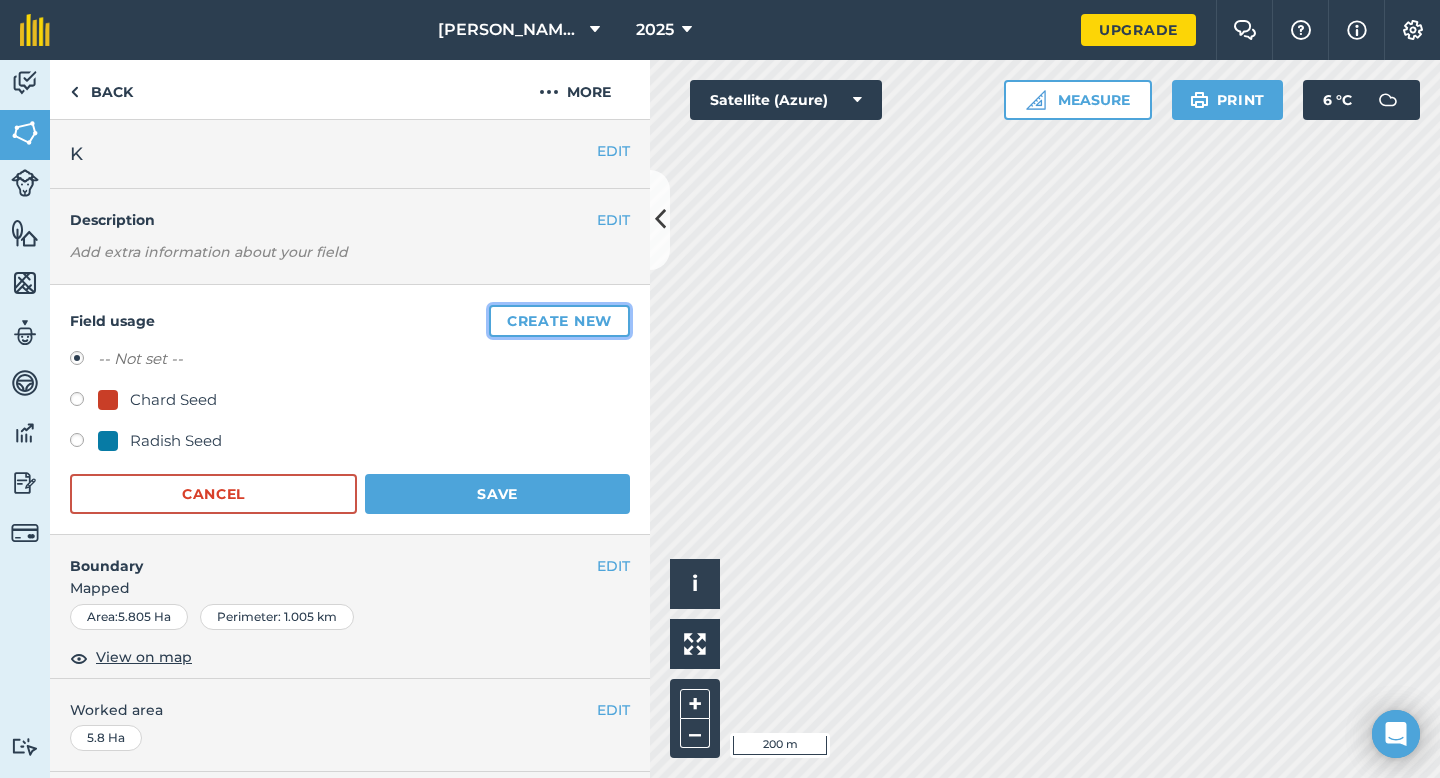 click on "Create new" at bounding box center [559, 321] 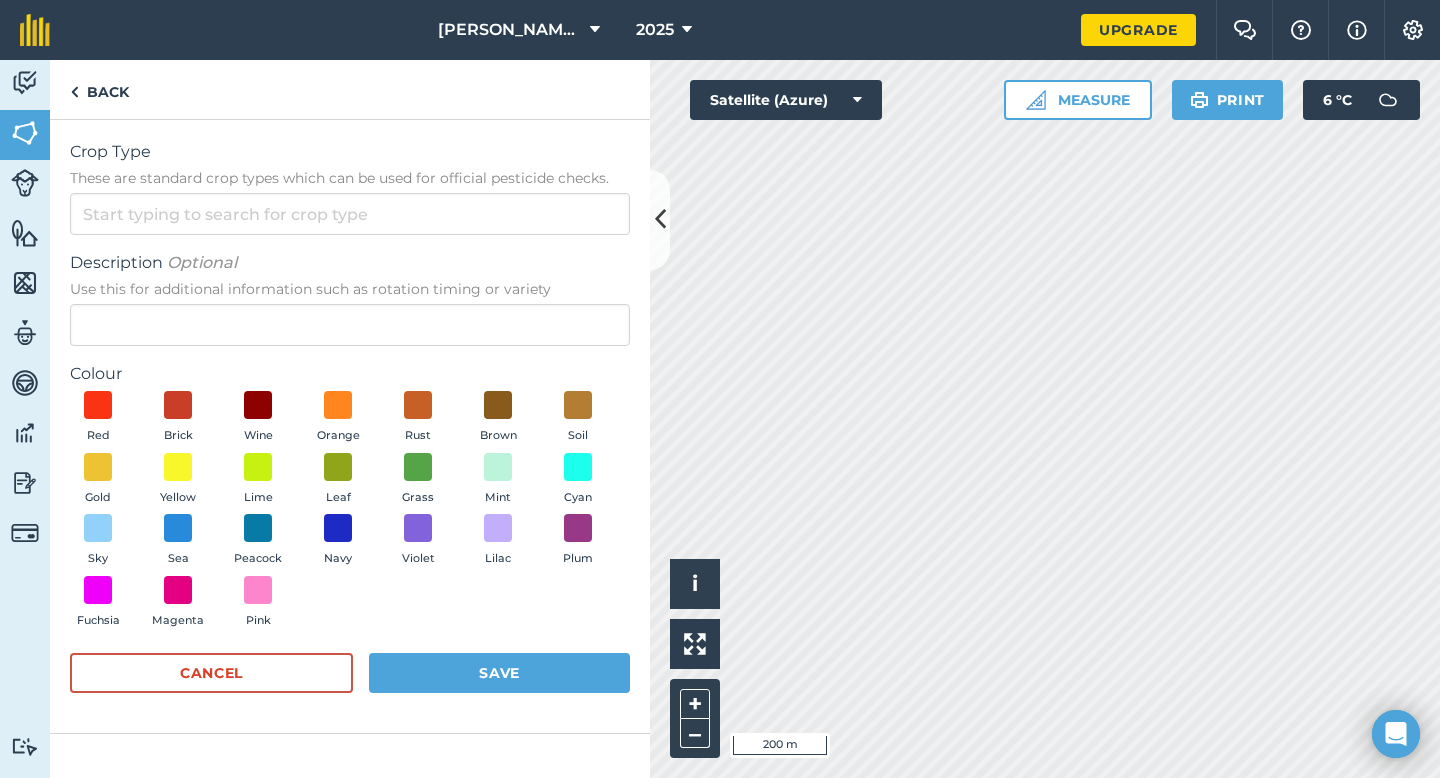 click on "Crop Type These are standard crop types which can be used for official pesticide checks. Description   Optional Use this for additional information such as rotation timing or variety Colour Red Brick Wine Orange Rust Brown Soil Gold Yellow Lime Leaf Grass Mint Cyan Sky Sea Peacock Navy Violet Lilac Plum Fuchsia Magenta Pink Cancel Save" at bounding box center (350, 426) 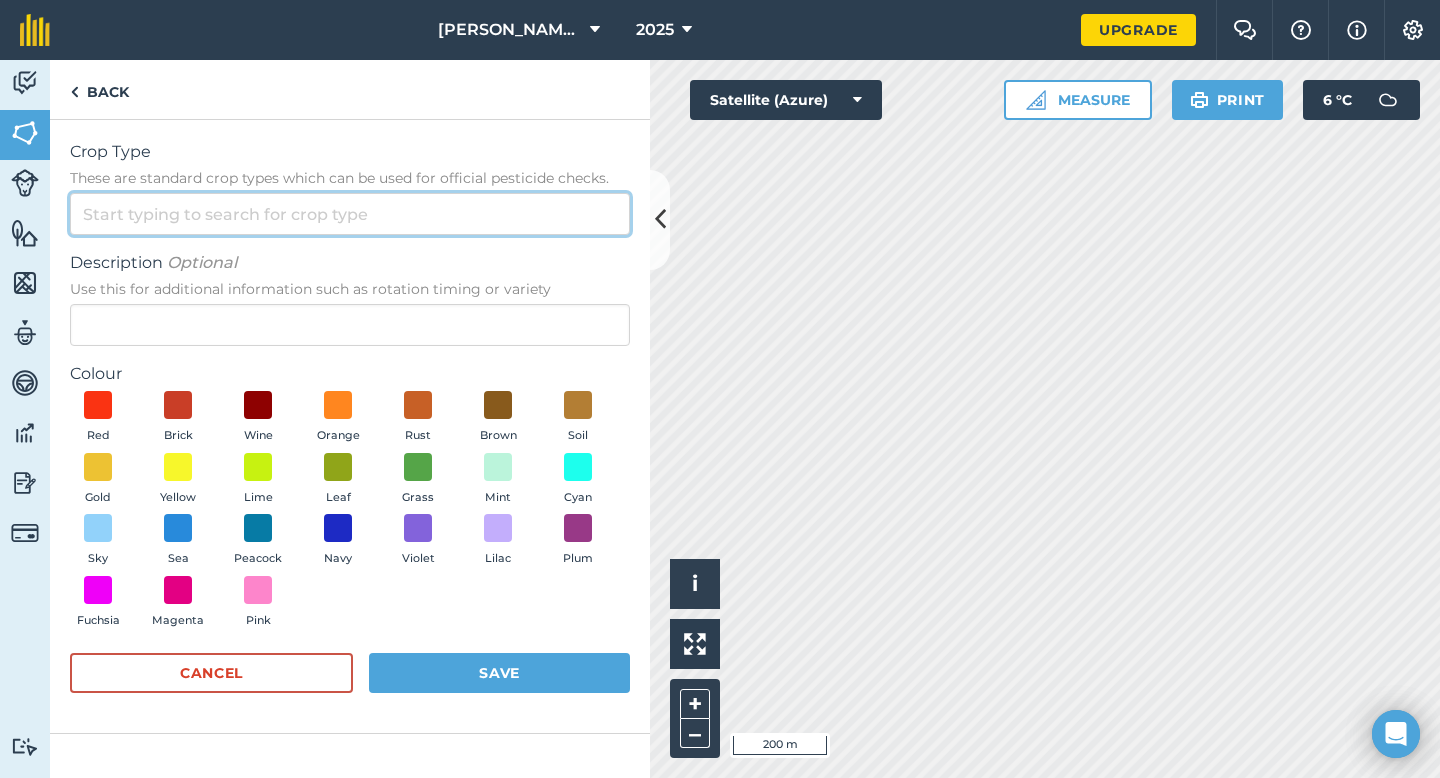 click on "Crop Type These are standard crop types which can be used for official pesticide checks." at bounding box center [350, 214] 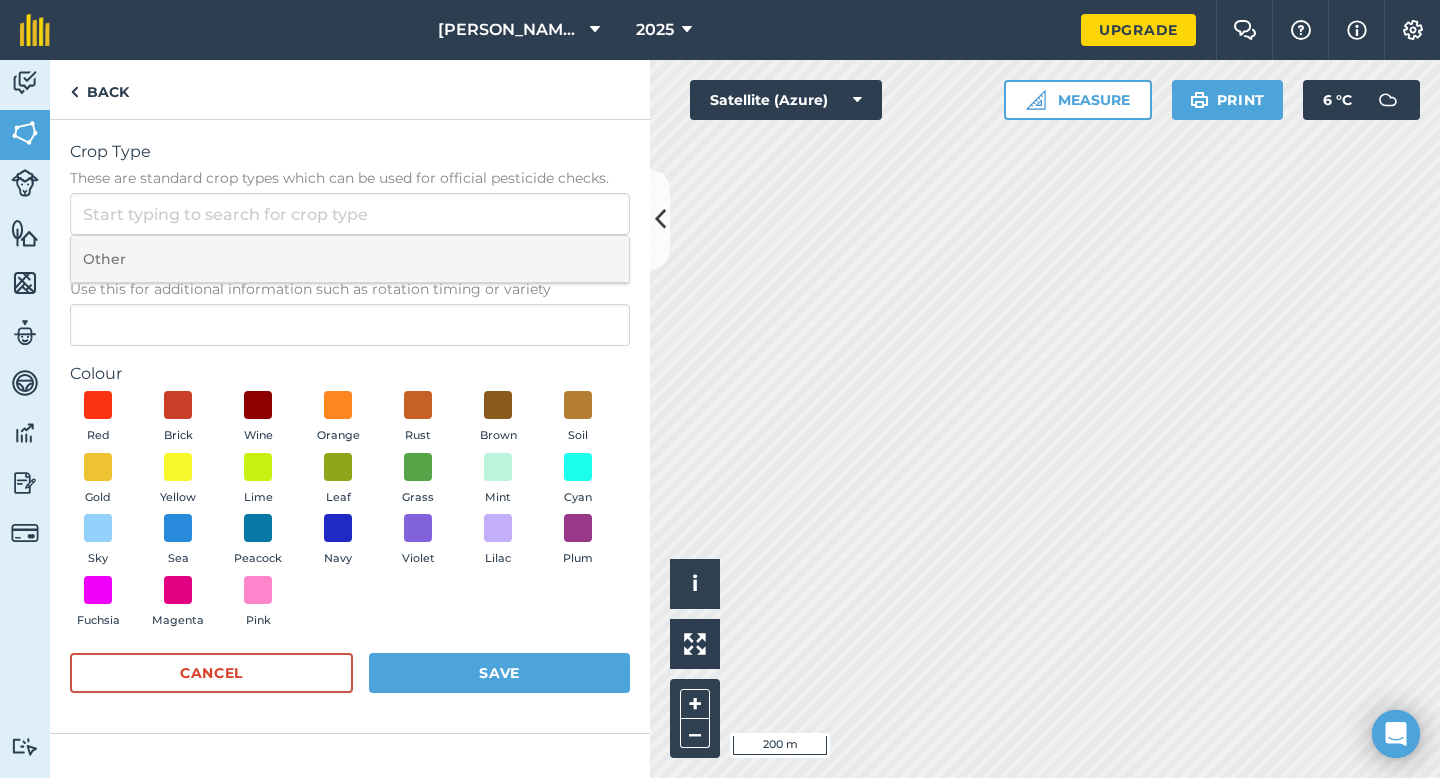 click on "Other" at bounding box center [350, 259] 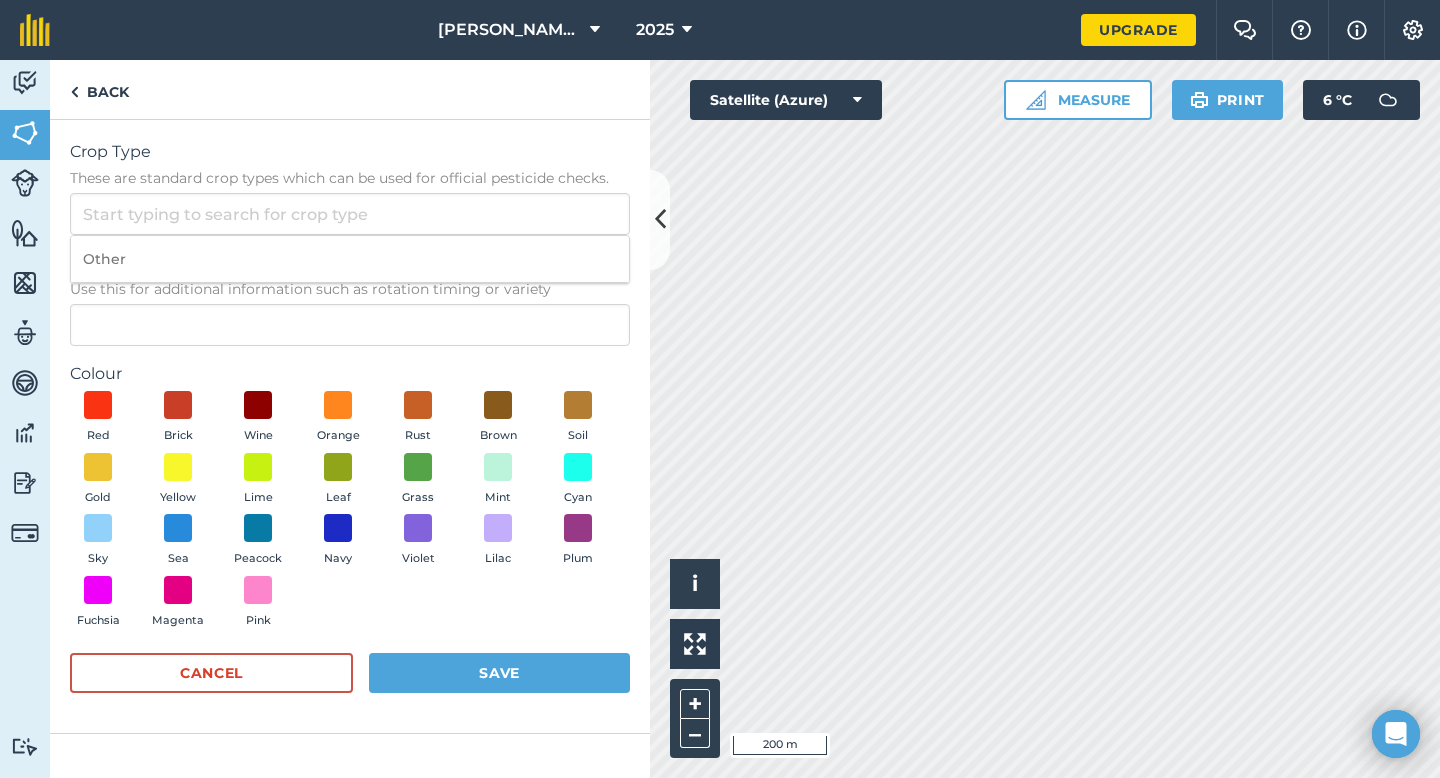 type on "Other" 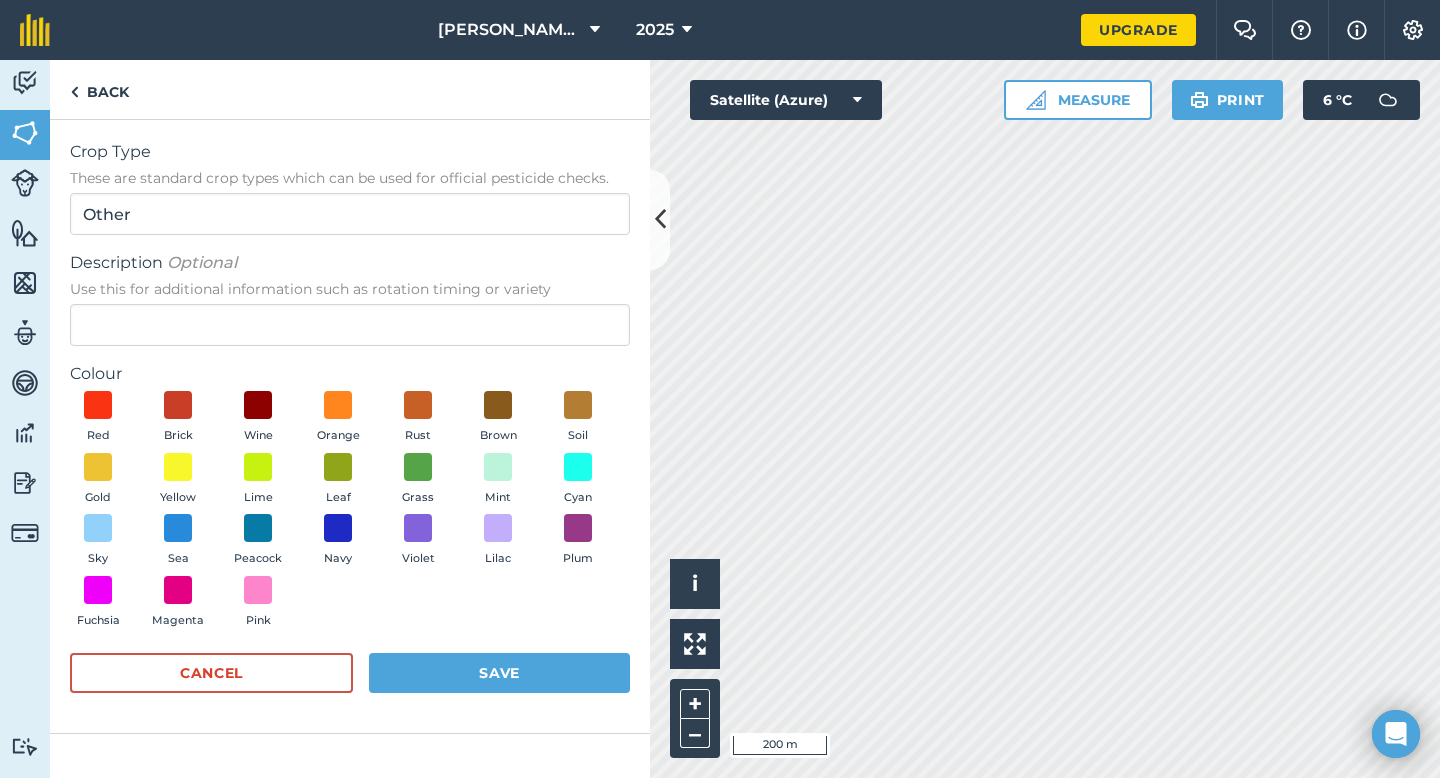 click on "Crop Type These are standard crop types which can be used for official pesticide checks. Other Description   Optional Use this for additional information such as rotation timing or variety Colour Red Brick Wine Orange Rust Brown Soil Gold Yellow Lime Leaf Grass Mint Cyan Sky Sea Peacock Navy Violet Lilac Plum Fuchsia Magenta Pink Cancel Save" at bounding box center [350, 426] 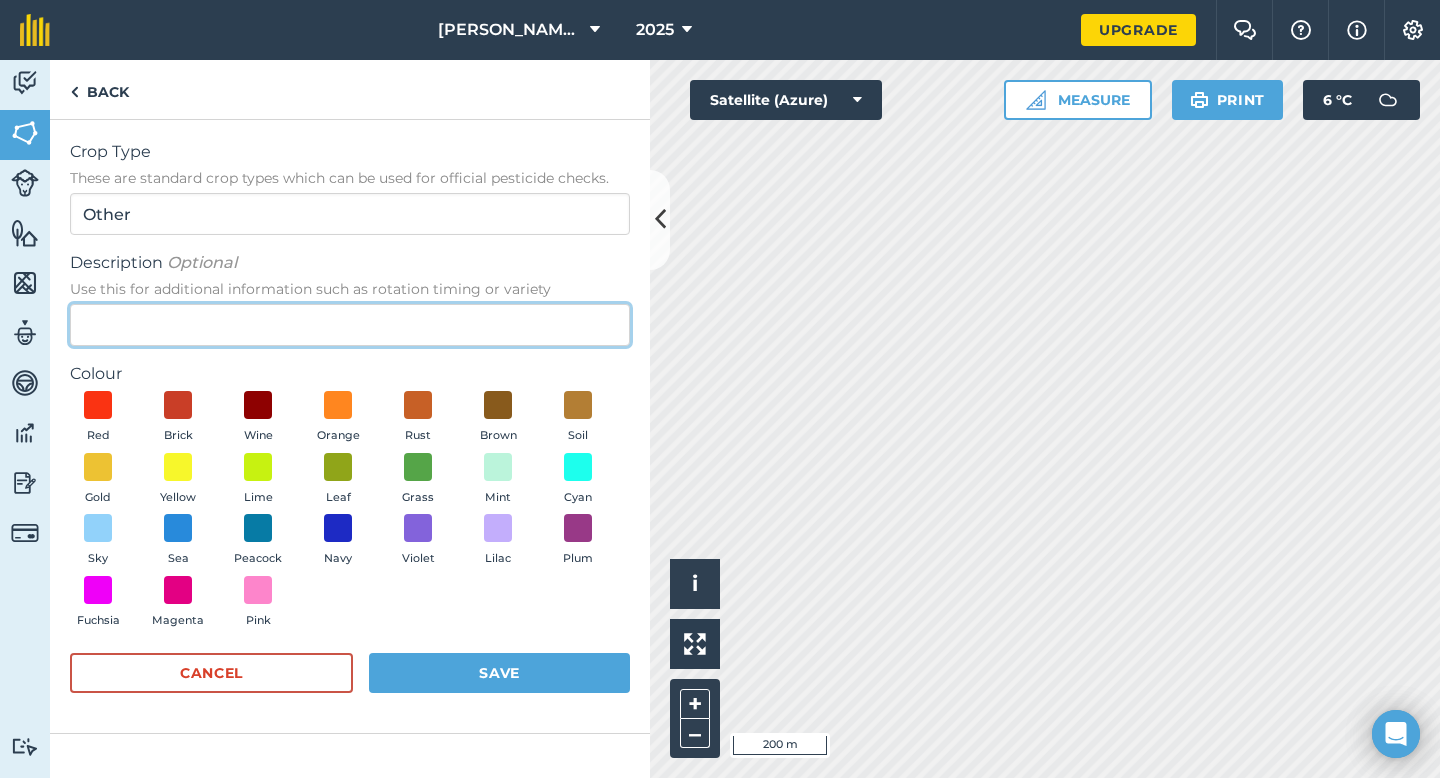 click on "Description   Optional Use this for additional information such as rotation timing or variety" at bounding box center (350, 325) 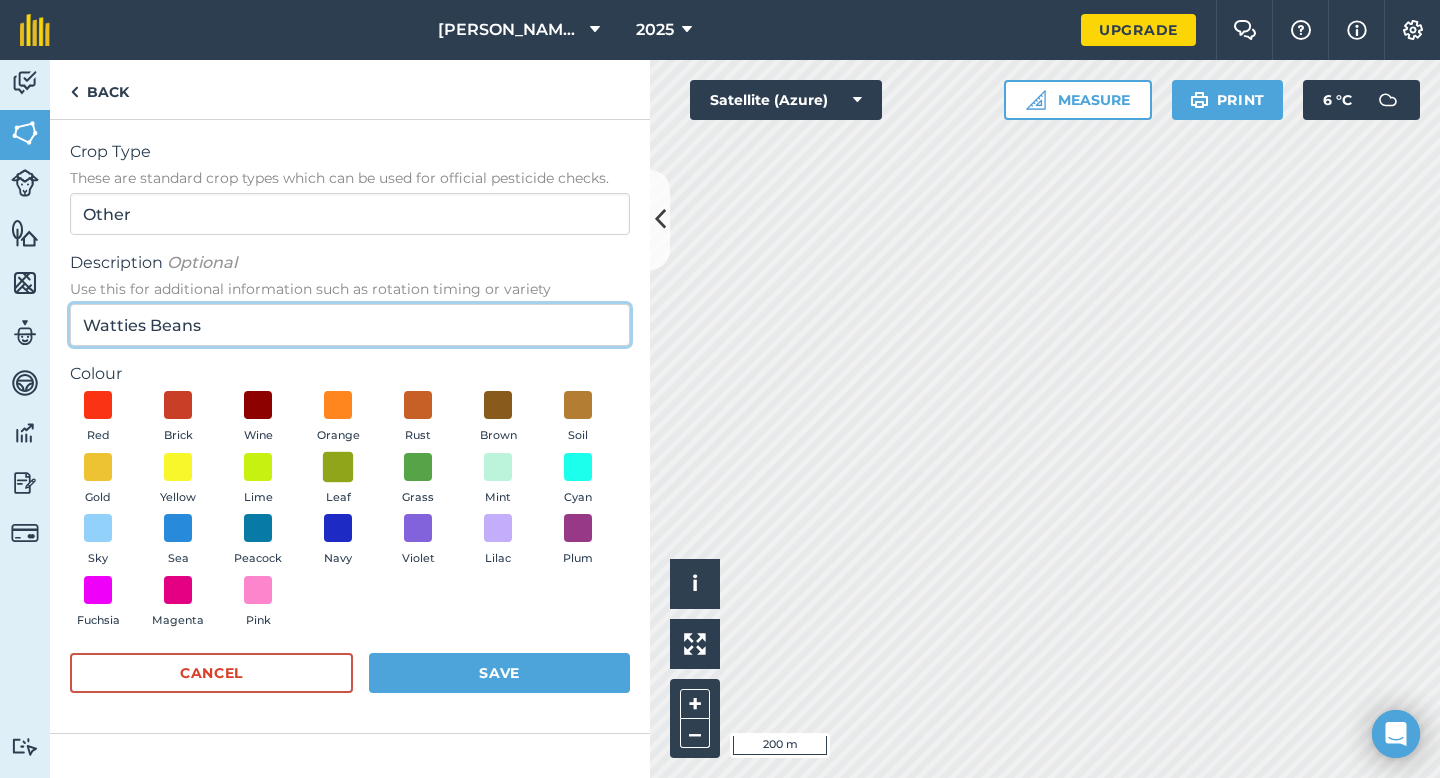 type on "Watties Beans" 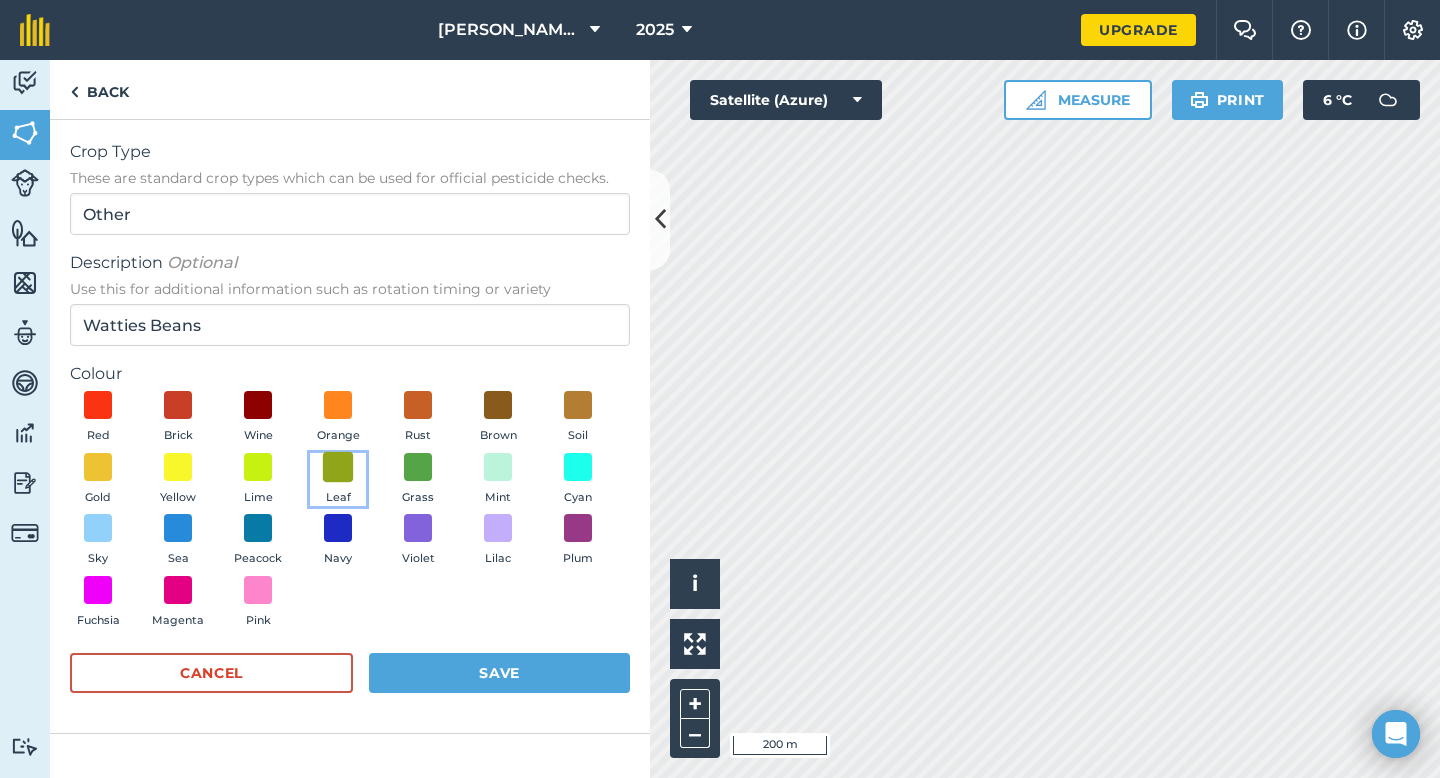 click at bounding box center [338, 466] 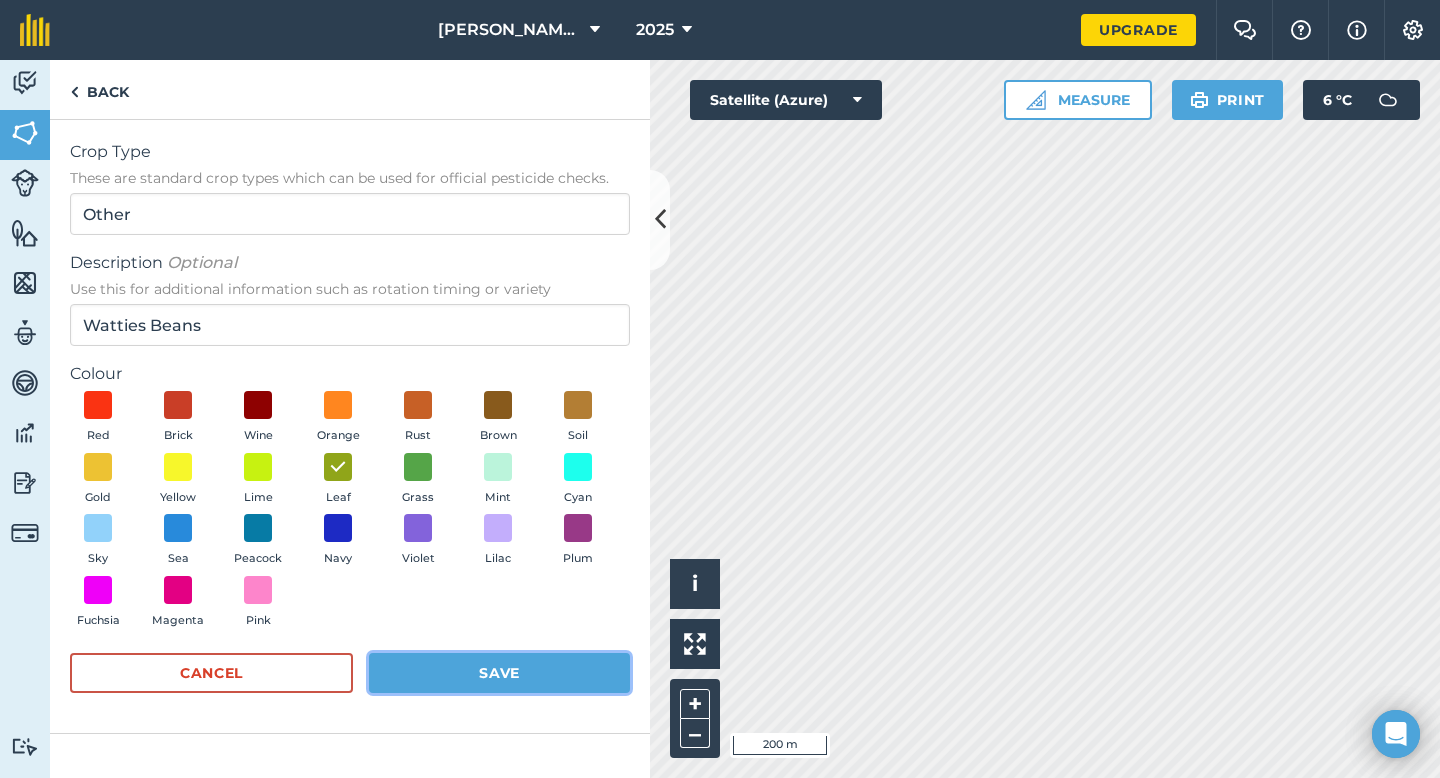 click on "Save" at bounding box center [499, 673] 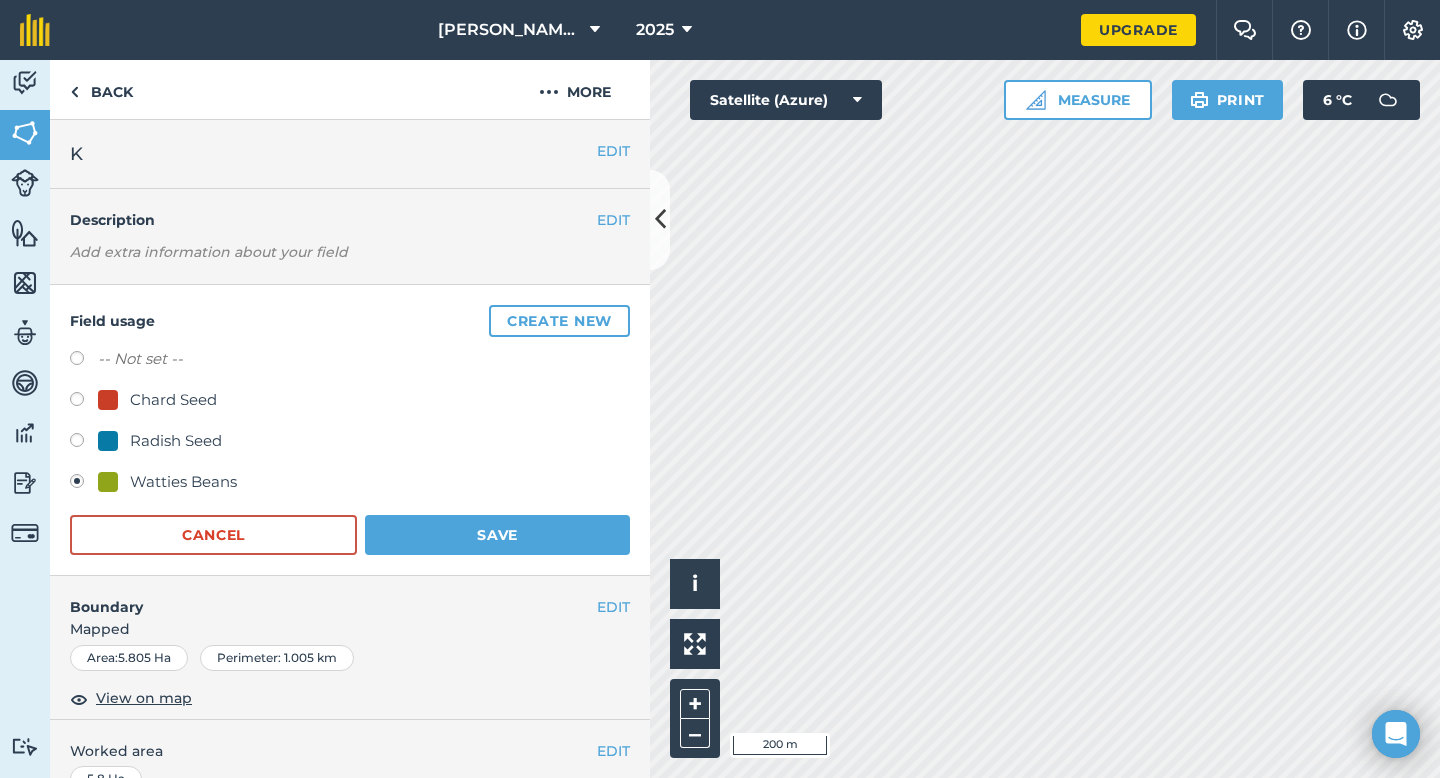 click on "-- Not set -- Chard Seed Radish Seed Watties Beans Cancel Save" at bounding box center [350, 451] 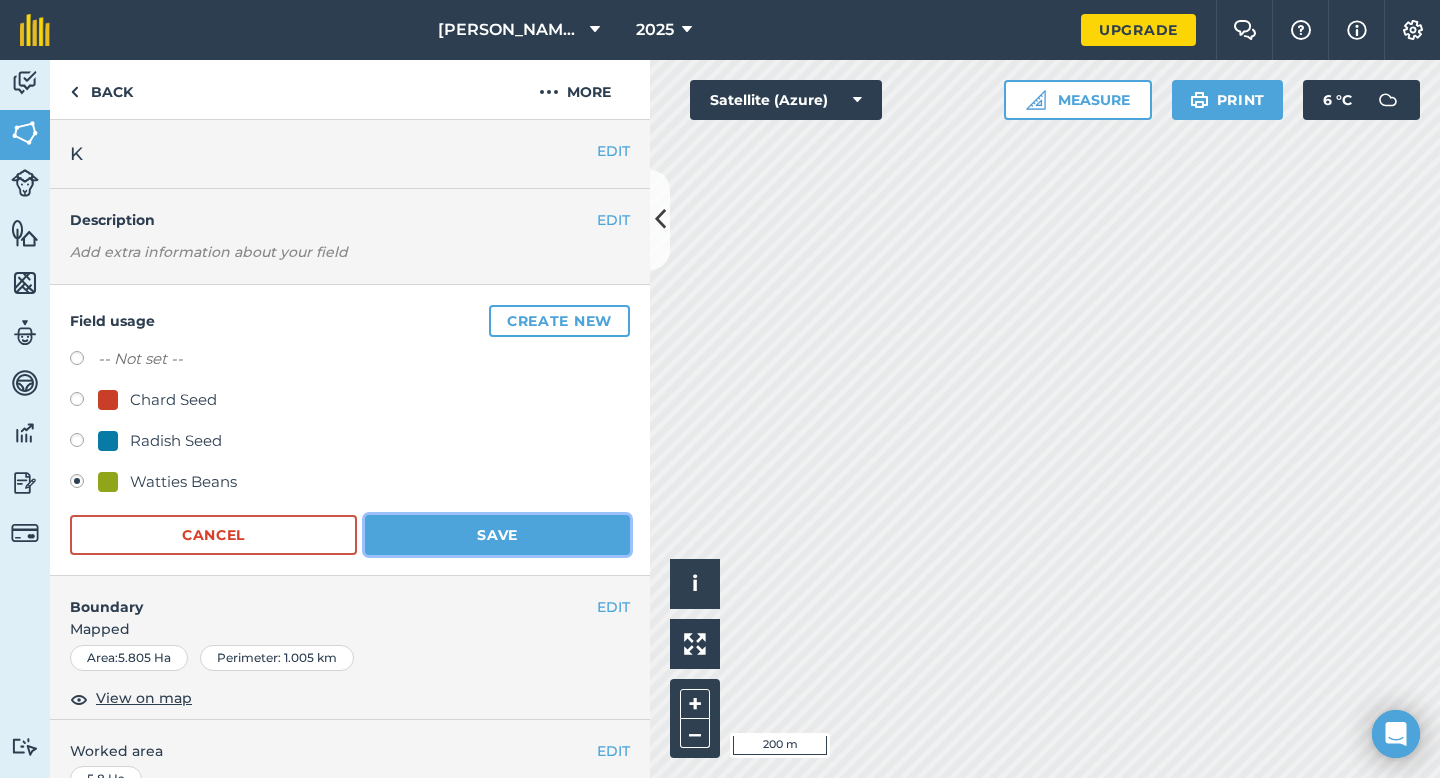 click on "Save" at bounding box center [497, 535] 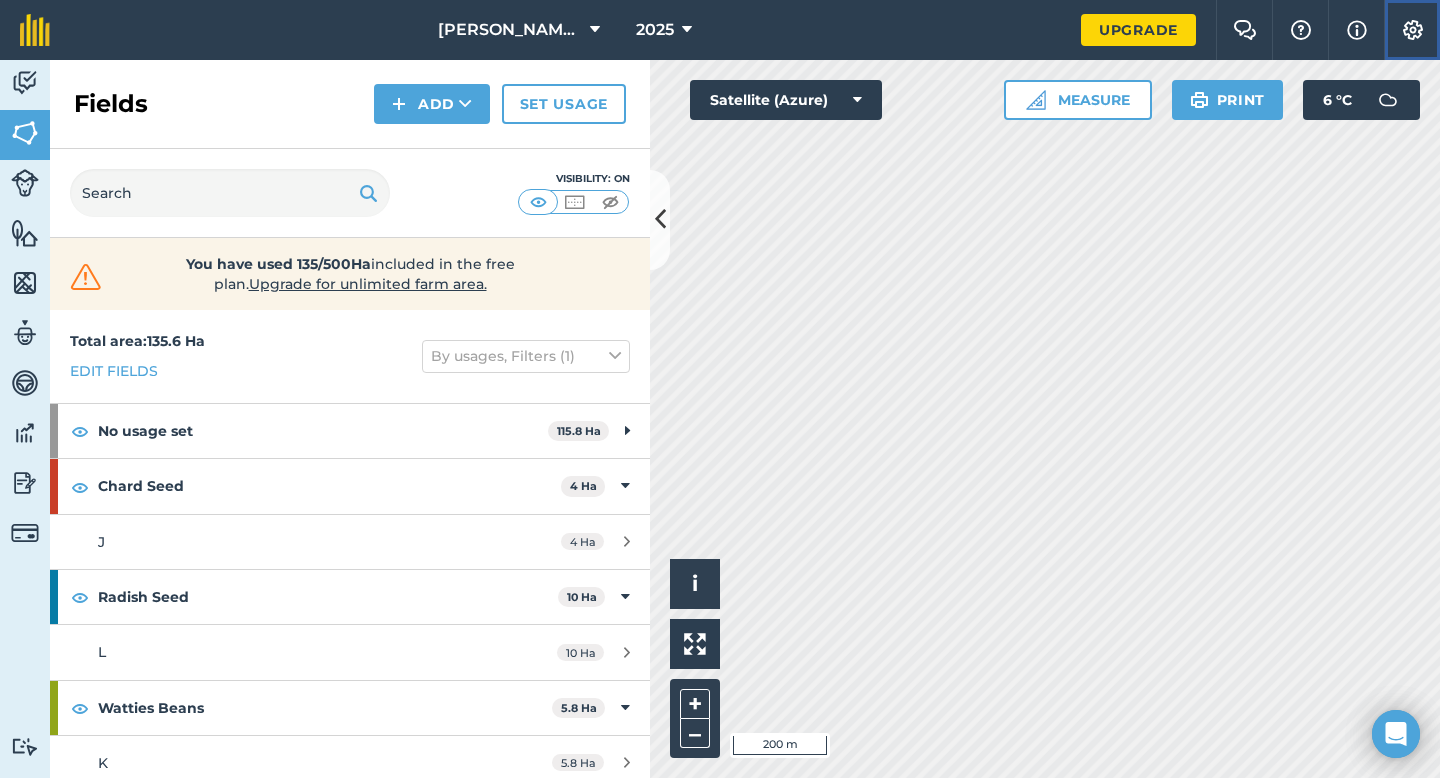 click at bounding box center (1413, 30) 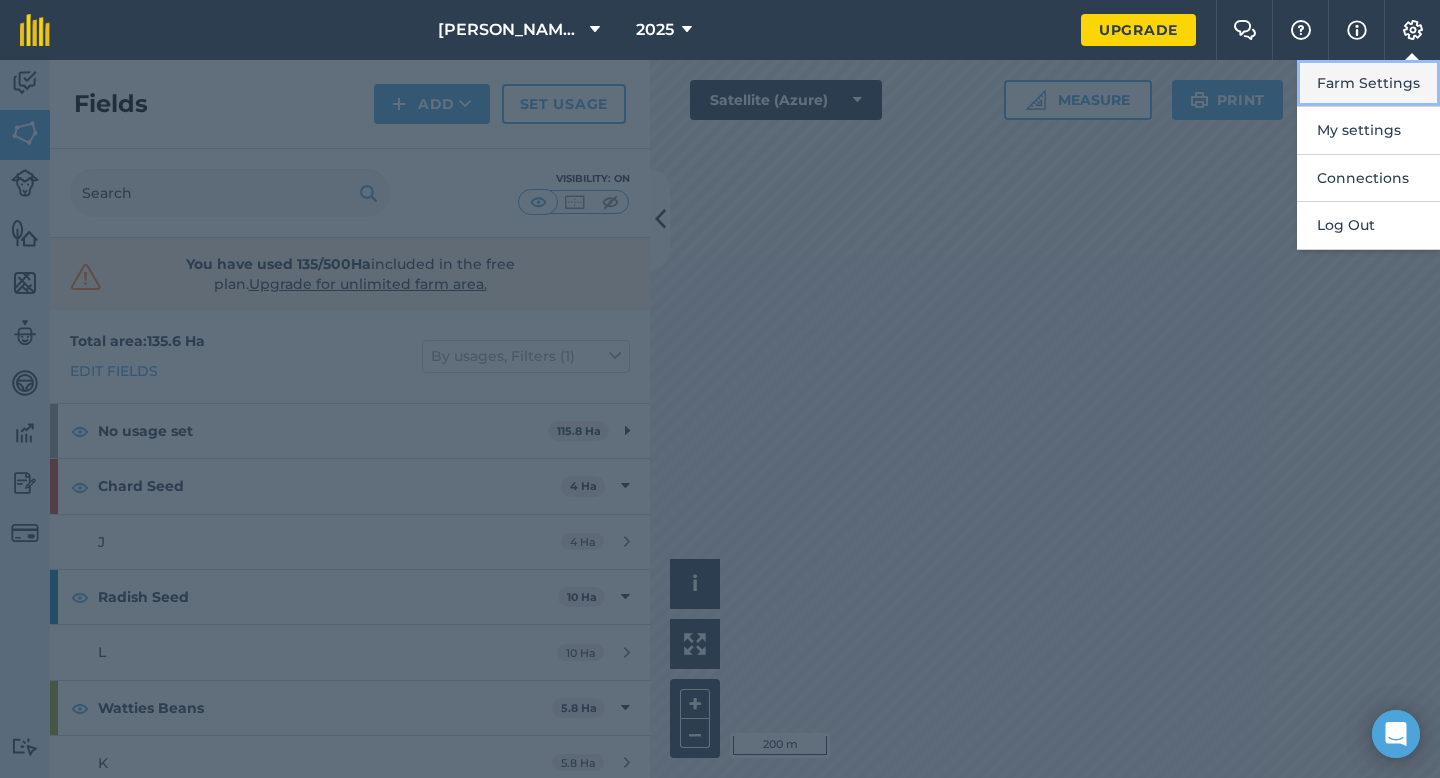 click on "Farm Settings" at bounding box center (1368, 83) 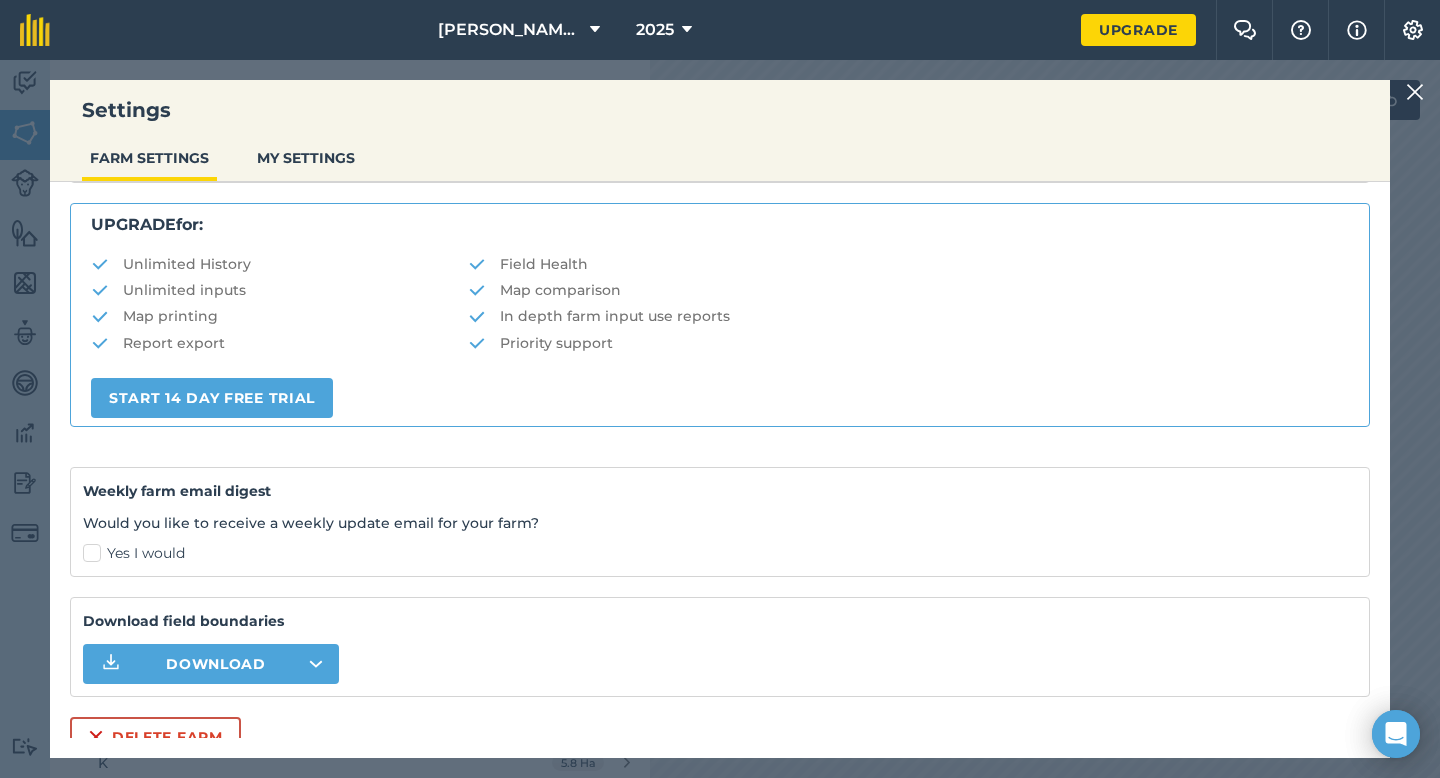 scroll, scrollTop: 384, scrollLeft: 0, axis: vertical 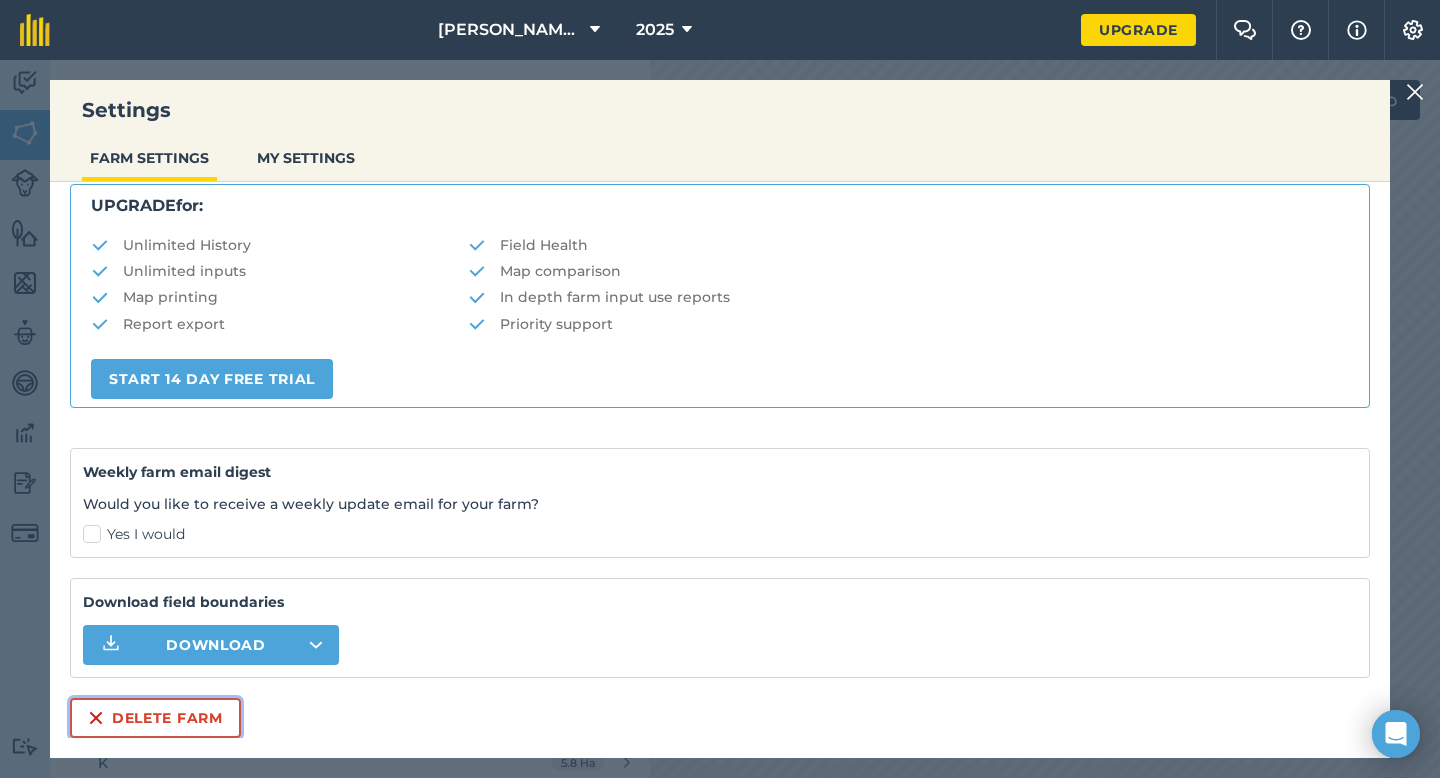 click on "Delete farm" at bounding box center (155, 718) 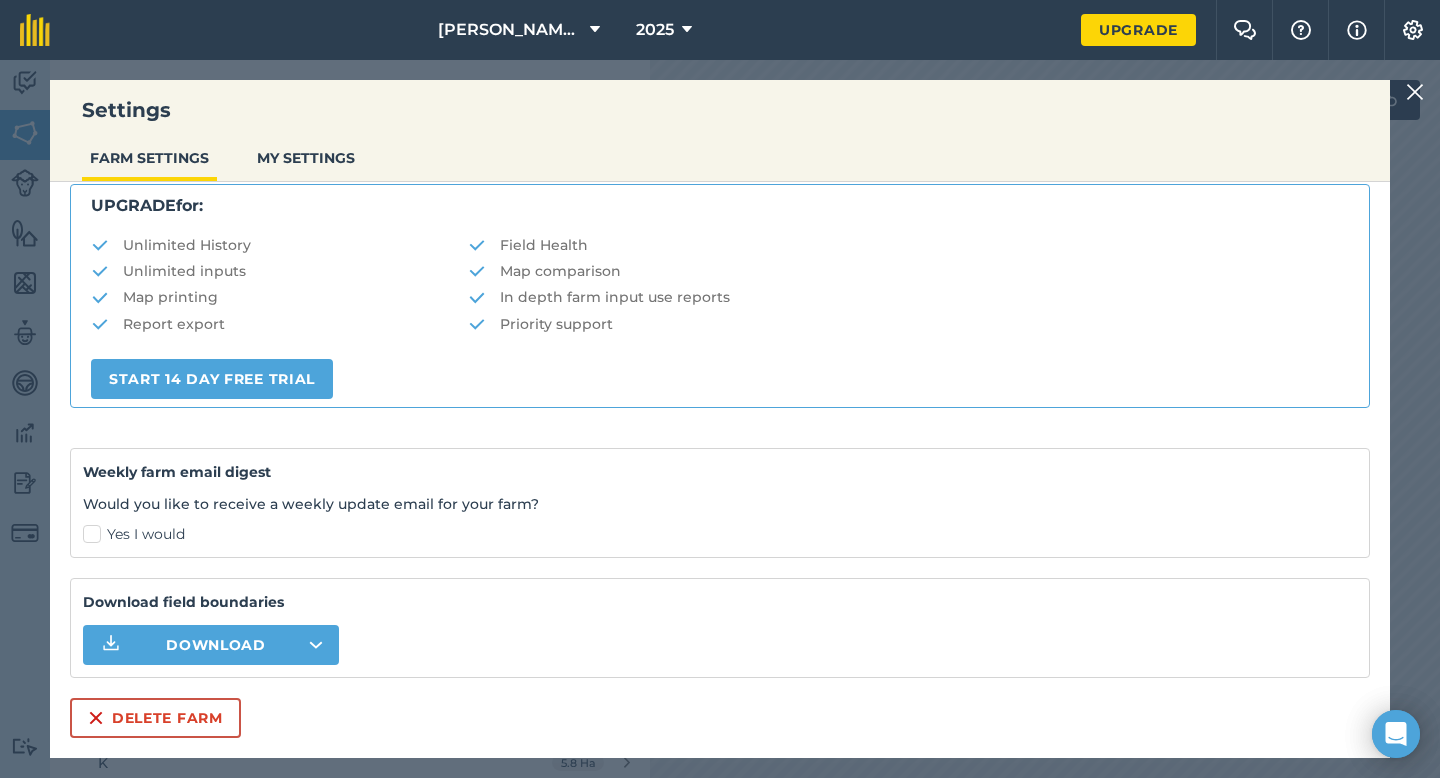 scroll, scrollTop: 0, scrollLeft: 0, axis: both 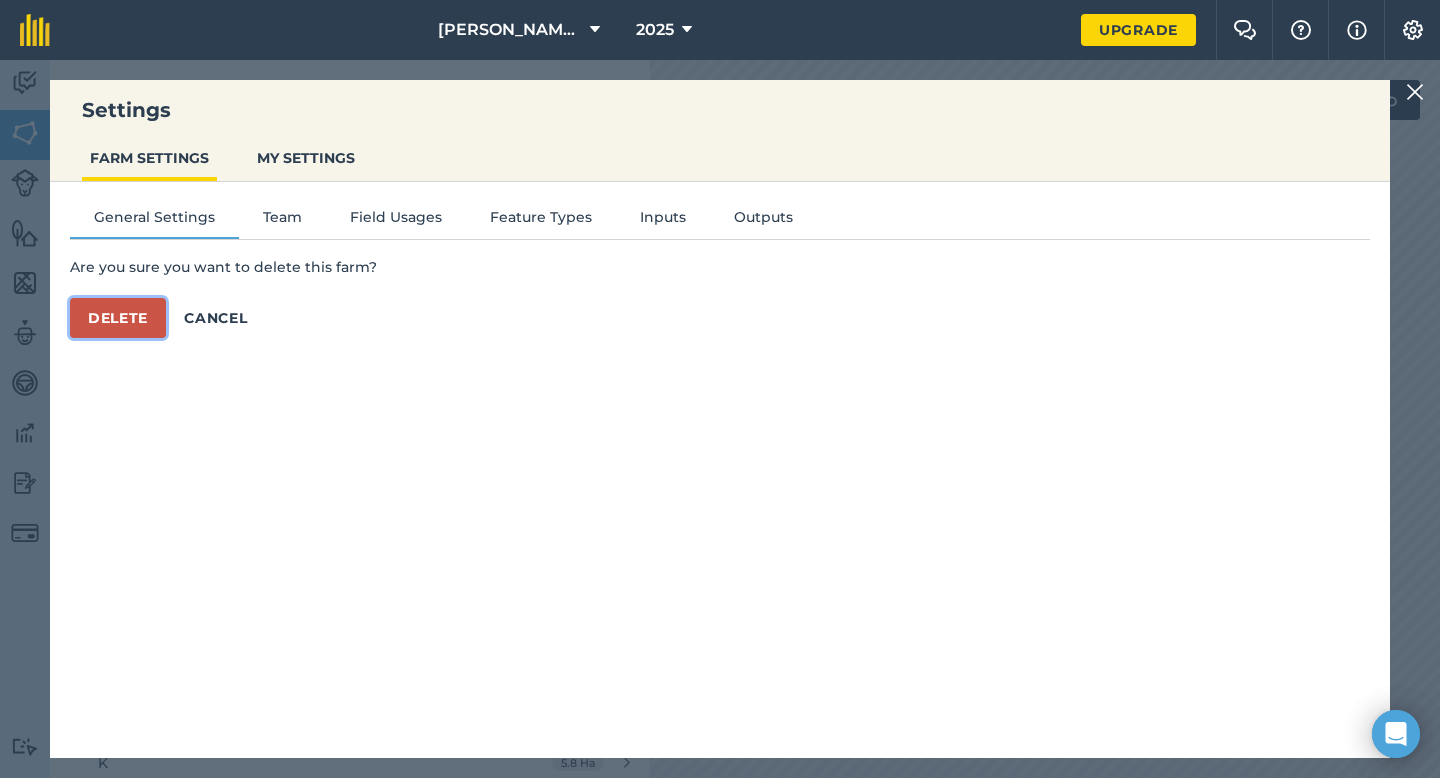 click on "Delete" at bounding box center (118, 318) 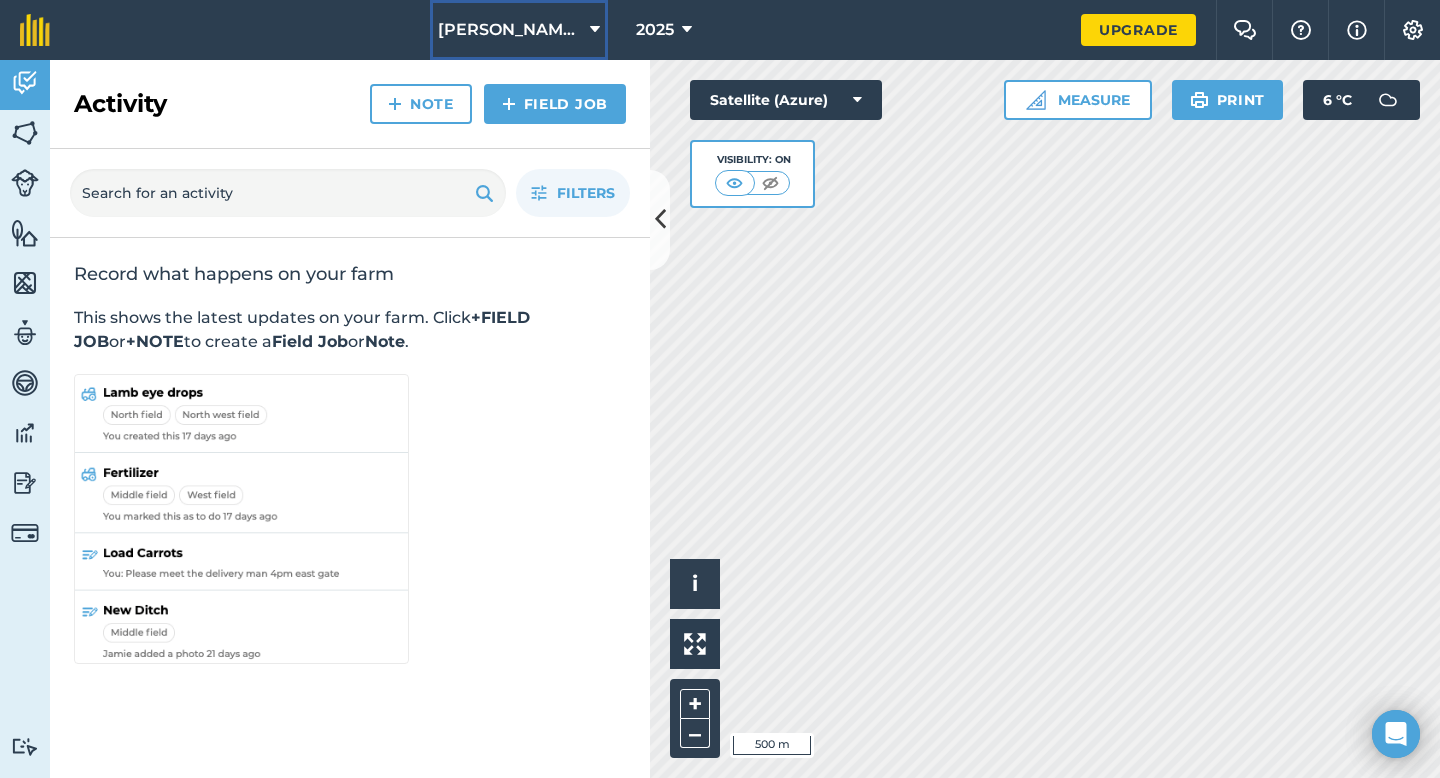 click on "[PERSON_NAME] Farming Partnership" at bounding box center (519, 30) 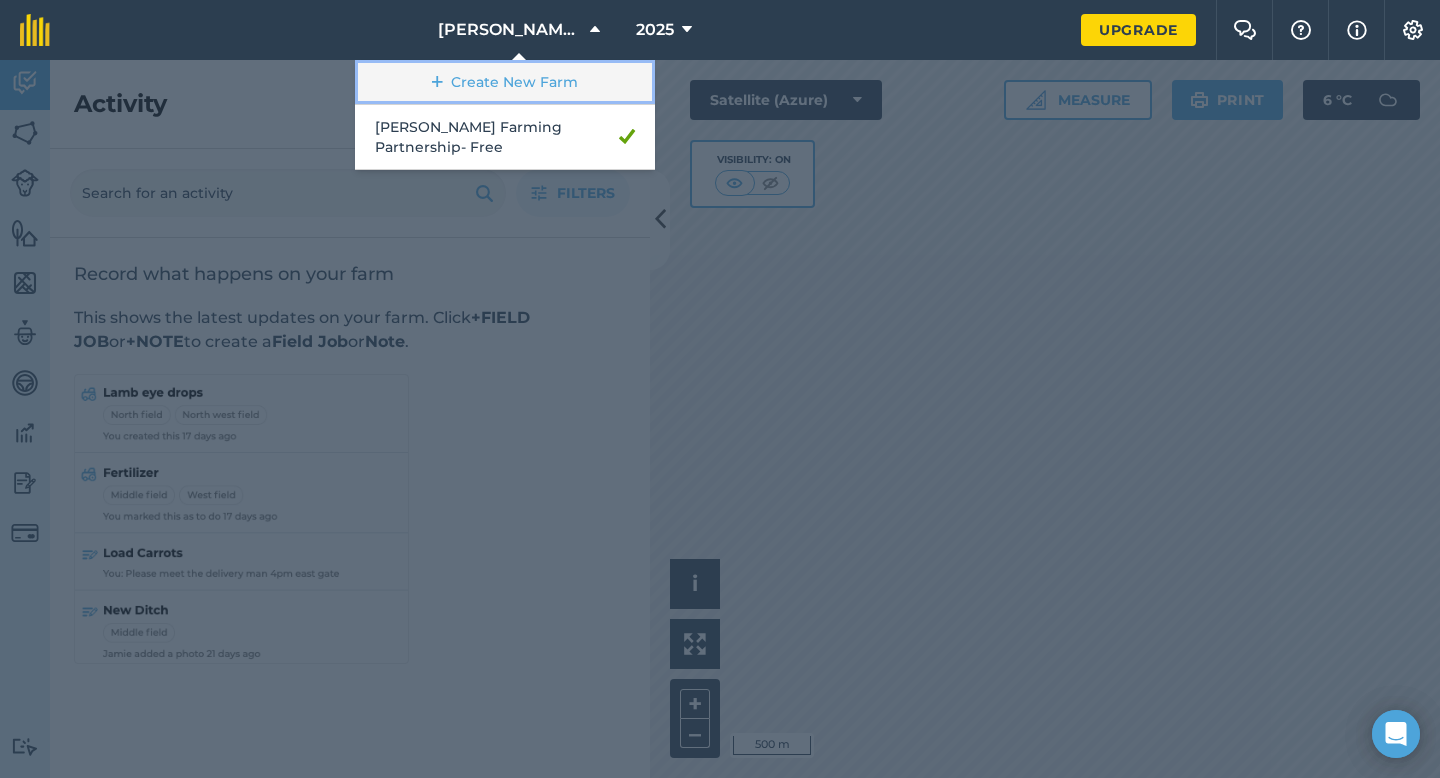 click on "Create New Farm" at bounding box center (505, 82) 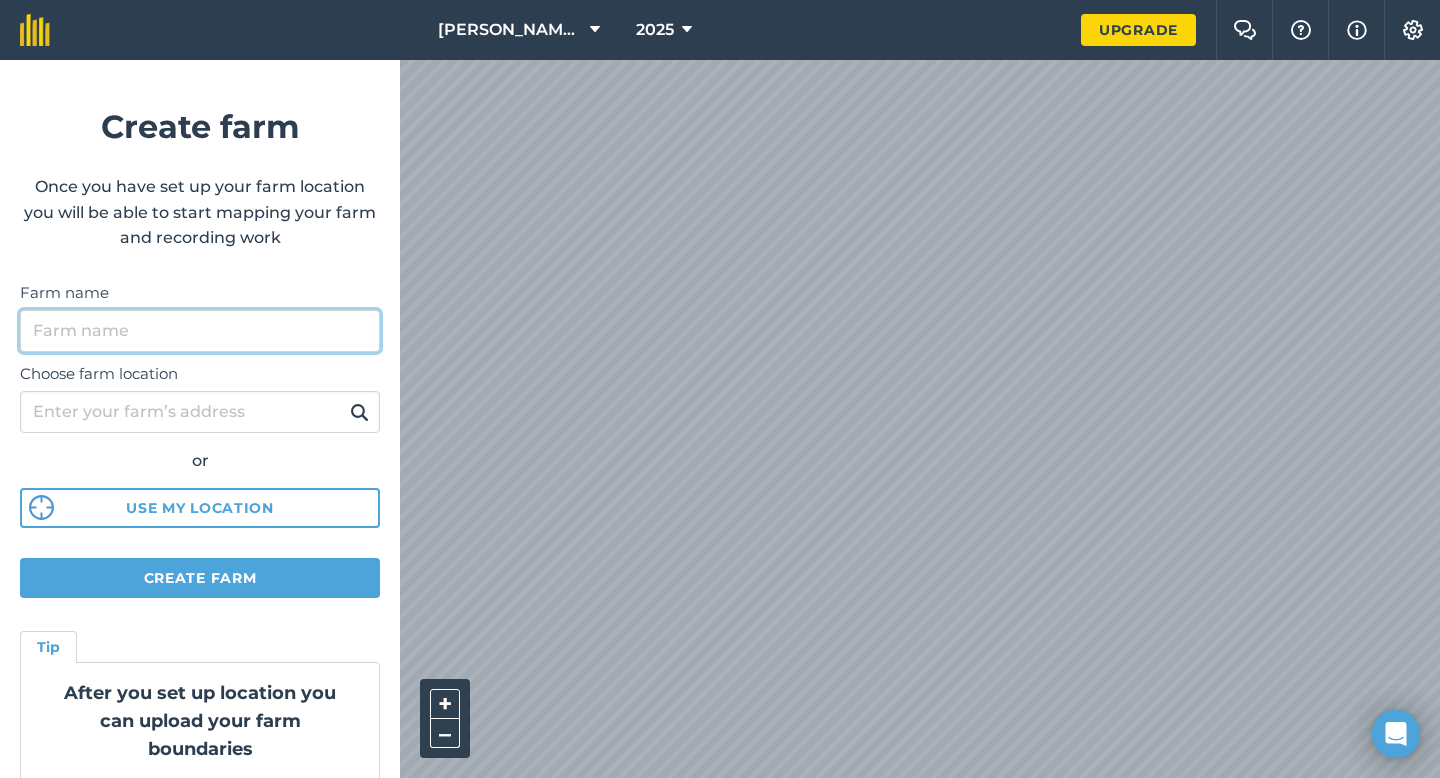 click on "Farm name" at bounding box center (200, 331) 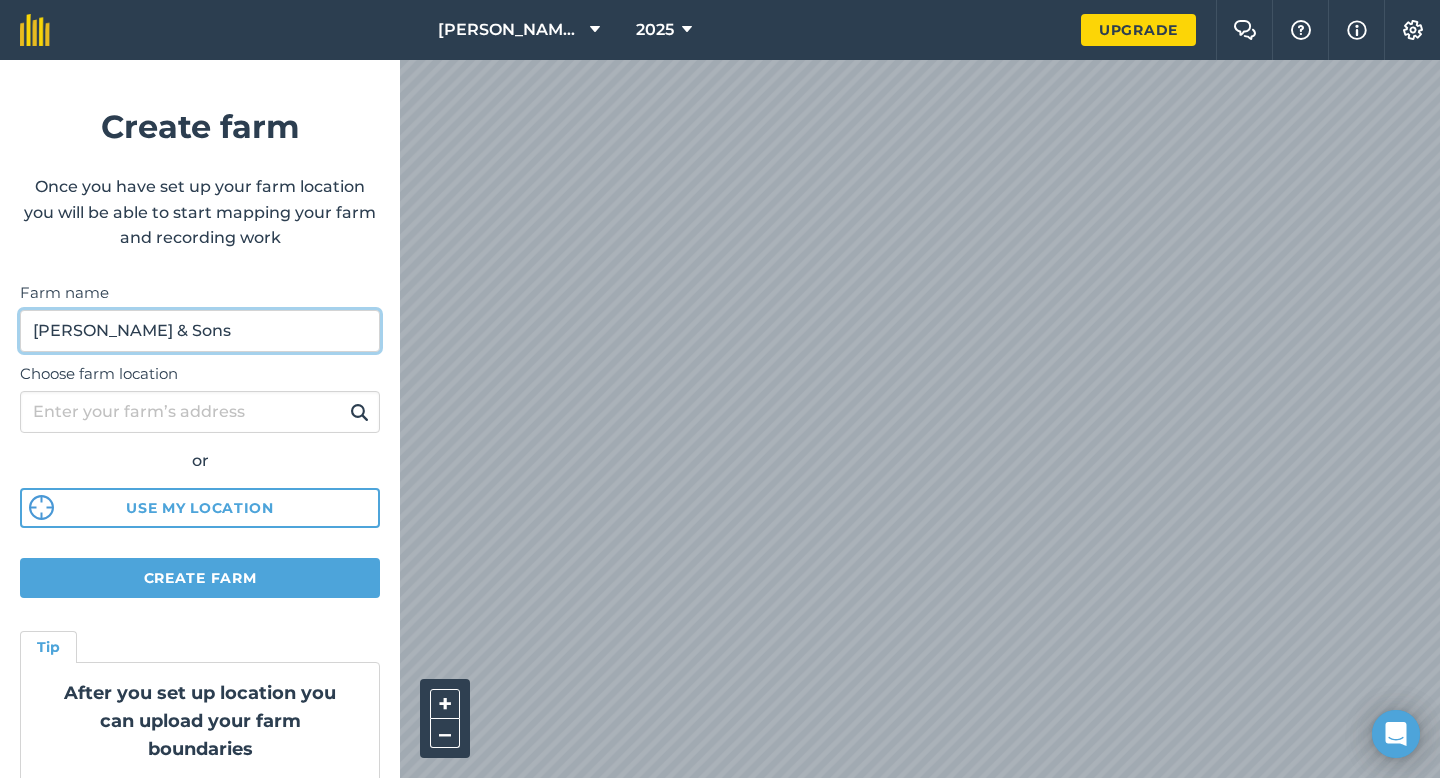 scroll, scrollTop: 67, scrollLeft: 0, axis: vertical 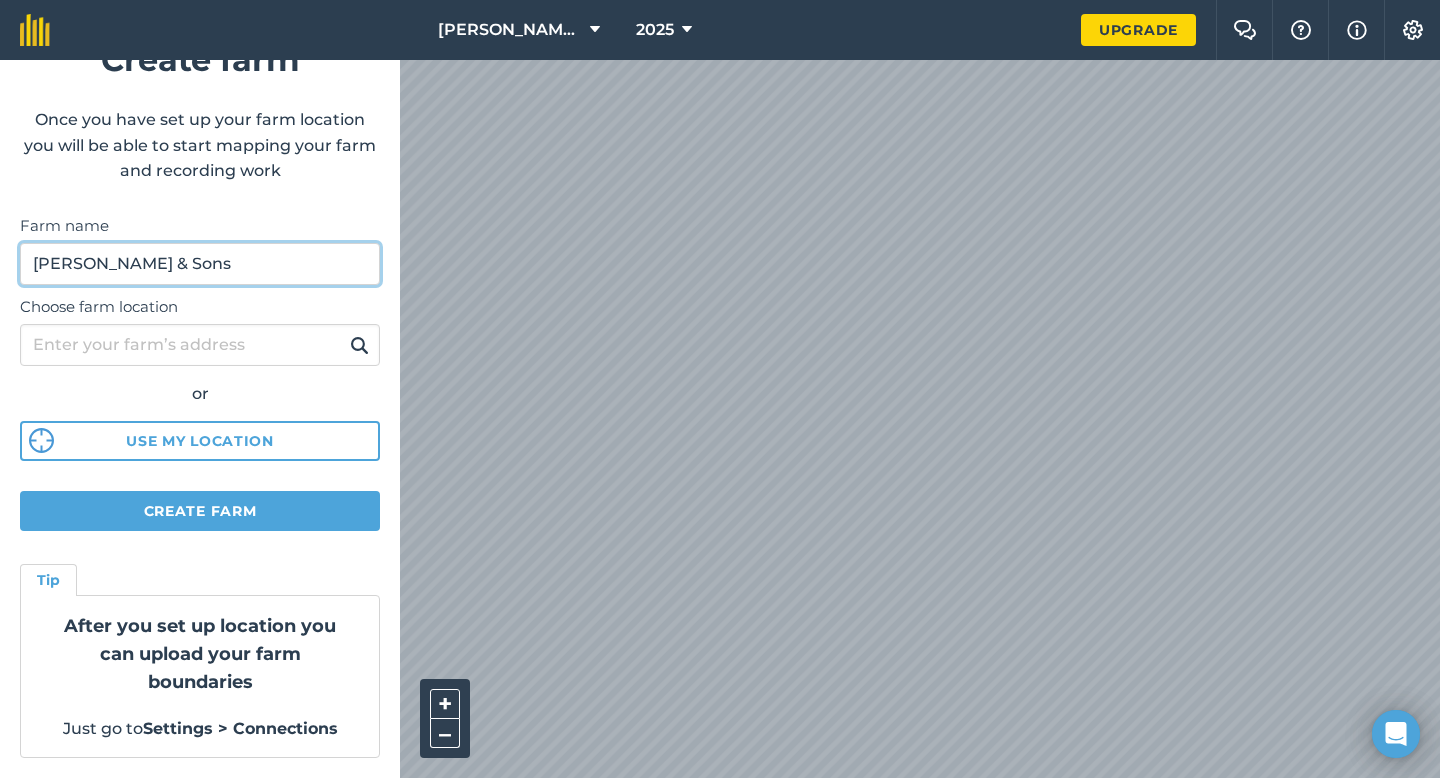 type on "[PERSON_NAME] & Sons" 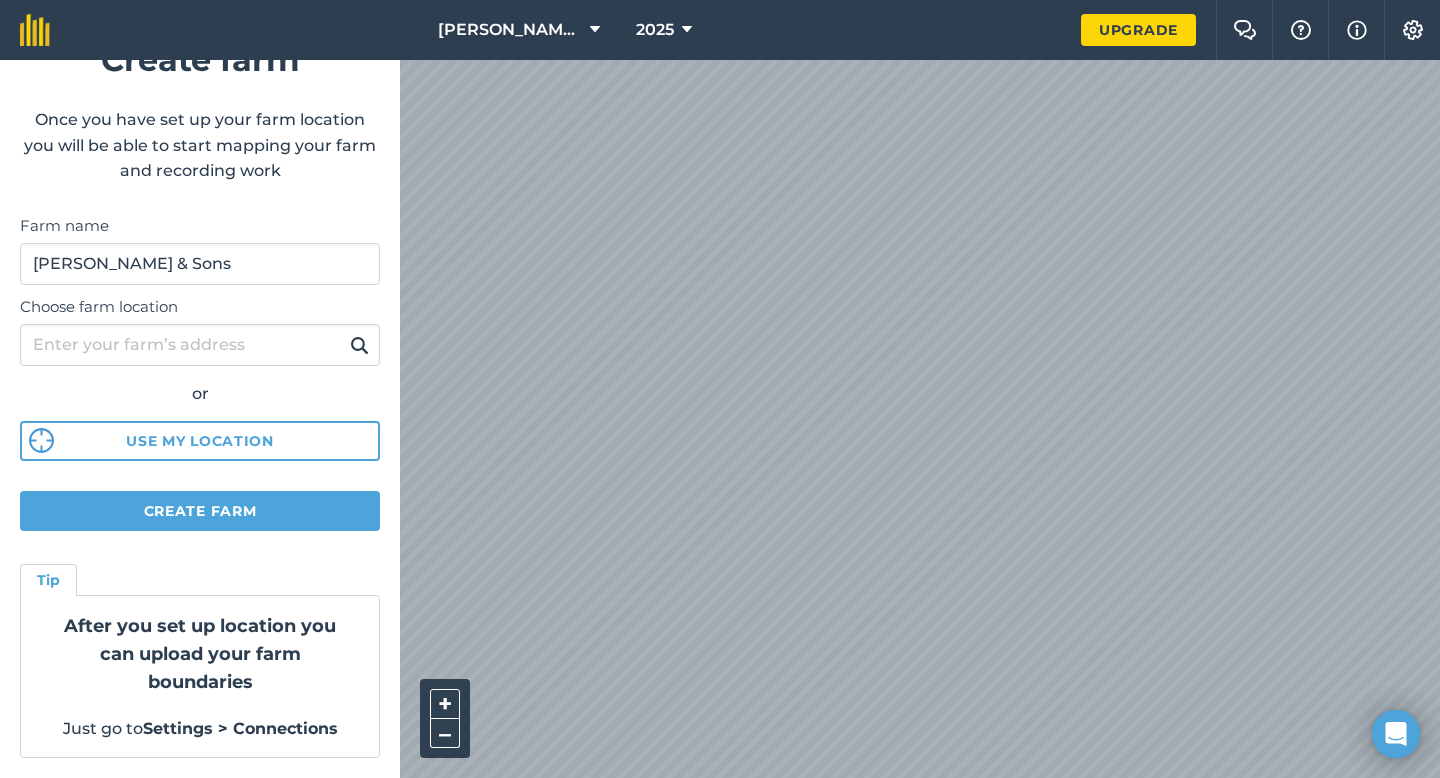 click on "[PERSON_NAME] Farming Partnership 2025 Upgrade Farm Chat Help Info Settings Create farm Once you have set up your farm location you will be able to start mapping your farm and recording work Farm name [PERSON_NAME] & Sons Choose farm location or   Use my location Create farm Tip After you set up location you can upload your farm boundaries Just go to  Settings > Connections + – Satellite (Azure)" at bounding box center (720, 389) 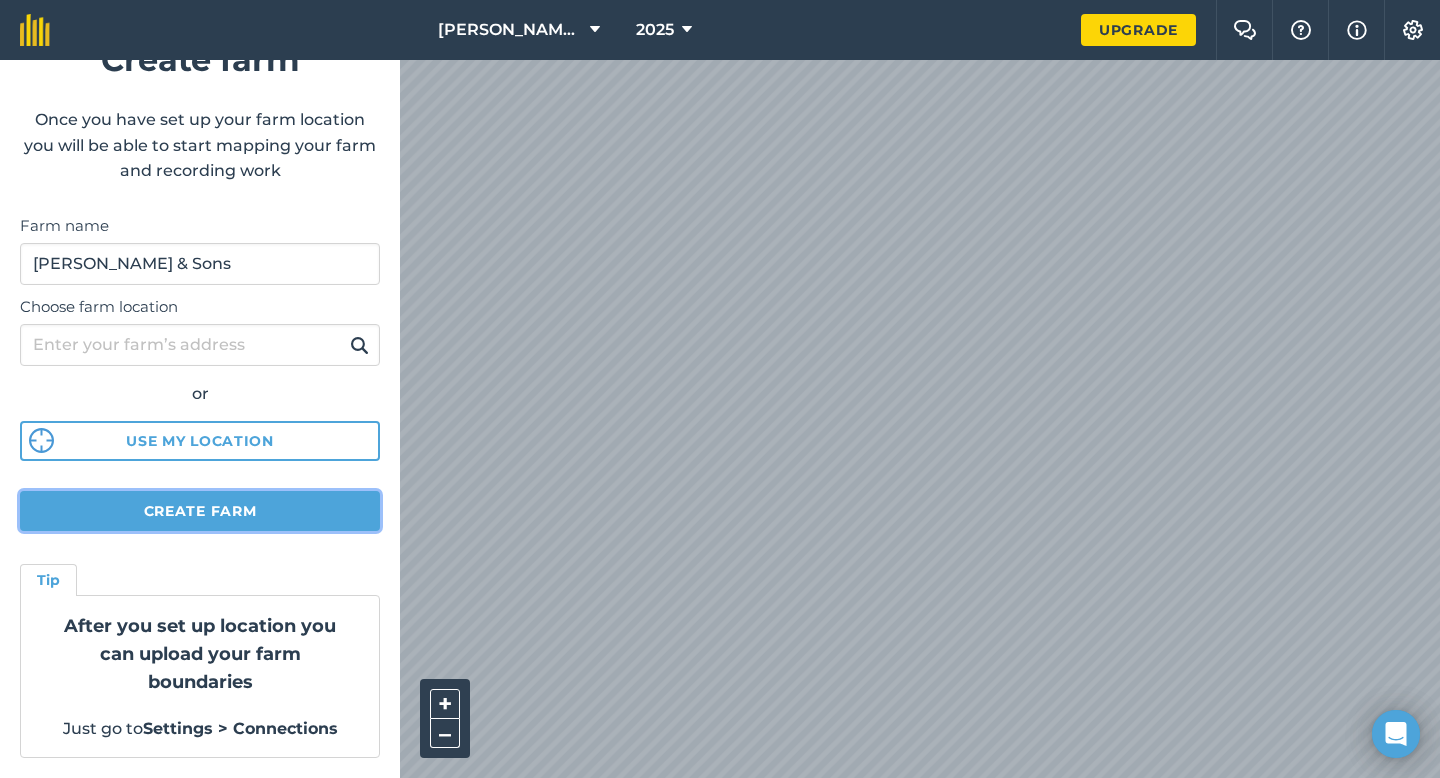 click on "Create farm" at bounding box center [200, 511] 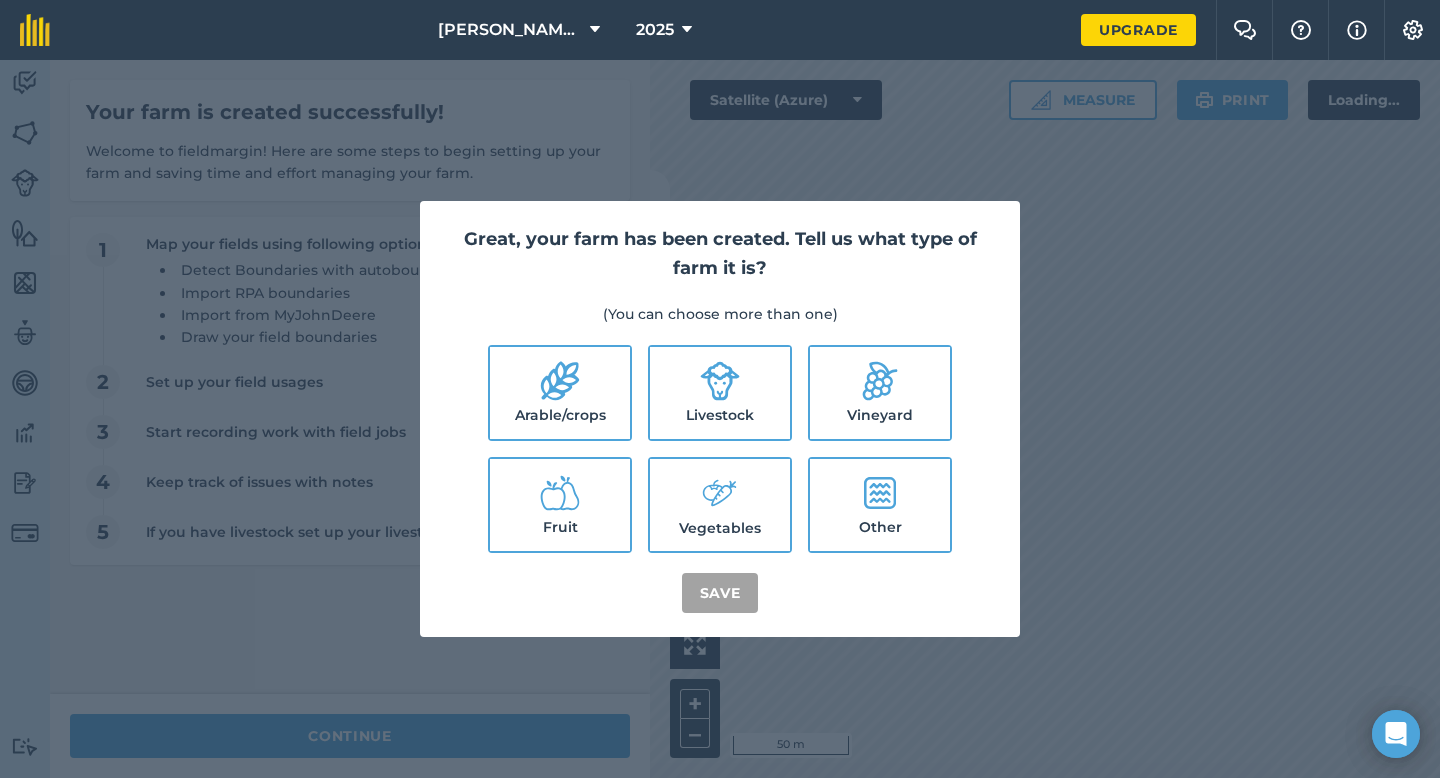 click on "Arable/crops" at bounding box center [560, 393] 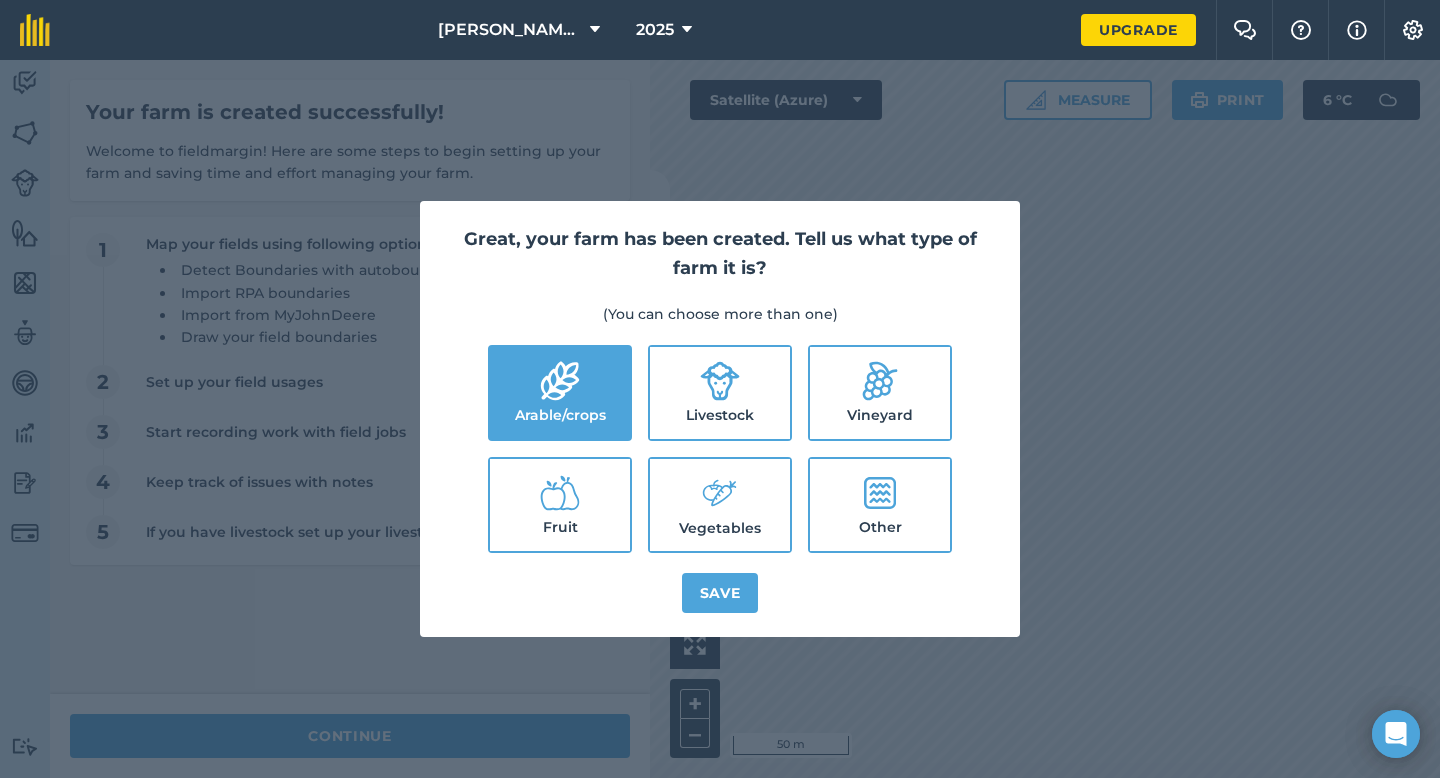 click on "Livestock" at bounding box center (720, 393) 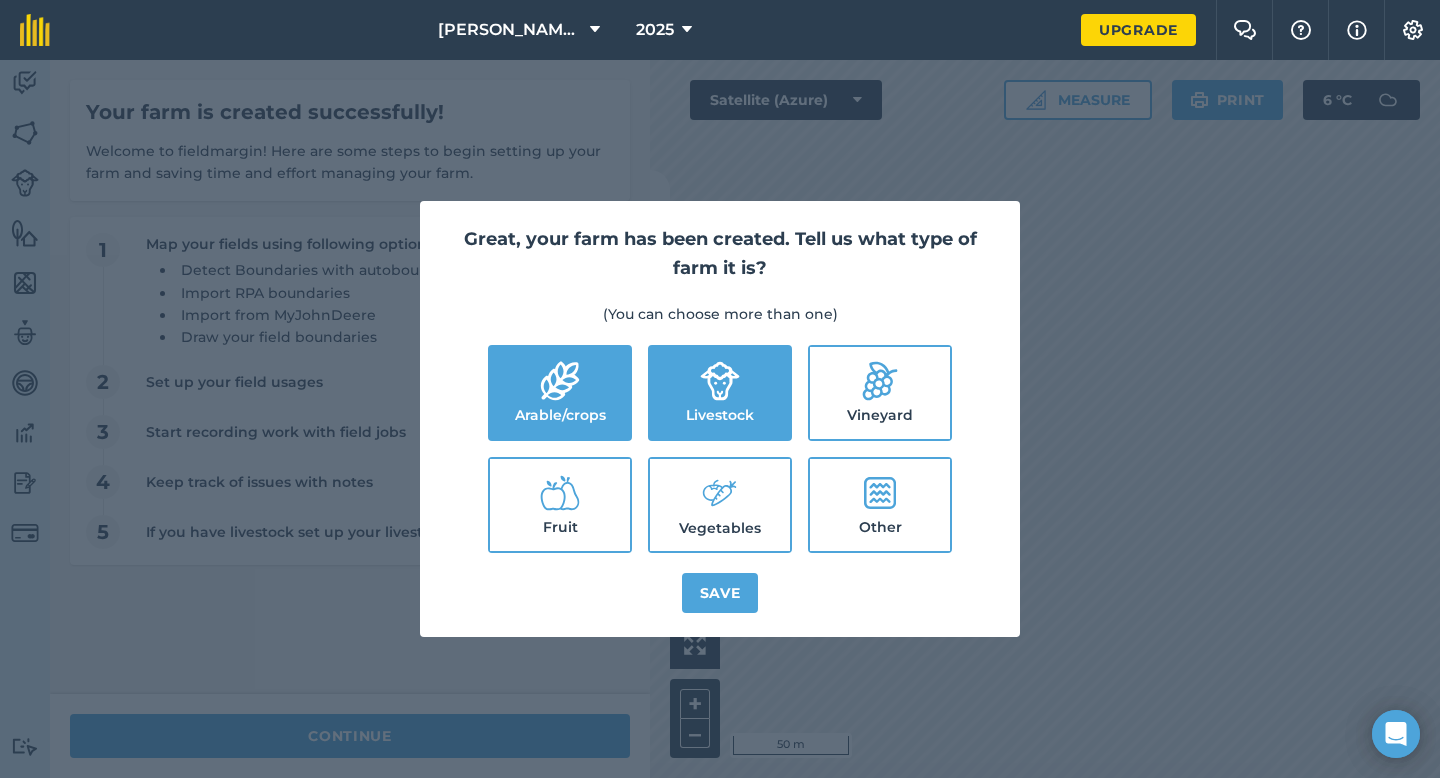 click on "Vegetables" at bounding box center (720, 505) 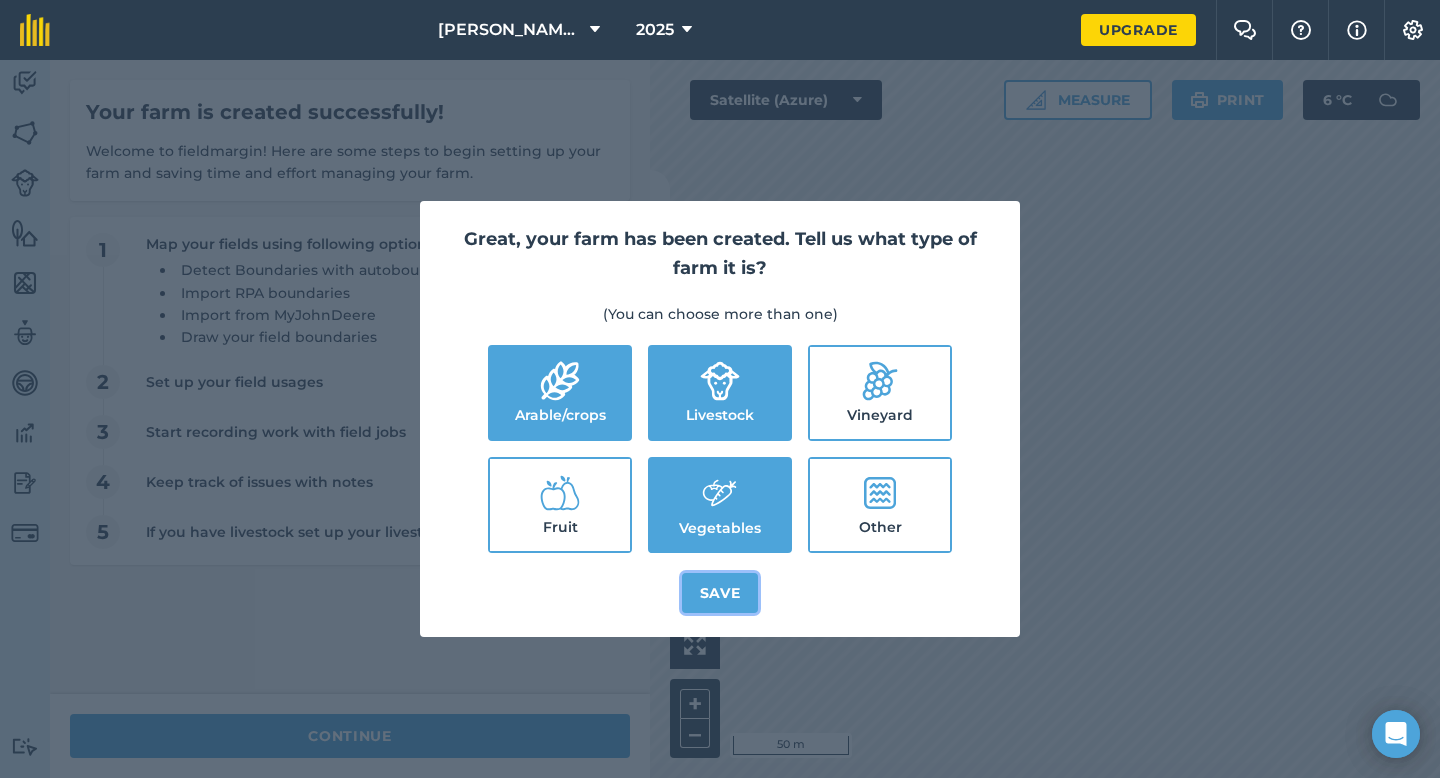 click on "Save" at bounding box center (720, 593) 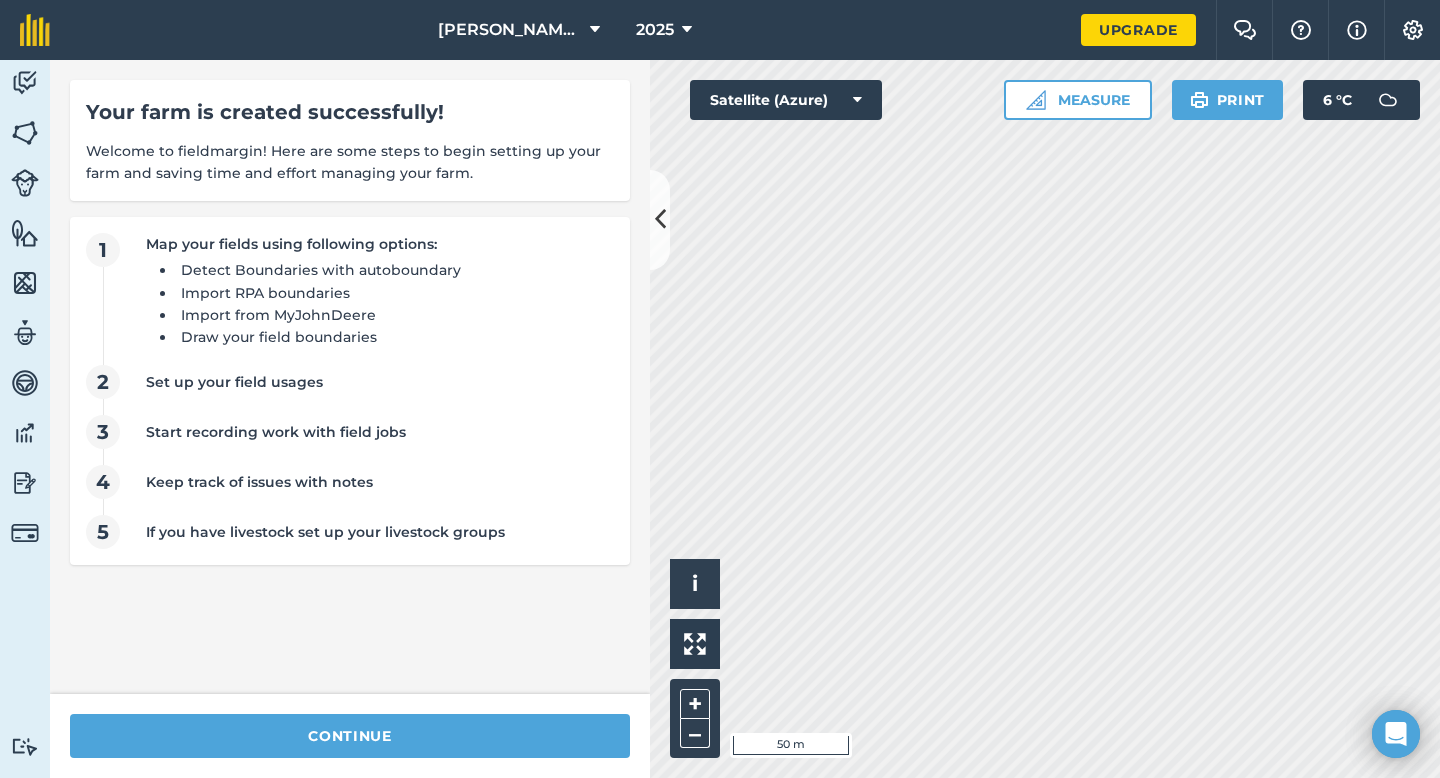 click on "continue" at bounding box center (350, 736) 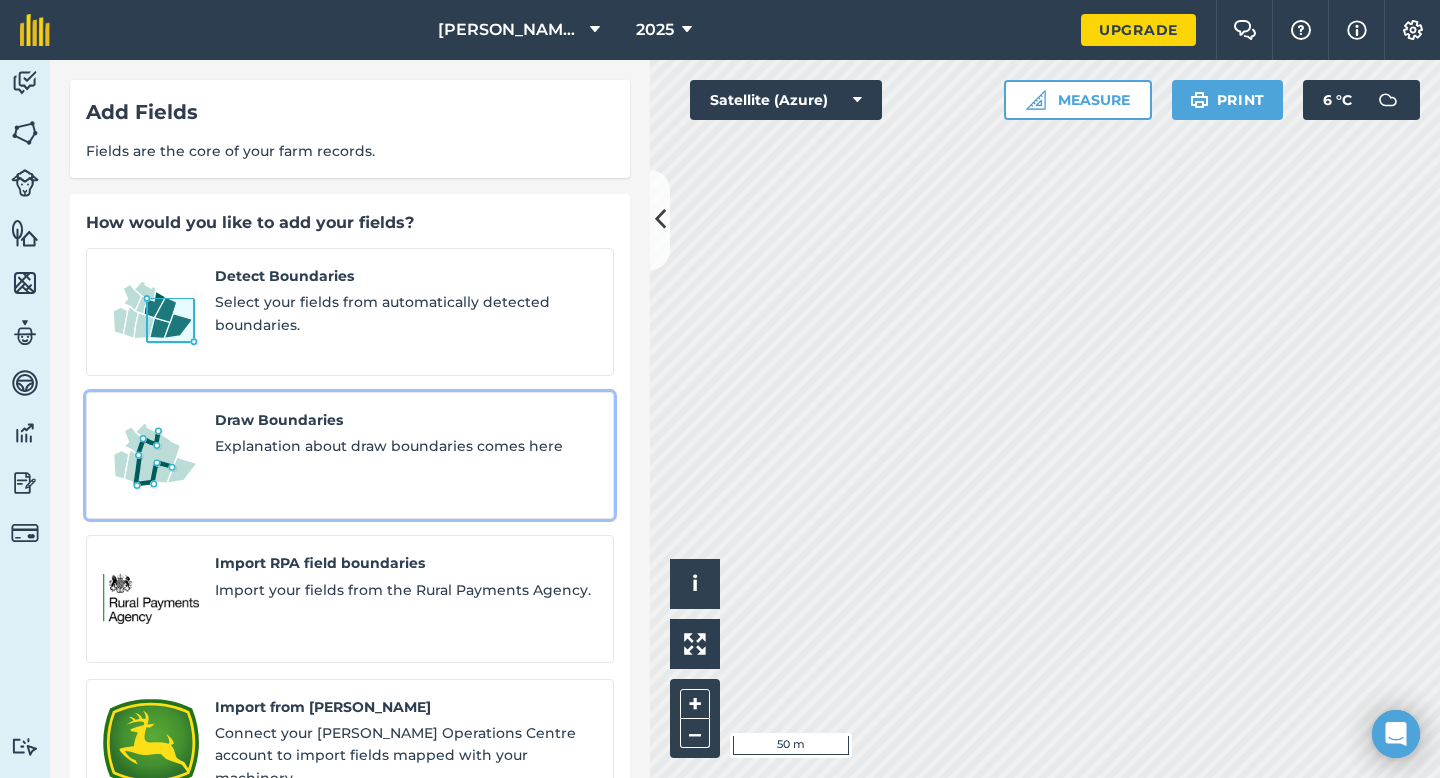 click on "Draw Boundaries Explanation about draw boundaries comes here" at bounding box center (350, 456) 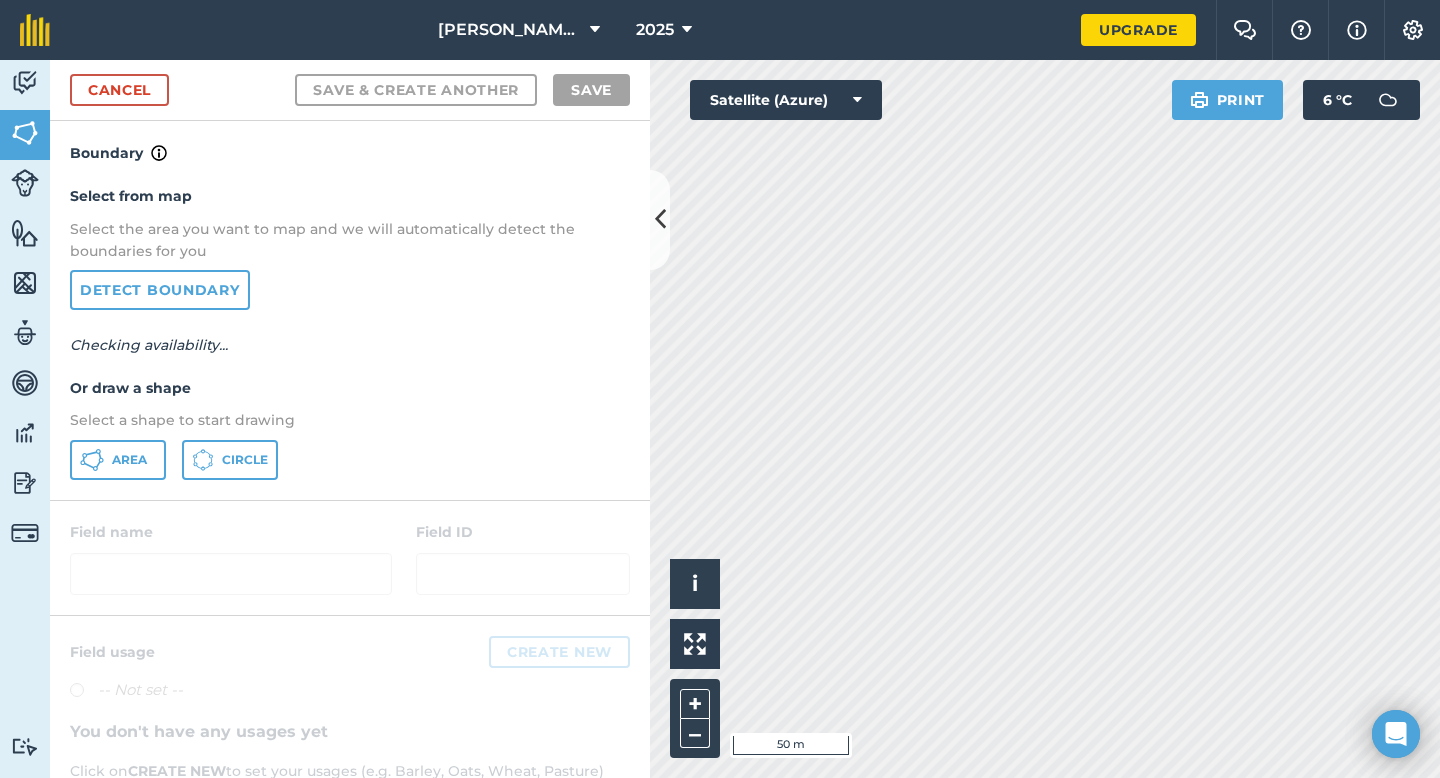 click on "Select from map Select the area you want to map and we will automatically detect the boundaries for you Detect boundary Checking availability... Or draw a shape Select a shape to start drawing Area Circle" at bounding box center (350, 332) 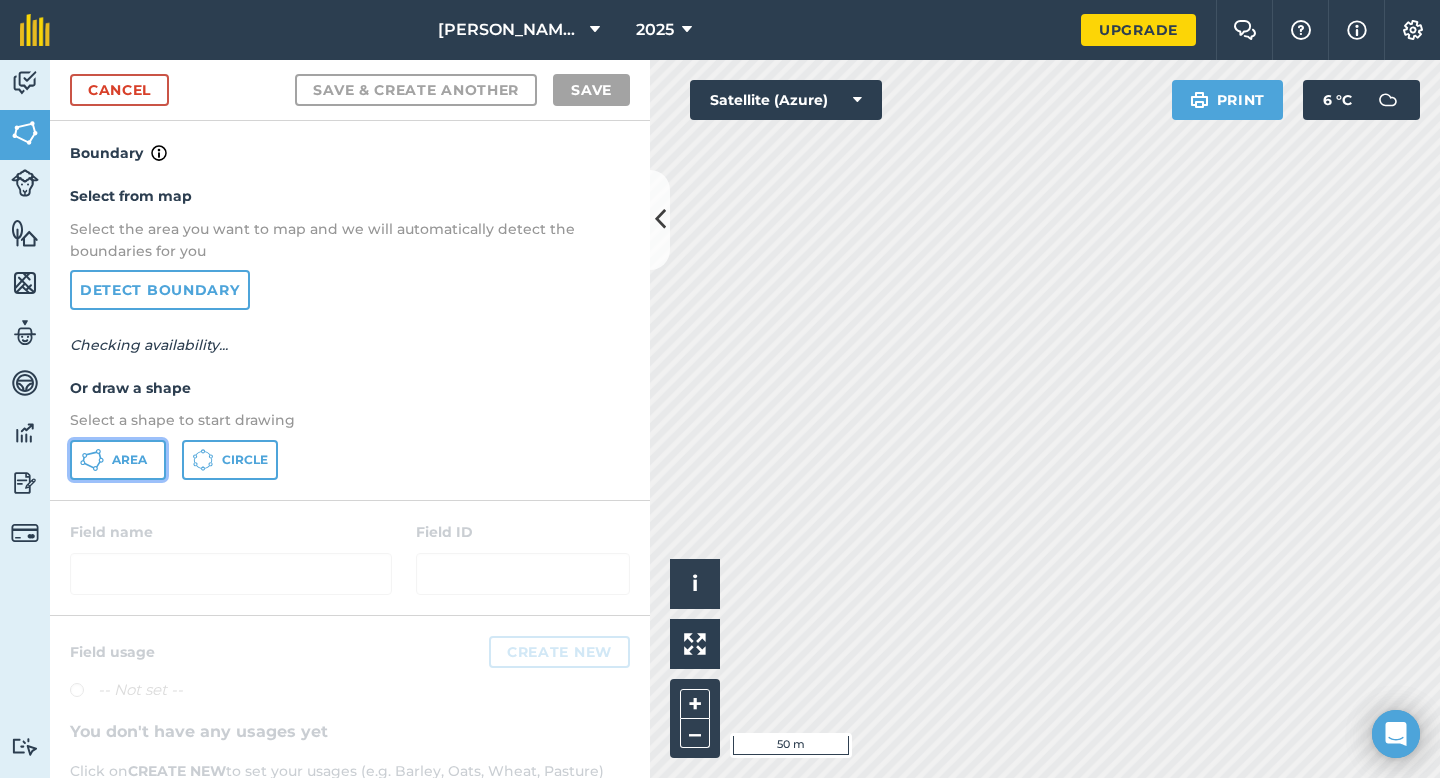 click on "Area" at bounding box center (118, 460) 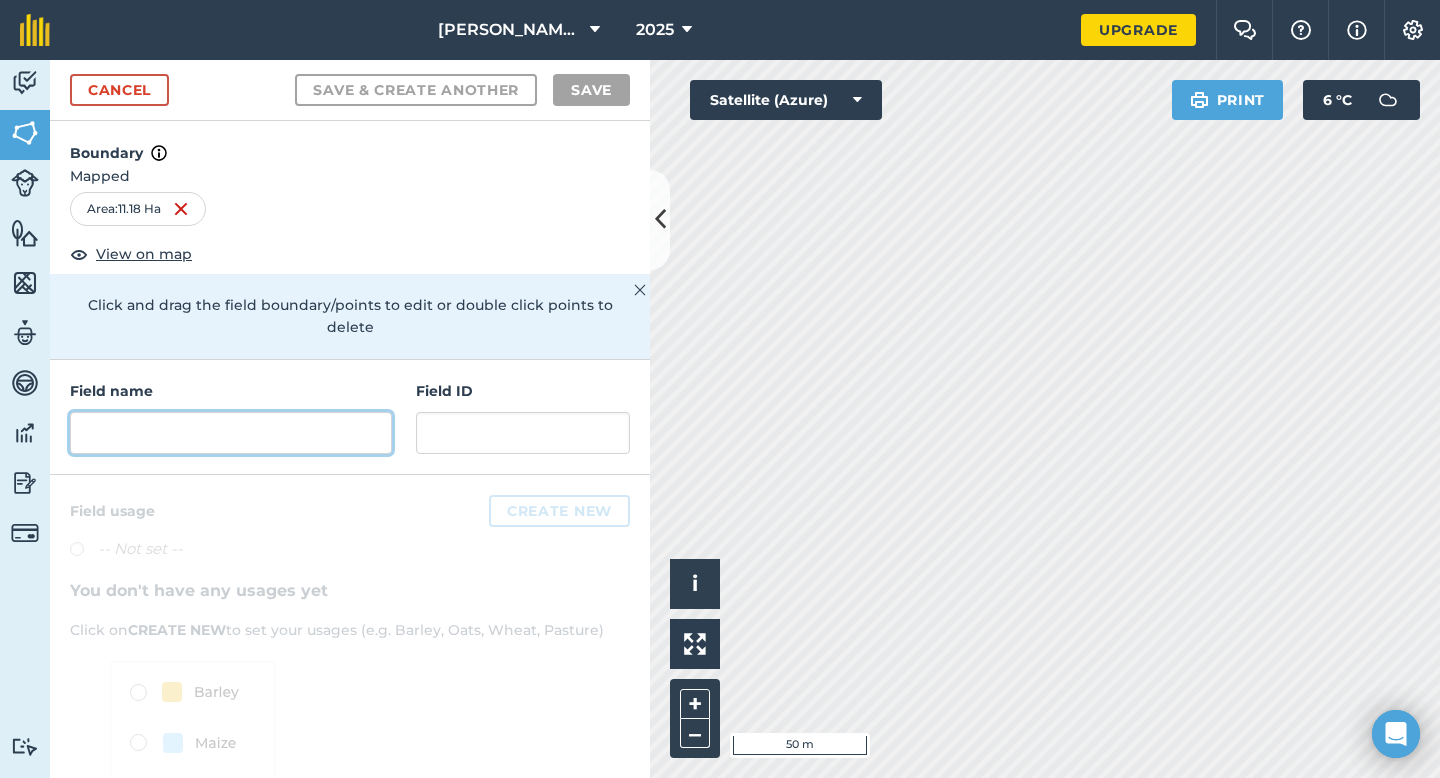 click at bounding box center (231, 433) 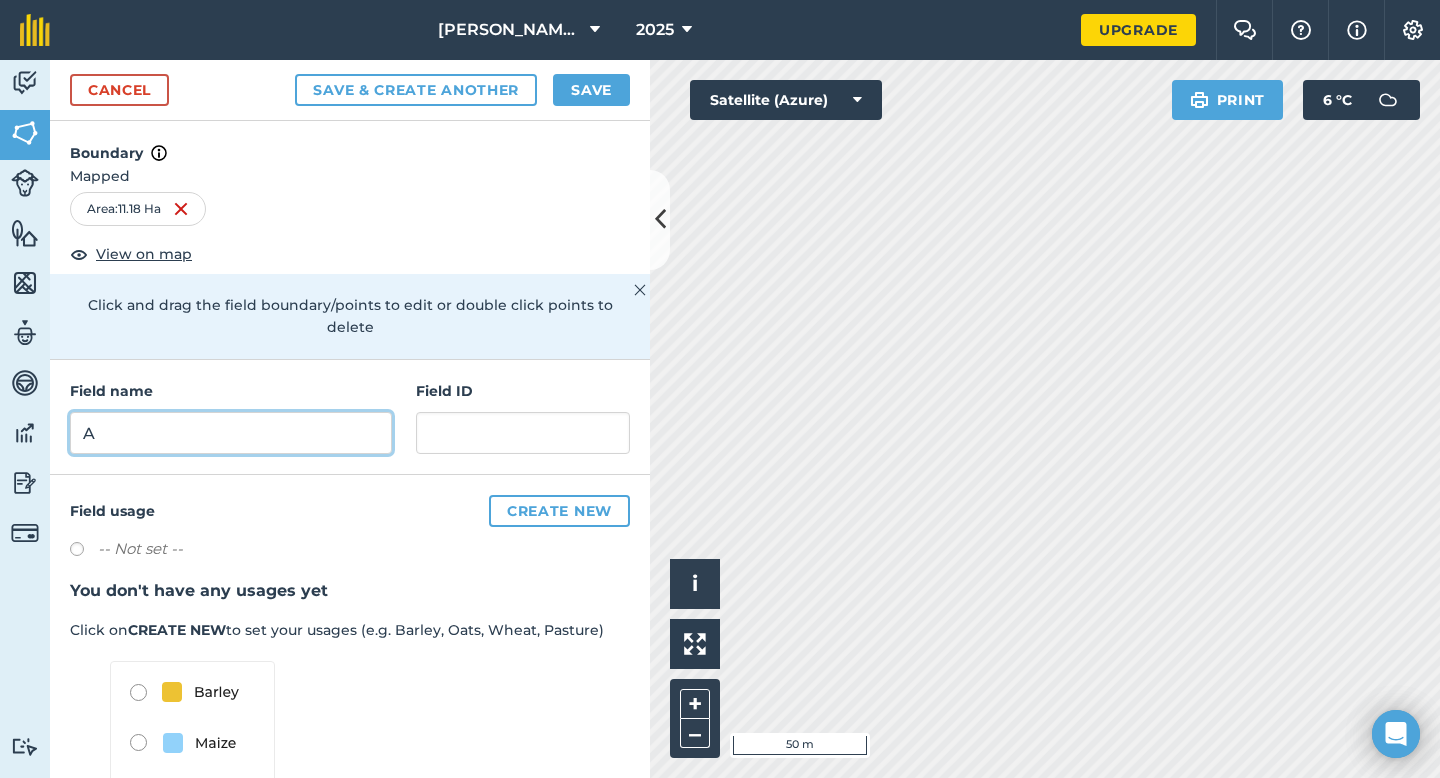 type on "A" 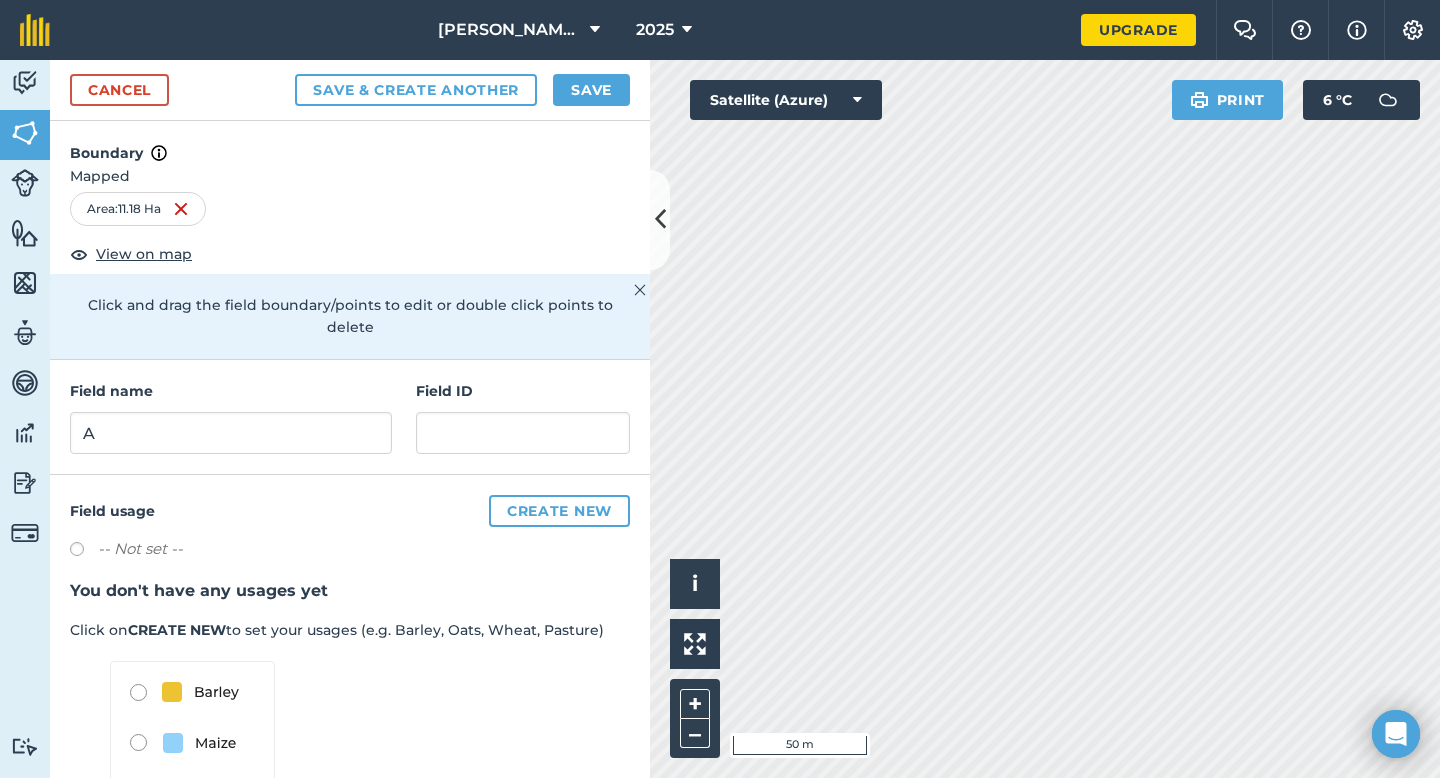 click on "Cancel Save & Create Another Save" at bounding box center (350, 90) 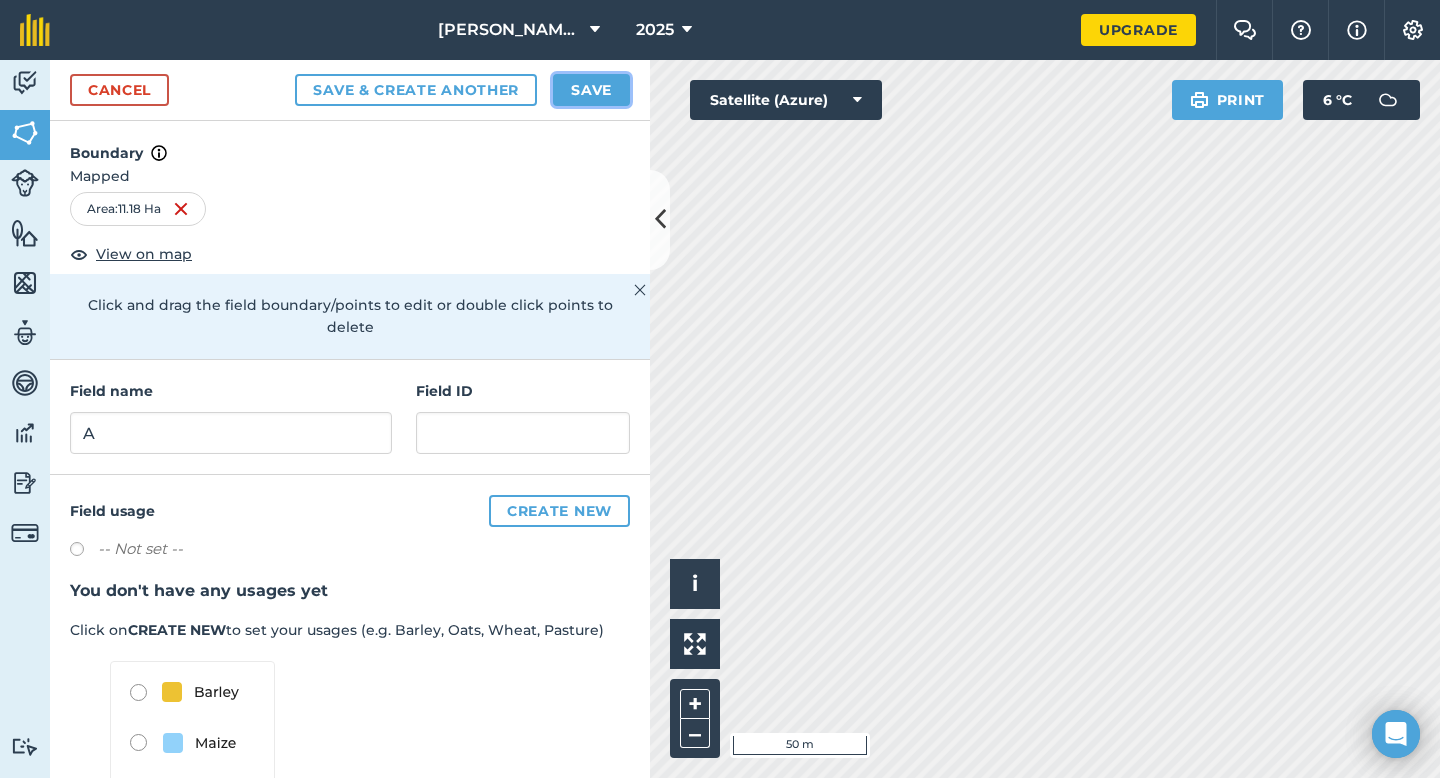 click on "Save" at bounding box center [591, 90] 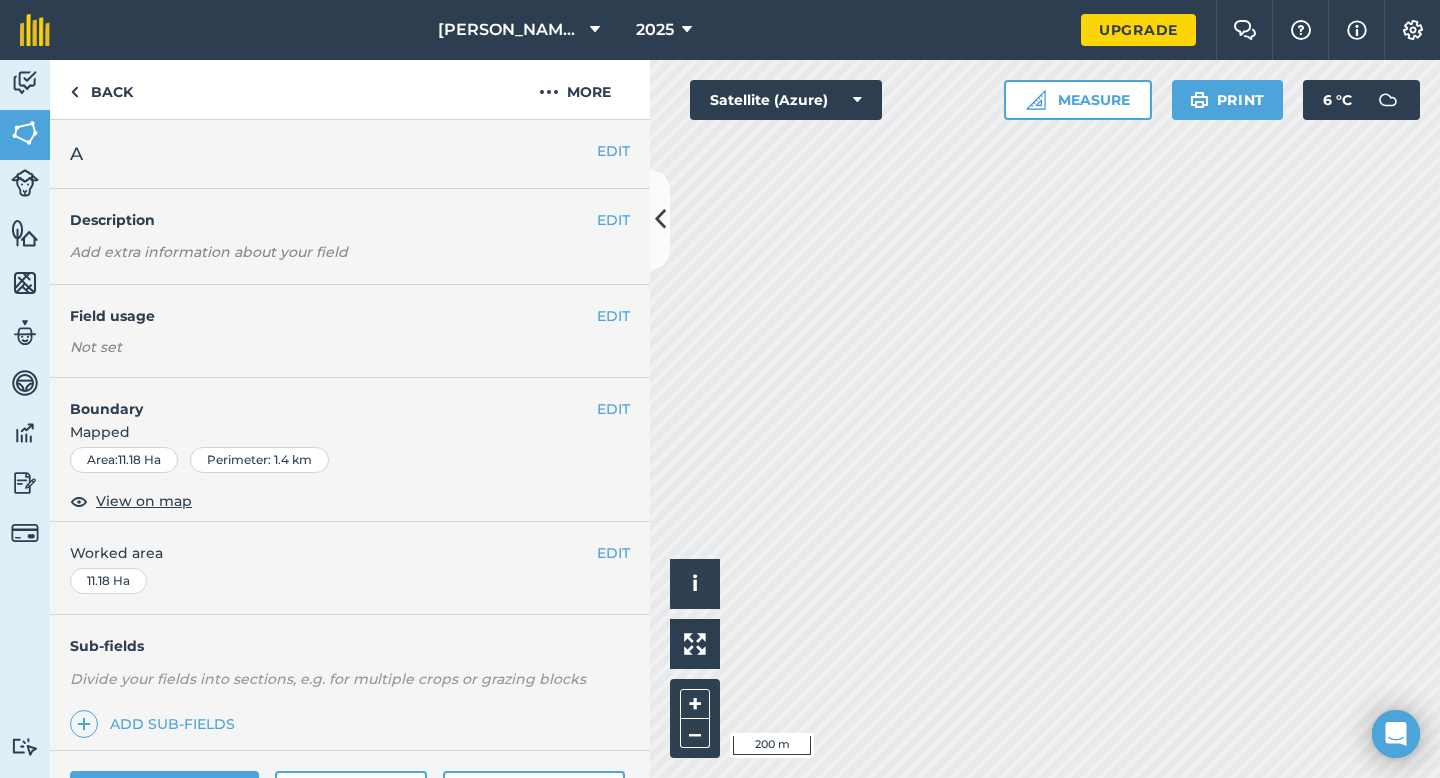 click on "EDIT Worked area 11.18   Ha" at bounding box center (350, 568) 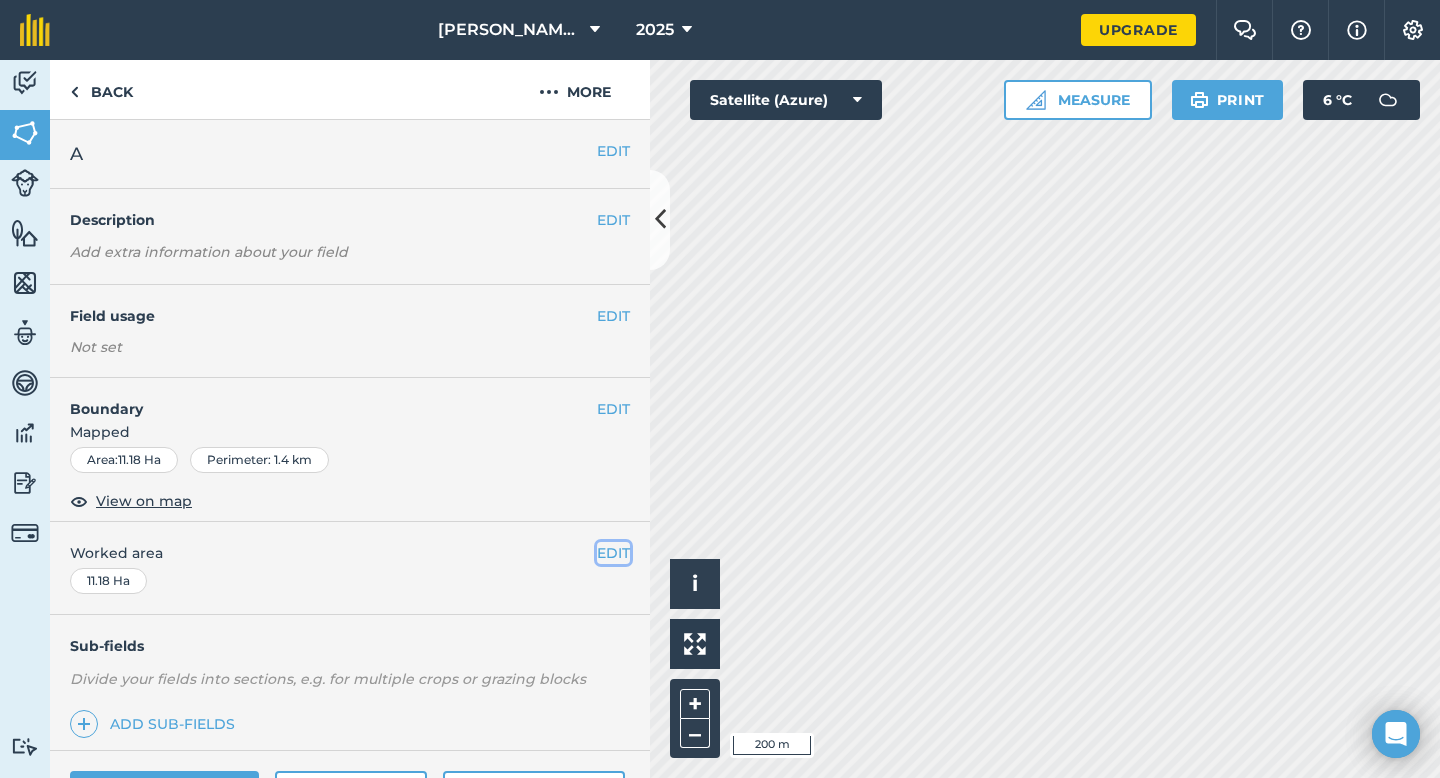 click on "EDIT" at bounding box center (613, 553) 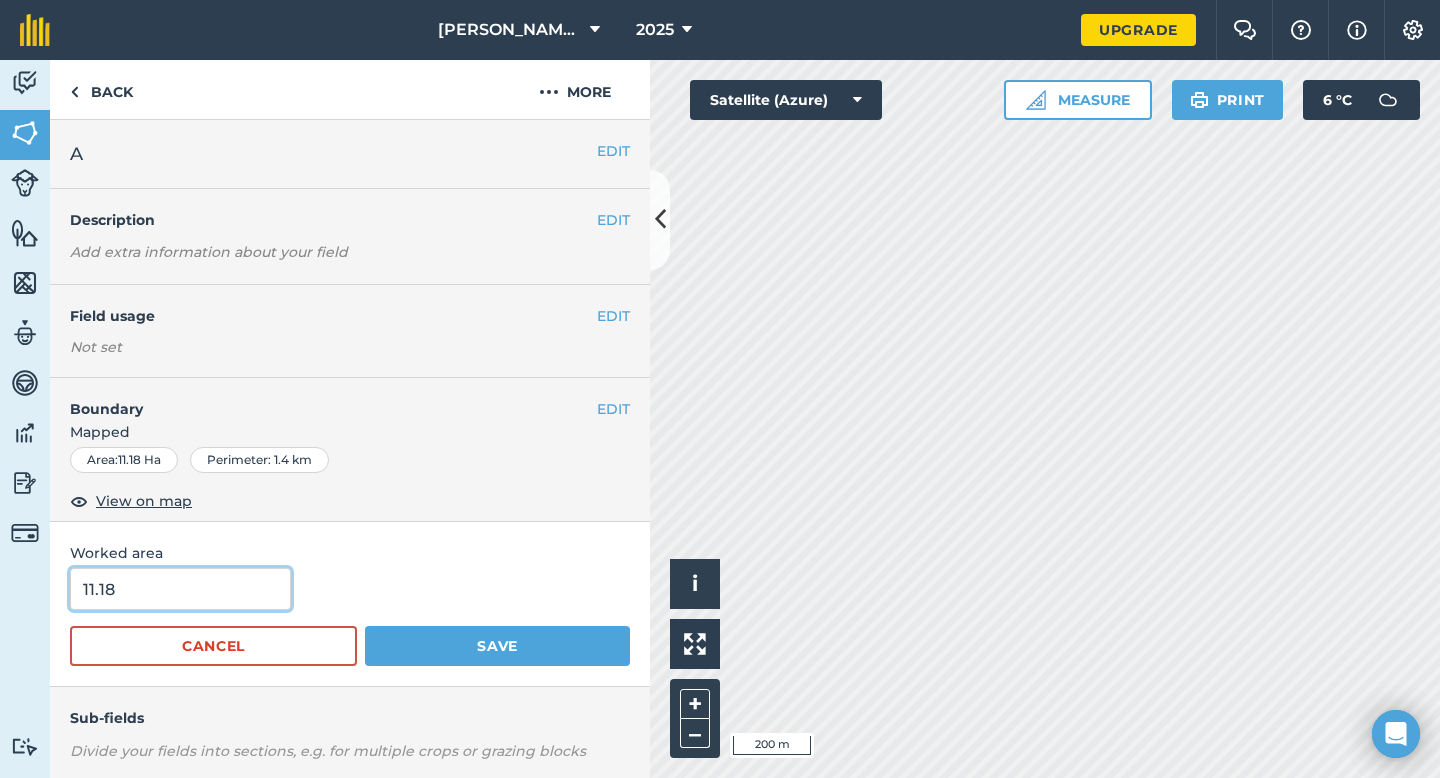 click on "11.18" at bounding box center [180, 589] 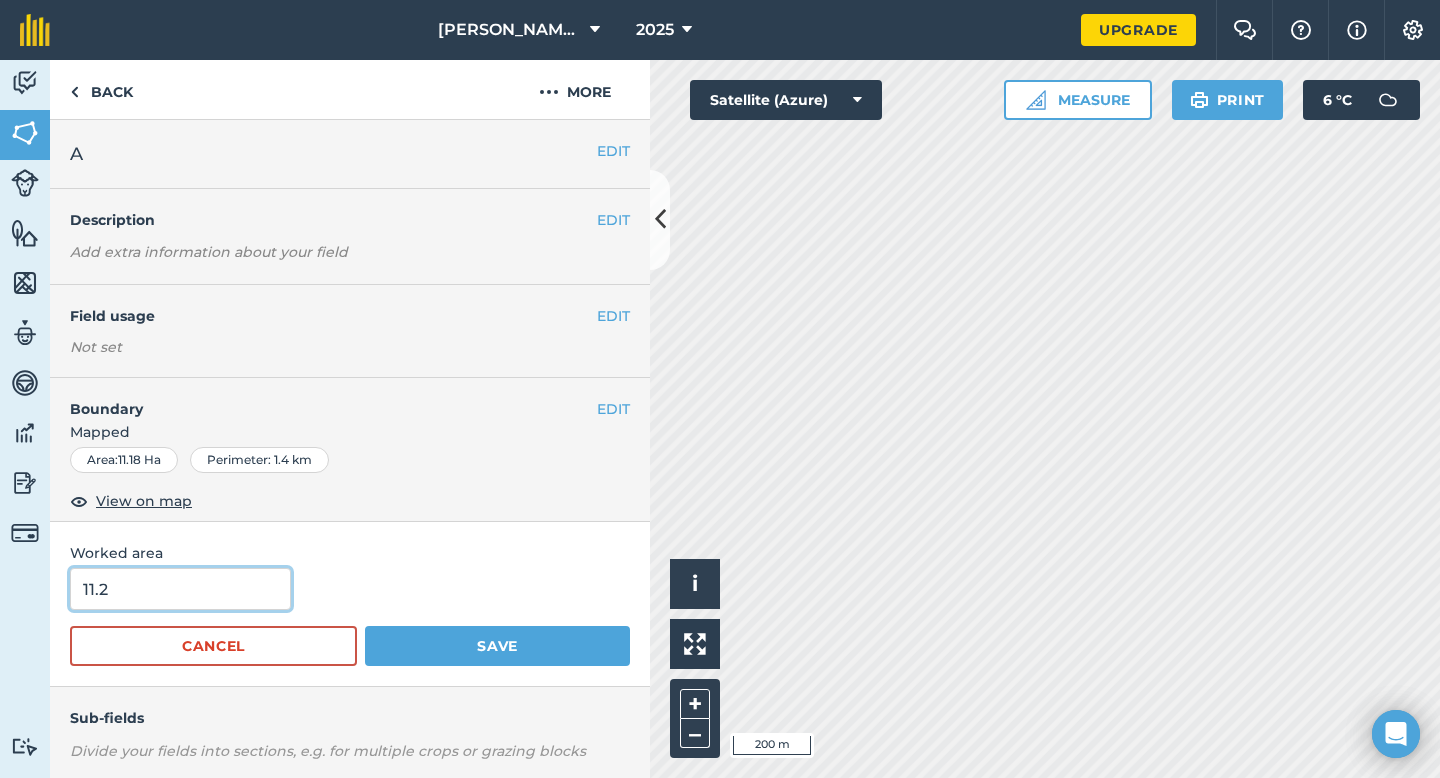 type on "11.2" 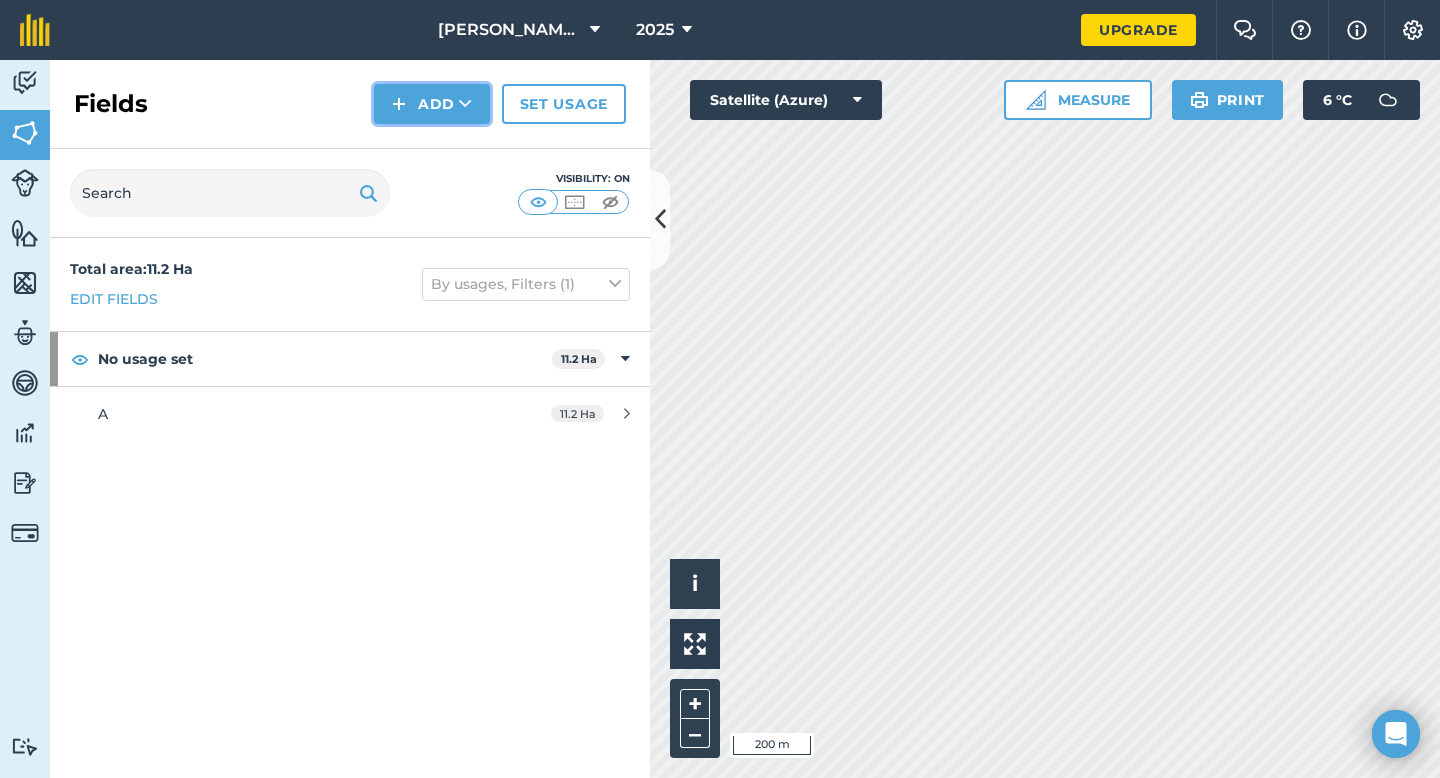 click on "Add" at bounding box center [432, 104] 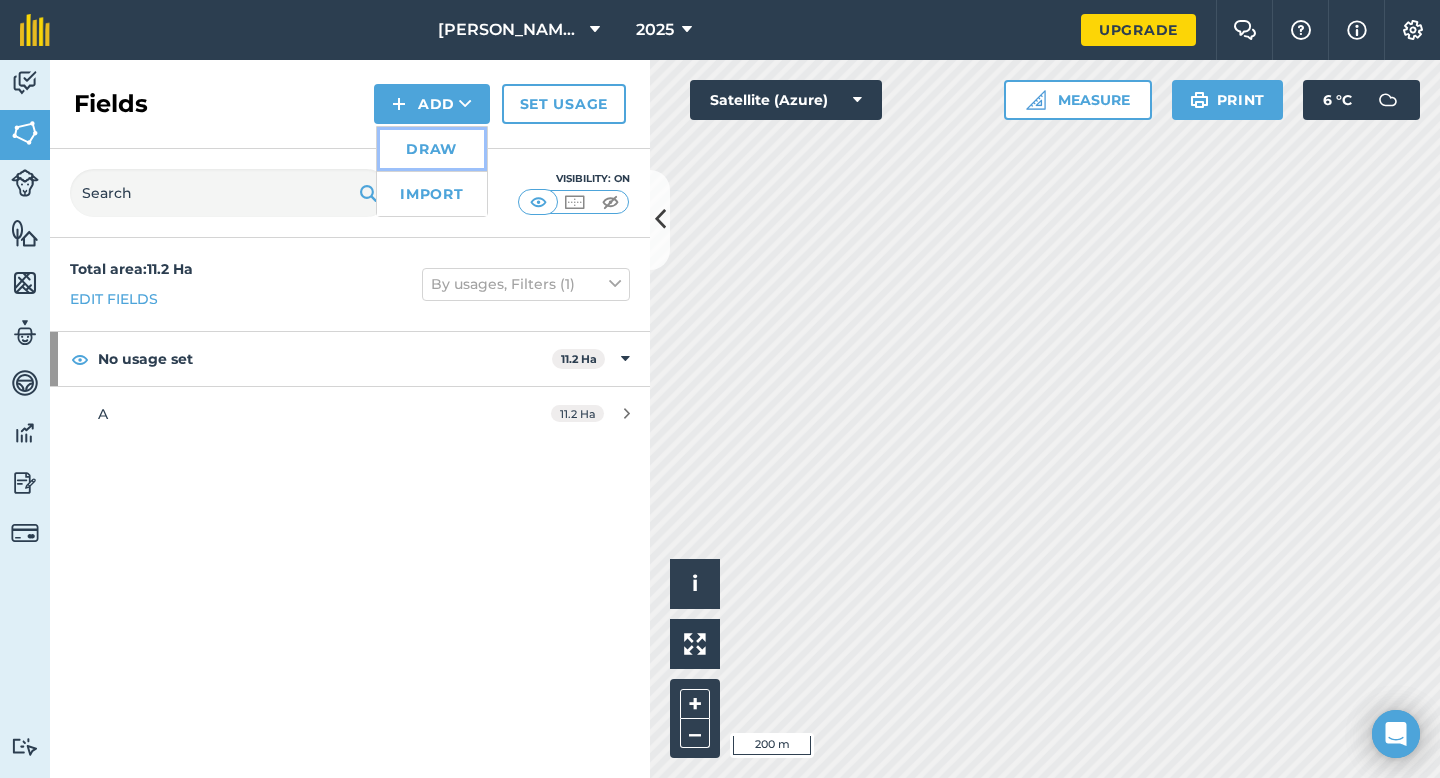 click on "Draw" at bounding box center [432, 149] 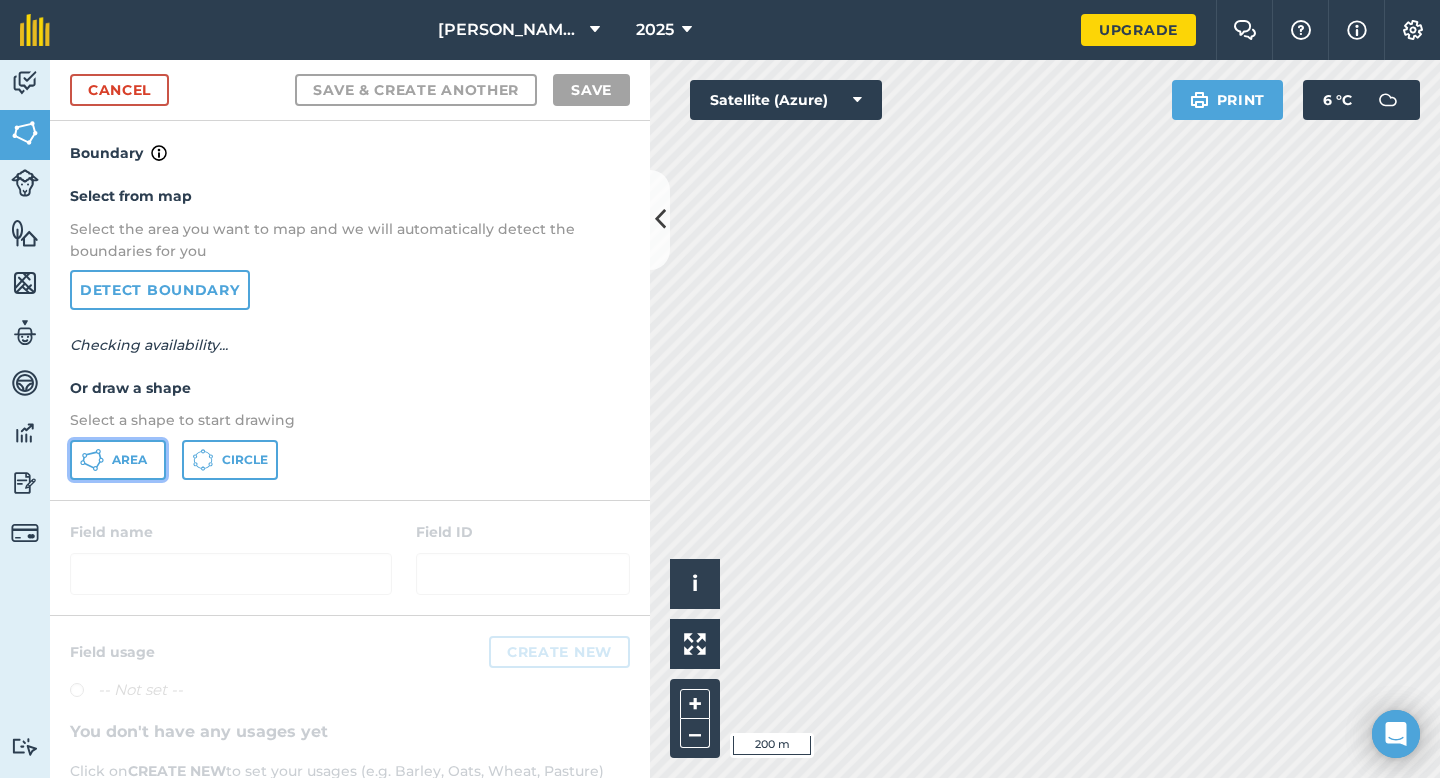 click on "Area" at bounding box center (118, 460) 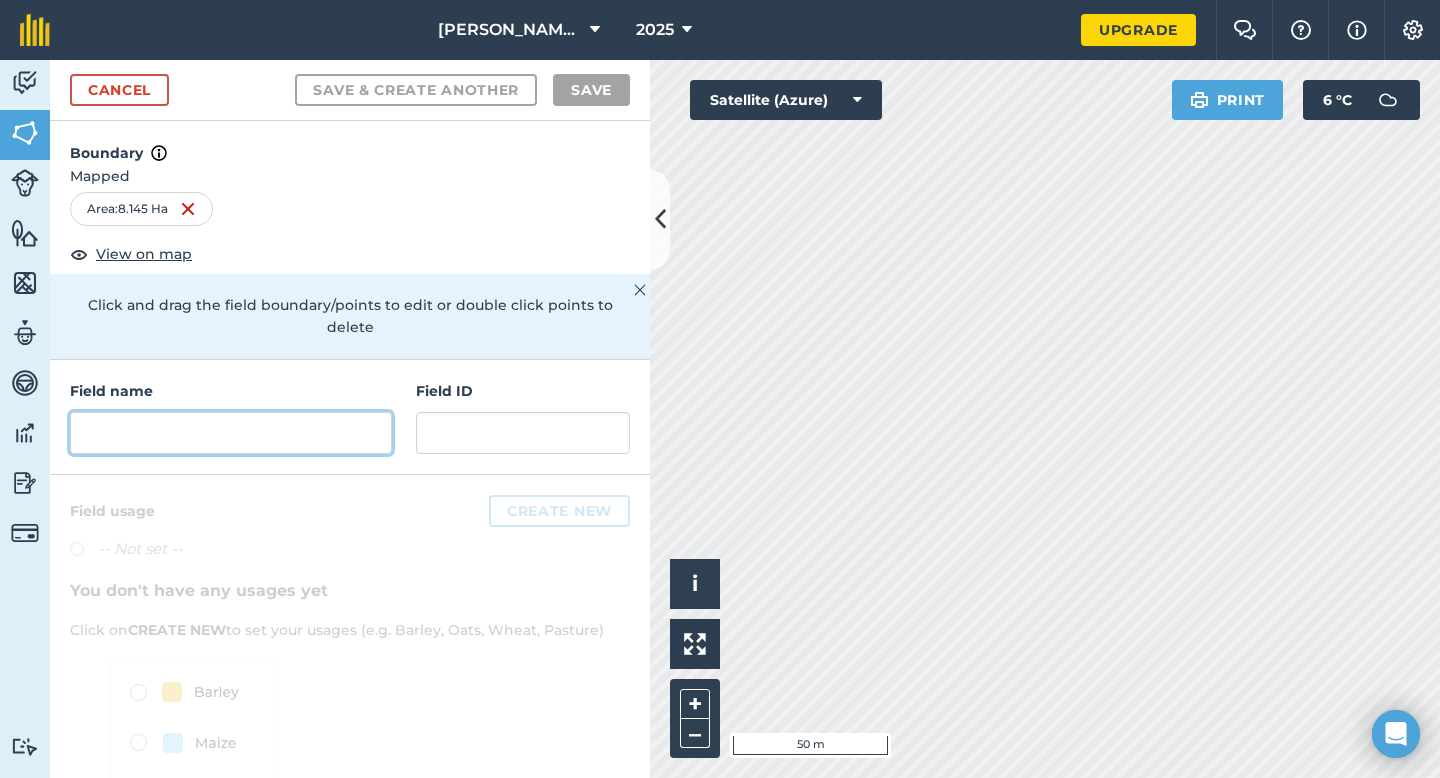 click at bounding box center [231, 433] 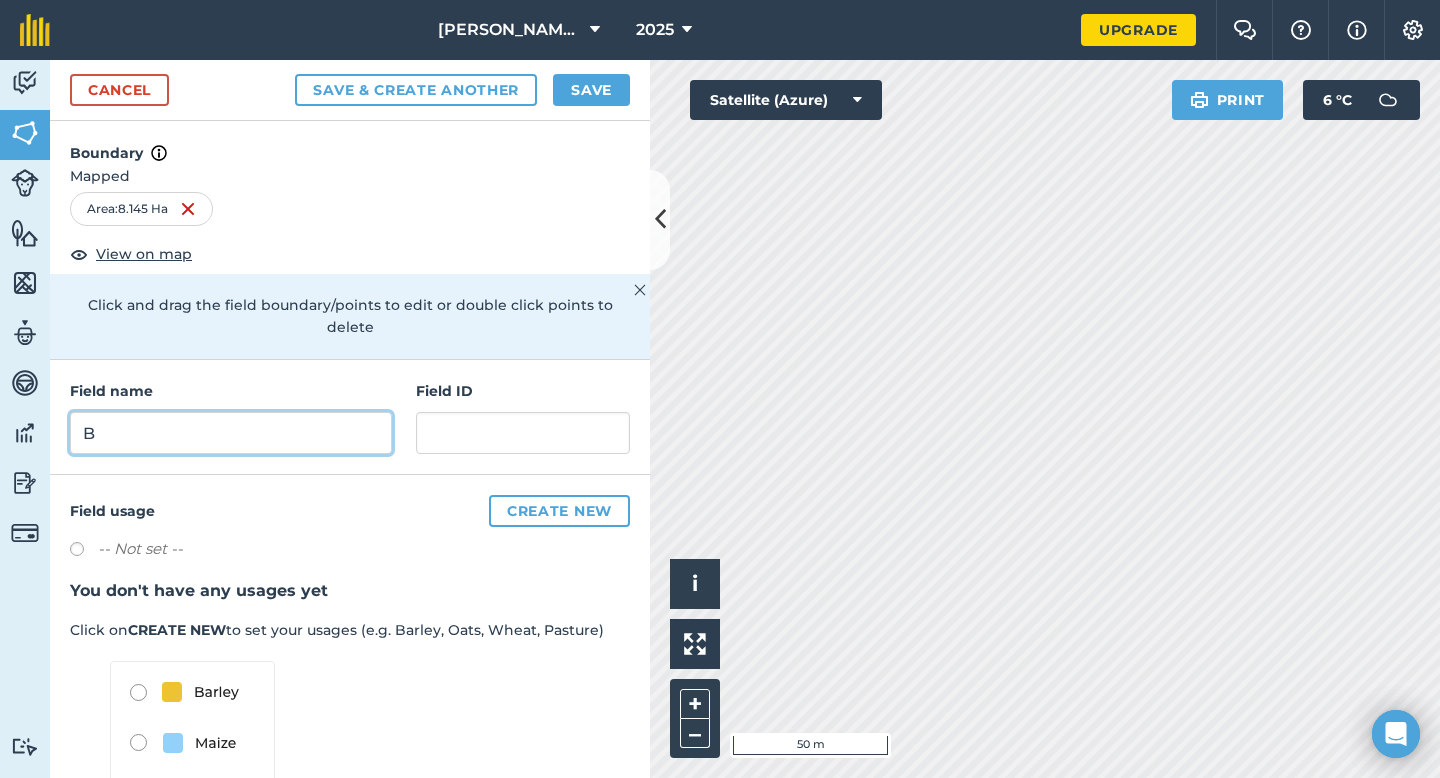 type on "B" 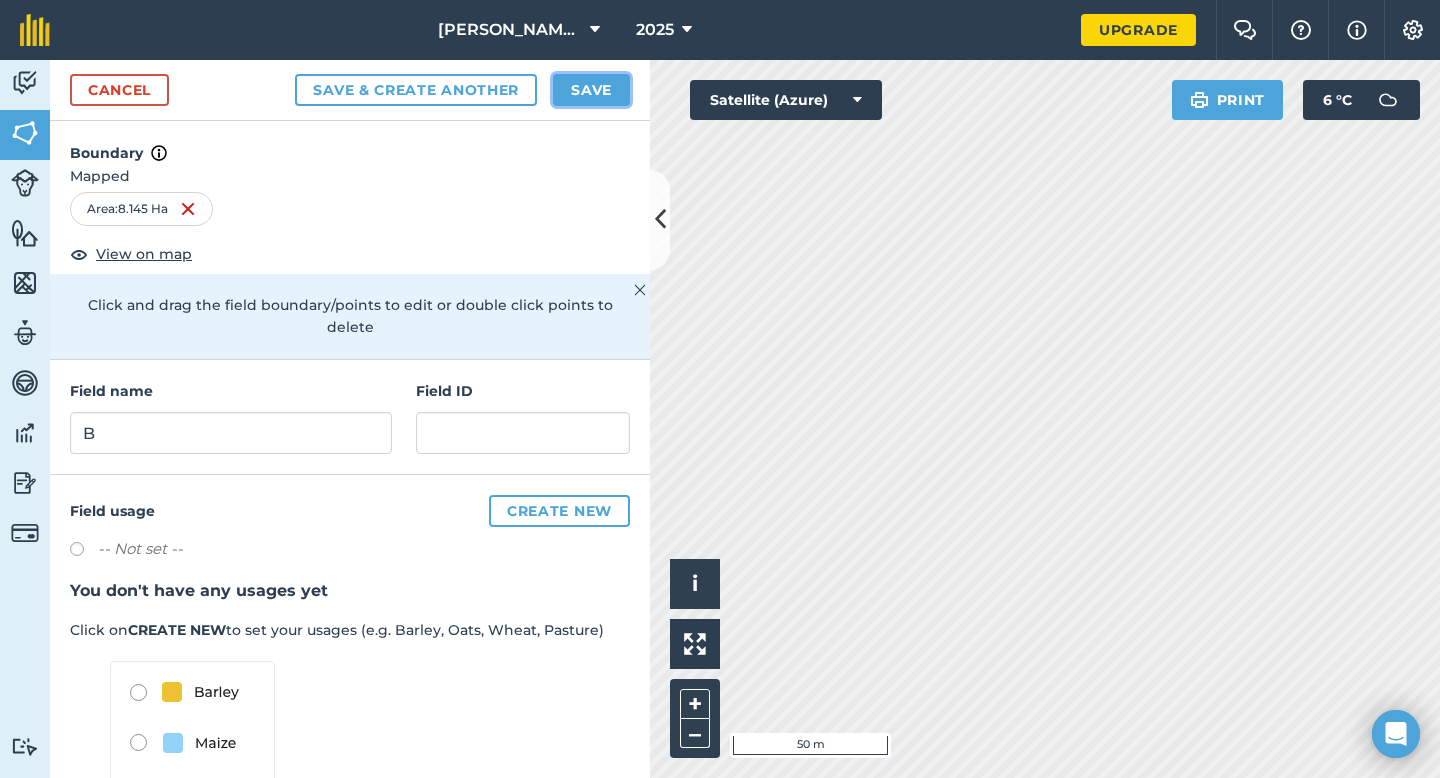 click on "Save" at bounding box center [591, 90] 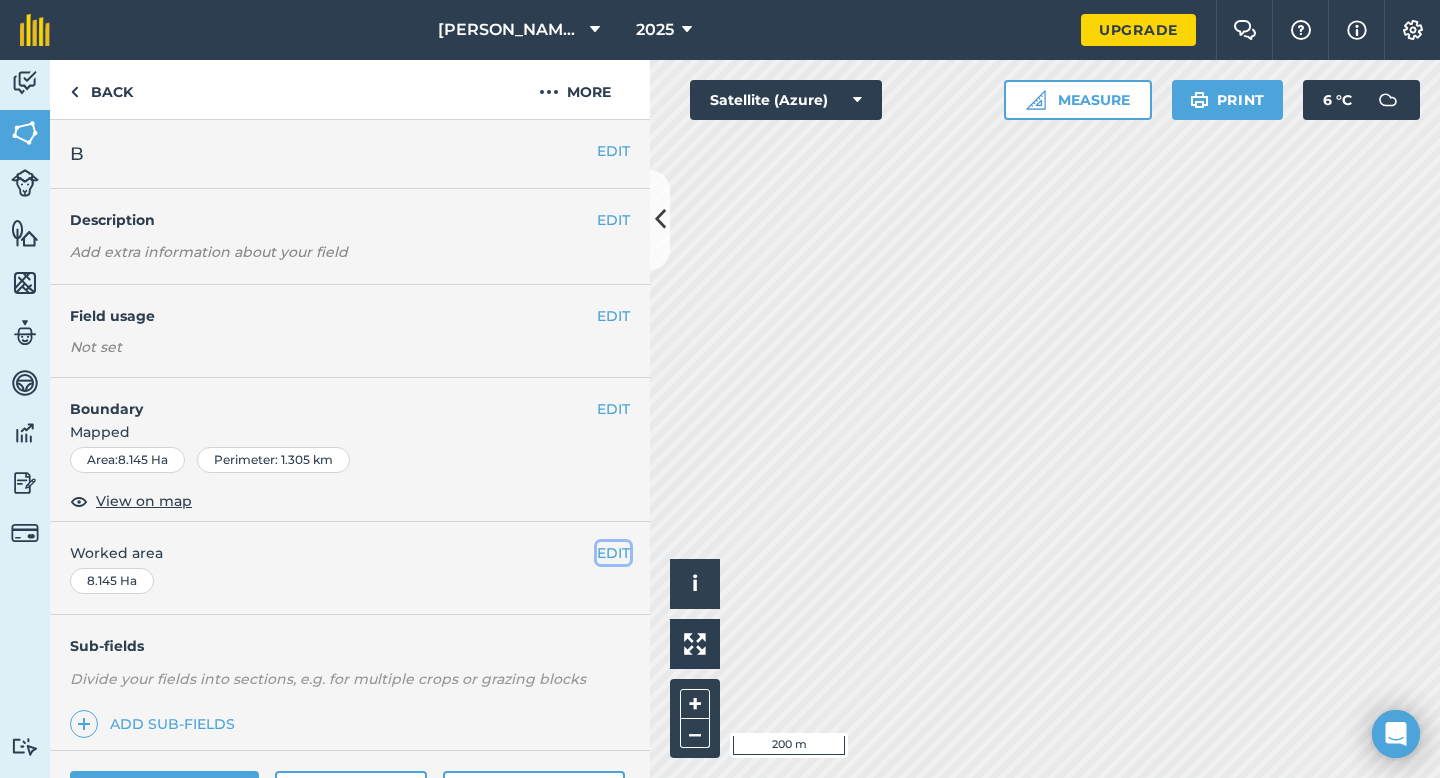 click on "EDIT" at bounding box center (613, 553) 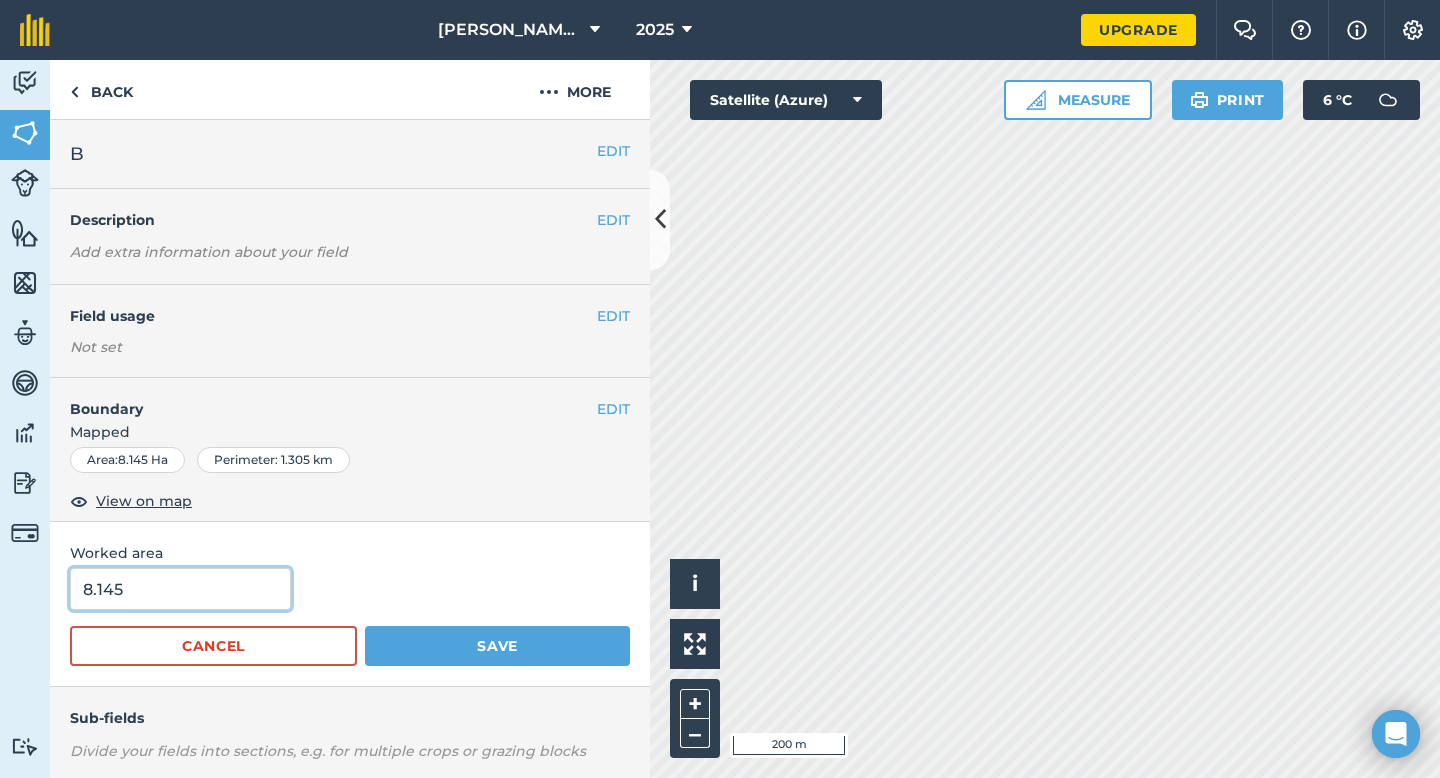 click on "8.145" at bounding box center (180, 589) 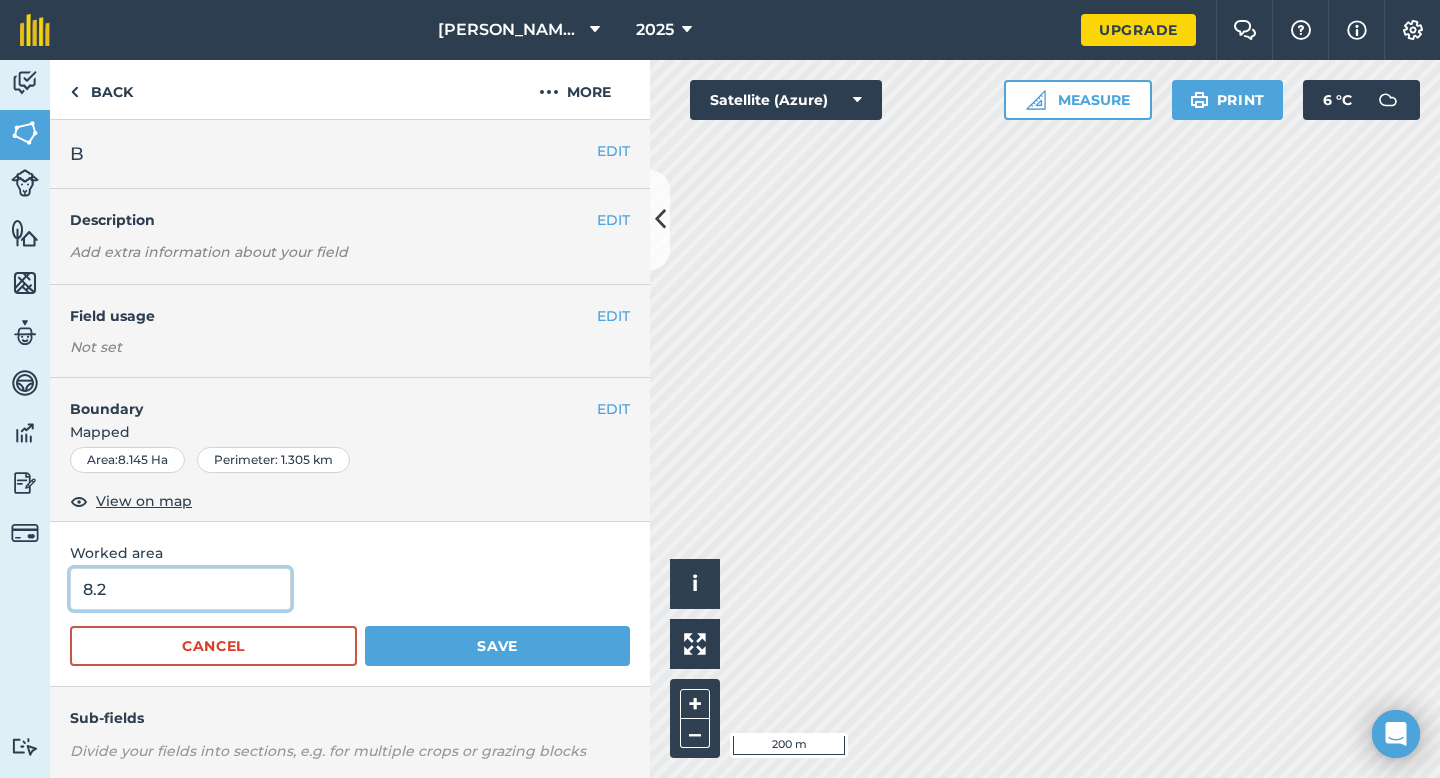type on "8.2" 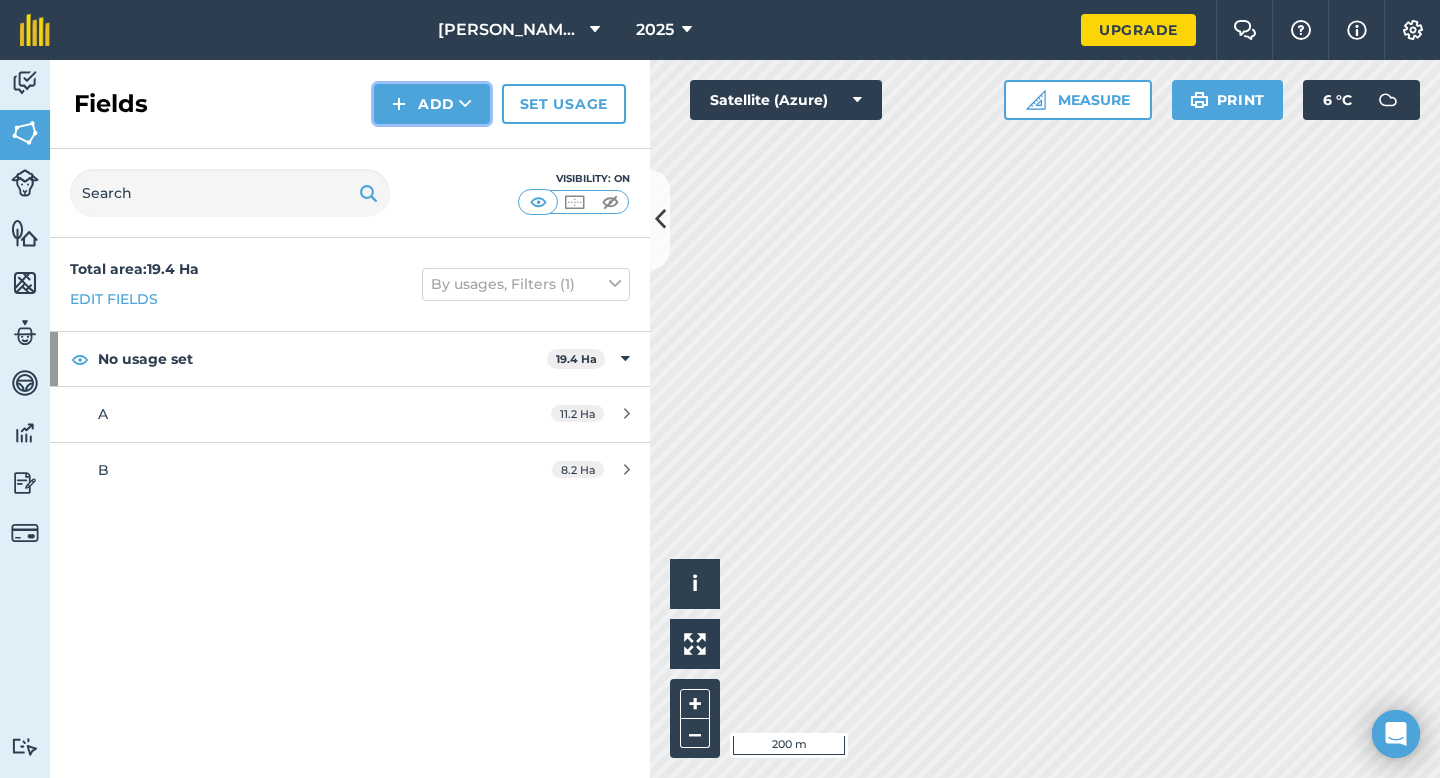 click on "Add" at bounding box center [432, 104] 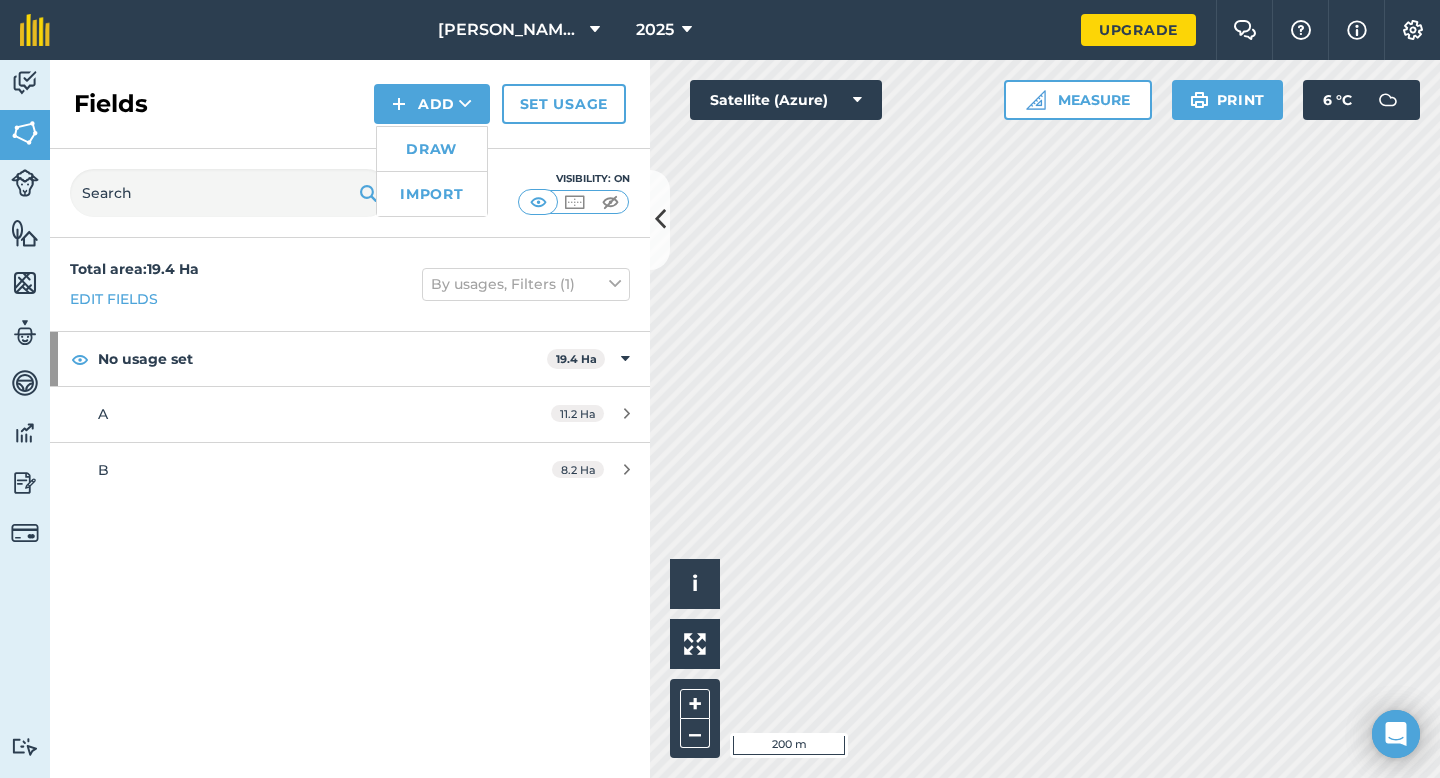 click on "Draw" at bounding box center [432, 149] 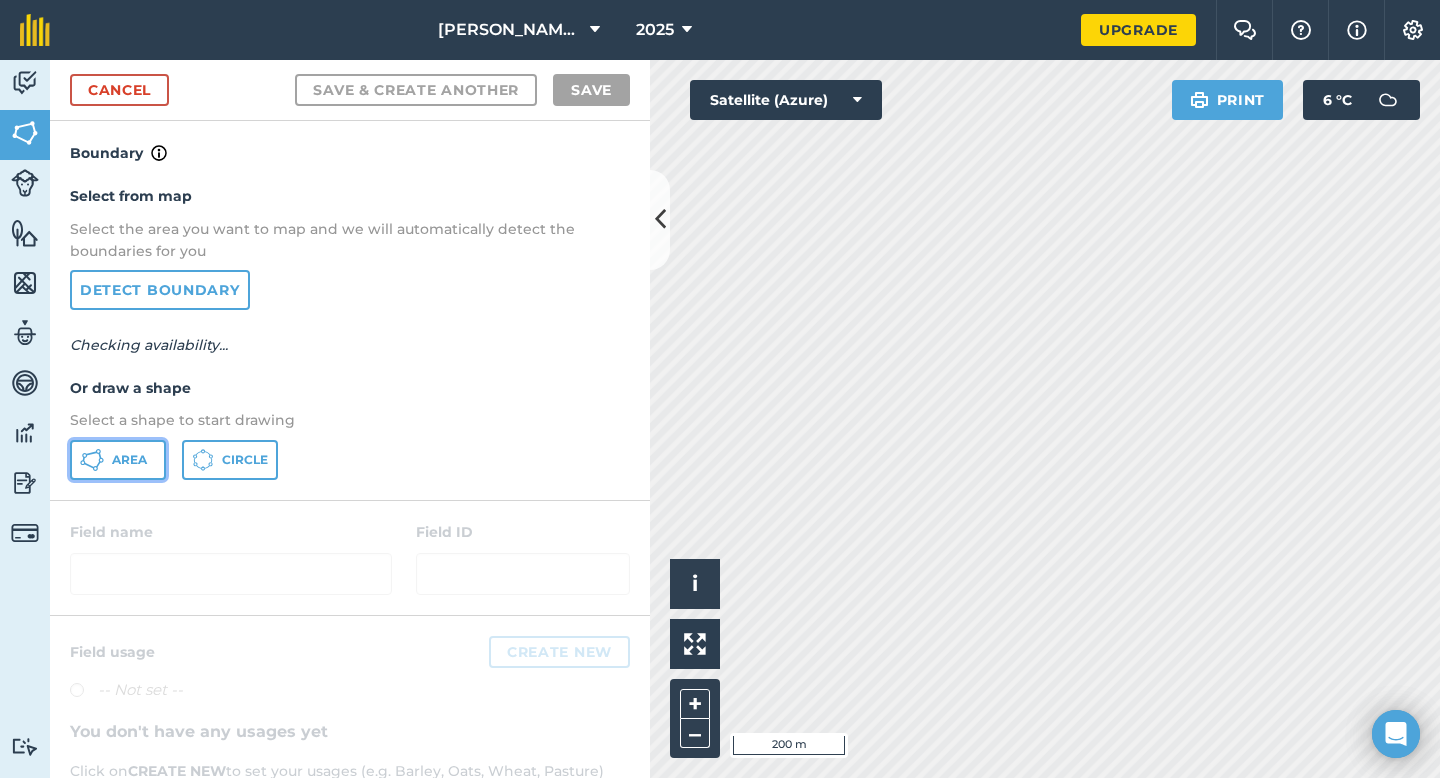 click 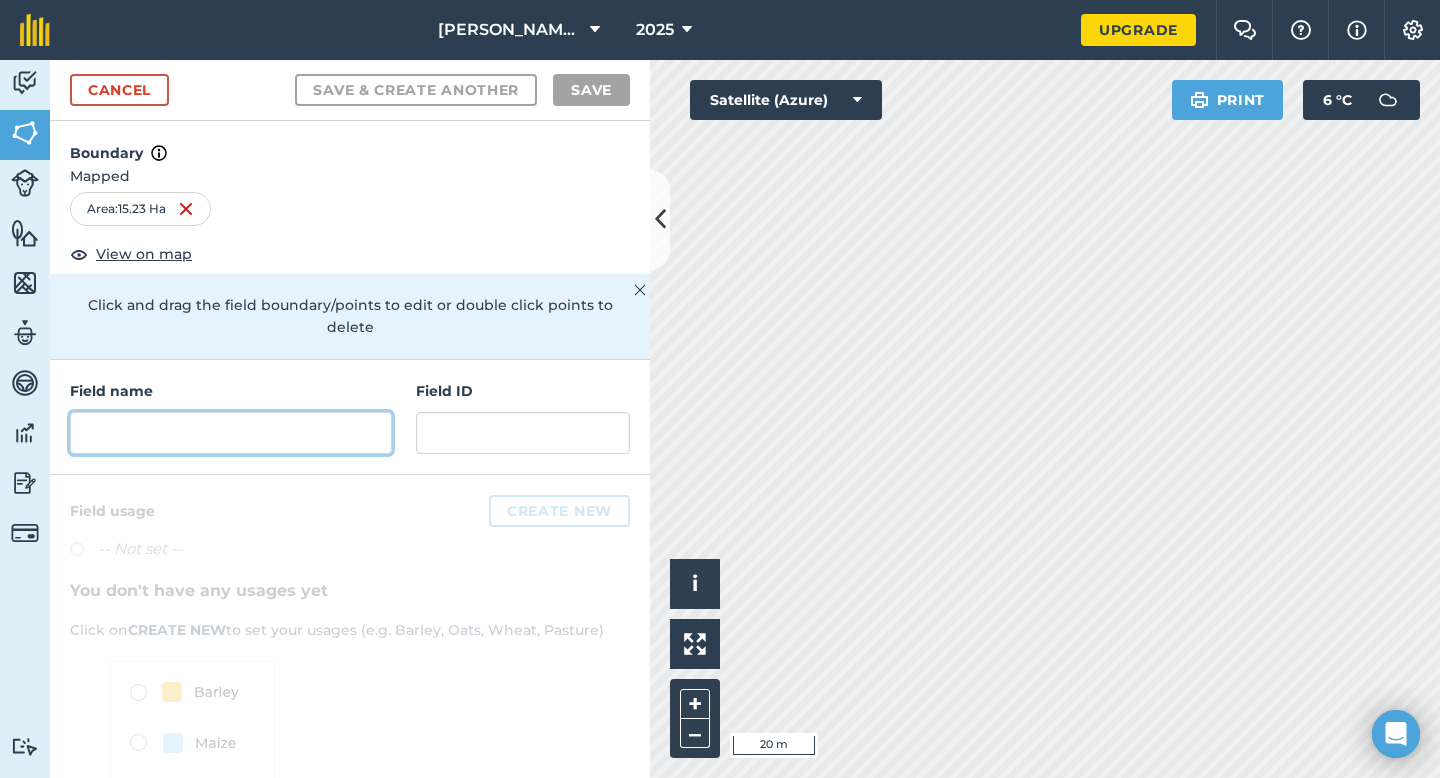 click at bounding box center [231, 433] 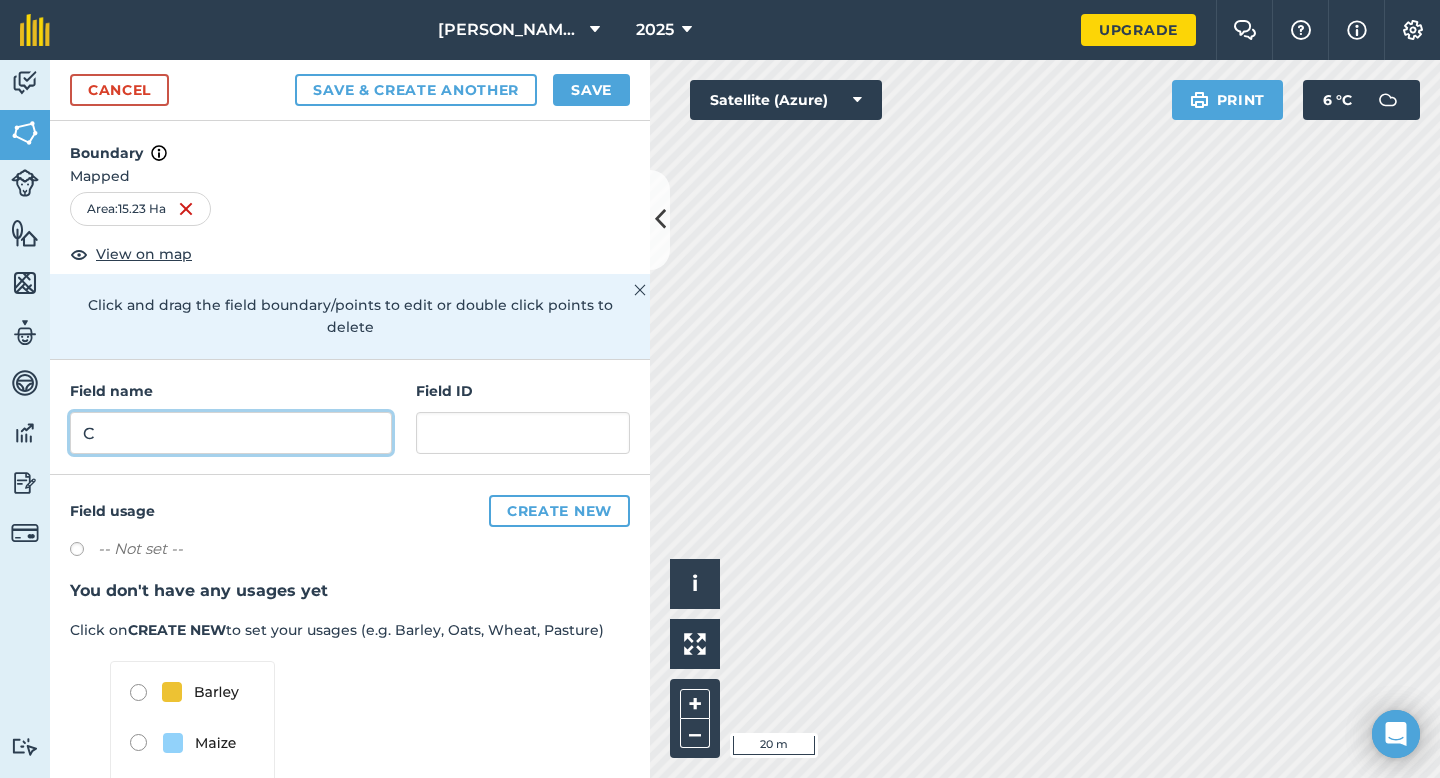 type on "C" 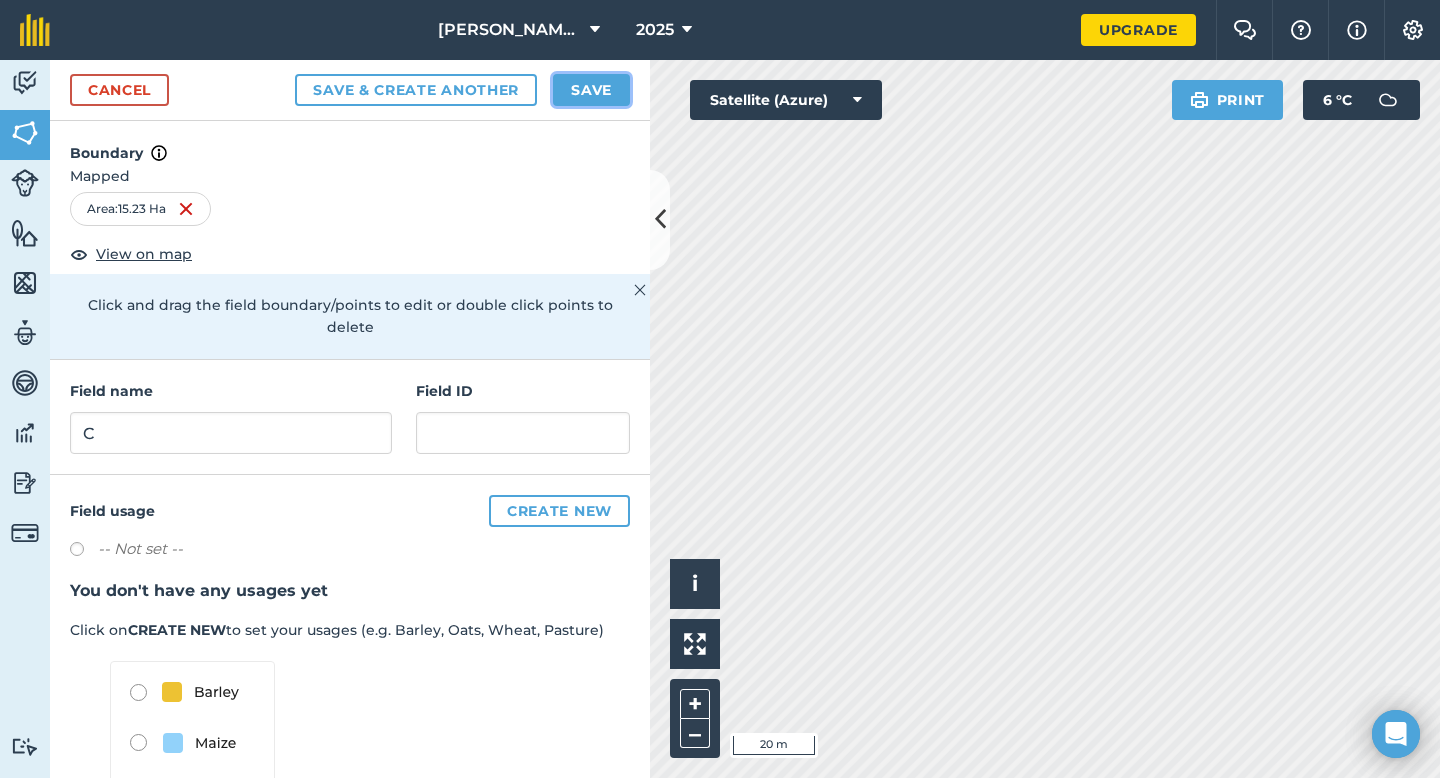 click on "Save" at bounding box center (591, 90) 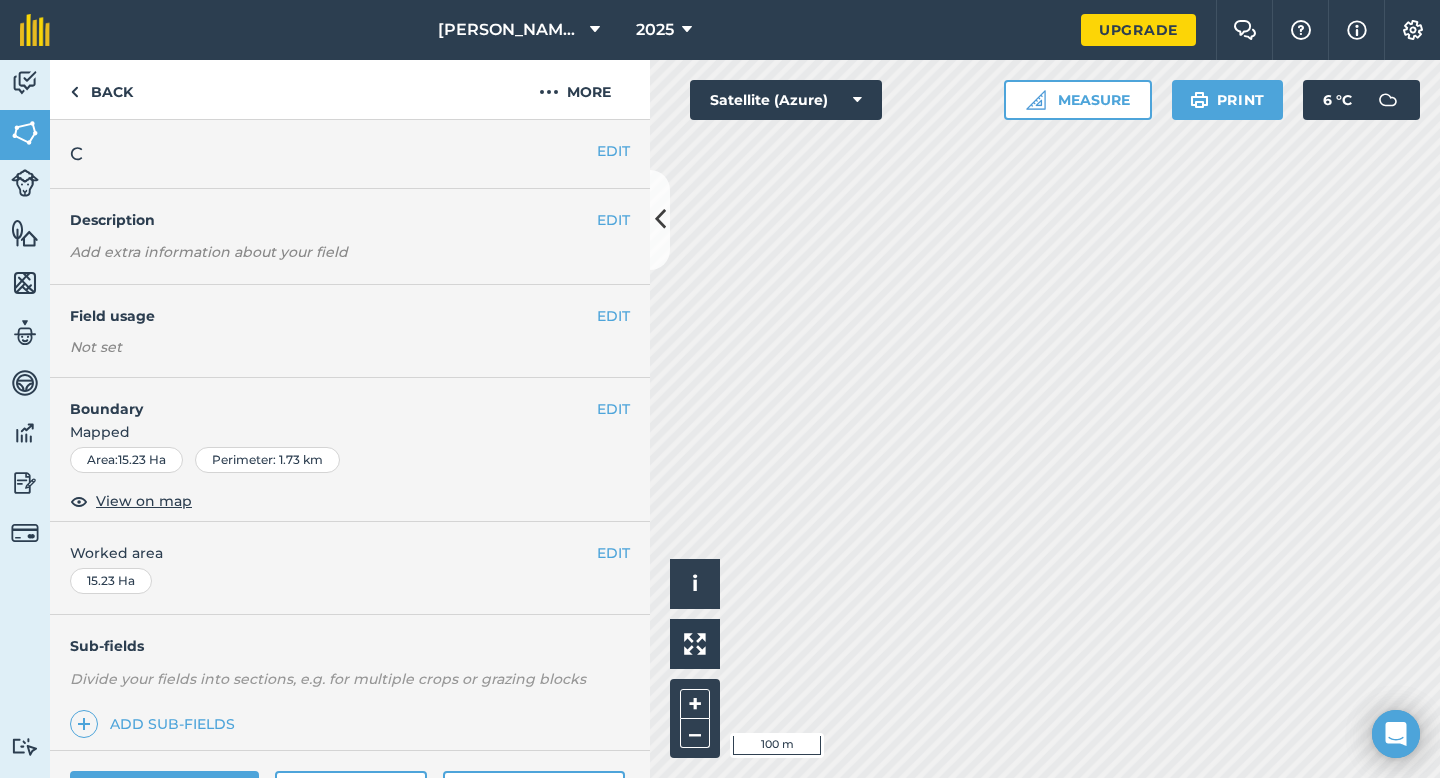 click on "EDIT Worked area 15.23   Ha" at bounding box center [350, 568] 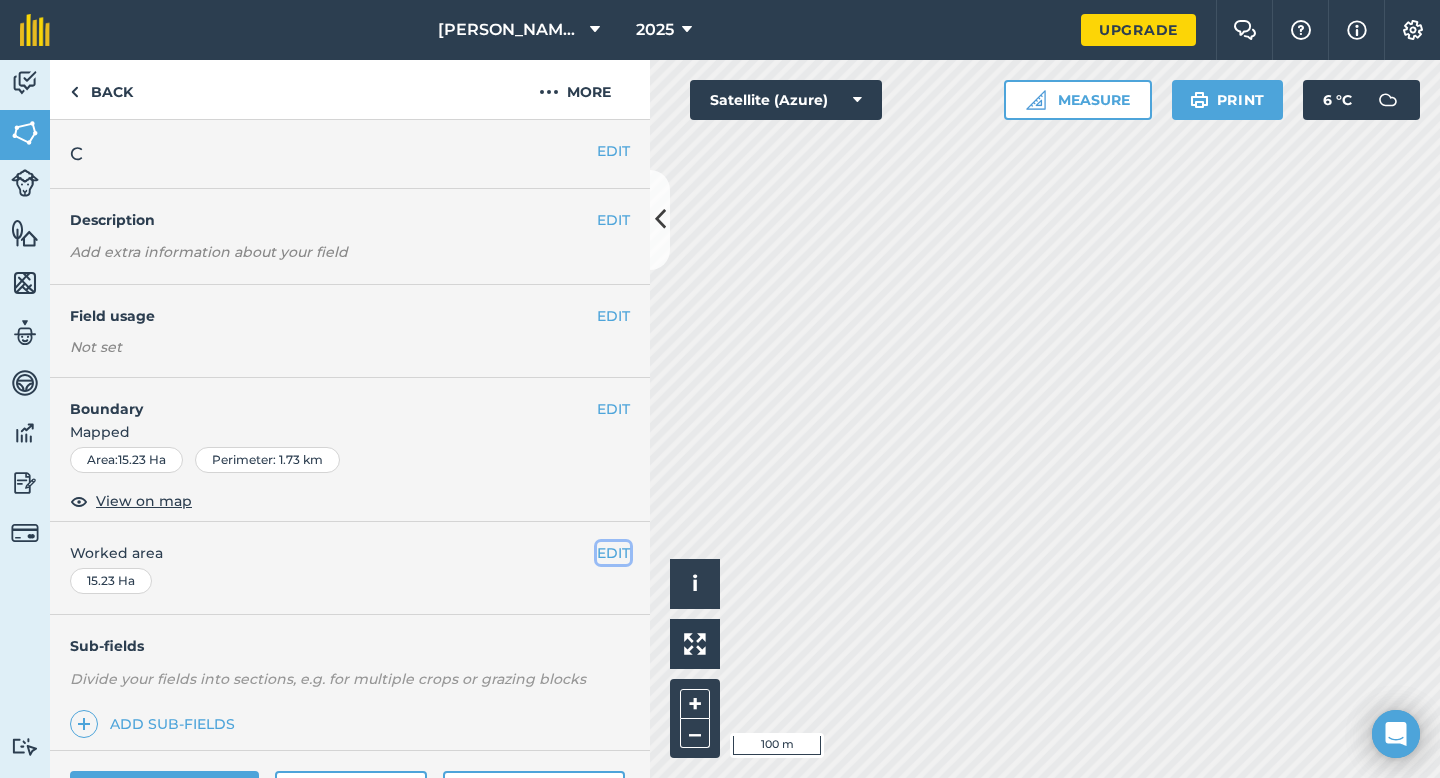 click on "EDIT" at bounding box center (613, 553) 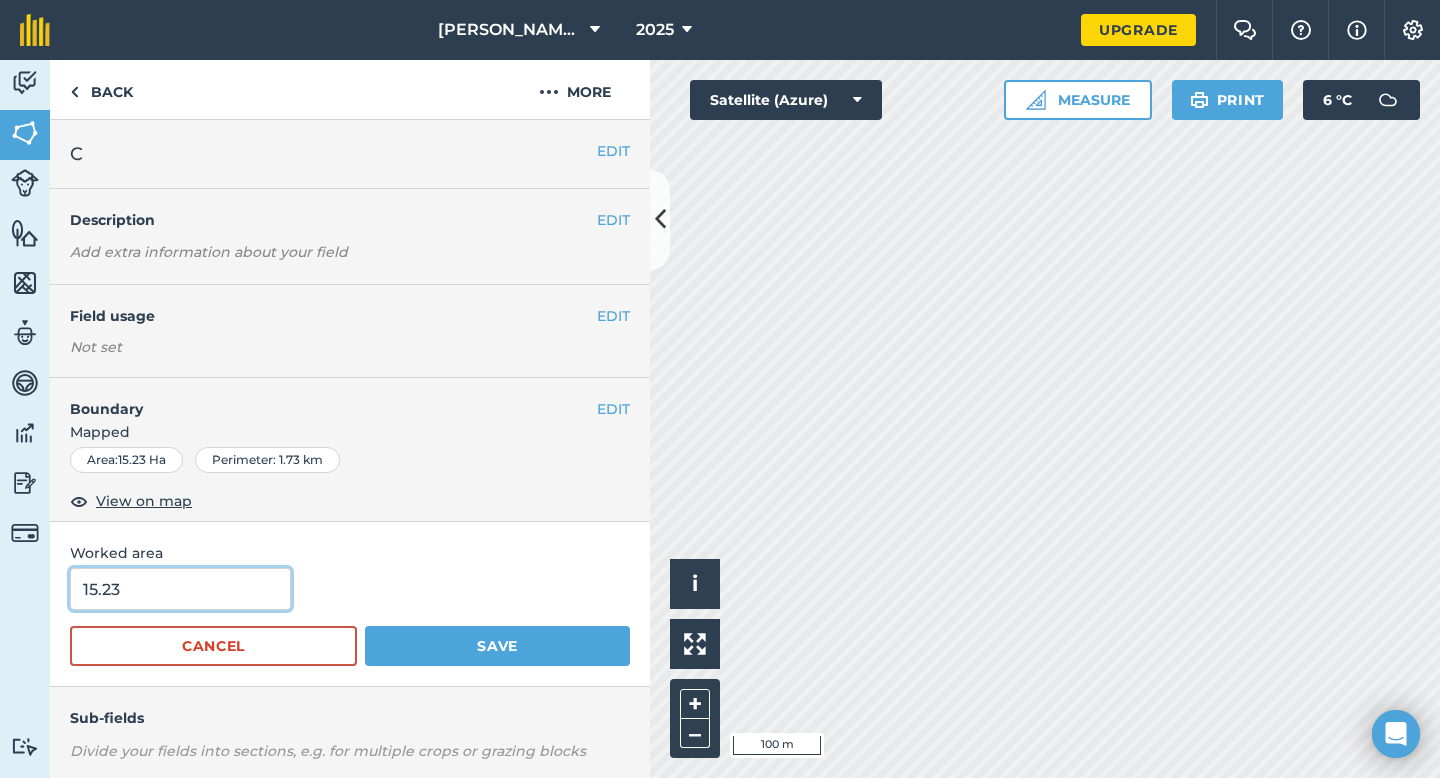 click on "15.23" at bounding box center [180, 589] 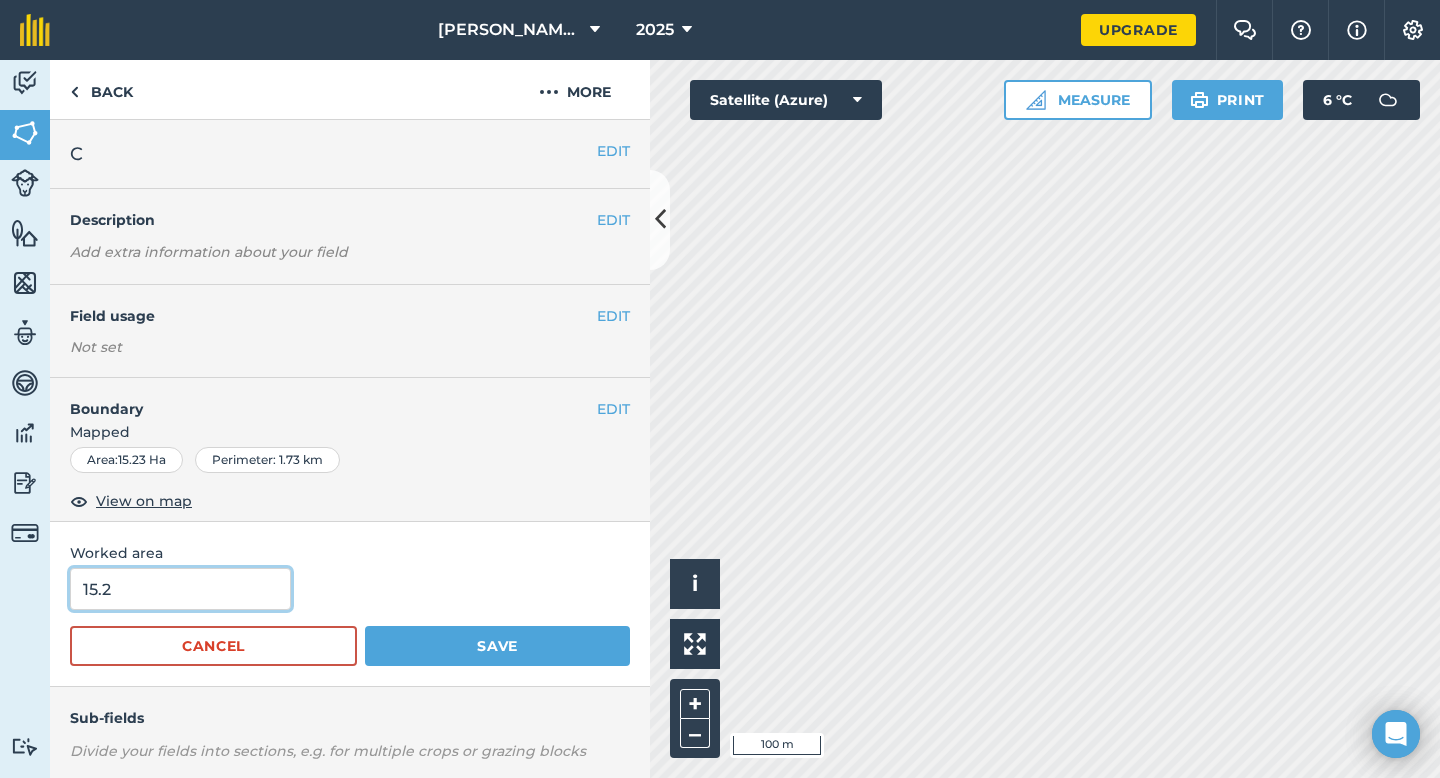 type on "15.2" 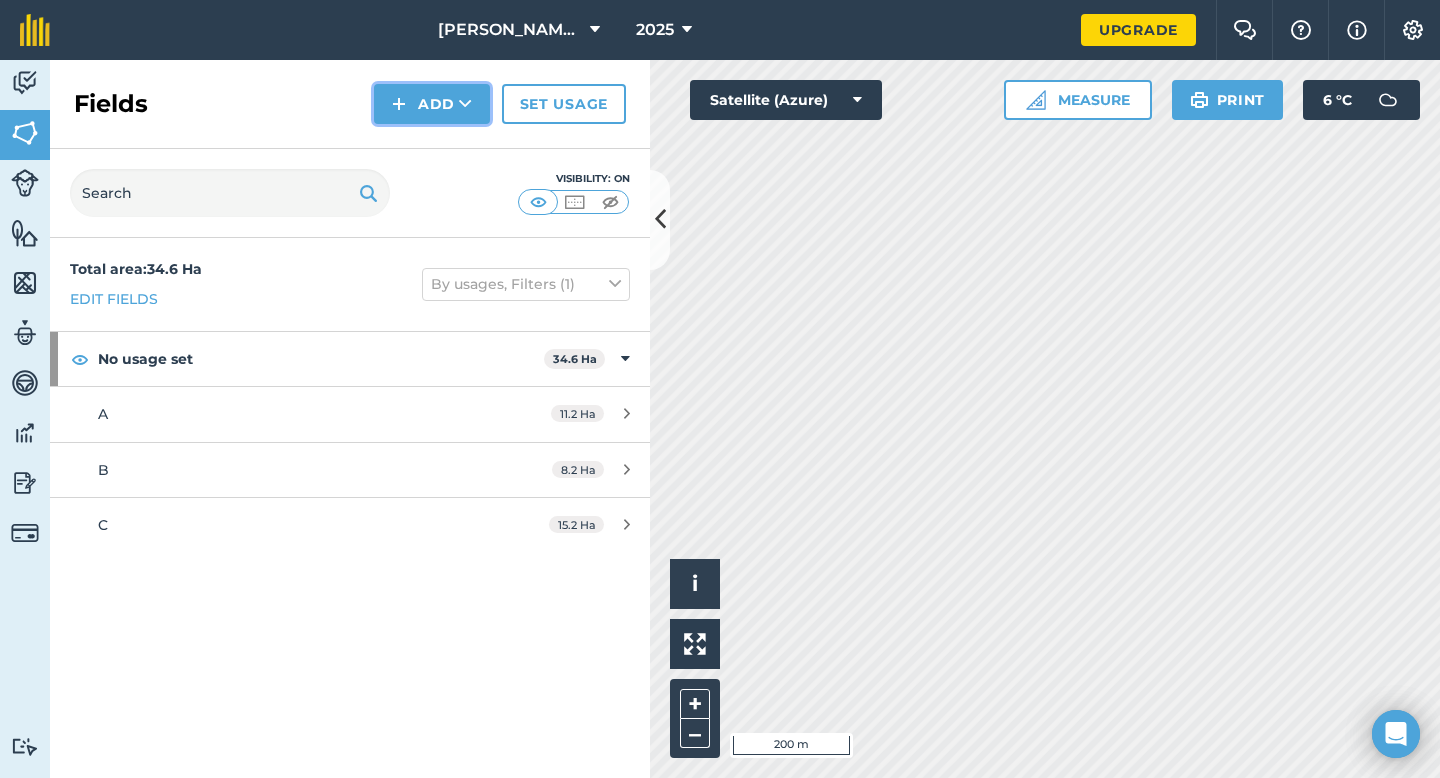click on "Add" at bounding box center [432, 104] 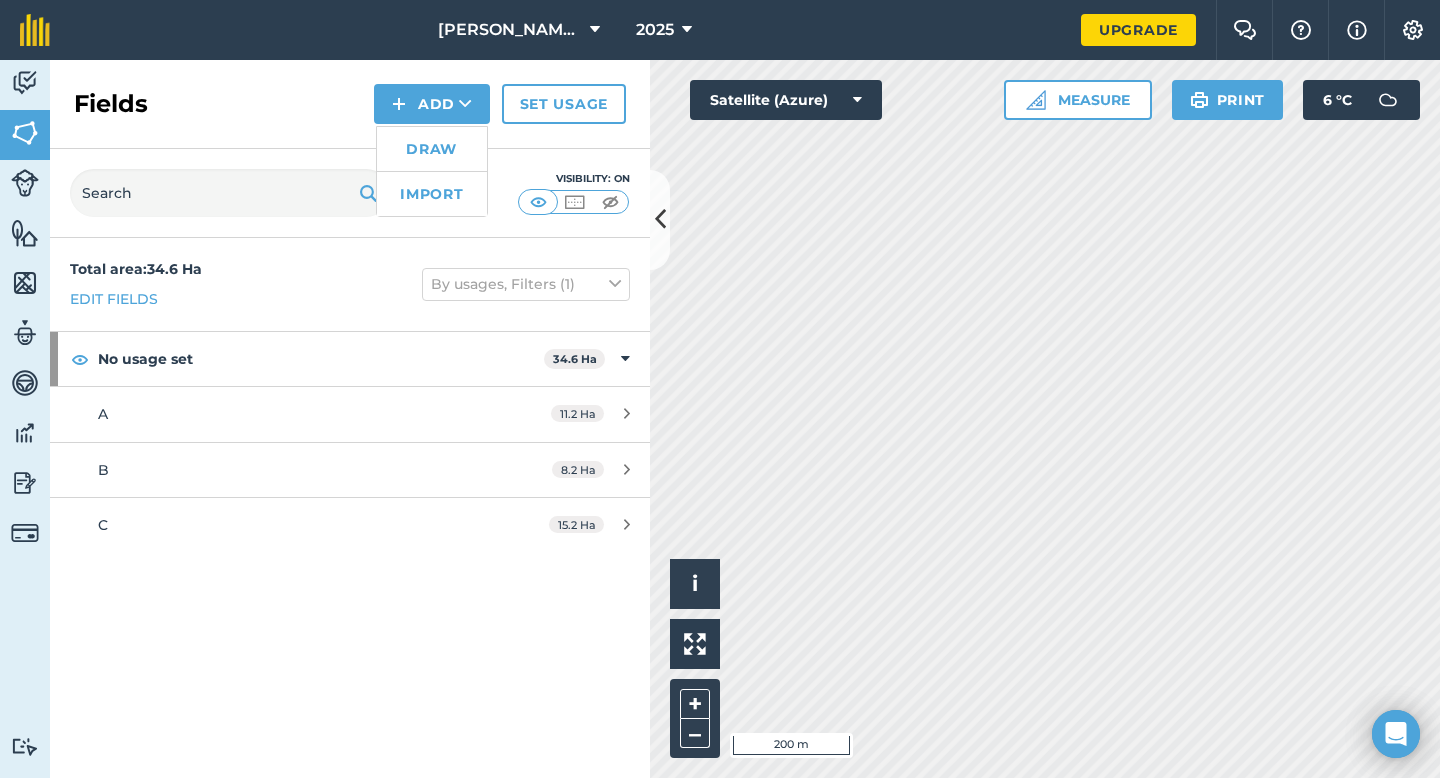 click on "Draw" at bounding box center (432, 149) 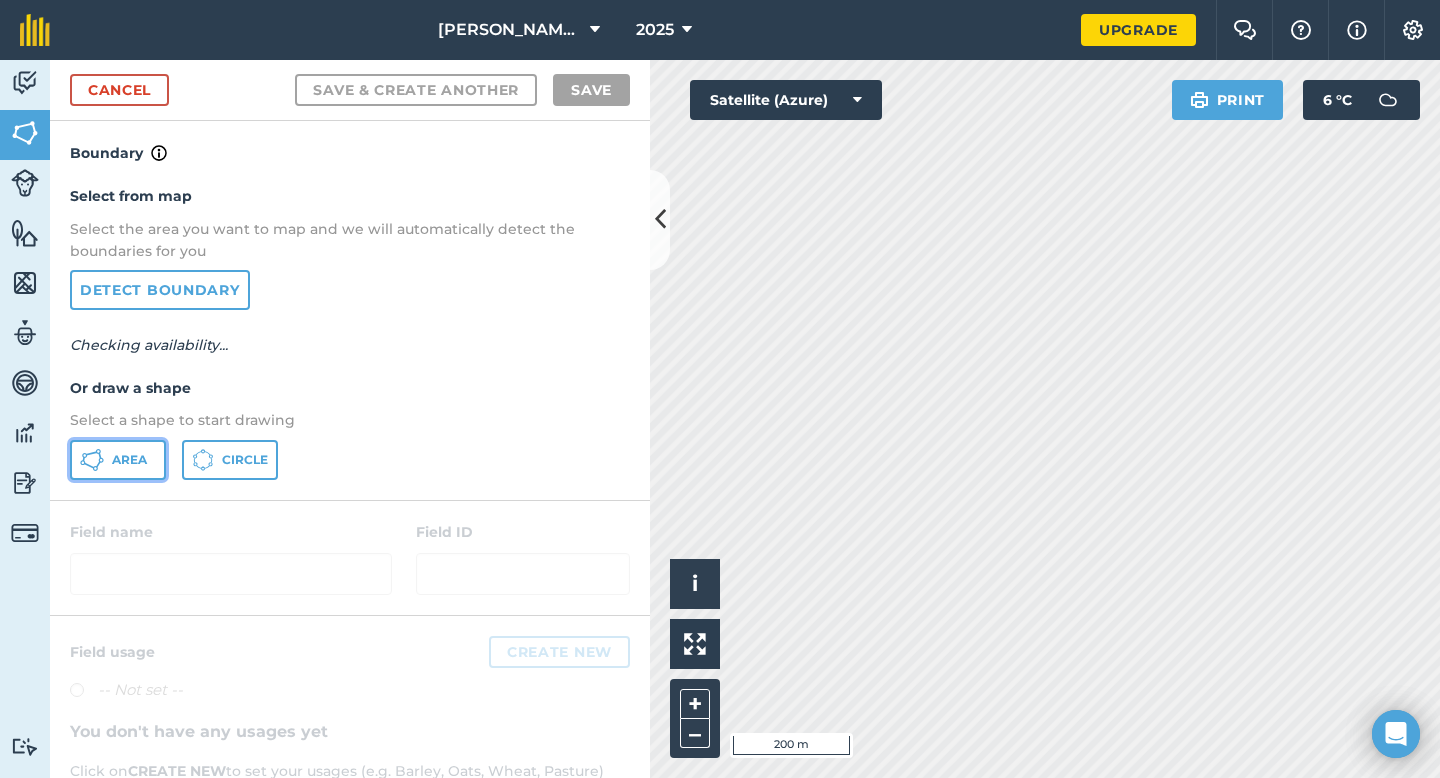 click on "Area" at bounding box center [129, 460] 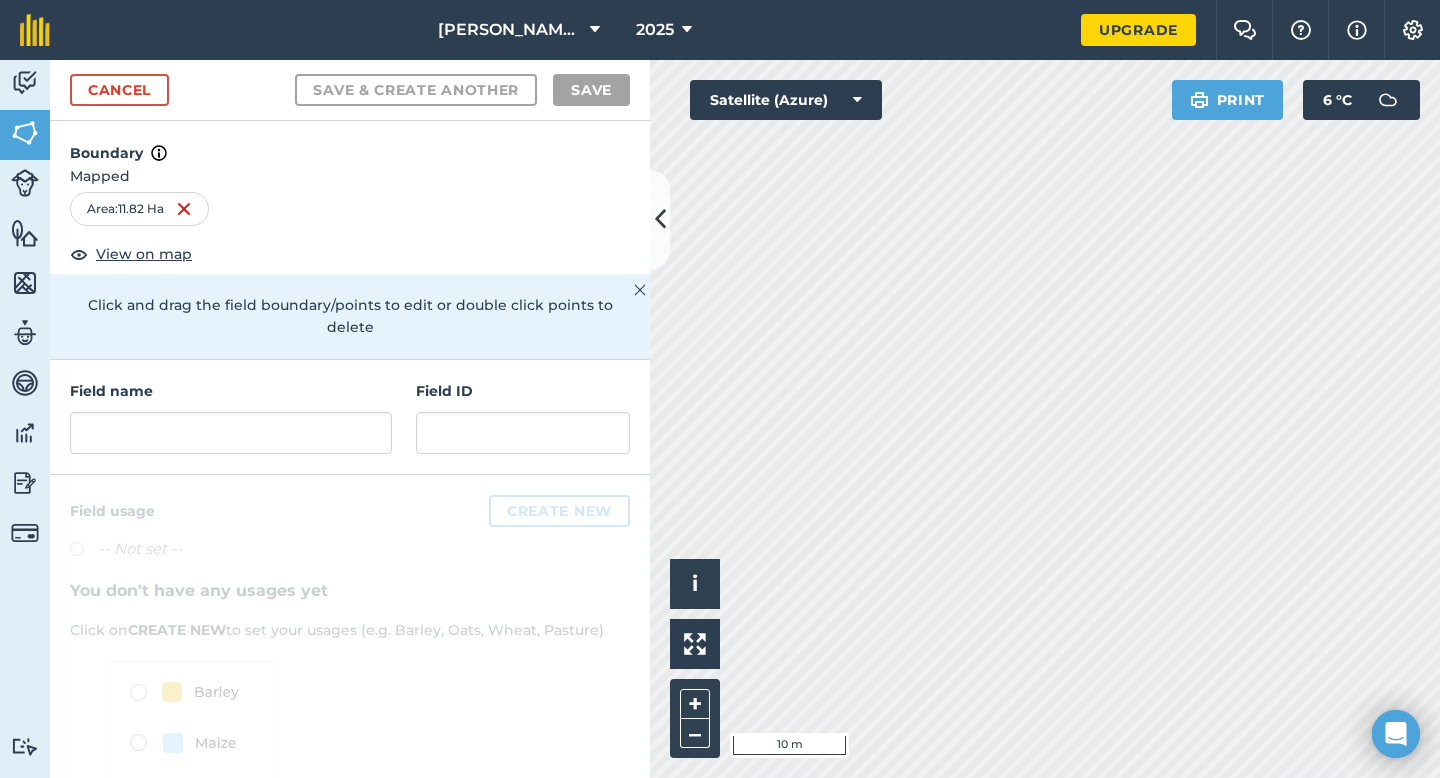 click at bounding box center (350, 691) 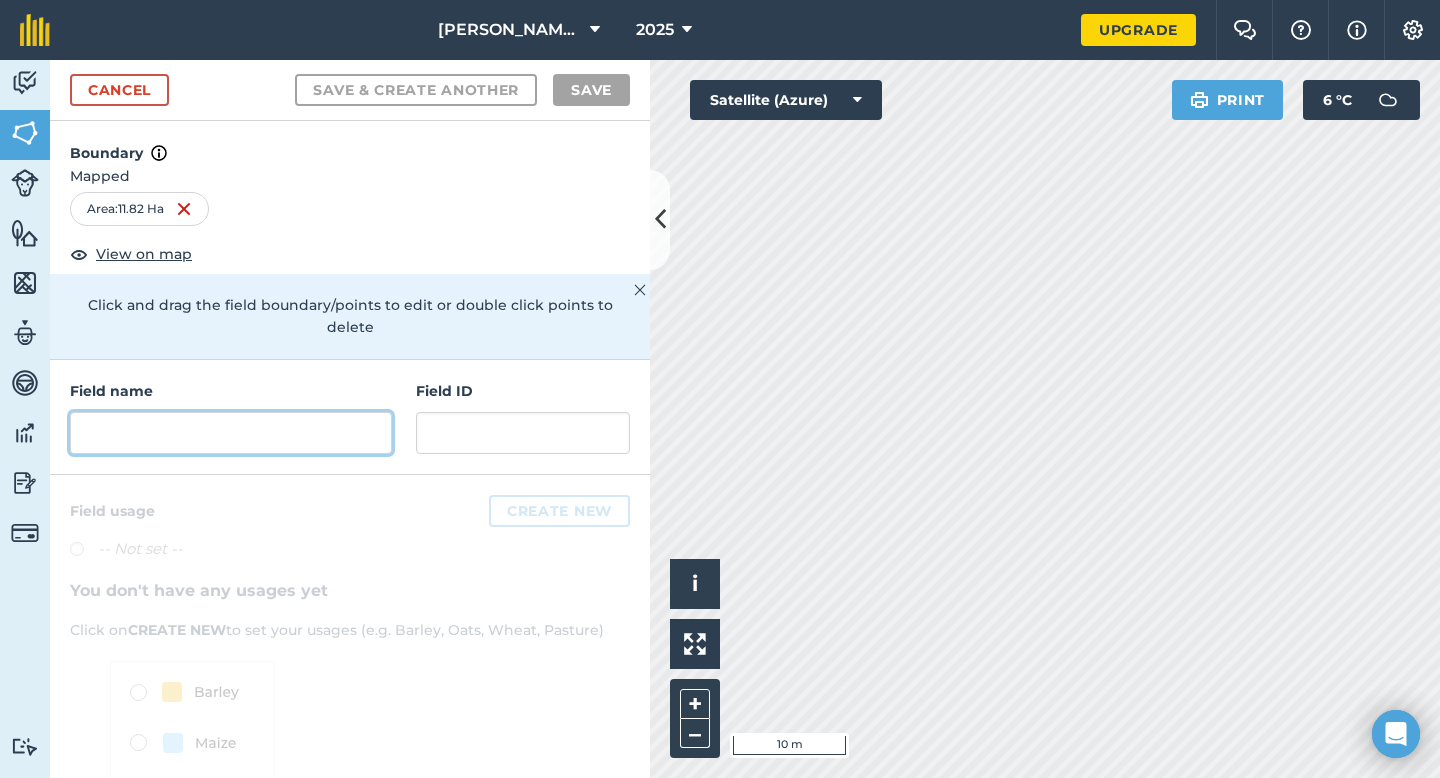 click at bounding box center (231, 433) 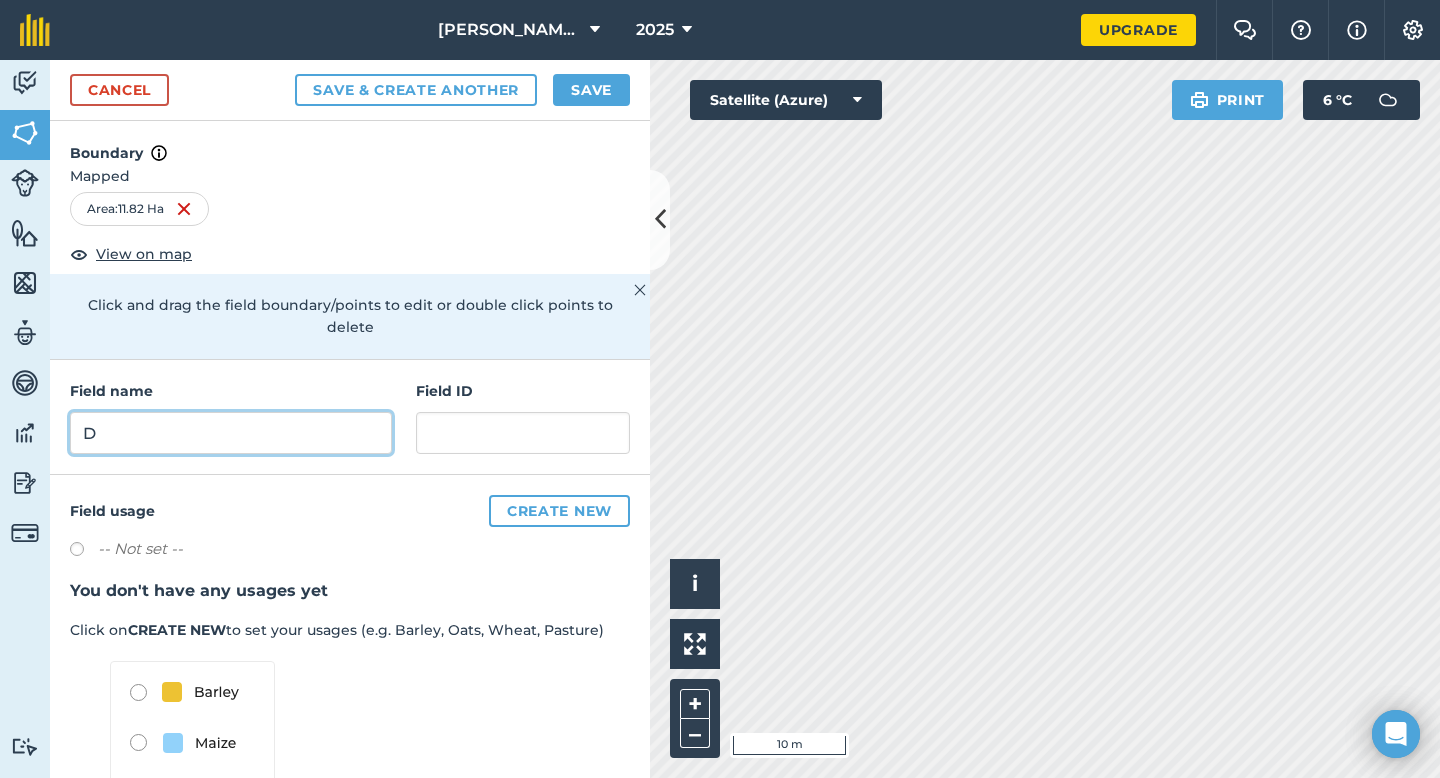 type on "D" 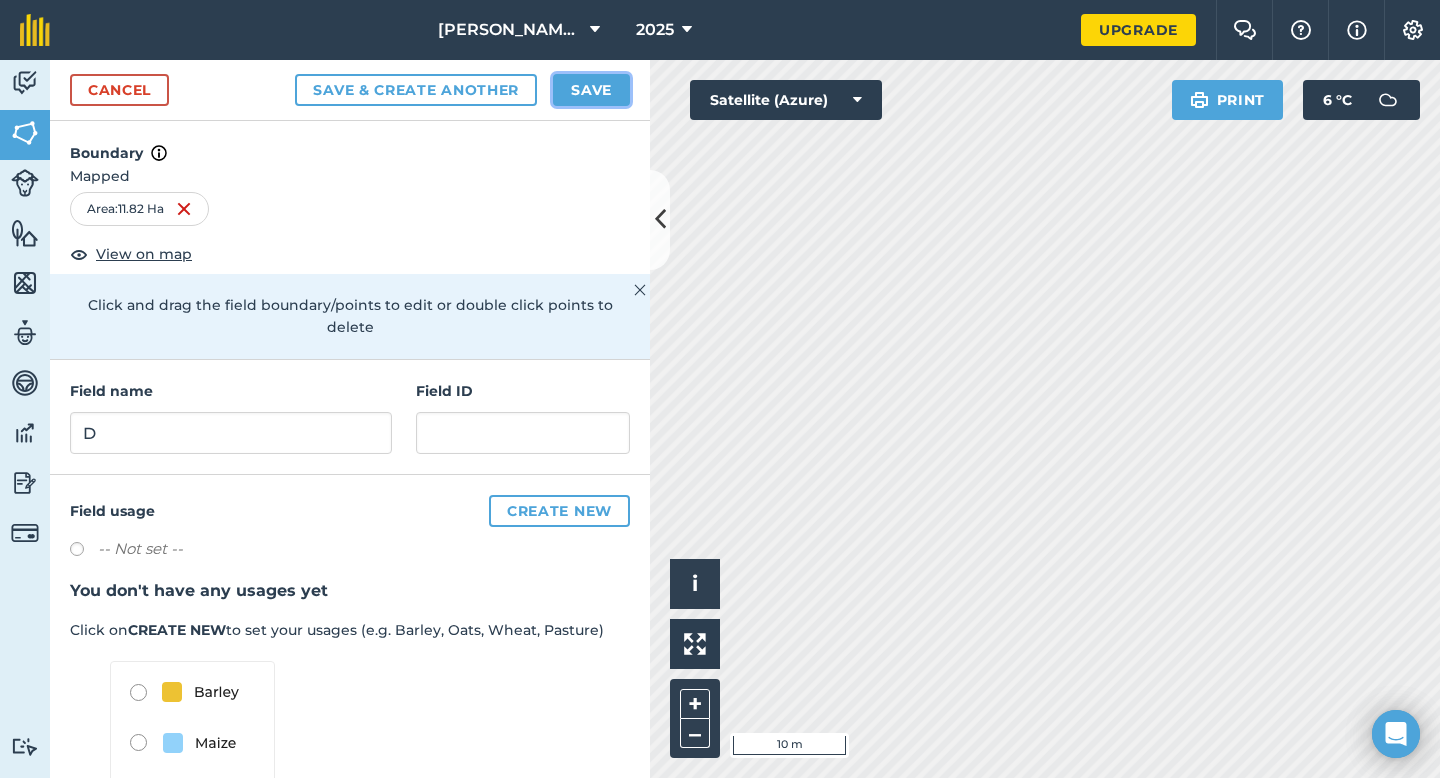 click on "Save" at bounding box center (591, 90) 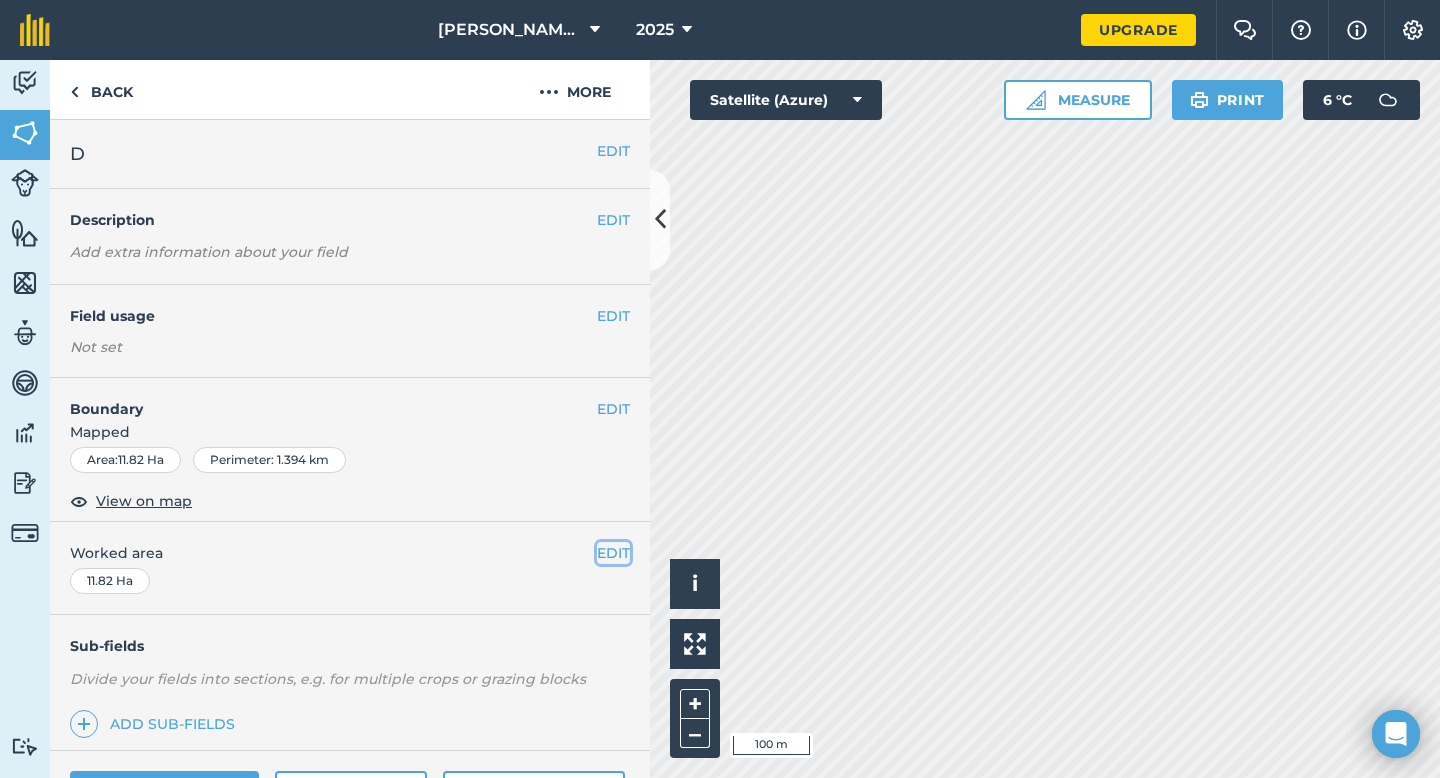 click on "EDIT" at bounding box center (613, 553) 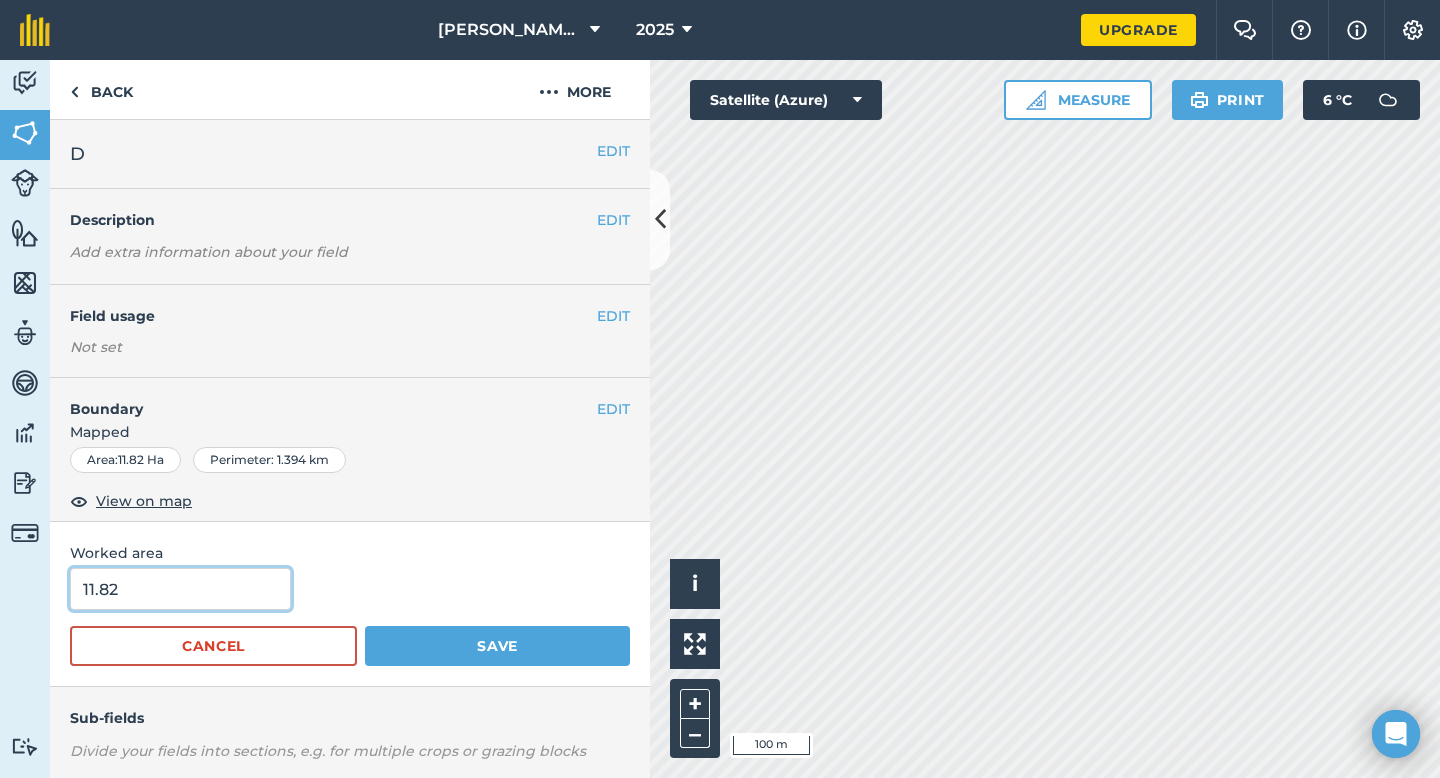 click on "11.82" at bounding box center (180, 589) 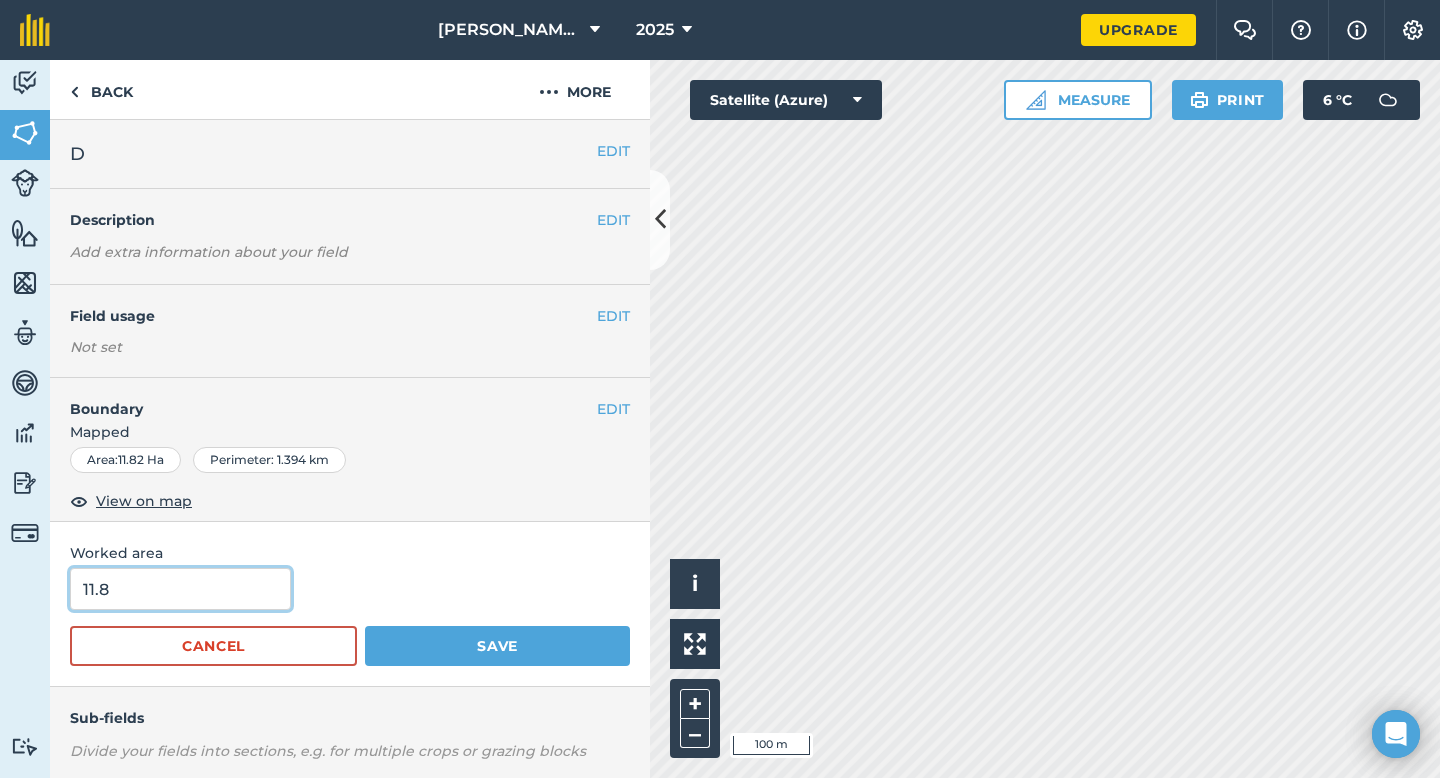 type on "11.8" 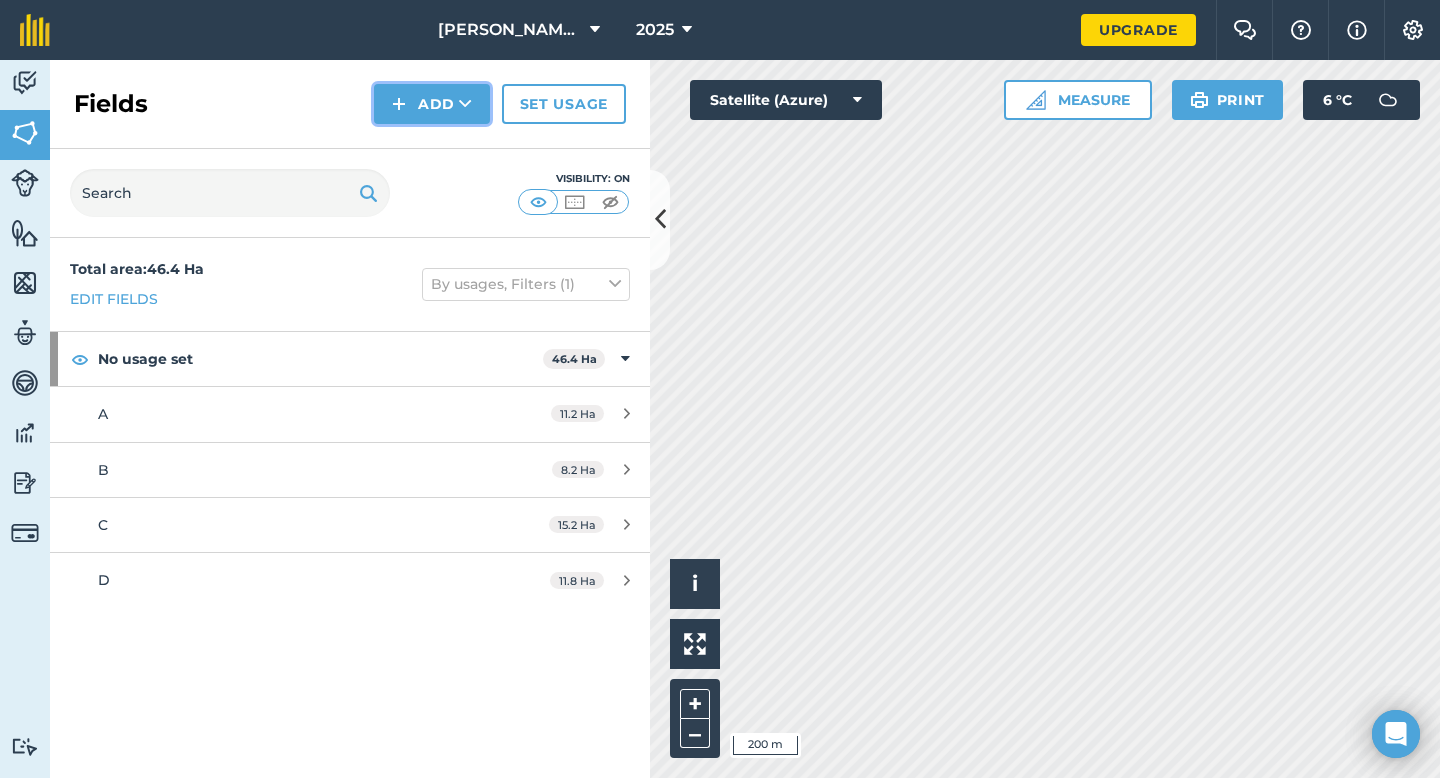 click on "Add" at bounding box center [432, 104] 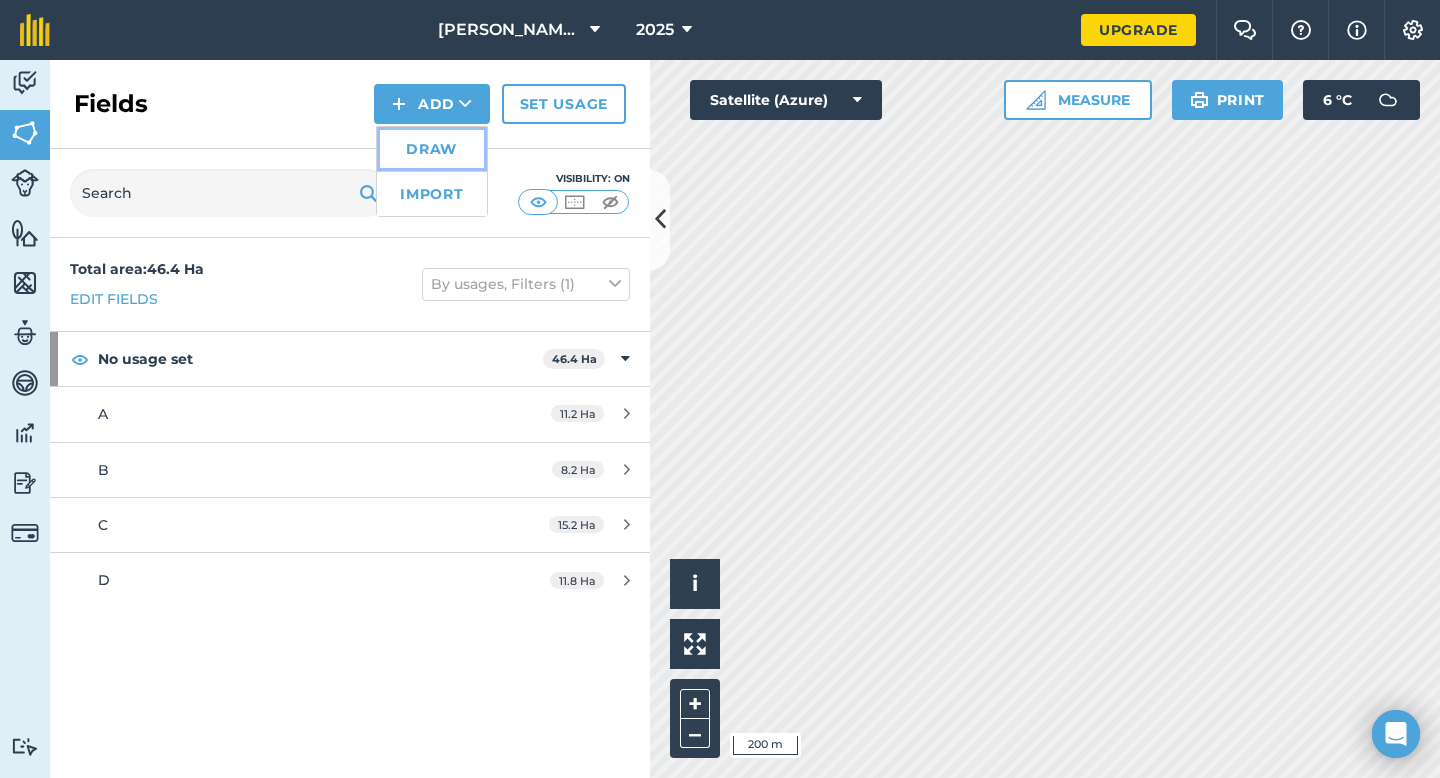 click on "Draw" at bounding box center [432, 149] 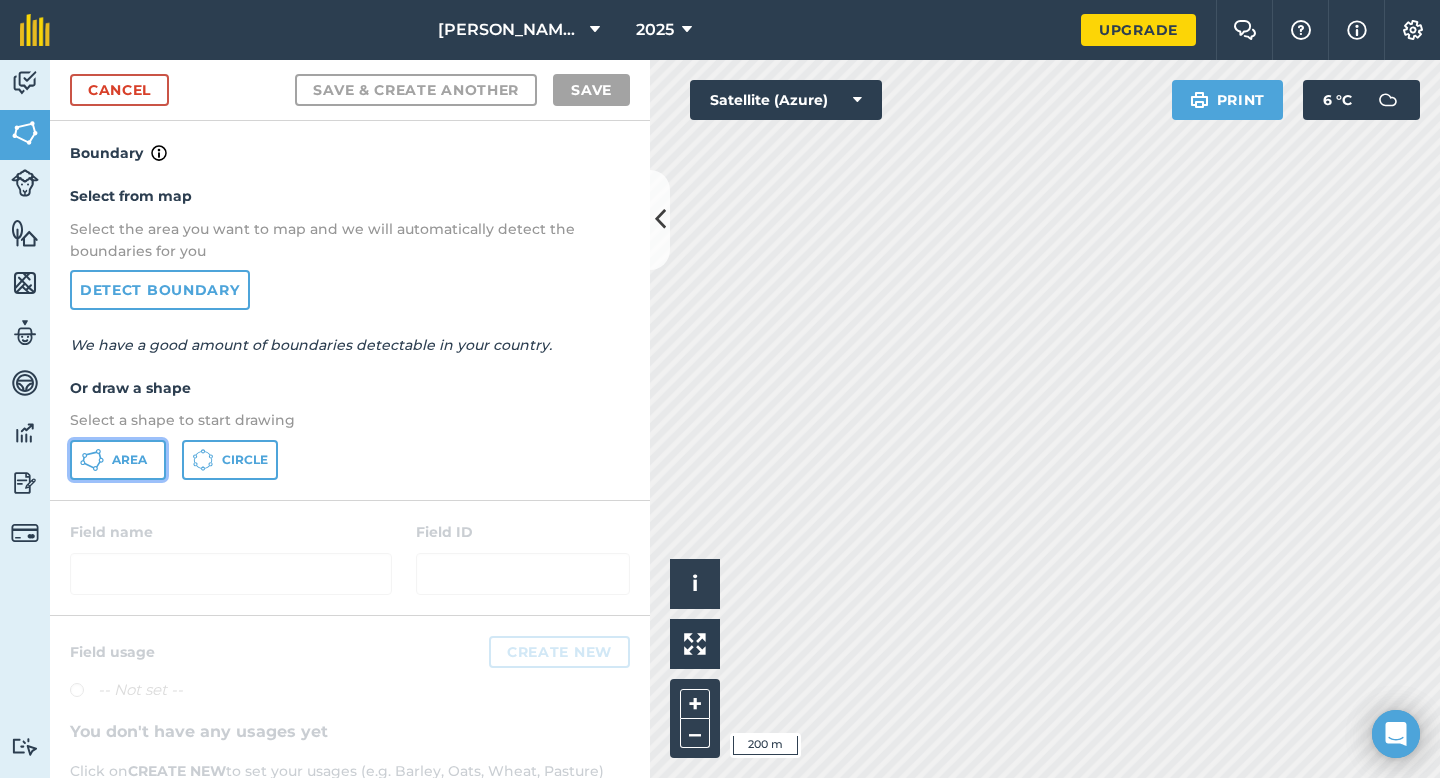 click on "Area" at bounding box center (118, 460) 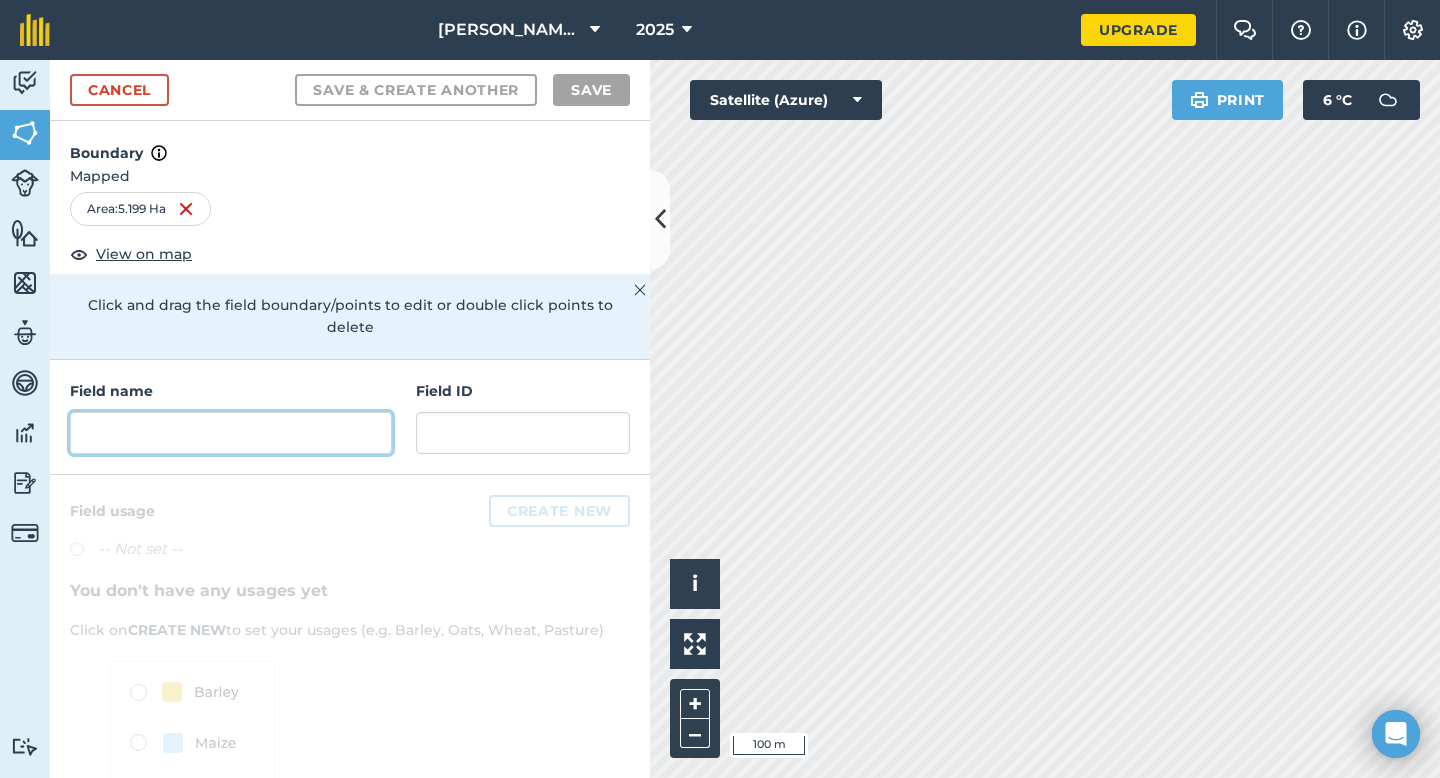 click at bounding box center [231, 433] 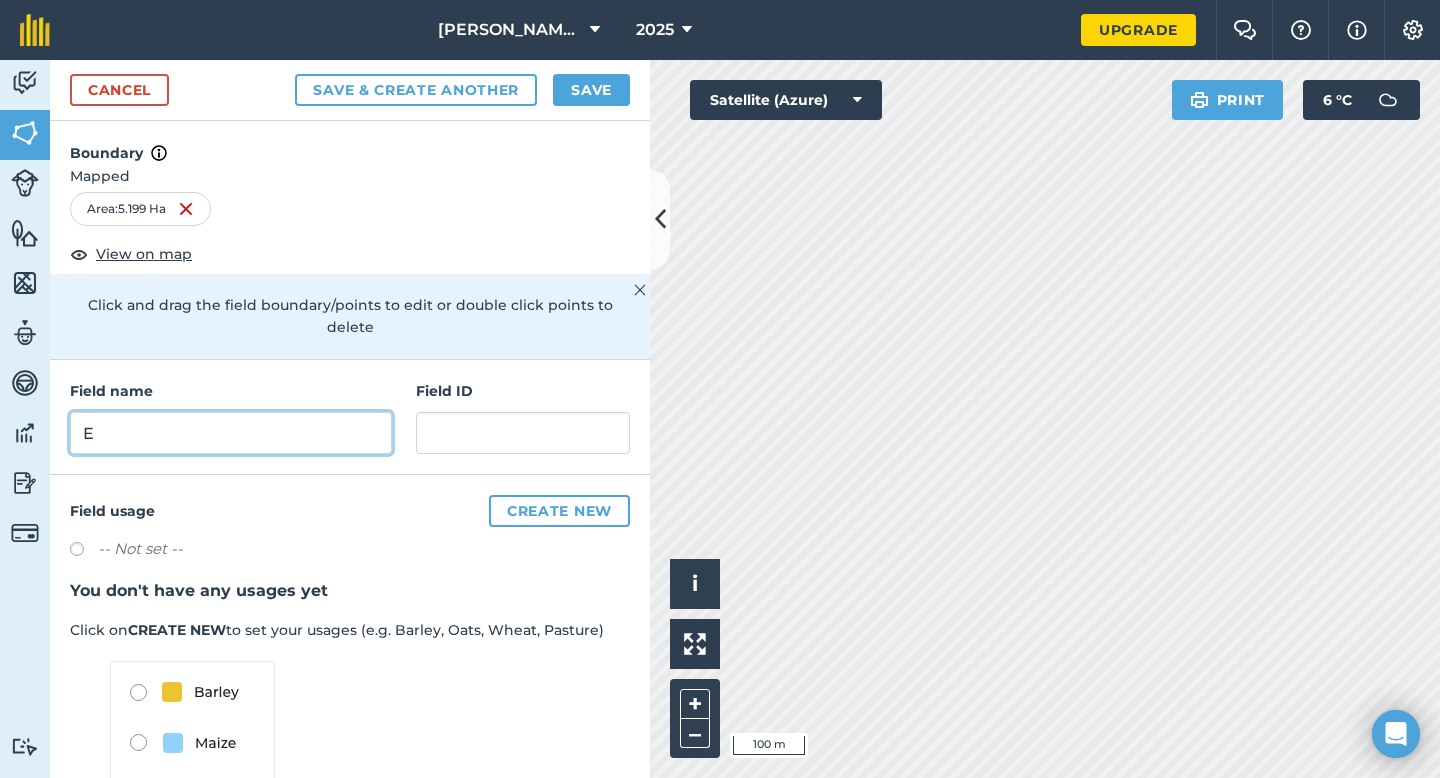 type on "E" 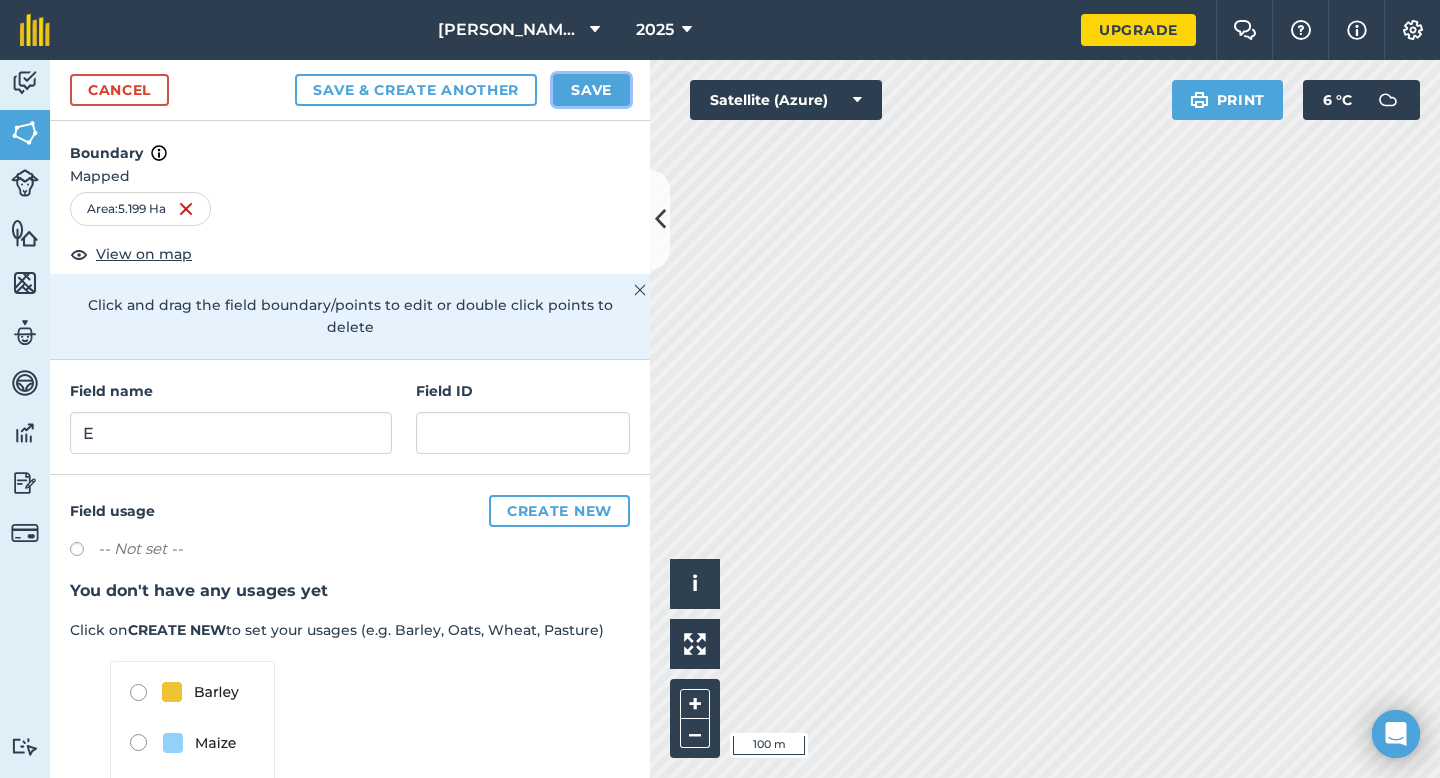 click on "Save" at bounding box center [591, 90] 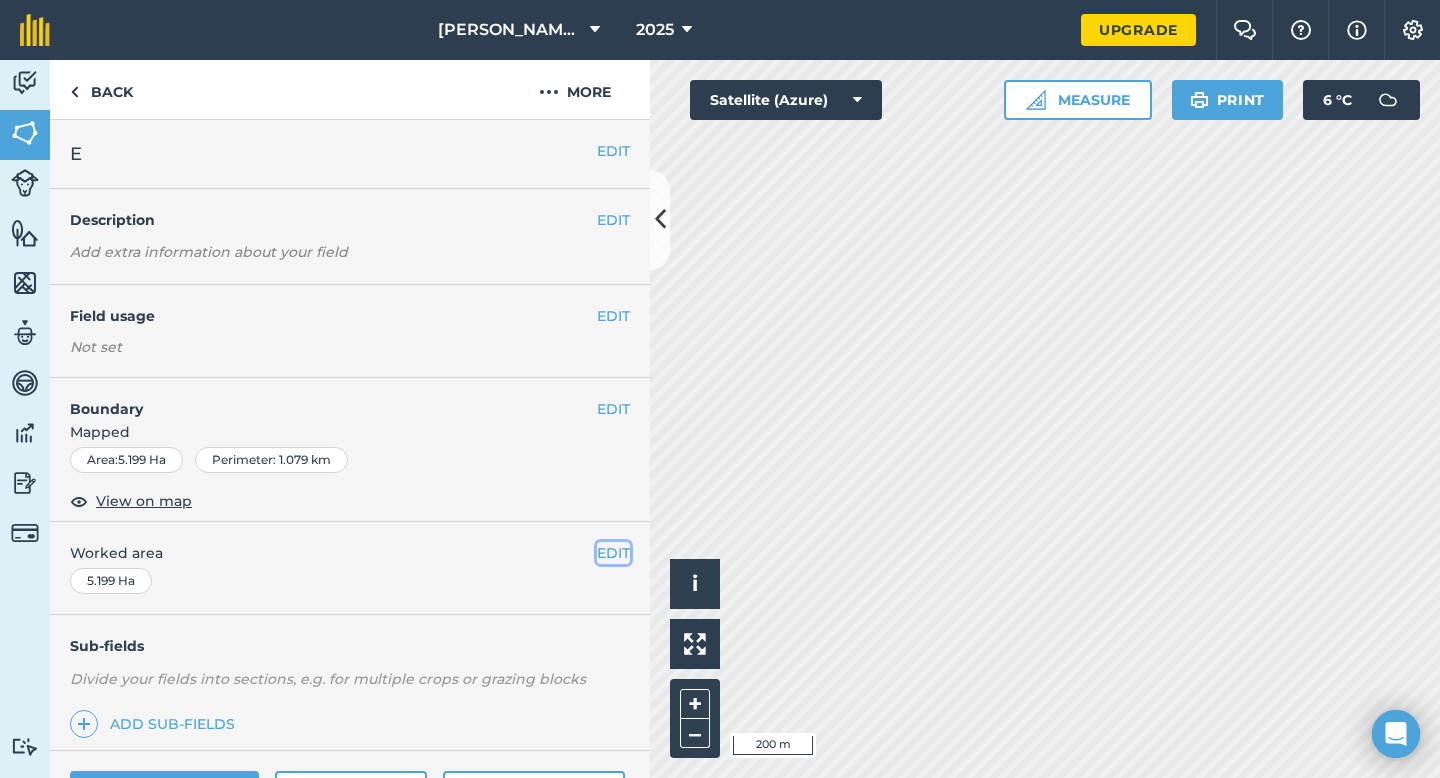 click on "EDIT" at bounding box center (613, 553) 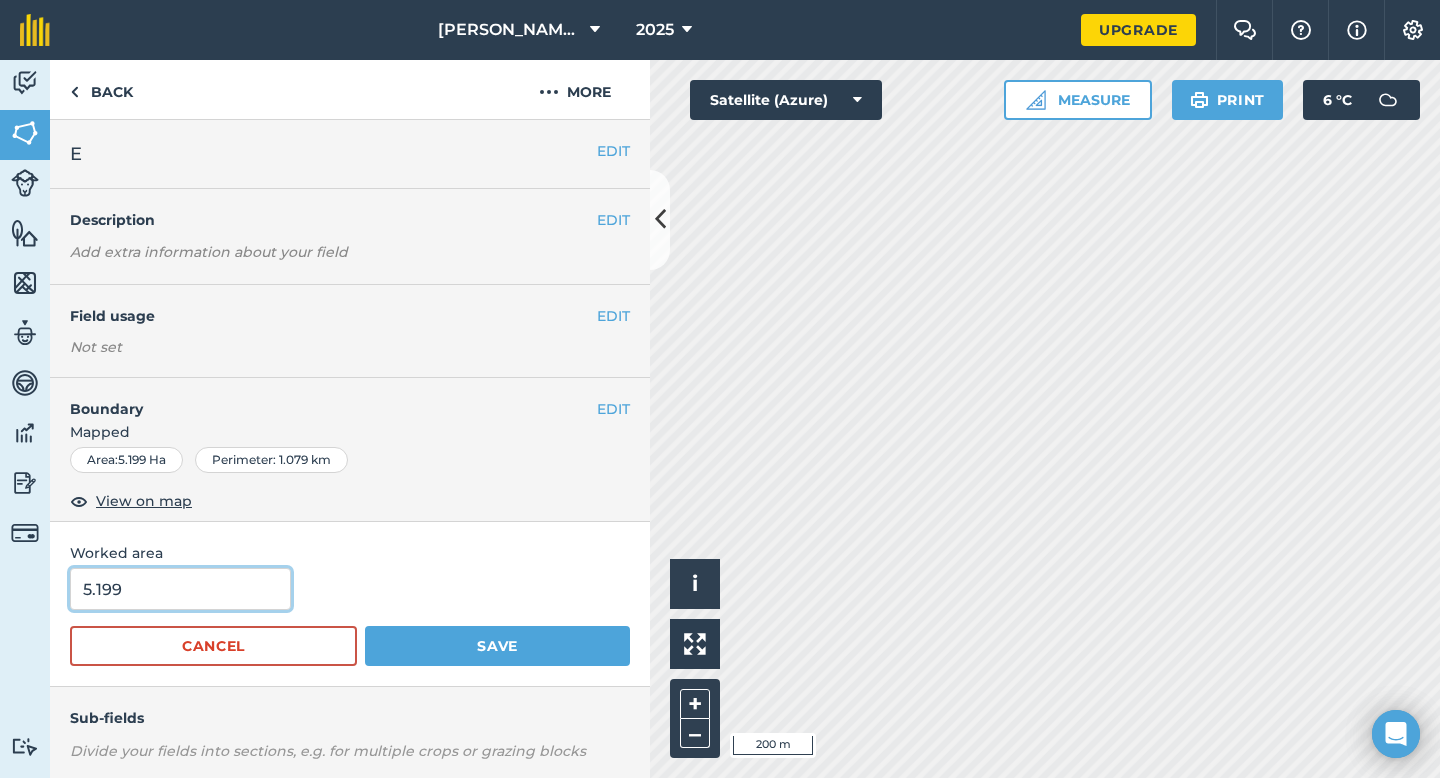 click on "5.199" at bounding box center [180, 589] 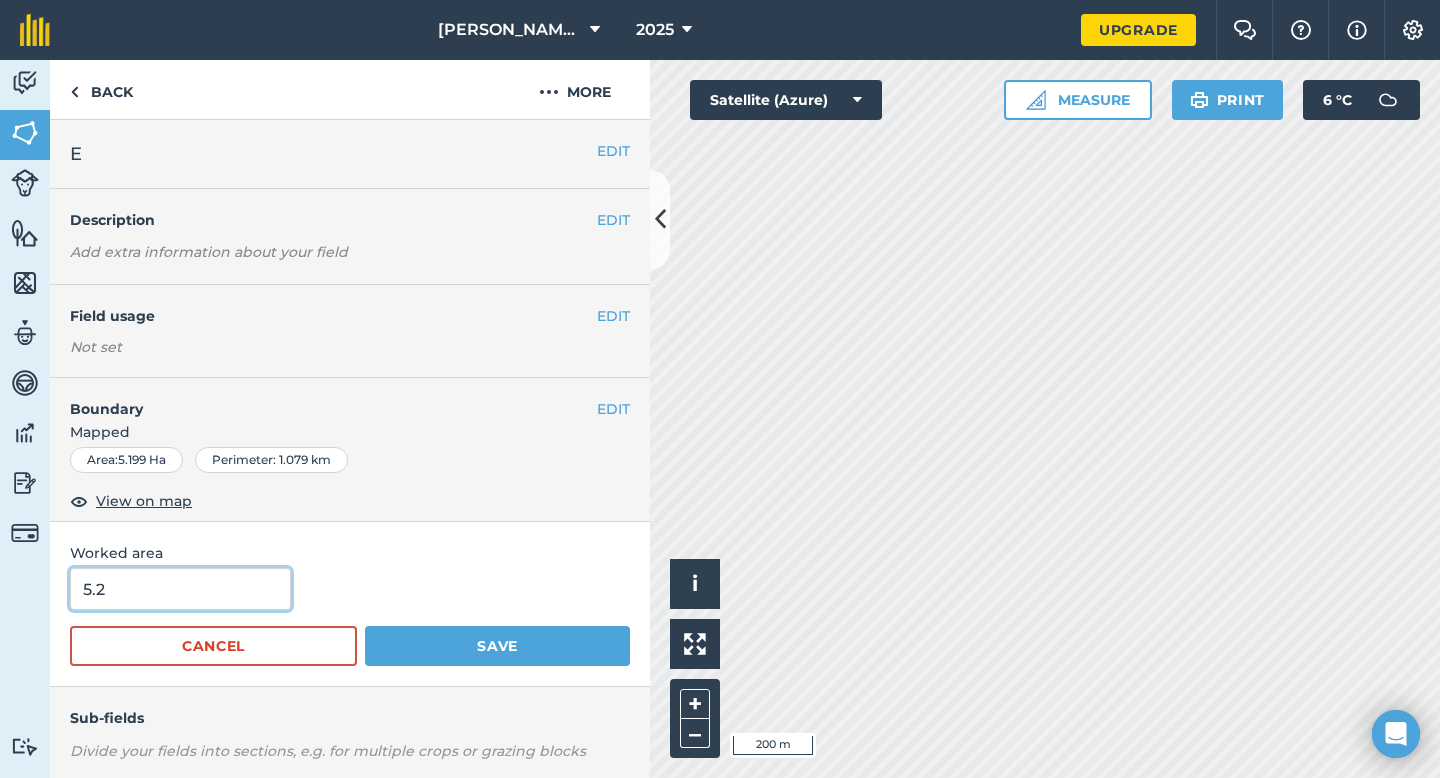 type on "5.2" 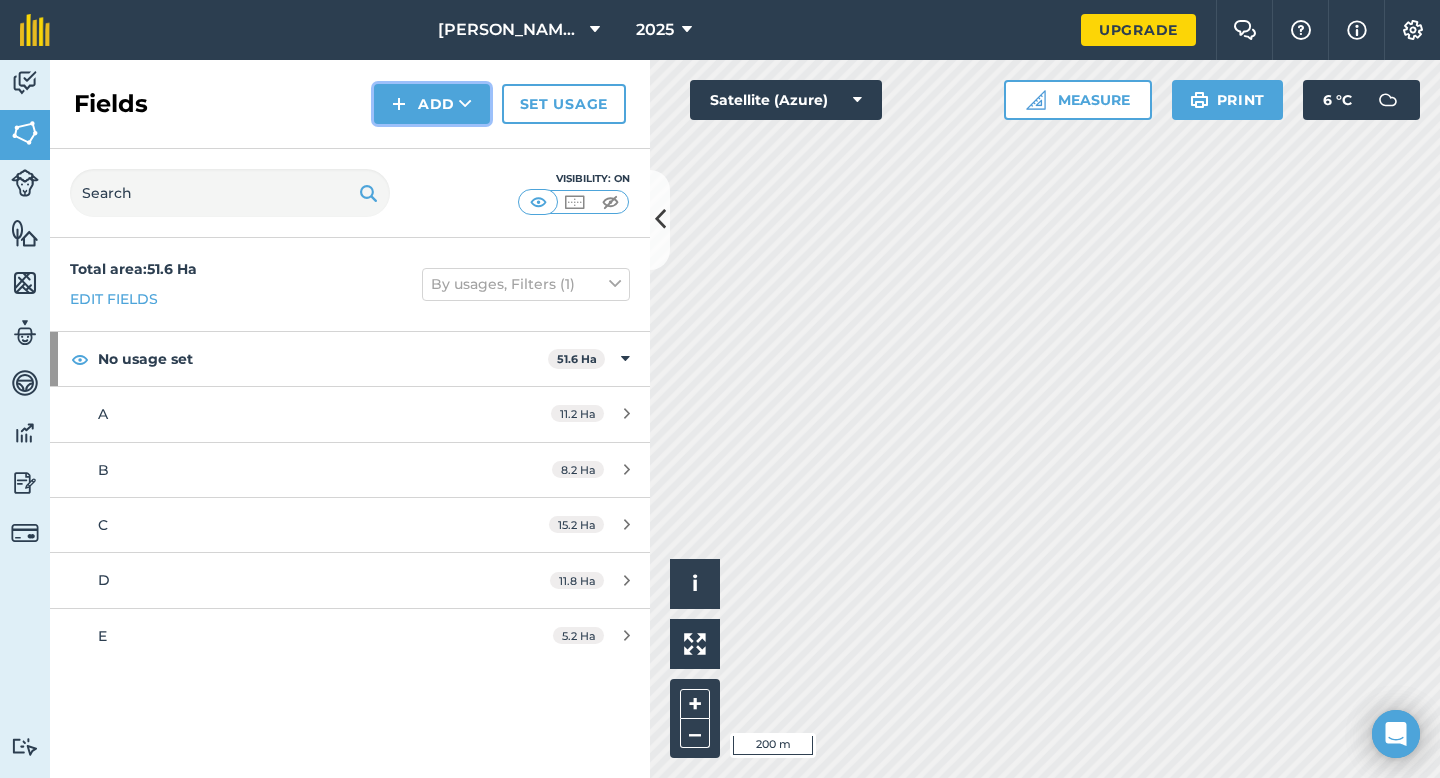 click at bounding box center [399, 104] 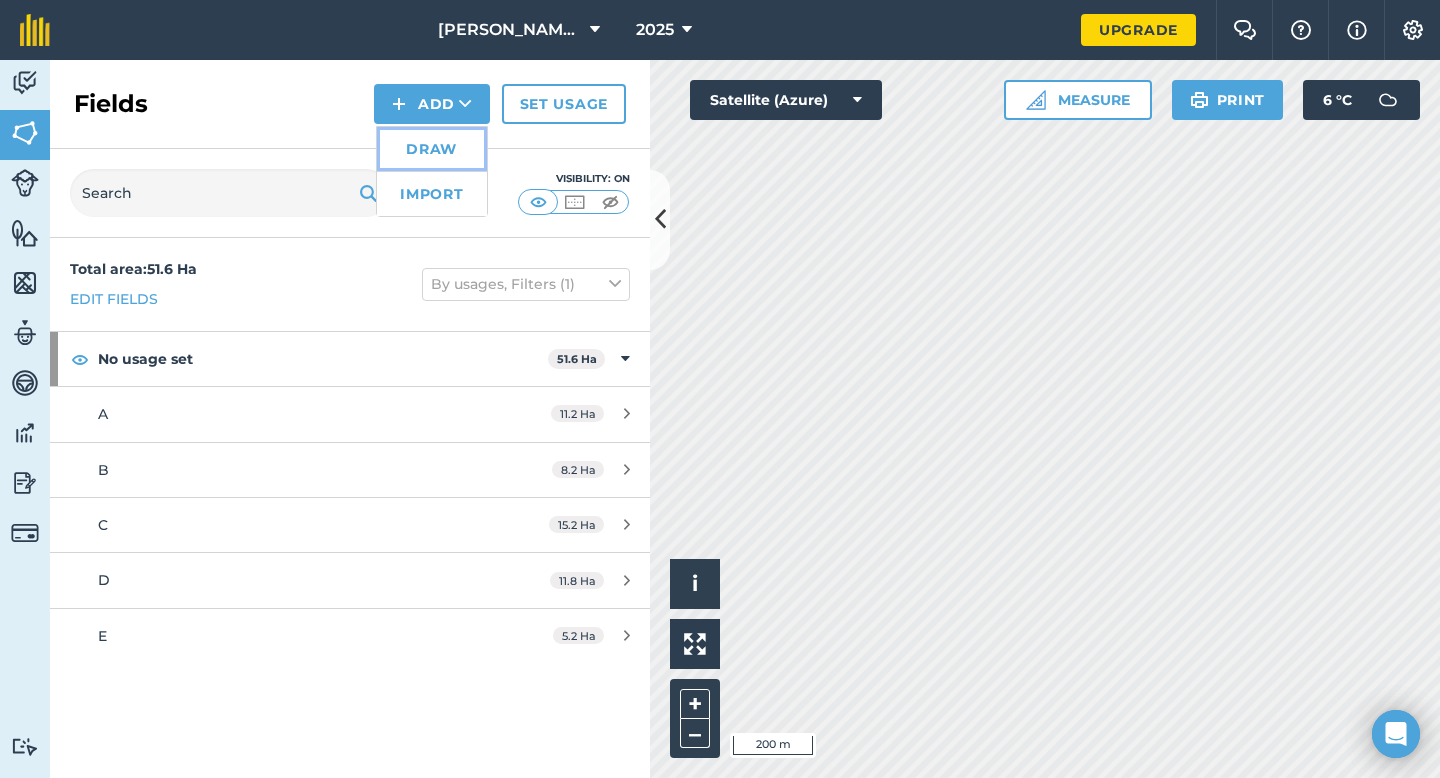 click on "Draw" at bounding box center (432, 149) 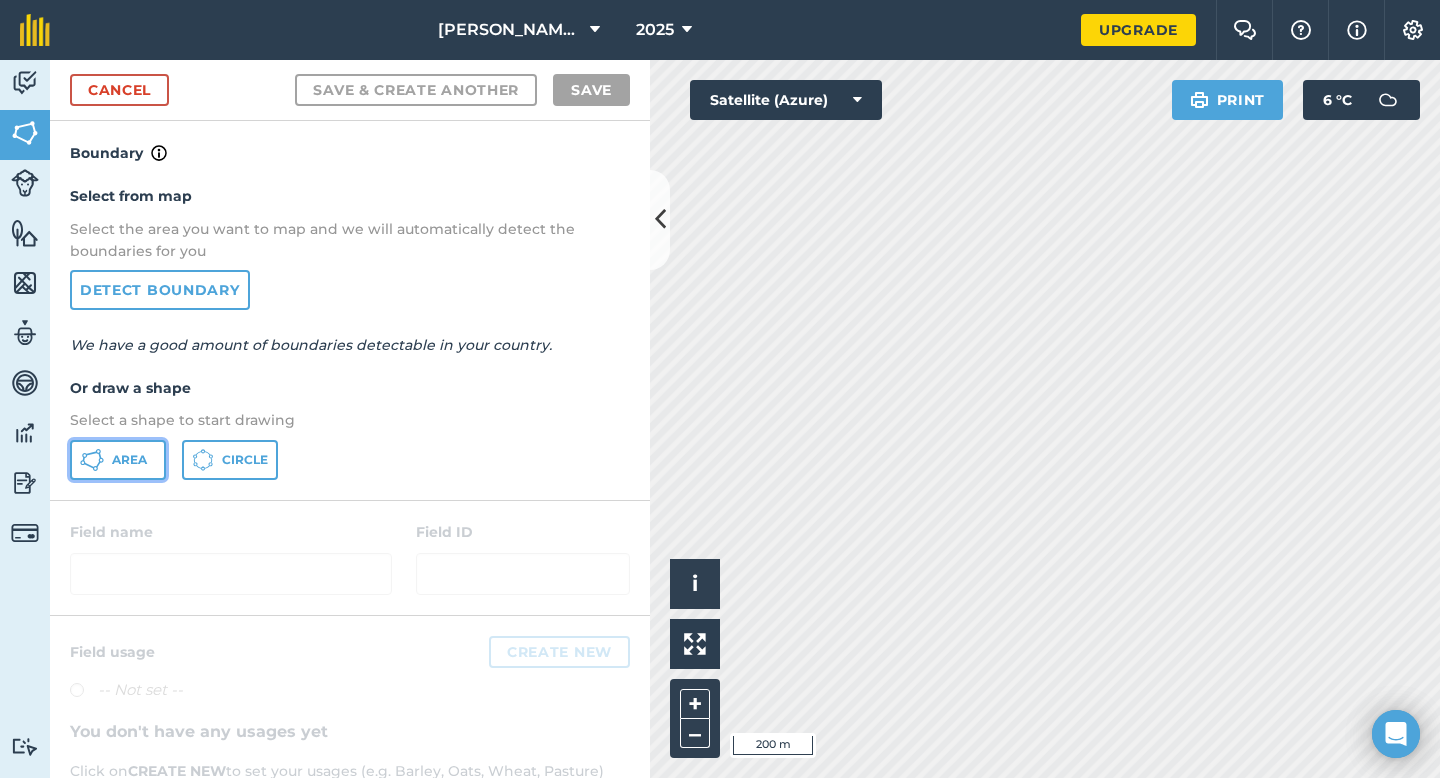 click 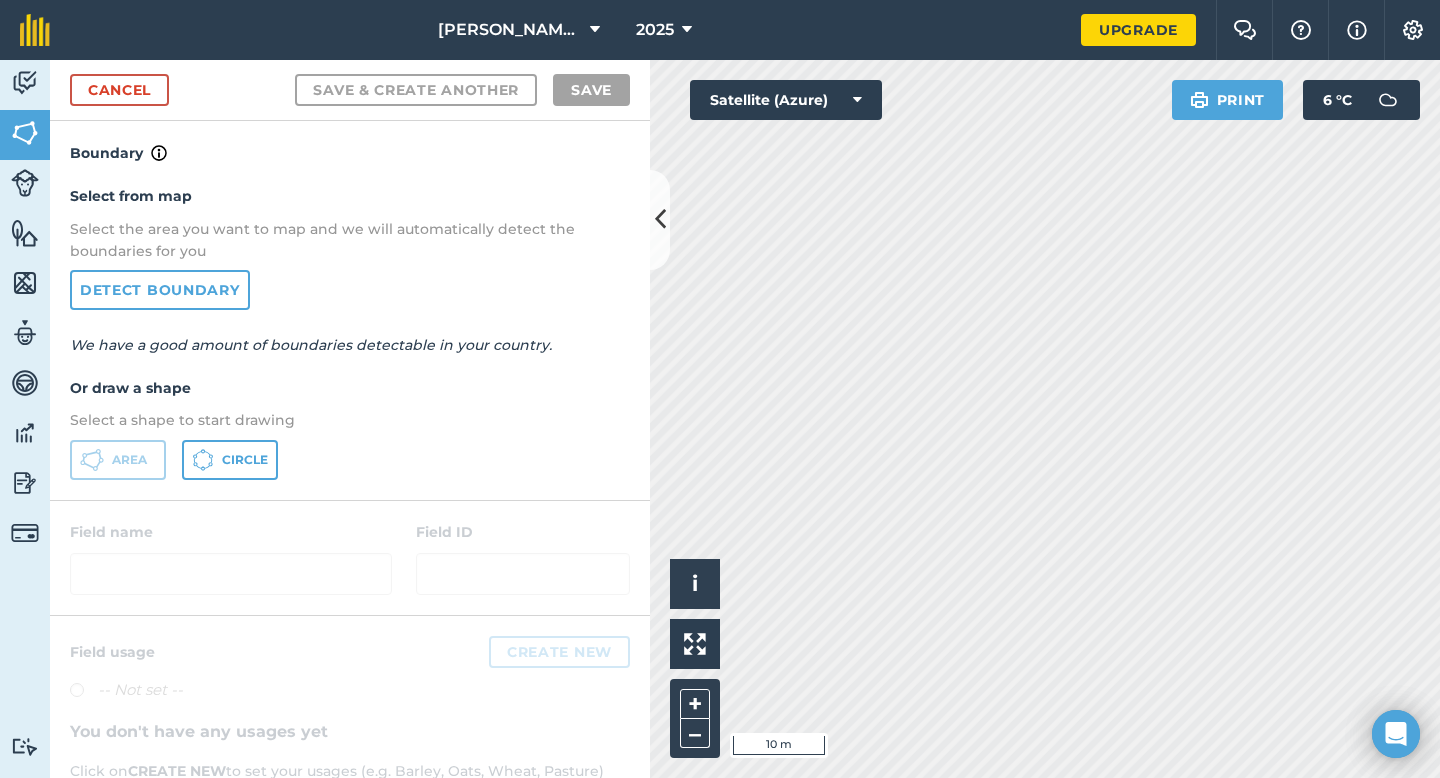 click on "[PERSON_NAME] & Sons  2025" at bounding box center [575, 30] 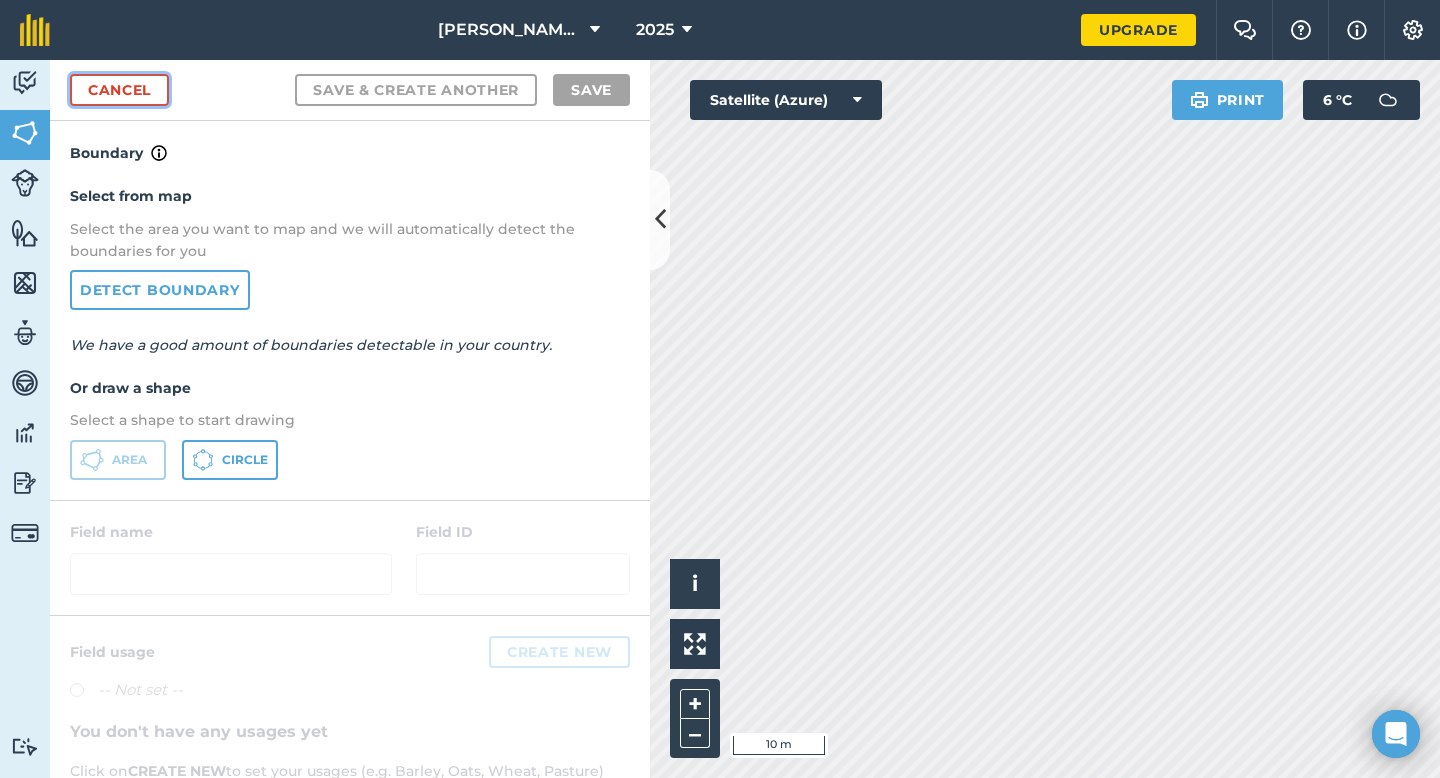 click on "Cancel" at bounding box center [119, 90] 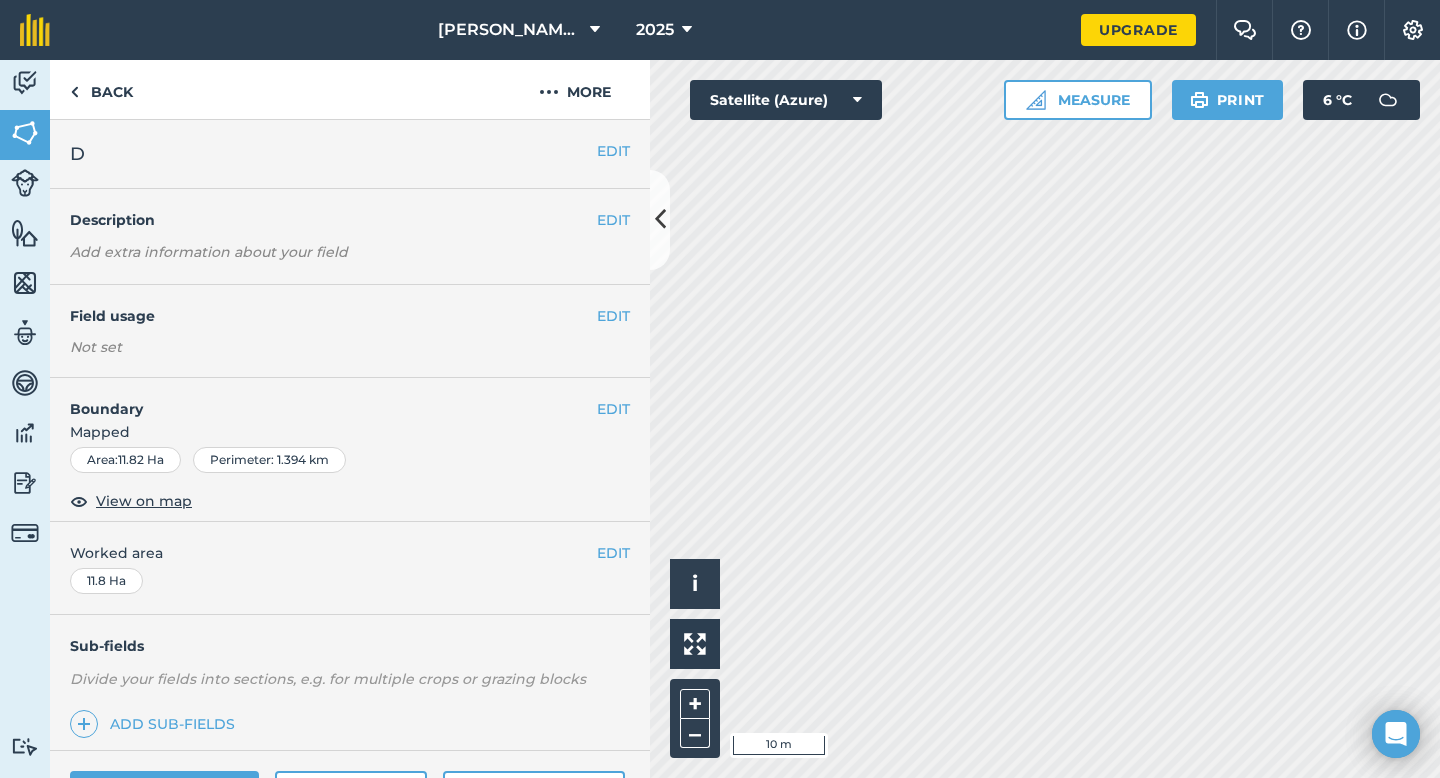 click on "Mapped" at bounding box center [350, 432] 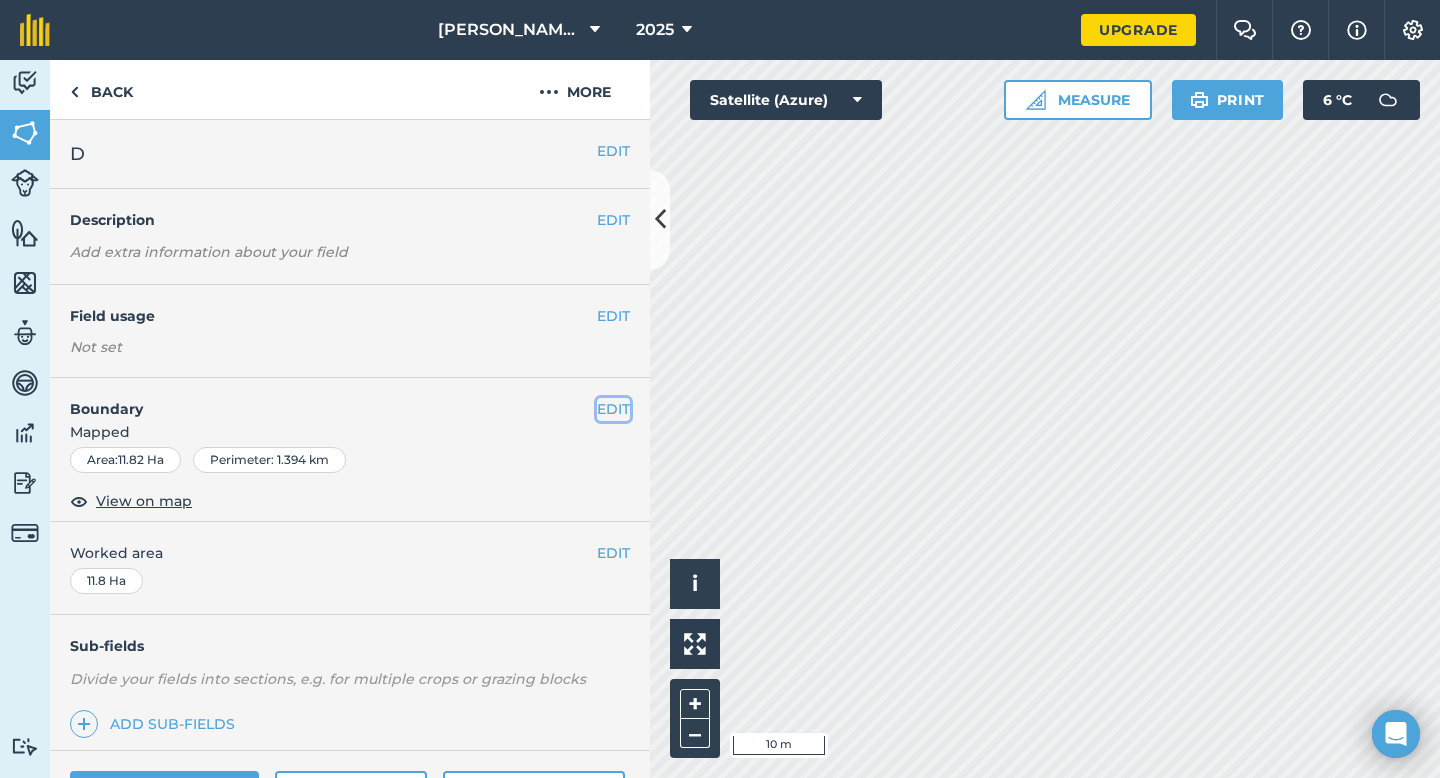 click on "EDIT" at bounding box center [613, 409] 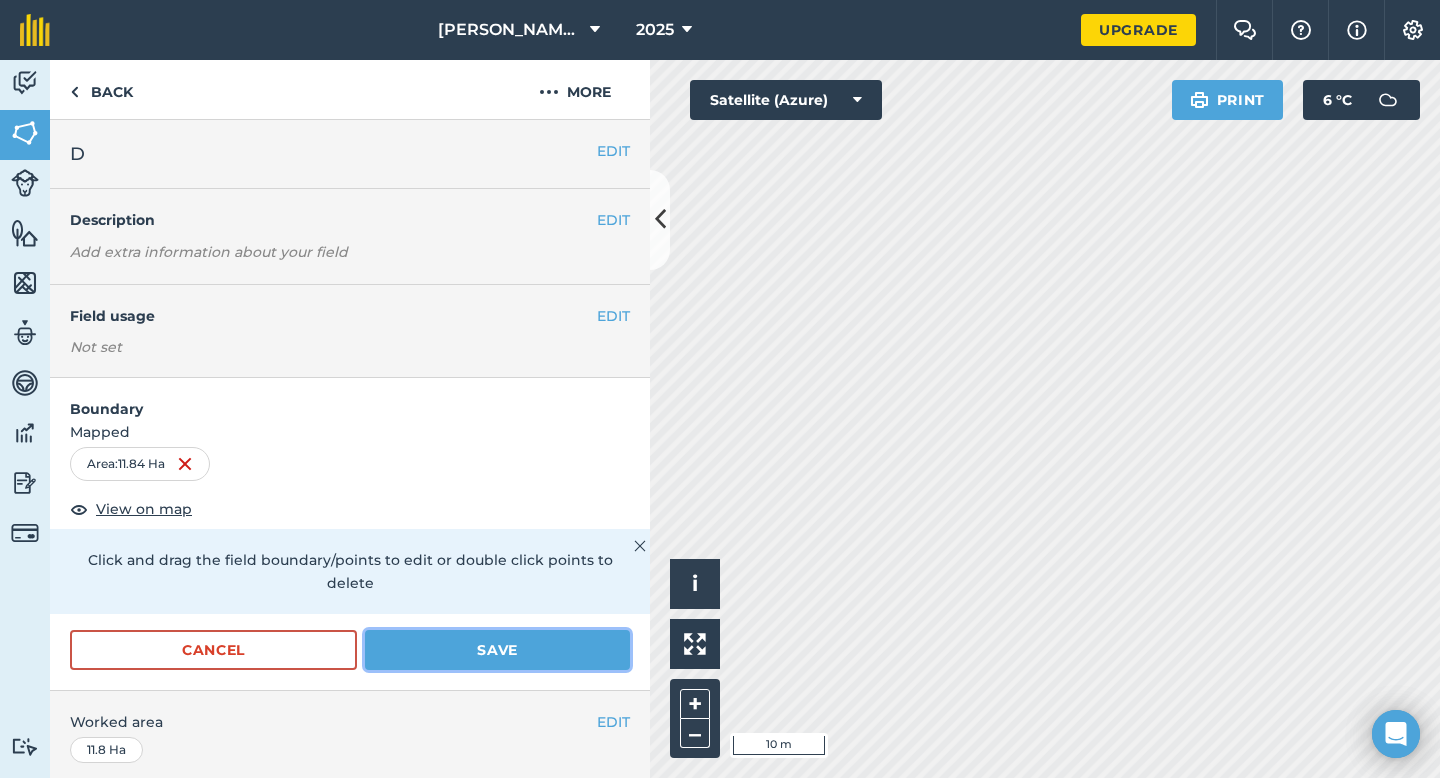click on "Save" at bounding box center (497, 650) 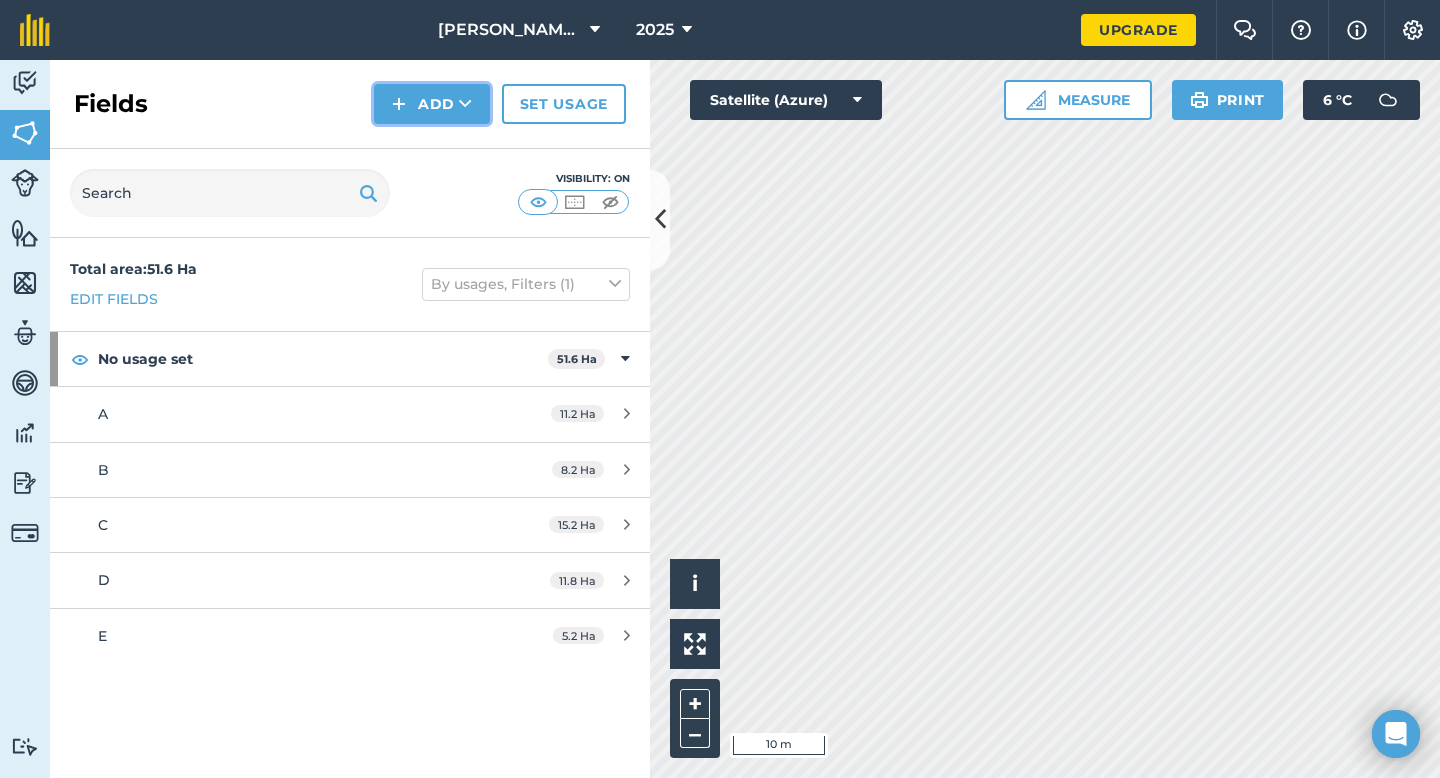 click on "Add" at bounding box center (432, 104) 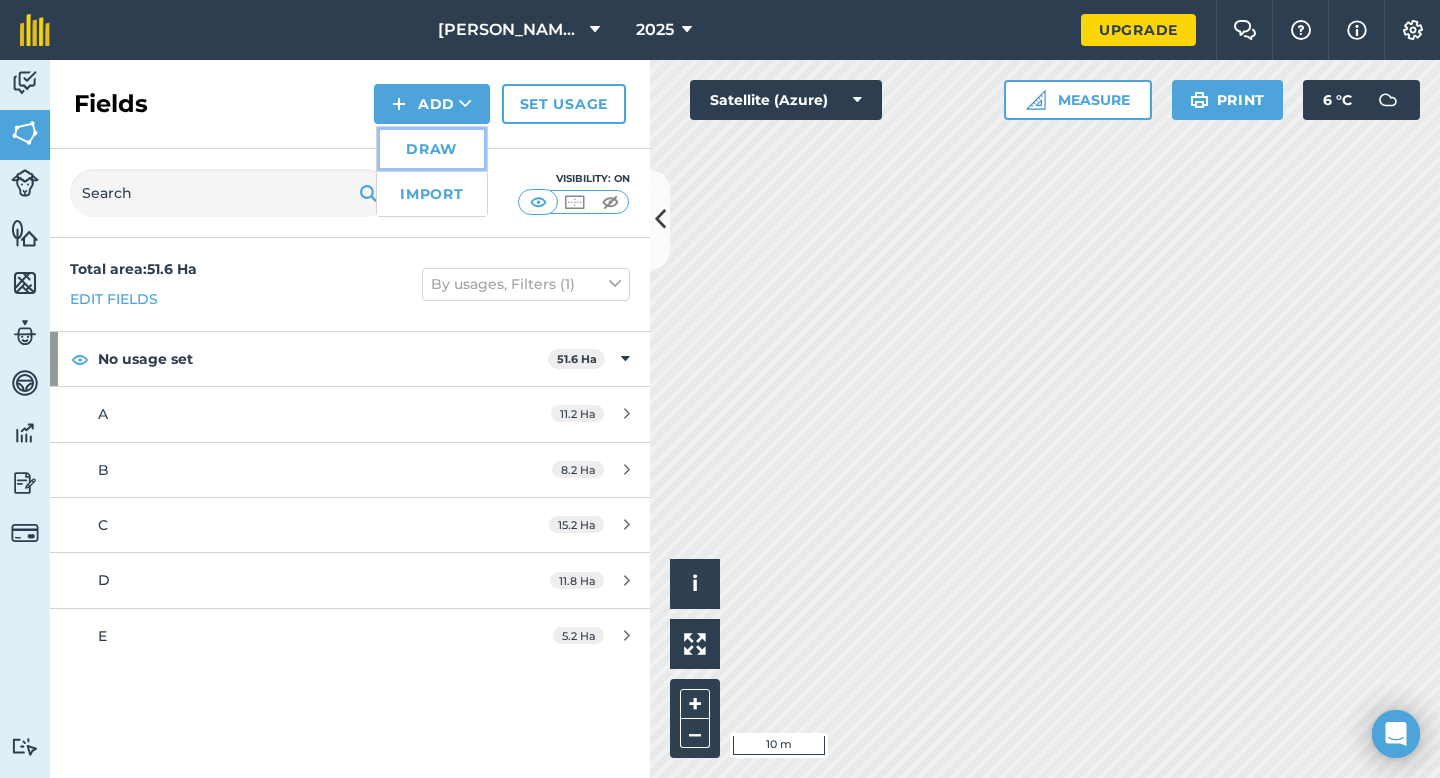 click on "Draw" at bounding box center (432, 149) 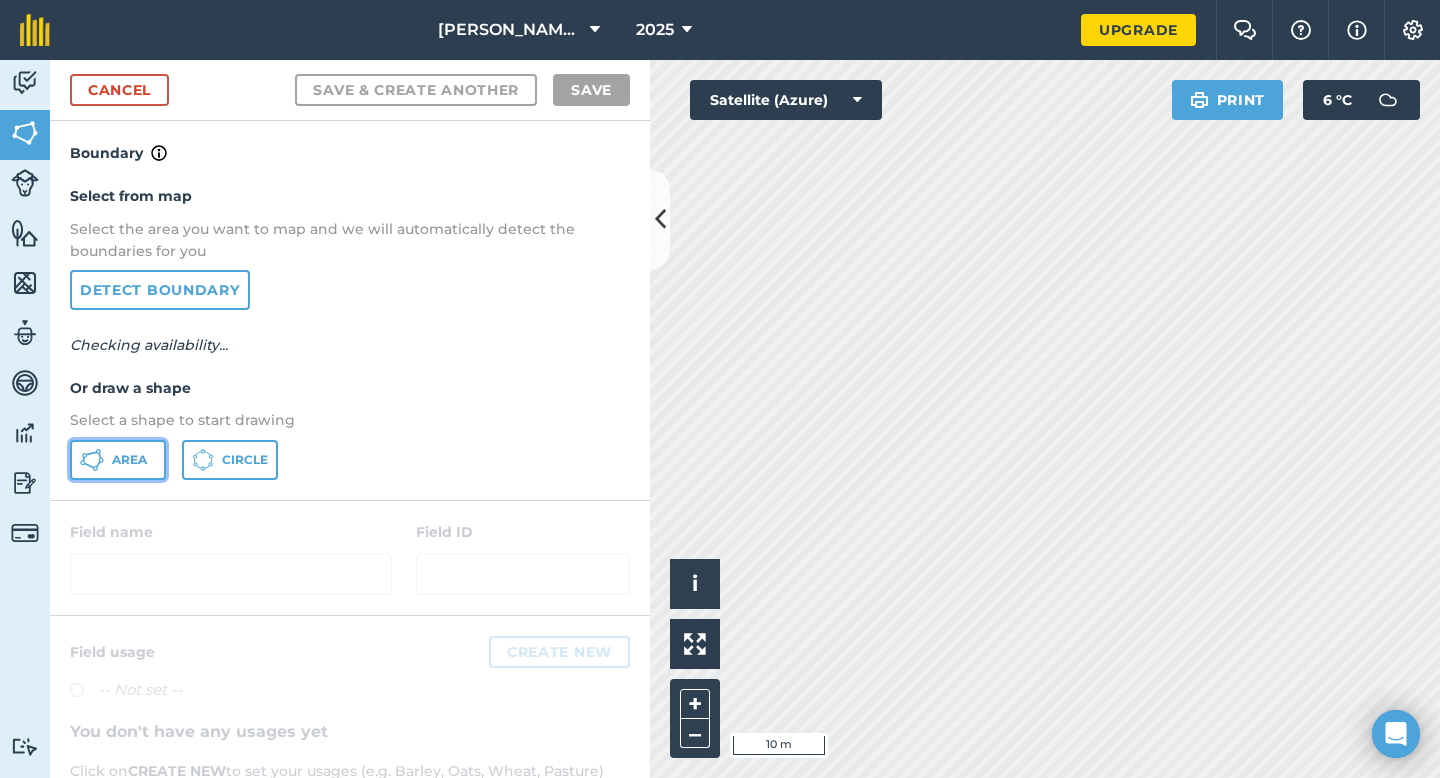 click on "Area" at bounding box center (129, 460) 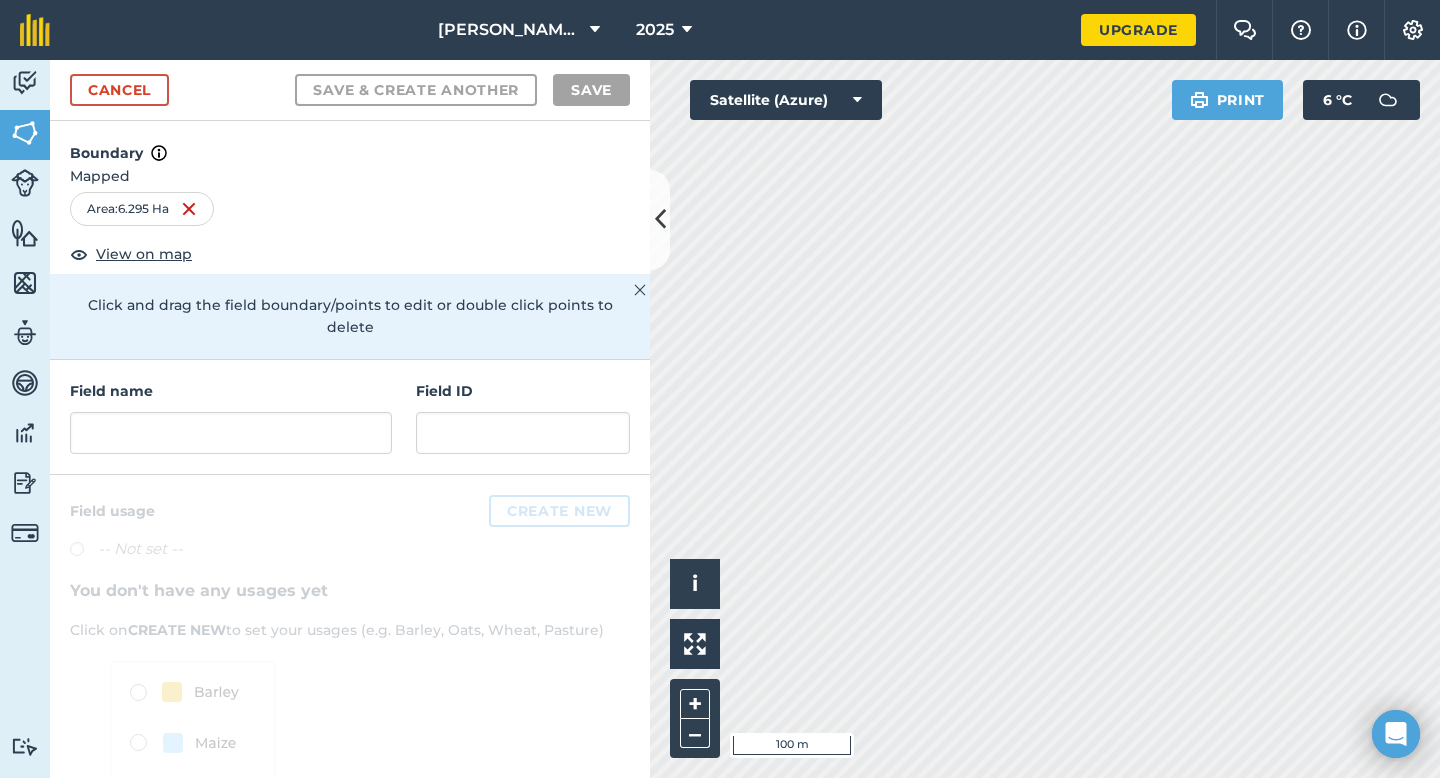 click on "Field name Field ID" at bounding box center (350, 417) 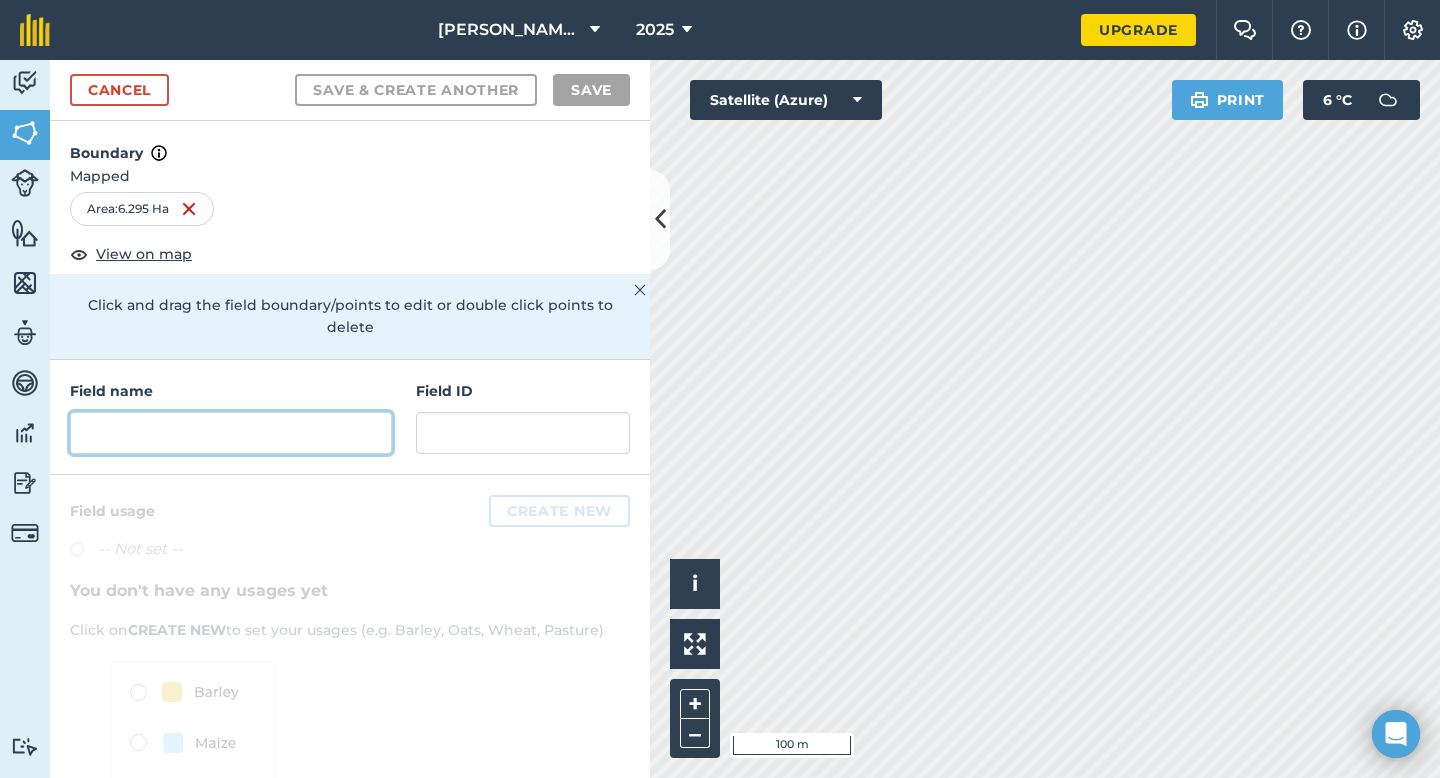 click at bounding box center [231, 433] 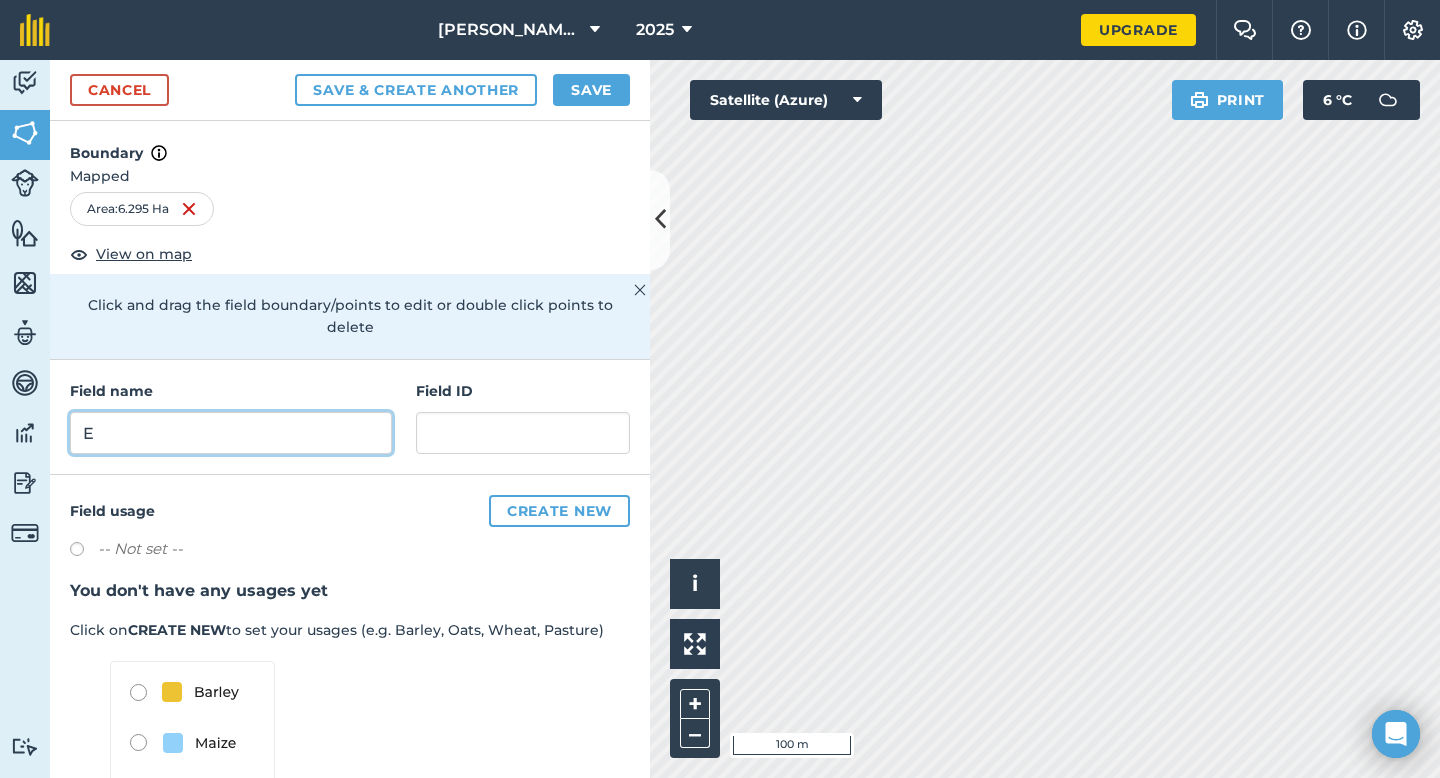 type on "E" 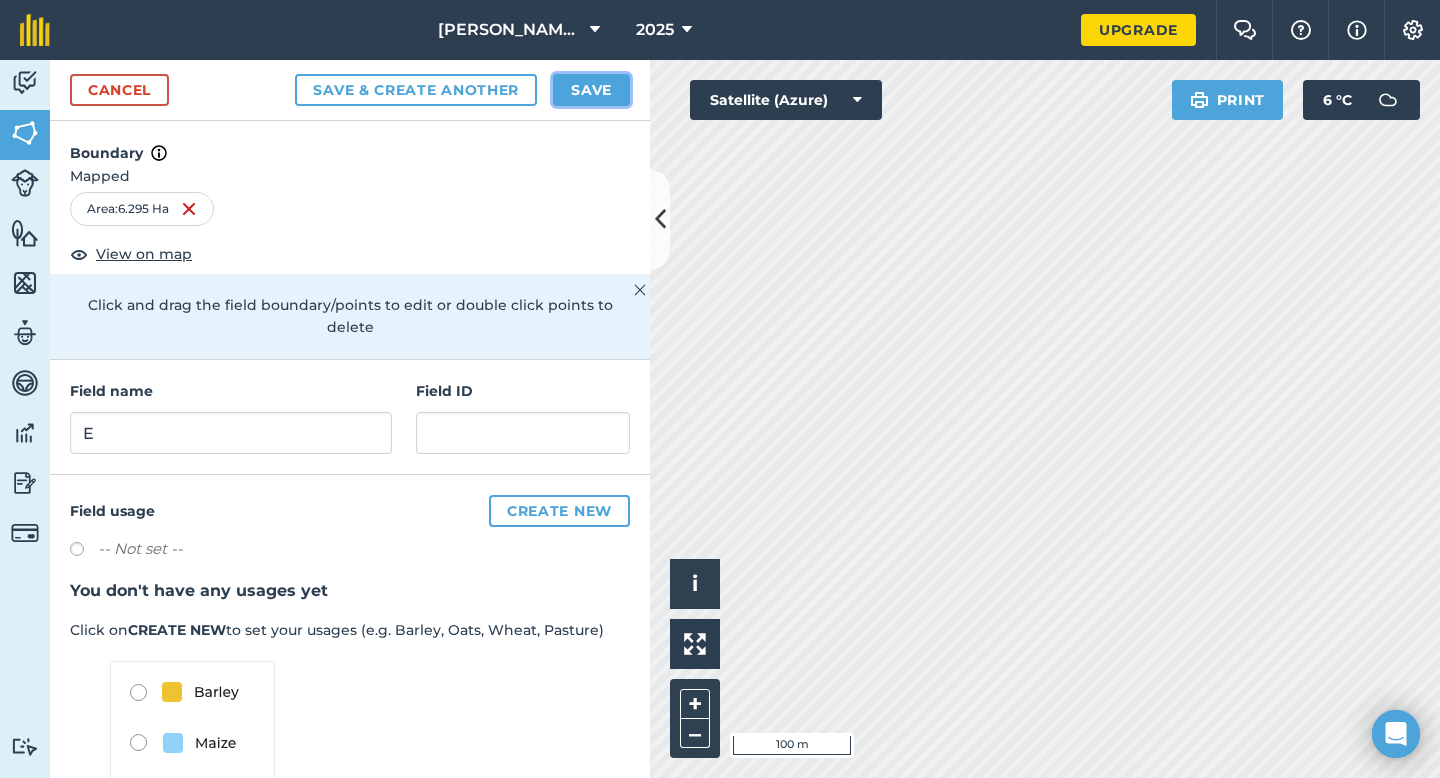 click on "Save" at bounding box center (591, 90) 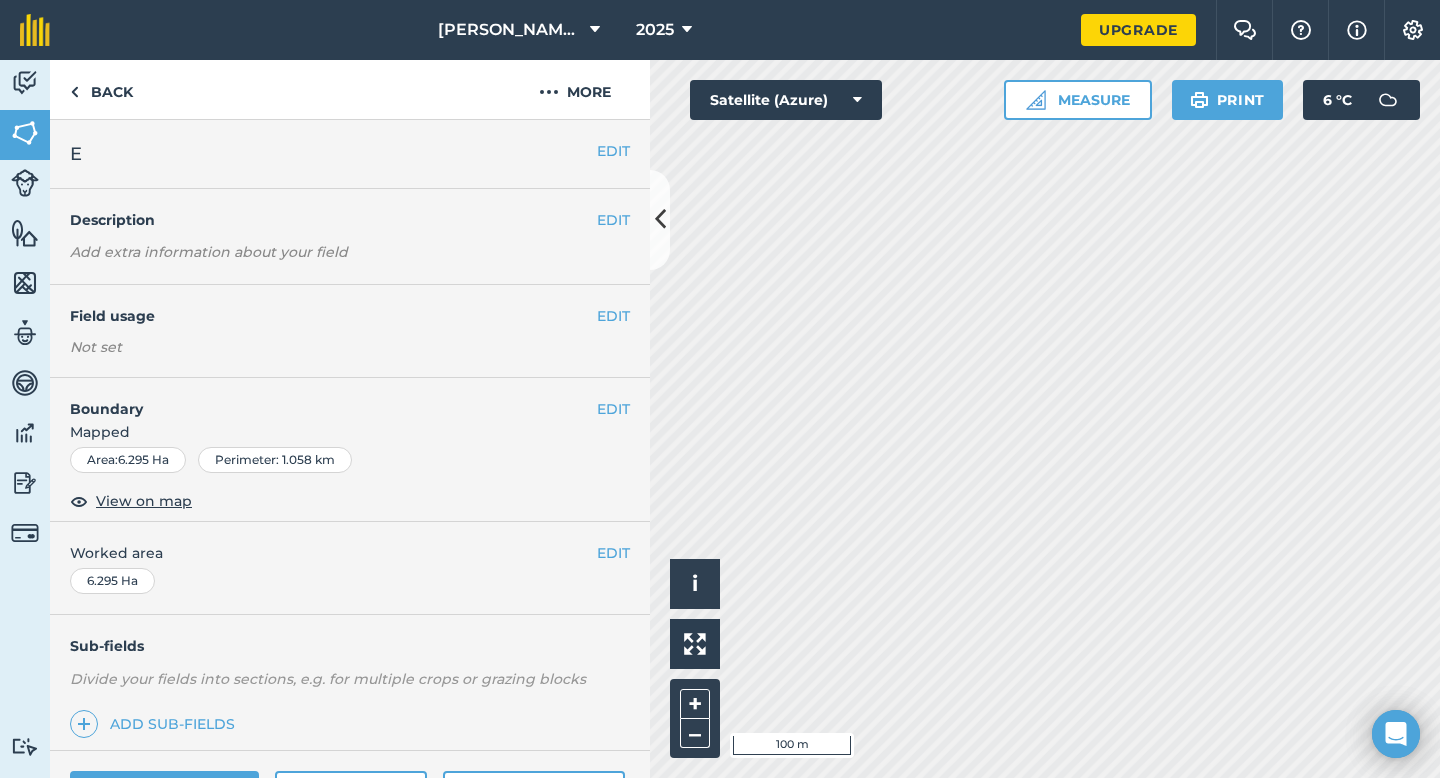 click on "EDIT Worked area 6.295   Ha" at bounding box center [350, 568] 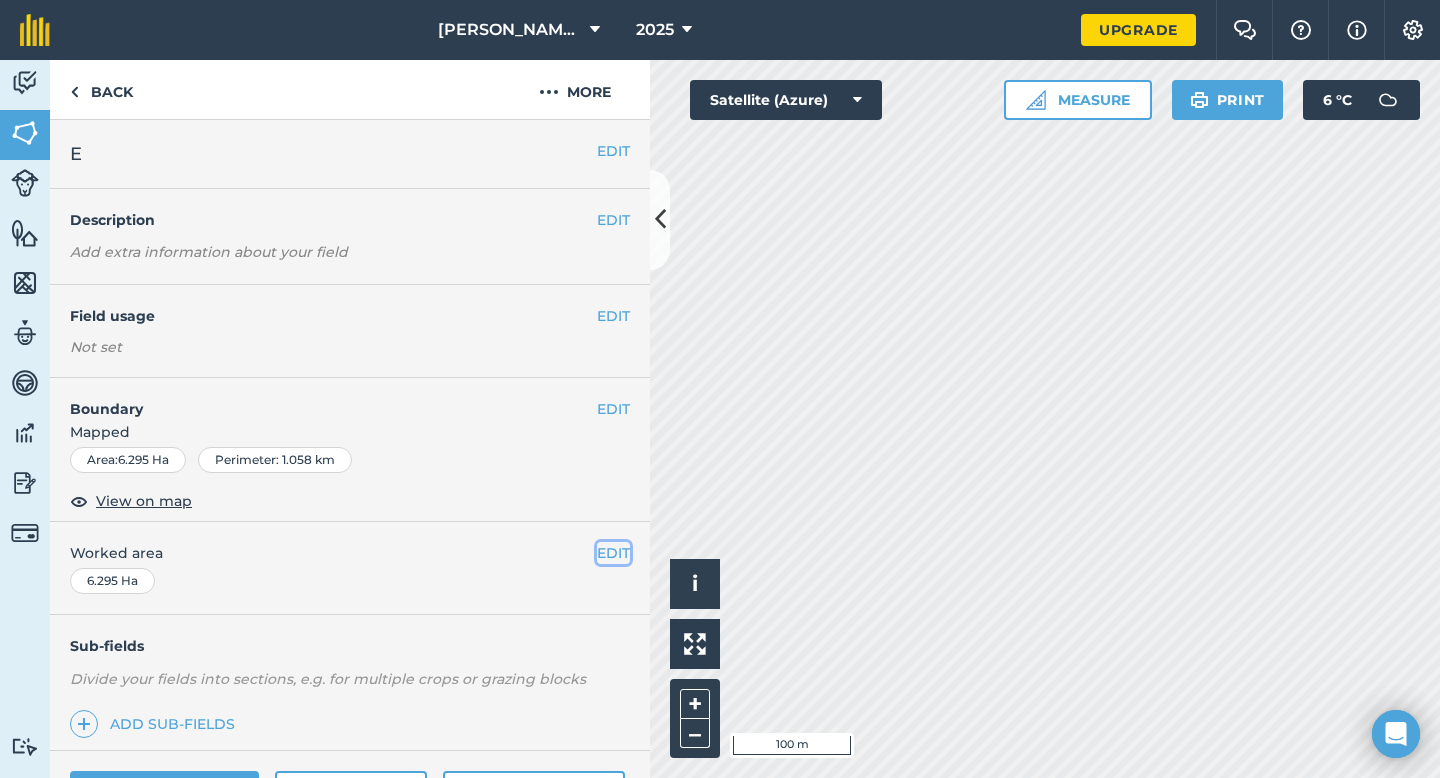 click on "EDIT" at bounding box center (613, 553) 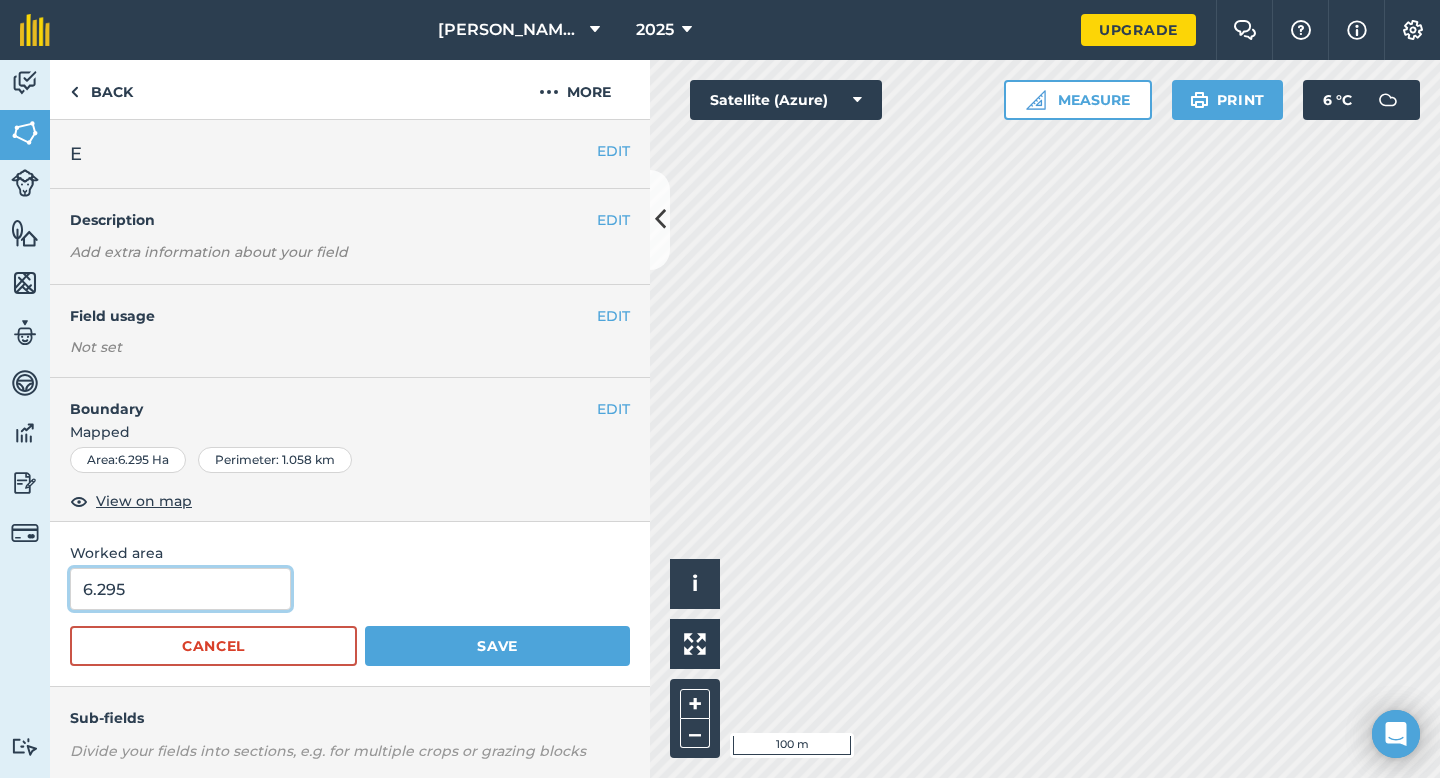 click on "6.295" at bounding box center (180, 589) 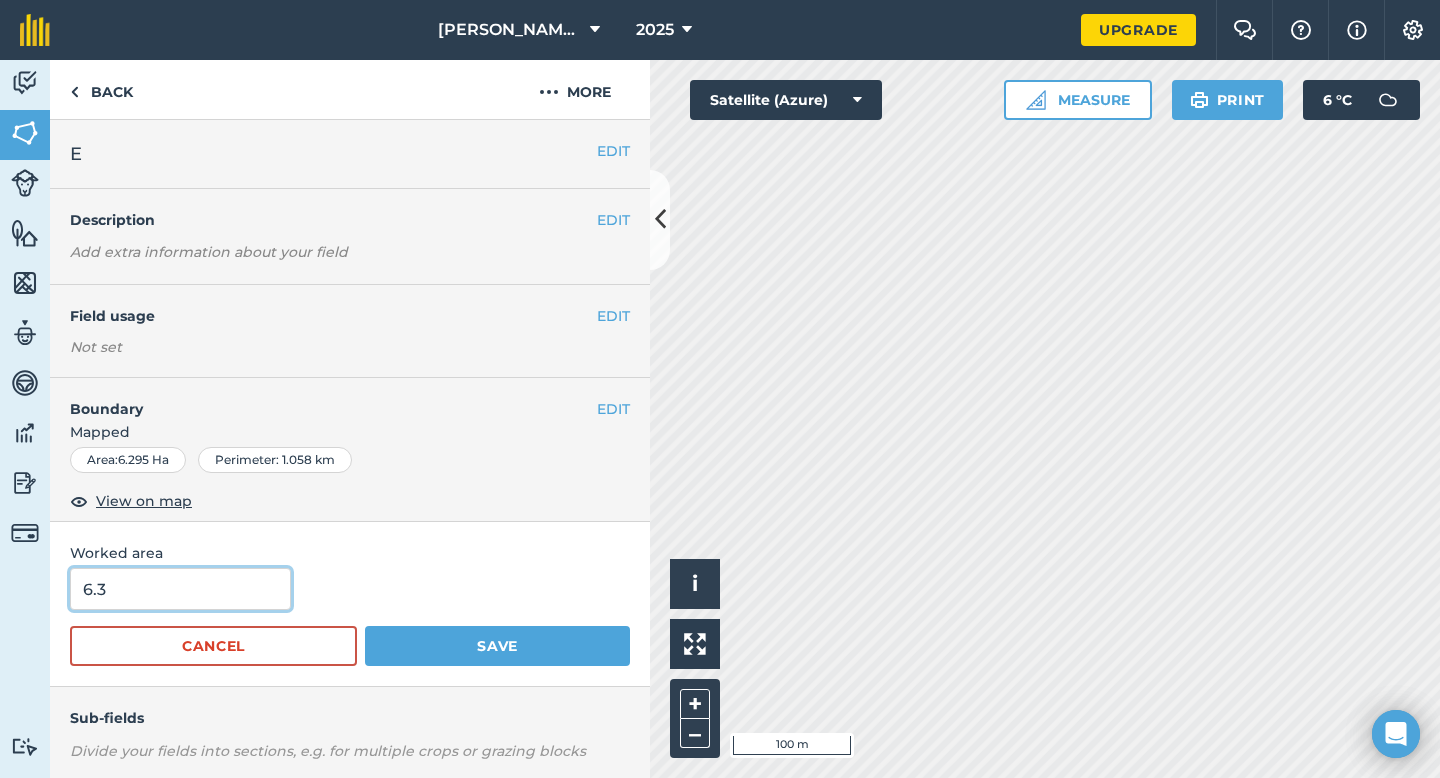 type on "6.3" 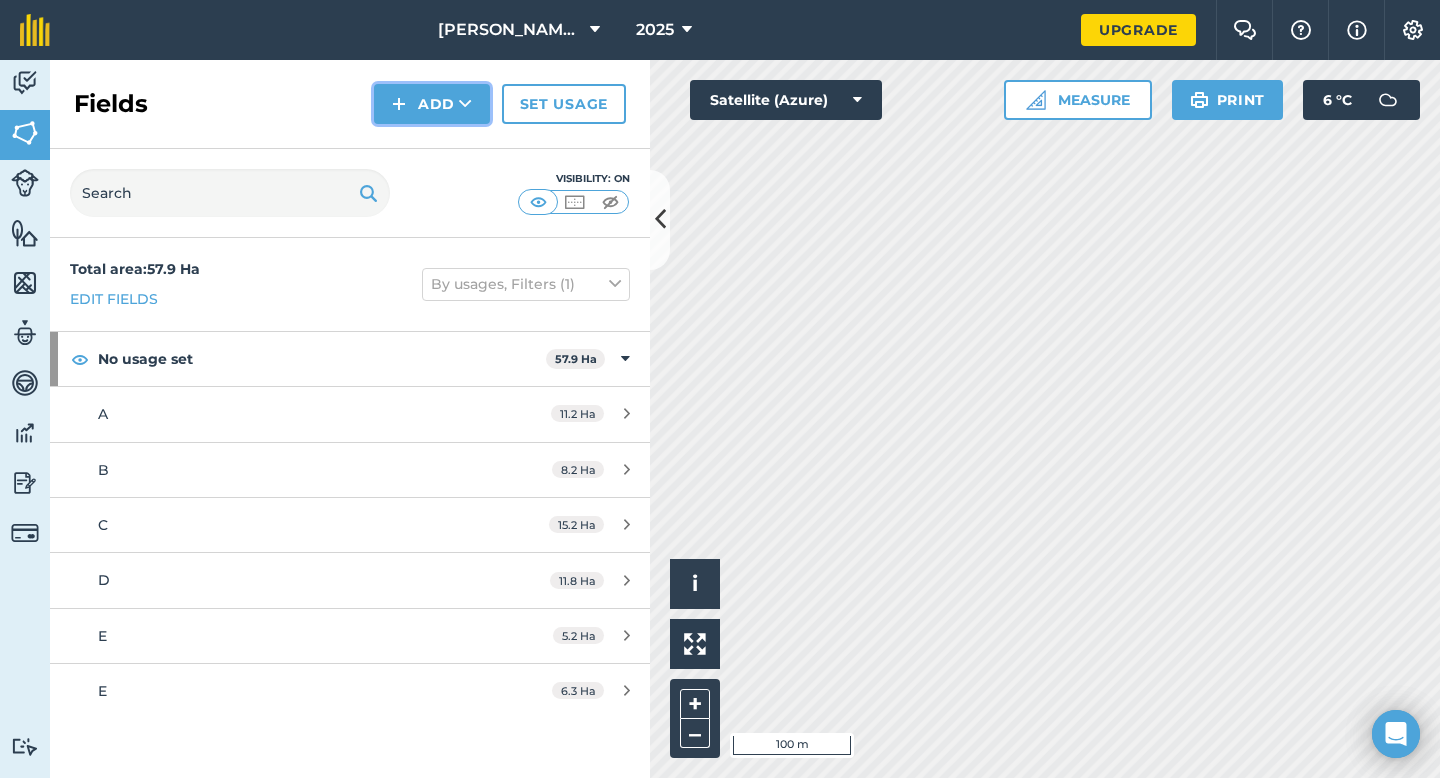 click on "Add" at bounding box center (432, 104) 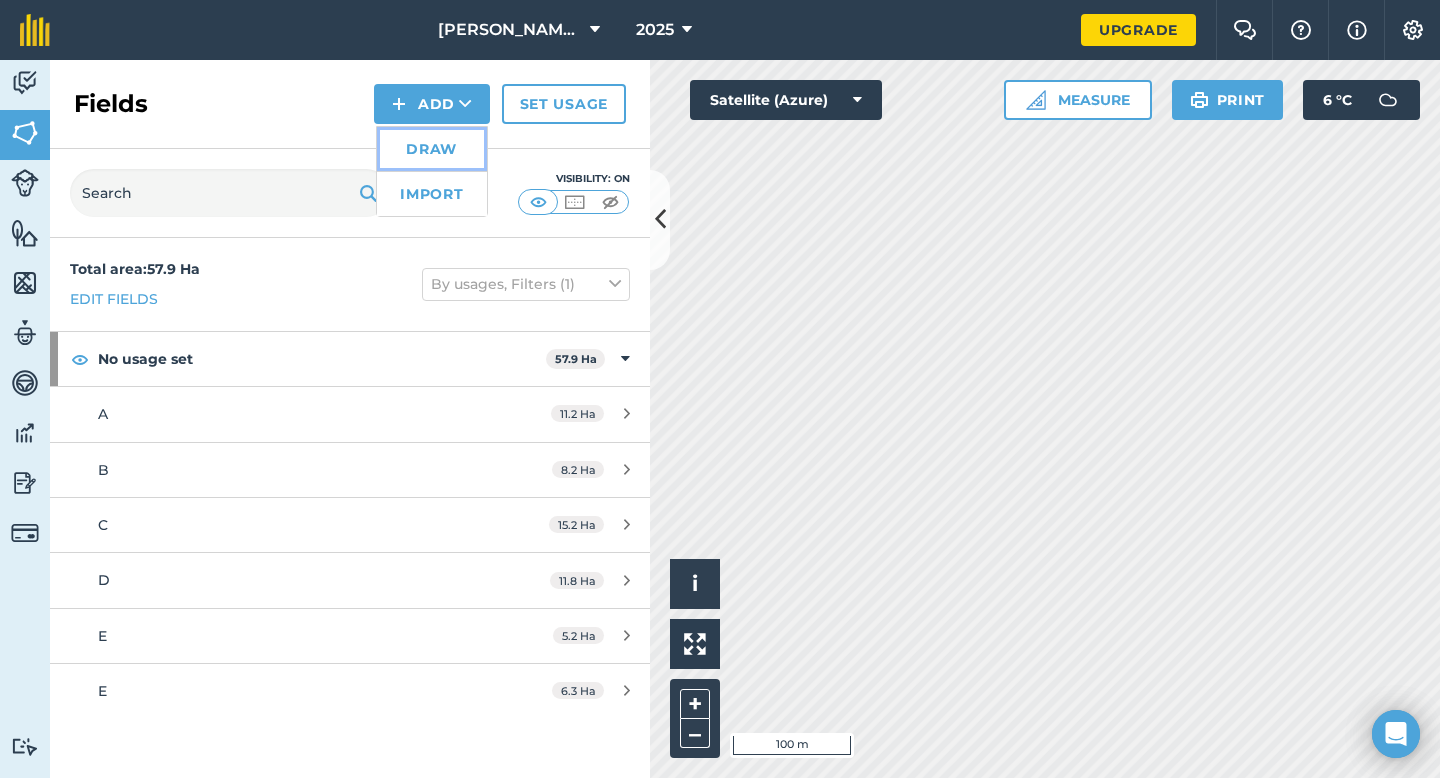 click on "Draw" at bounding box center (432, 149) 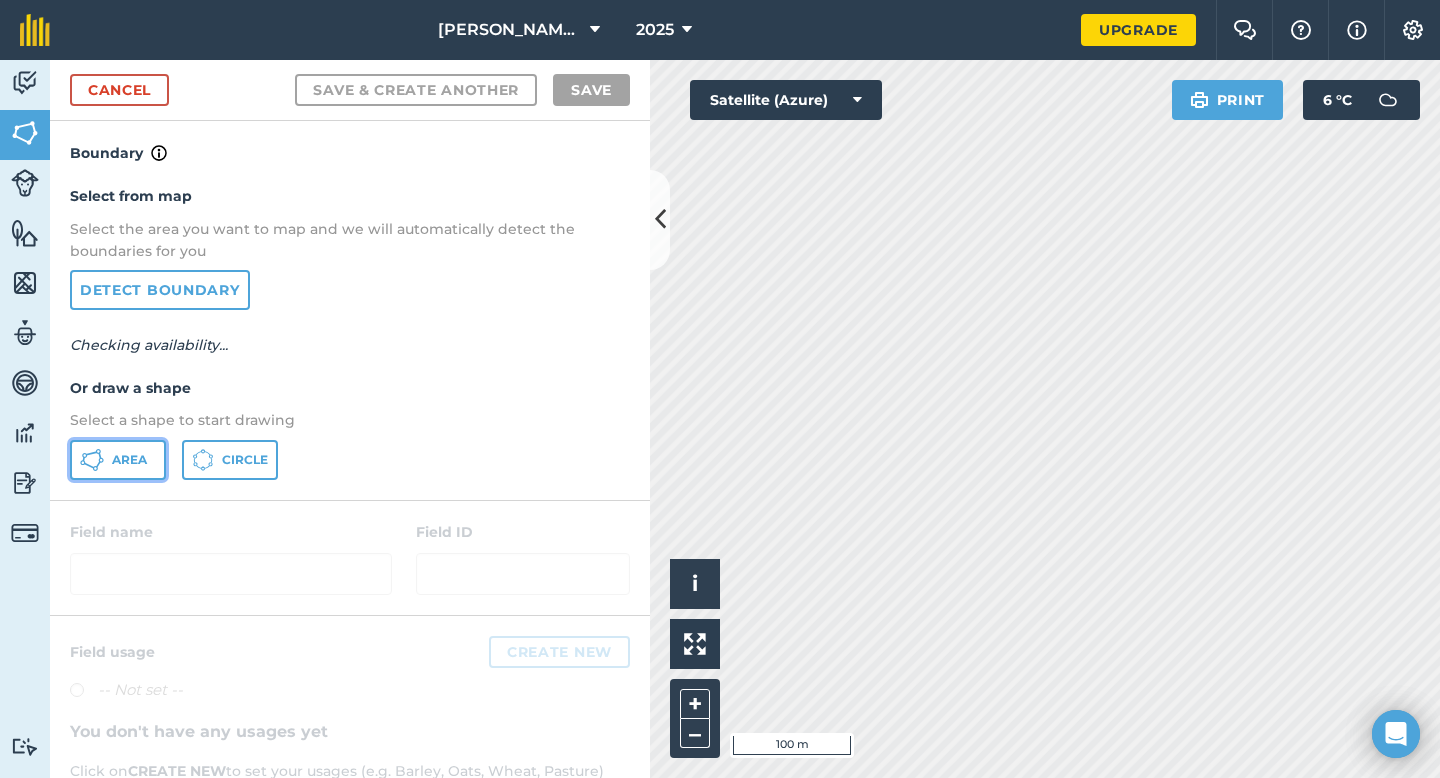 click on "Area" at bounding box center (118, 460) 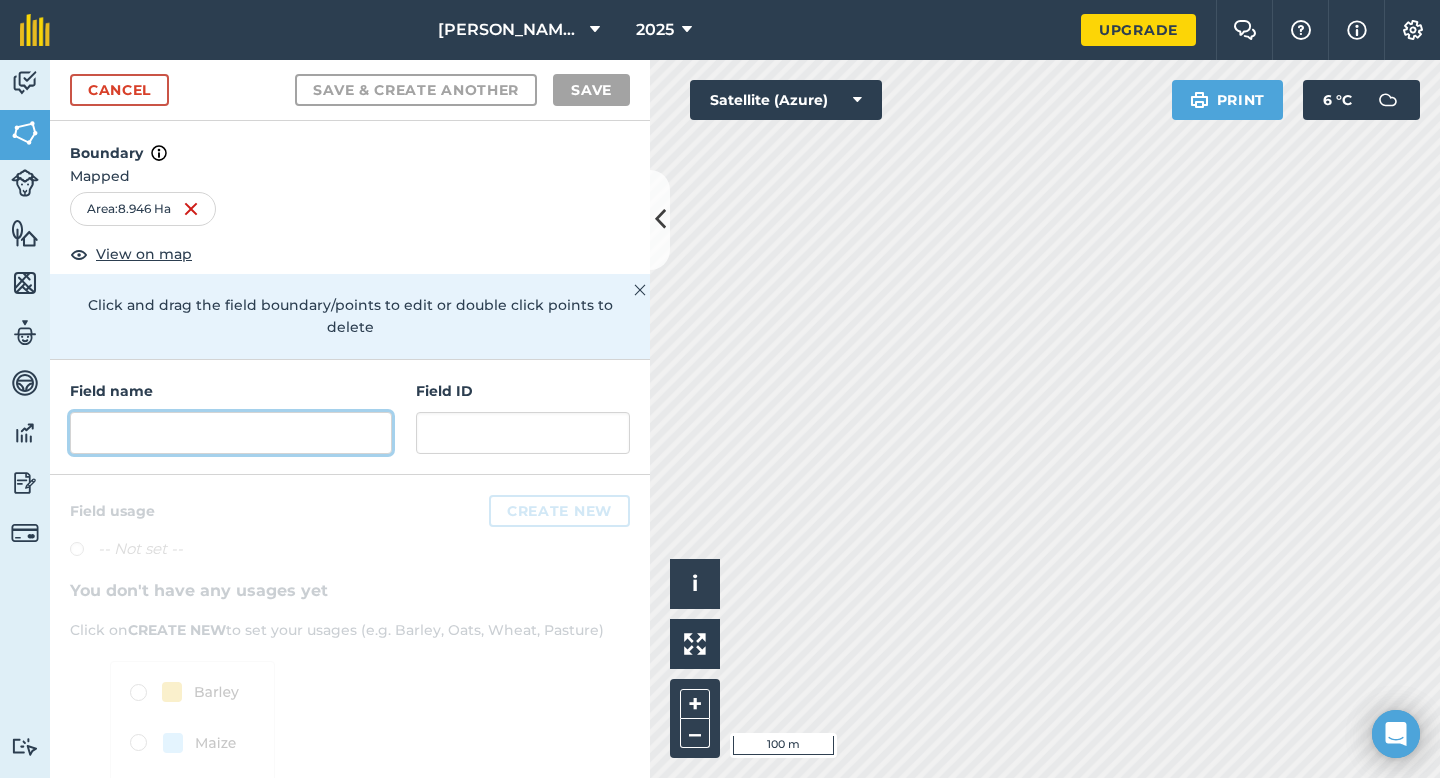 click at bounding box center (231, 433) 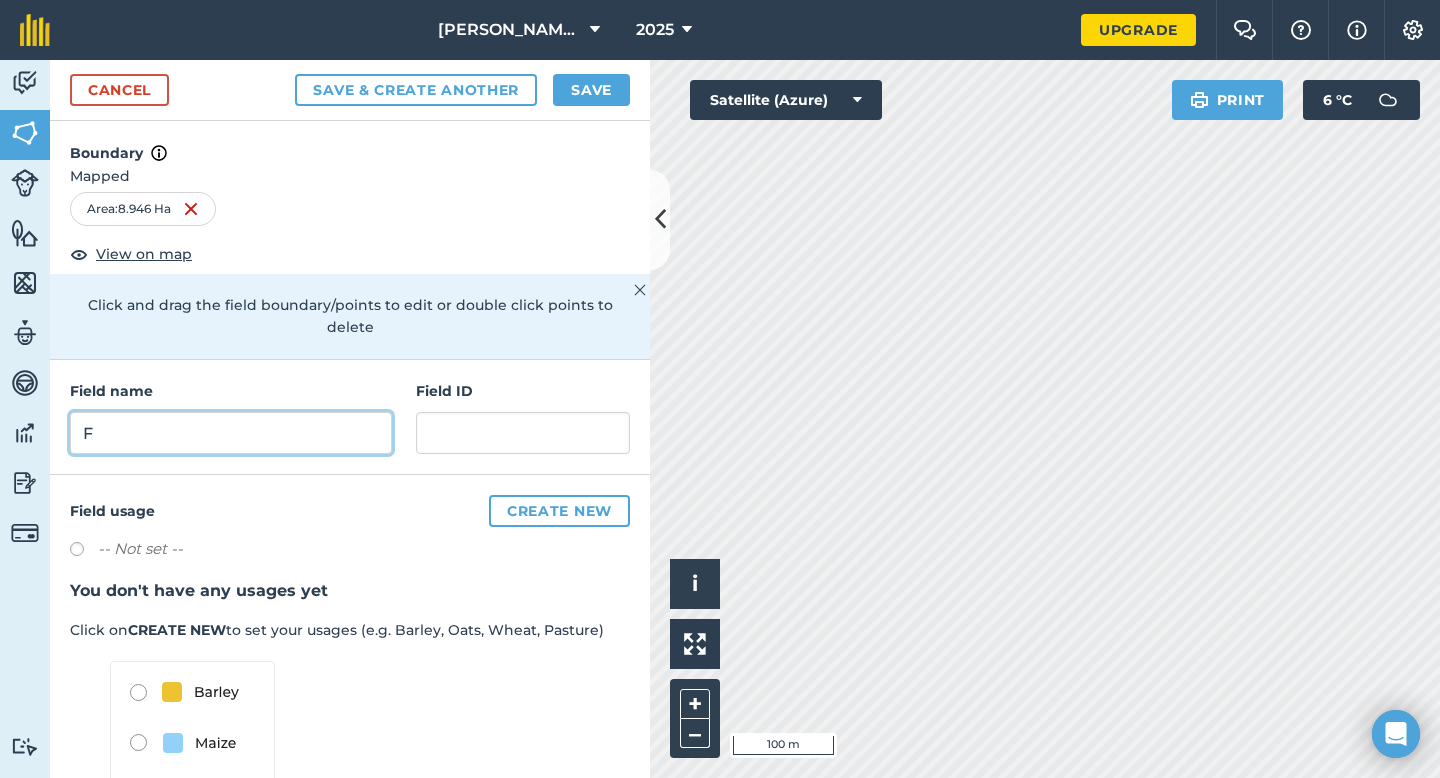 type on "F" 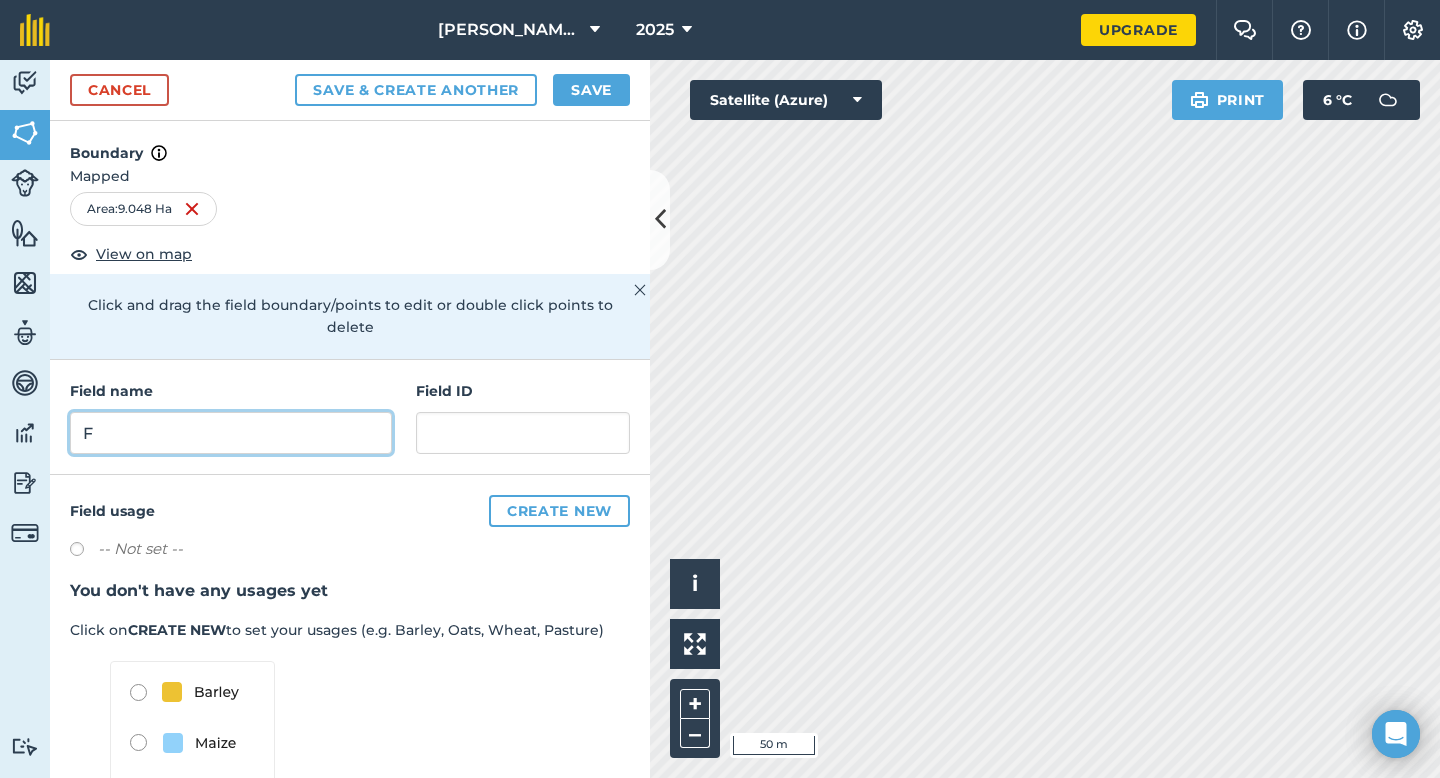 click on "F" at bounding box center [231, 433] 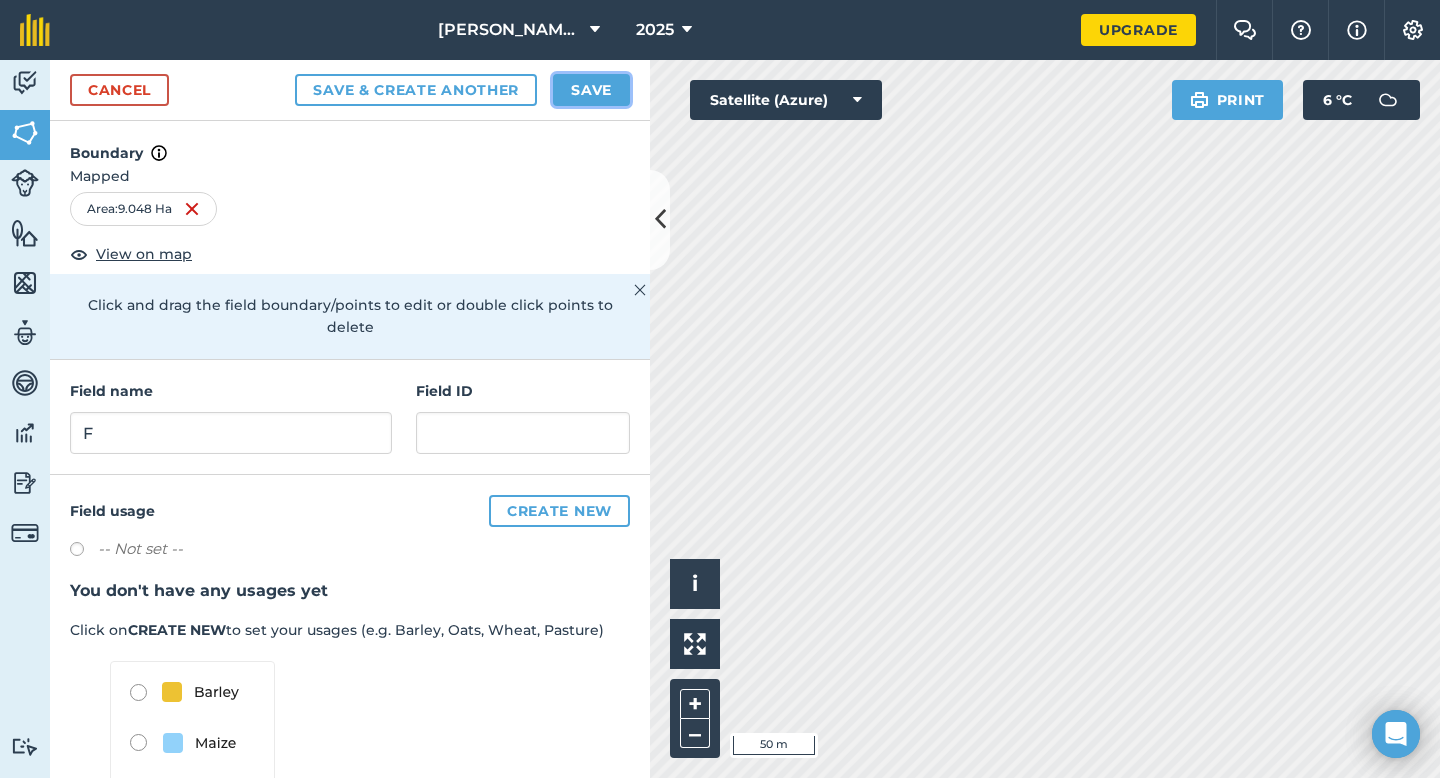 click on "Save" at bounding box center (591, 90) 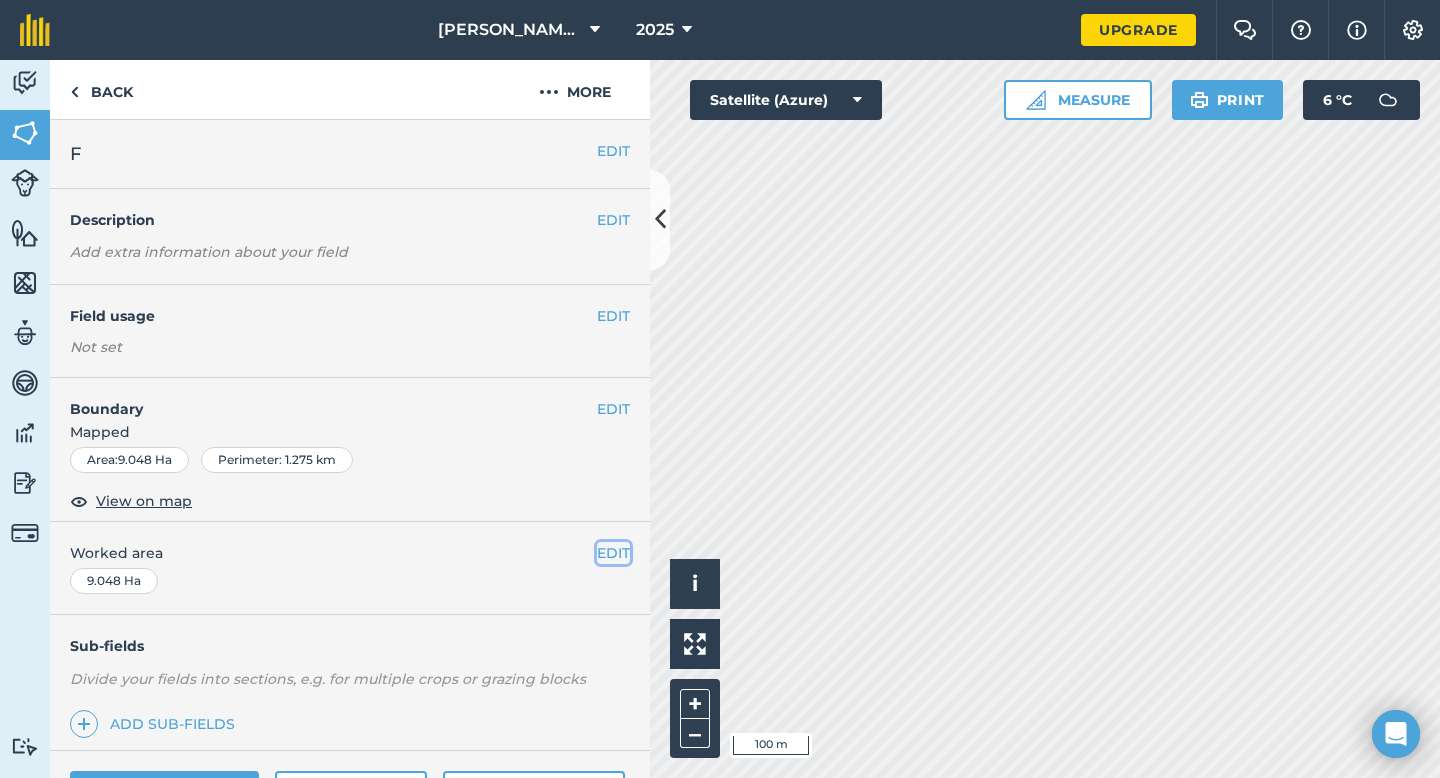 click on "EDIT" at bounding box center (613, 553) 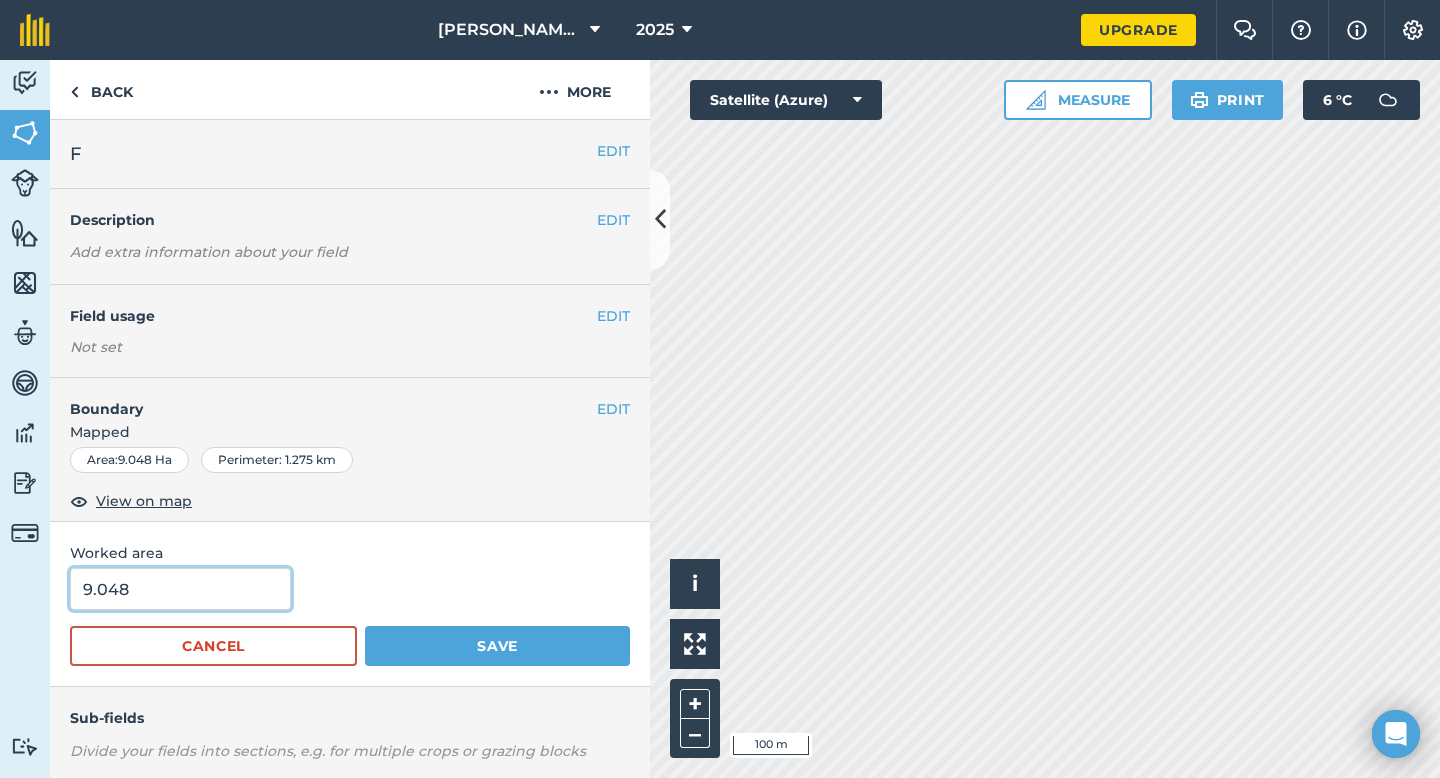 click on "9.048" at bounding box center [180, 589] 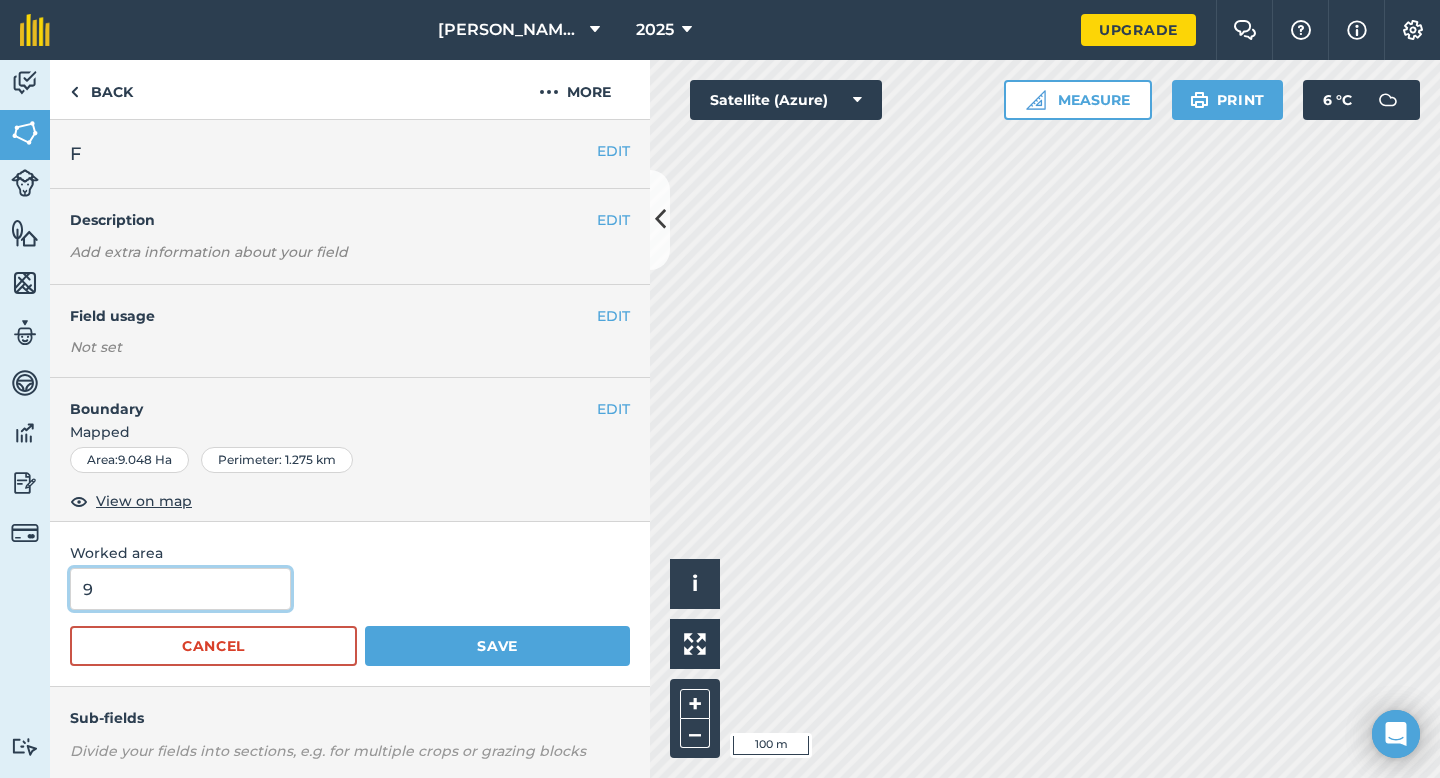 click on "Save" at bounding box center [497, 646] 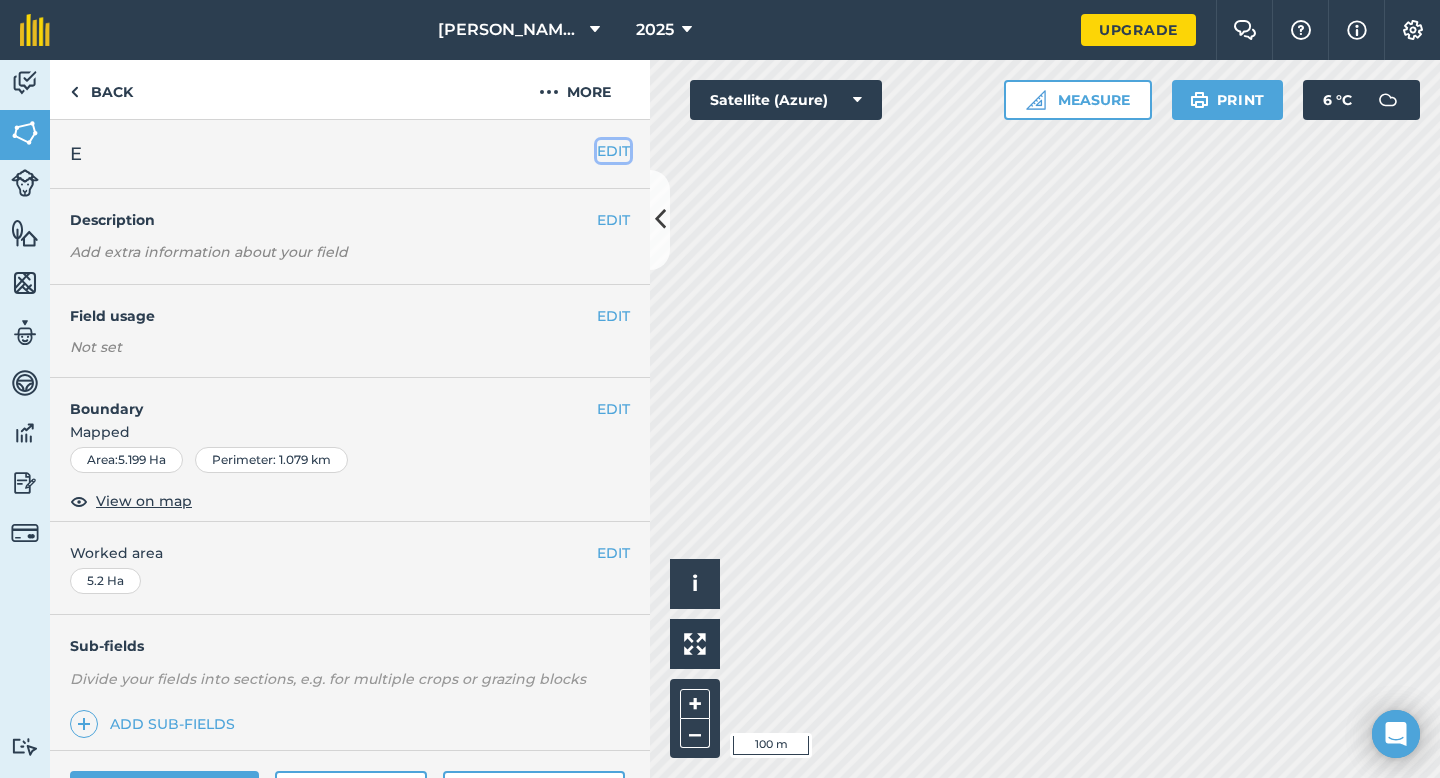 click on "EDIT" at bounding box center (613, 151) 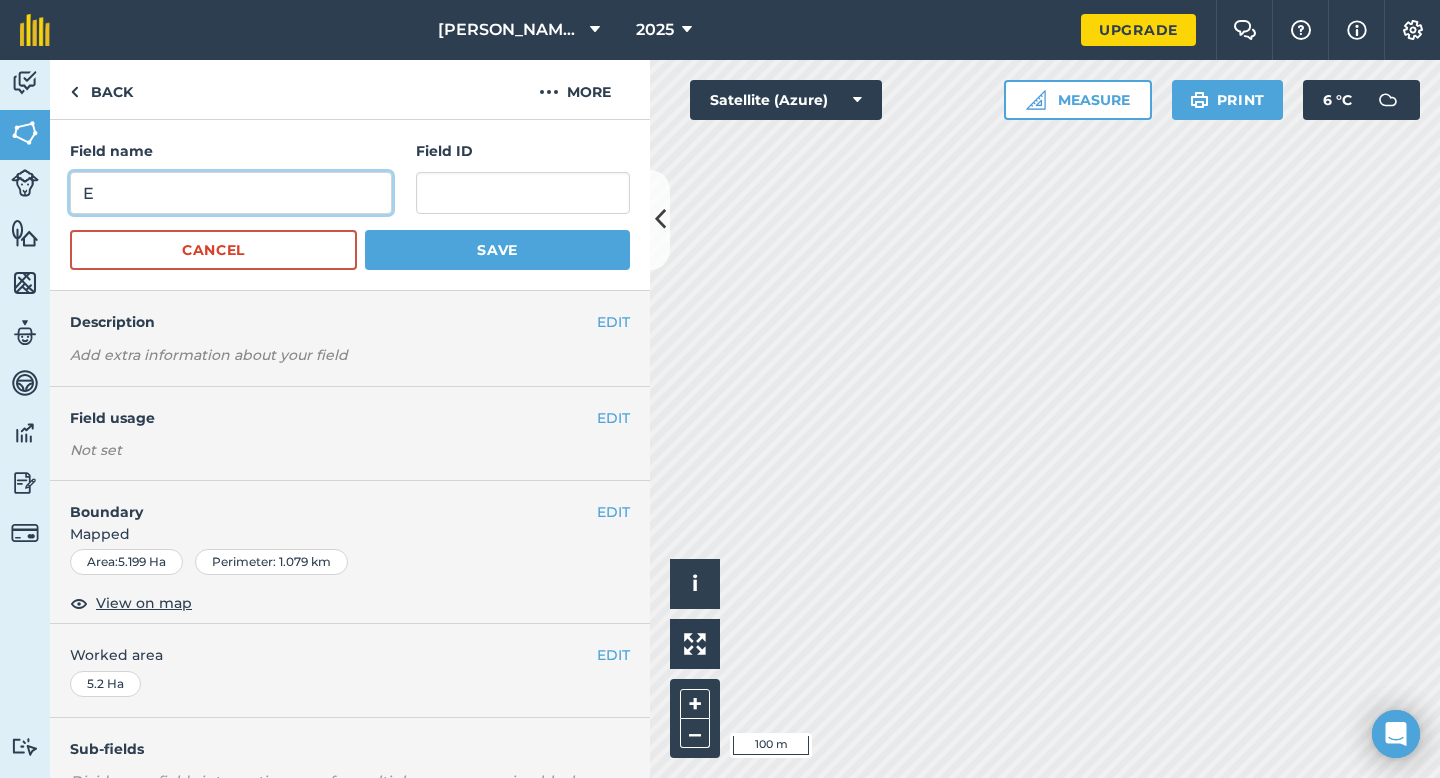 click on "E" at bounding box center [231, 193] 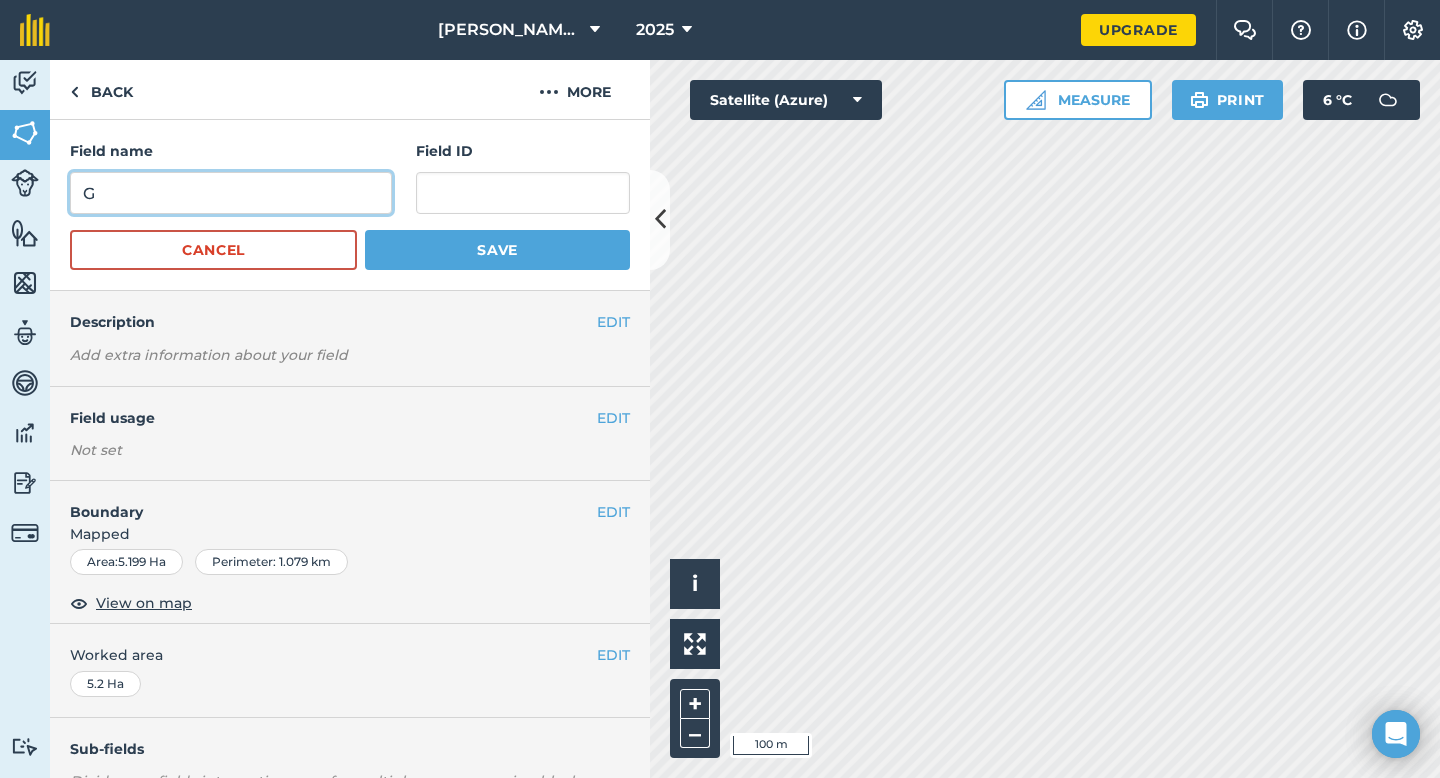 type on "G" 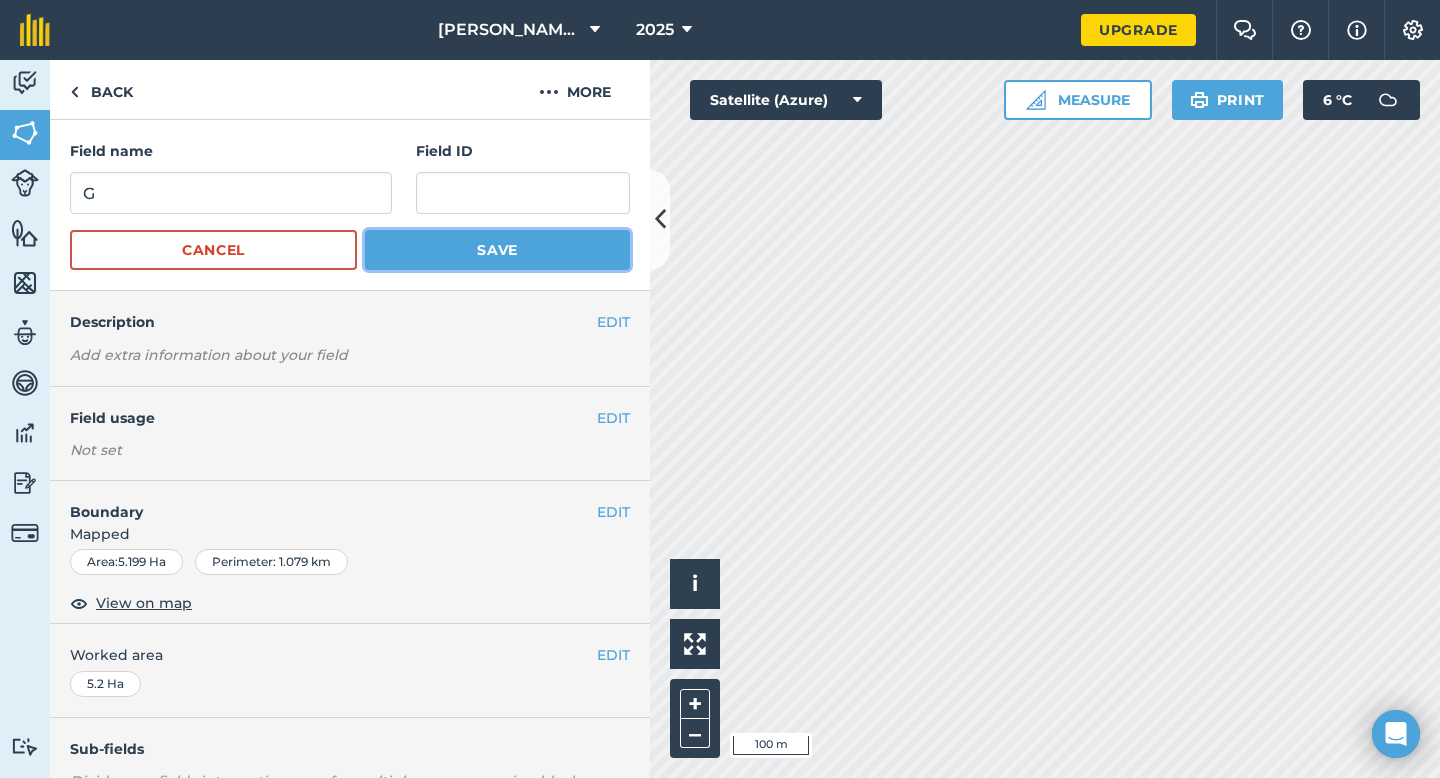 click on "Save" at bounding box center [497, 250] 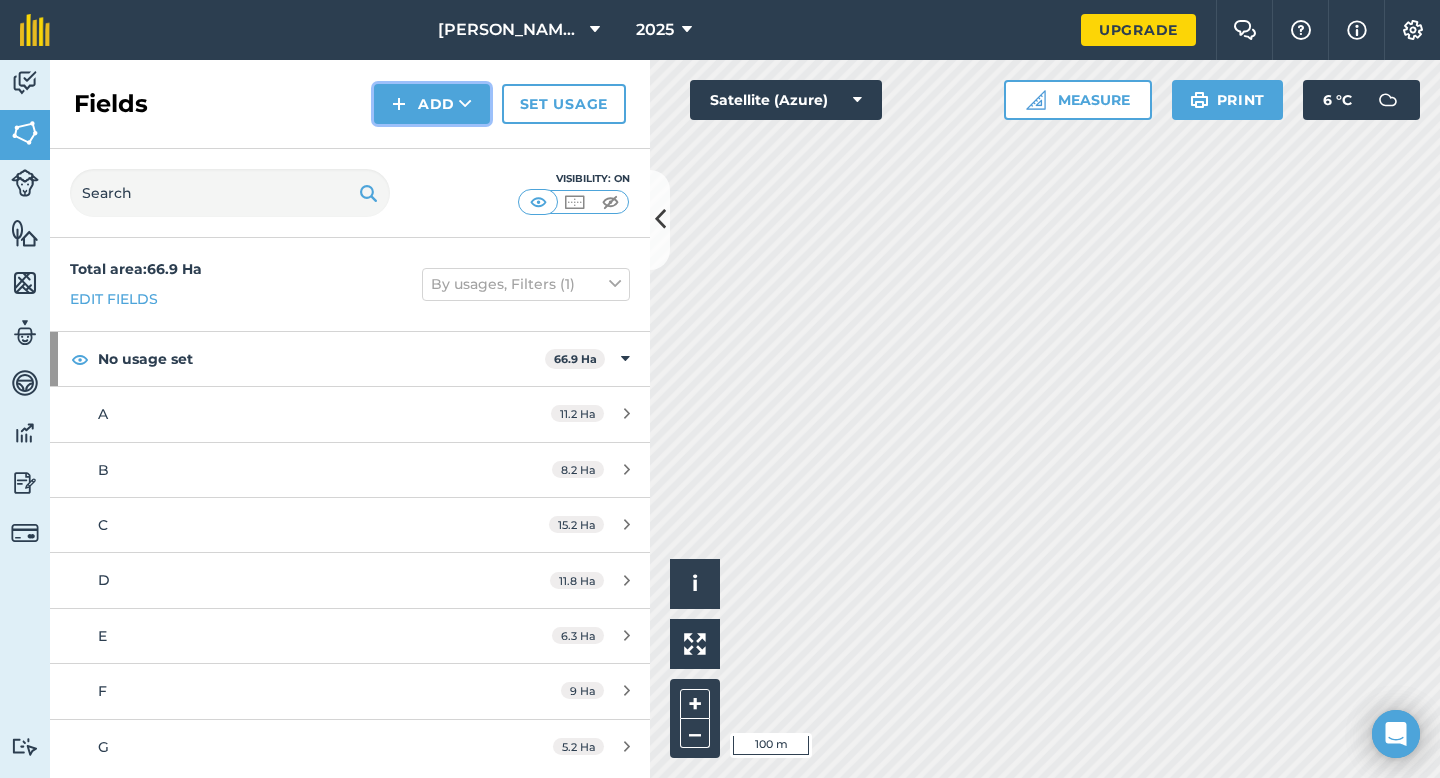 click at bounding box center [399, 104] 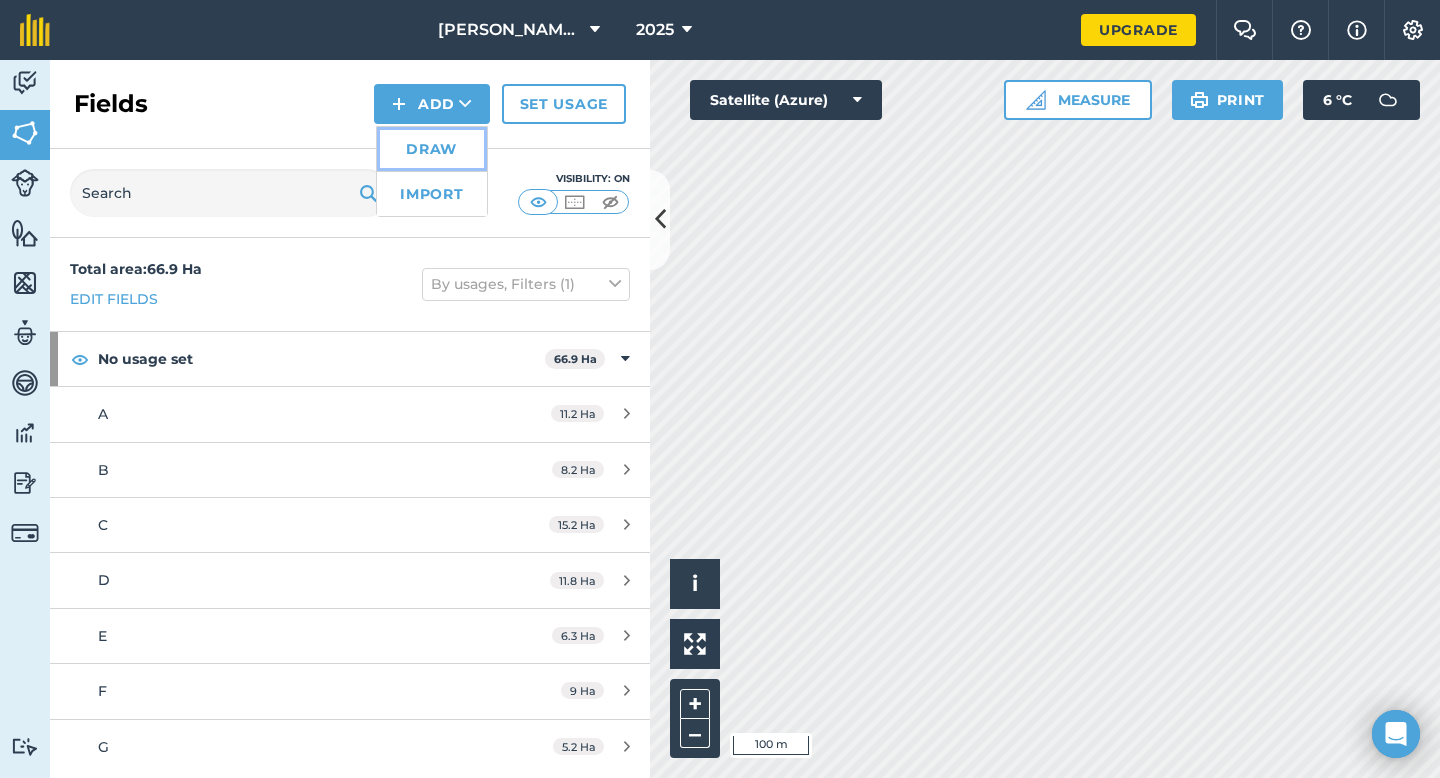 click on "Draw" at bounding box center [432, 149] 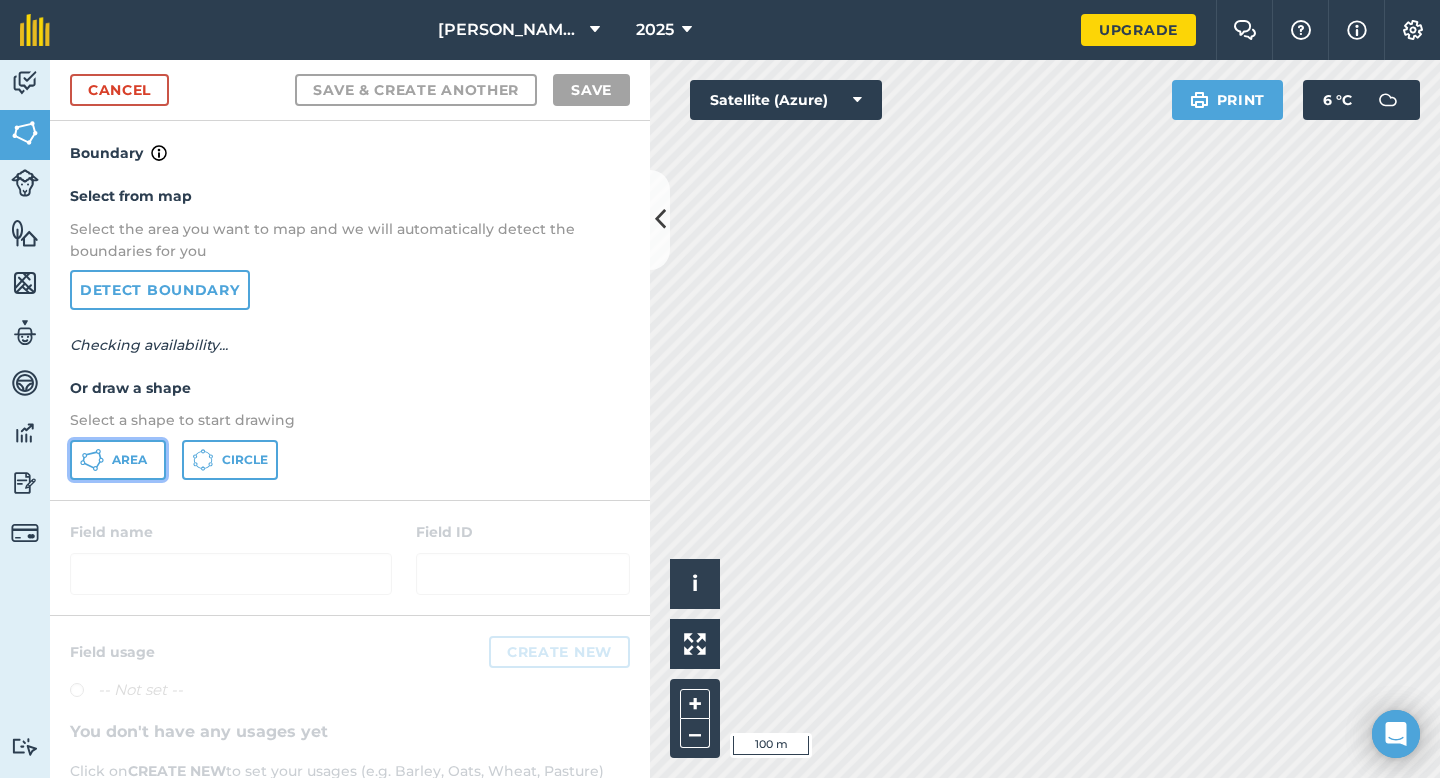 click on "Area" at bounding box center (129, 460) 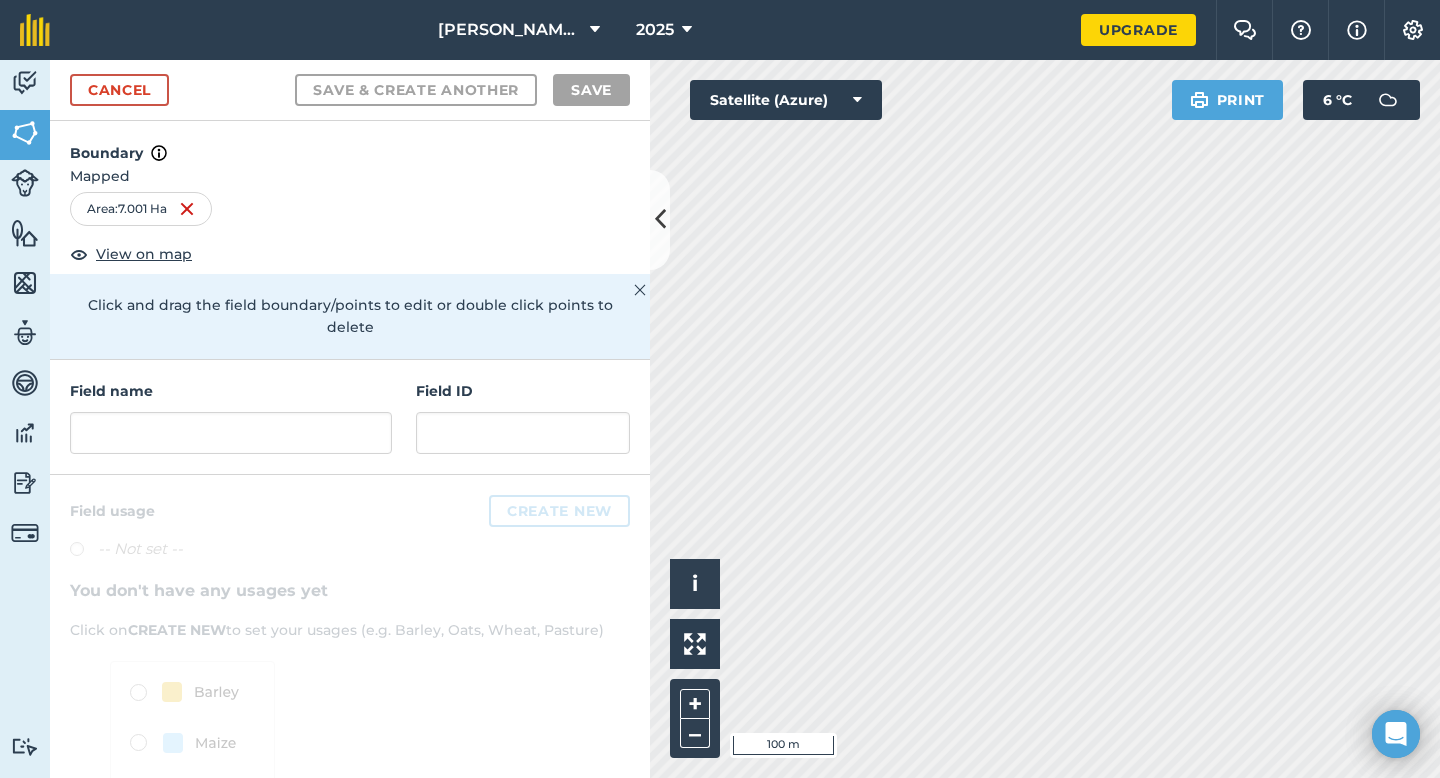 click on "Field name Field ID" at bounding box center (350, 417) 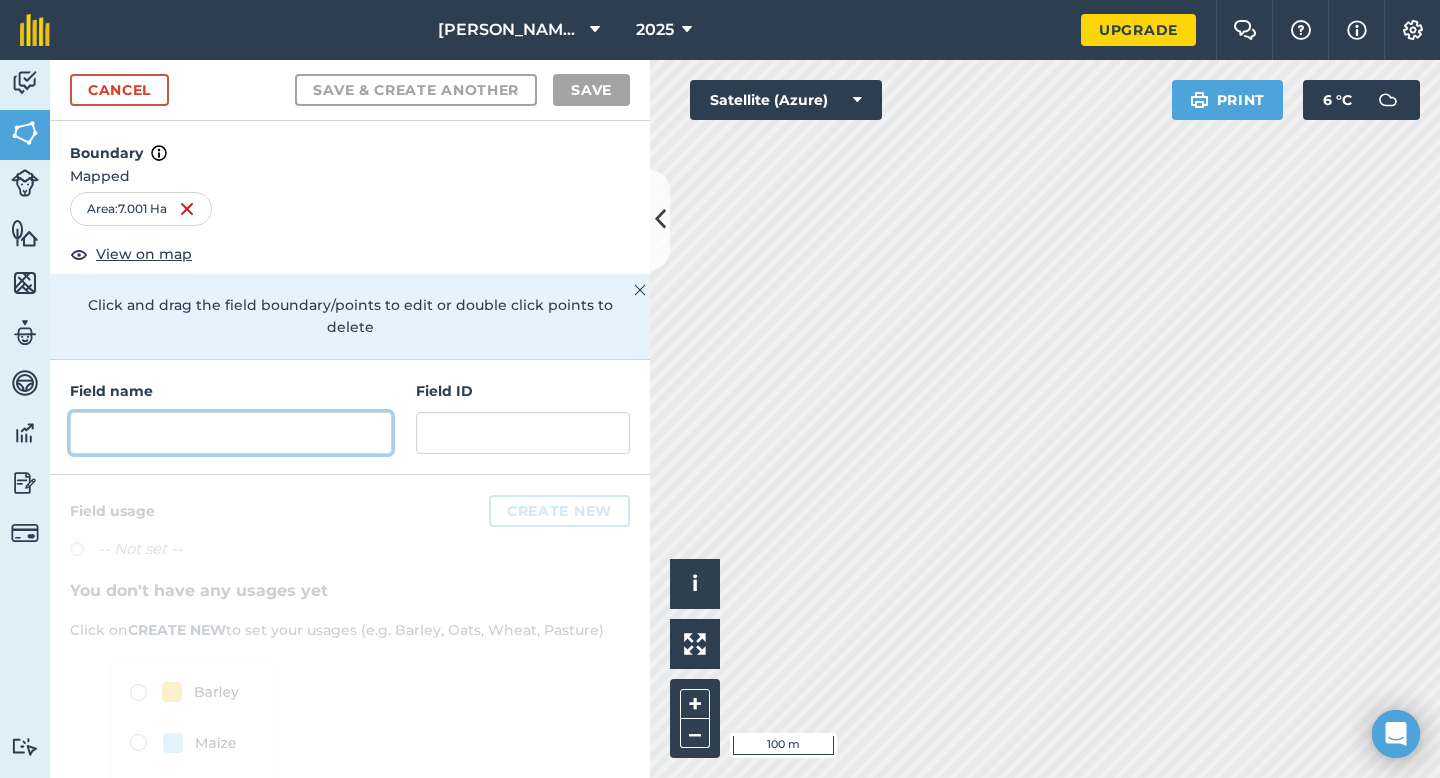 click at bounding box center [231, 433] 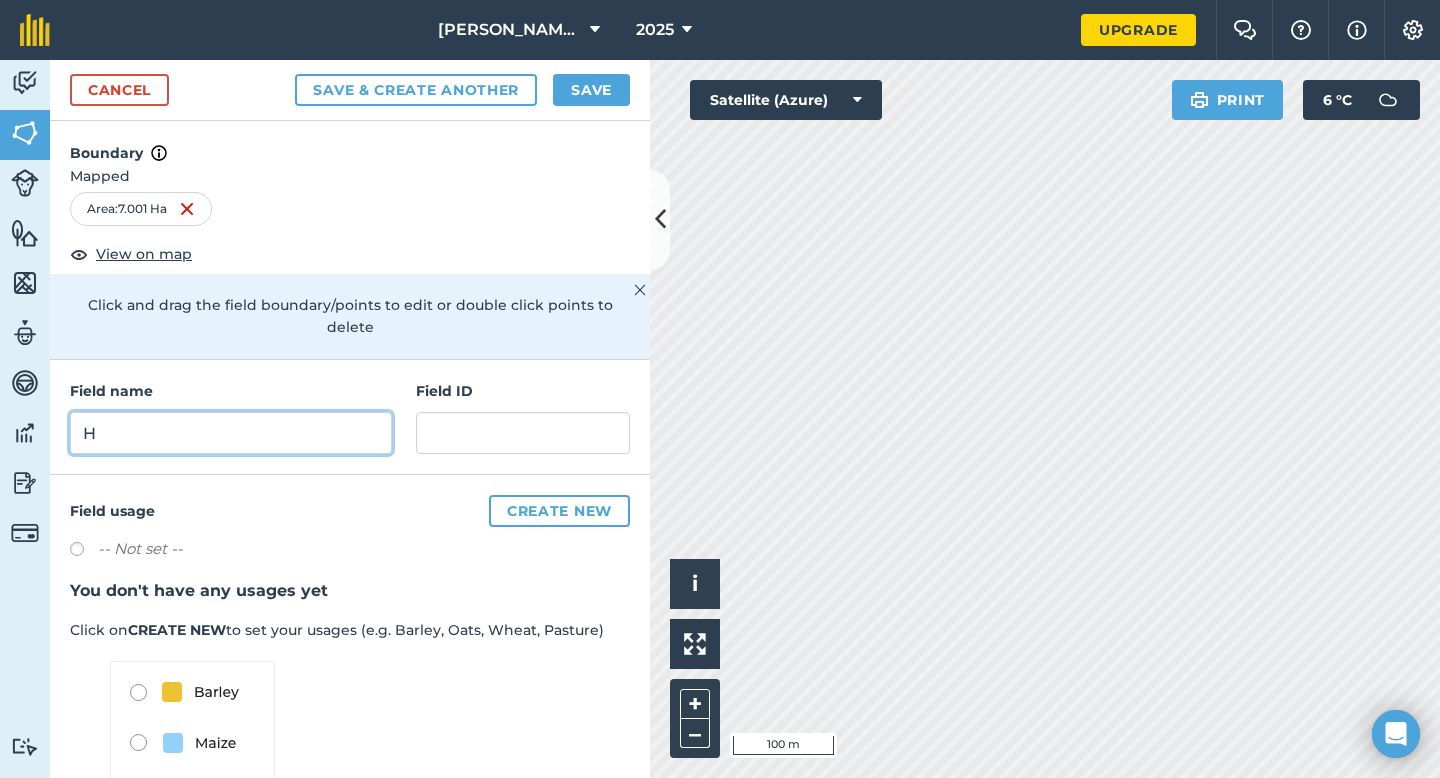 type on "H" 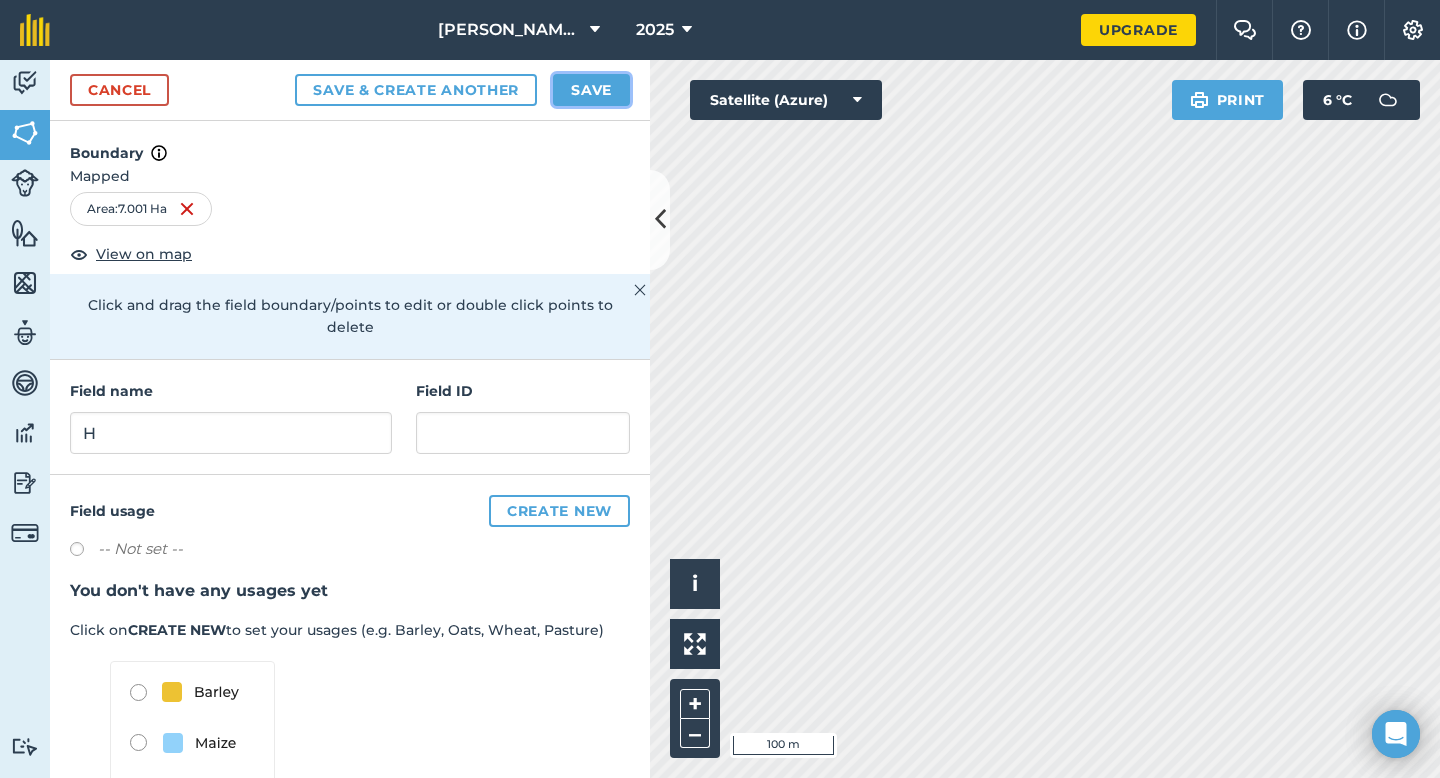 click on "Save" at bounding box center (591, 90) 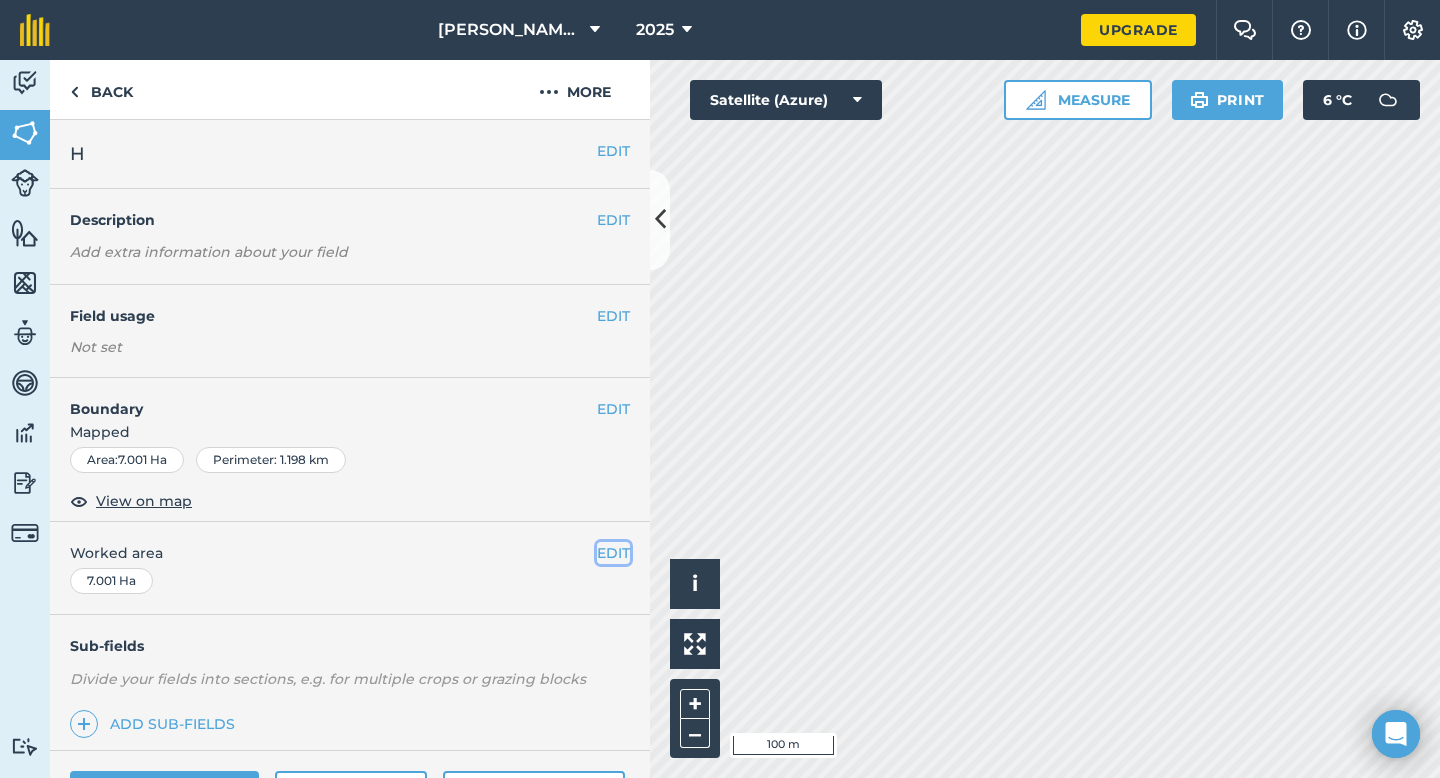 click on "EDIT" at bounding box center (613, 553) 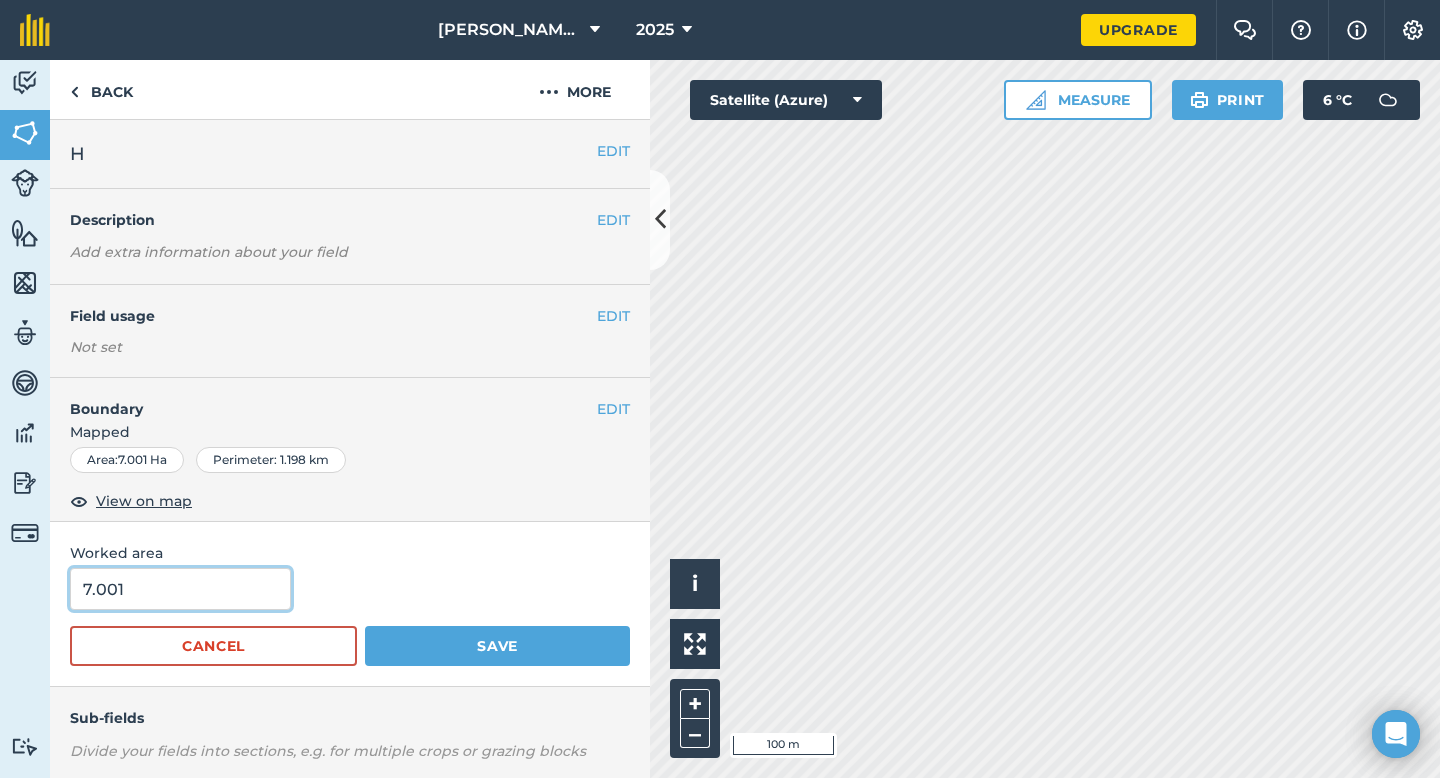 click on "7.001" at bounding box center [180, 589] 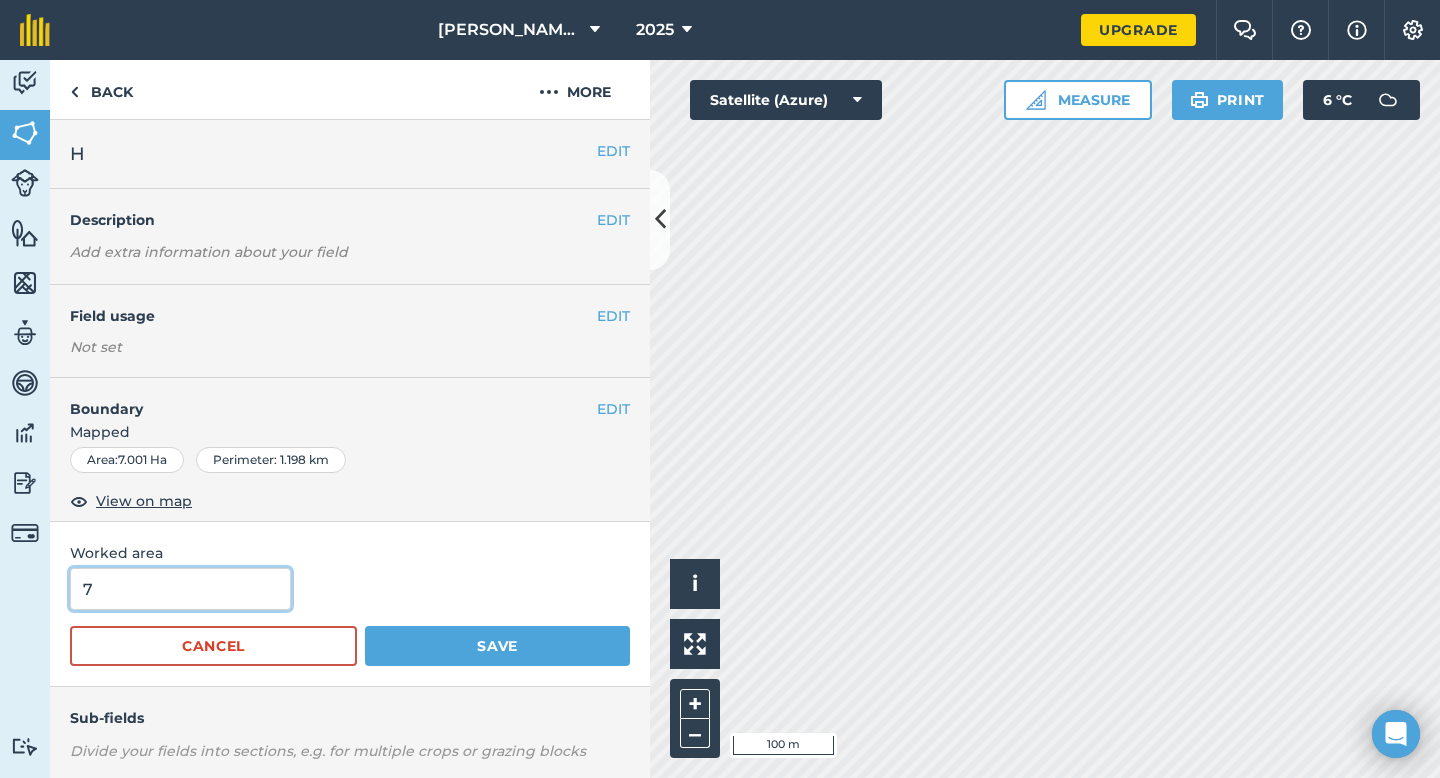 click on "Save" at bounding box center (497, 646) 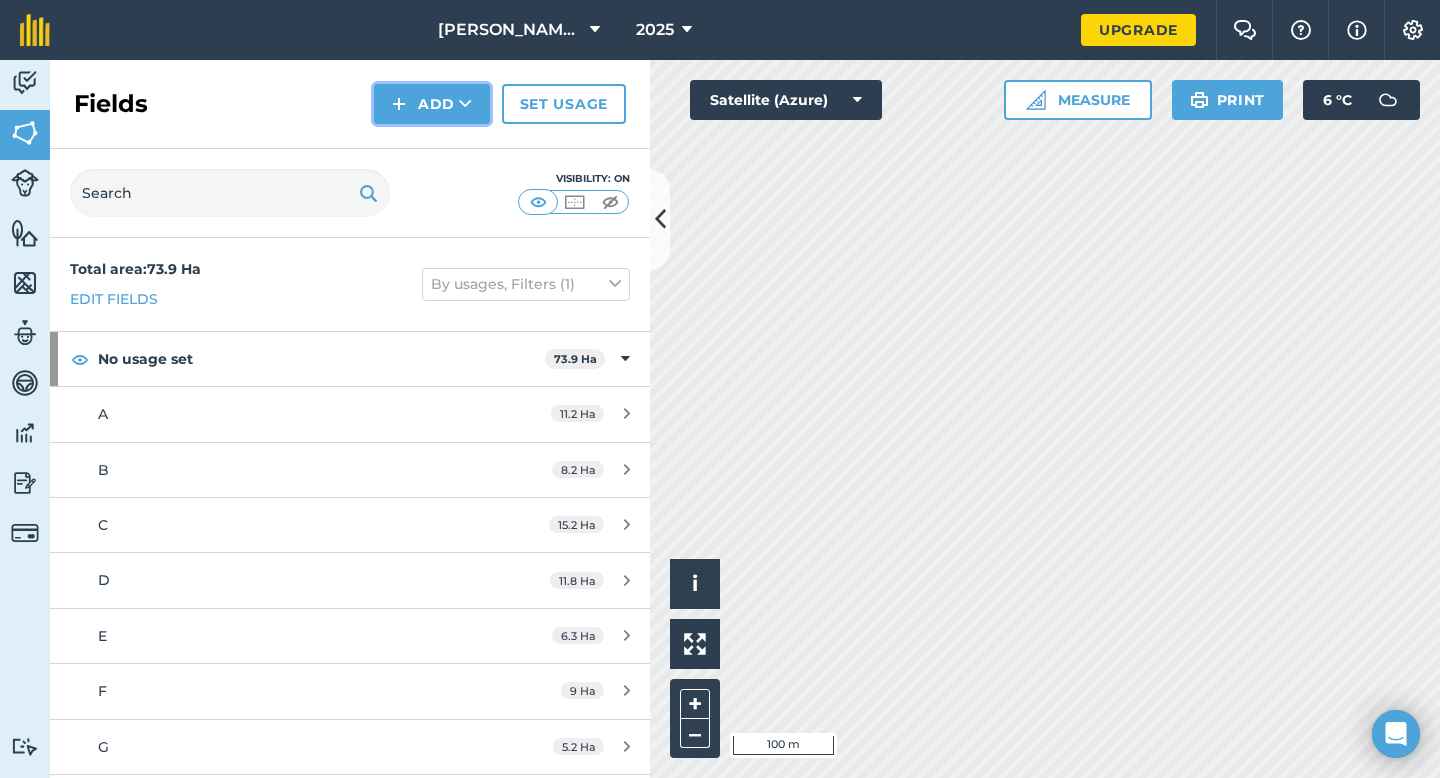 click on "Add" at bounding box center [432, 104] 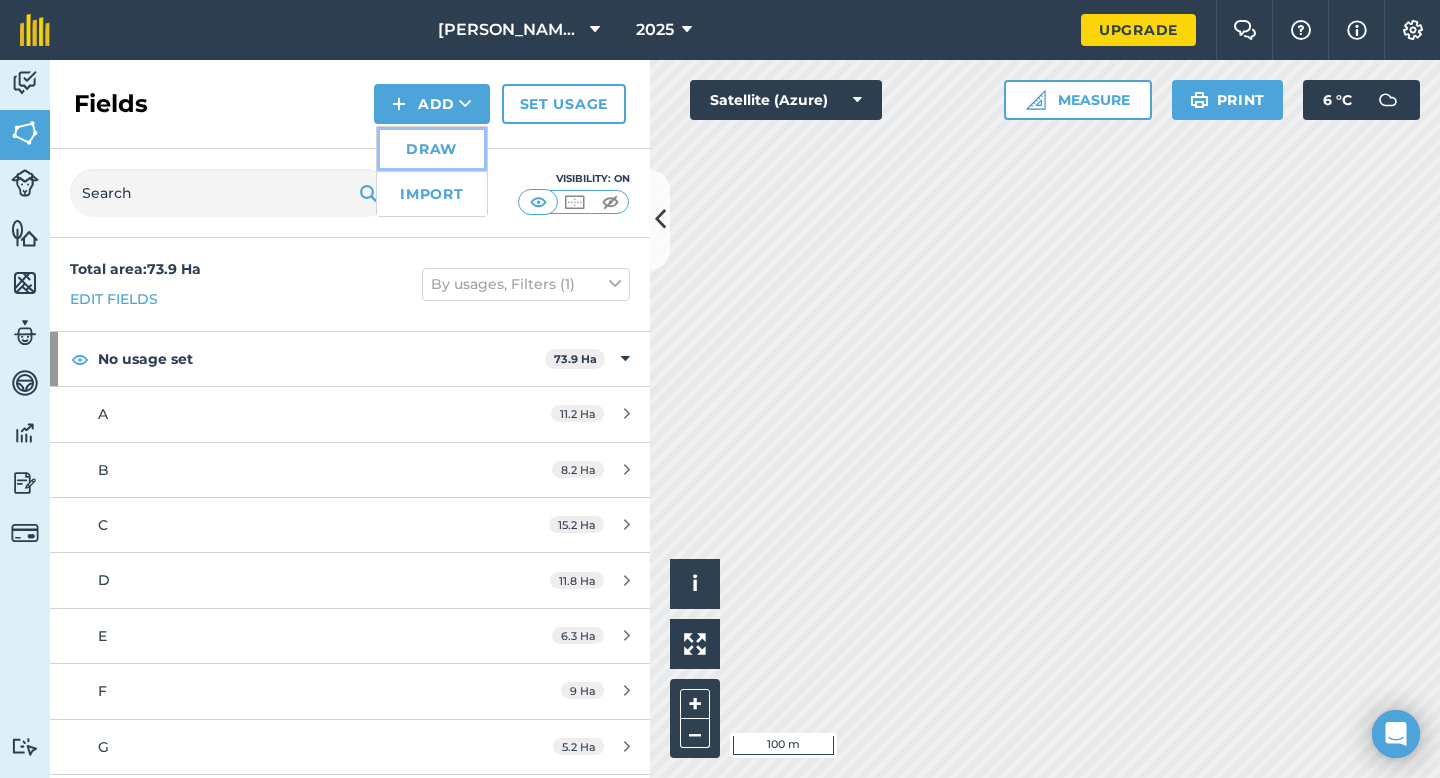 click on "Draw" at bounding box center (432, 149) 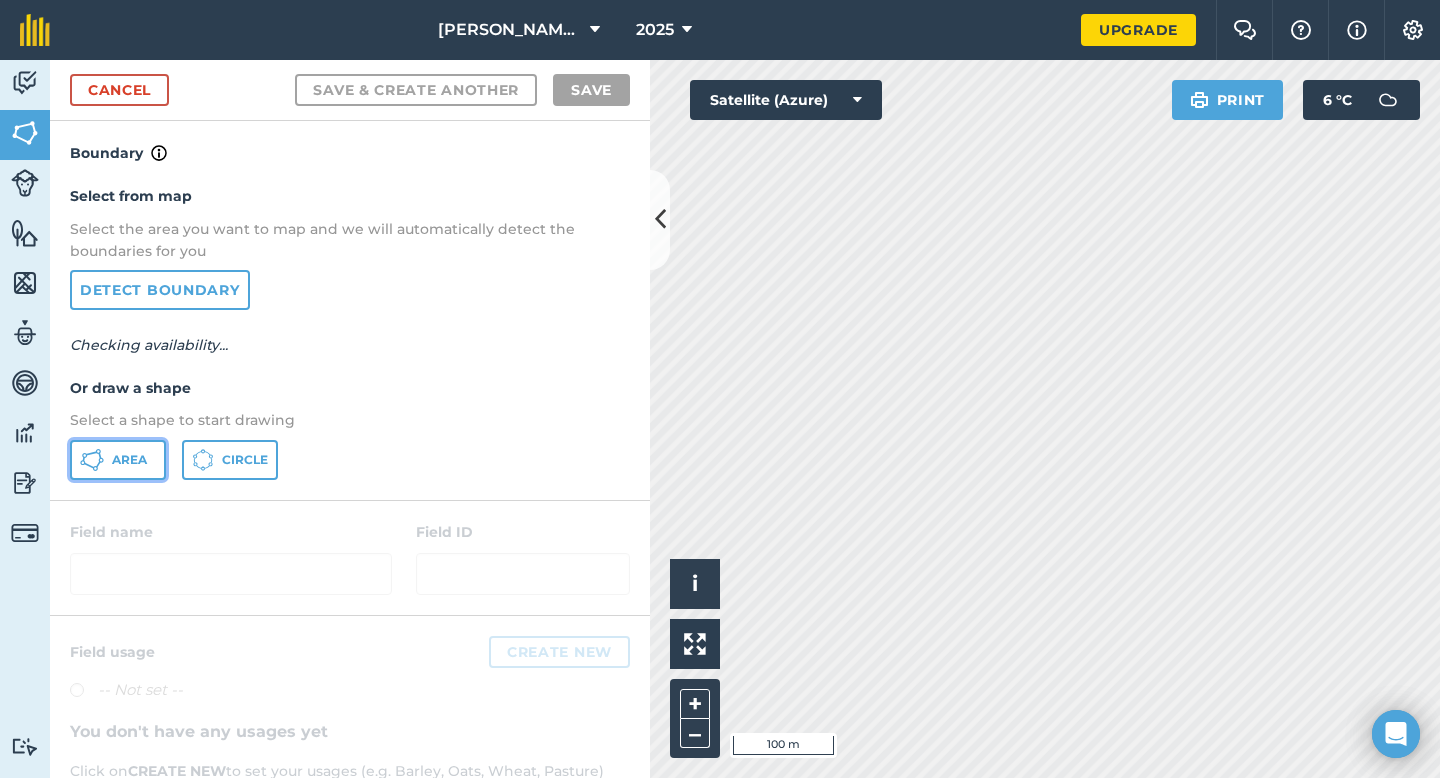 click on "Area" at bounding box center [129, 460] 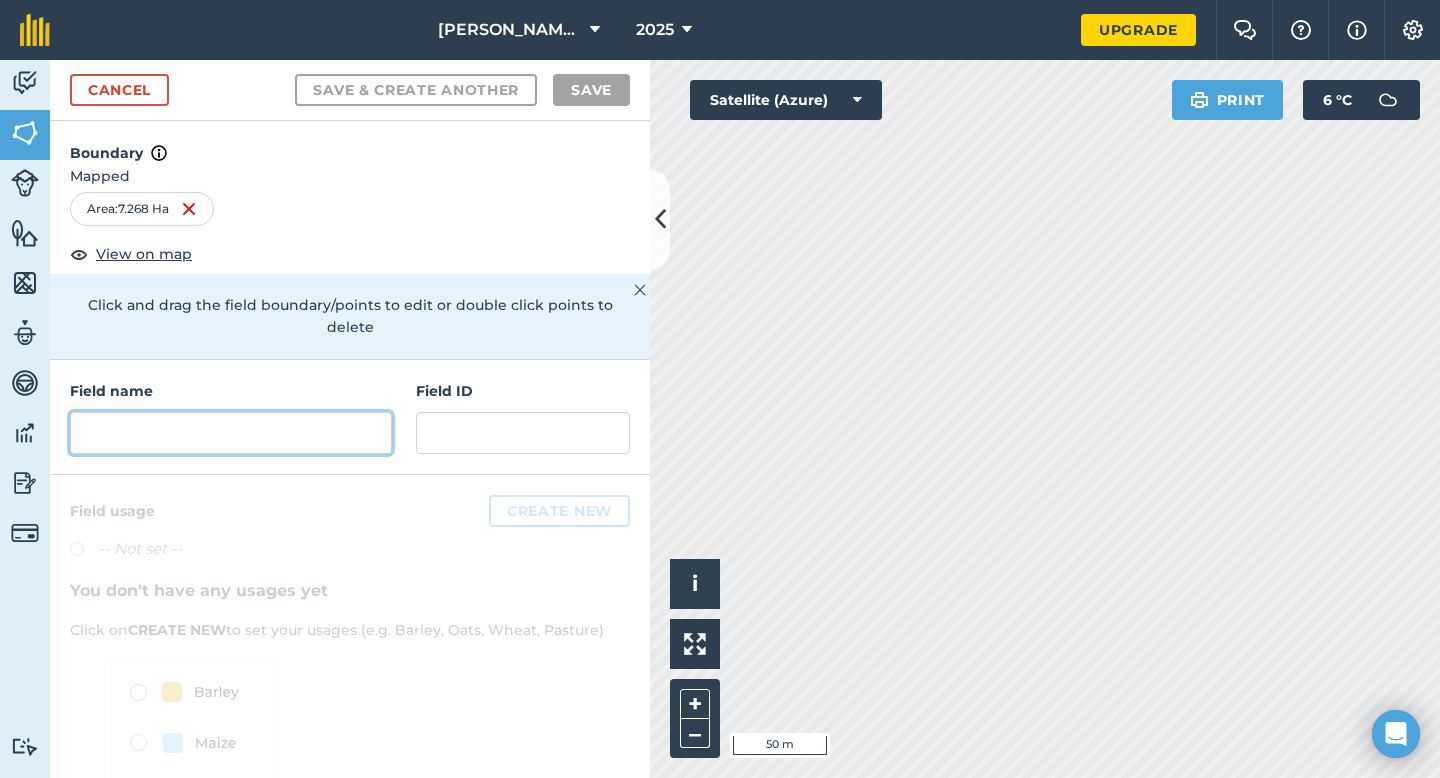 click at bounding box center (231, 433) 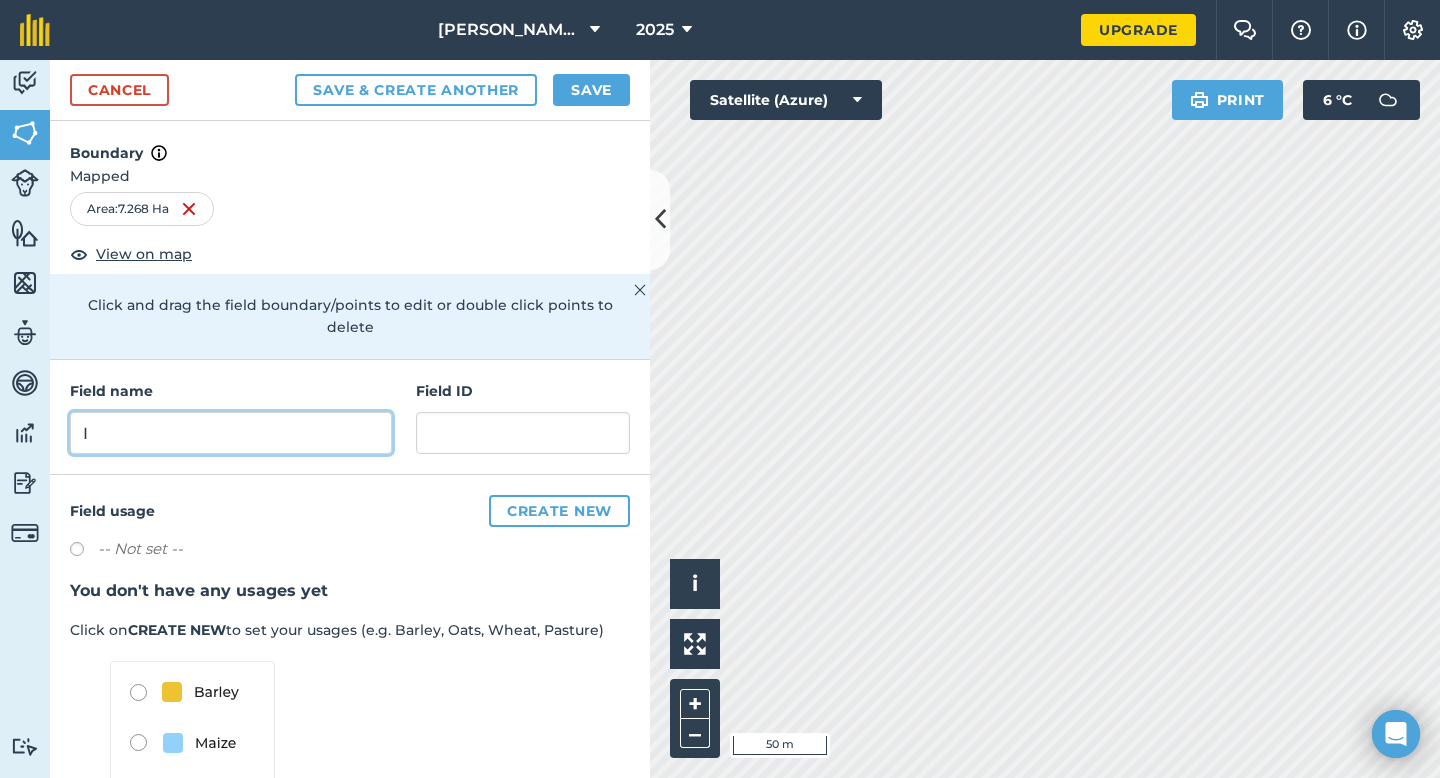 type on "I" 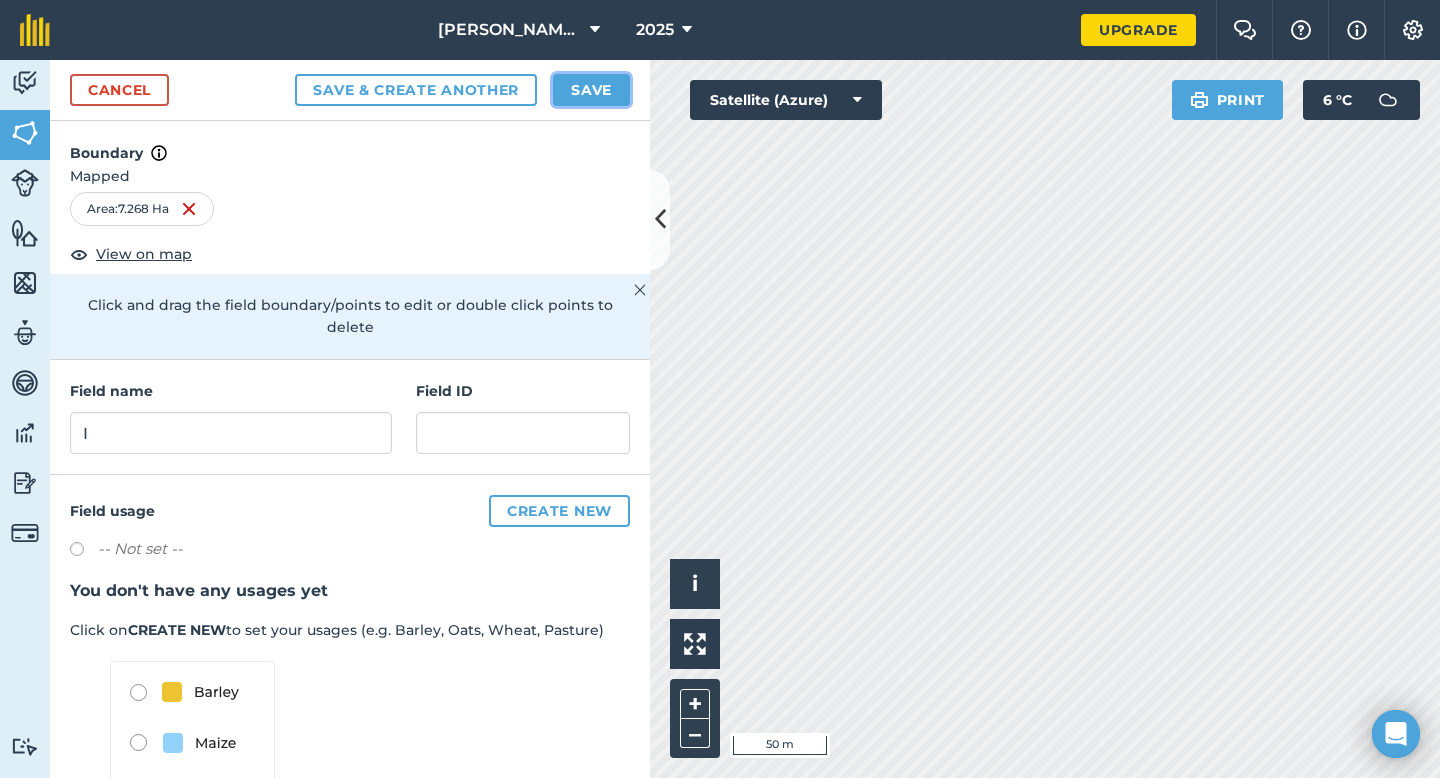 click on "Save" at bounding box center (591, 90) 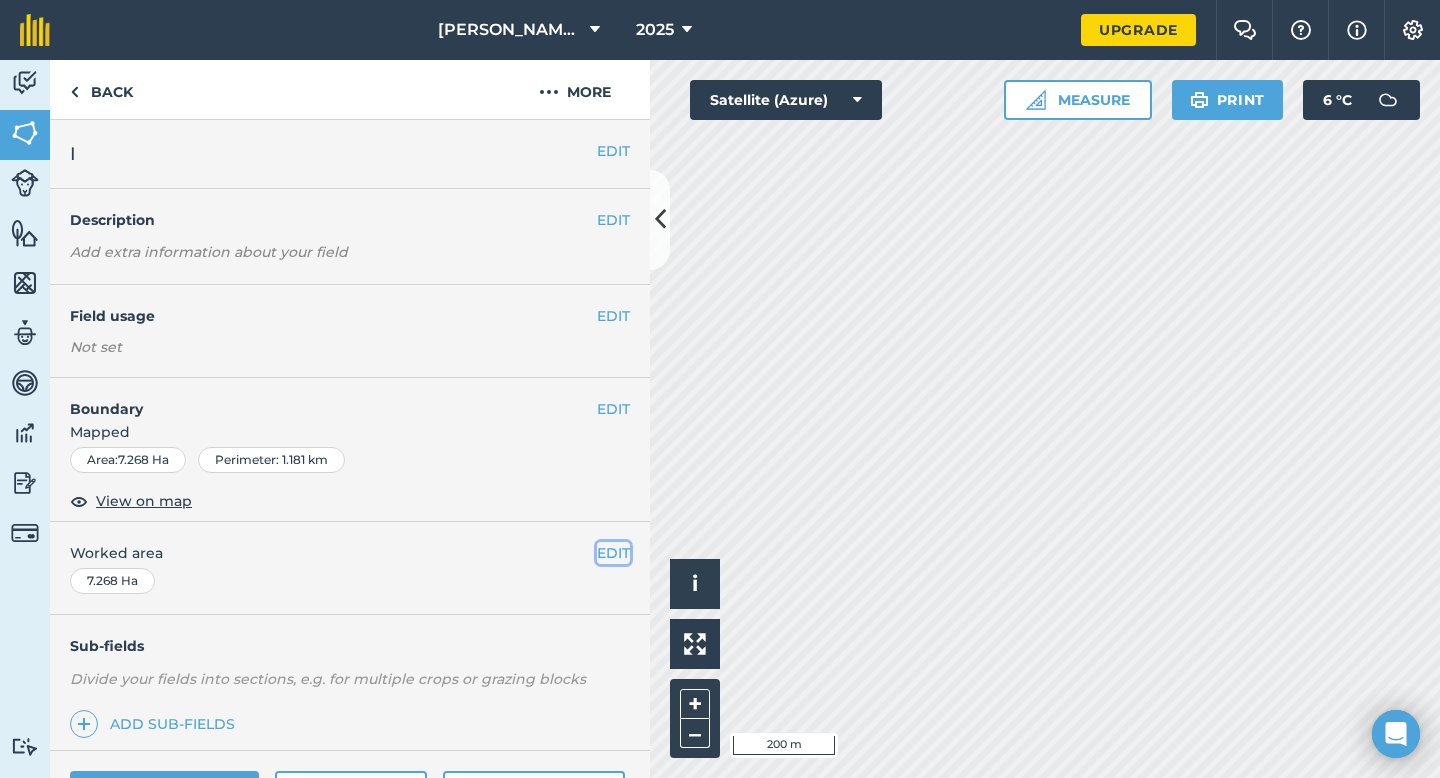 click on "EDIT" at bounding box center (613, 553) 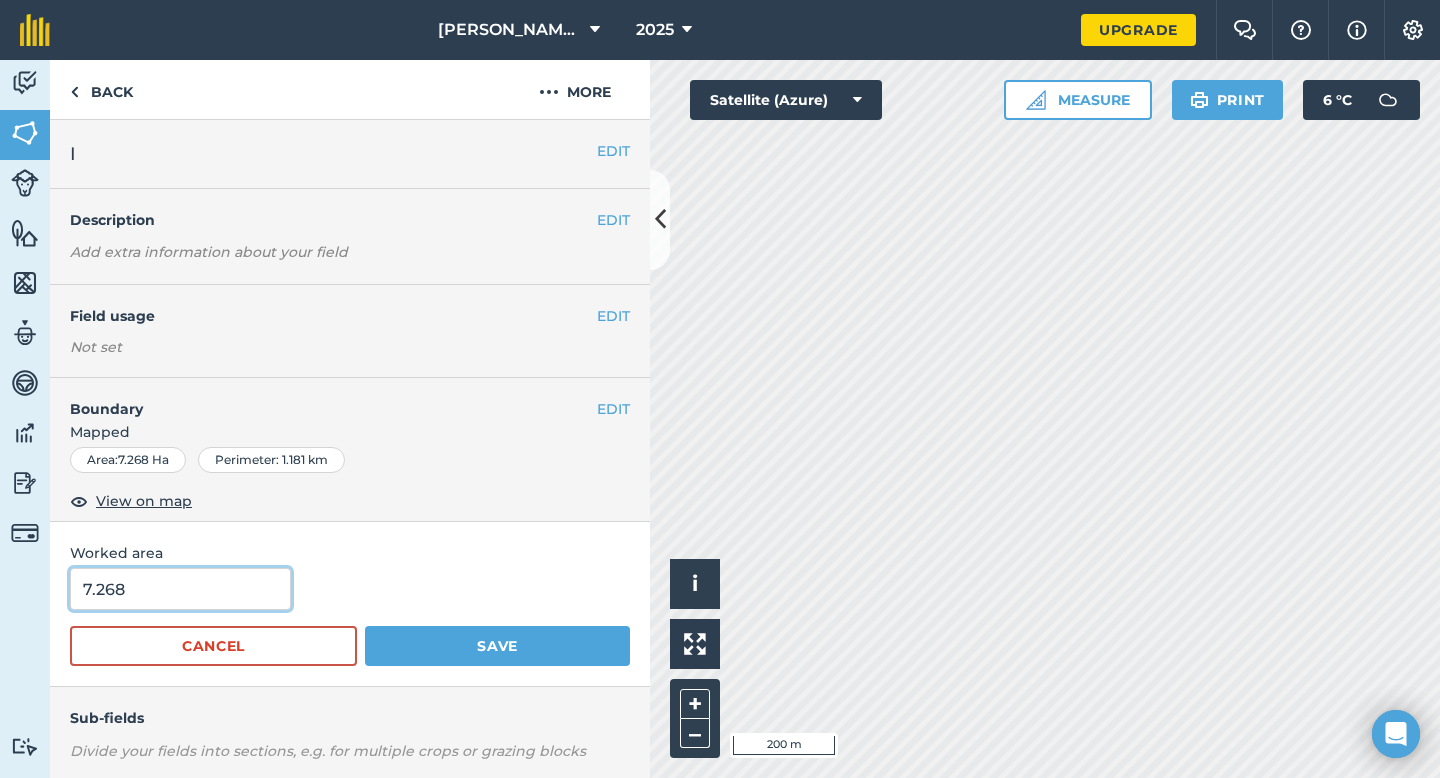 click on "7.268" at bounding box center (180, 589) 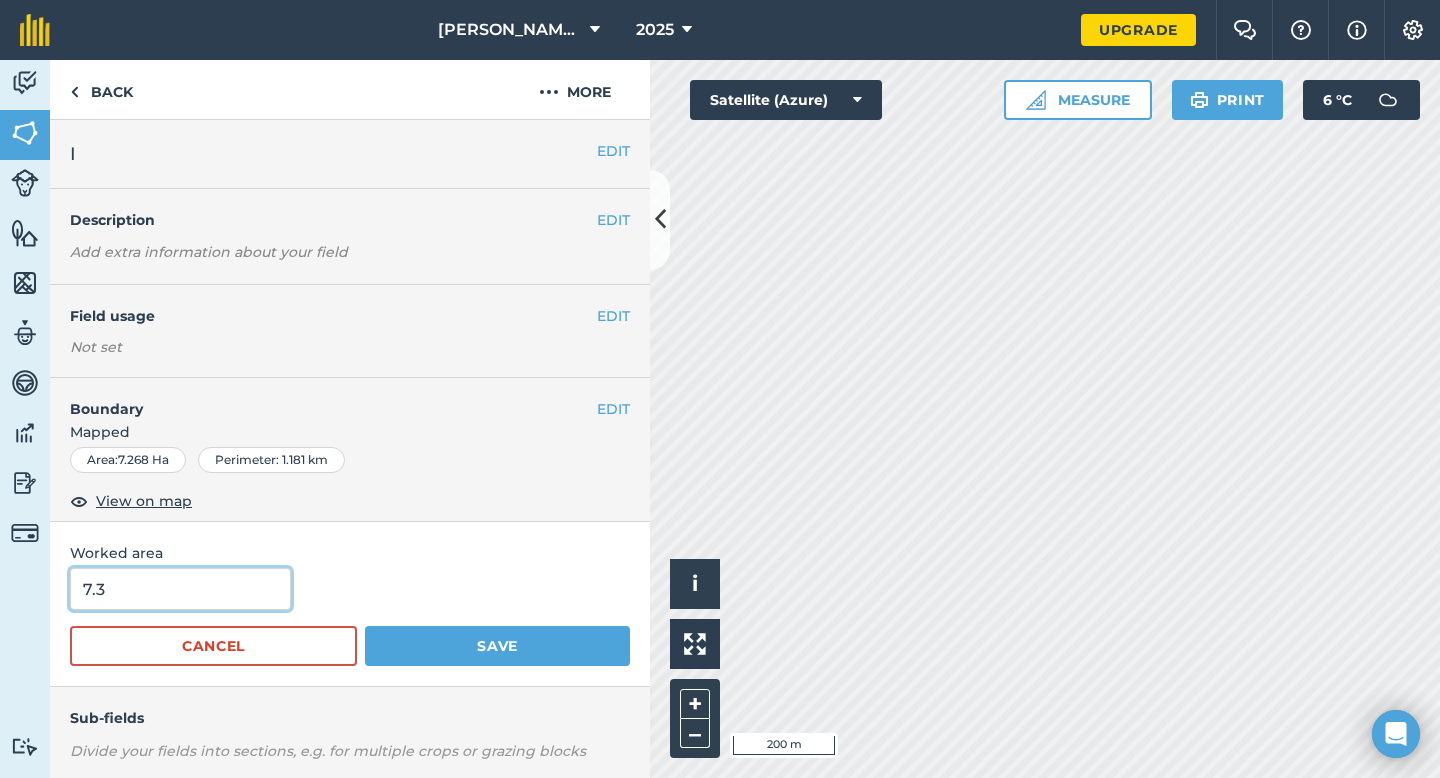 type on "7.3" 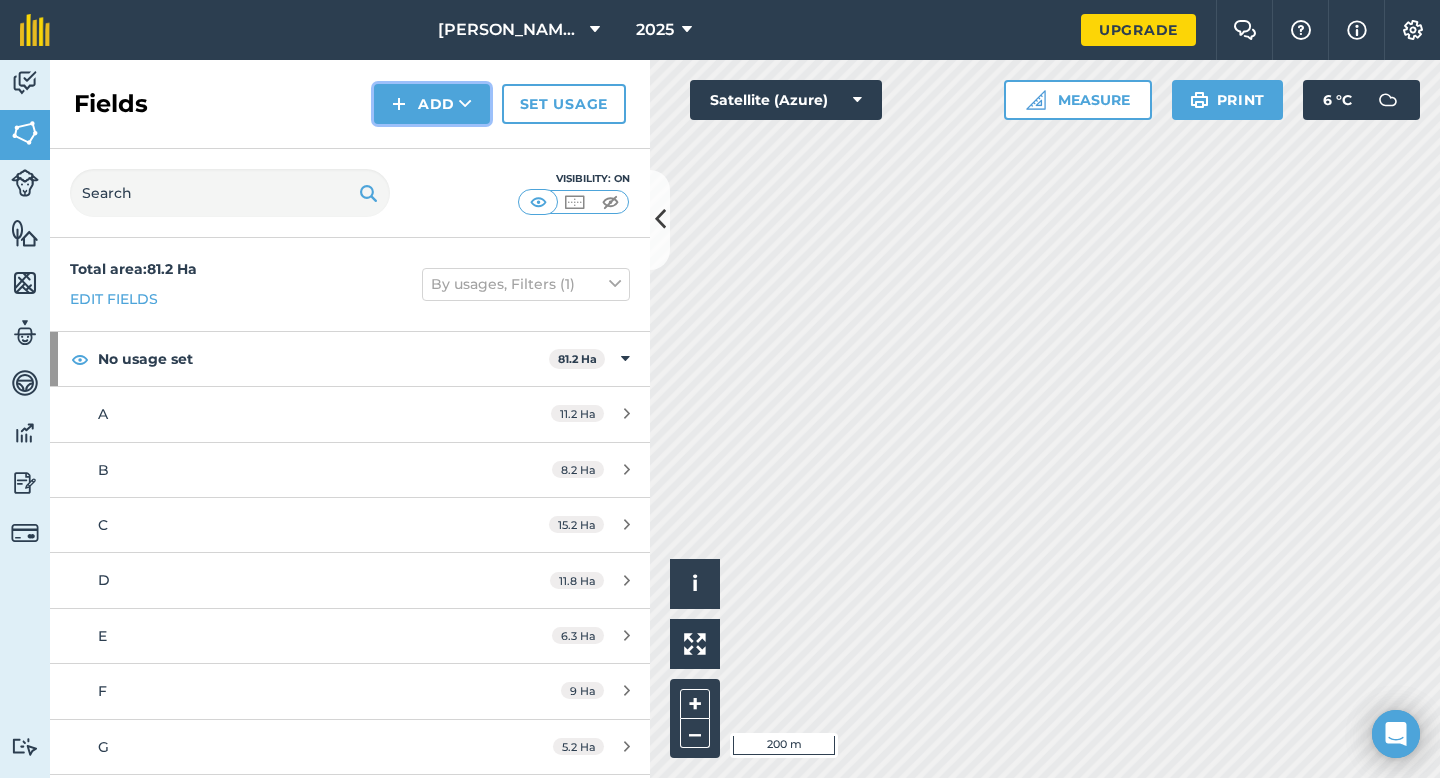 click on "Add" at bounding box center [432, 104] 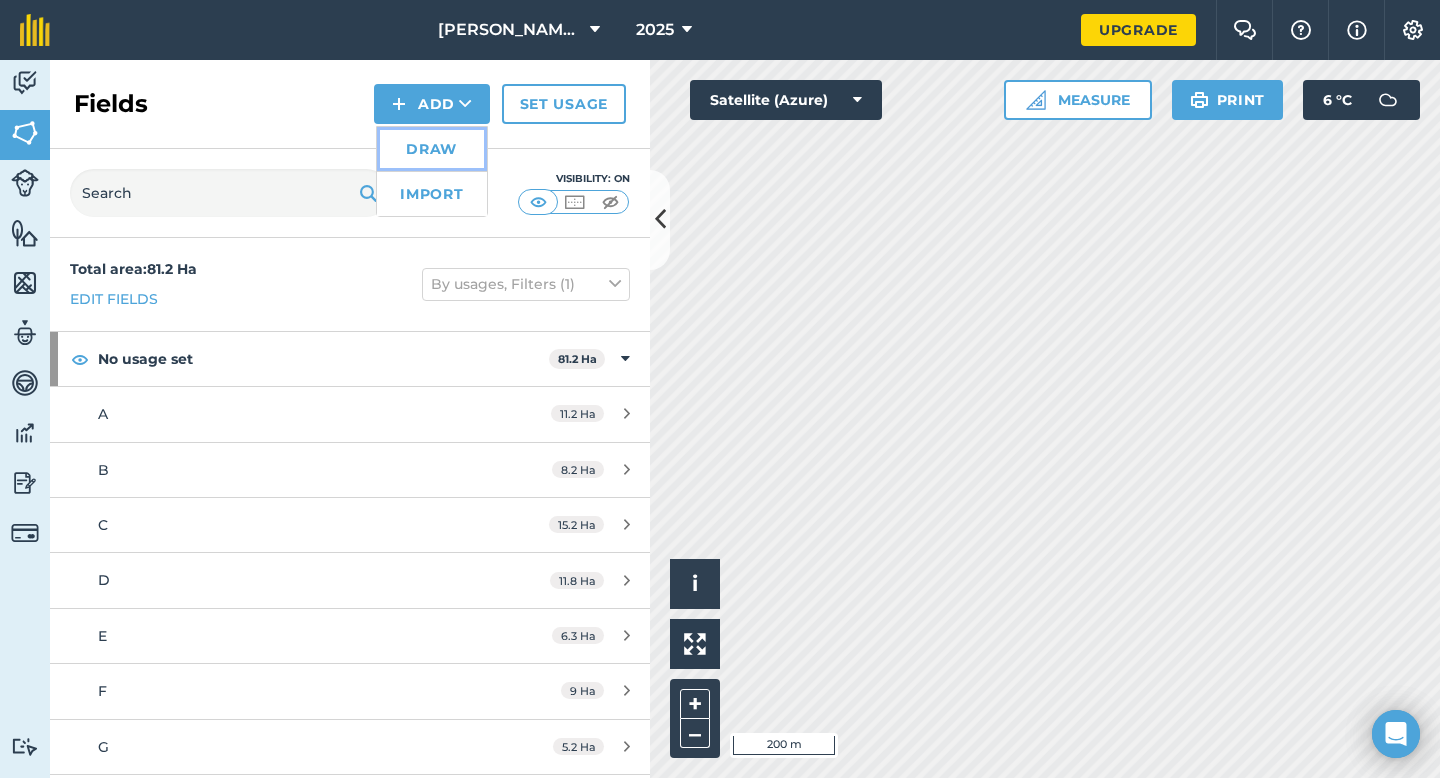 click on "Draw" at bounding box center (432, 149) 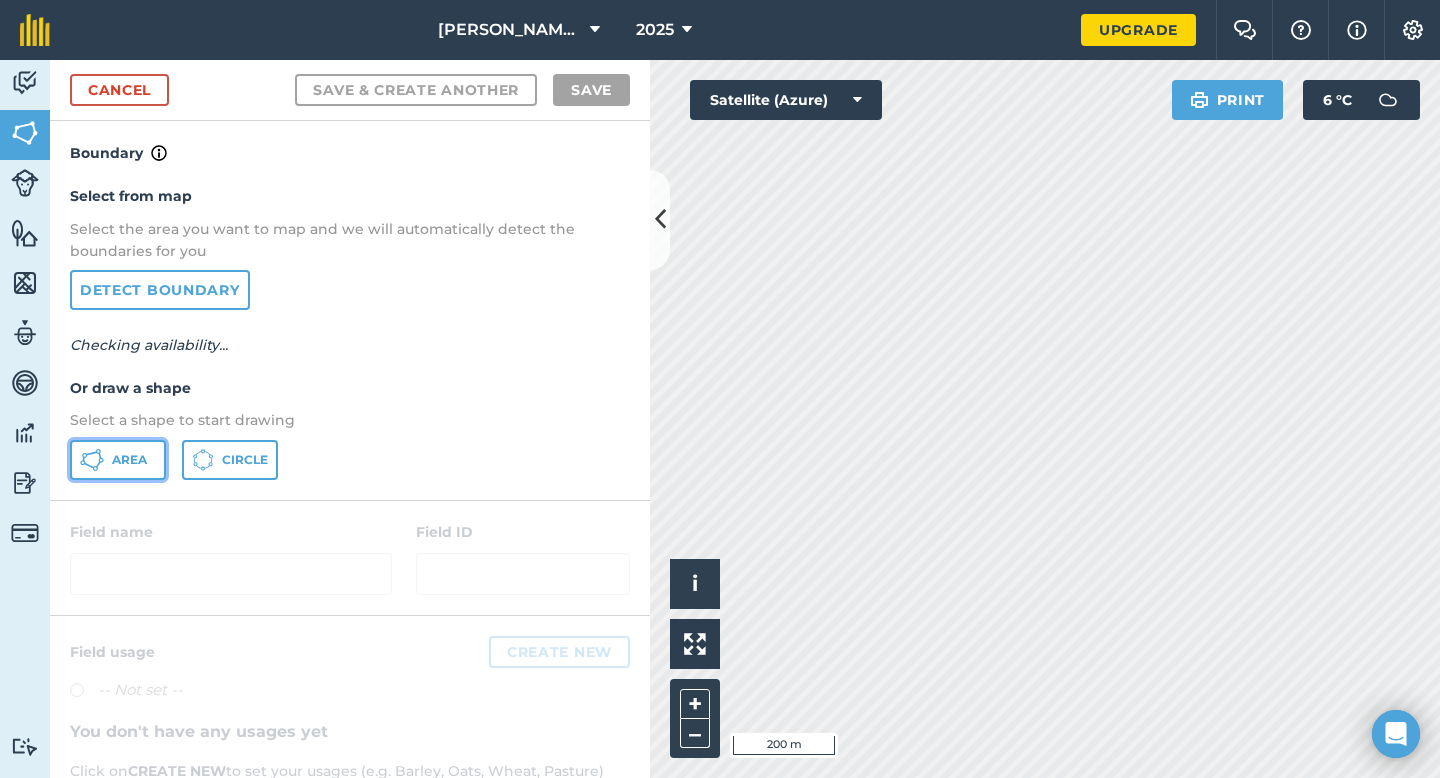 click on "Area" at bounding box center [118, 460] 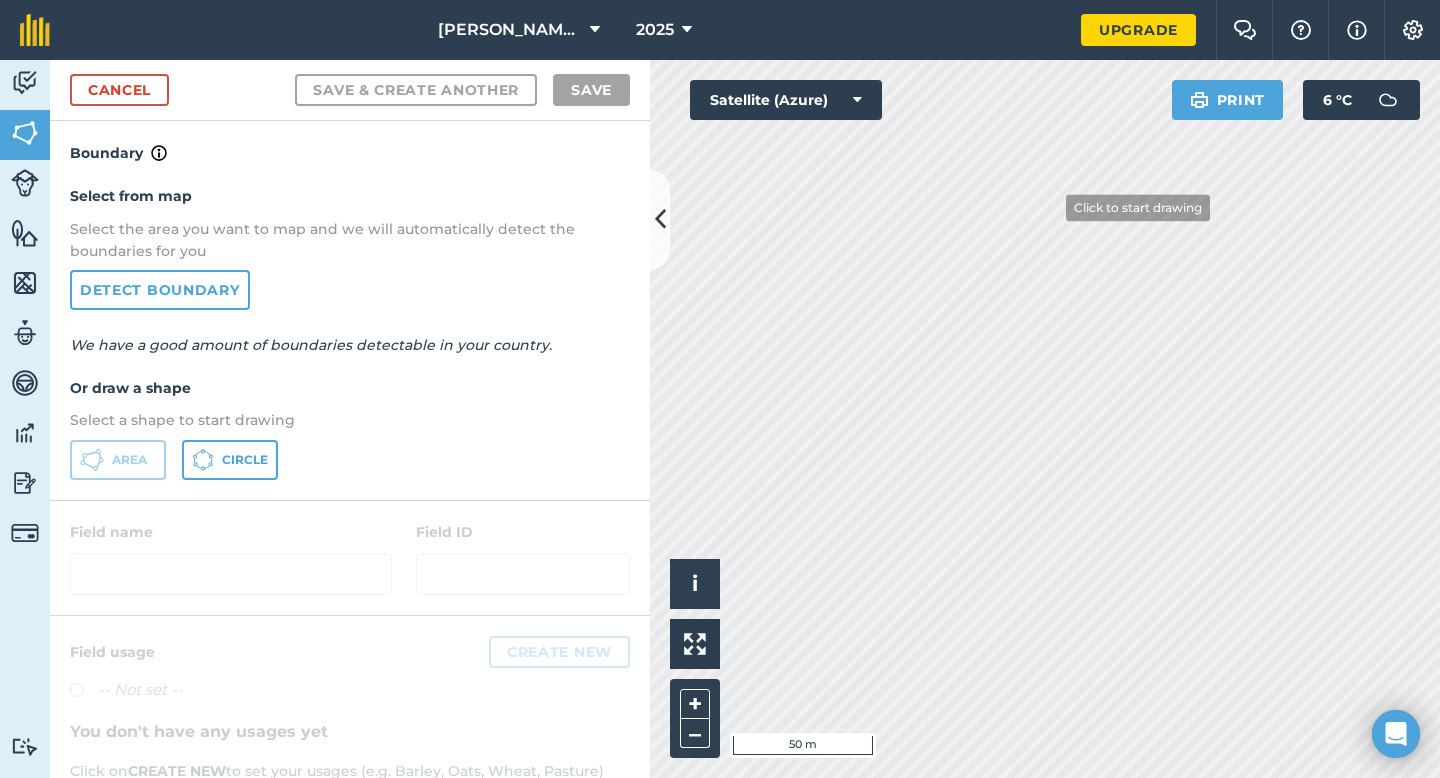 click on "[PERSON_NAME] & Sons  2025 Upgrade Farm Chat Help Info Settings Map printing is not available on our free plan Please upgrade to our Essentials, Plus or Pro plan to access this feature. Activity Fields Livestock Features Maps Team Vehicles Data Reporting Billing Tutorials Tutorials Cancel Save & Create Another Save Boundary   Select from map Select the area you want to map and we will automatically detect the boundaries for you Detect boundary We have a good amount of boundaries detectable in your country. Or draw a shape Select a shape to start drawing Area Circle Field name Field ID Field usage   Create new -- Not set -- You don't have any usages yet Click on  CREATE NEW  to set your usages (e.g. Barley, Oats, Wheat, Pasture) Click to start drawing i © 2025 TomTom, Microsoft 50 m + – Satellite (Azure) Print 6   ° C" at bounding box center (720, 389) 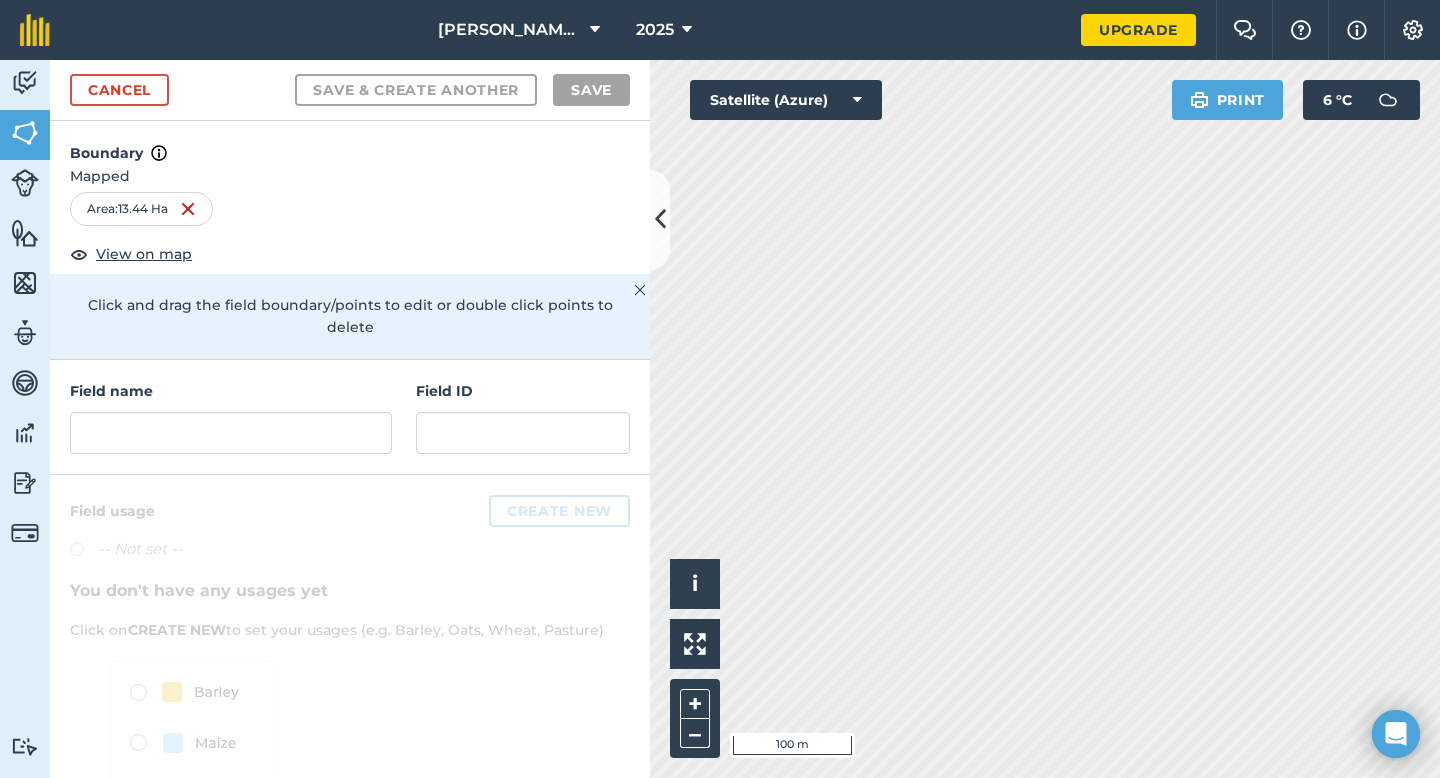 click on "Field name Field ID" at bounding box center (350, 417) 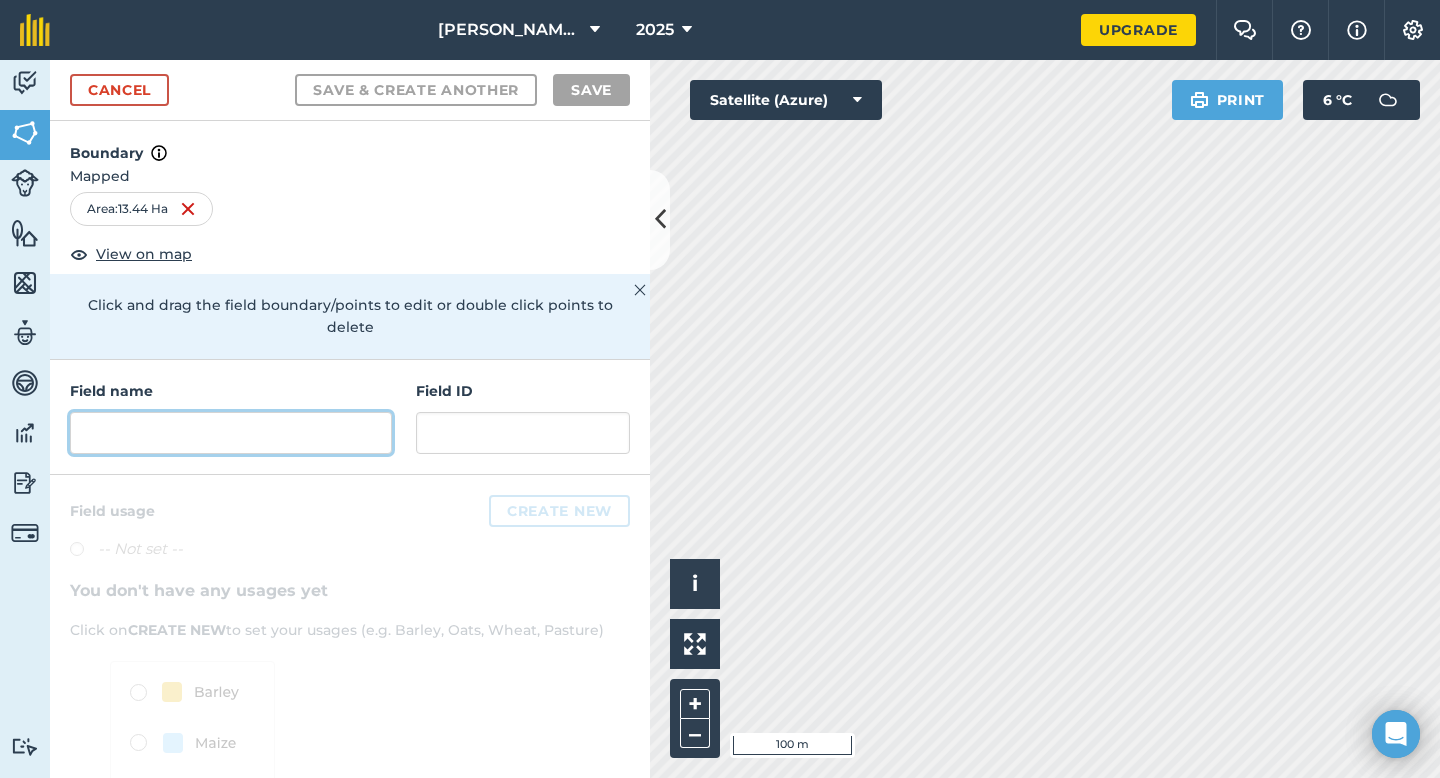 click at bounding box center [231, 433] 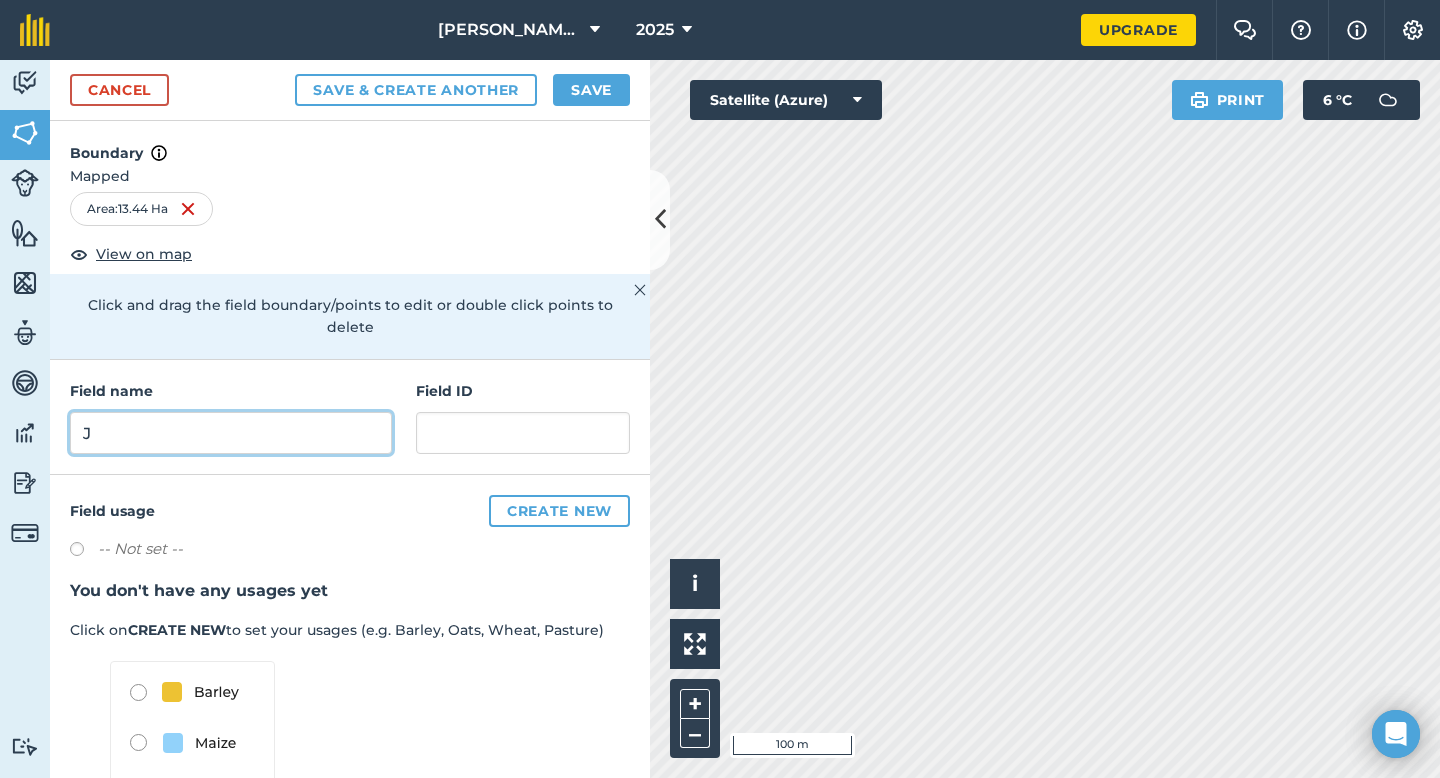 type on "J" 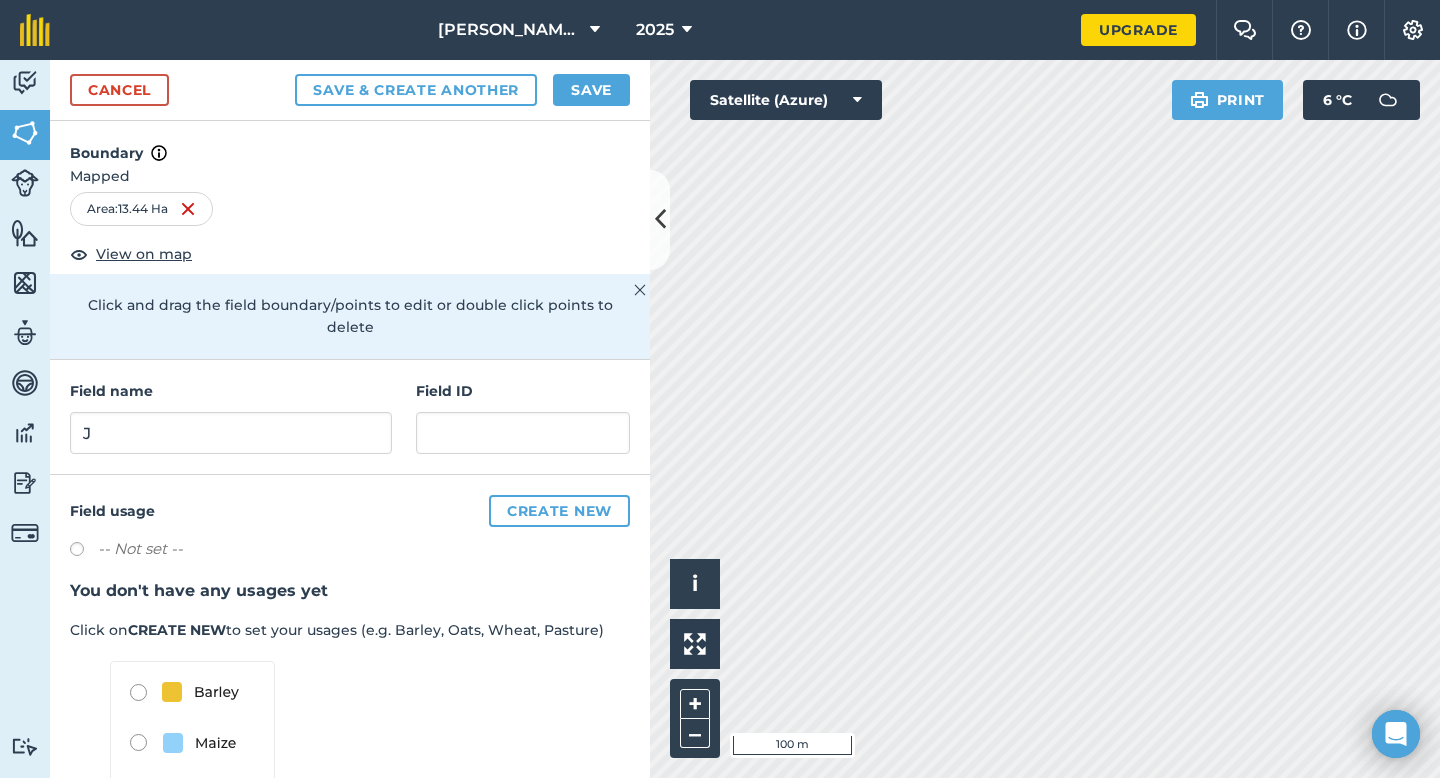click on "Cancel Save & Create Another Save" at bounding box center [350, 90] 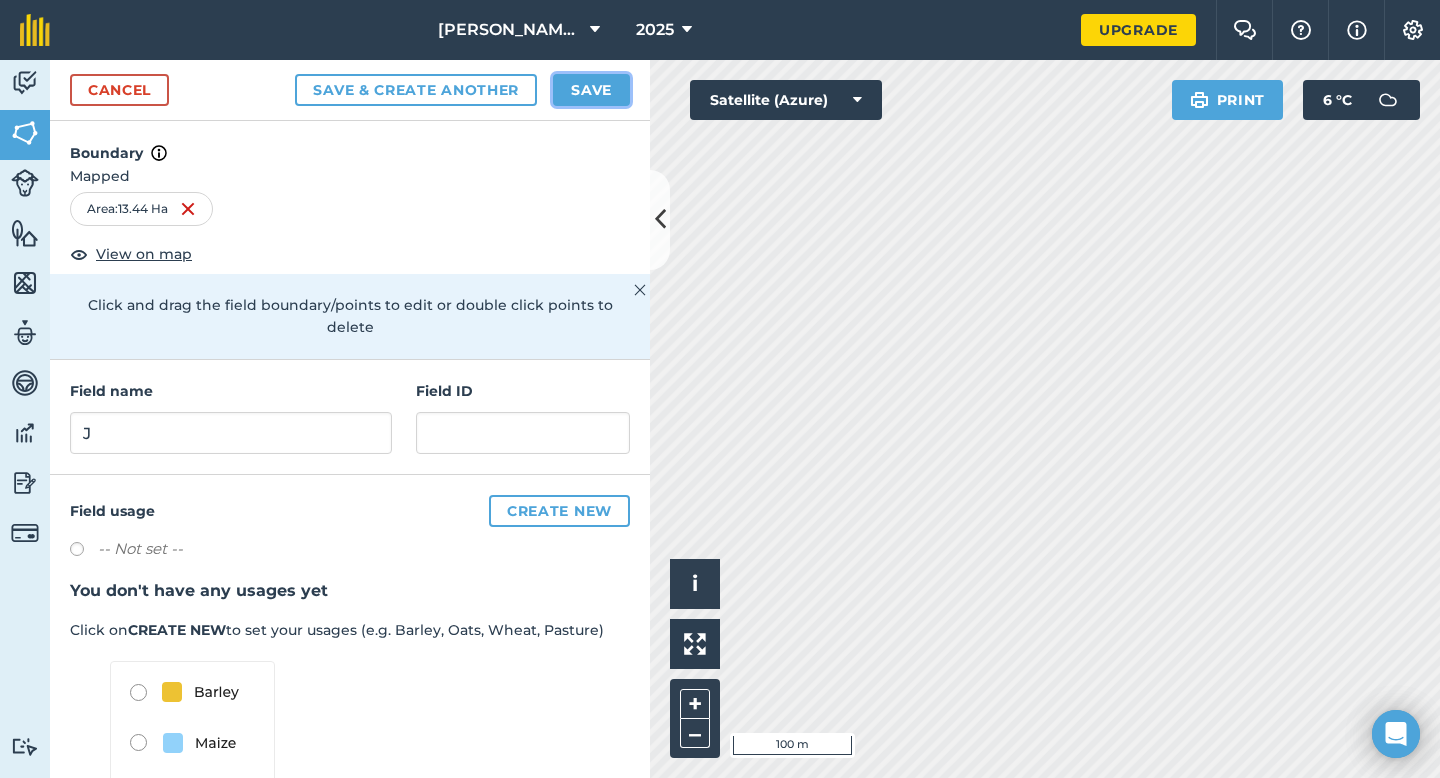 click on "Save" at bounding box center (591, 90) 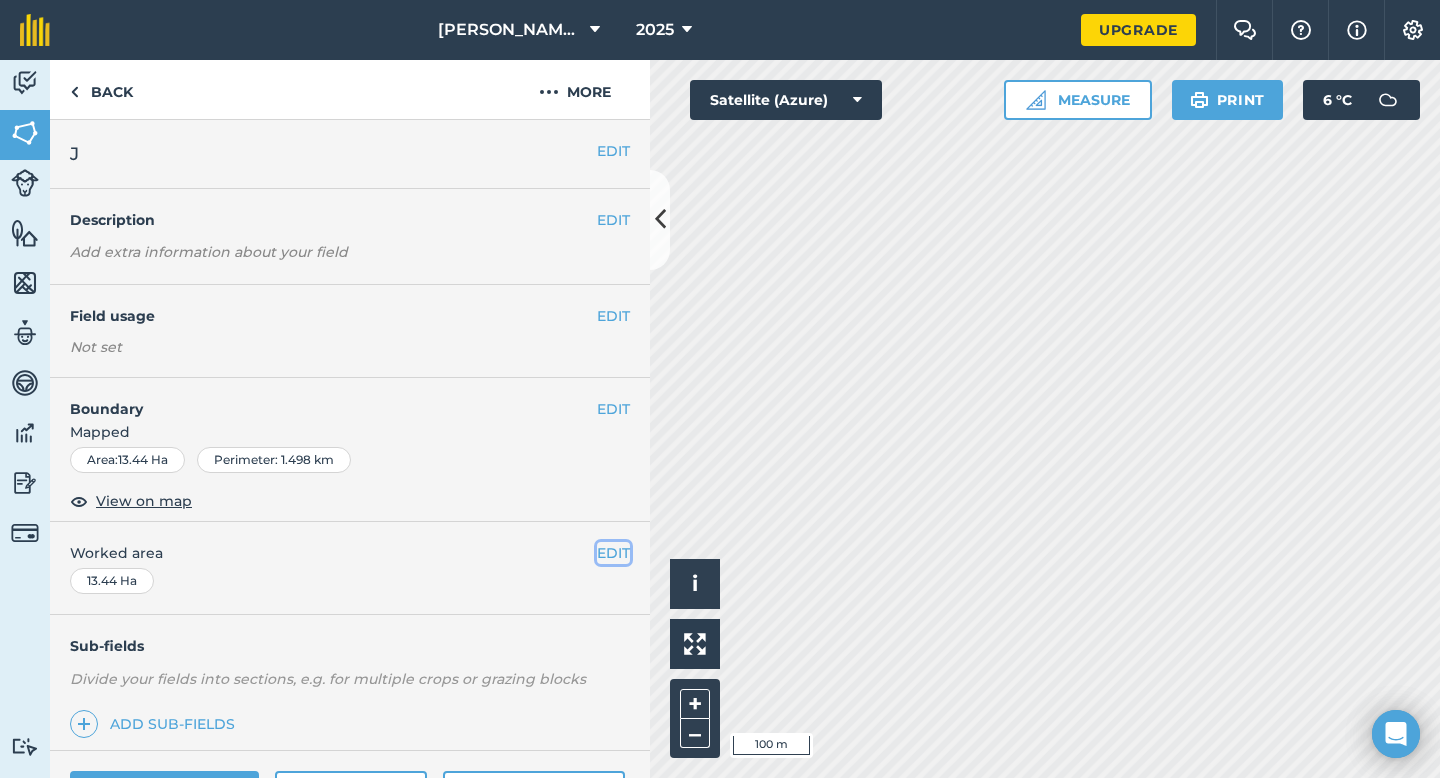 click on "EDIT" at bounding box center [613, 553] 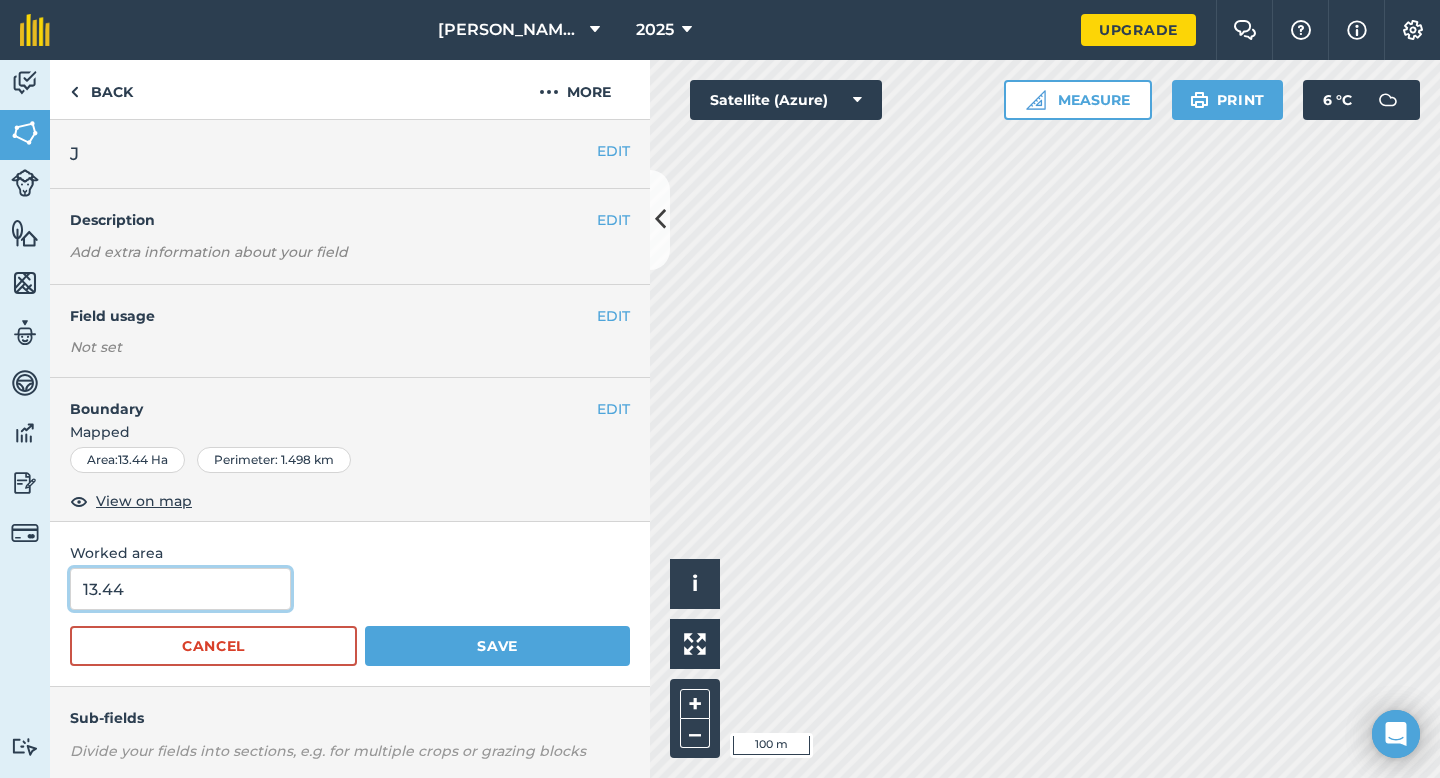 click on "13.44" at bounding box center (180, 589) 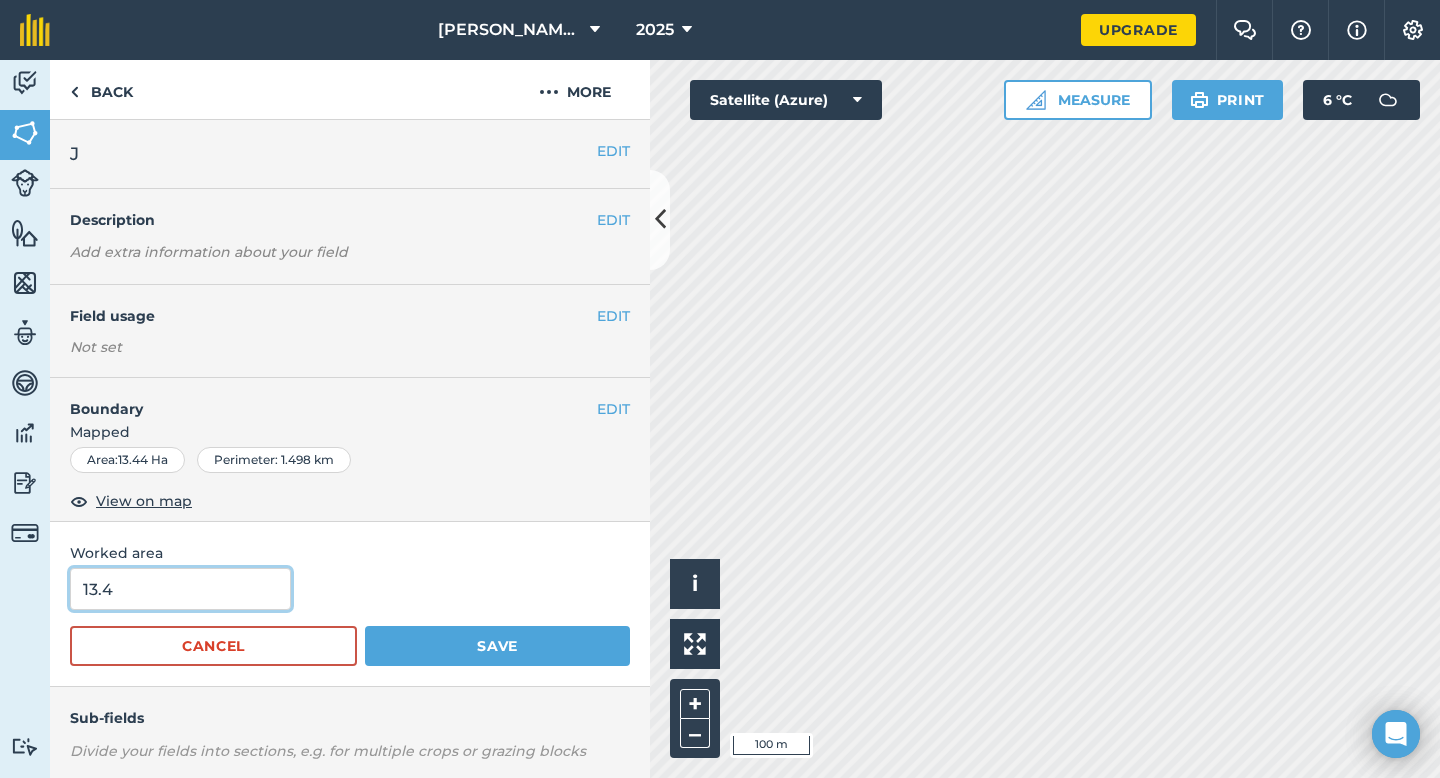 type on "13.44" 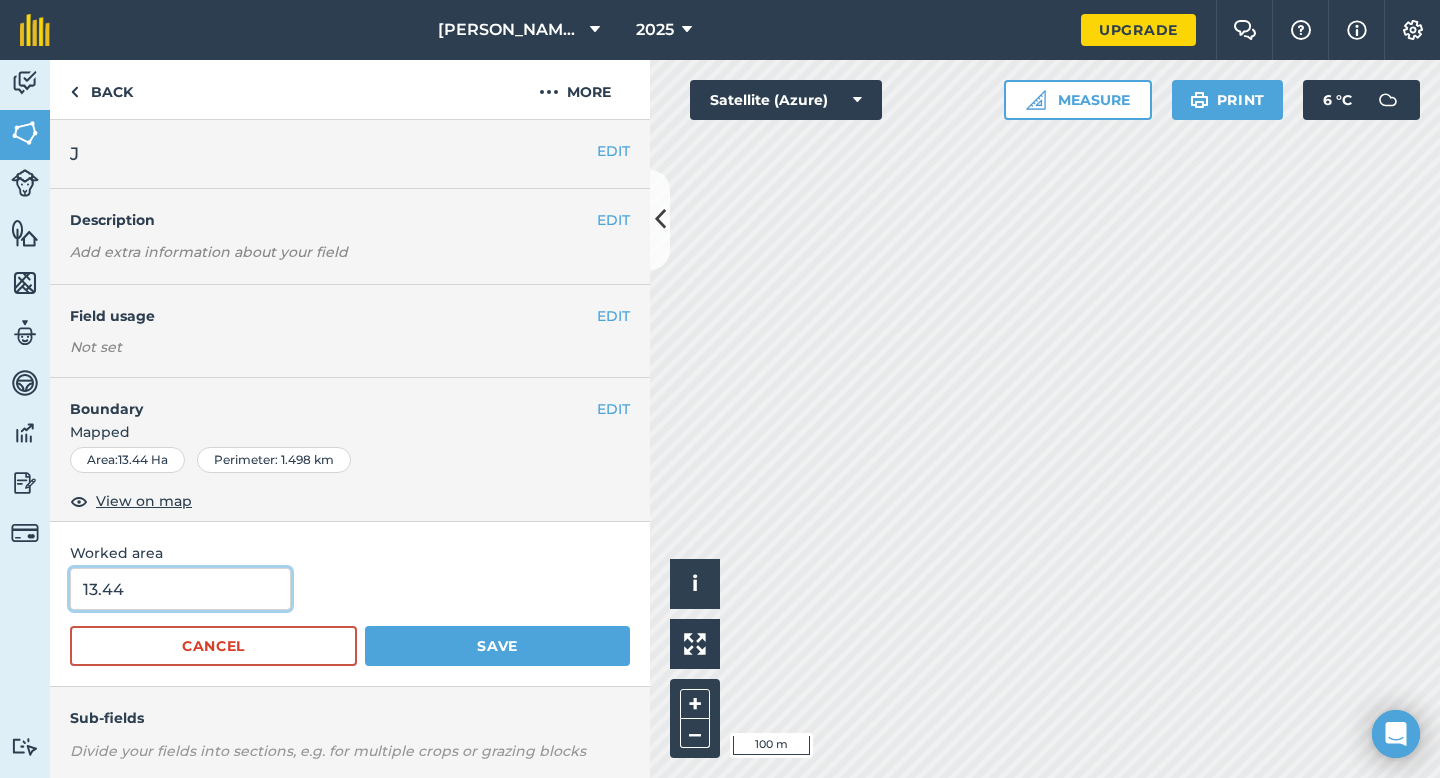 click on "Save" at bounding box center (497, 646) 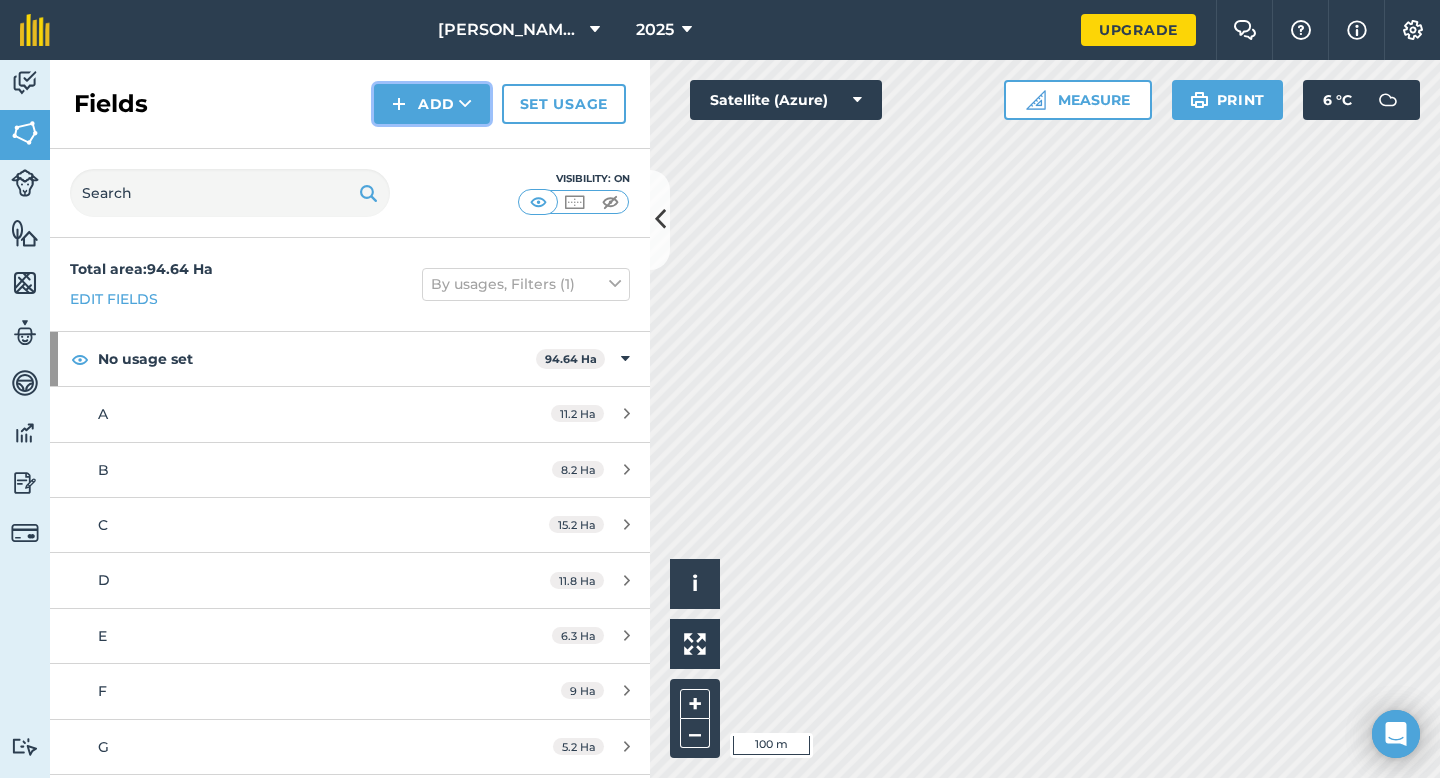 click on "Add" at bounding box center (432, 104) 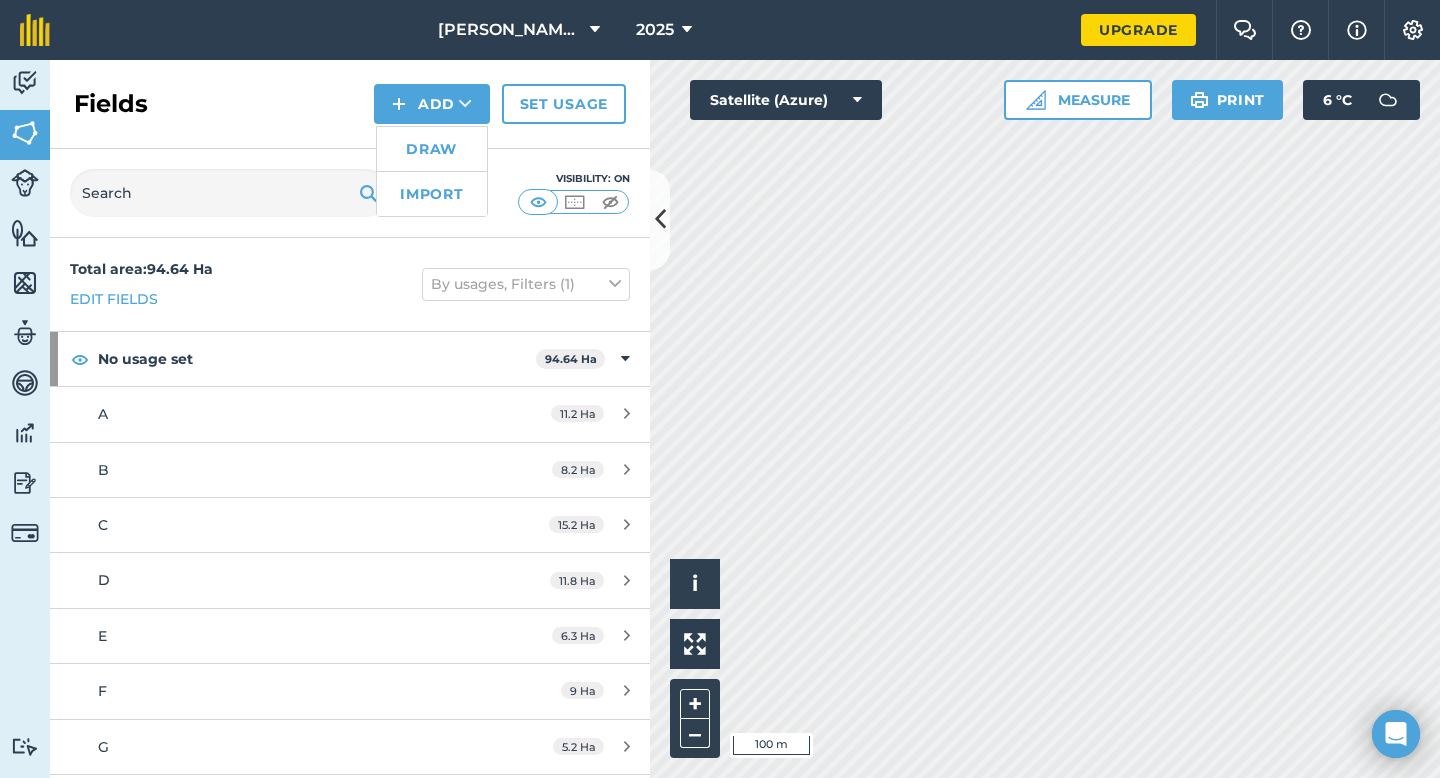 click on "Draw" at bounding box center (432, 149) 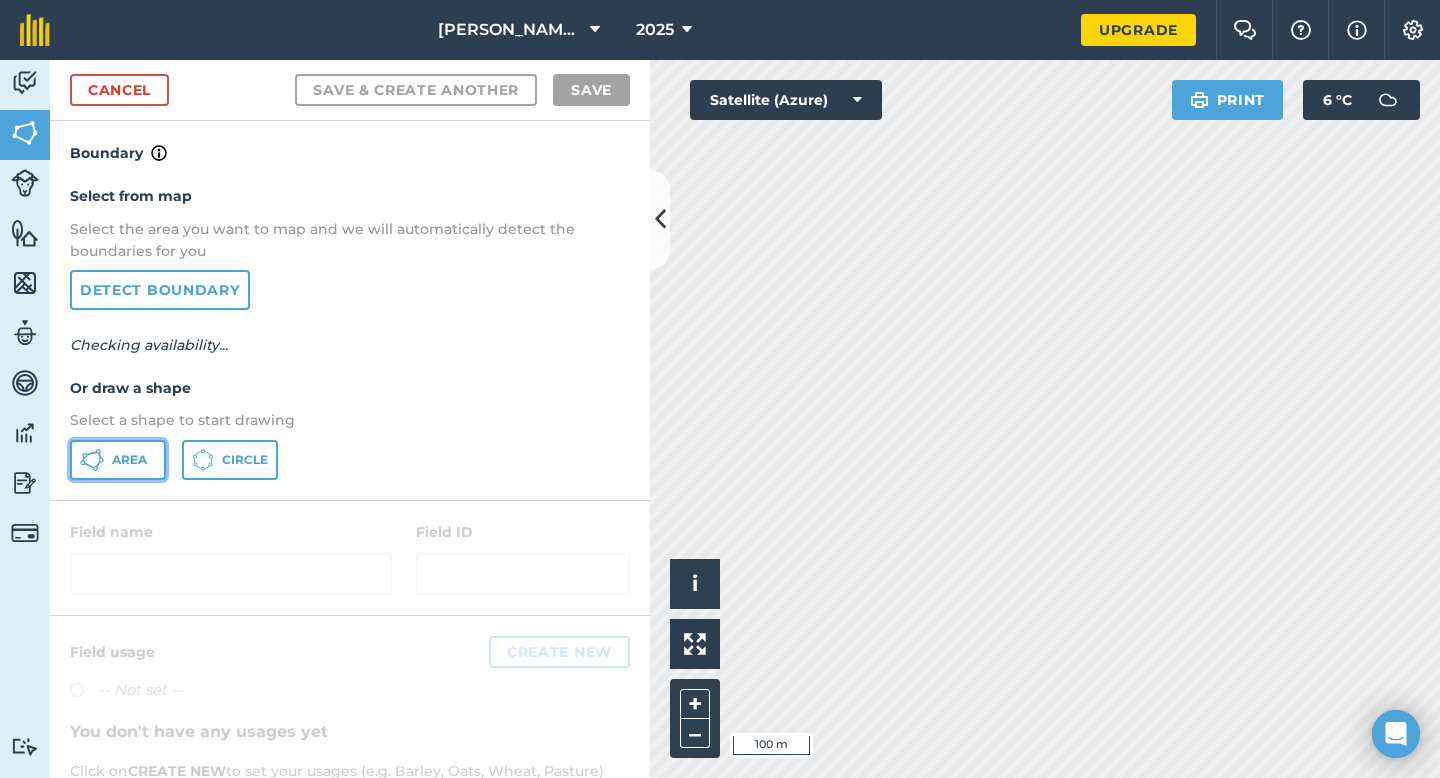 click on "Area" at bounding box center [118, 460] 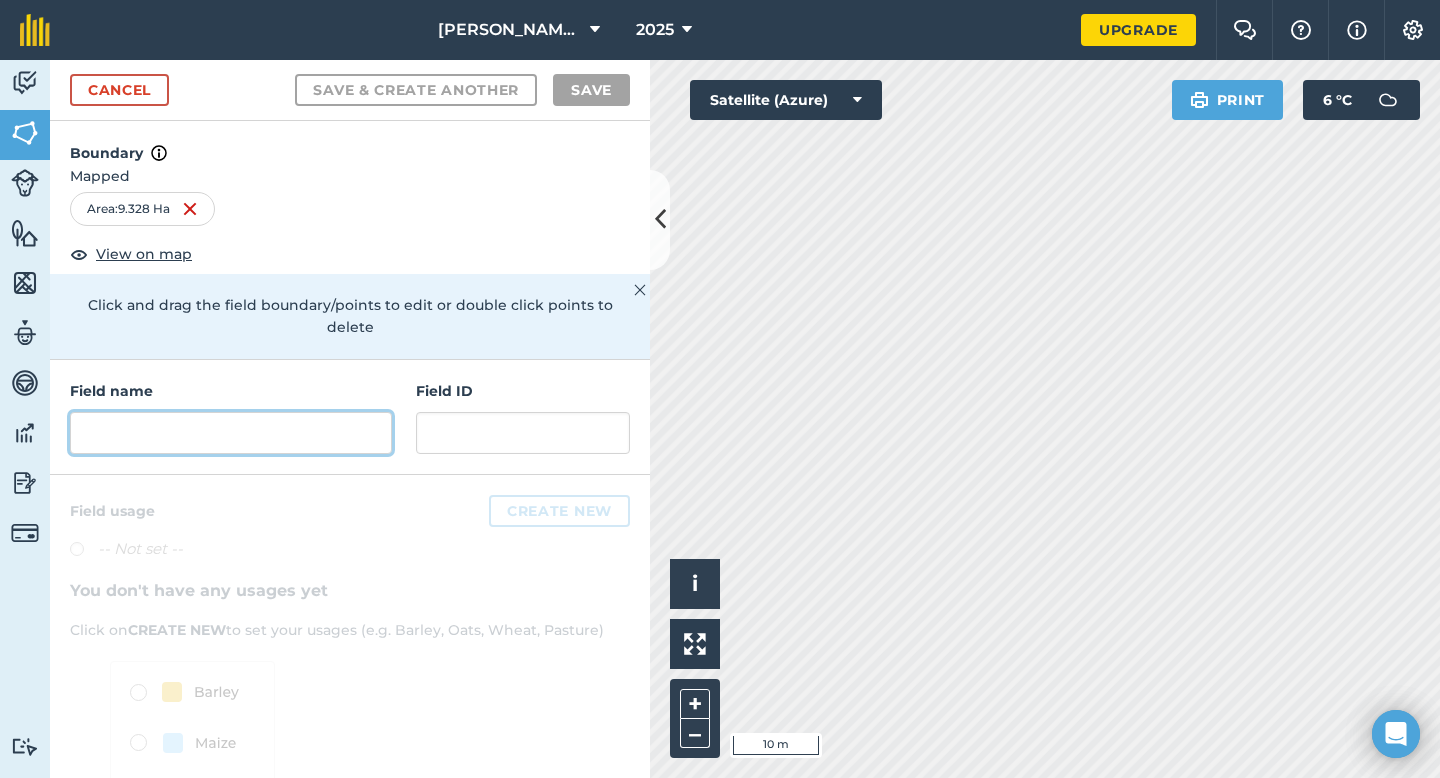 click at bounding box center [231, 433] 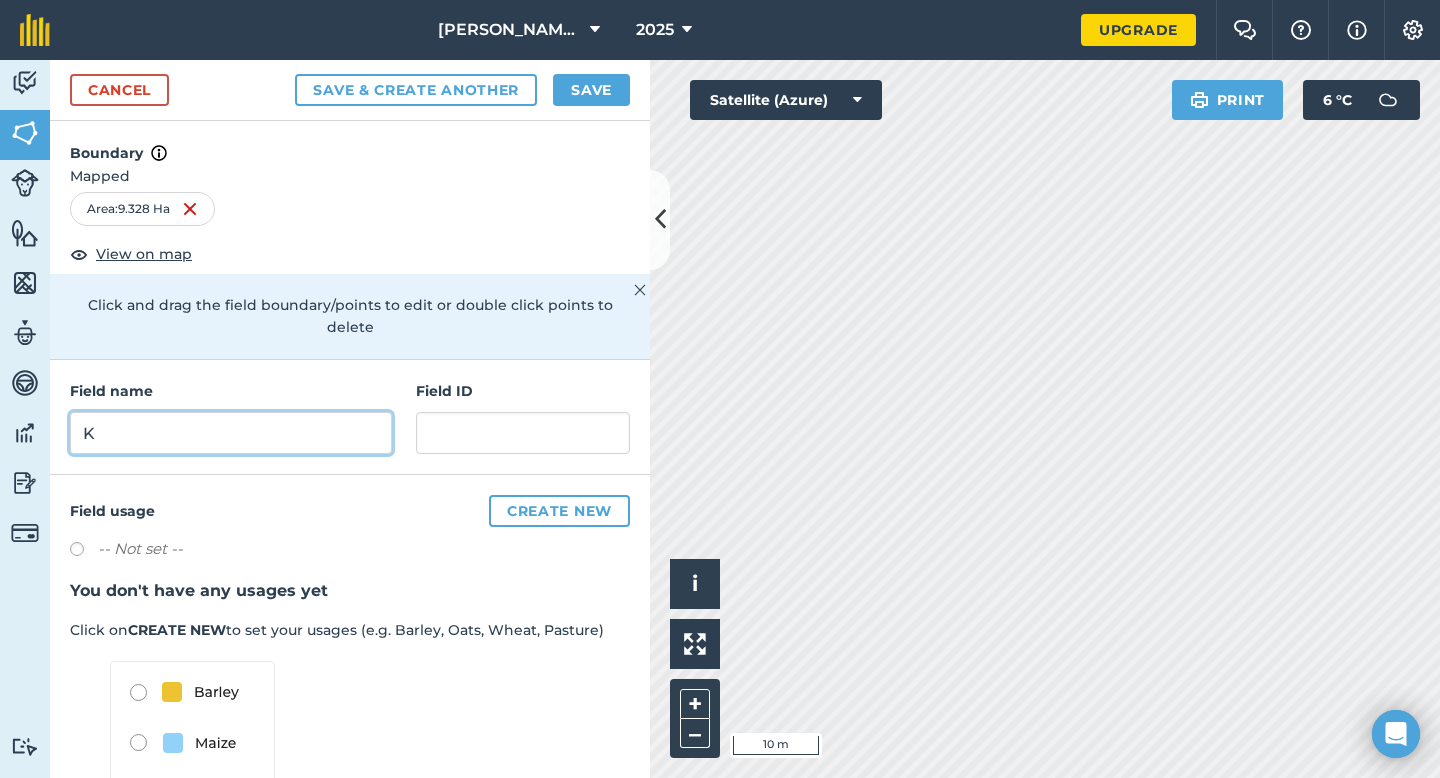 type on "K" 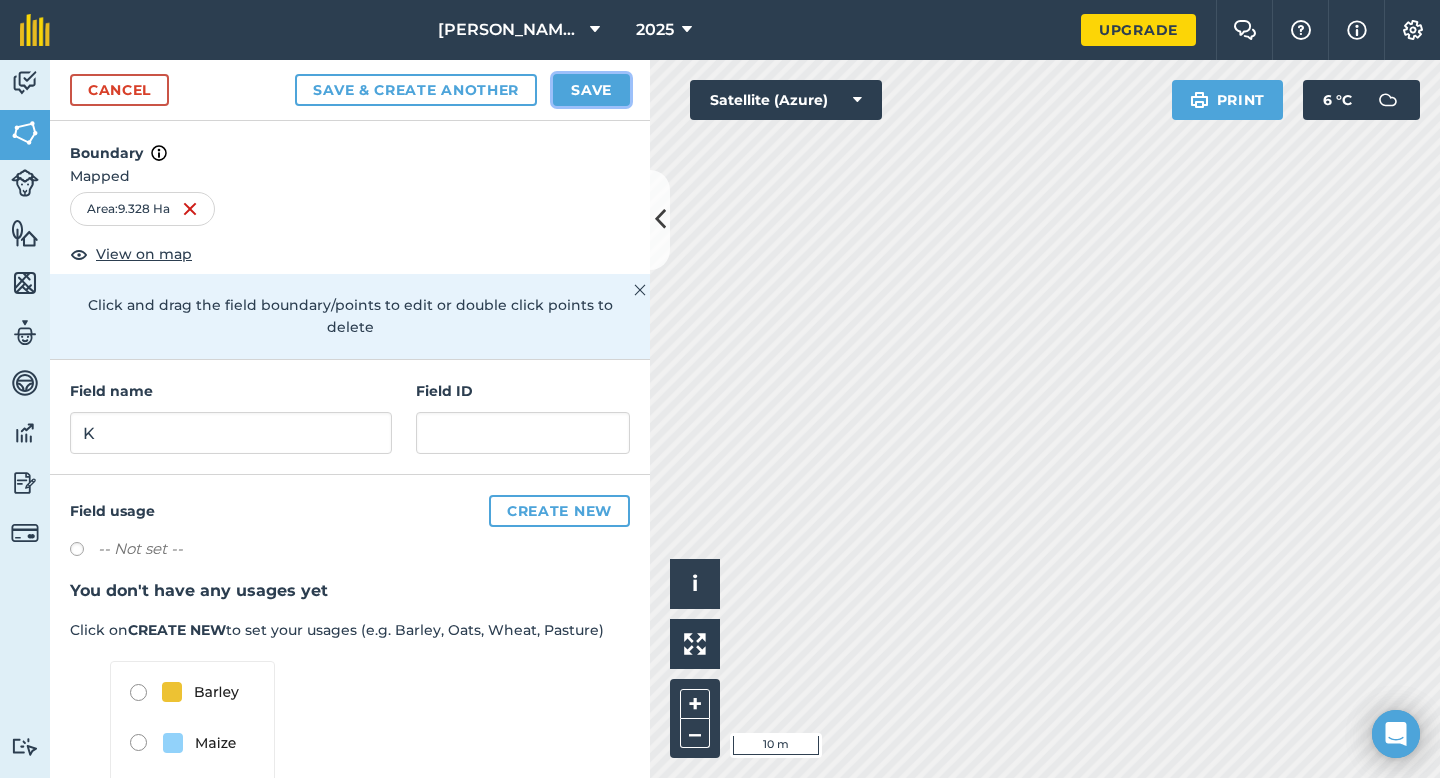 click on "Save" at bounding box center [591, 90] 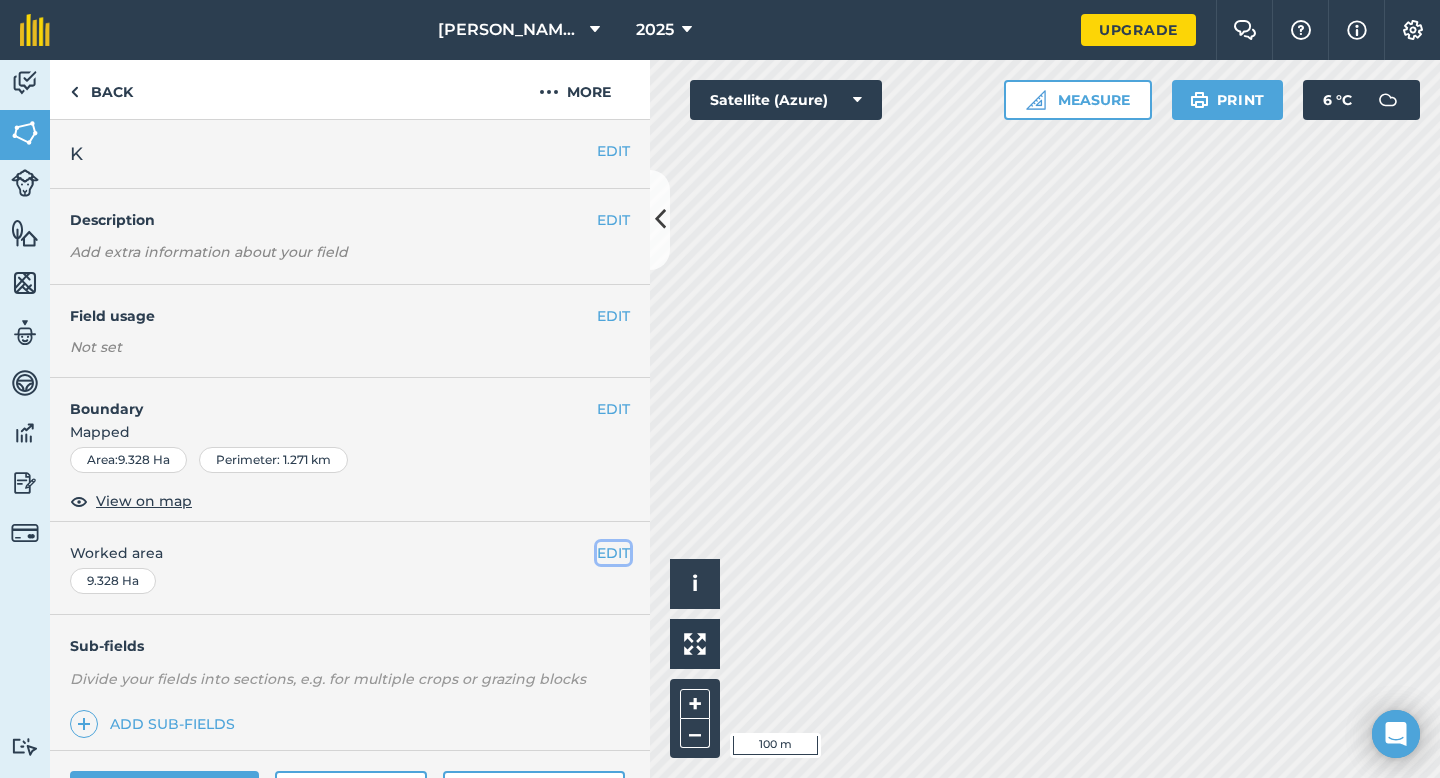 click on "EDIT" at bounding box center [613, 553] 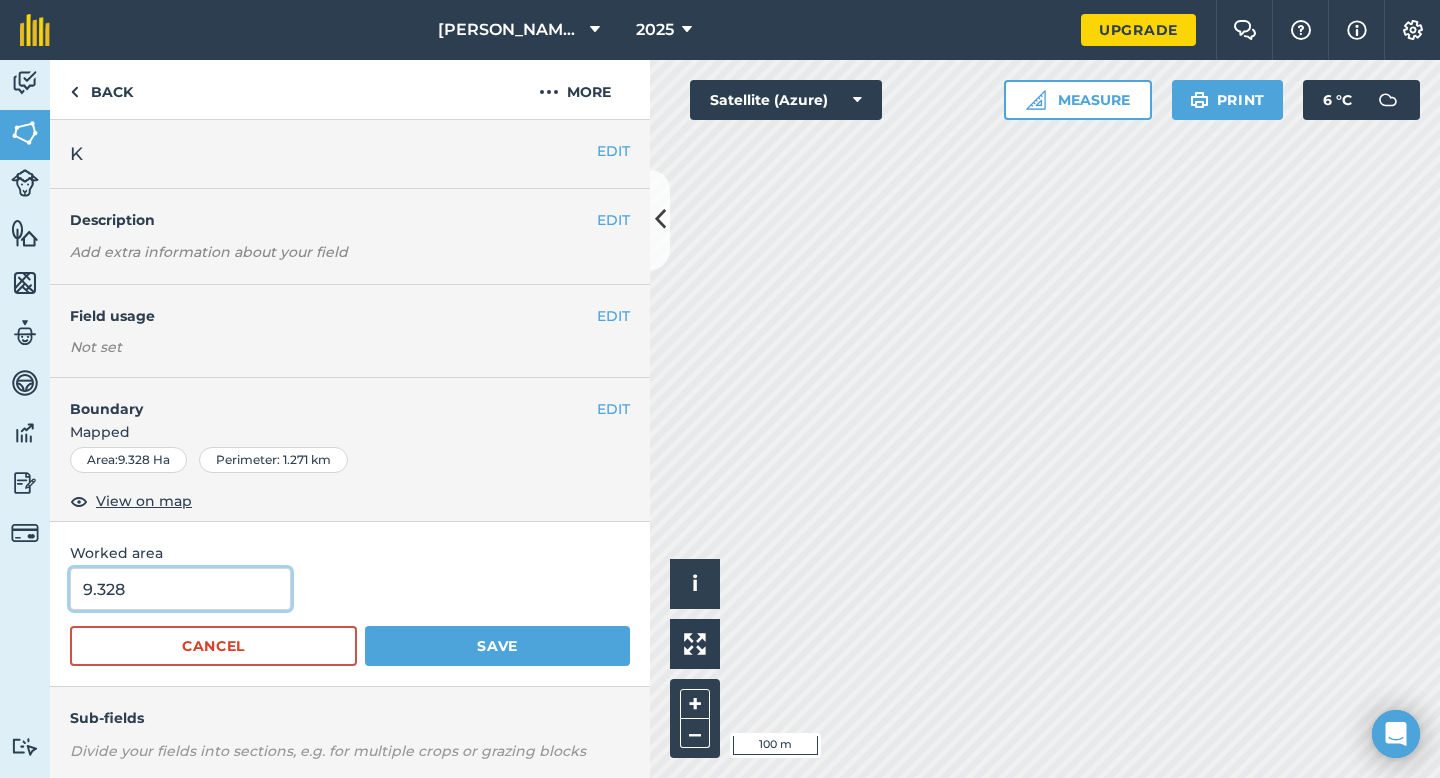 click on "9.328" at bounding box center [180, 589] 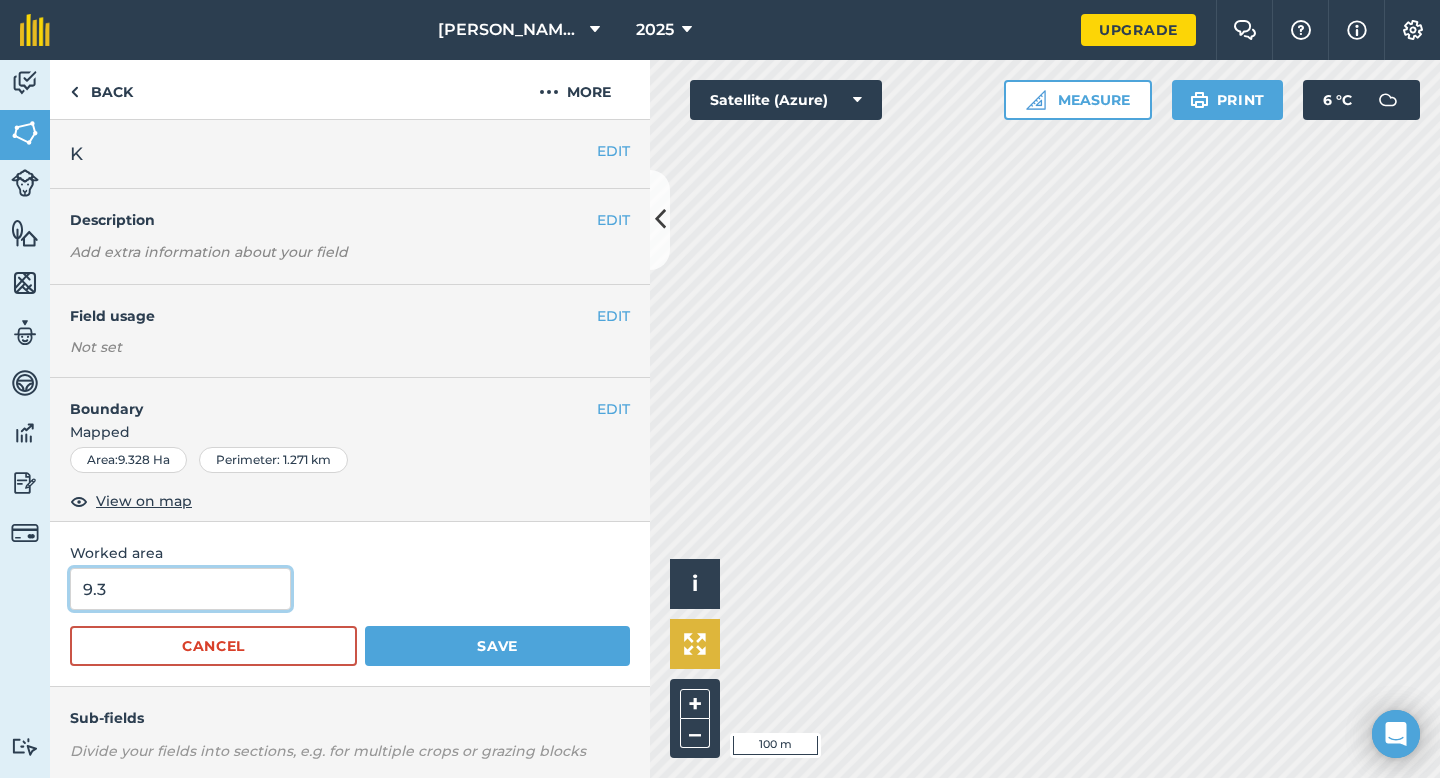 type on "9.3" 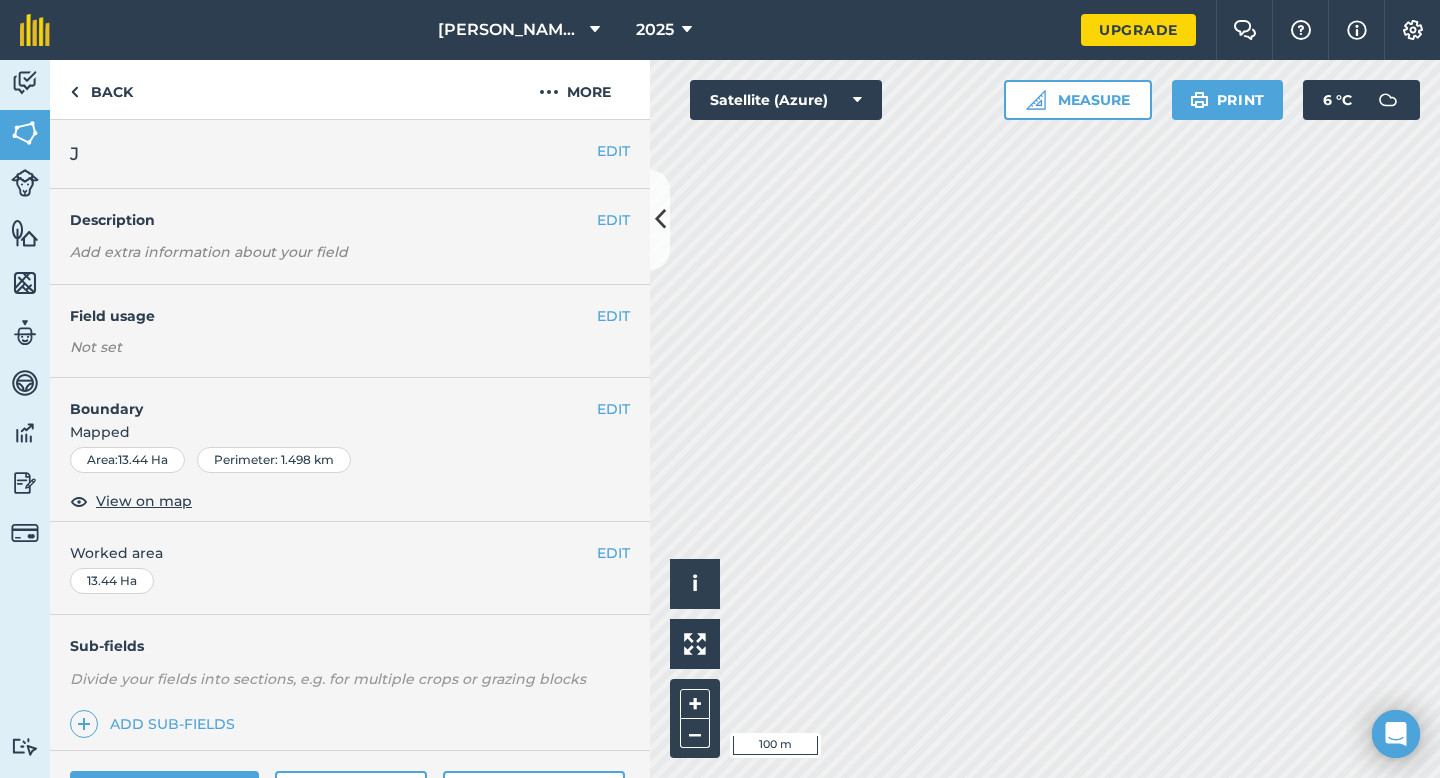 click on "EDIT Worked area 13.44   Ha" at bounding box center [350, 568] 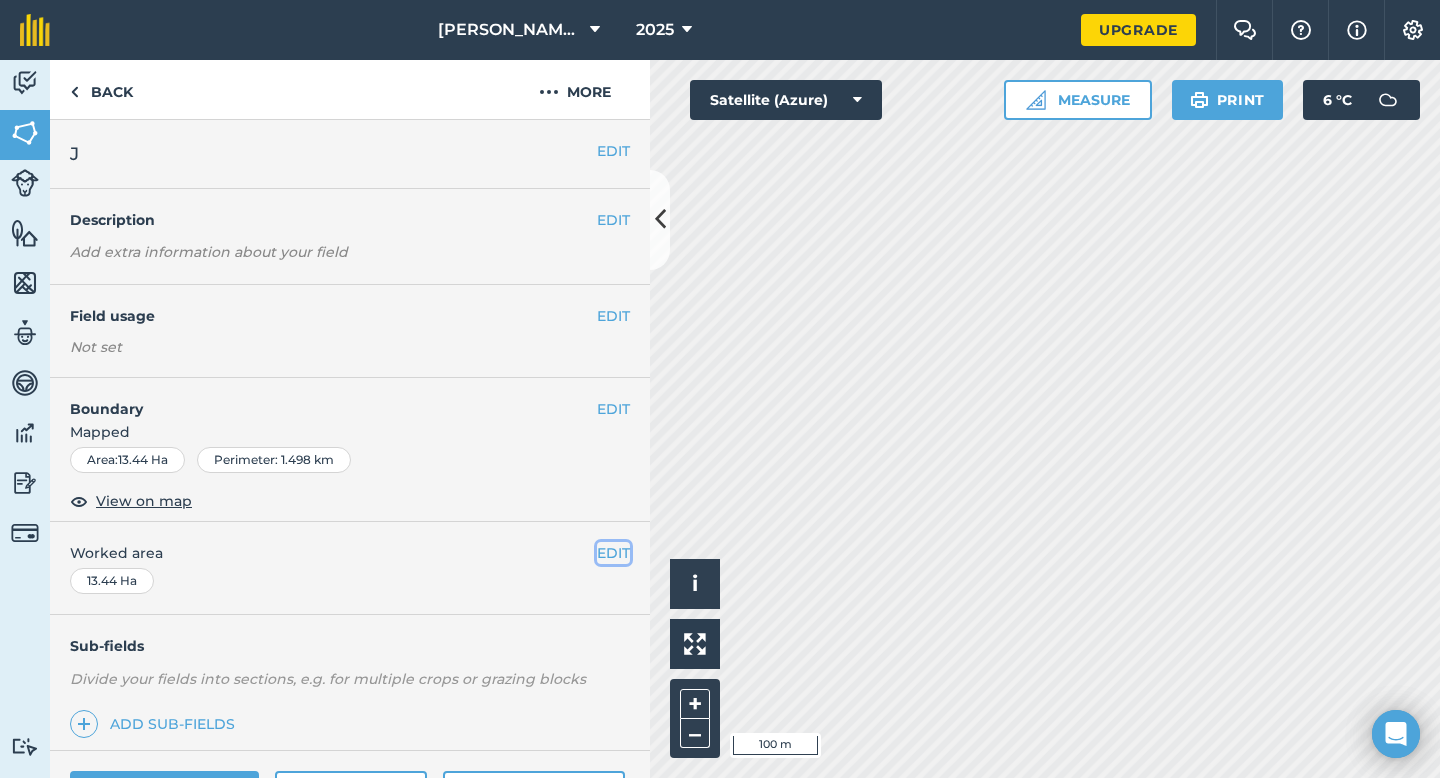 click on "EDIT" at bounding box center [613, 553] 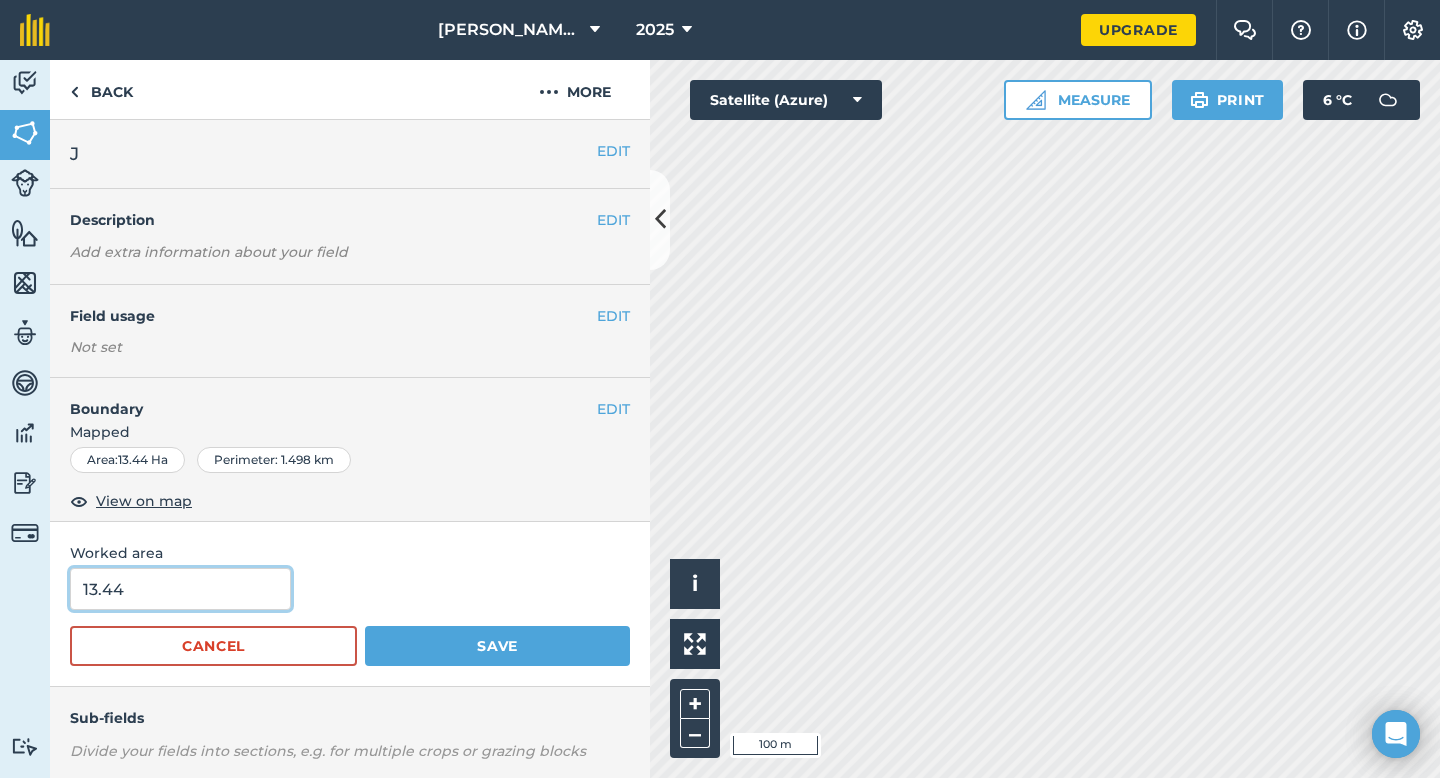 click on "13.44" at bounding box center [180, 589] 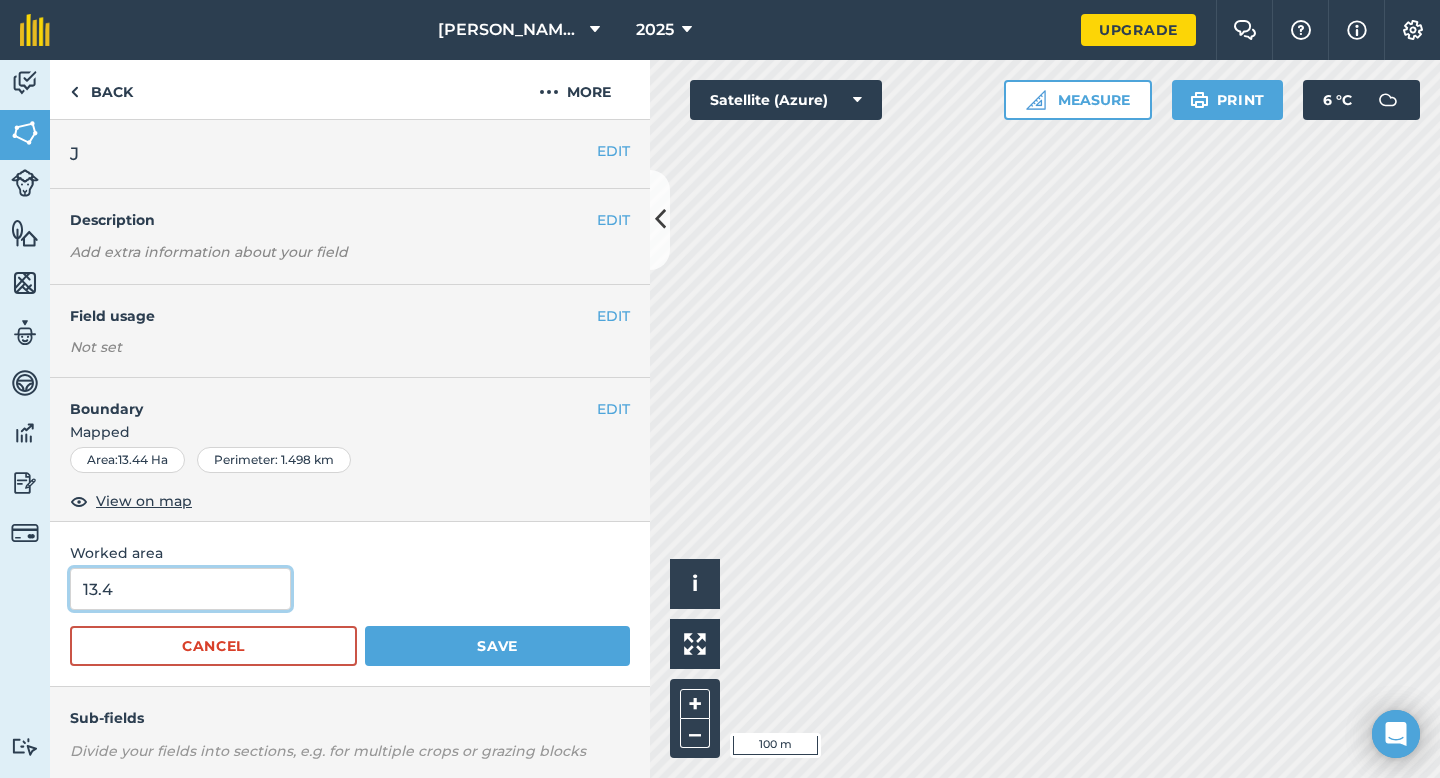 type on "13.4" 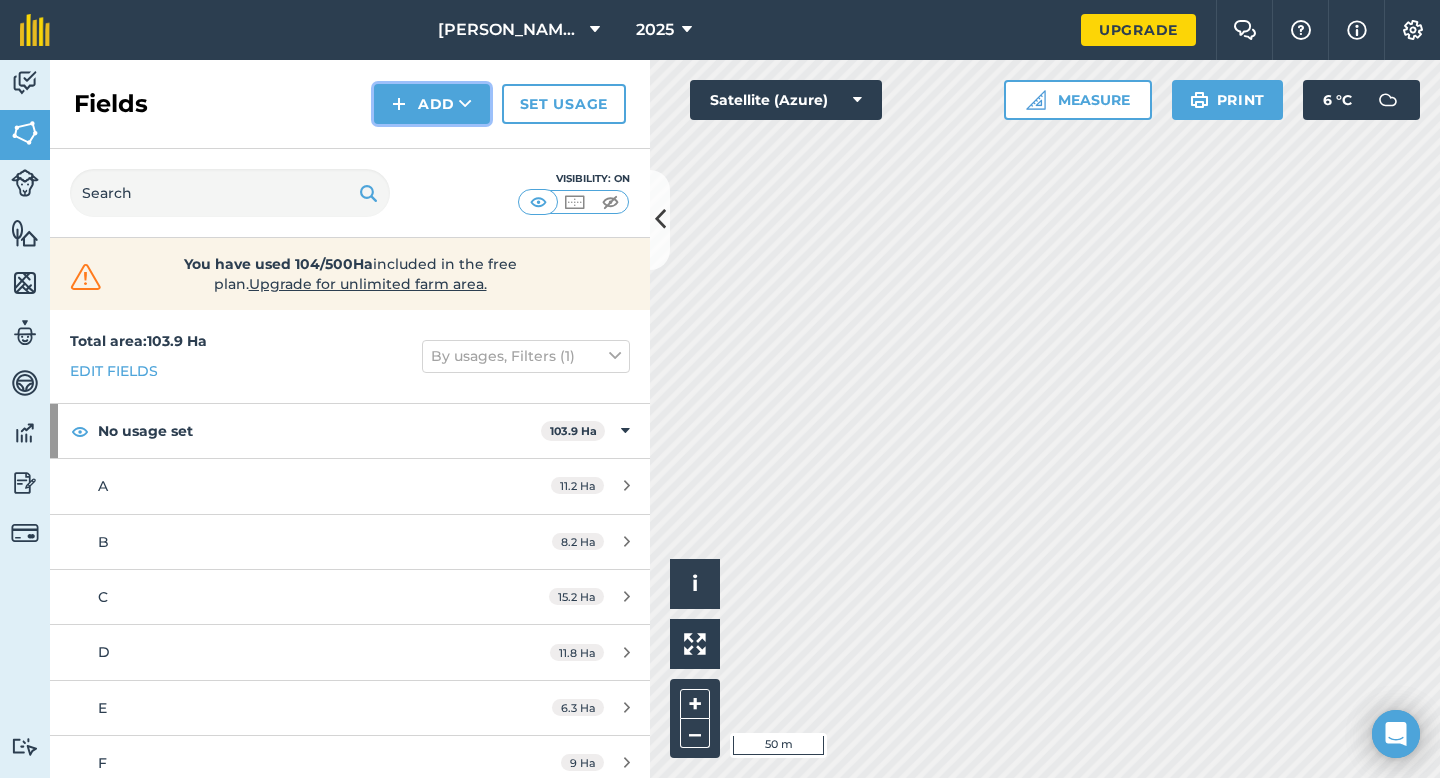 click on "Add" at bounding box center [432, 104] 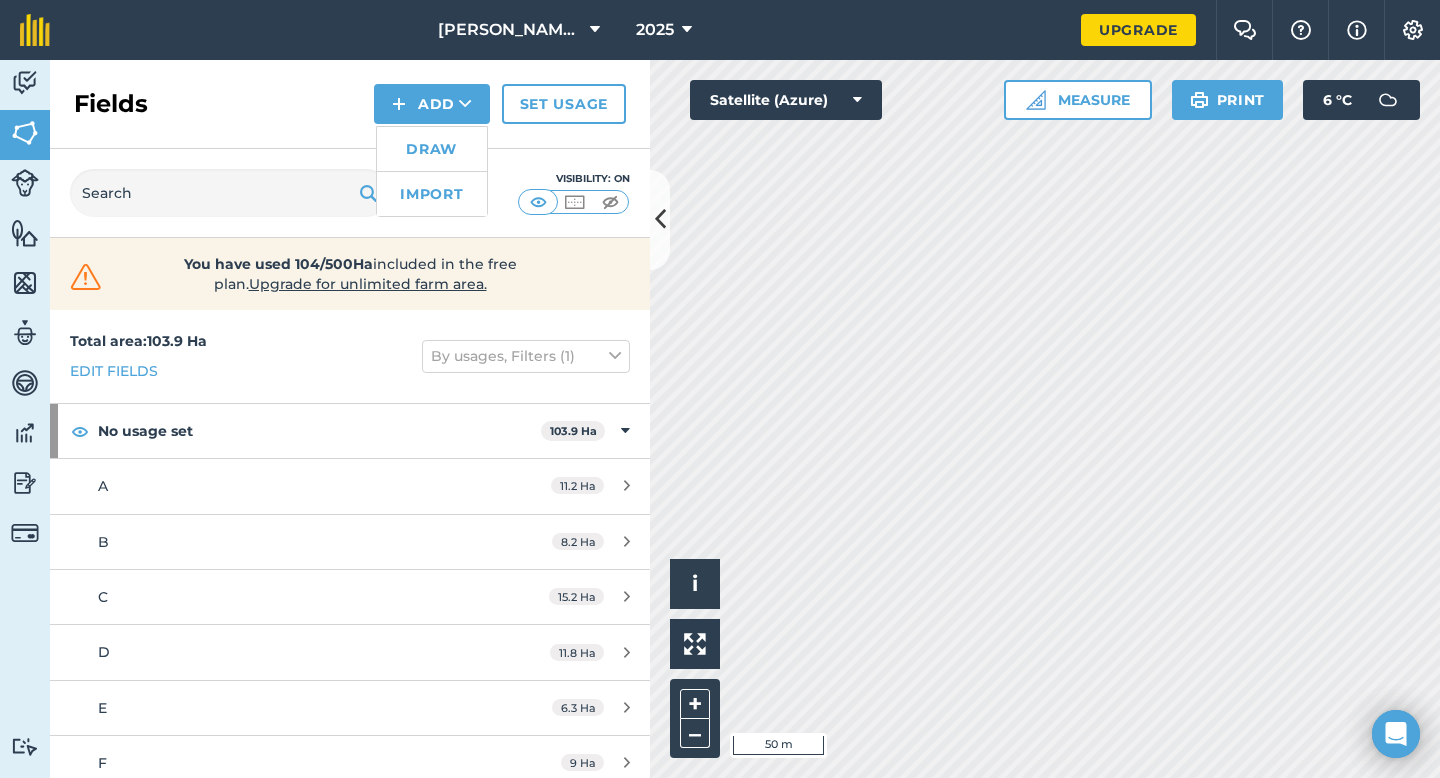 click on "Draw" at bounding box center (432, 149) 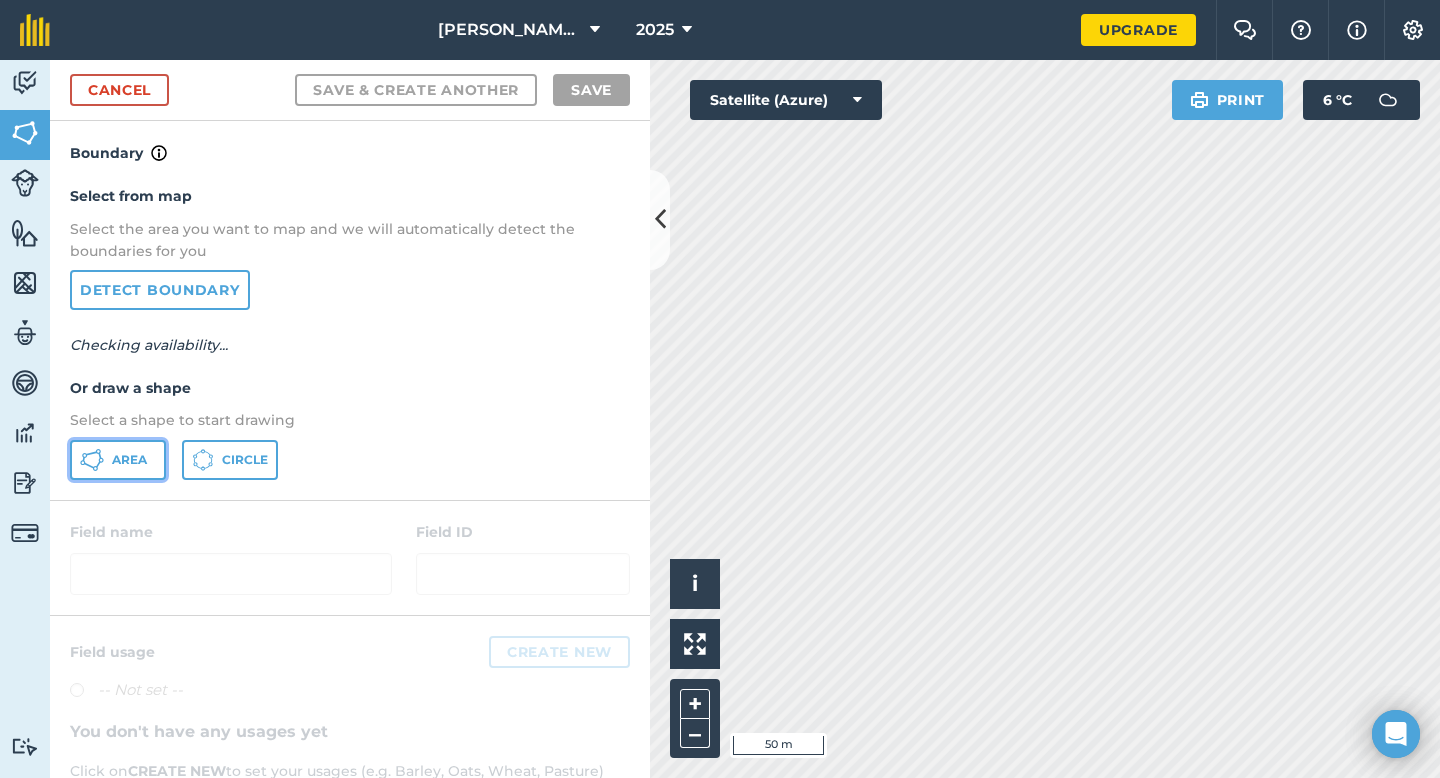 click on "Area" at bounding box center [118, 460] 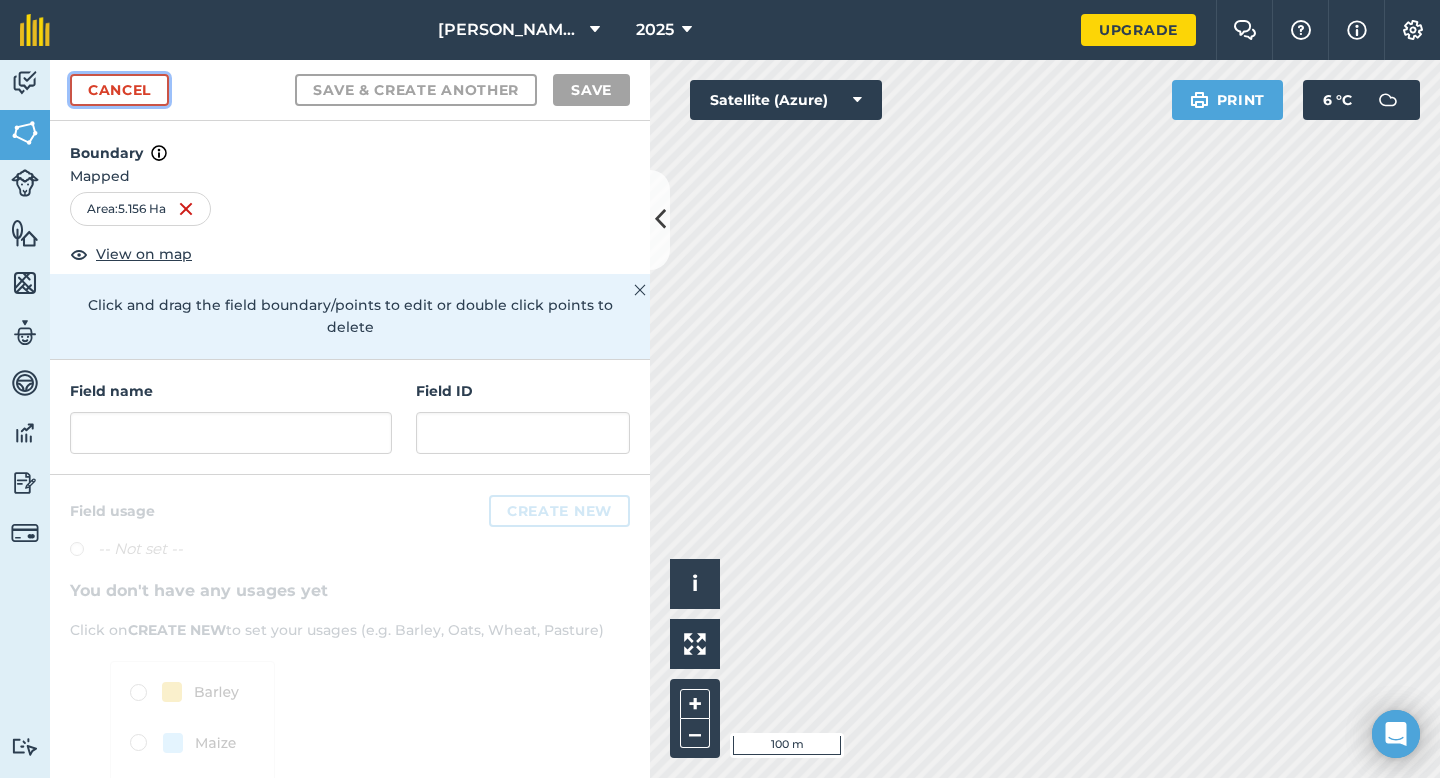 click on "Cancel" at bounding box center (119, 90) 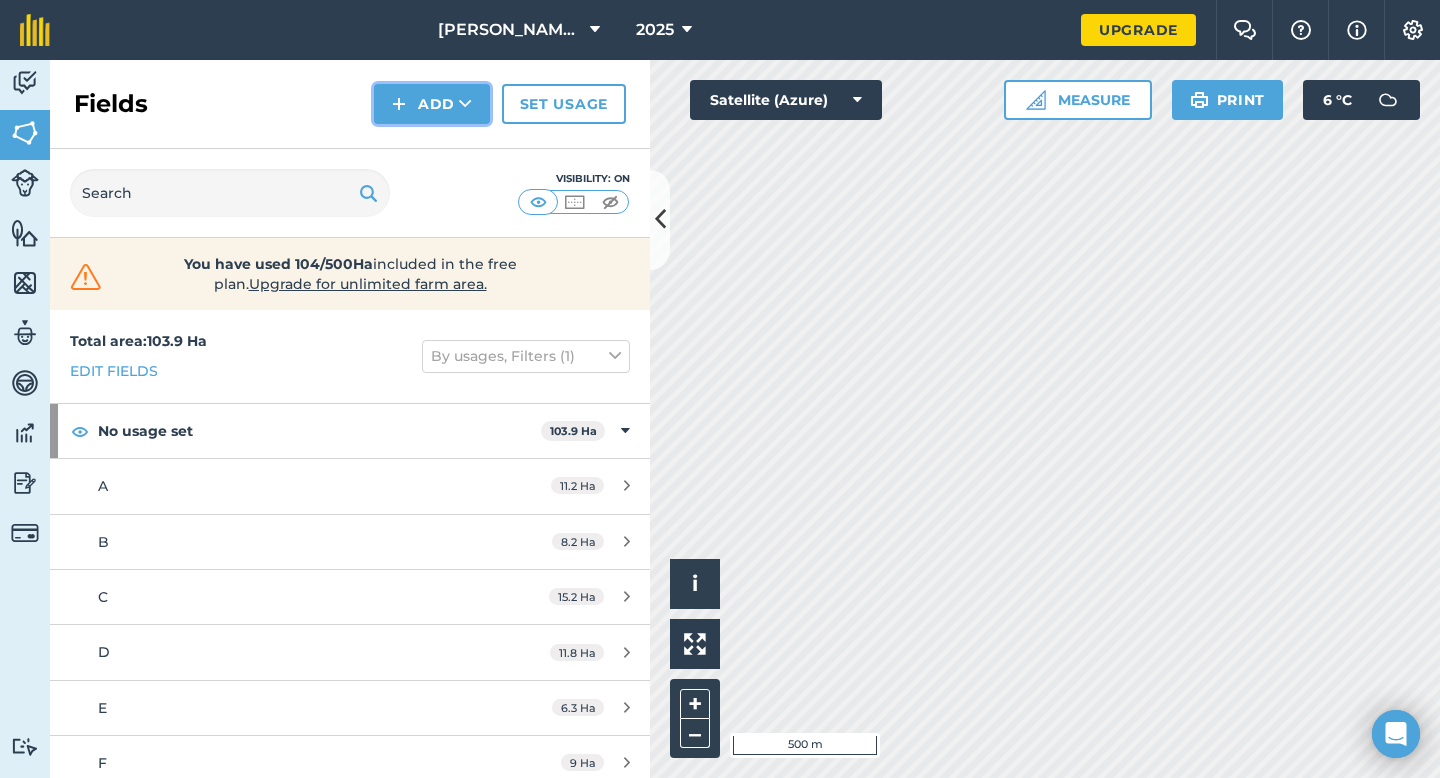 click on "Add" at bounding box center [432, 104] 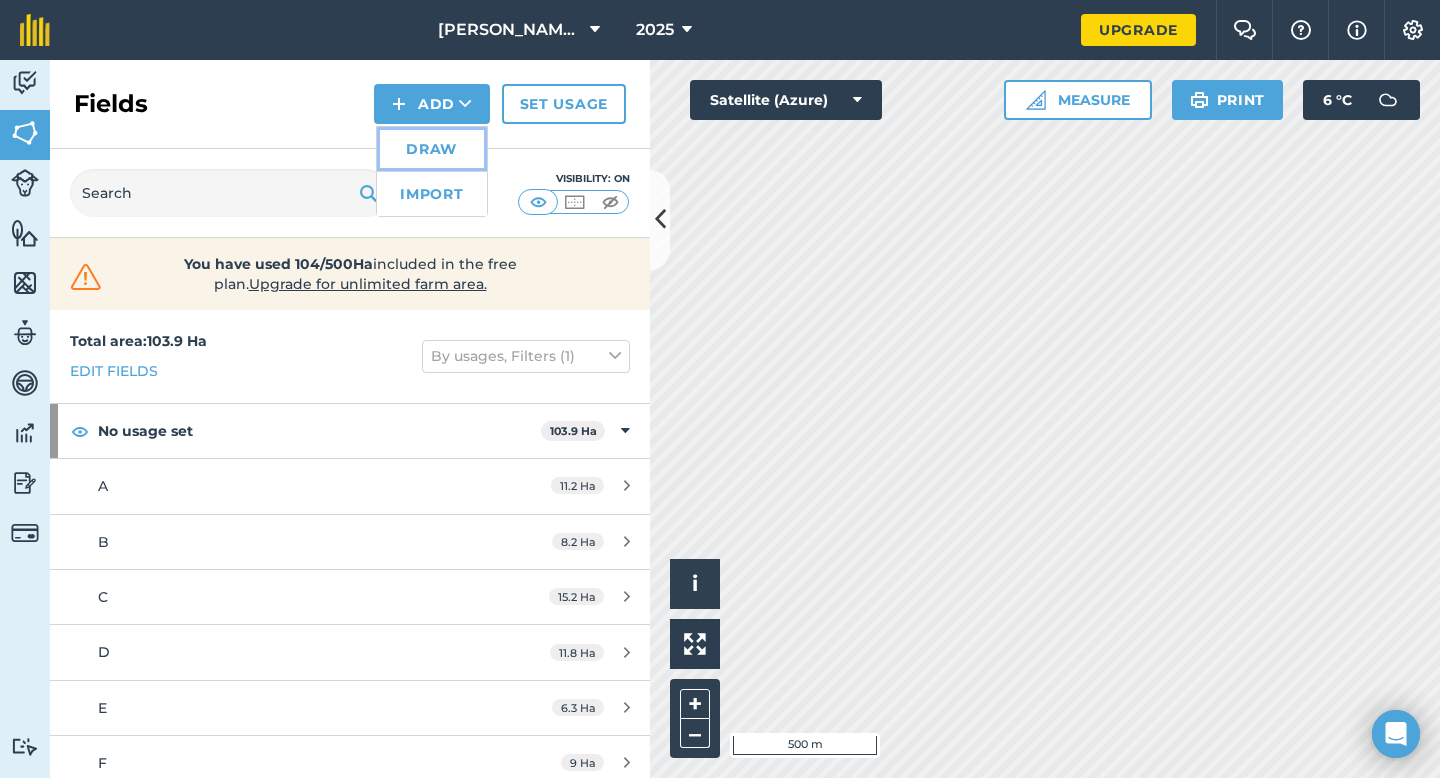 click on "Draw" at bounding box center [432, 149] 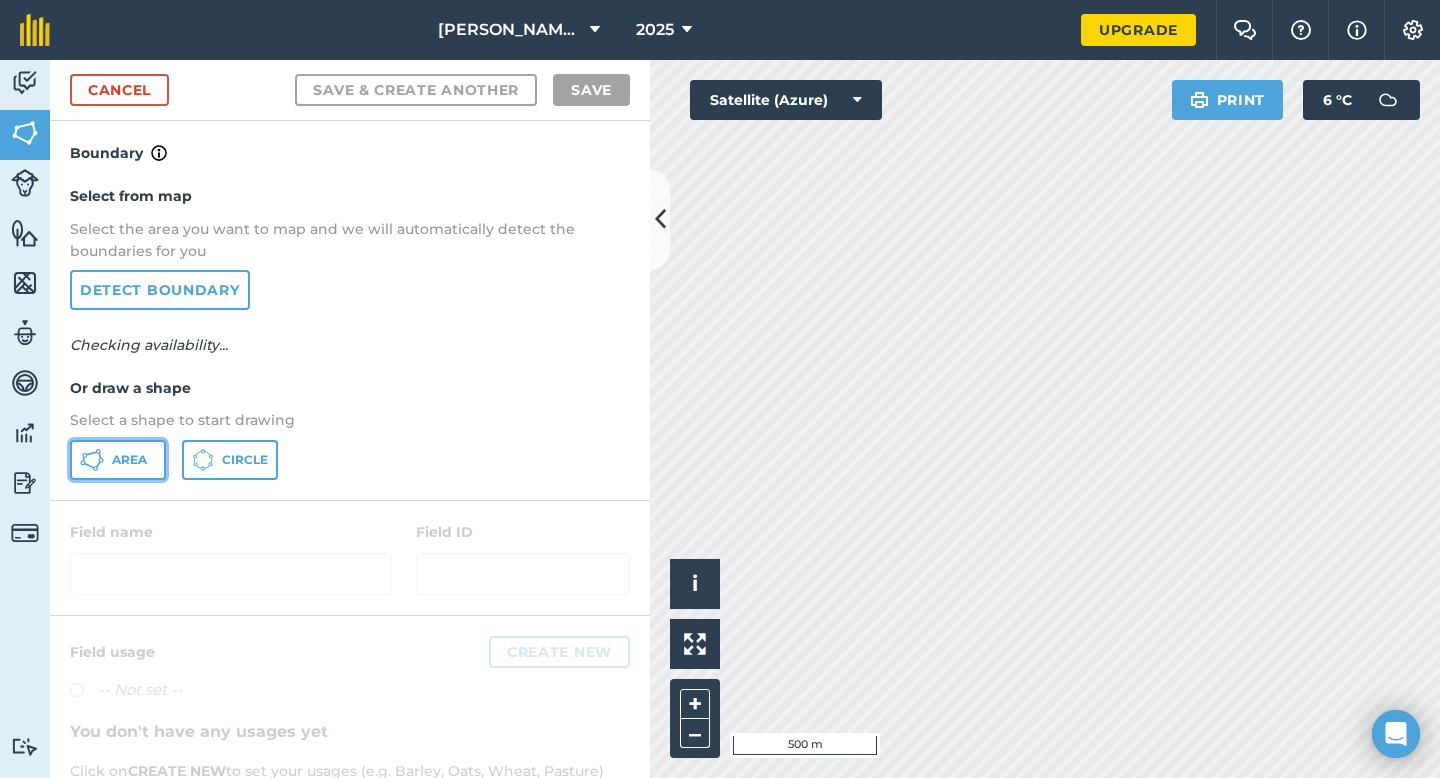 click on "Area" at bounding box center [118, 460] 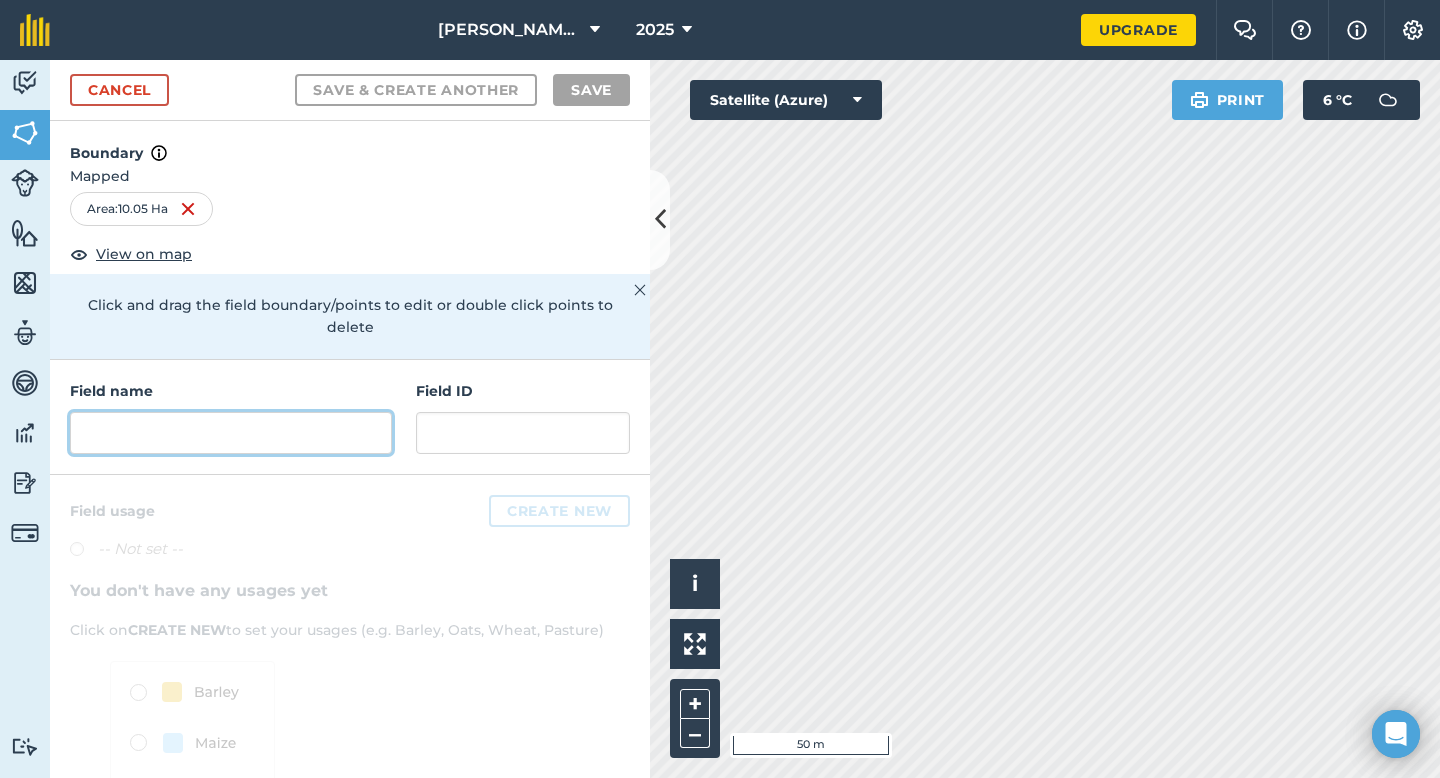 click at bounding box center [231, 433] 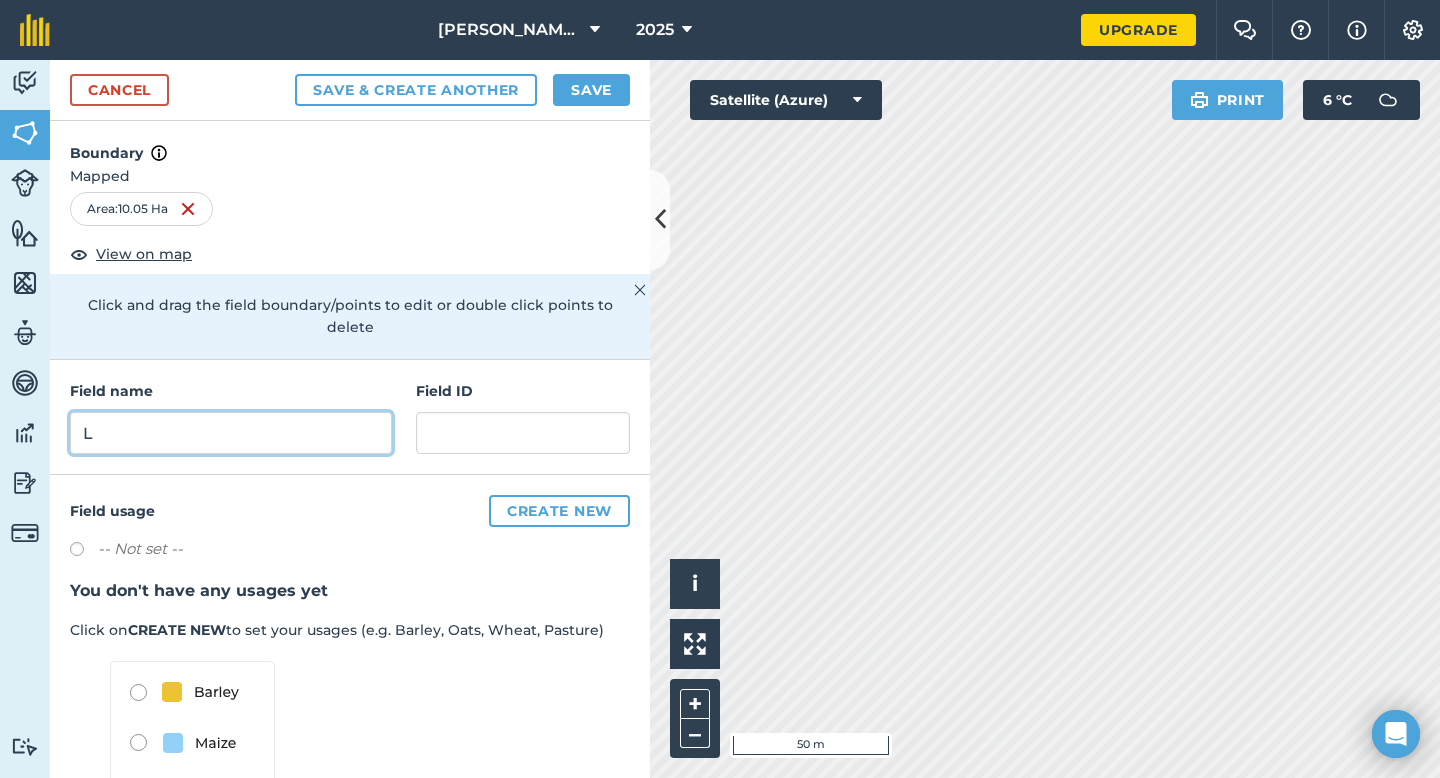 type on "L" 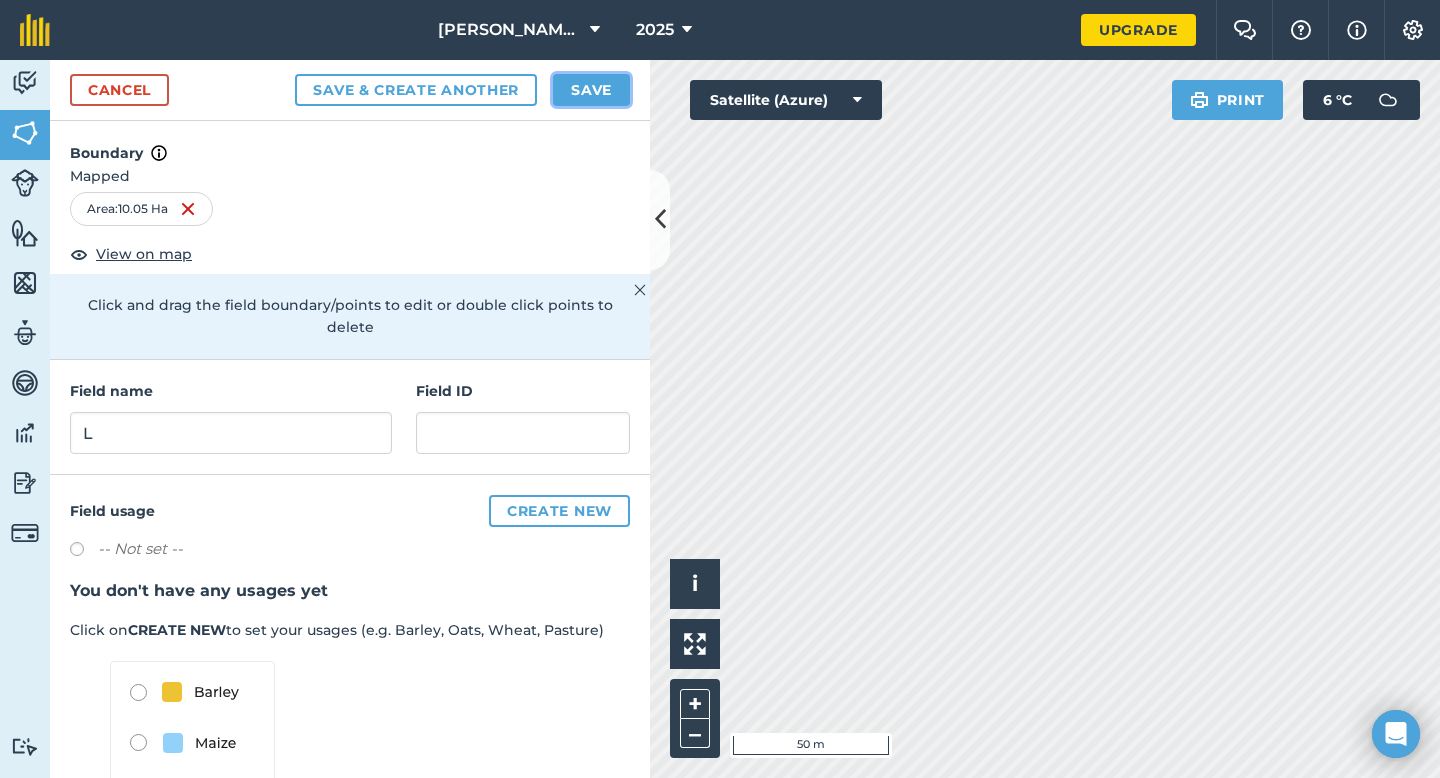 click on "Save" at bounding box center [591, 90] 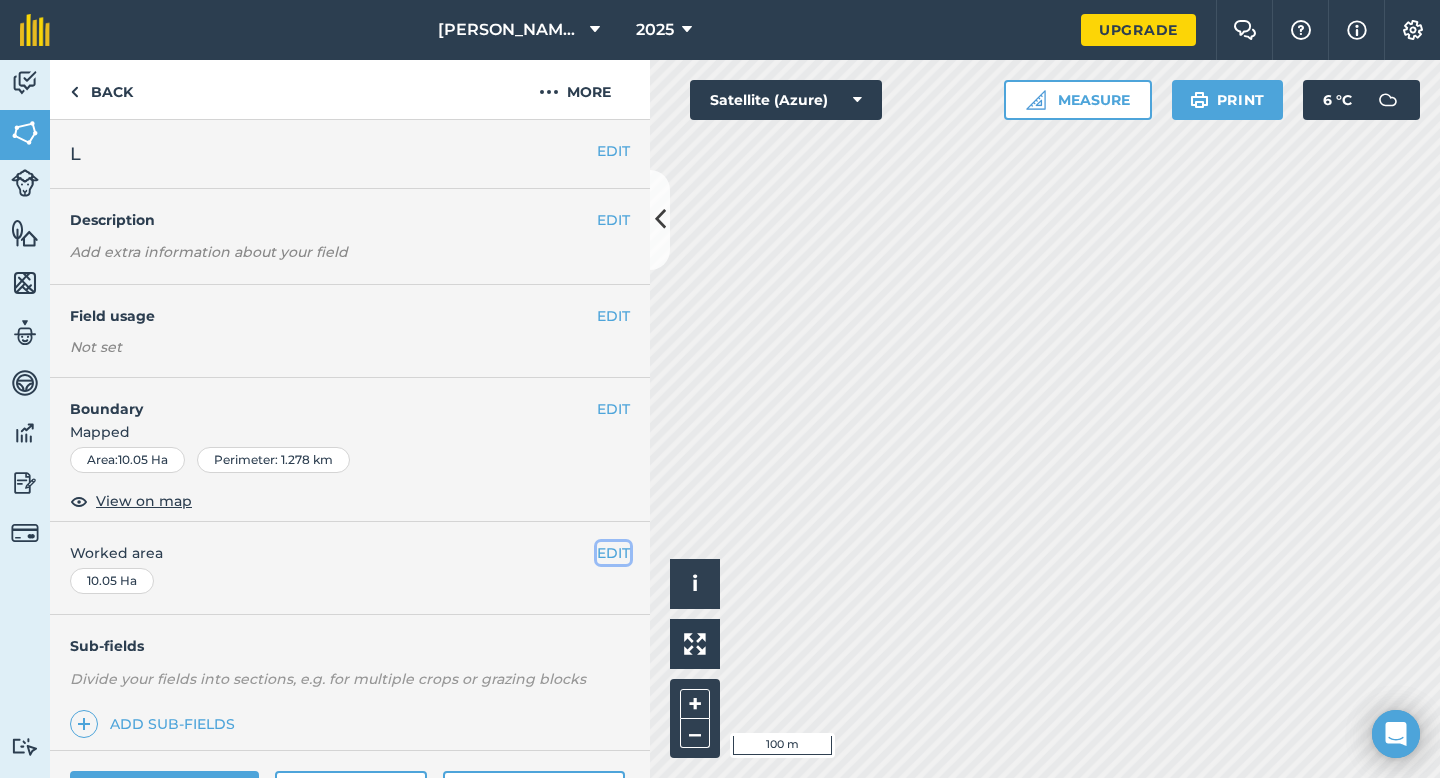 click on "EDIT" at bounding box center [613, 553] 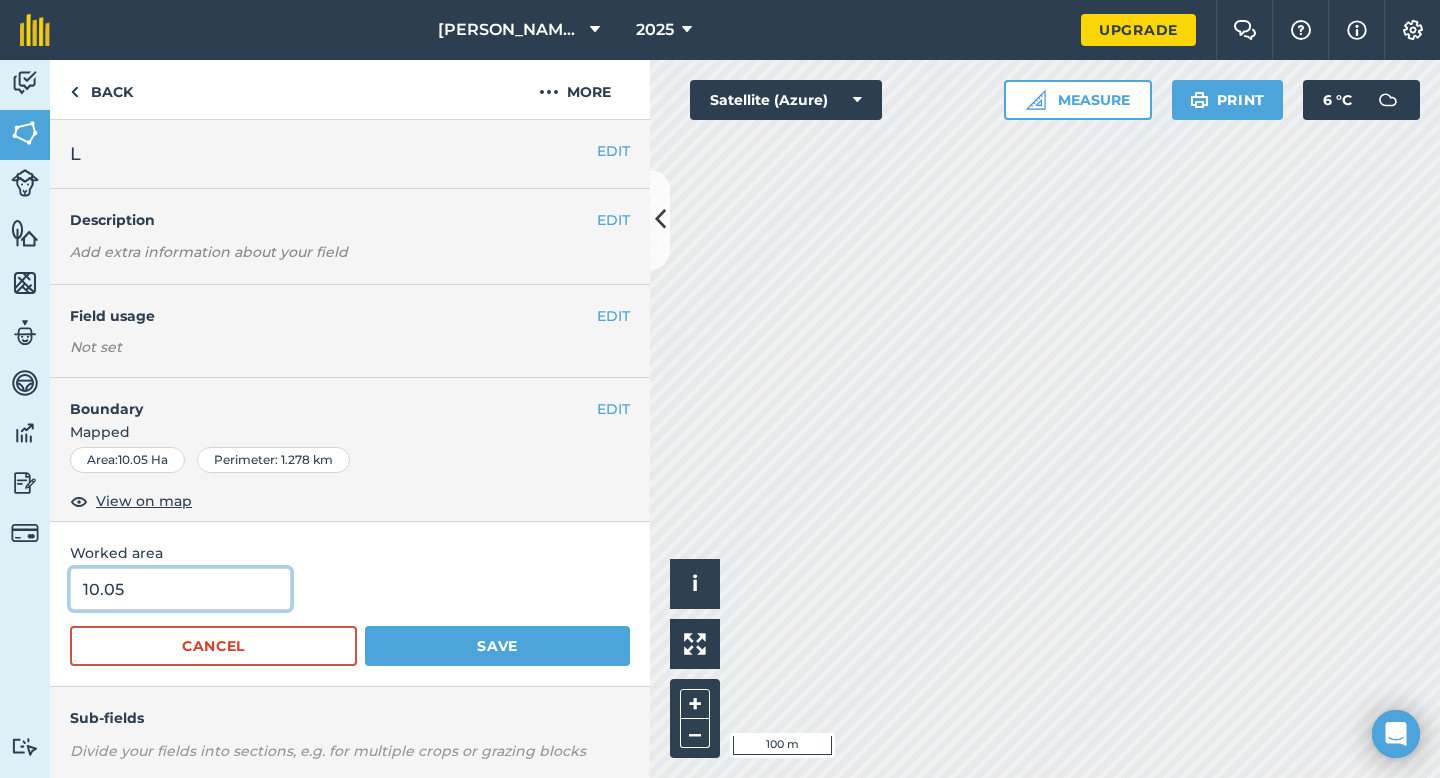 type on "10" 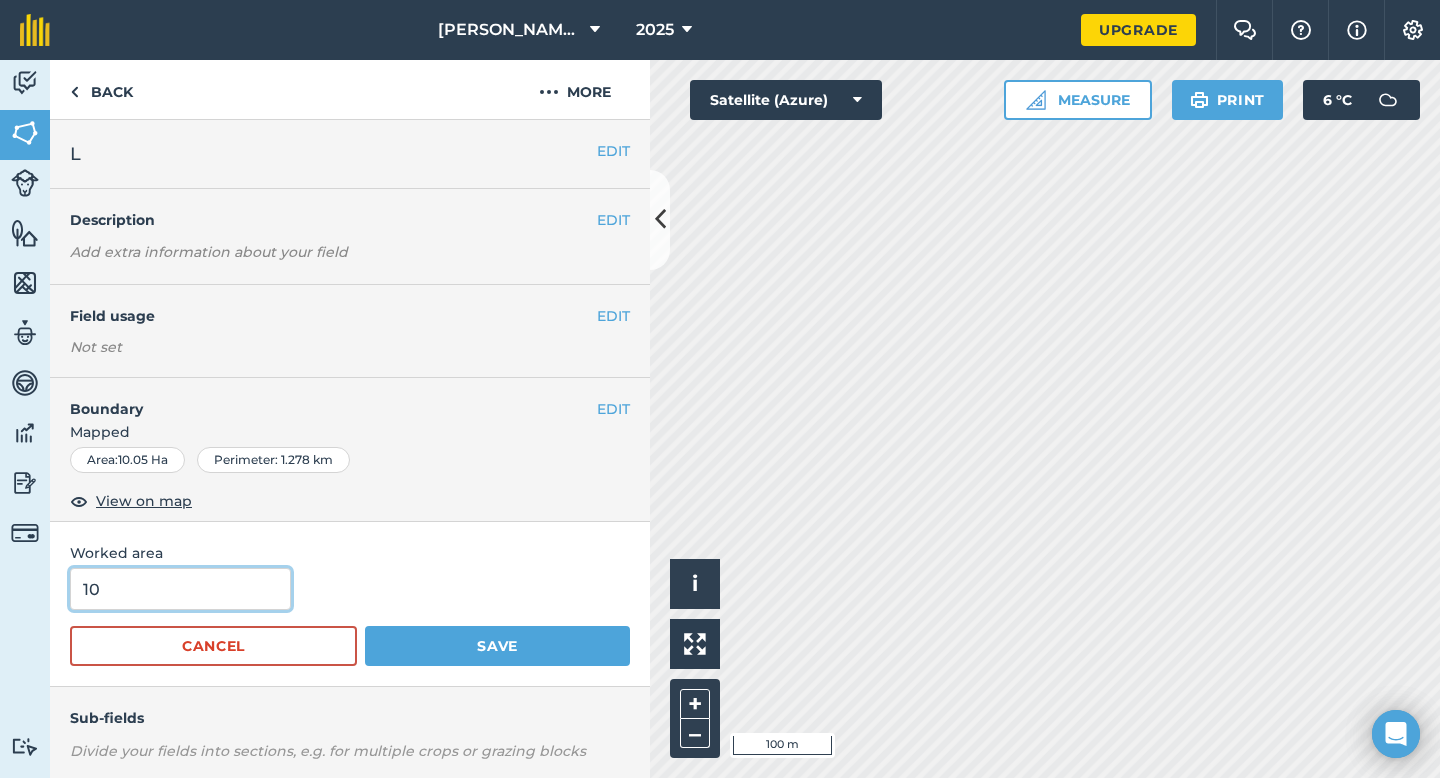 click on "10" at bounding box center [180, 589] 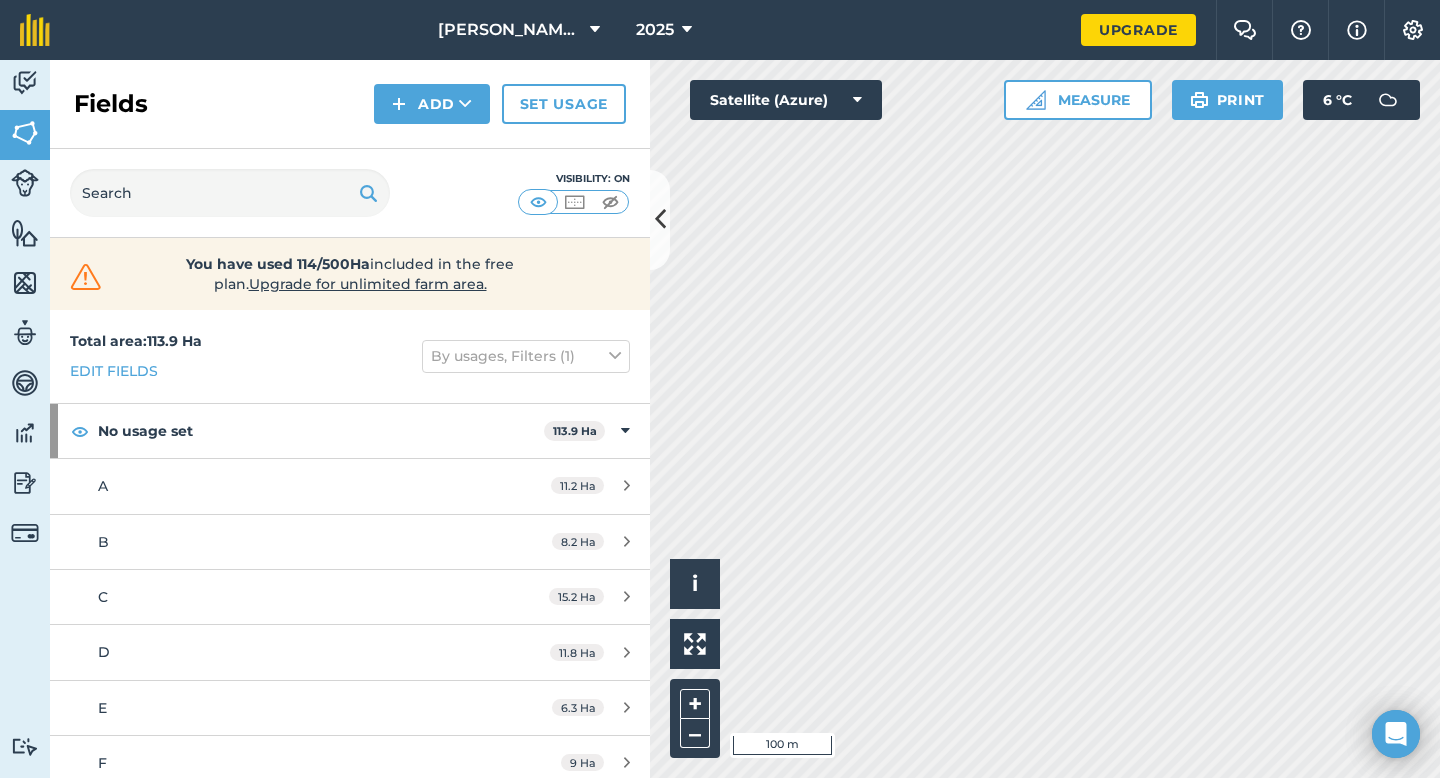 click on "Fields   Add   Set usage" at bounding box center (350, 104) 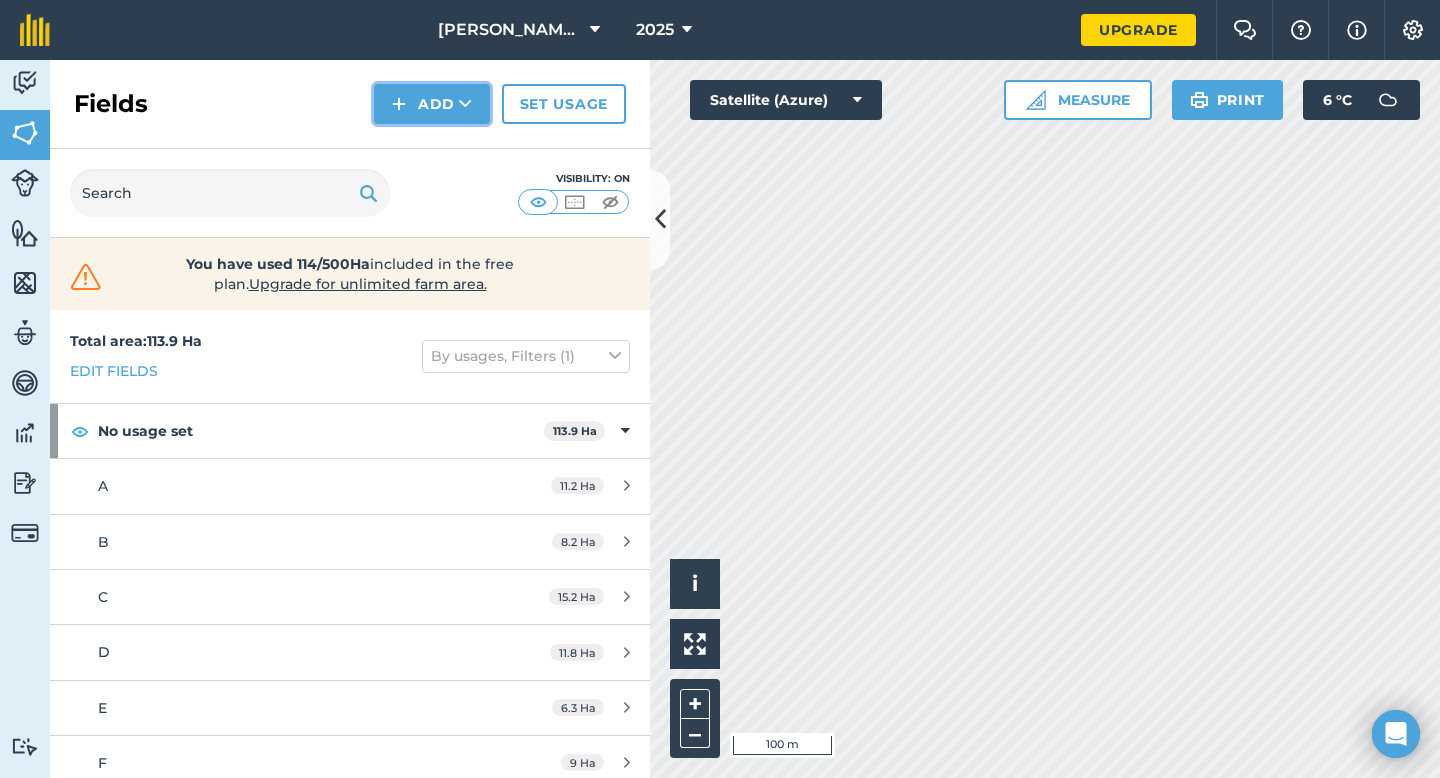 click on "Add" at bounding box center (432, 104) 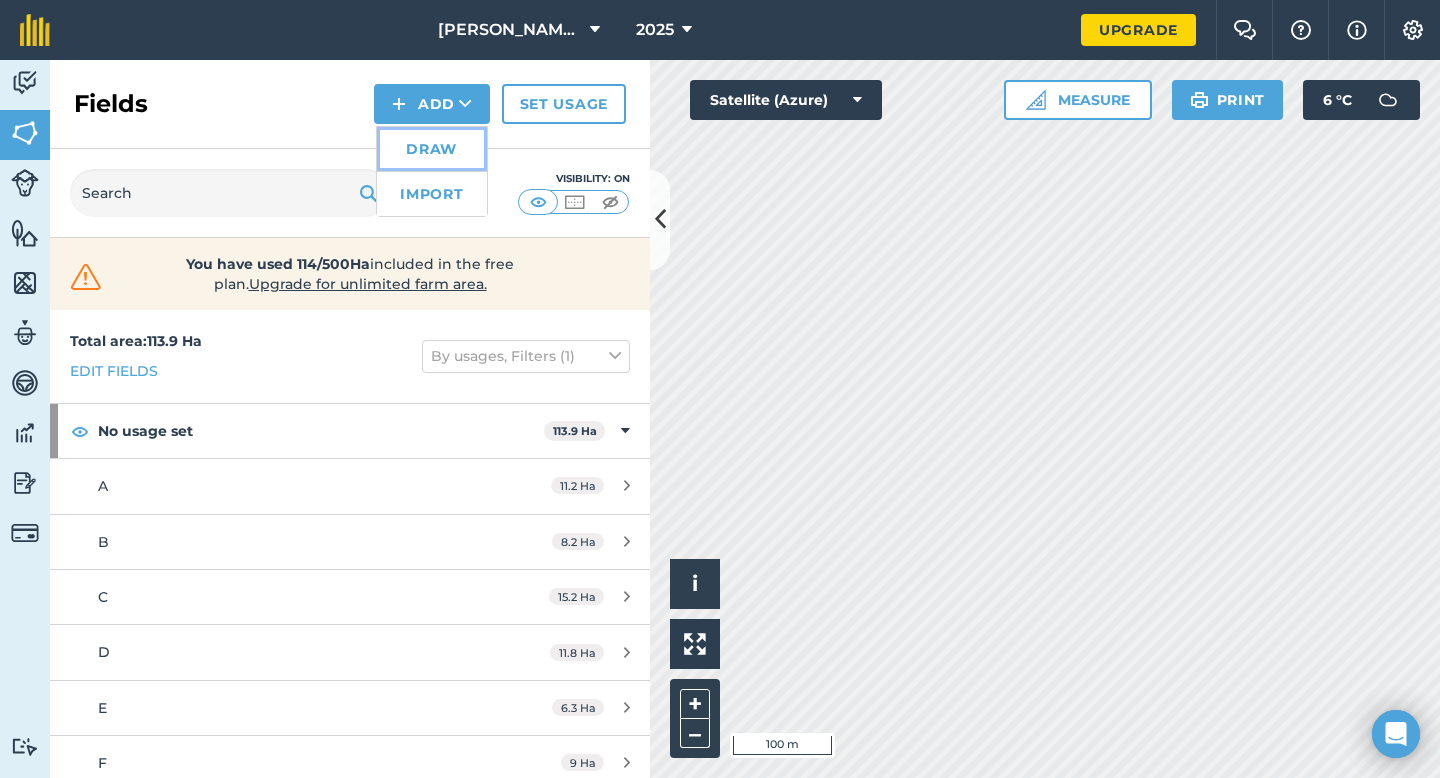 click on "Draw" at bounding box center (432, 149) 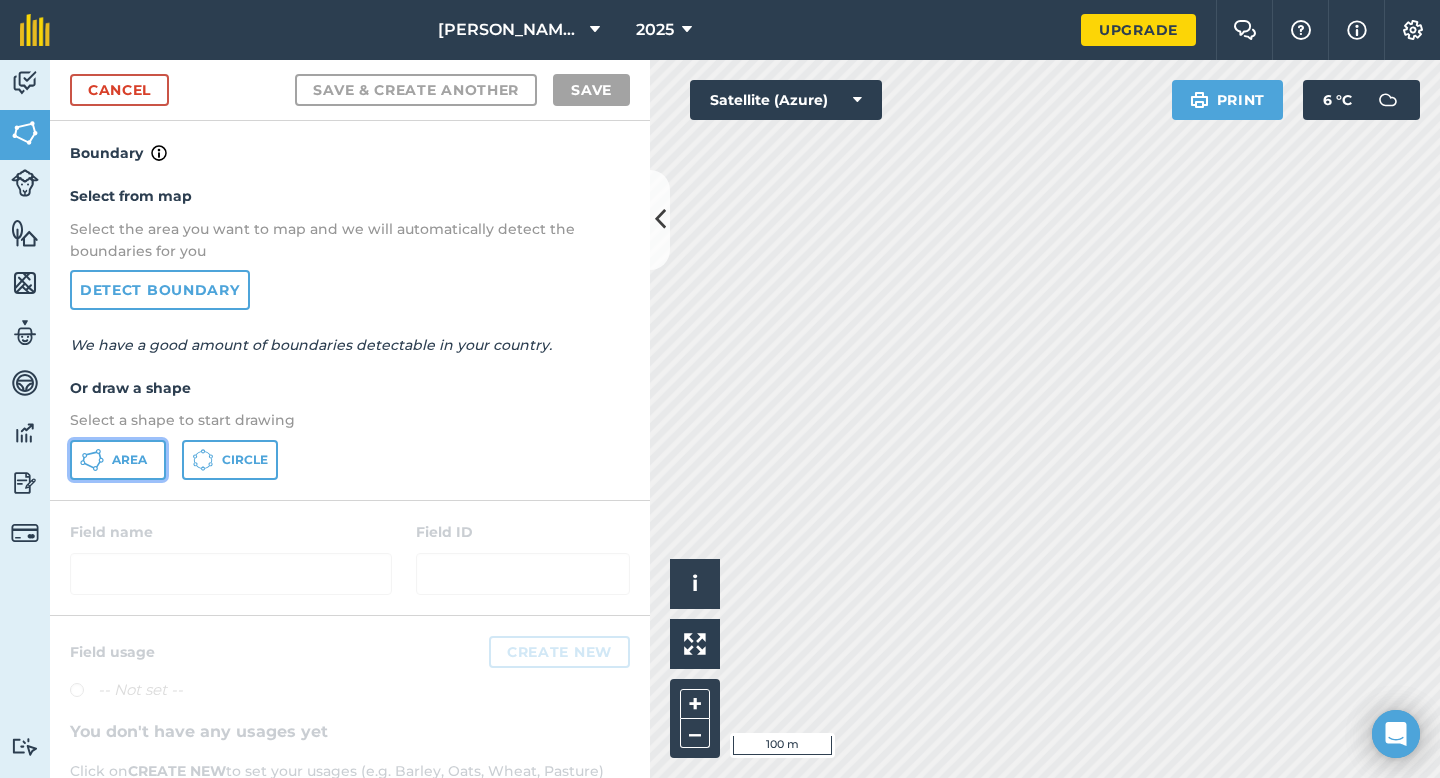 click on "Area" at bounding box center [118, 460] 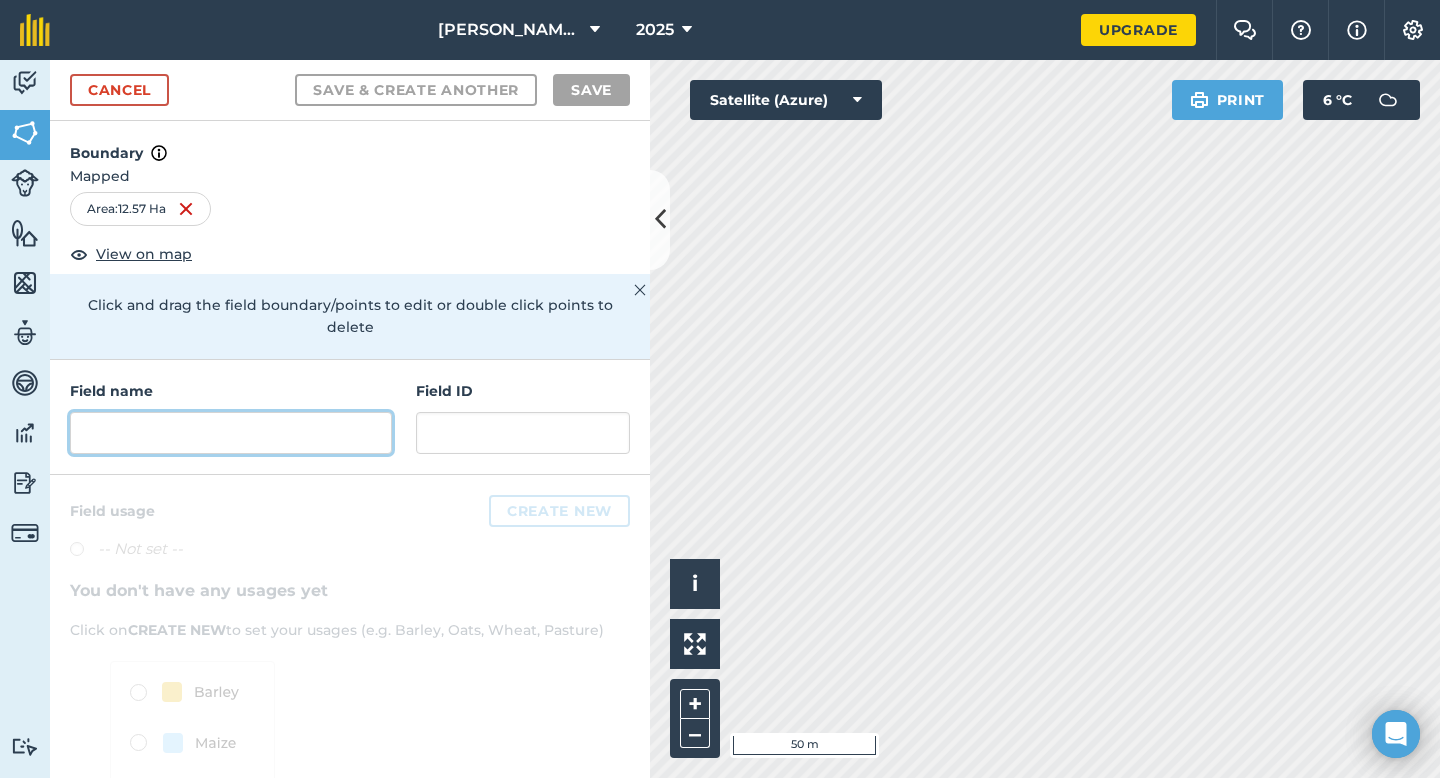 click at bounding box center [231, 433] 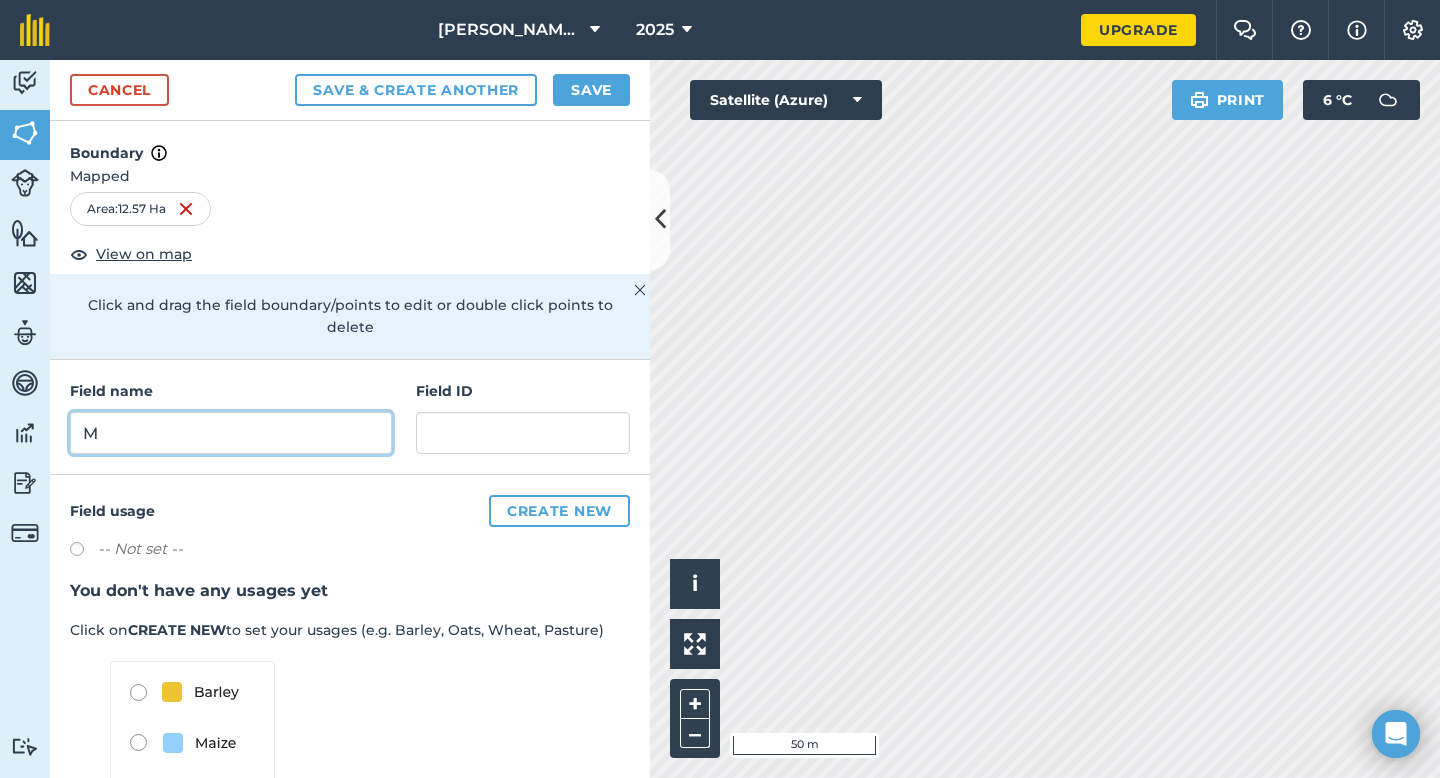 type on "M" 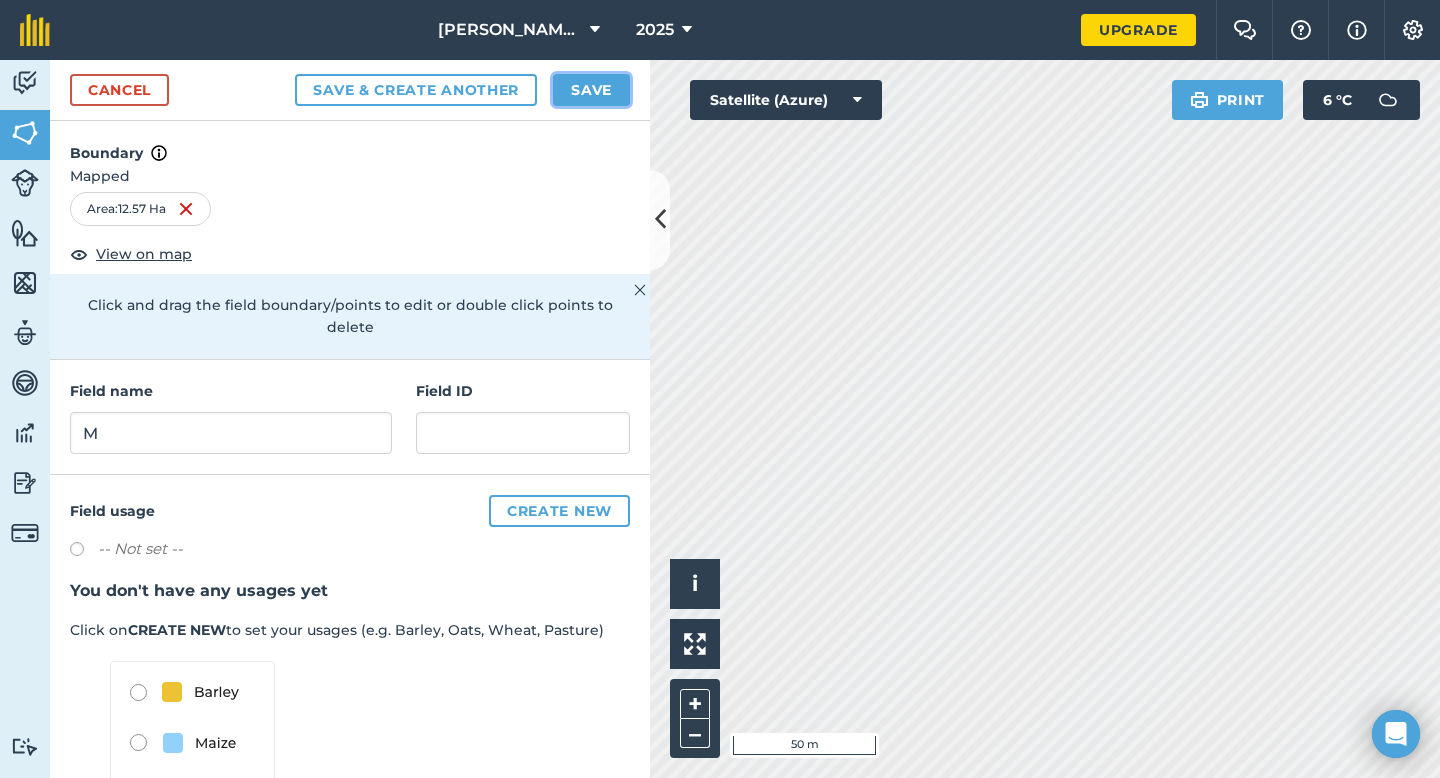 click on "Save" at bounding box center [591, 90] 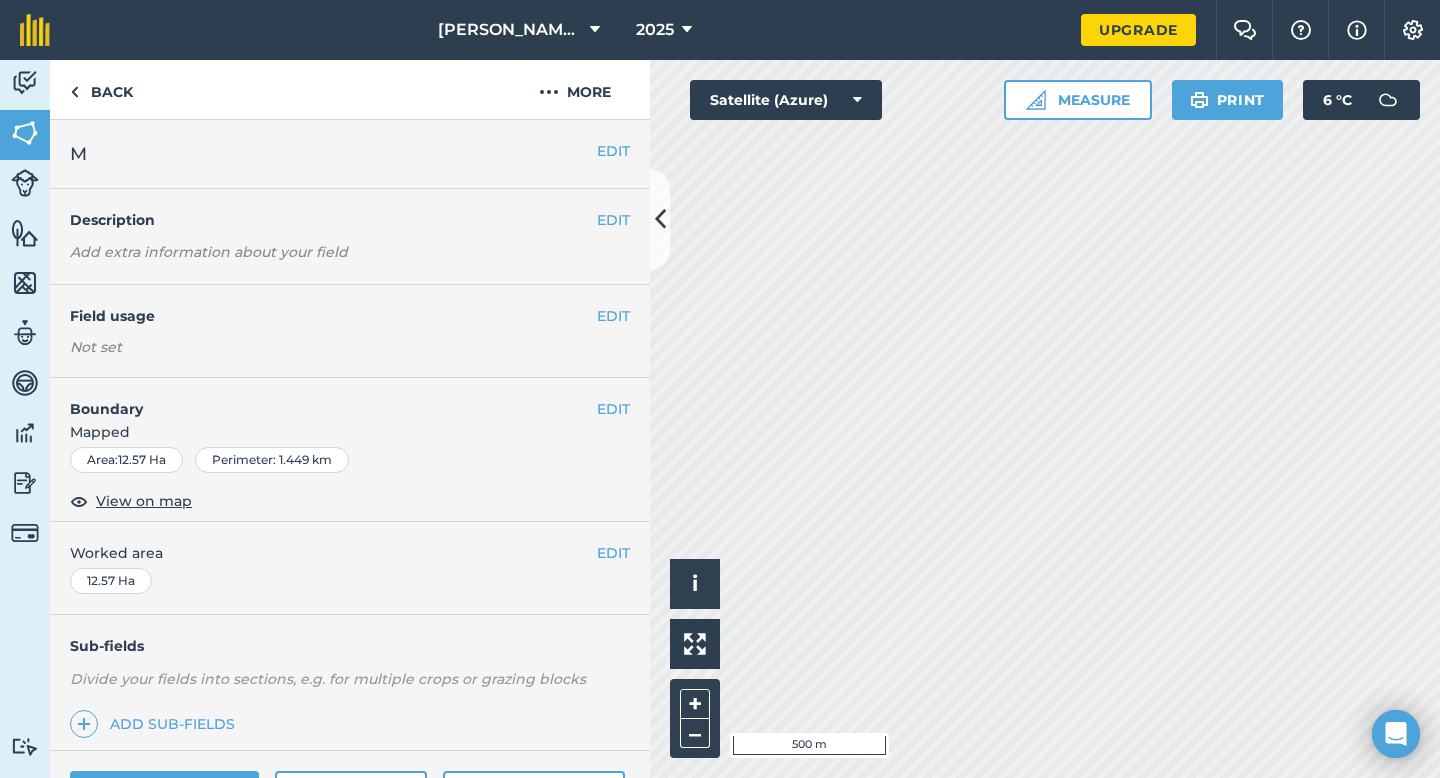 click on "EDIT Worked area 12.57   Ha" at bounding box center (350, 568) 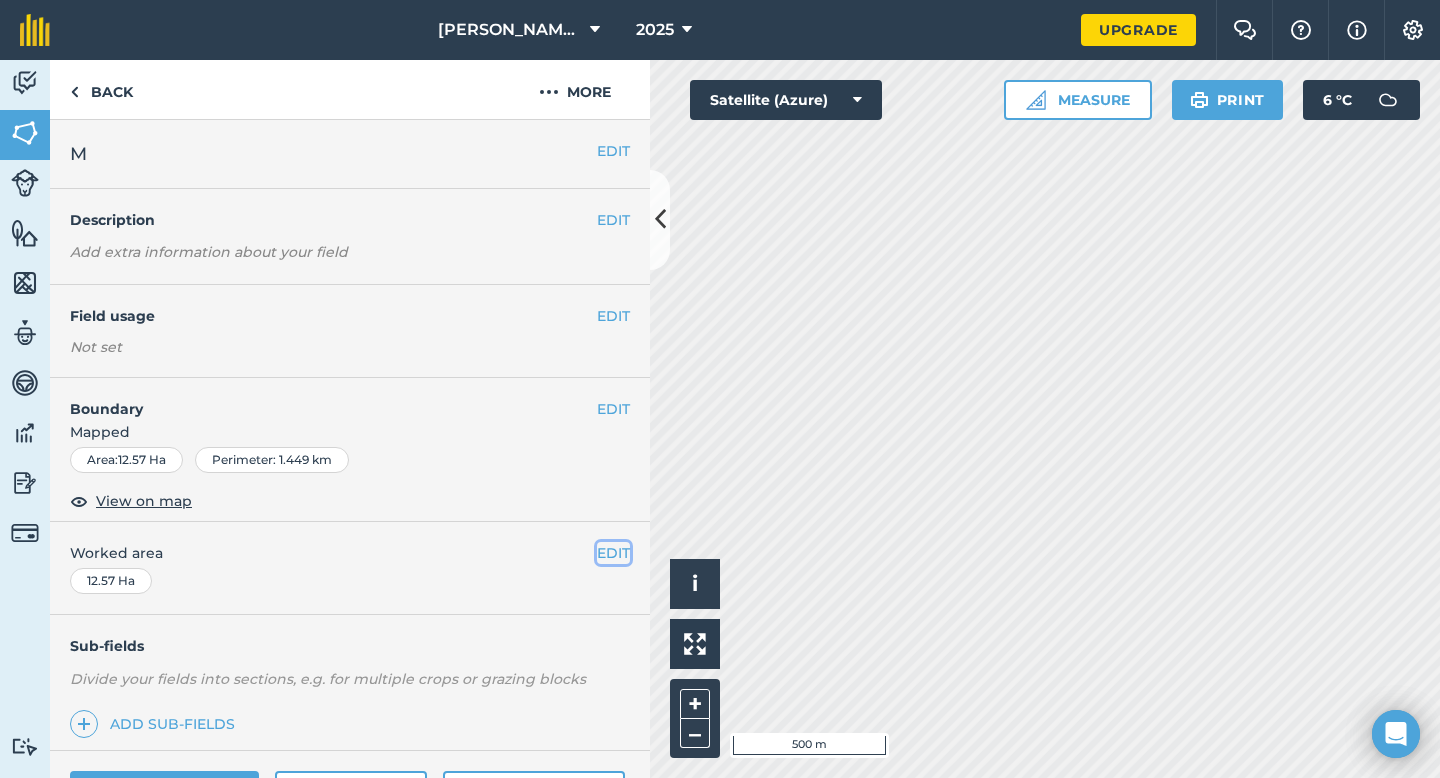 click on "EDIT" at bounding box center (613, 553) 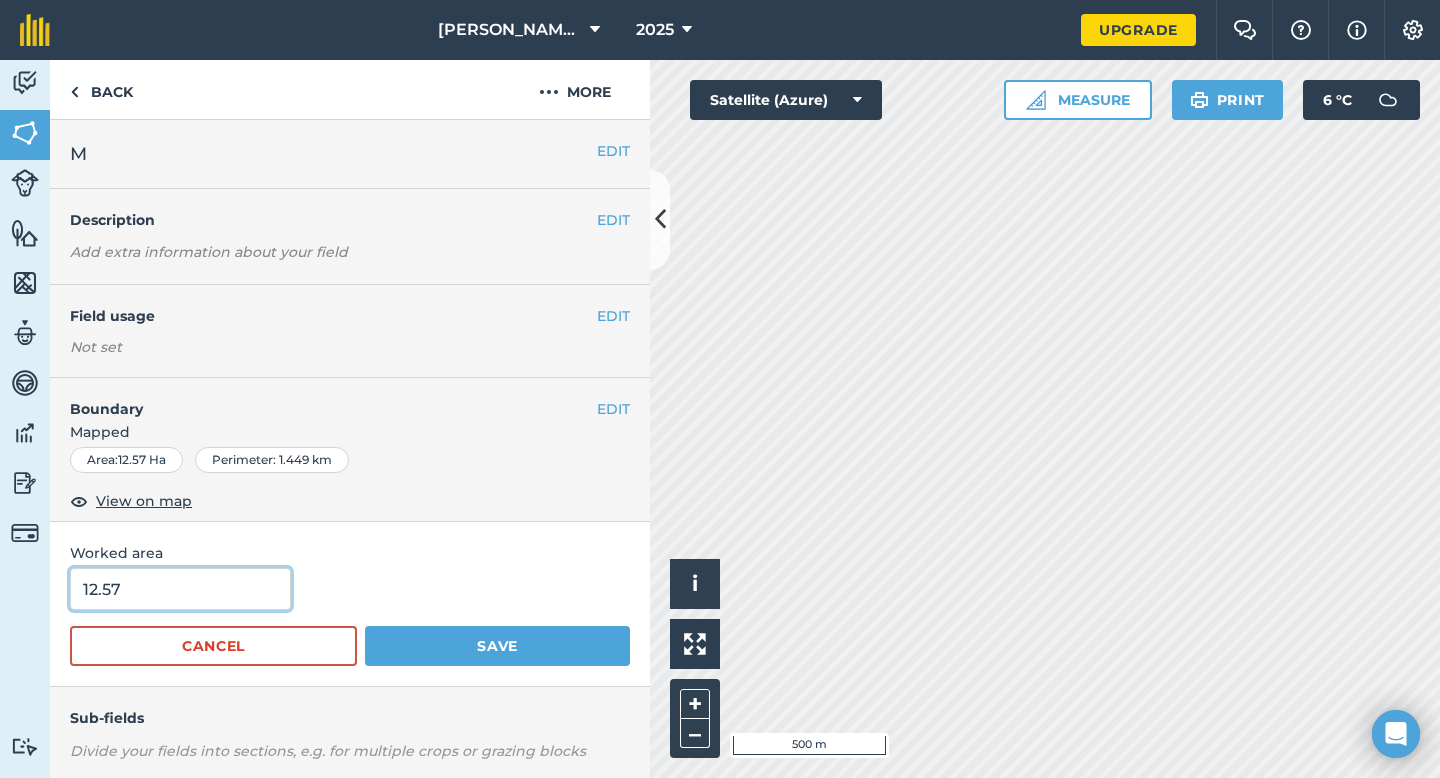click on "12.57" at bounding box center (180, 589) 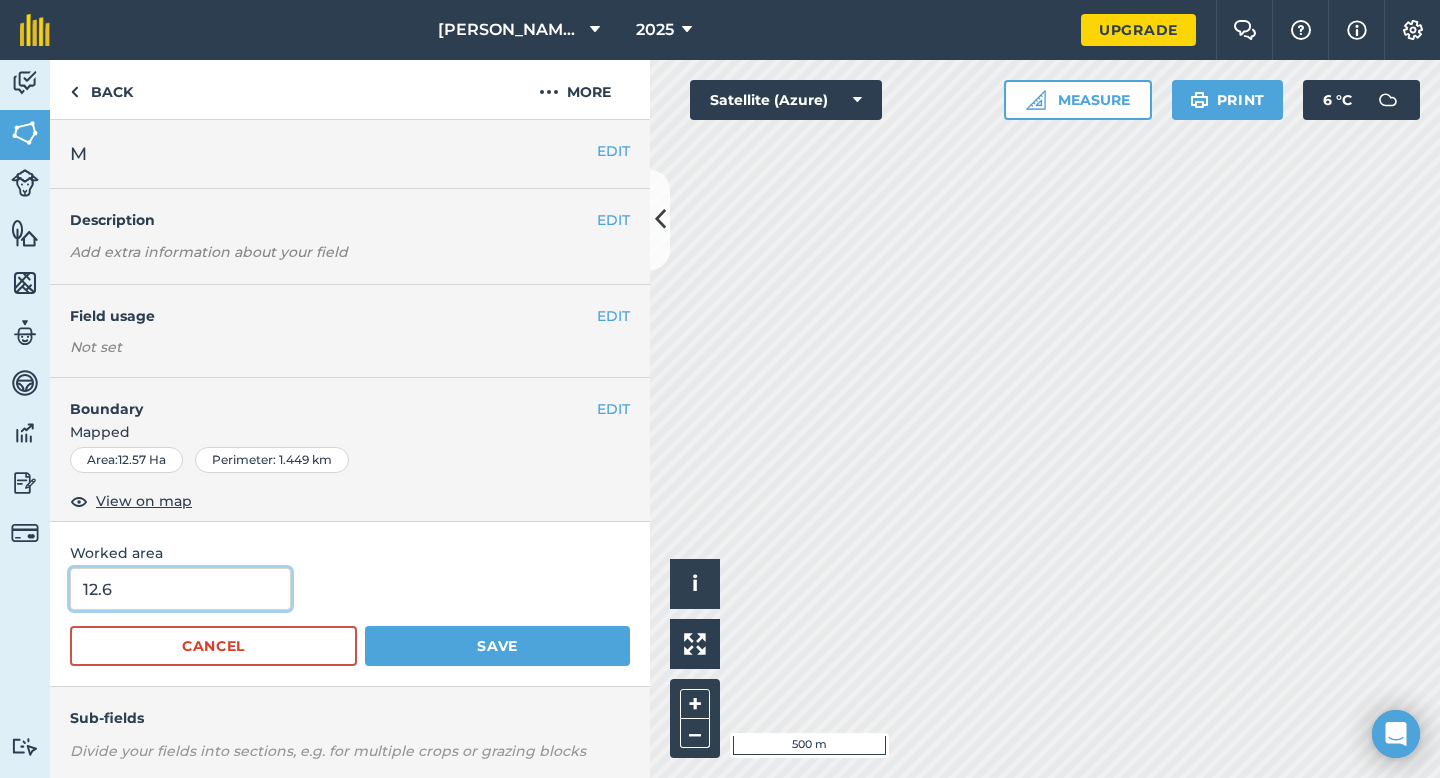 type on "12.6" 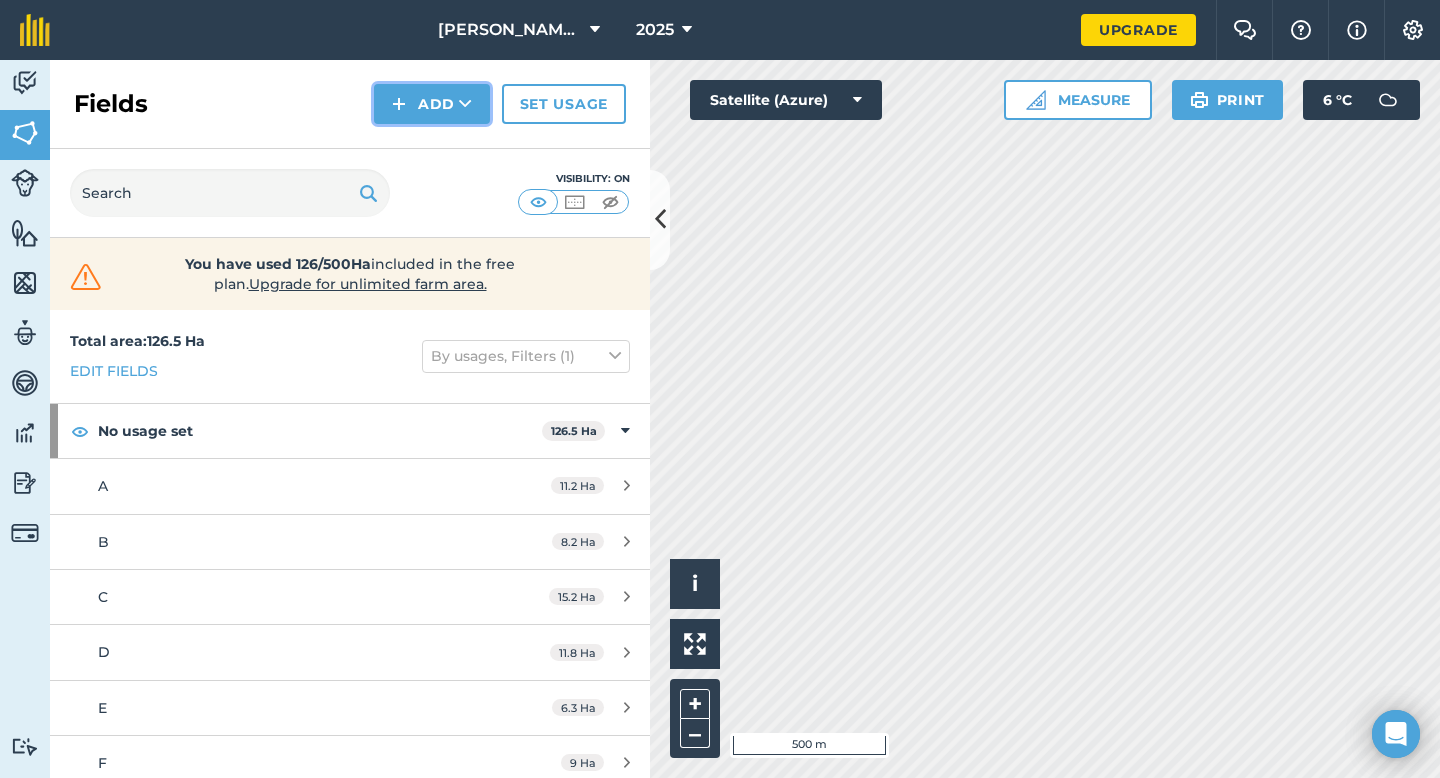click at bounding box center (399, 104) 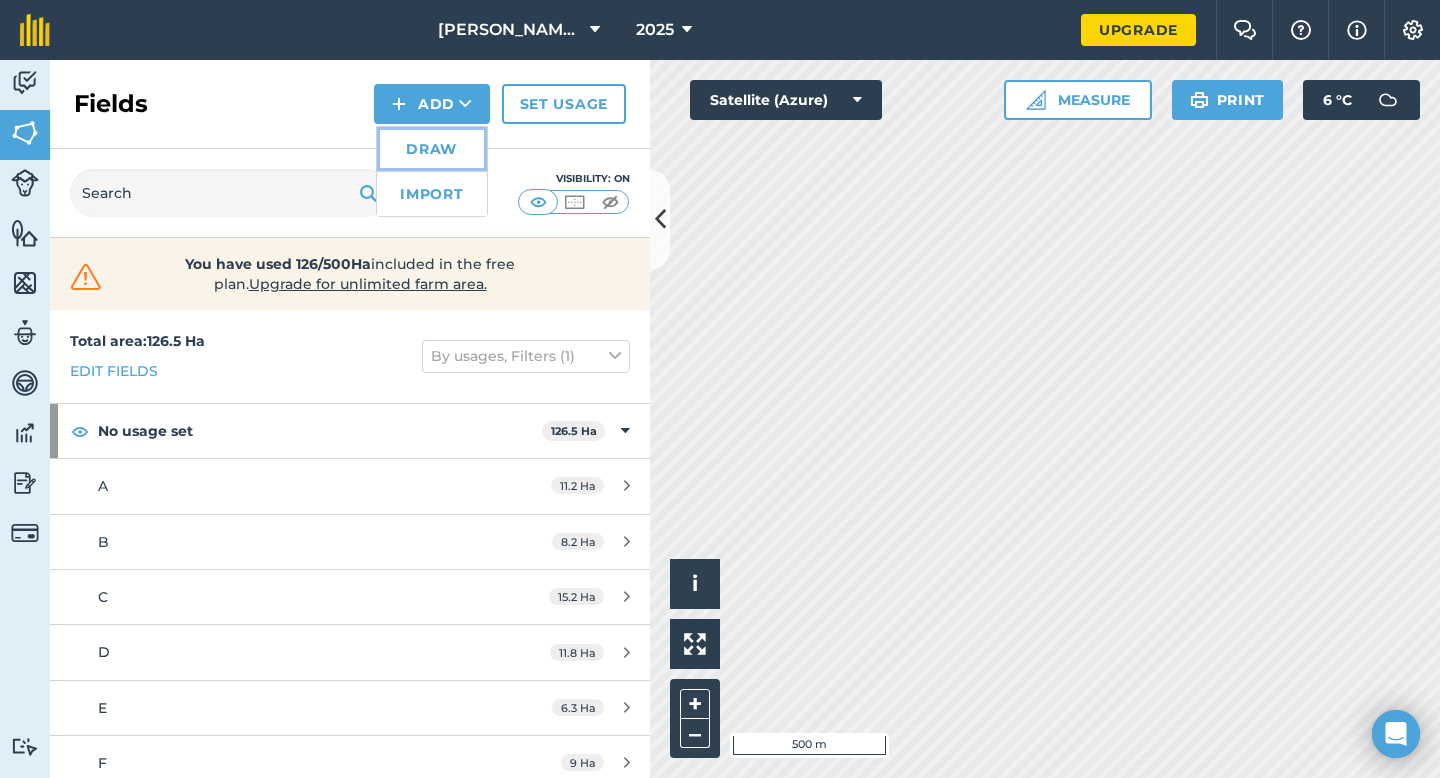 click on "Draw" at bounding box center (432, 149) 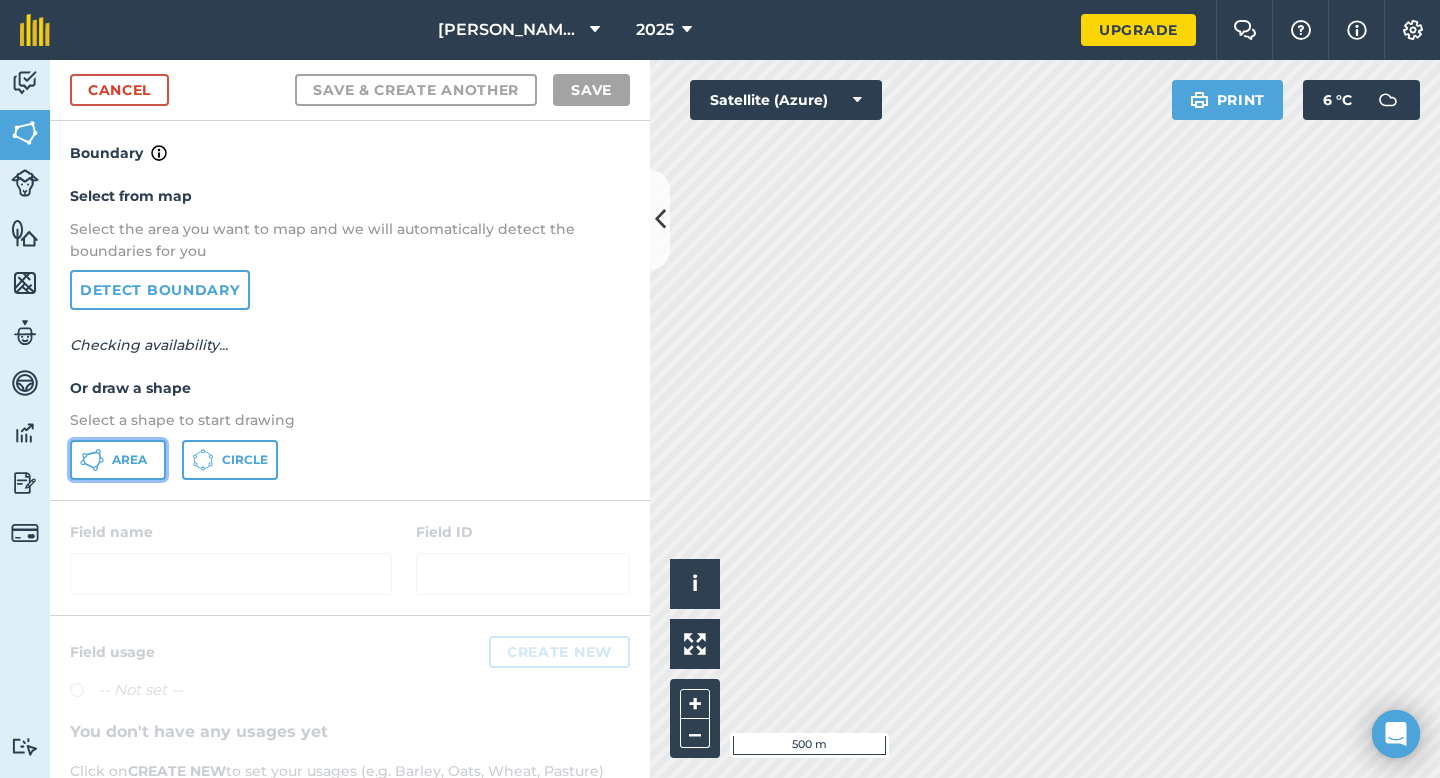click on "Area" at bounding box center [129, 460] 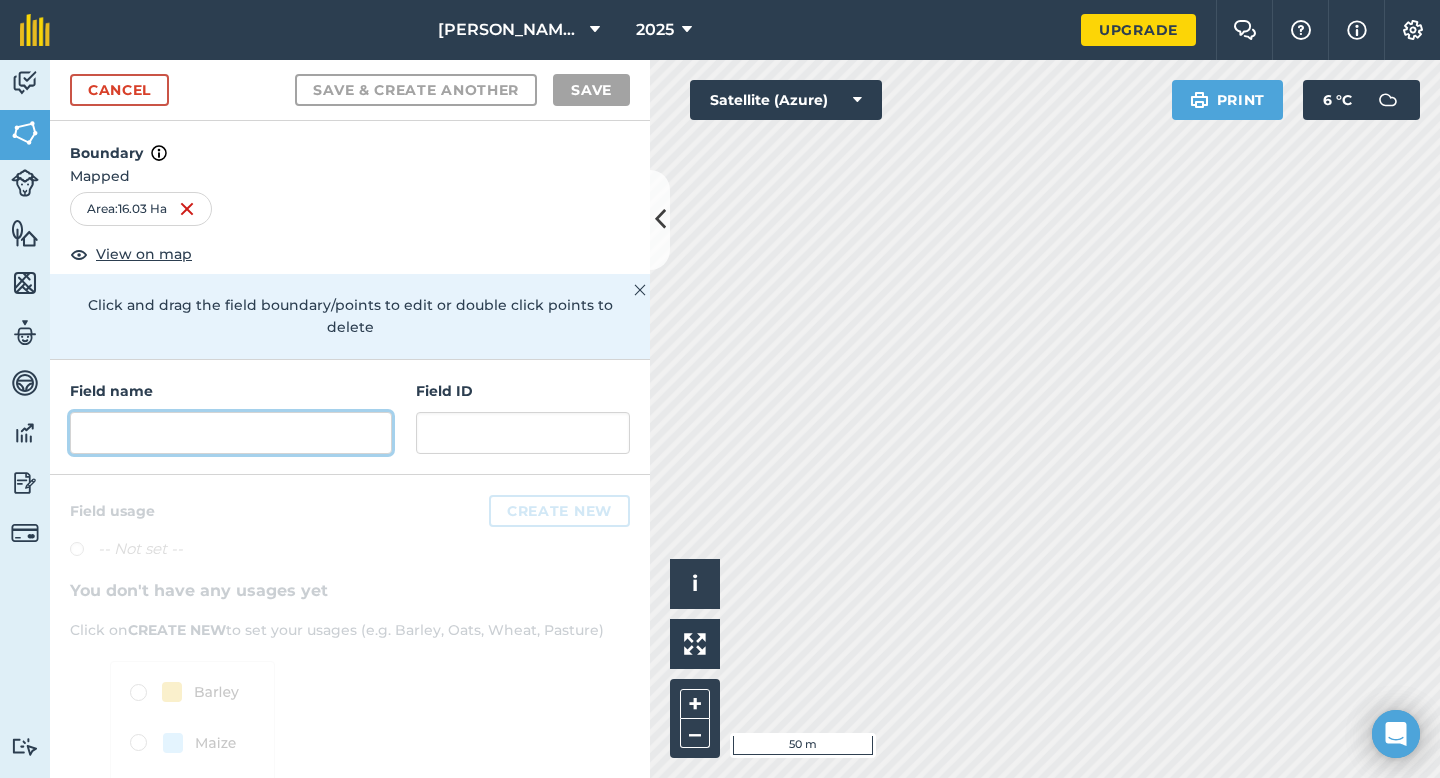 click at bounding box center [231, 433] 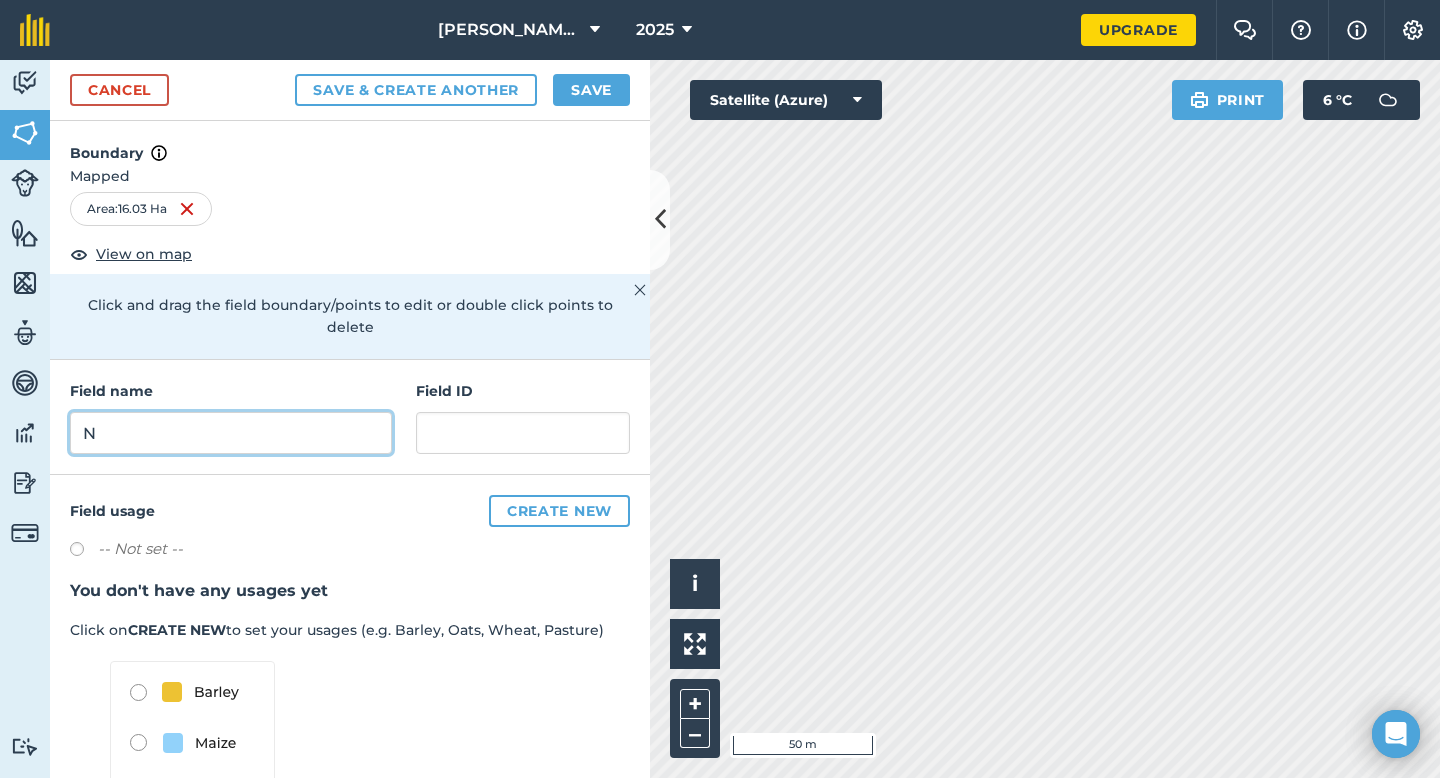 type on "N" 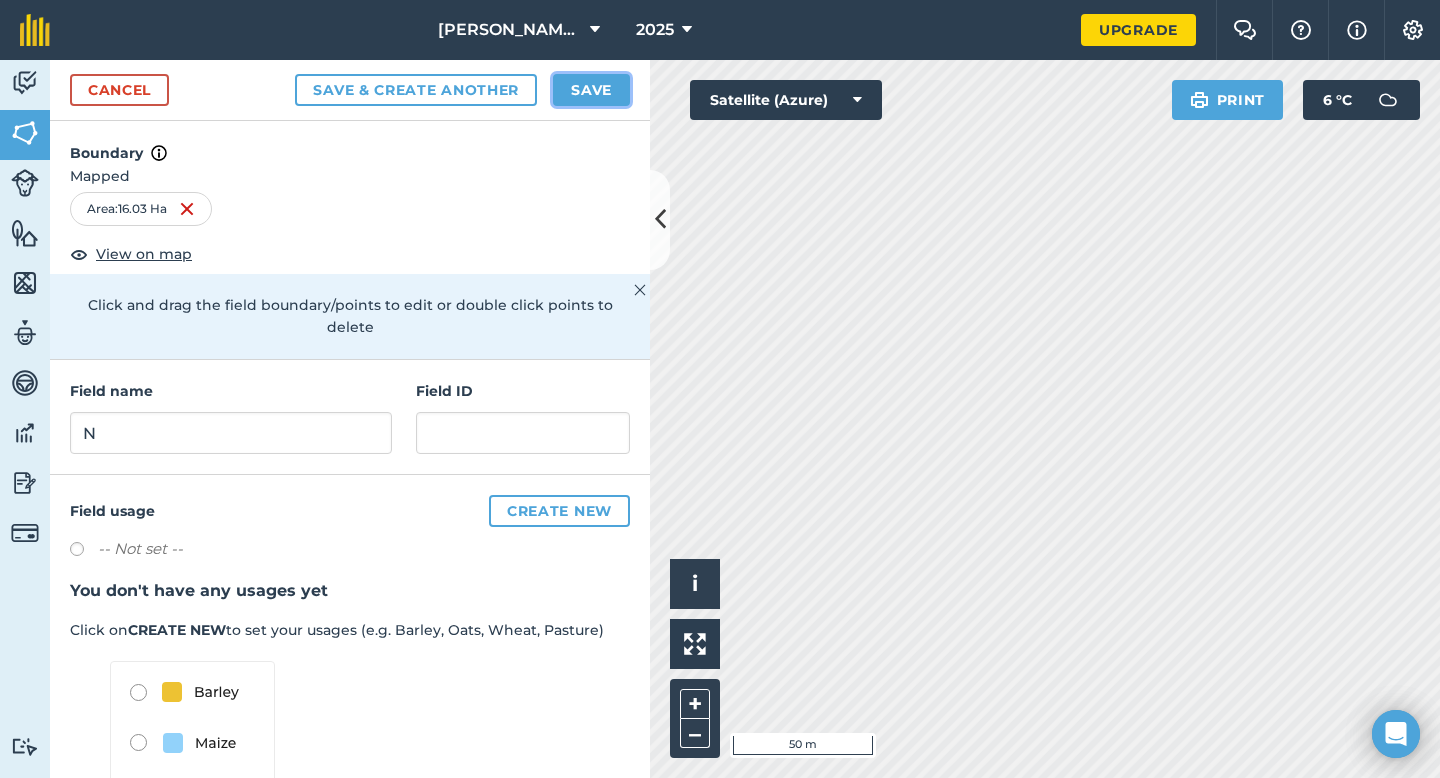 click on "Save" at bounding box center [591, 90] 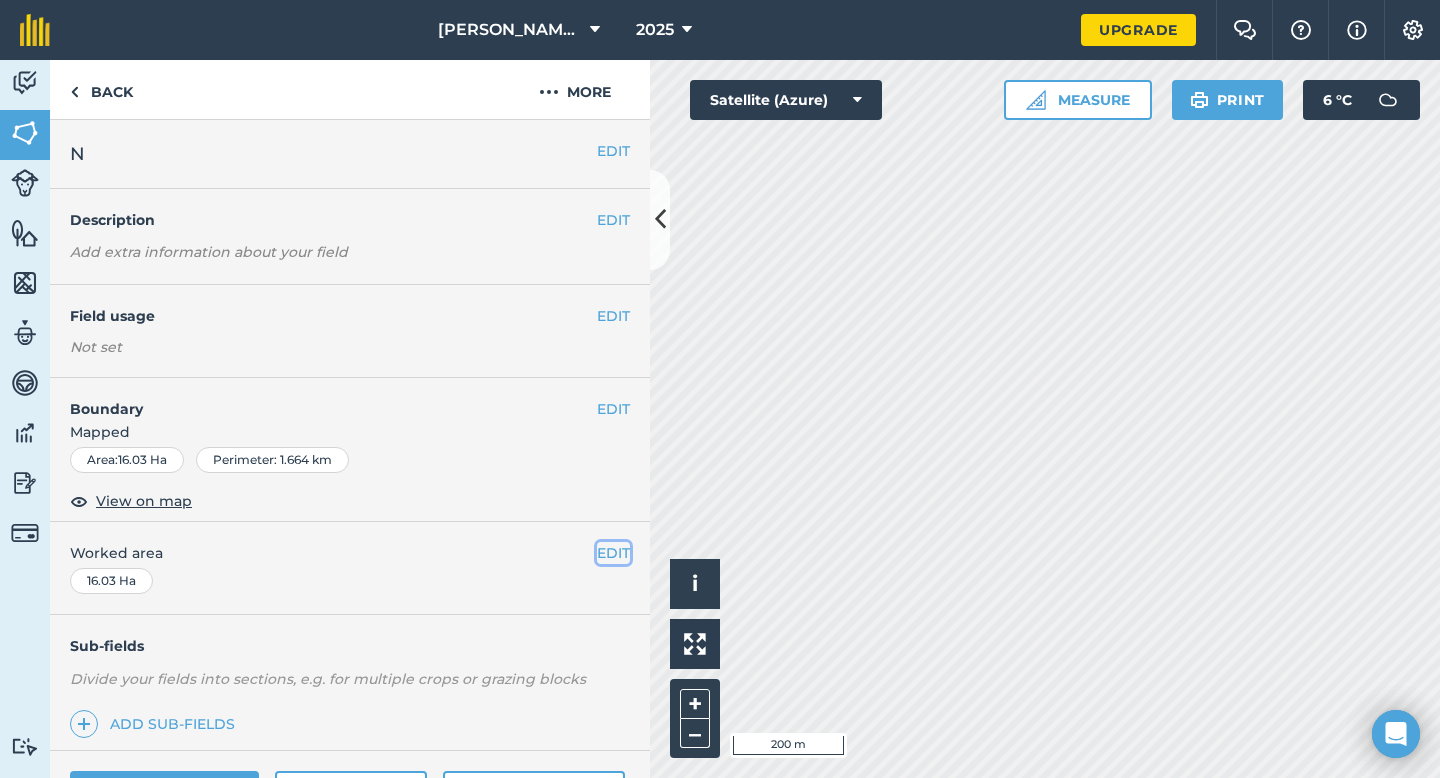click on "EDIT" at bounding box center (613, 553) 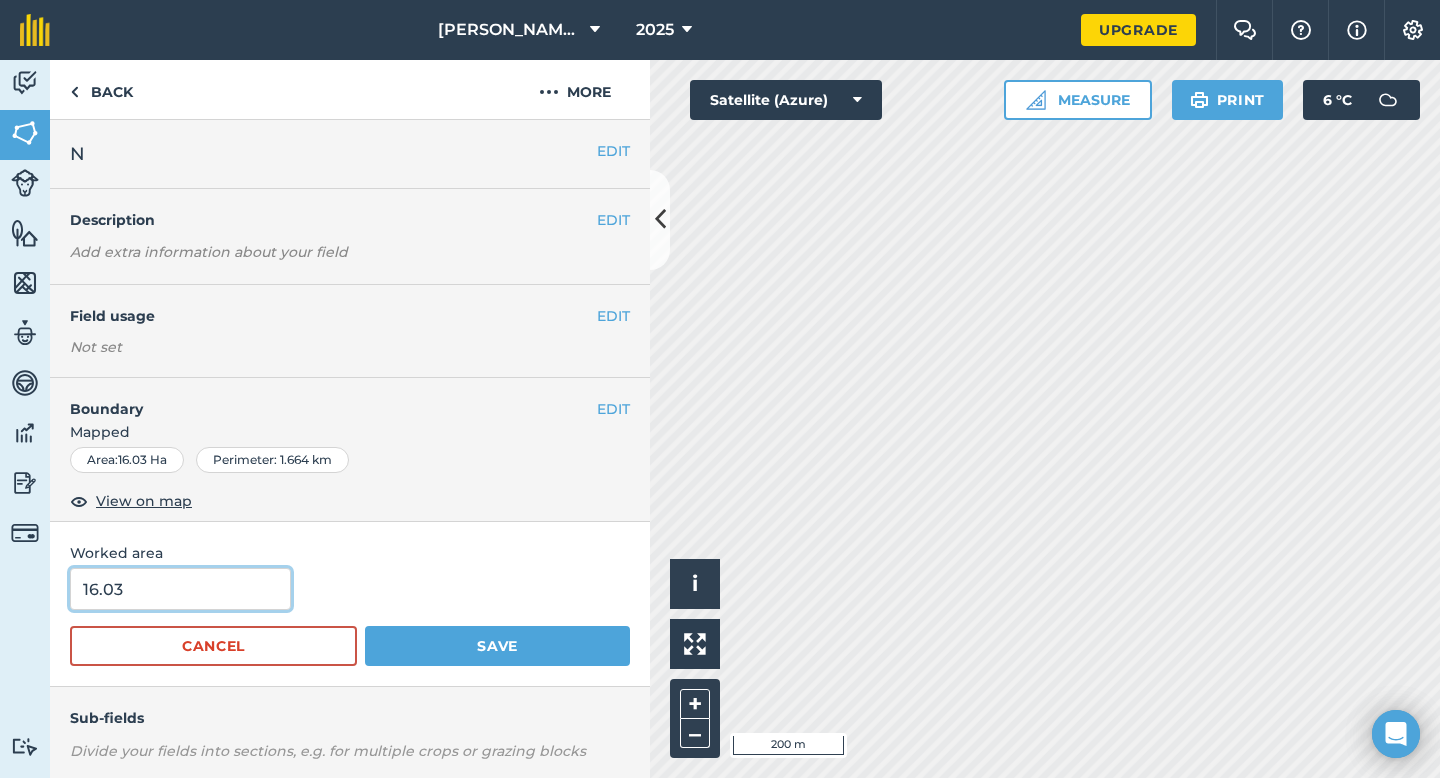 click on "16.03" at bounding box center [180, 589] 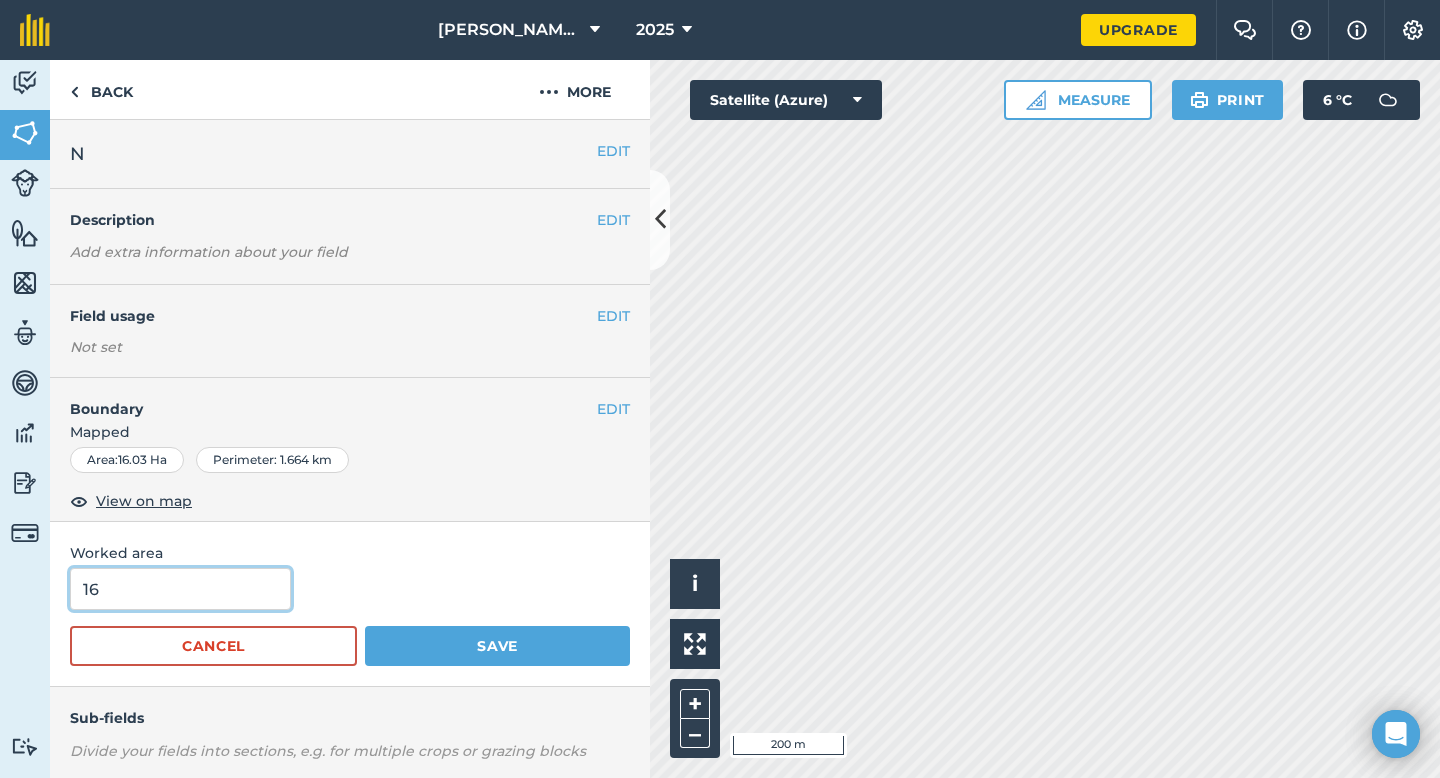 click on "Save" at bounding box center (497, 646) 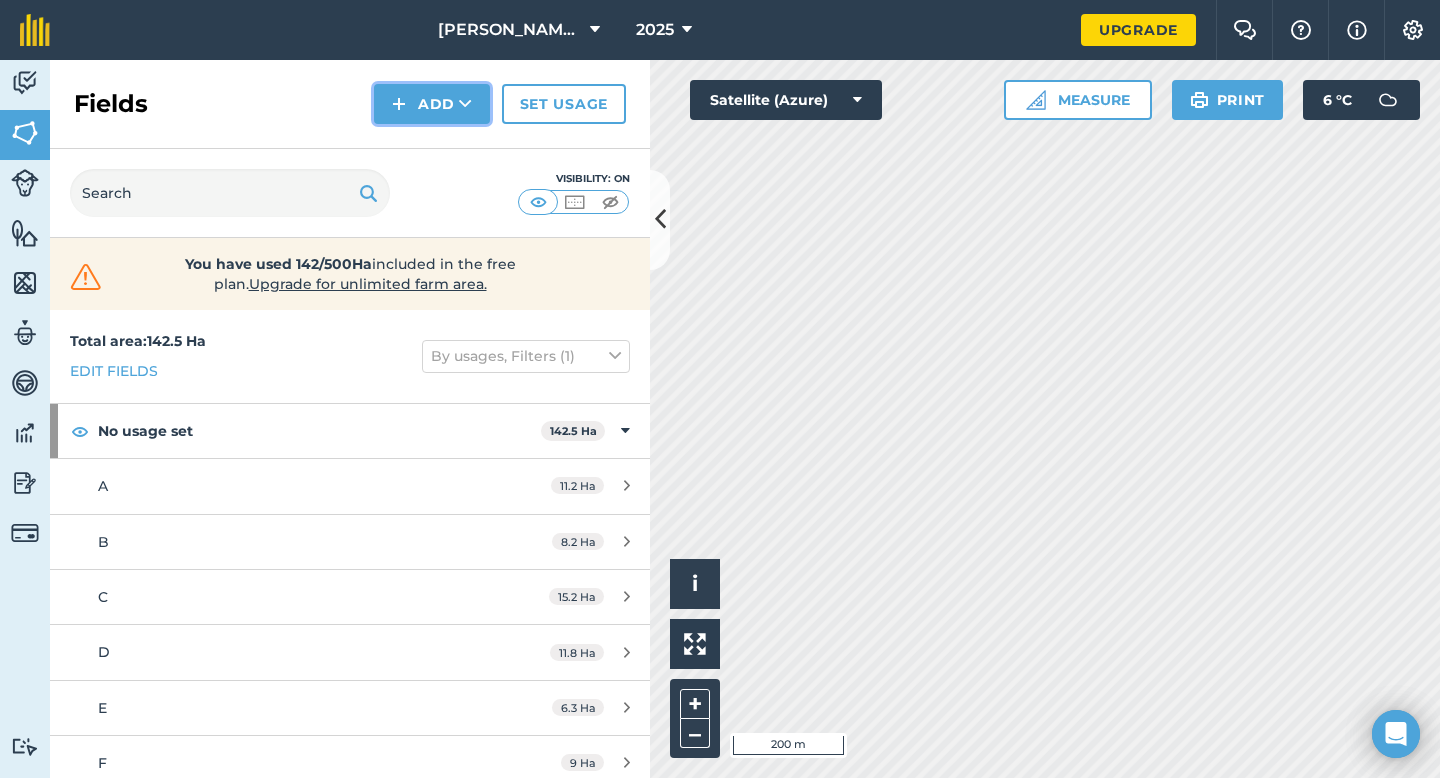 click on "Add" at bounding box center [432, 104] 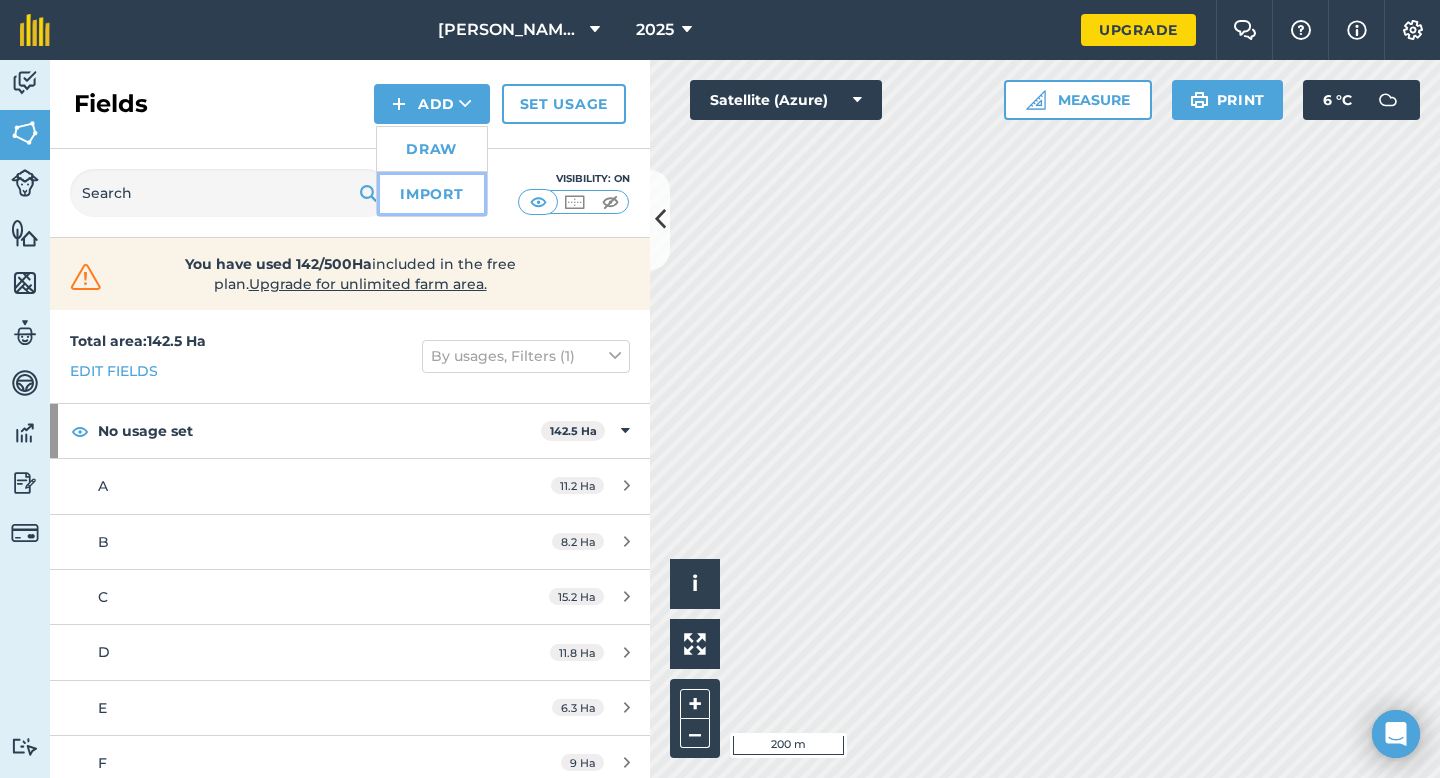 click on "Import" at bounding box center [432, 194] 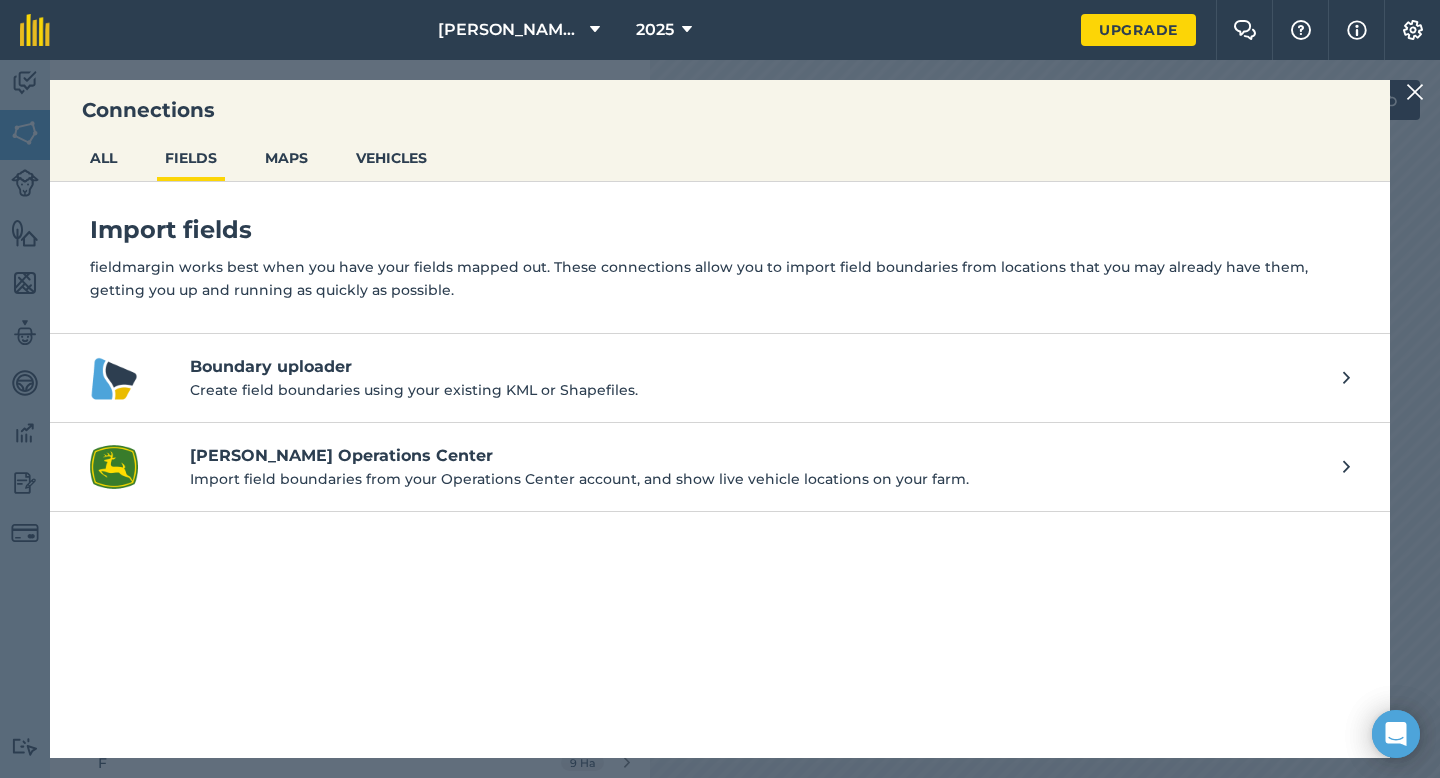 click on "Connections ALL FIELDS MAPS VEHICLES Import fields fieldmargin works best when you have your fields mapped out. These connections allow you to import field boundaries from locations that you may already have them, getting you up and running as quickly as possible. Boundary uploader Create field boundaries using your existing KML or Shapefiles. [PERSON_NAME] Deere Operations Center Import field boundaries from your Operations Center account, and show live vehicle locations on your farm." at bounding box center (720, 419) 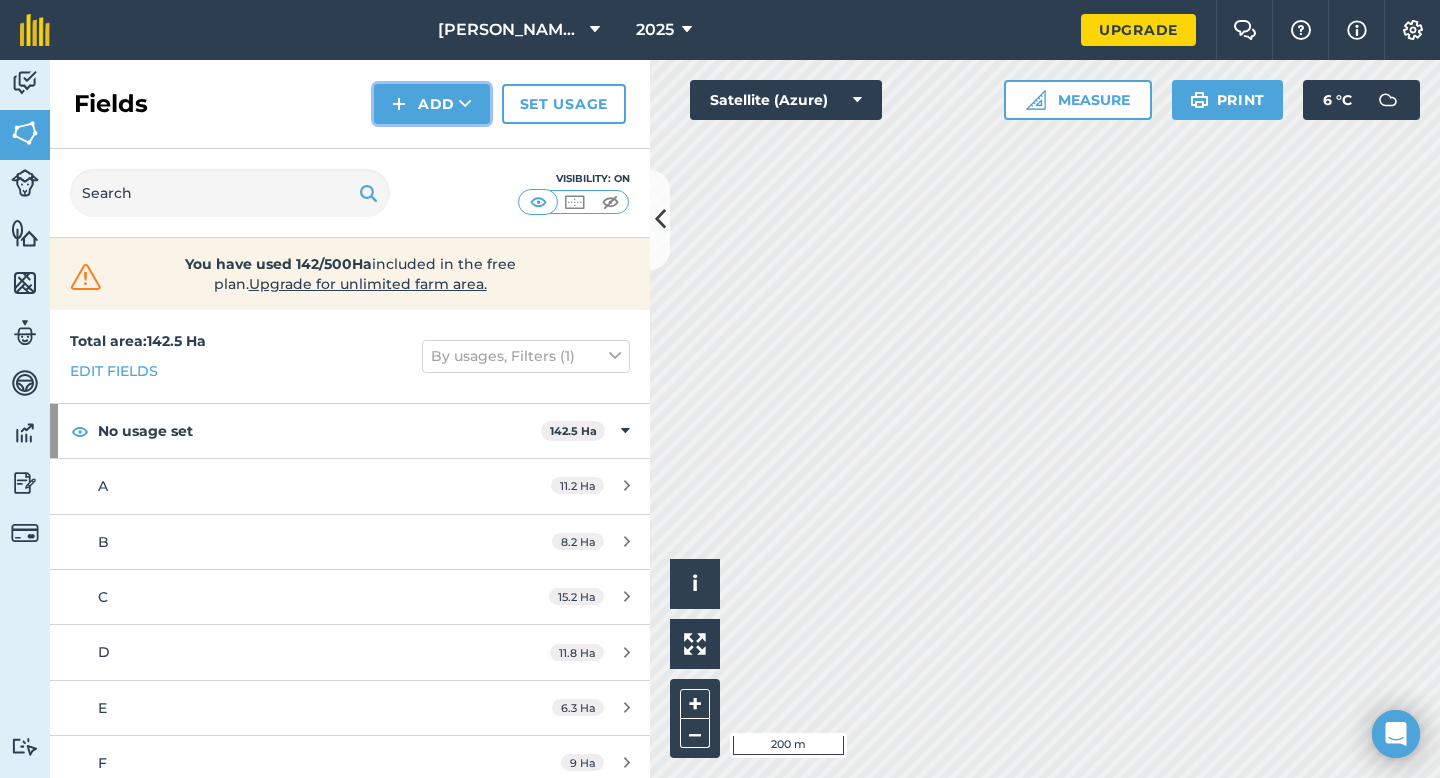 click at bounding box center [399, 104] 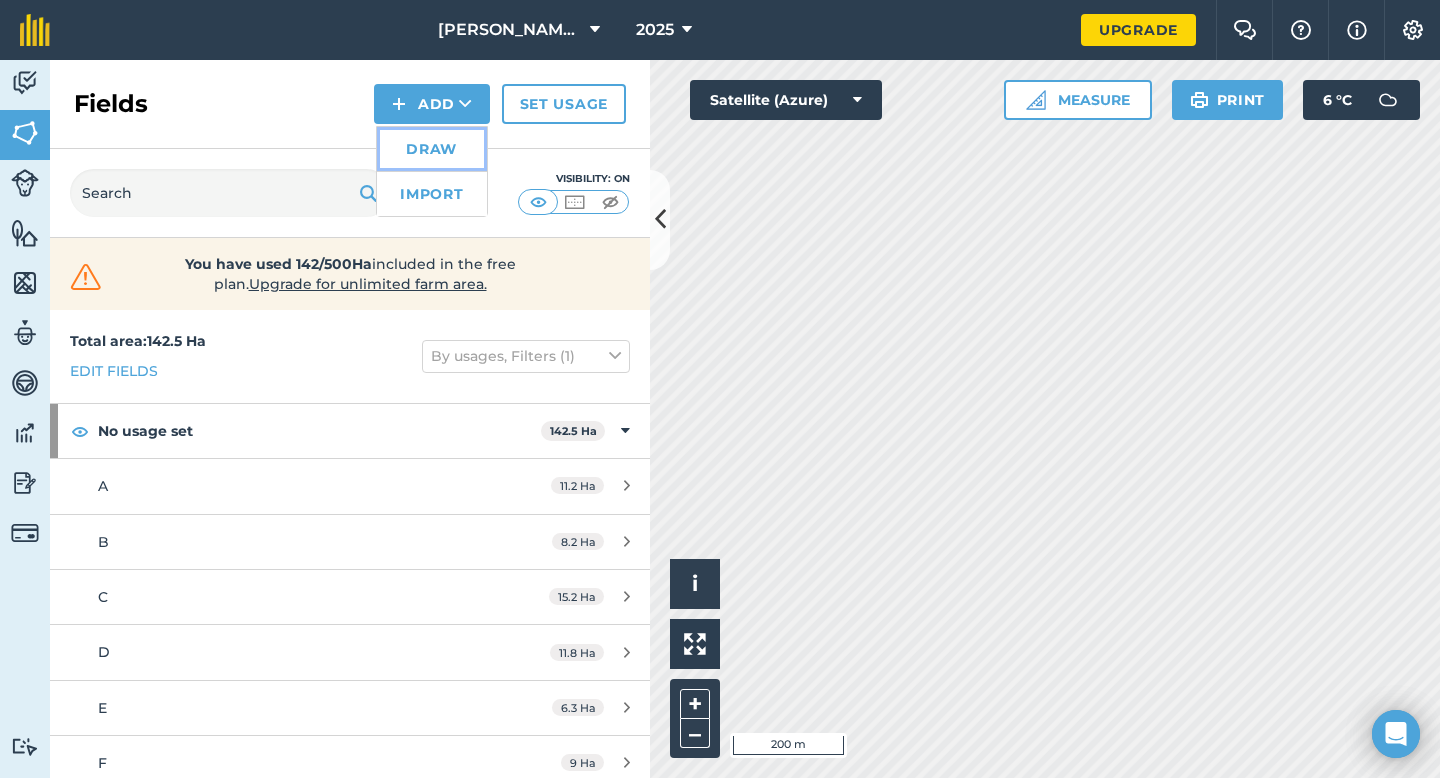 click on "Draw" at bounding box center (432, 149) 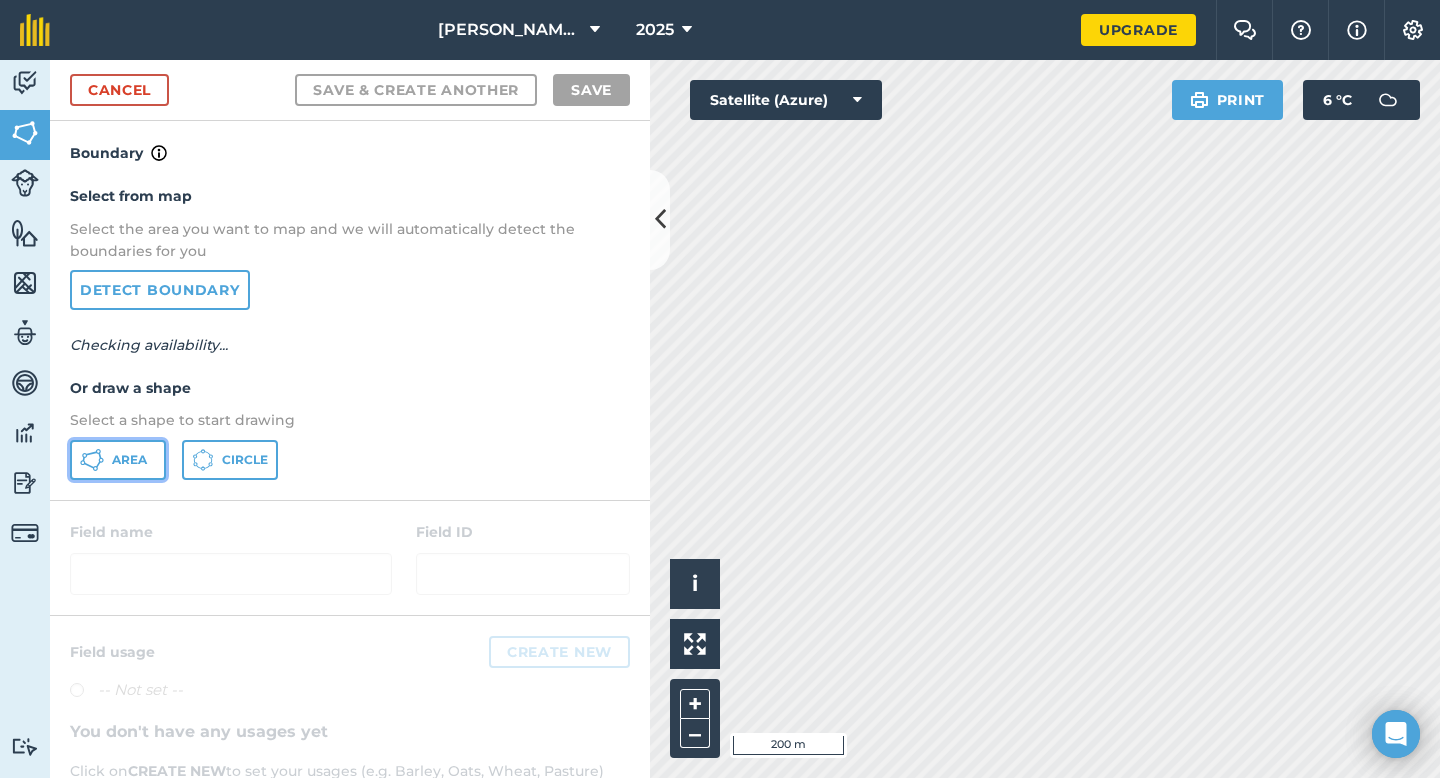 click on "Area" at bounding box center (118, 460) 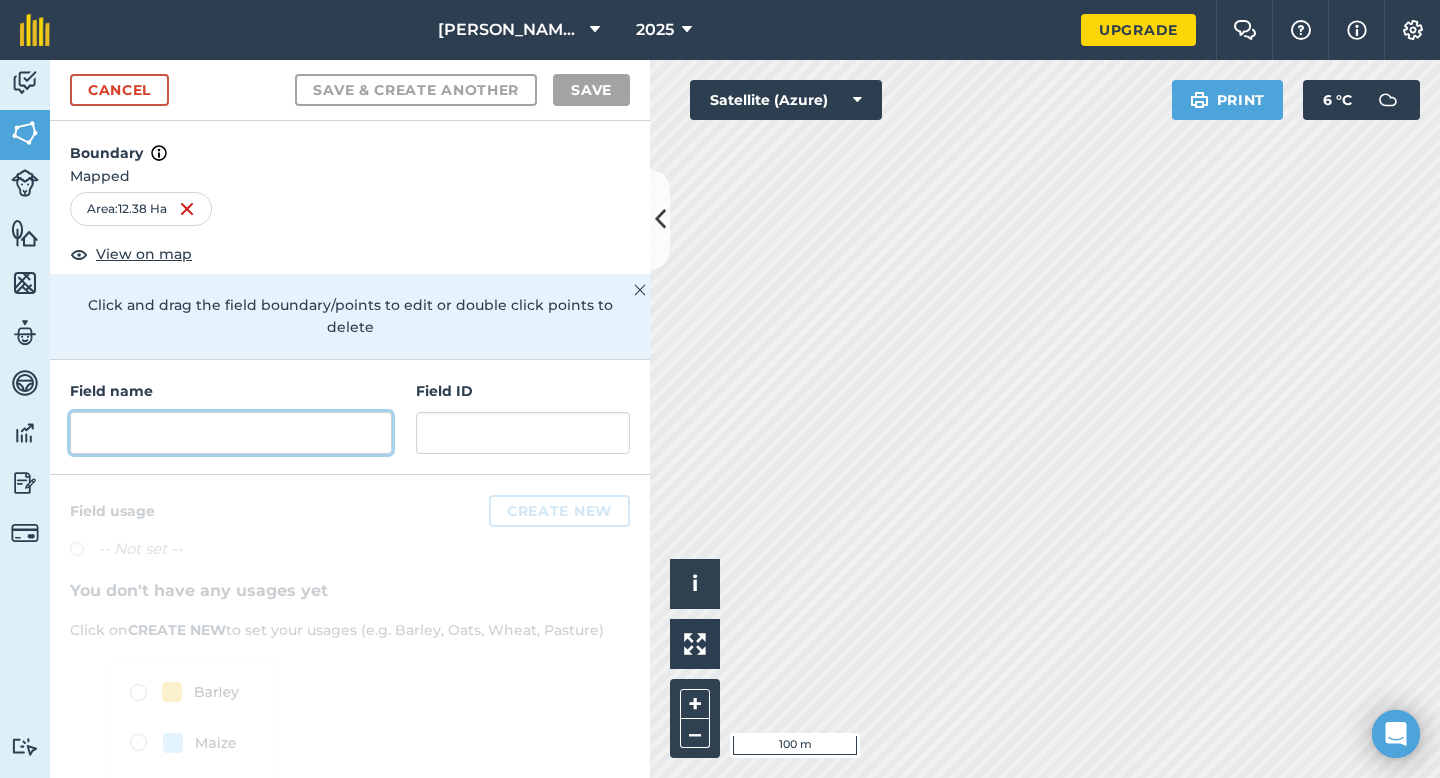 click at bounding box center (231, 433) 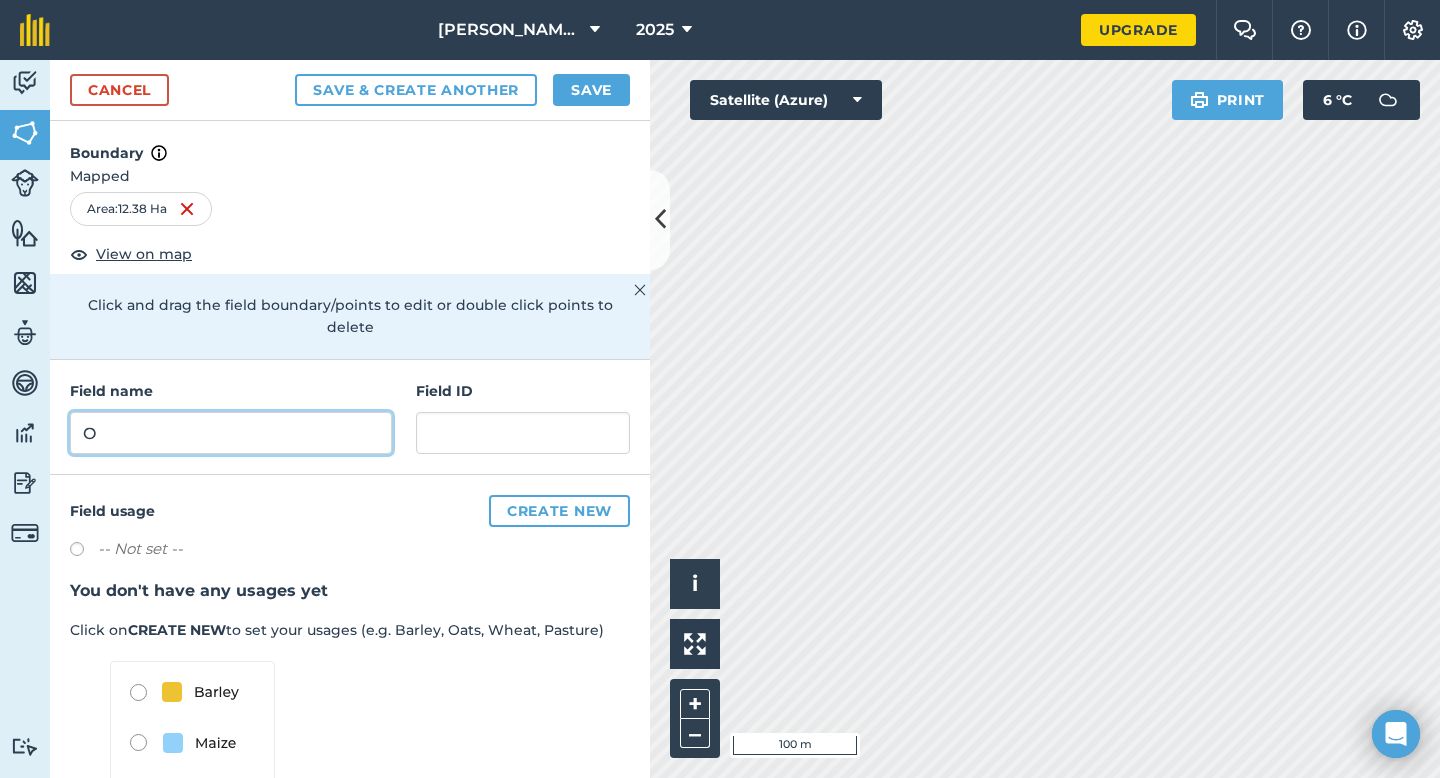 type on "O" 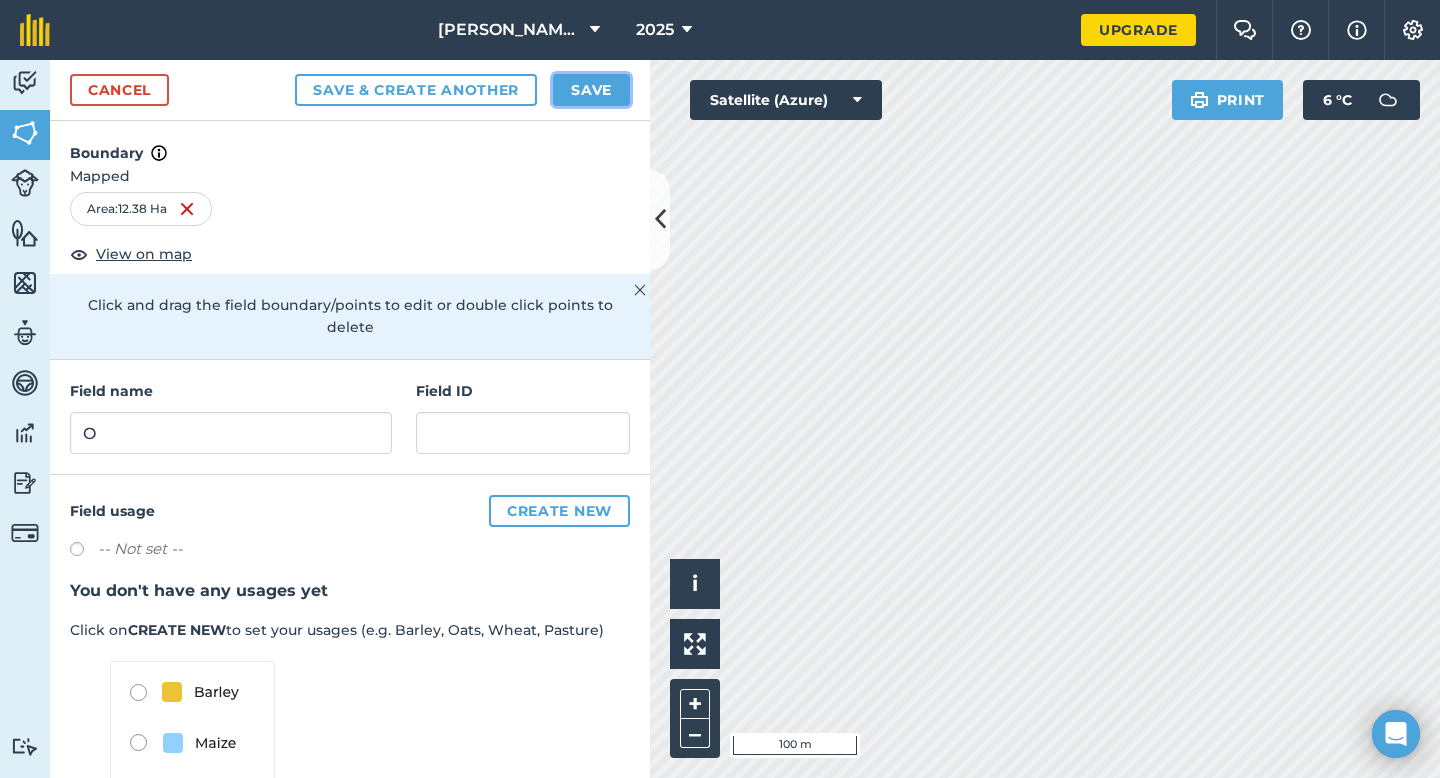 click on "Save" at bounding box center (591, 90) 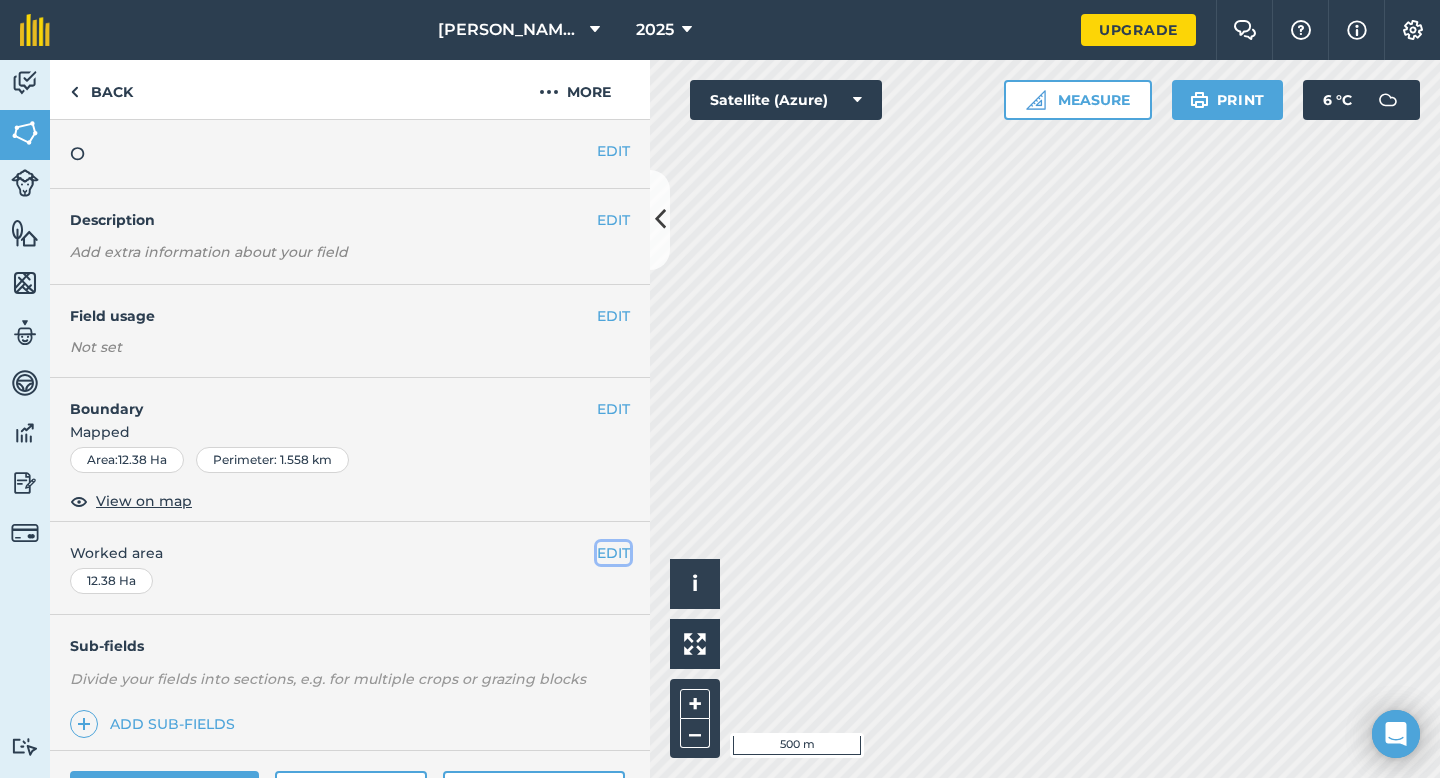 click on "EDIT" at bounding box center (613, 553) 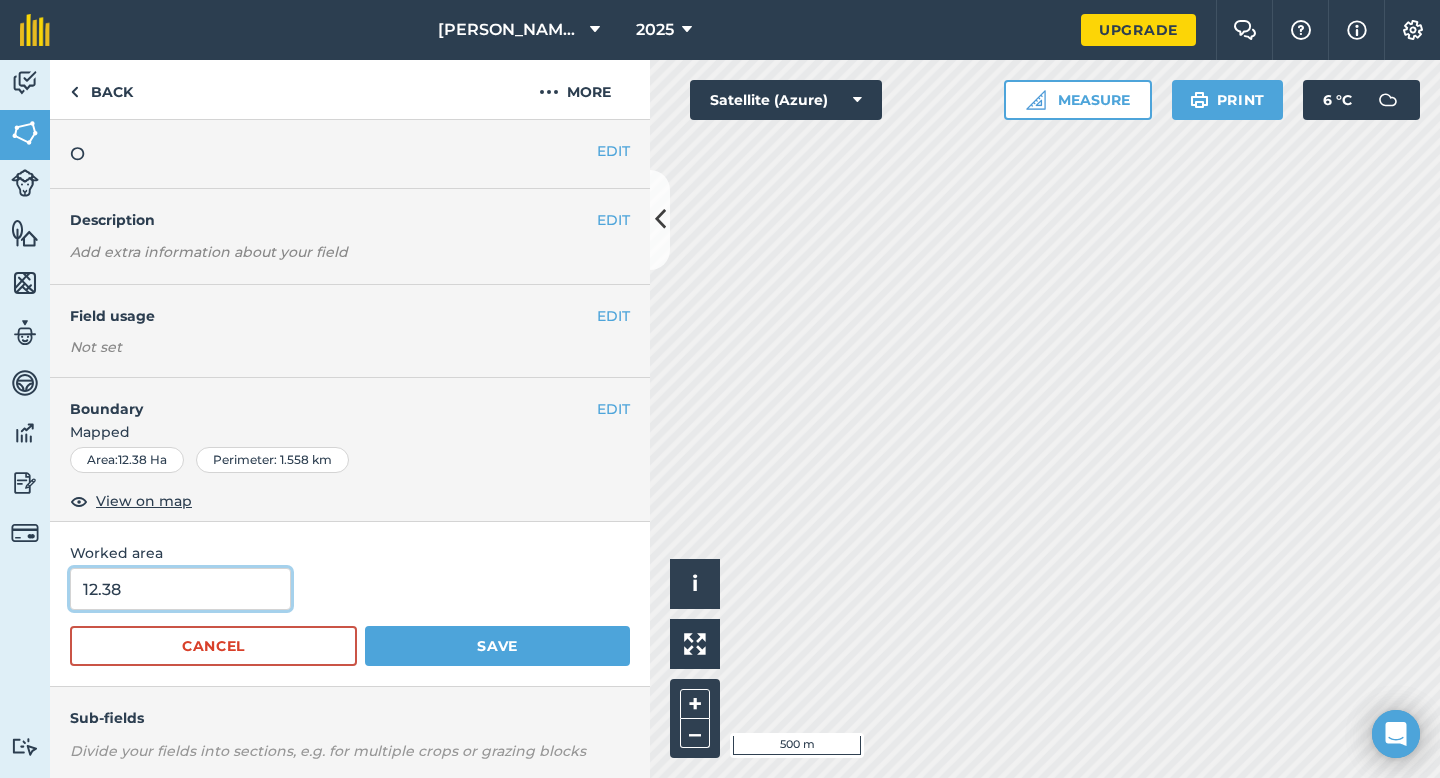 click on "12.38" at bounding box center [180, 589] 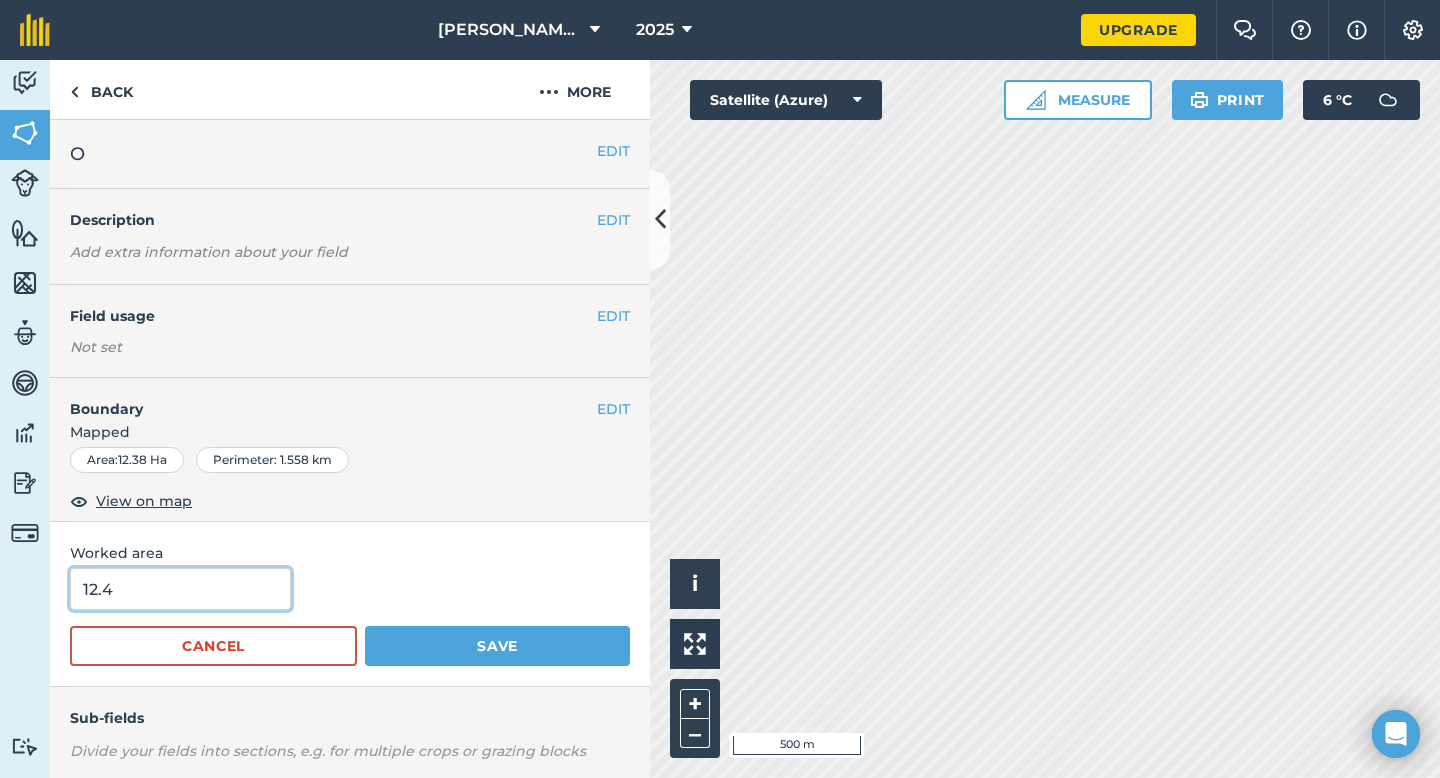 type on "12.4" 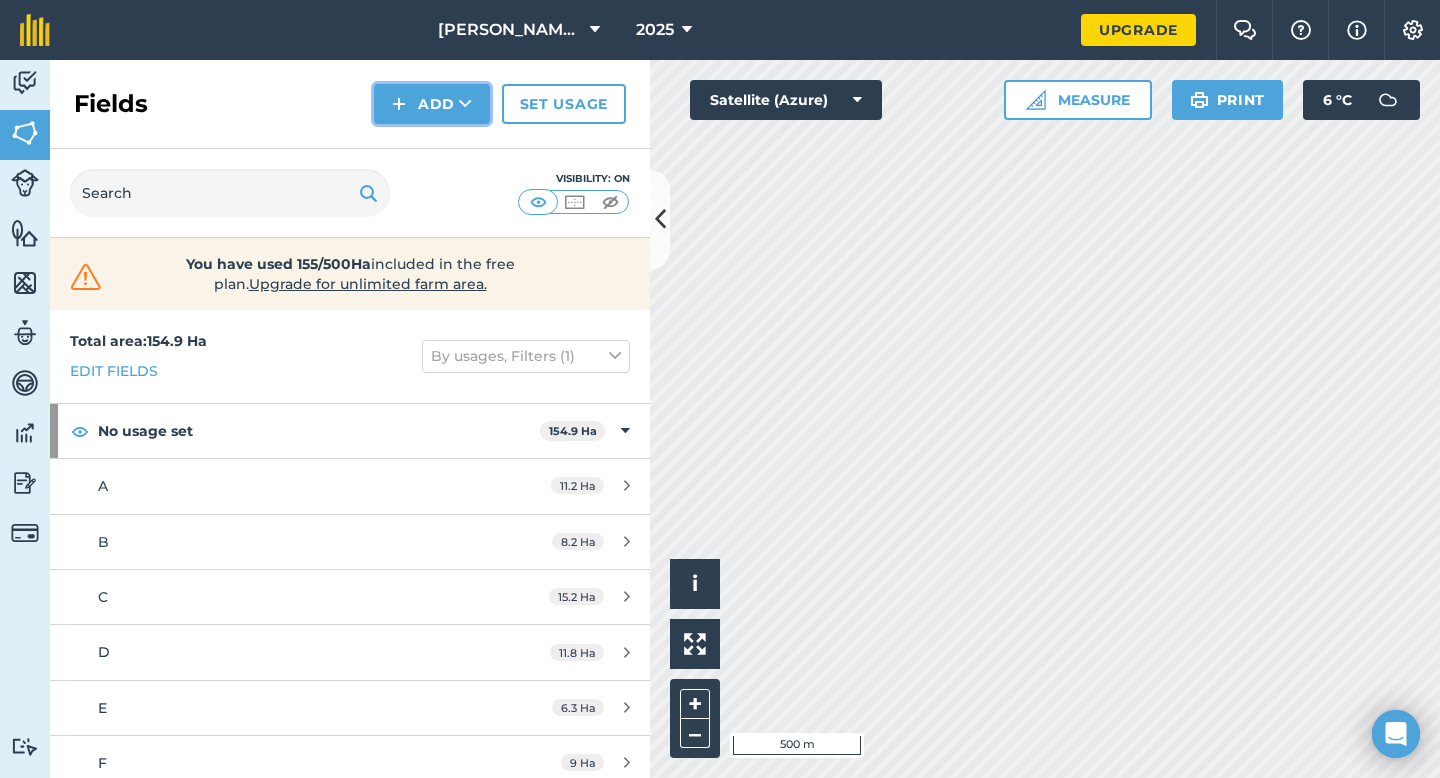 click on "Add" at bounding box center (432, 104) 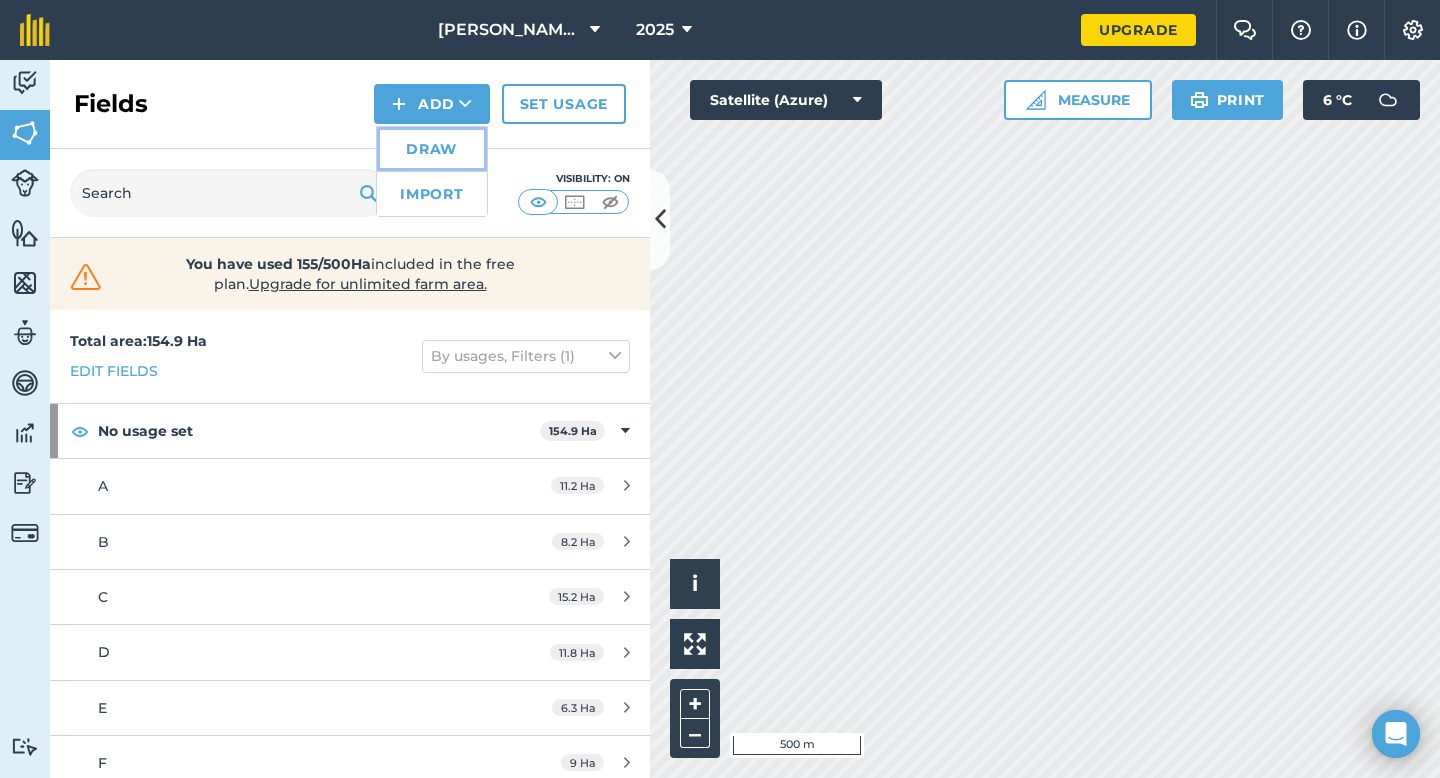 click on "Draw" at bounding box center (432, 149) 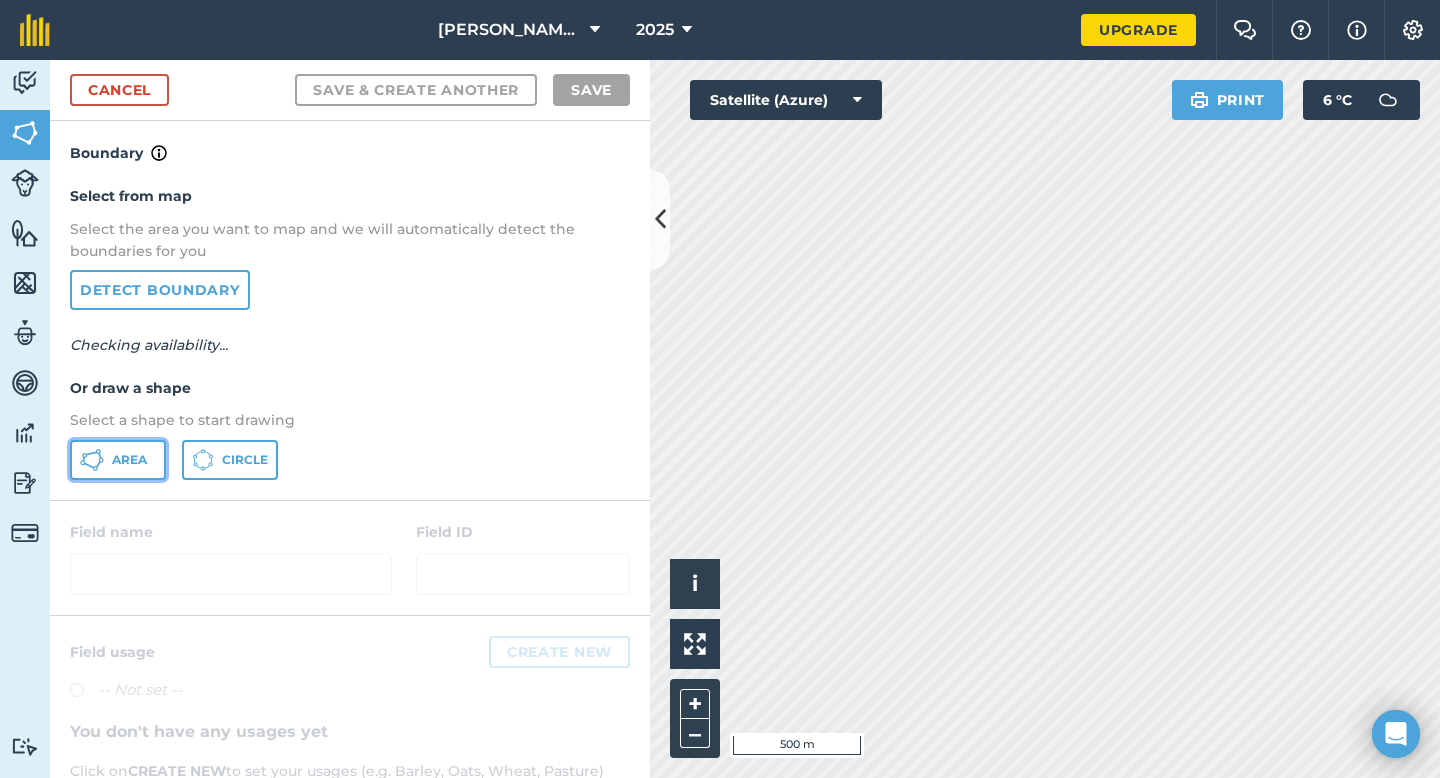 click on "Area" at bounding box center [129, 460] 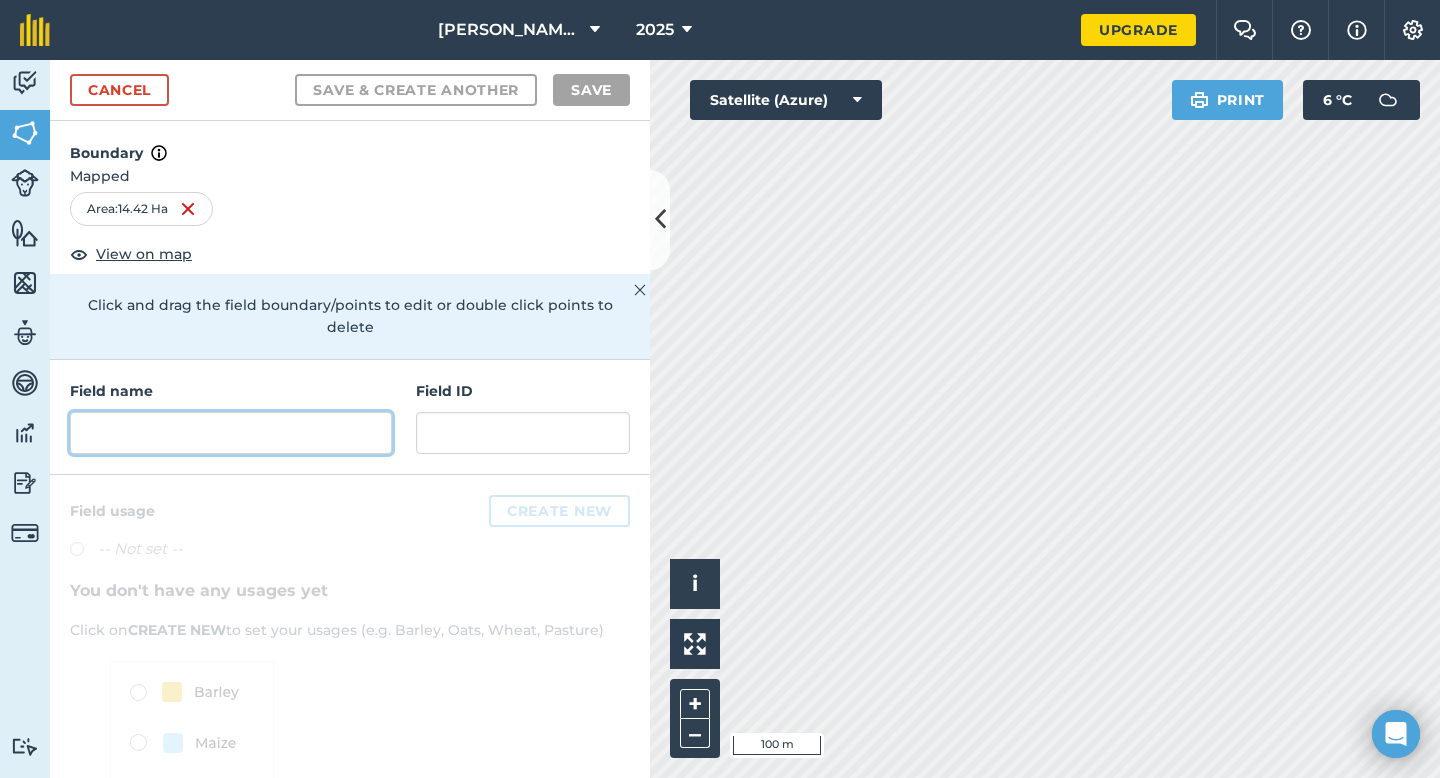 click at bounding box center (231, 433) 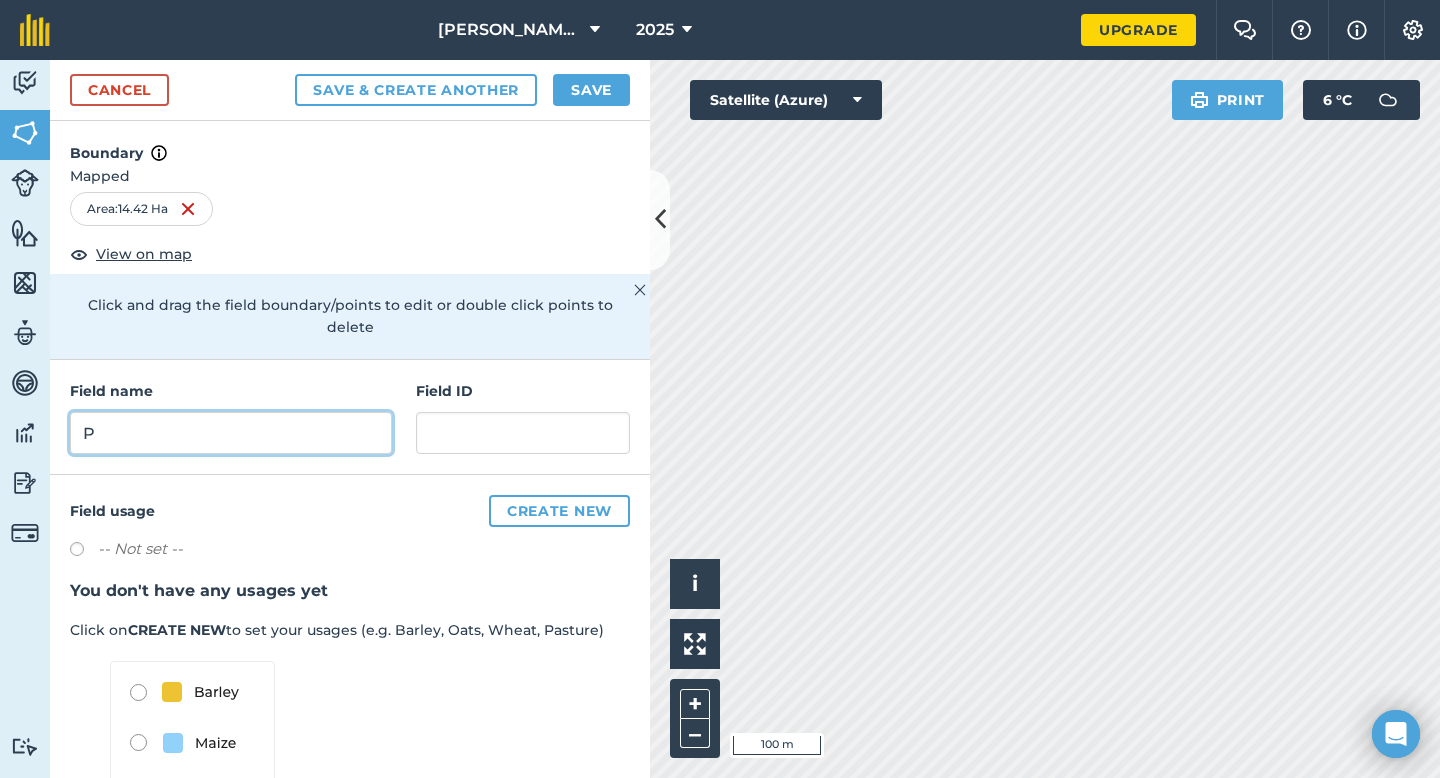 type on "P" 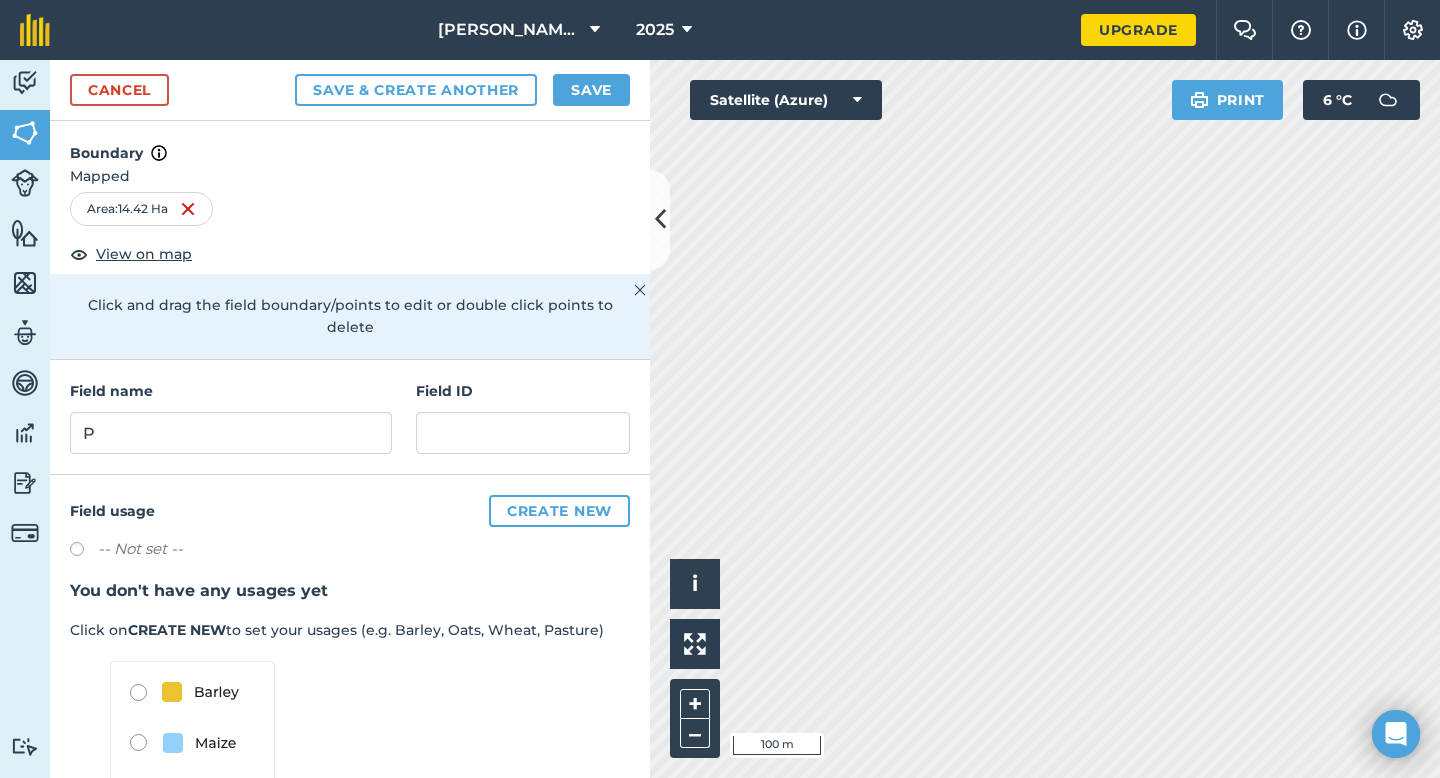 click on "Cancel Save & Create Another Save" at bounding box center (350, 90) 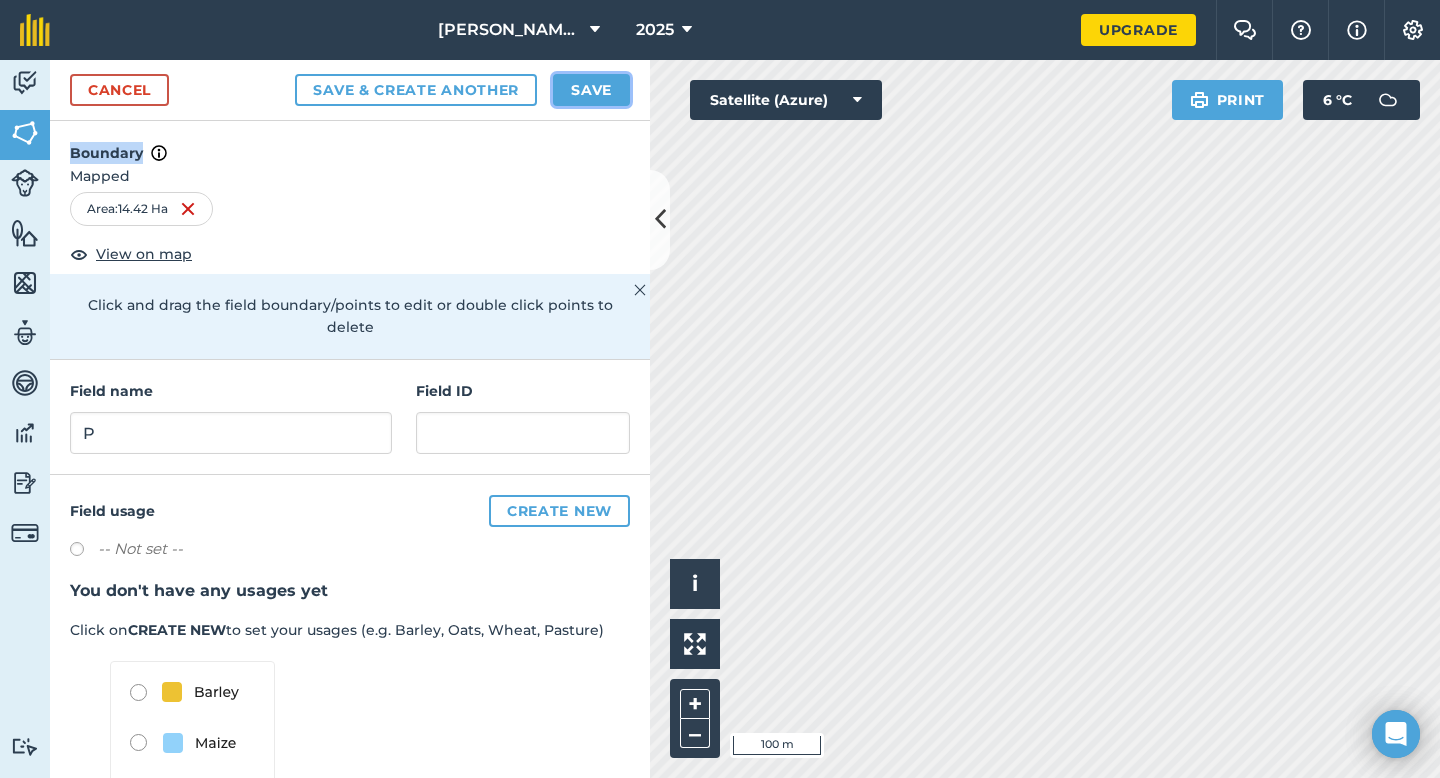 click on "Save" at bounding box center [591, 90] 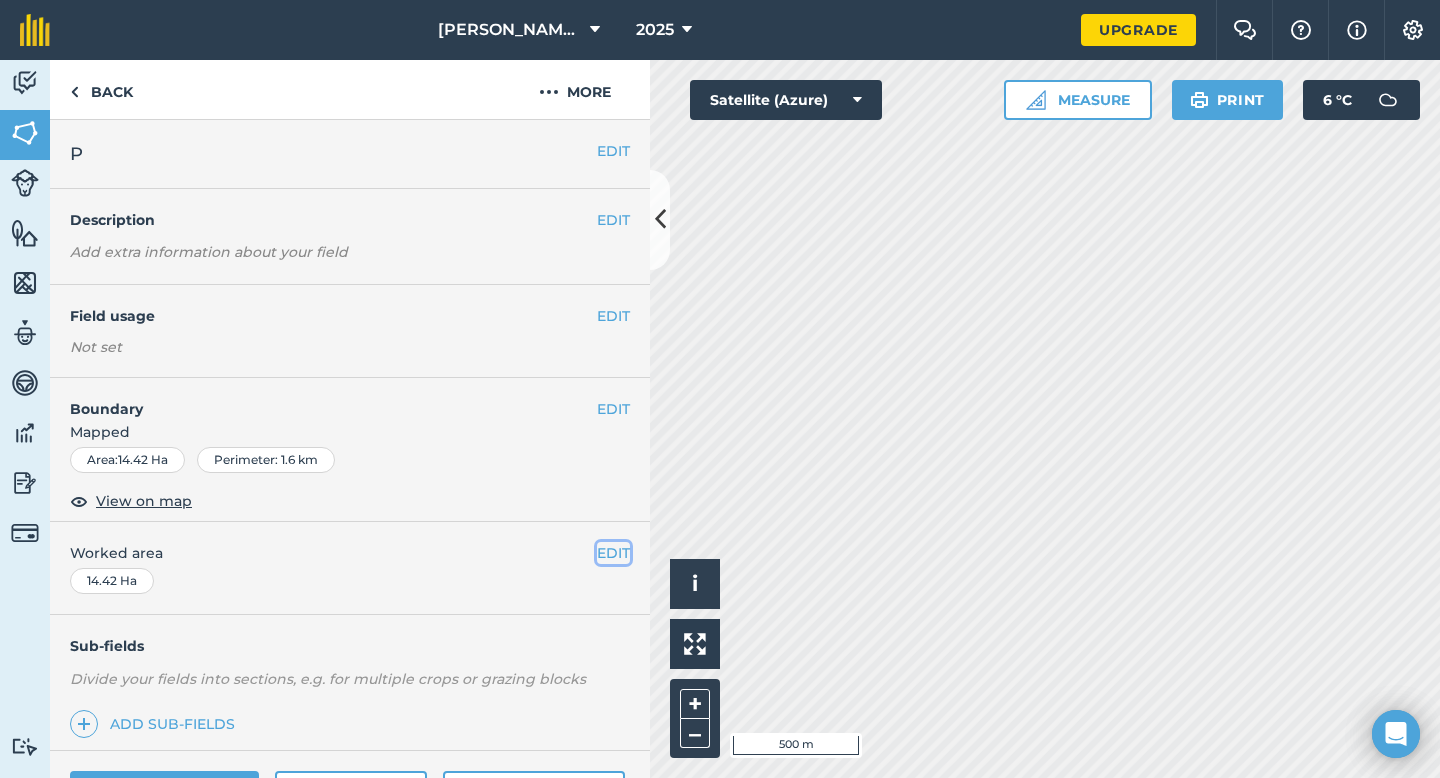 click on "EDIT" at bounding box center (613, 553) 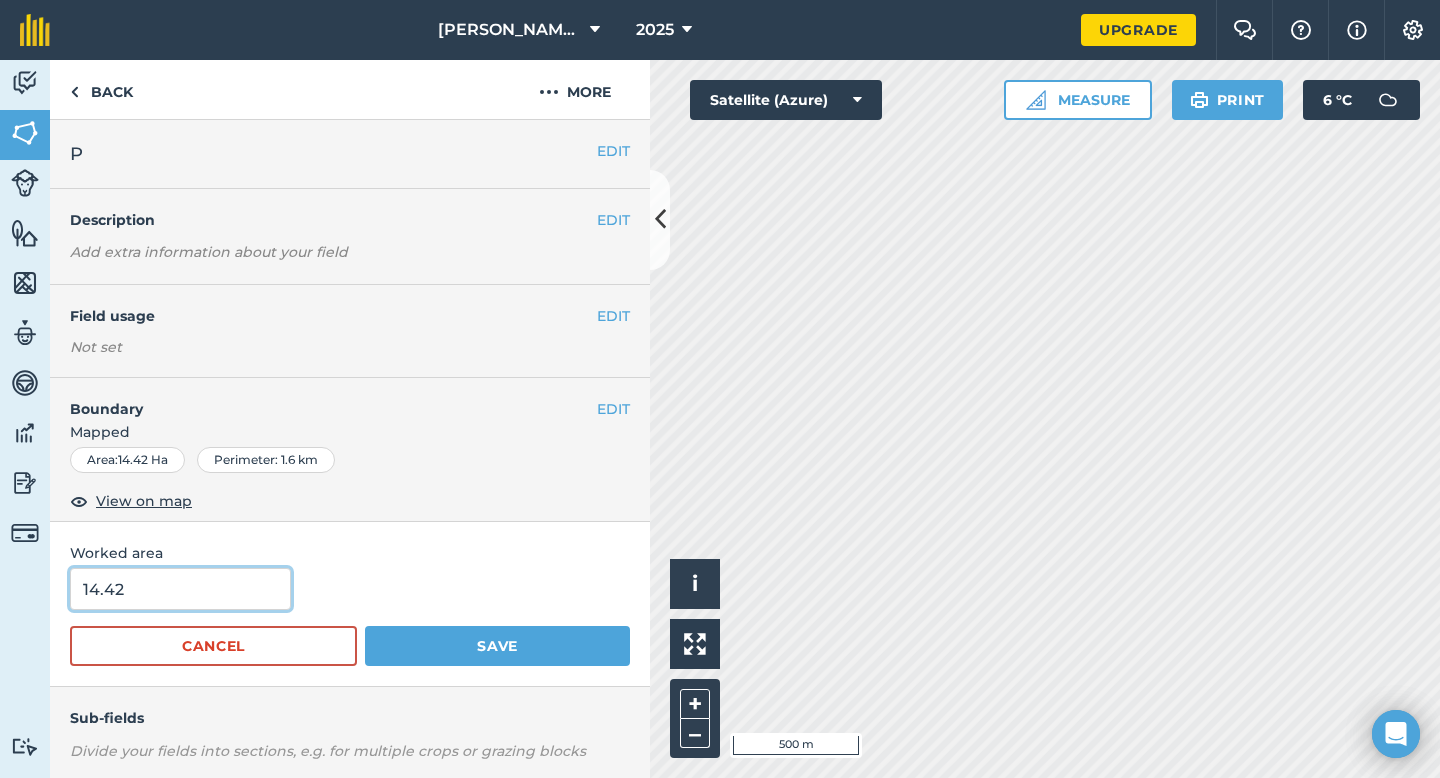 click on "14.42" at bounding box center [180, 589] 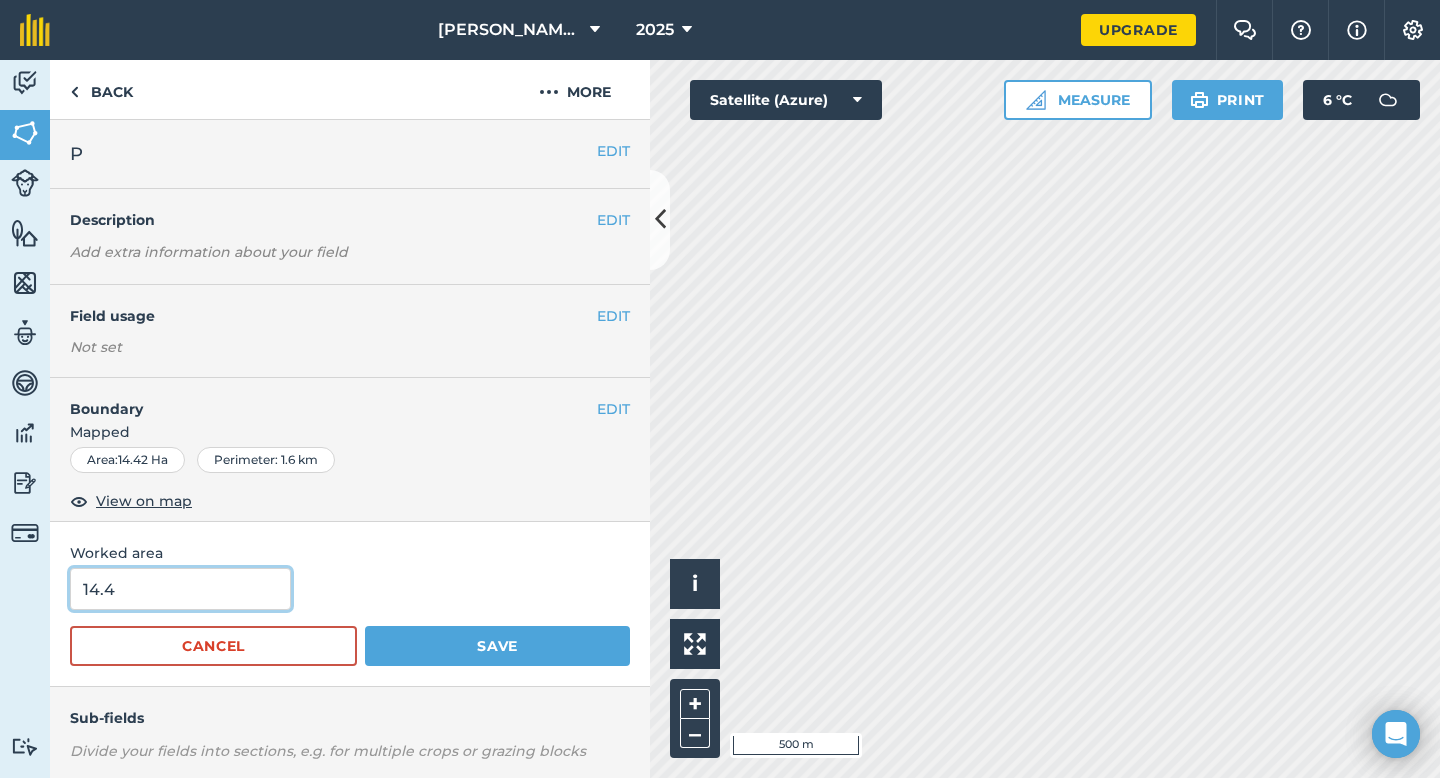 type on "14.4" 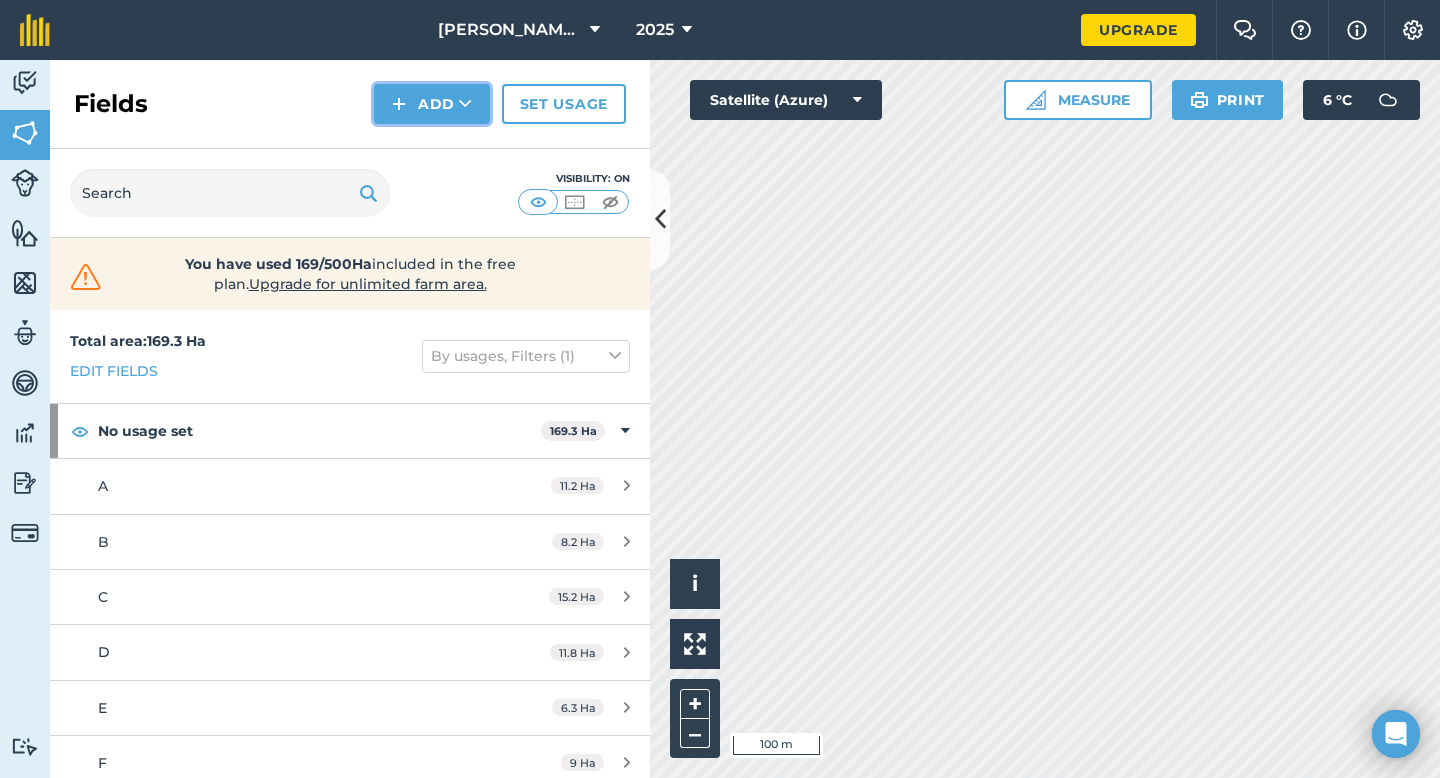 click on "Add" at bounding box center [432, 104] 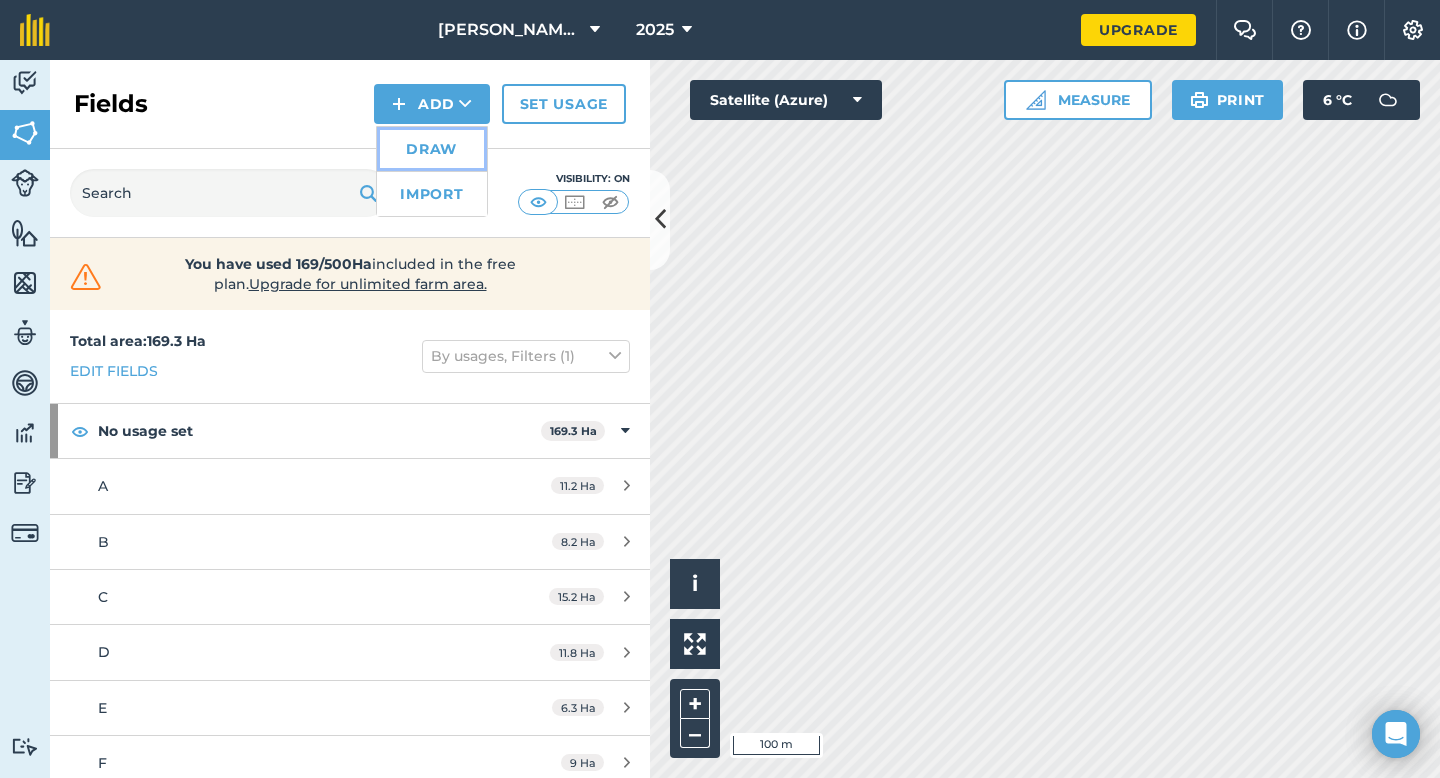 click on "Draw" at bounding box center (432, 149) 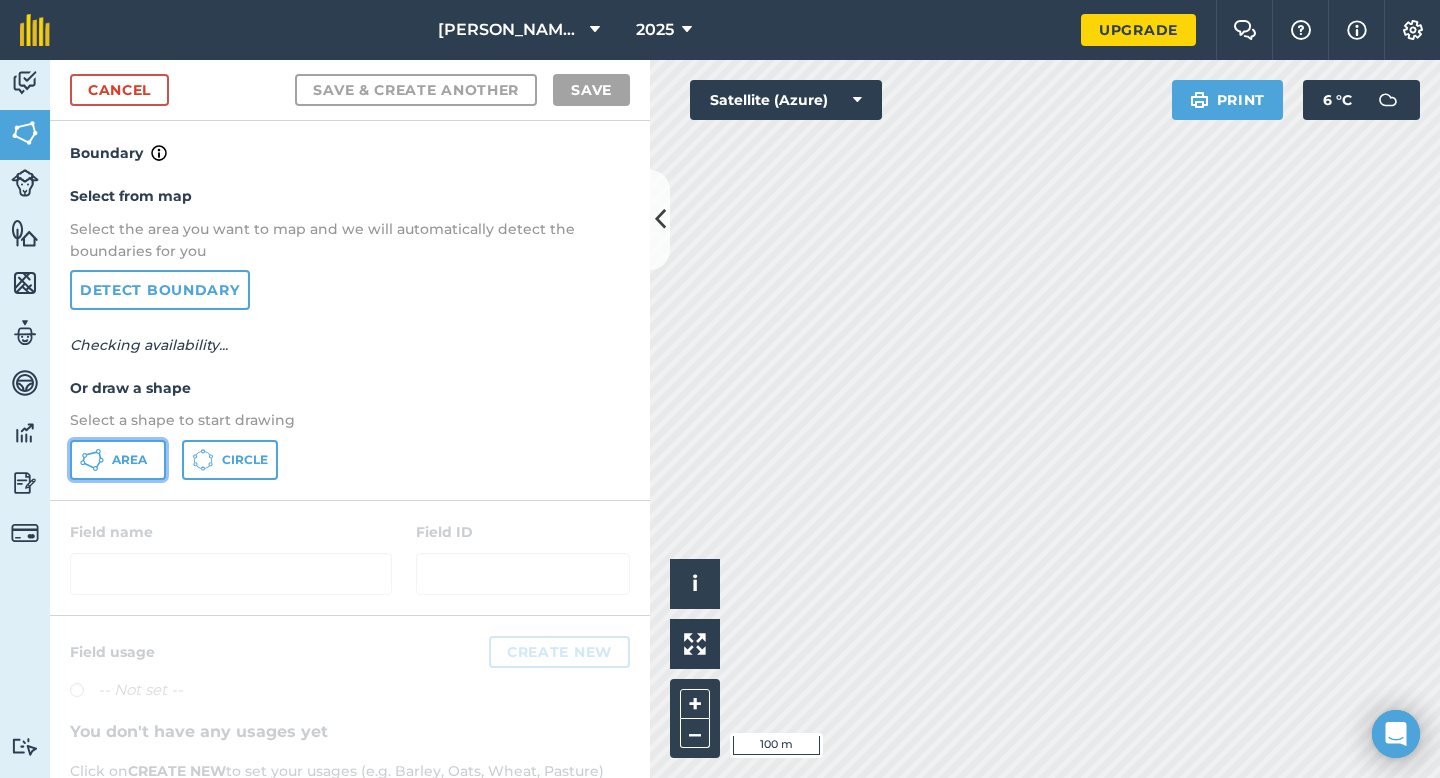 click 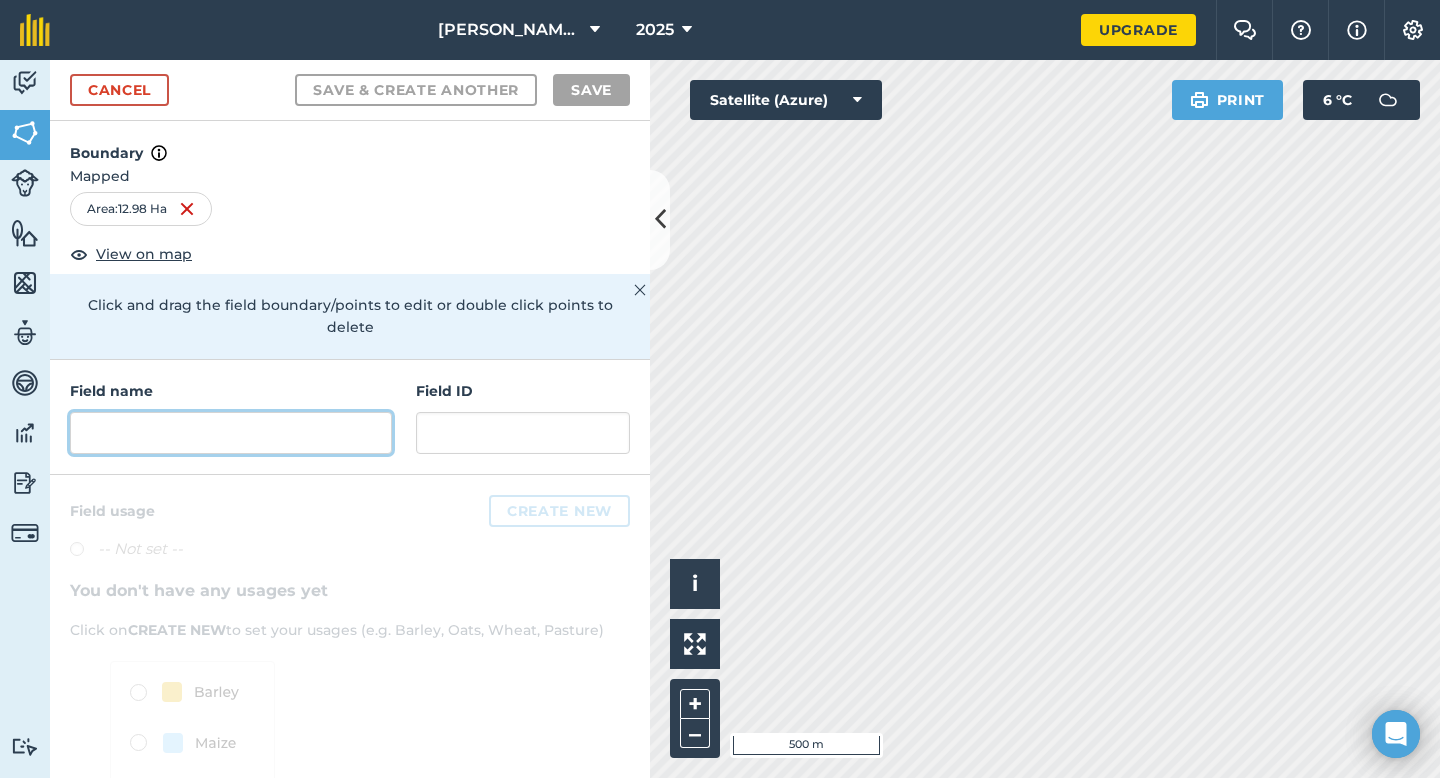 click at bounding box center (231, 433) 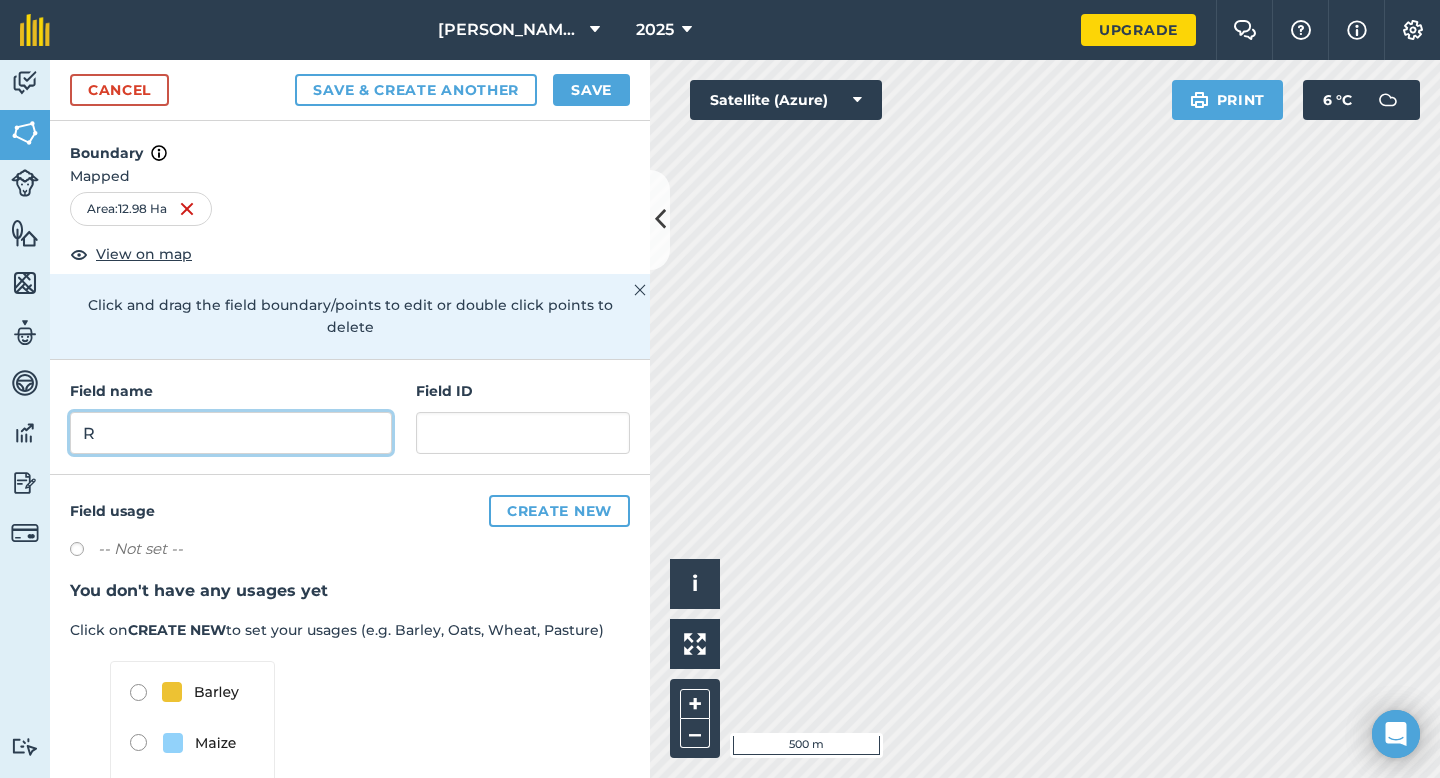type on "R" 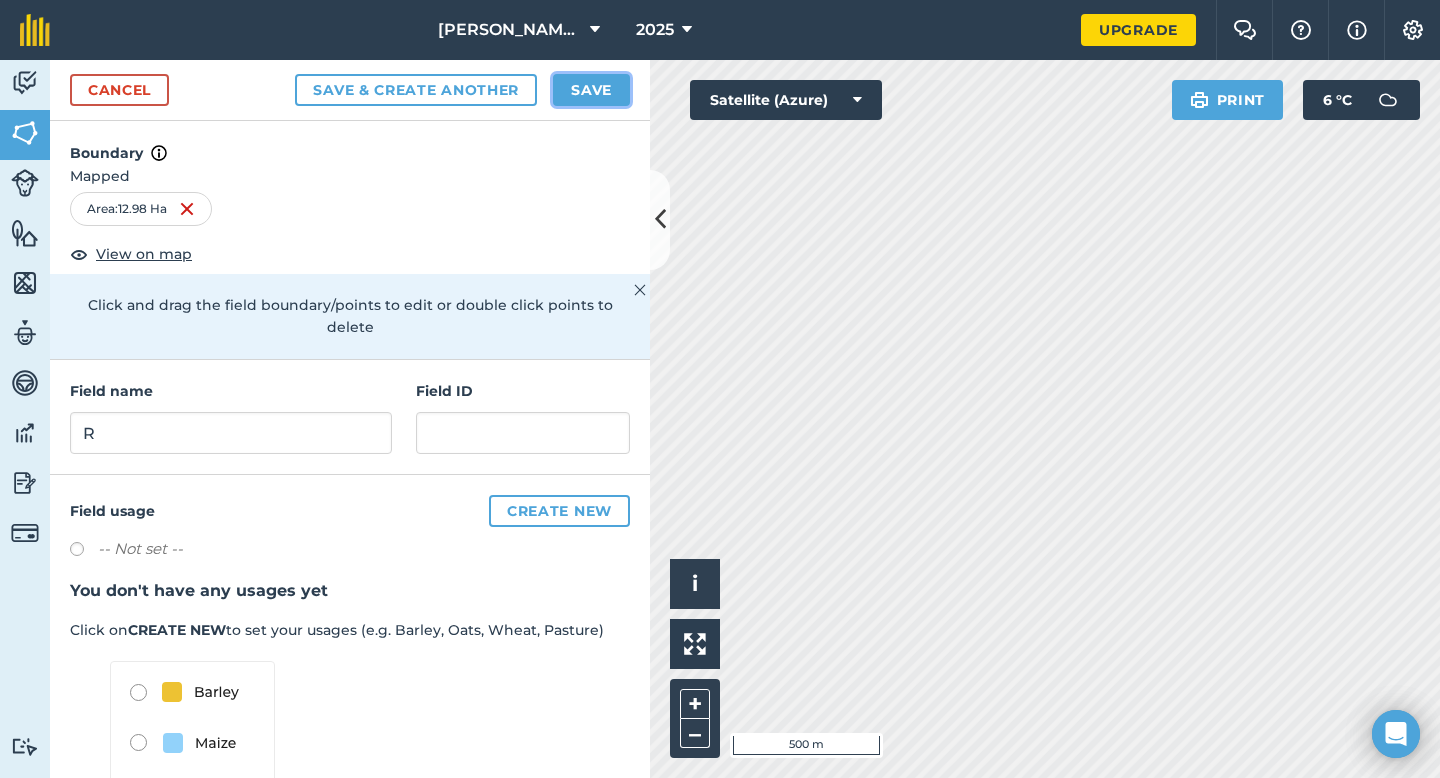 click on "Save" at bounding box center (591, 90) 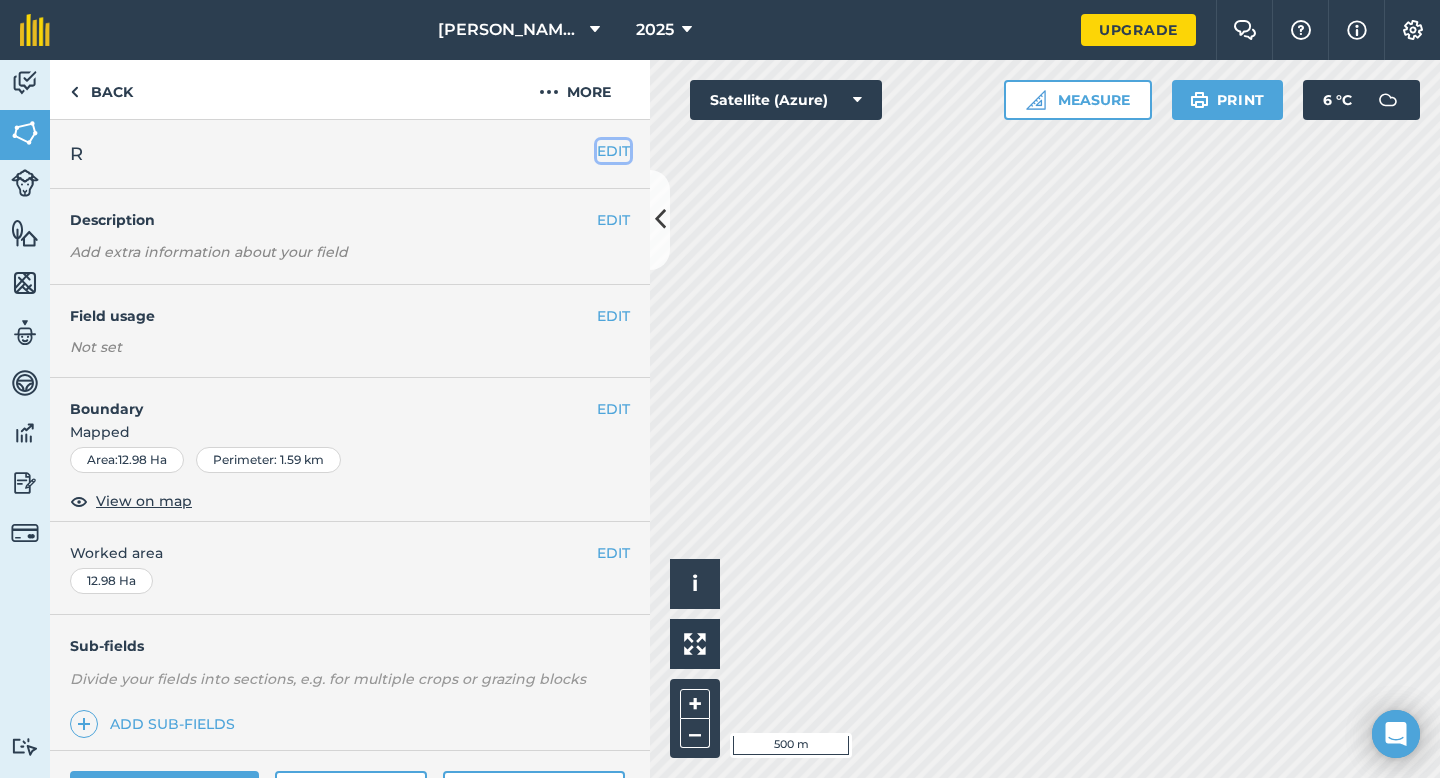 click on "EDIT" at bounding box center (613, 151) 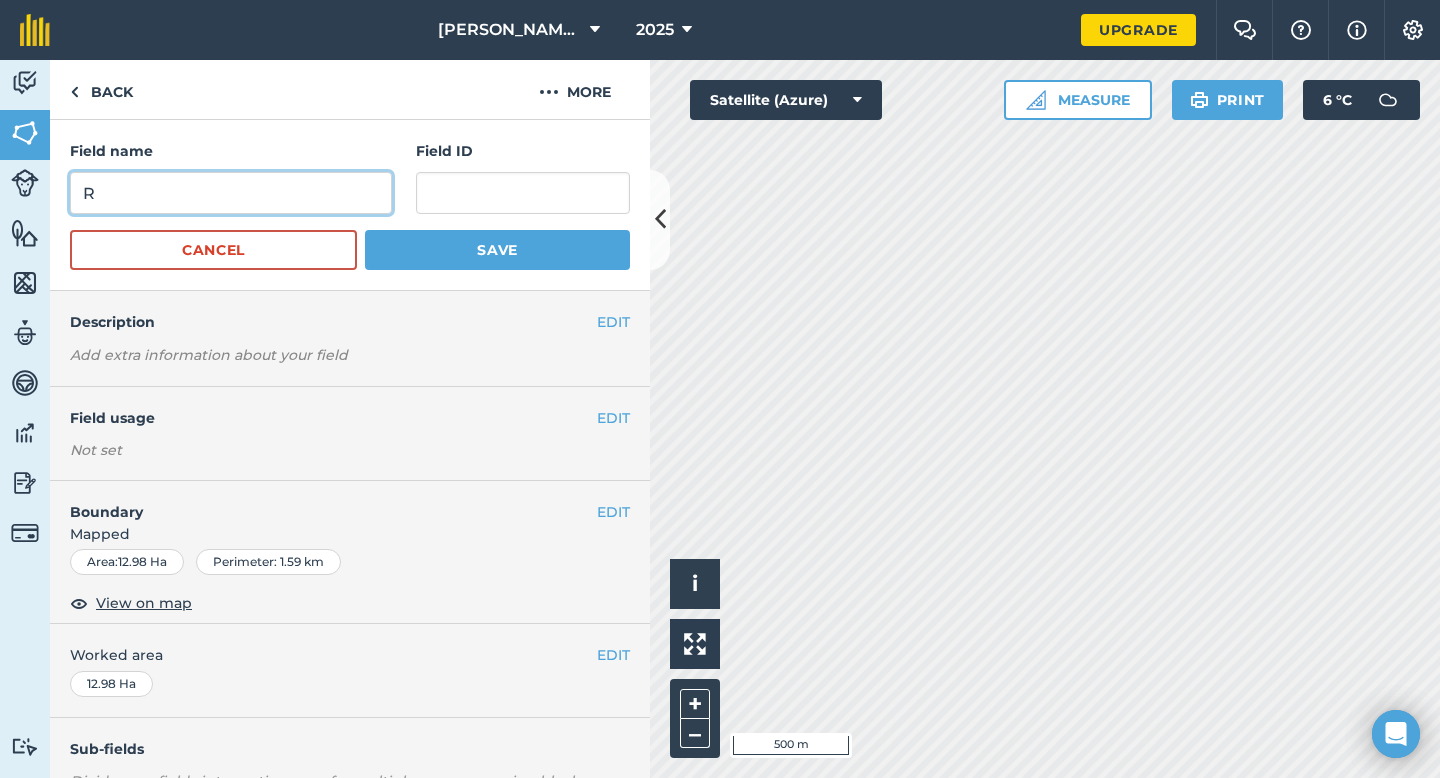 click on "R" at bounding box center [231, 193] 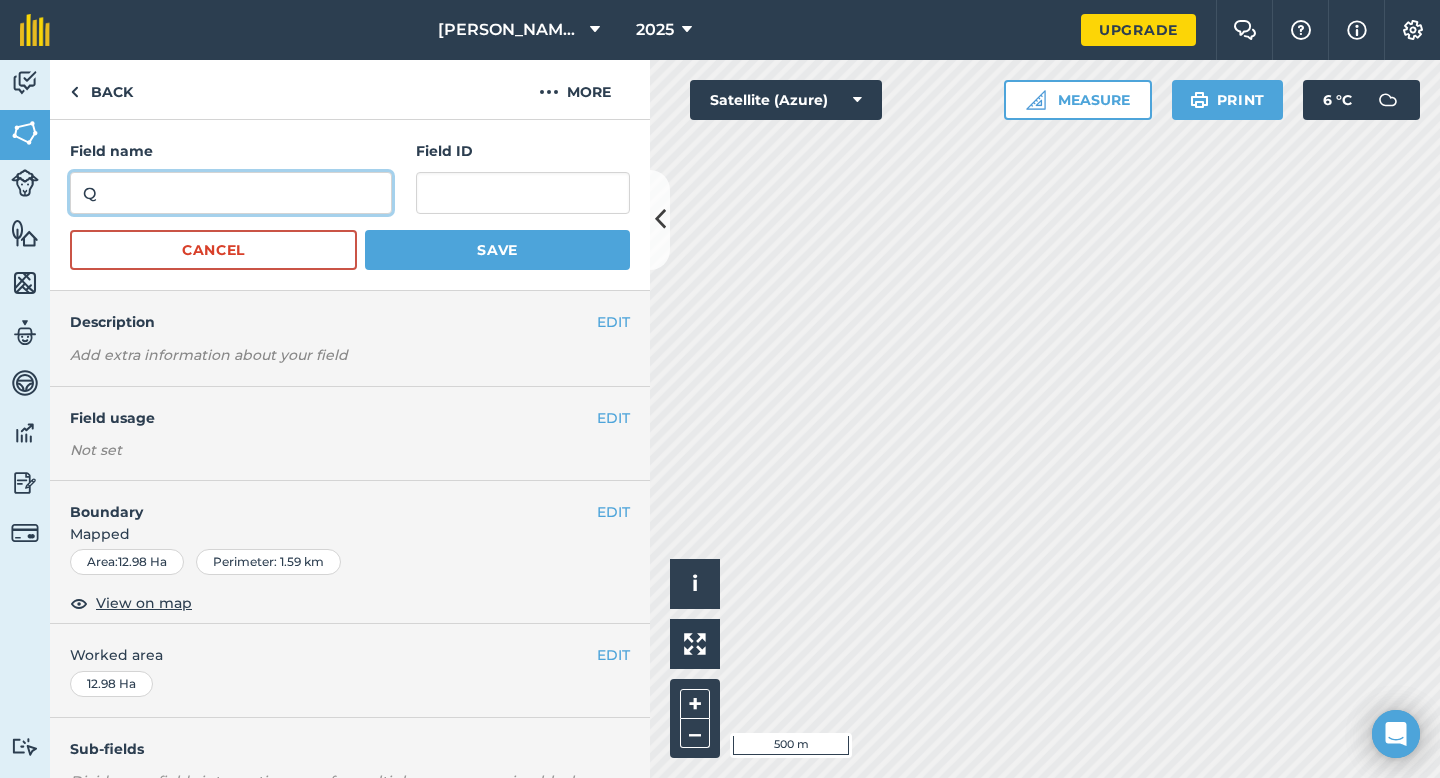 type on "Q" 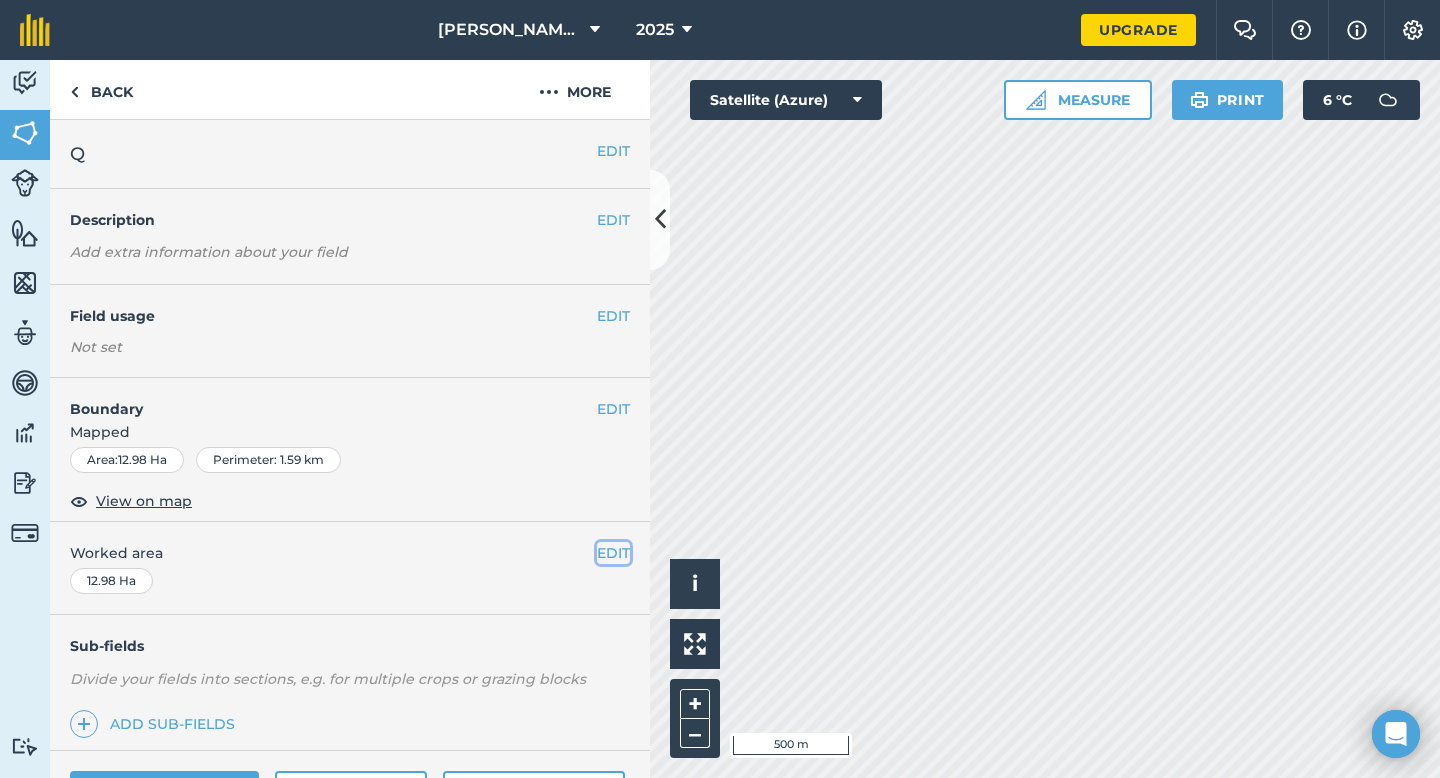 click on "EDIT" at bounding box center (613, 553) 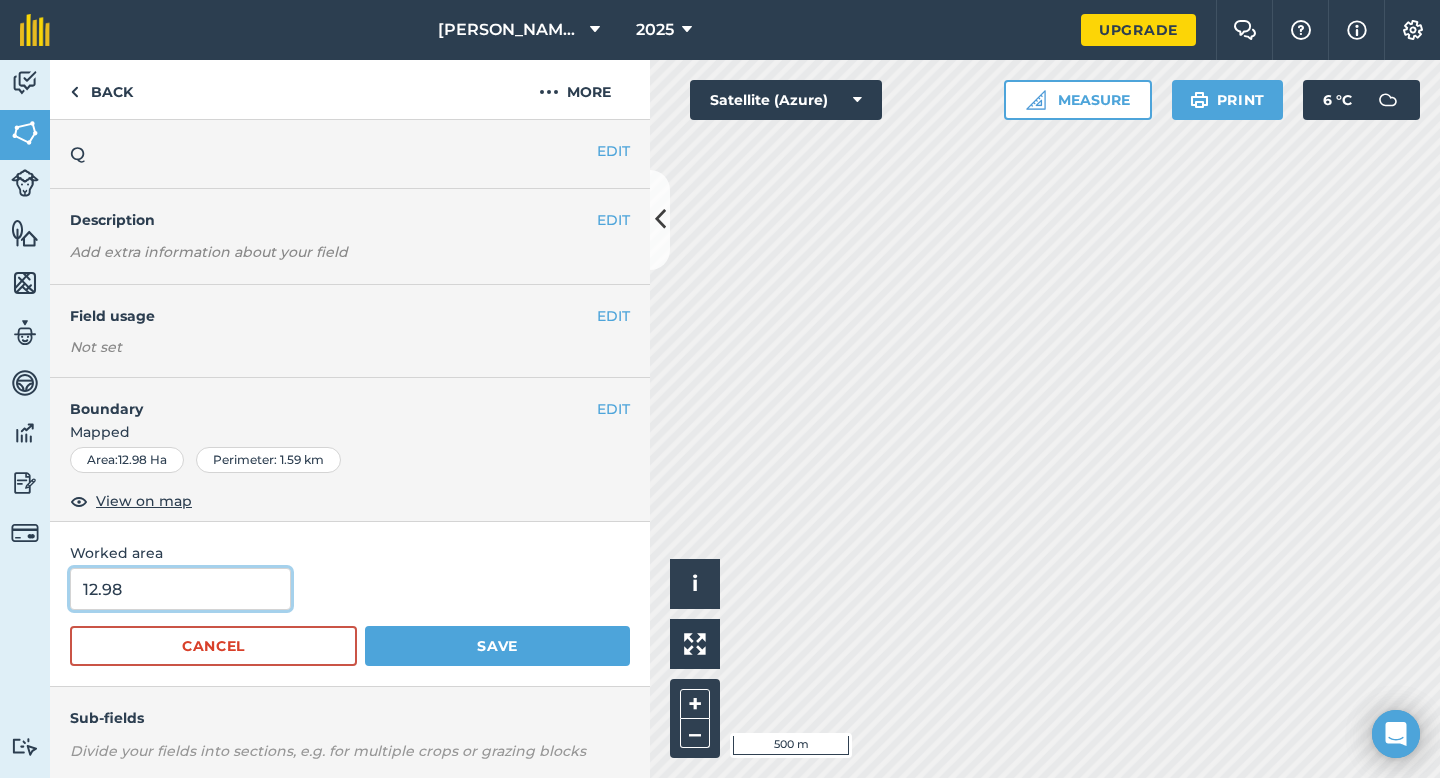 click on "12.98" at bounding box center (180, 589) 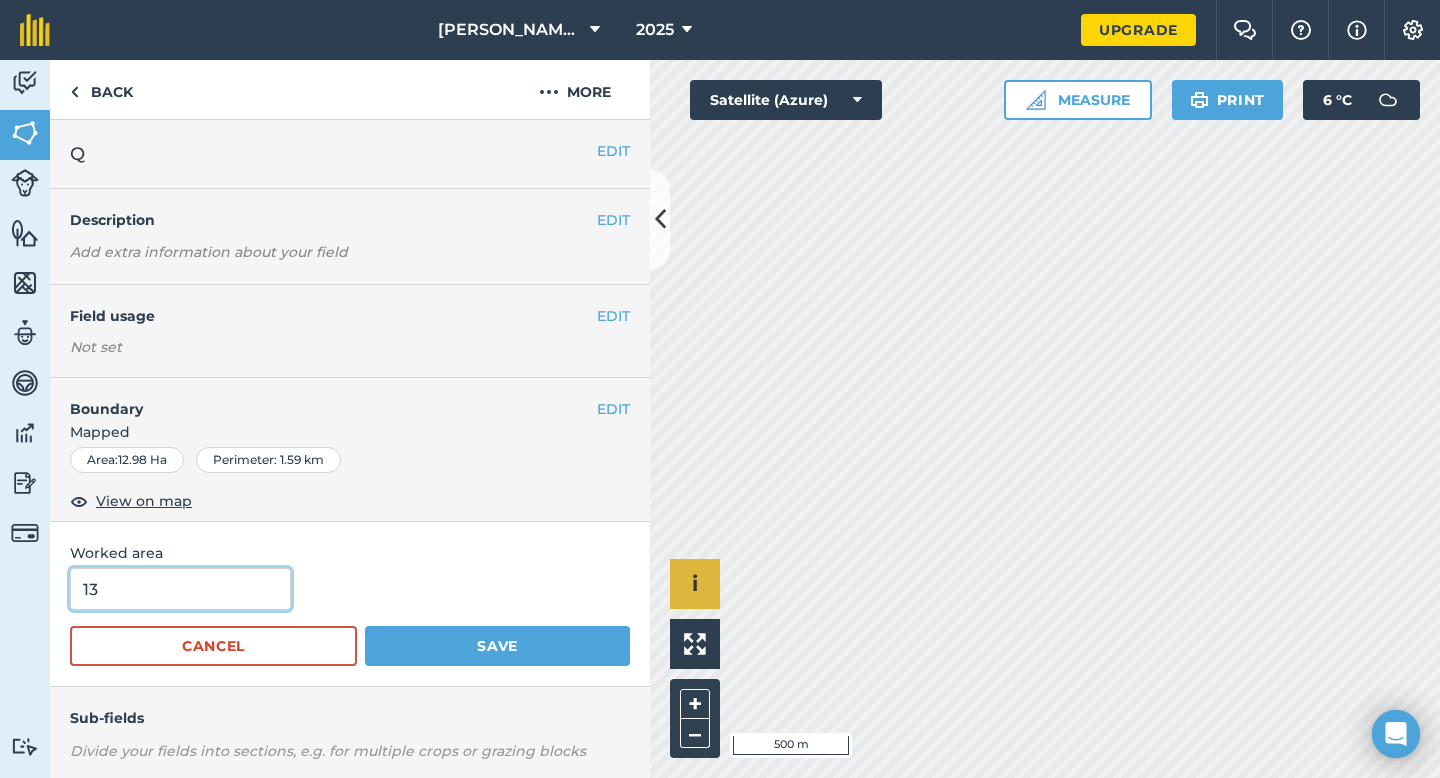 click on "Save" at bounding box center (497, 646) 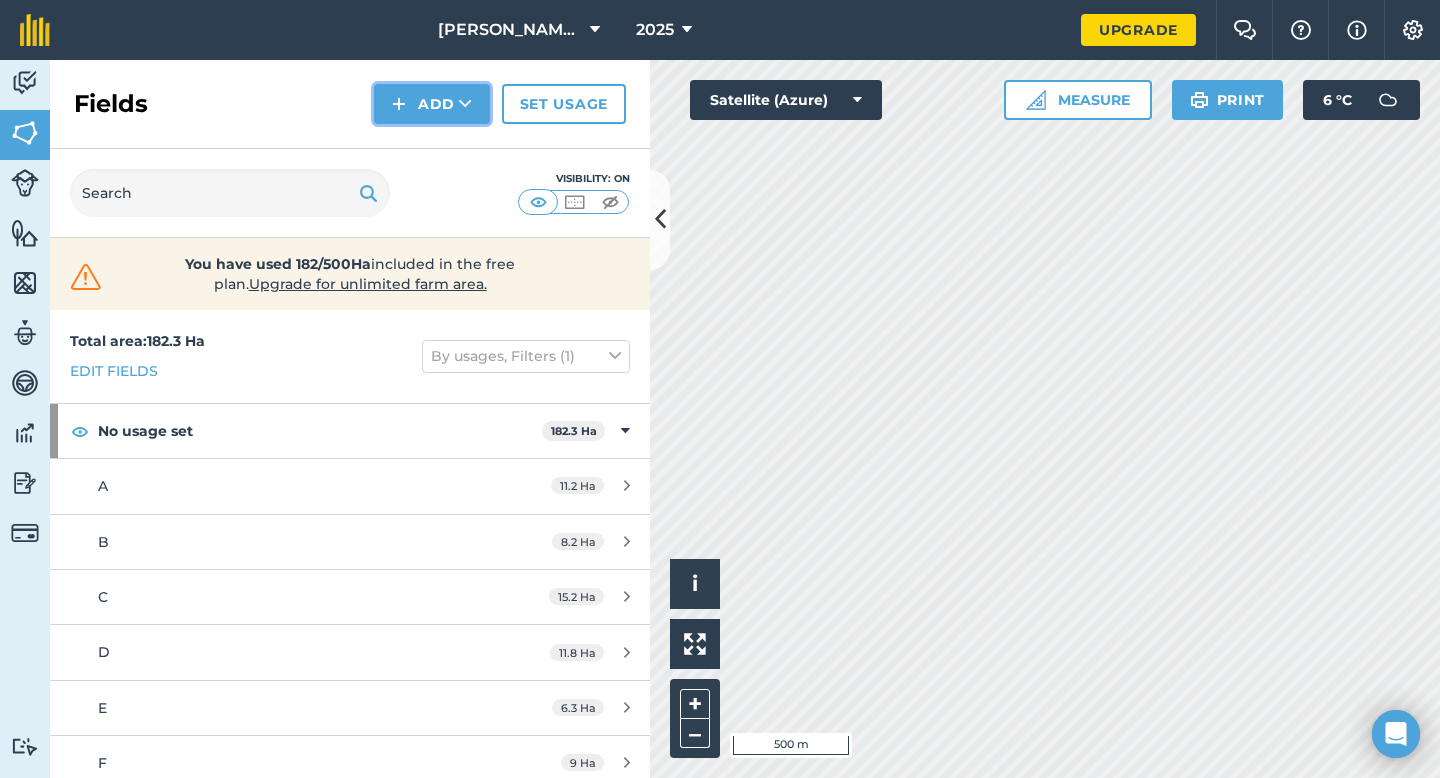click on "Add" at bounding box center (432, 104) 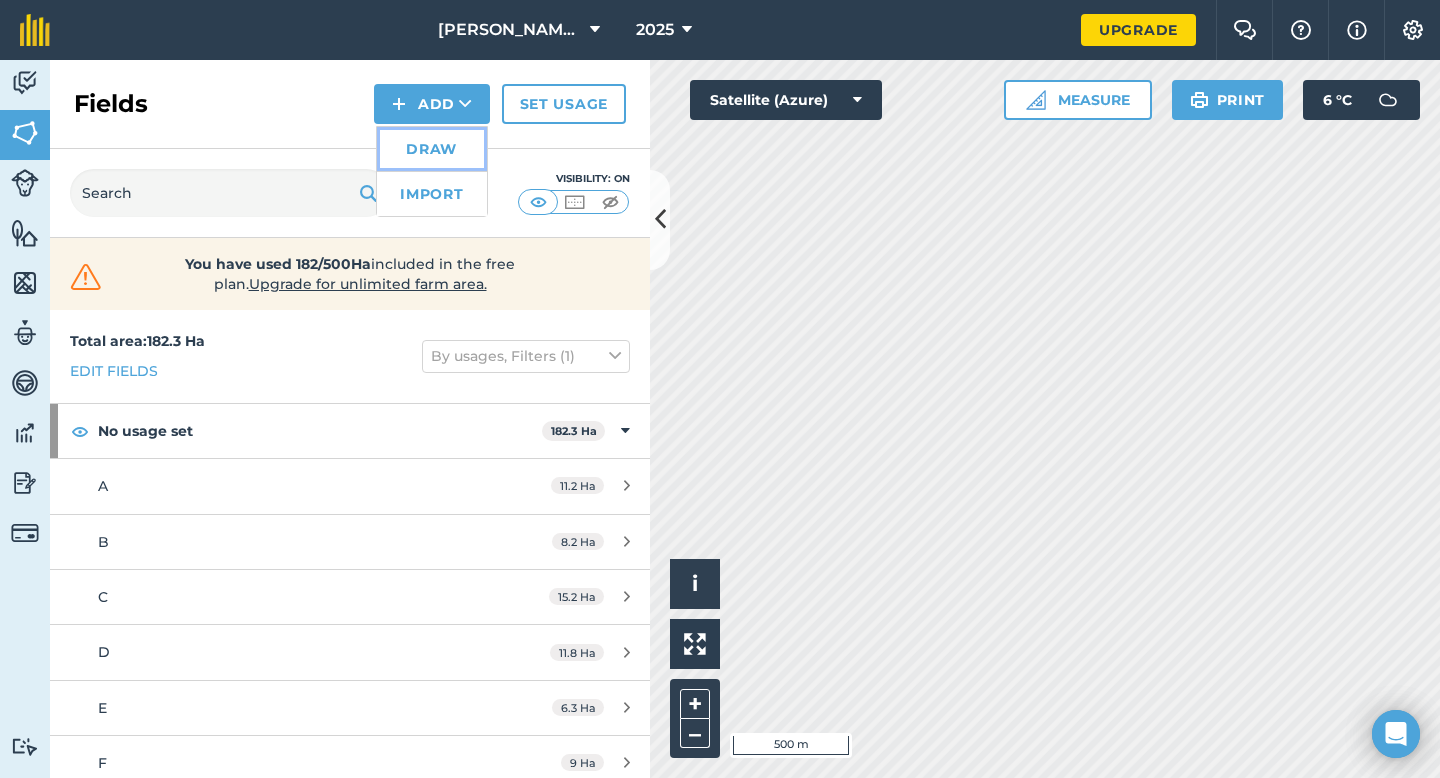 click on "Draw" at bounding box center [432, 149] 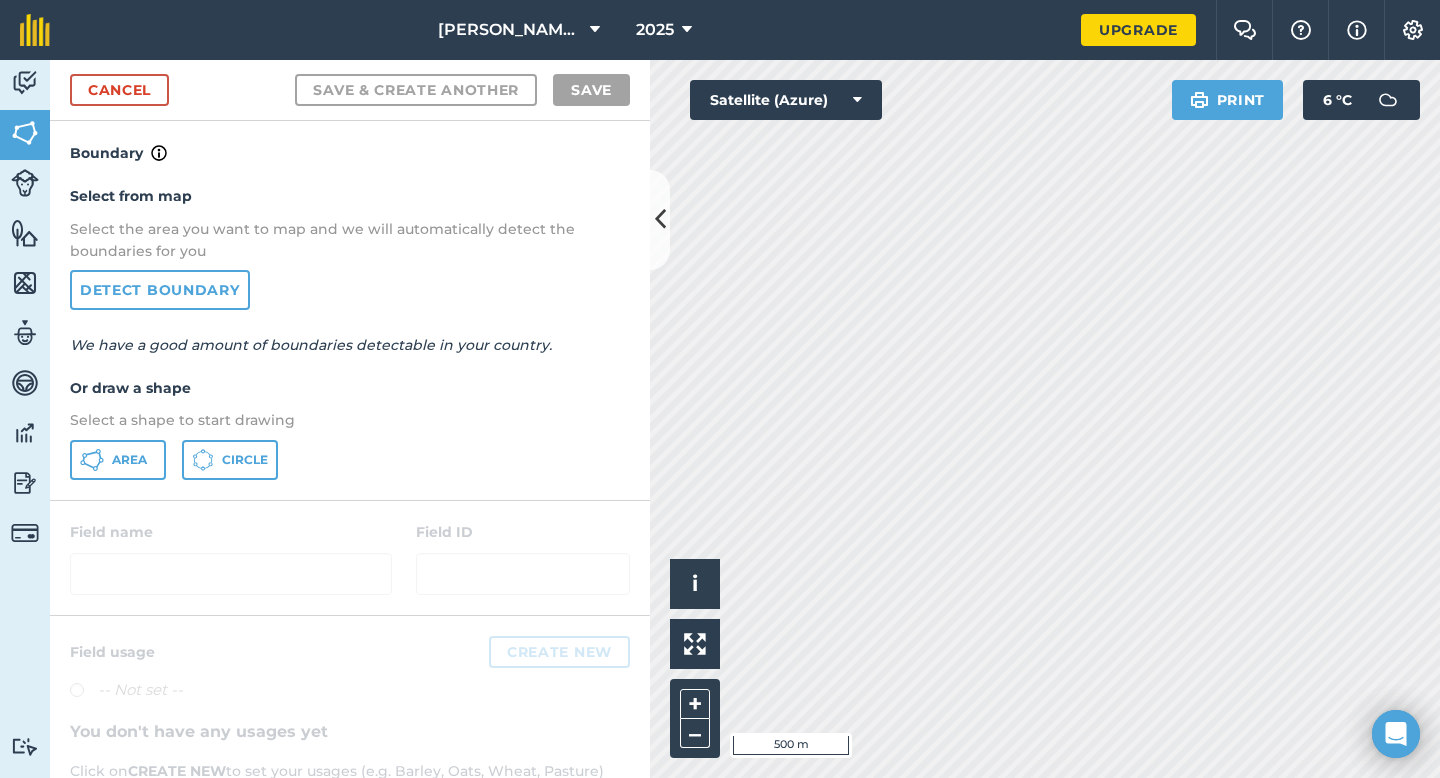 click on "Select a shape to start drawing" at bounding box center (350, 420) 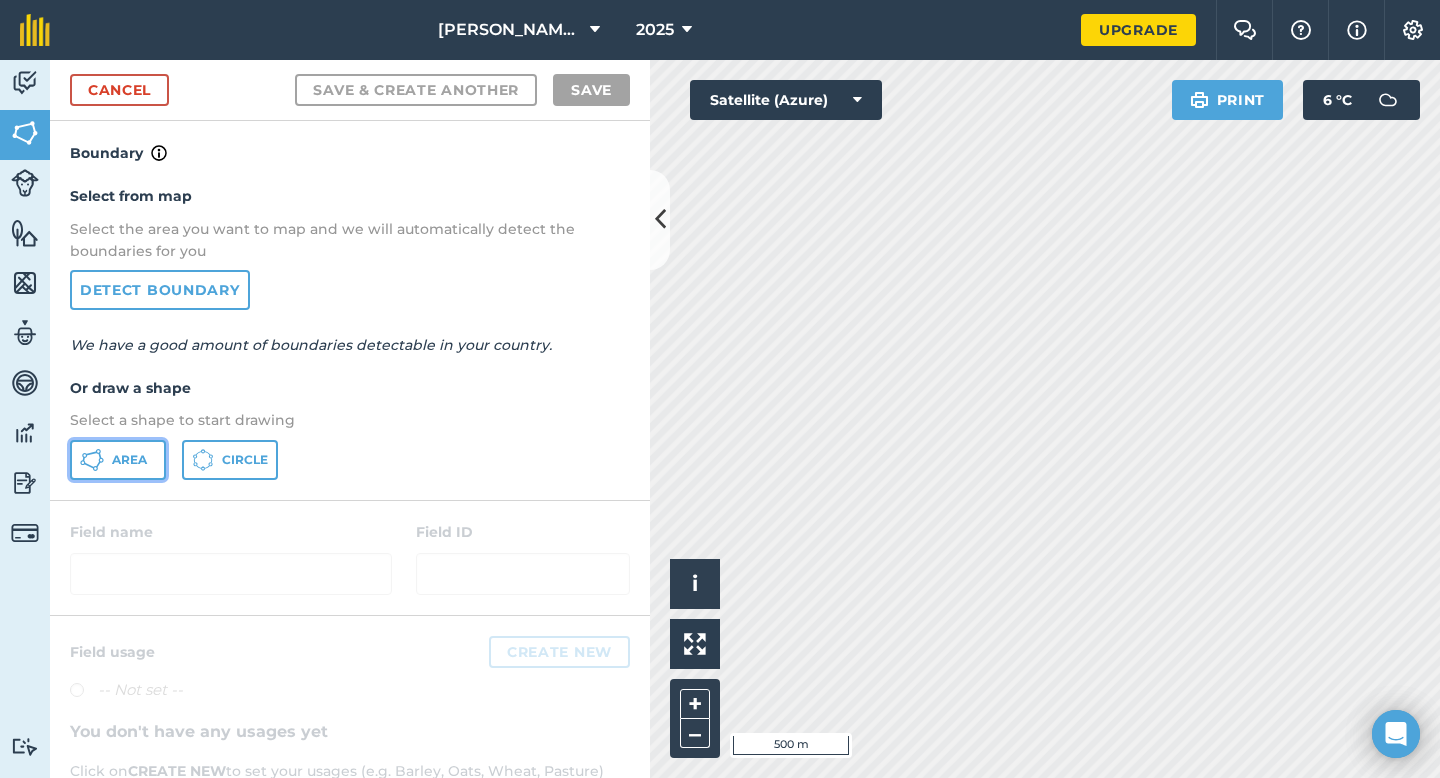 click on "Area" at bounding box center (118, 460) 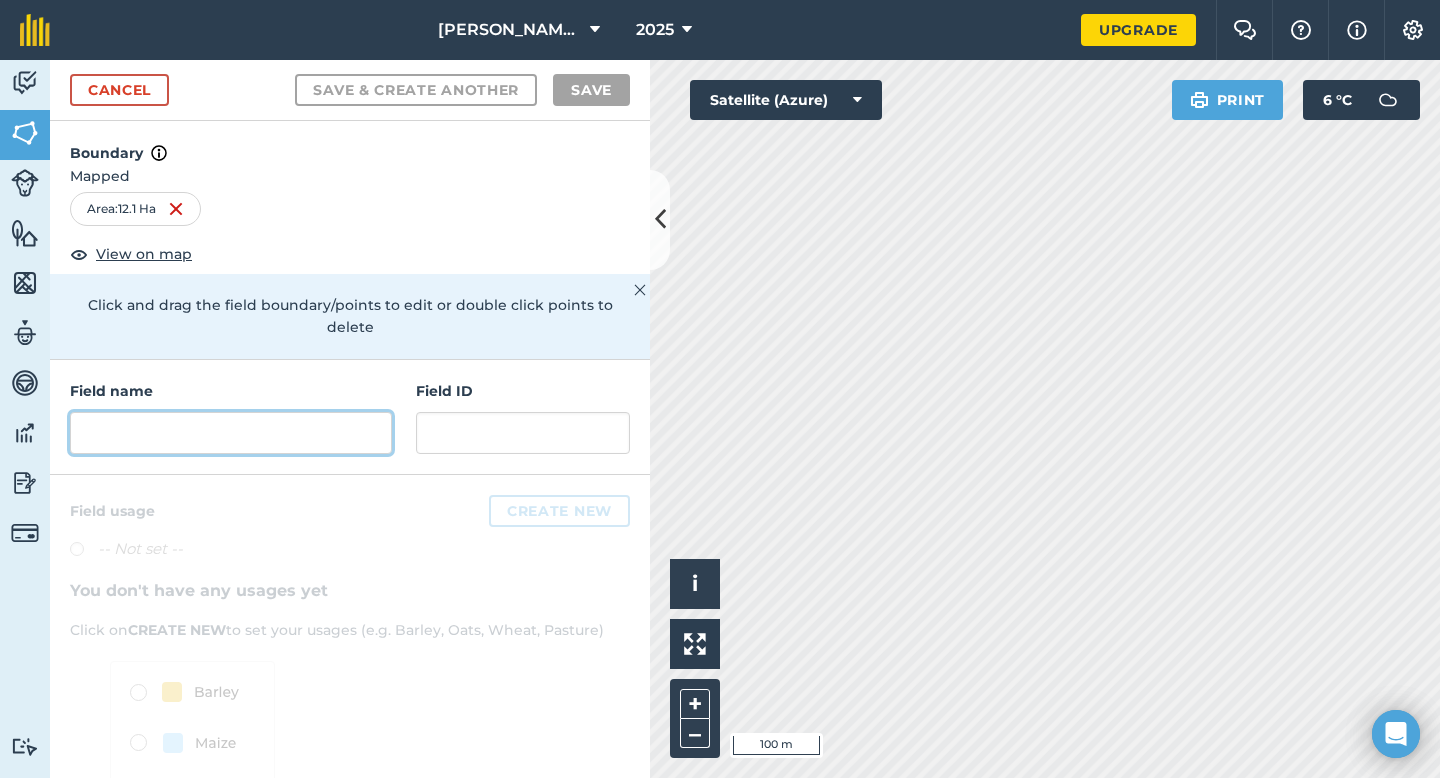 click at bounding box center (231, 433) 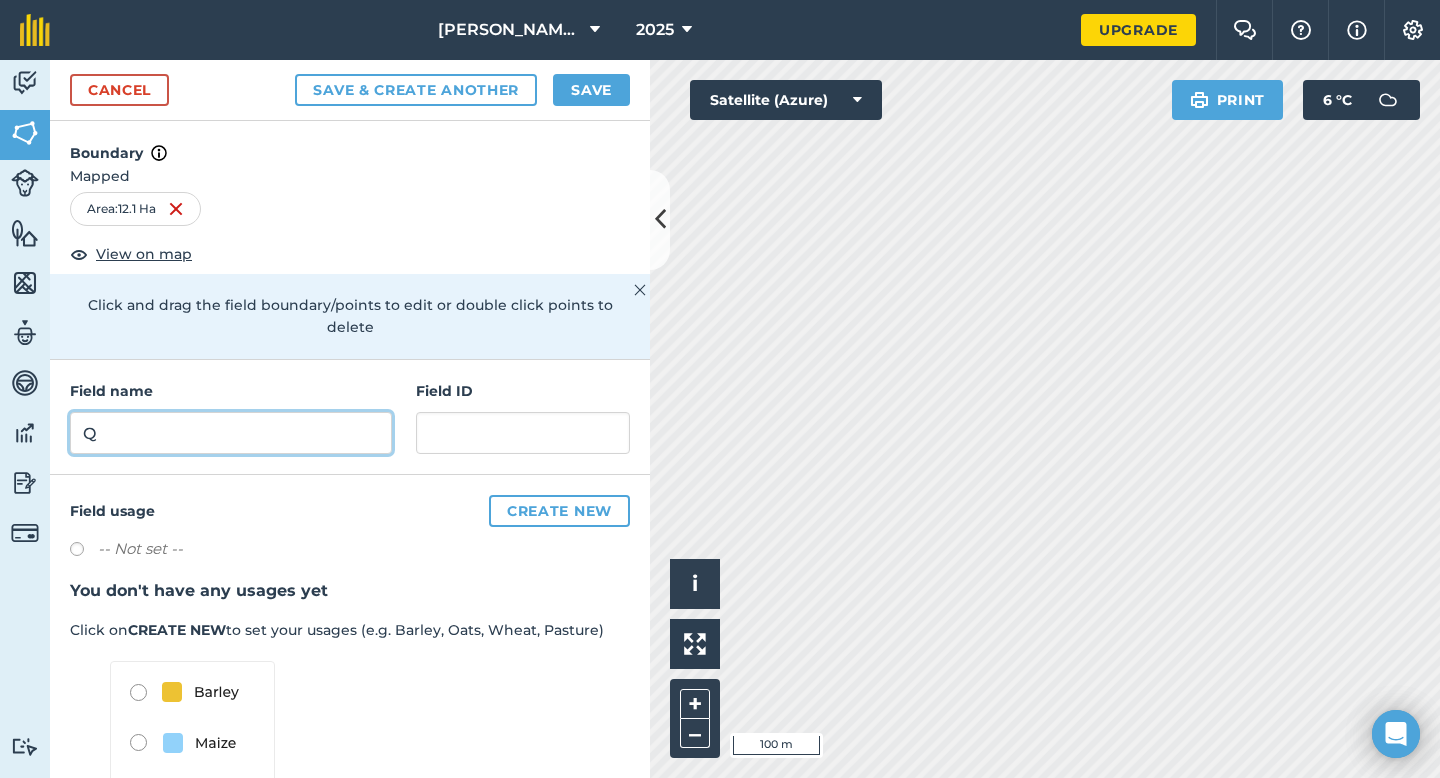 type on "Q" 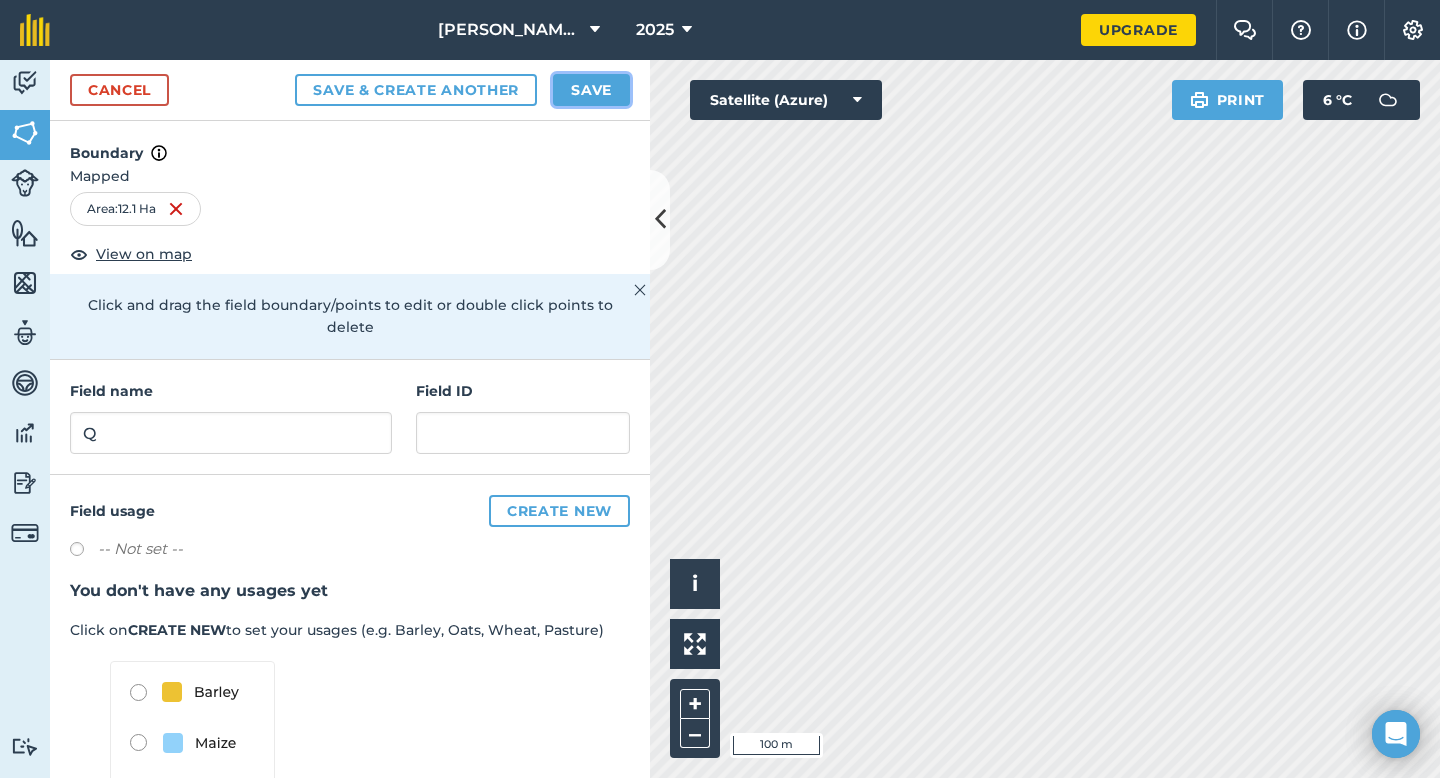 click on "Save" at bounding box center (591, 90) 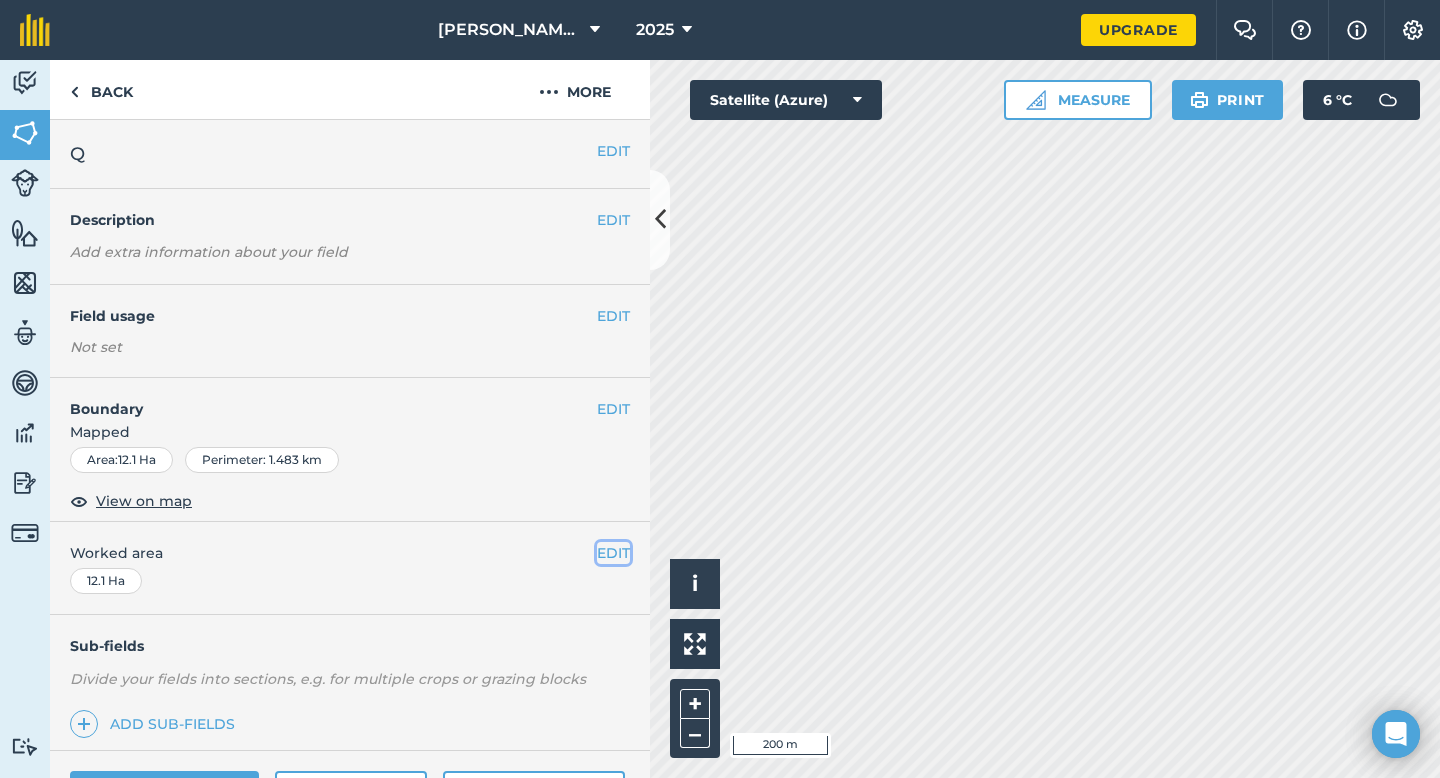 click on "EDIT" at bounding box center (613, 553) 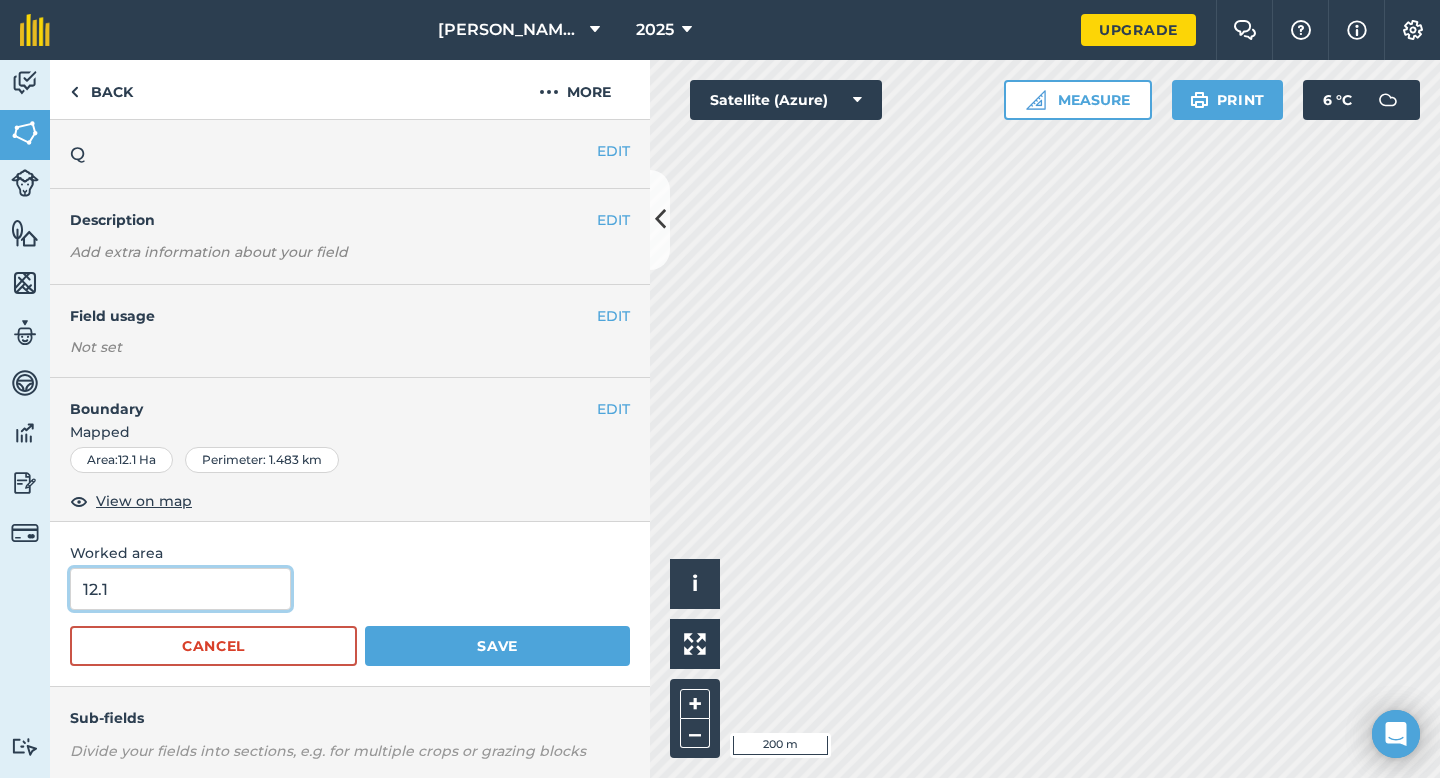click on "12.1" at bounding box center (180, 589) 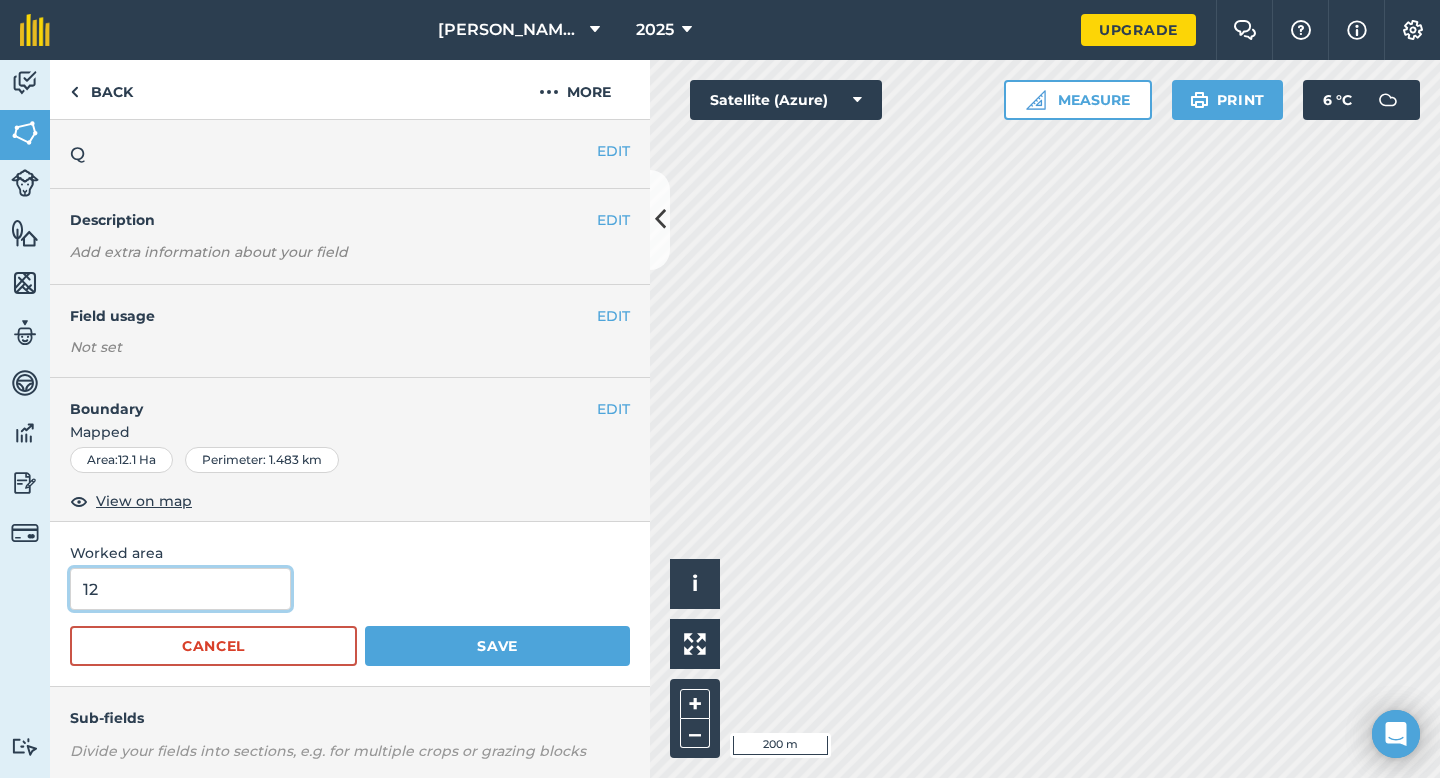 click on "Save" at bounding box center [497, 646] 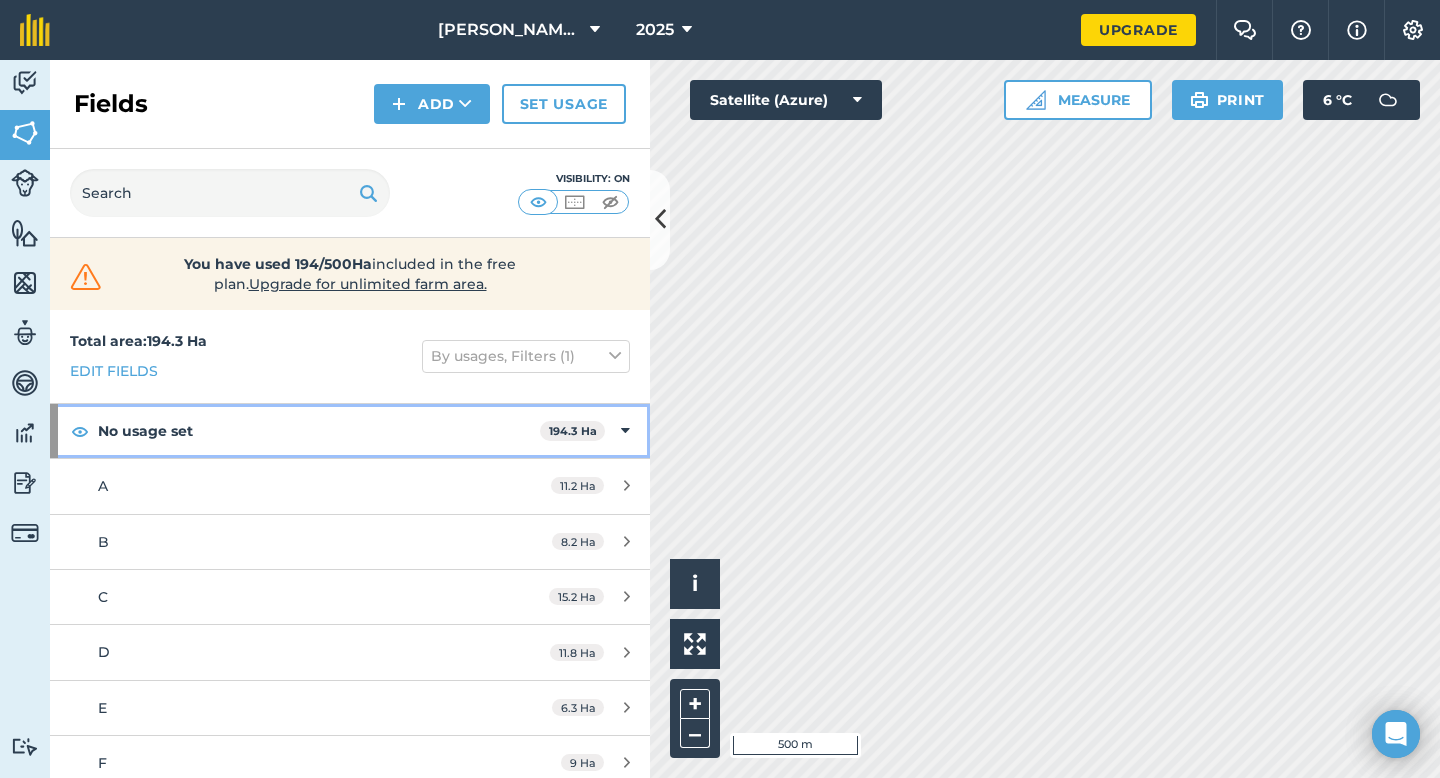 click at bounding box center [625, 431] 